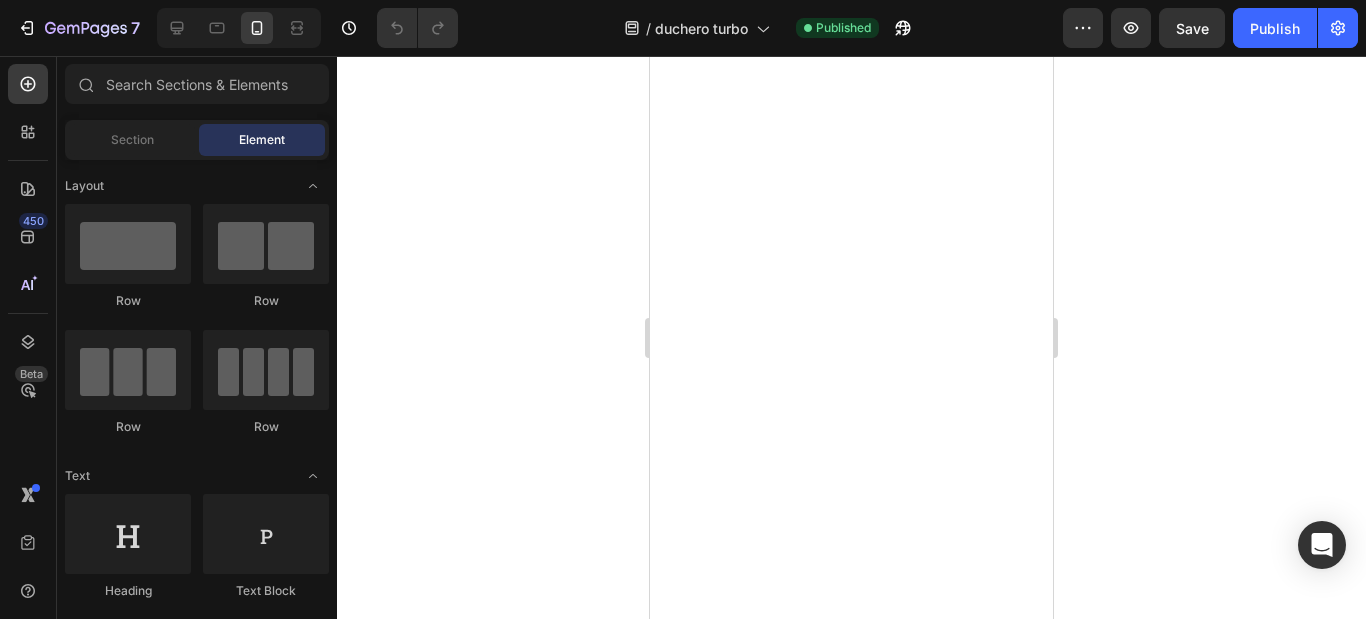 scroll, scrollTop: 0, scrollLeft: 0, axis: both 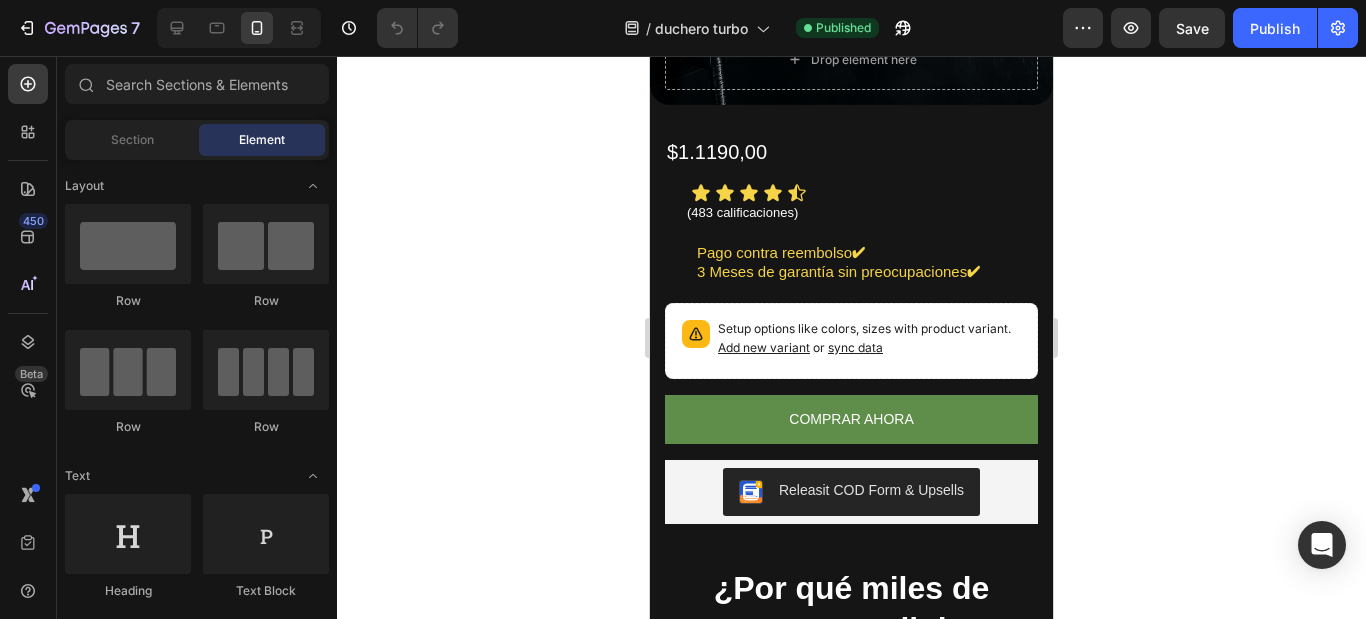 click 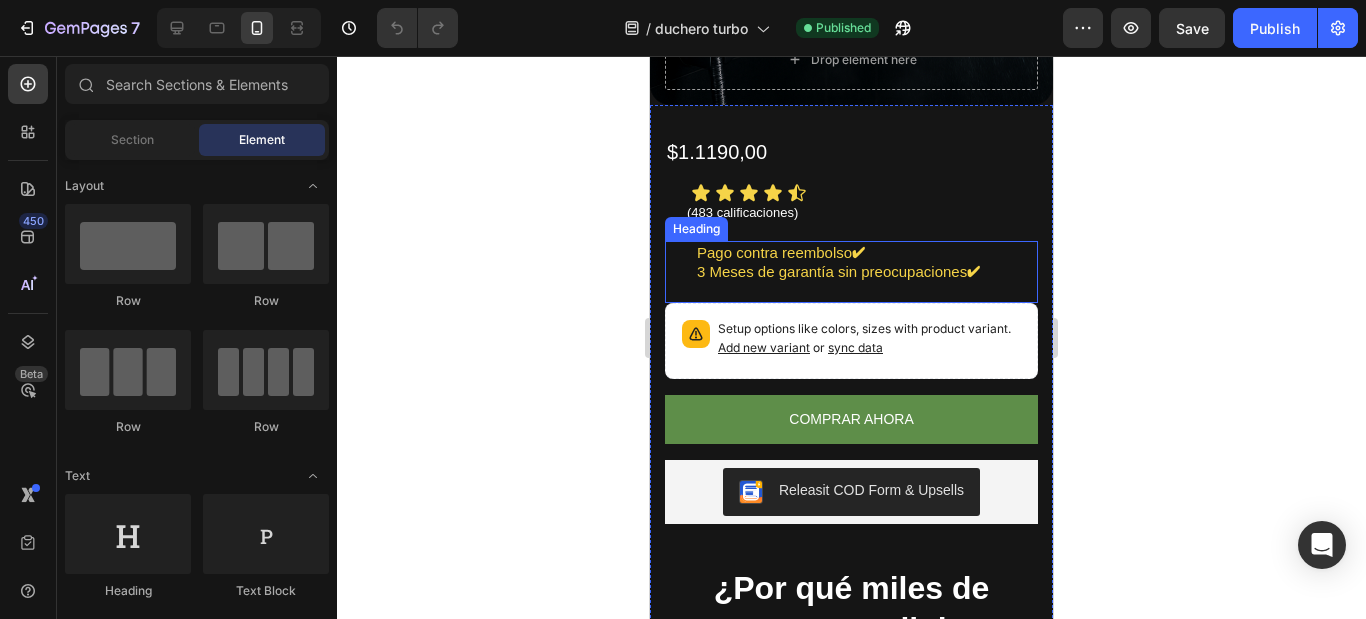 click on "Pago contra reembolso  ✔ 3 Meses de garantía sin preocupaciones  ✔" at bounding box center (866, 272) 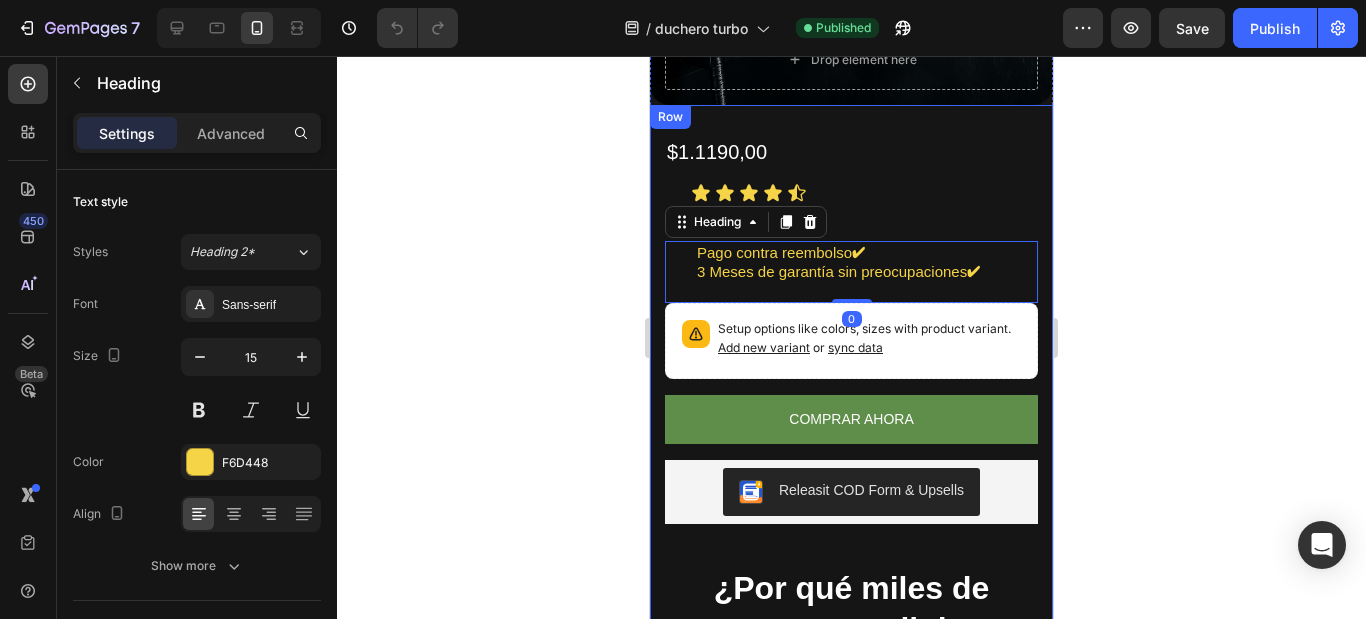 click 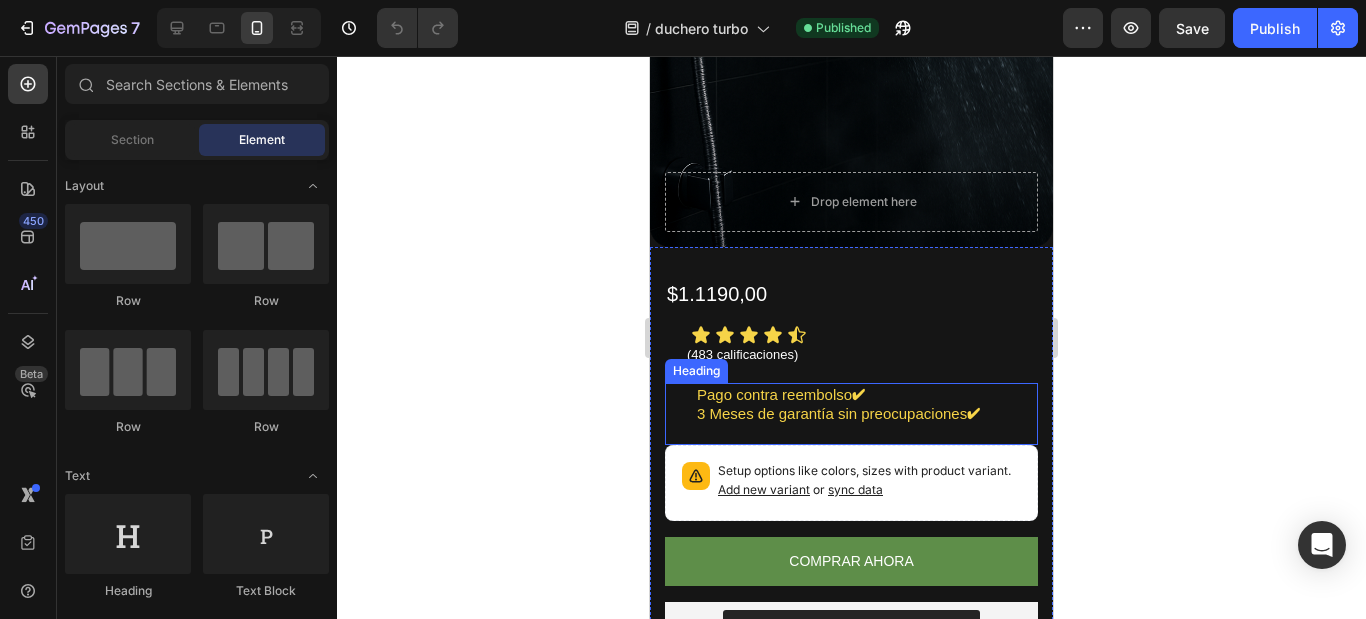 scroll, scrollTop: 800, scrollLeft: 0, axis: vertical 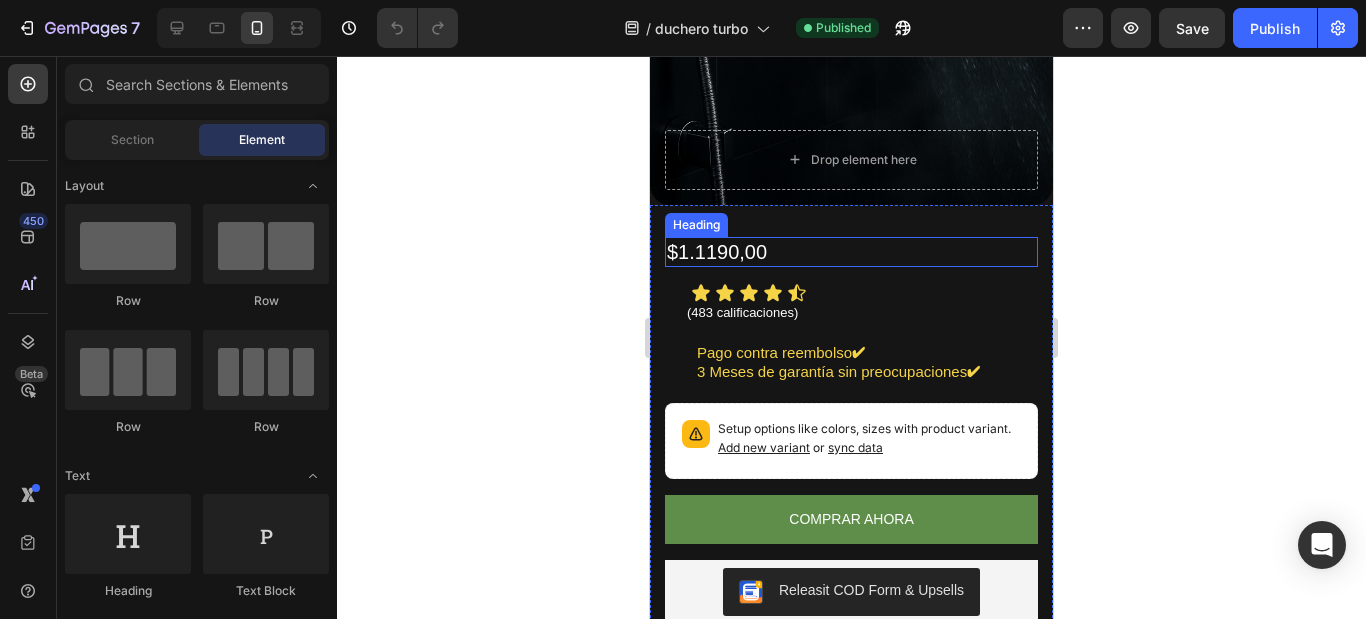 click on "$1.1190,00" at bounding box center [851, 252] 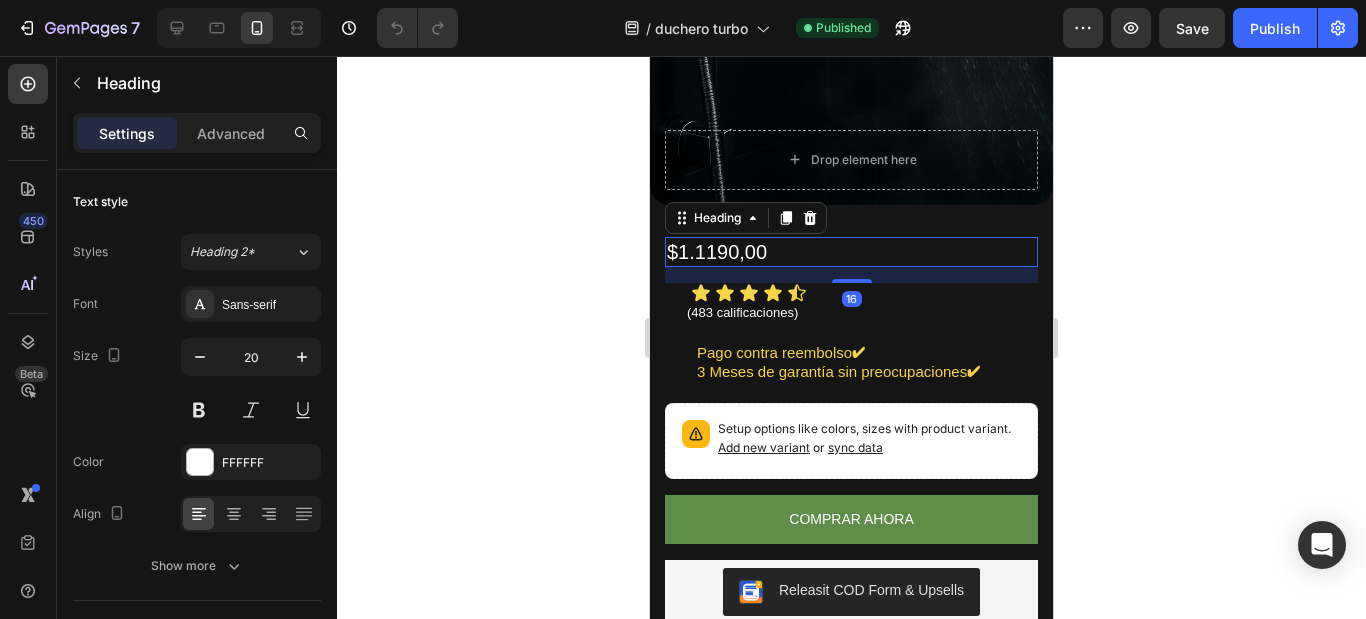 click on "$1.1190,00" at bounding box center (851, 252) 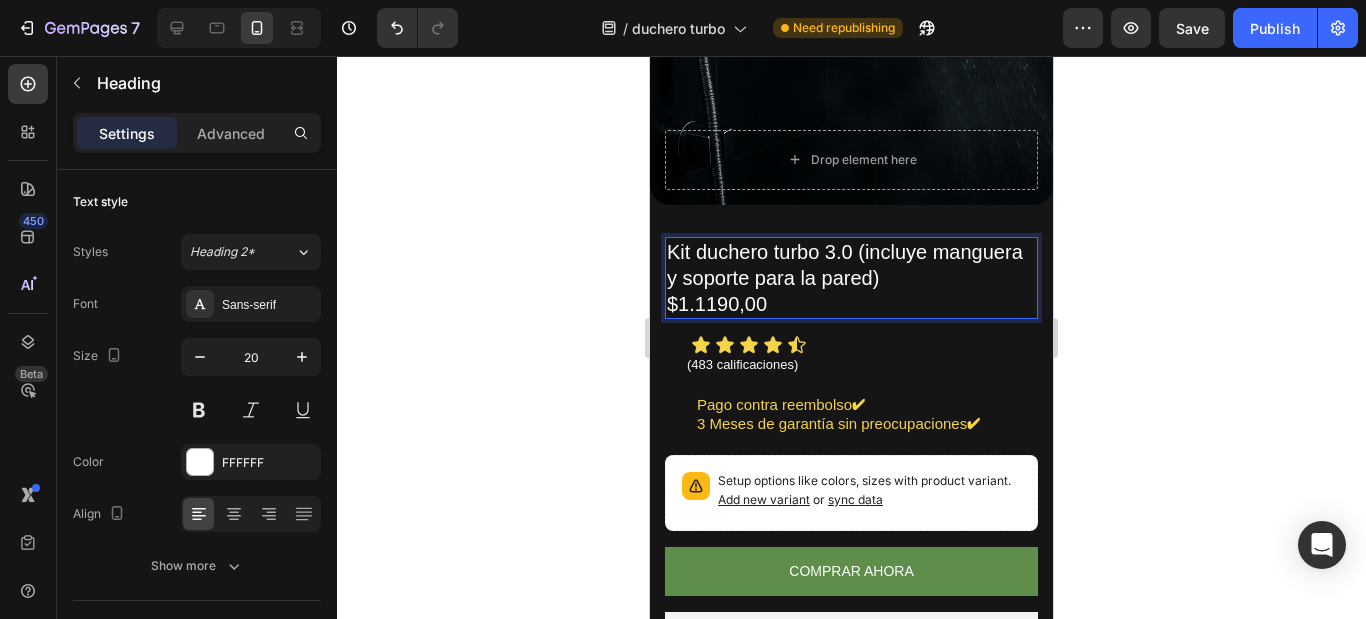 click on "Kit duchero turbo 3.0 (incluye manguera y soporte para la pared)      $1.1190,00" at bounding box center [851, 278] 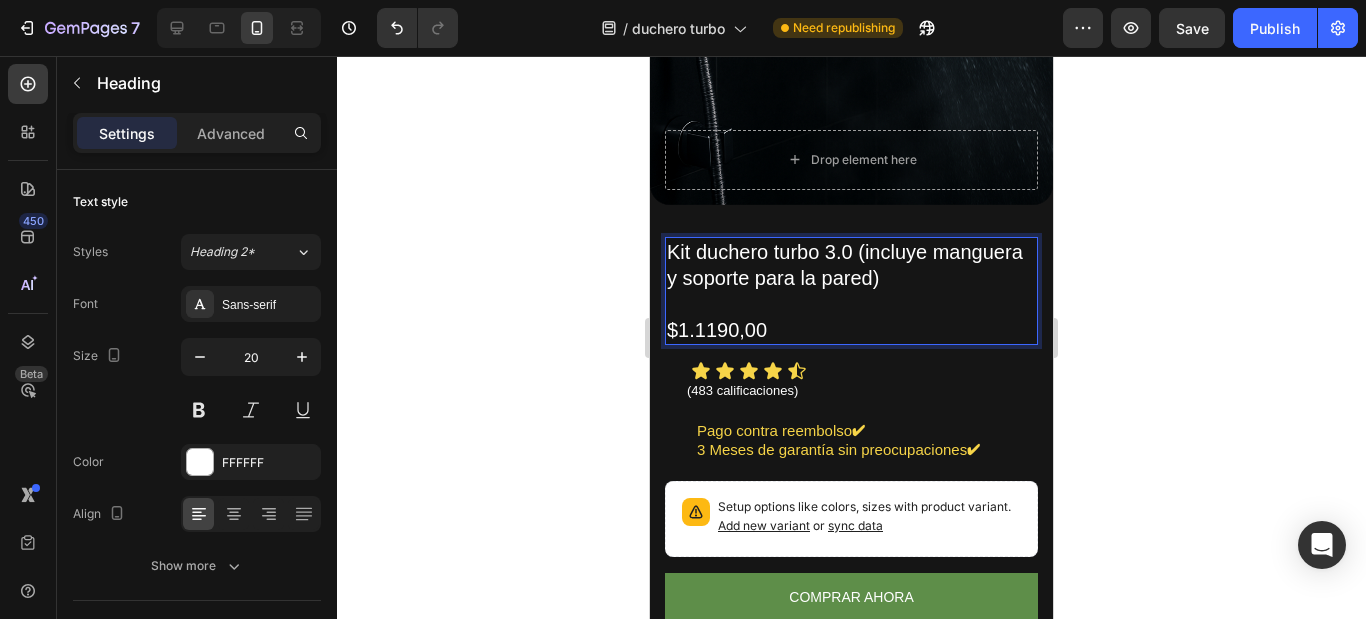 click on "Kit duchero turbo 3.0 (incluye manguera y soporte para la pared)       $1.1190,00" at bounding box center (851, 291) 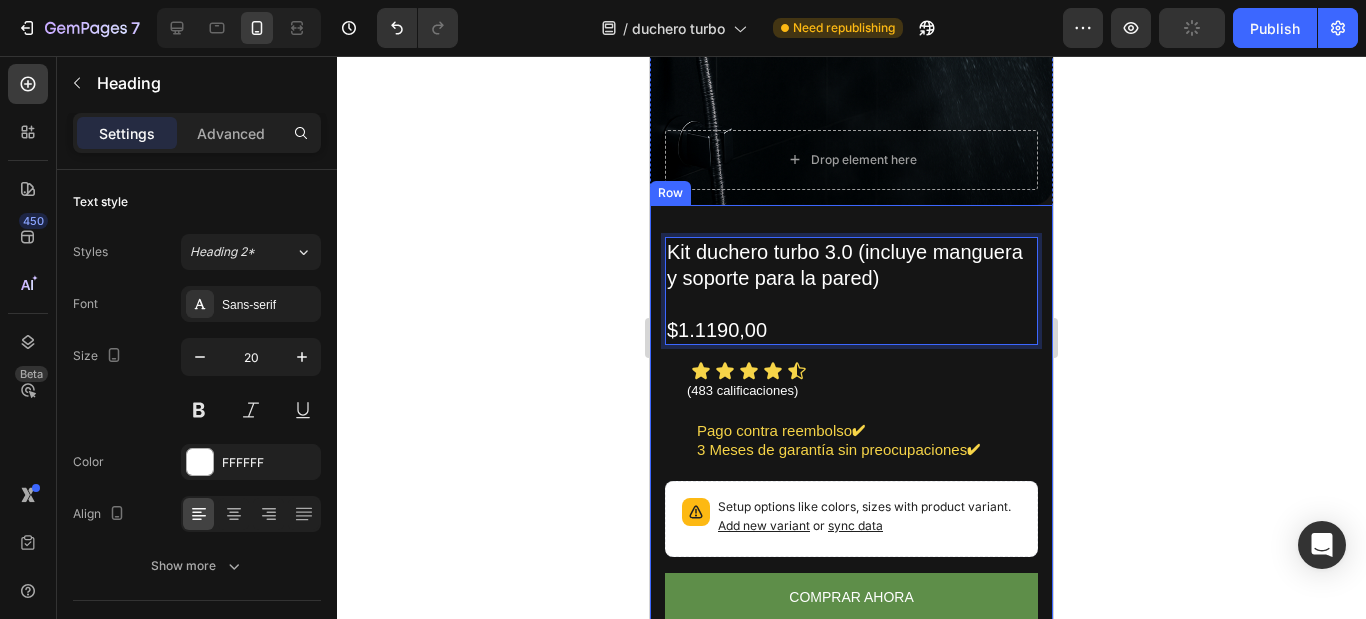 click 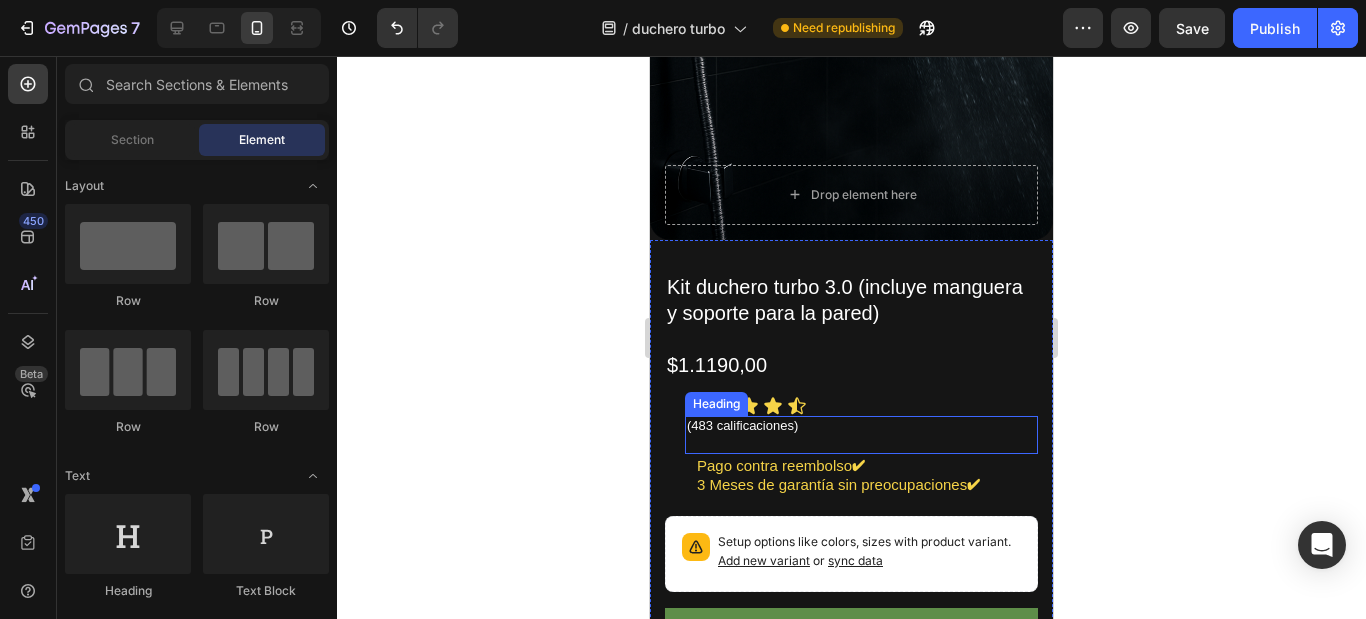 scroll, scrollTop: 900, scrollLeft: 0, axis: vertical 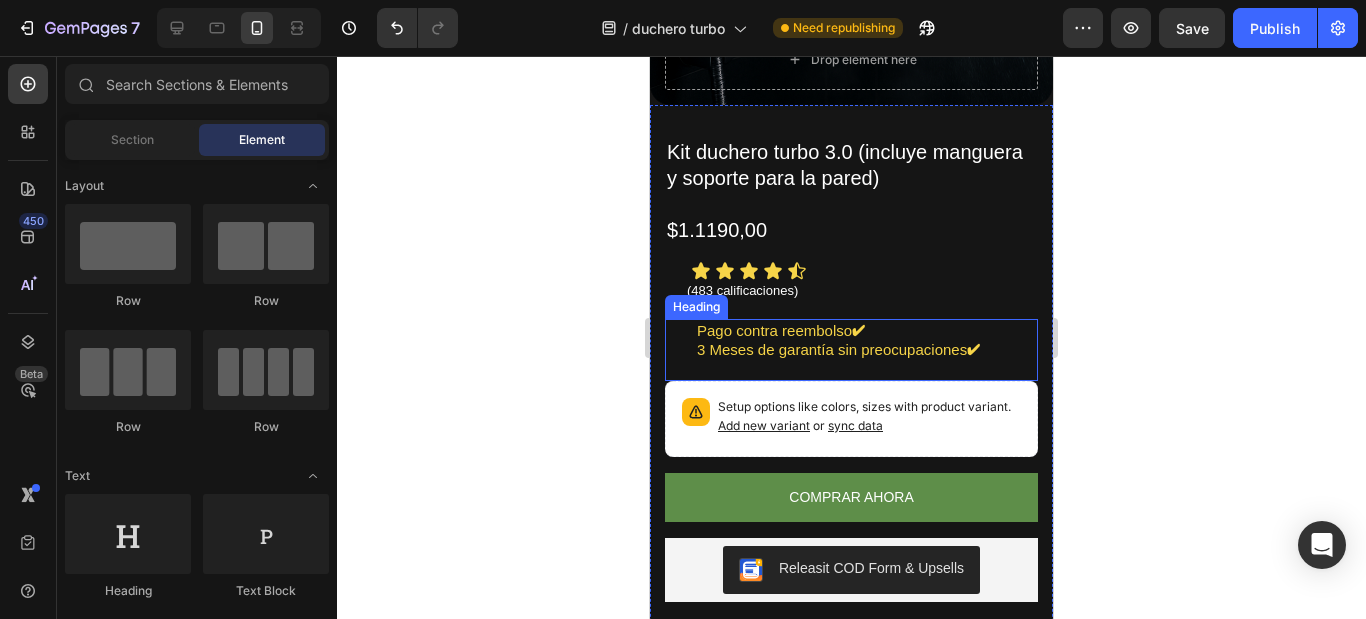 click on "Pago contra reembolso  ✔ 3 Meses de garantía sin preocupaciones  ✔" at bounding box center [866, 350] 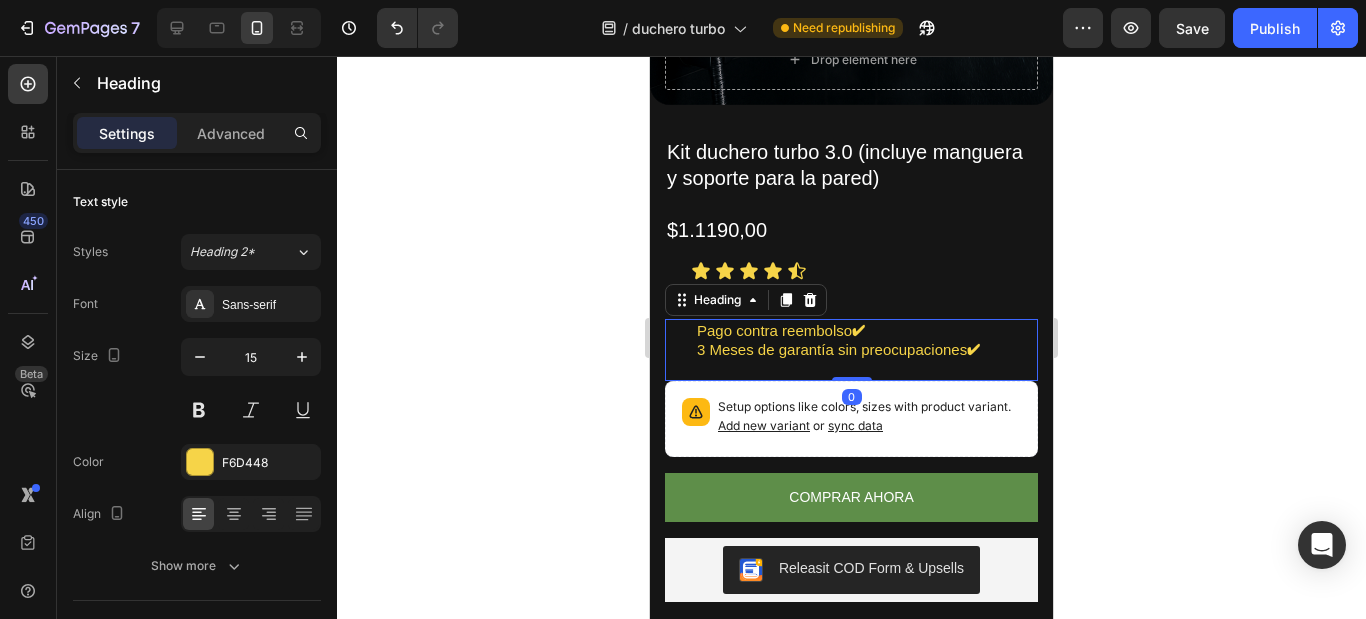 click on "Pago contra reembolso  ✔ 3 Meses de garantía sin preocupaciones  ✔" at bounding box center [866, 350] 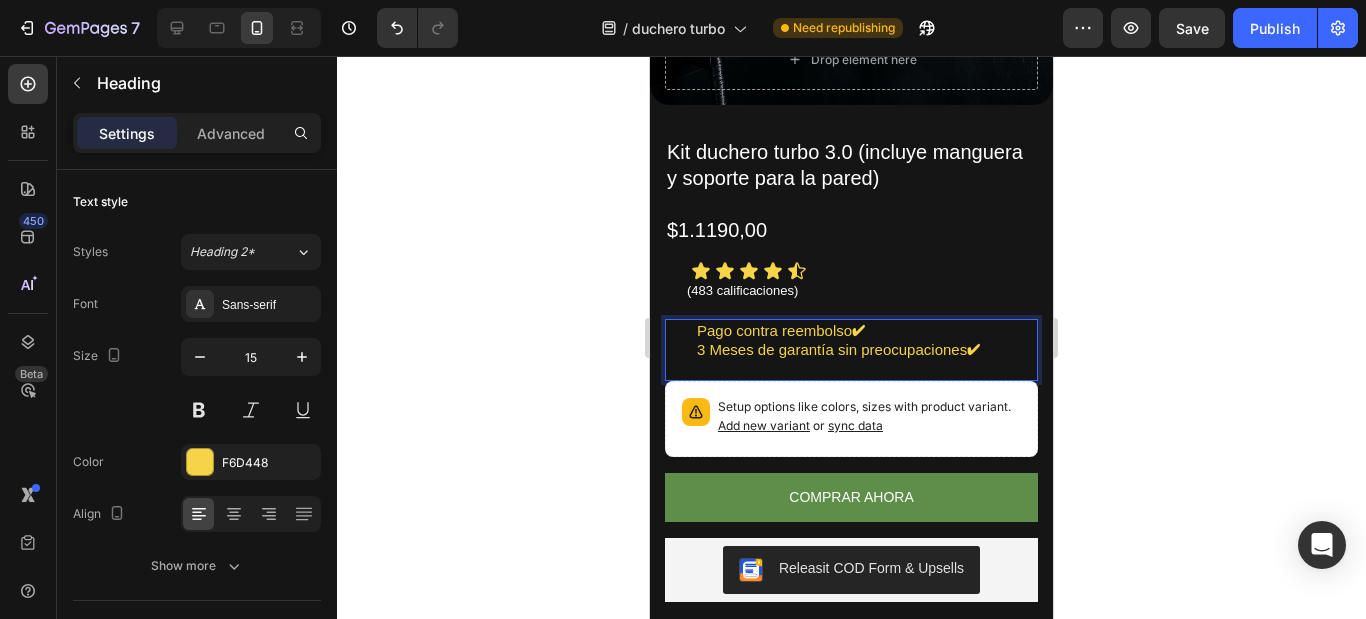click on "Pago contra reembolso  ✔ 3 Meses de garantía sin preocupaciones  ✔" at bounding box center (866, 350) 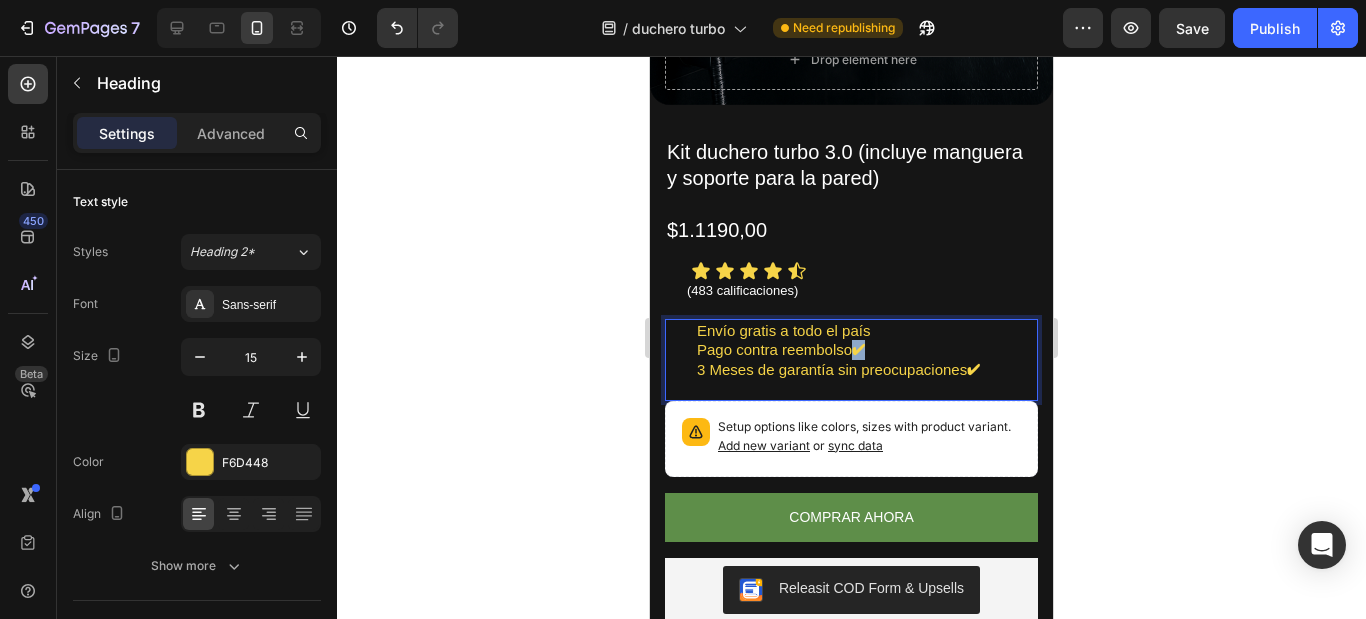 click on "✔" at bounding box center [858, 349] 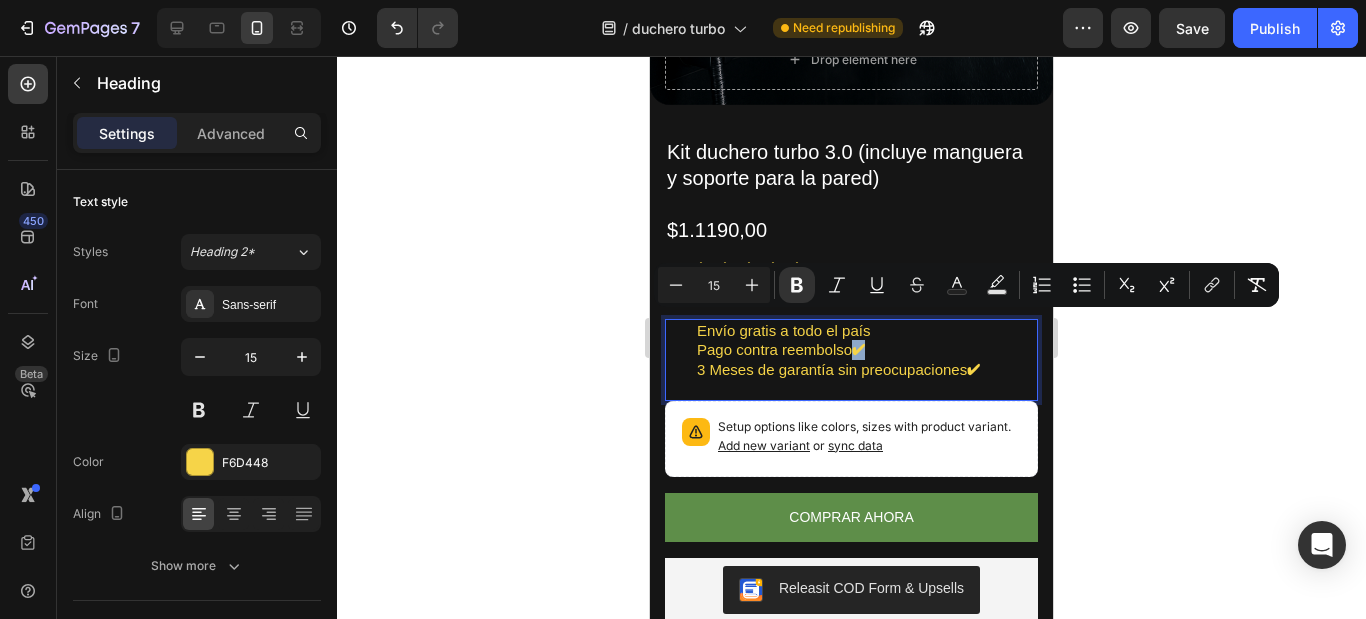 copy on "✔" 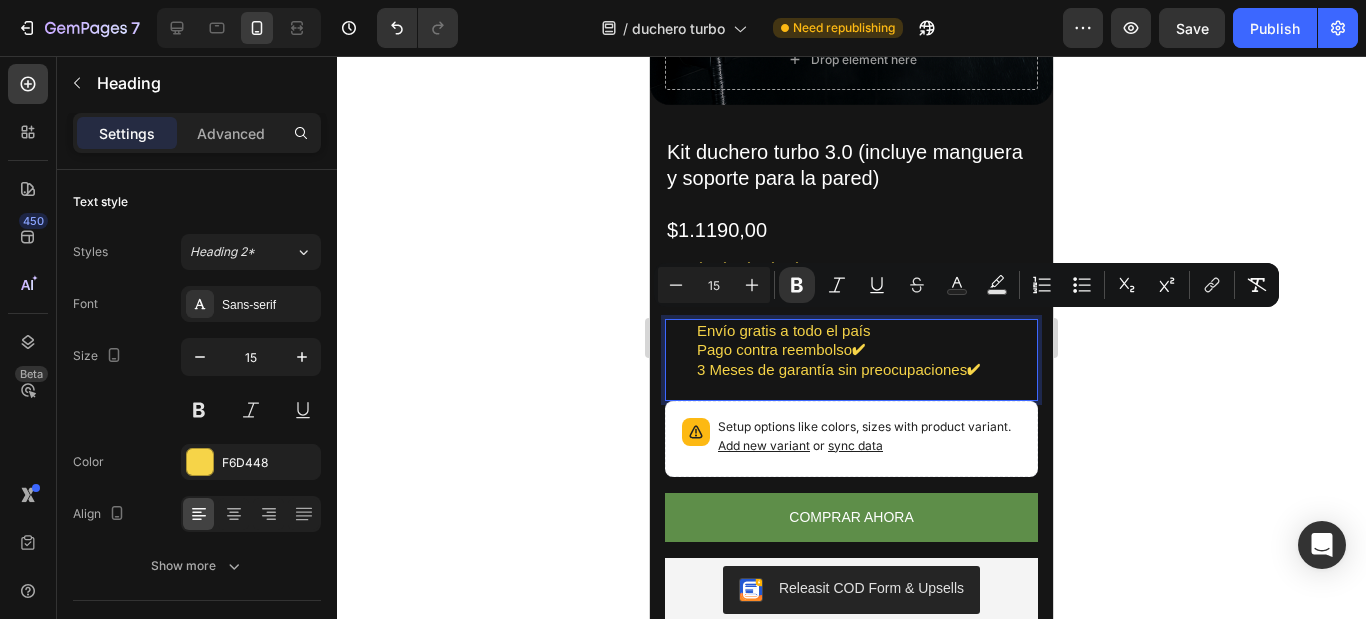click on "Envío gratis a todo el país  Pago contra reembolso  ✔ 3 Meses de garantía sin preocupaciones  ✔" at bounding box center [866, 360] 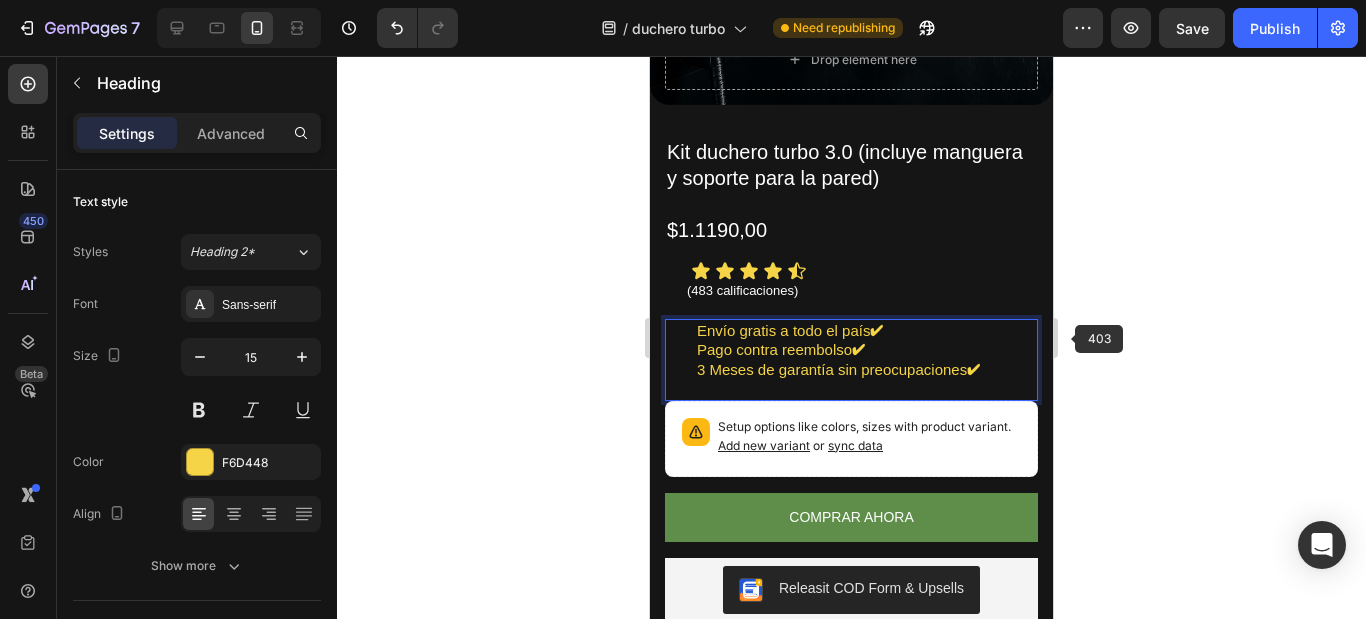 click 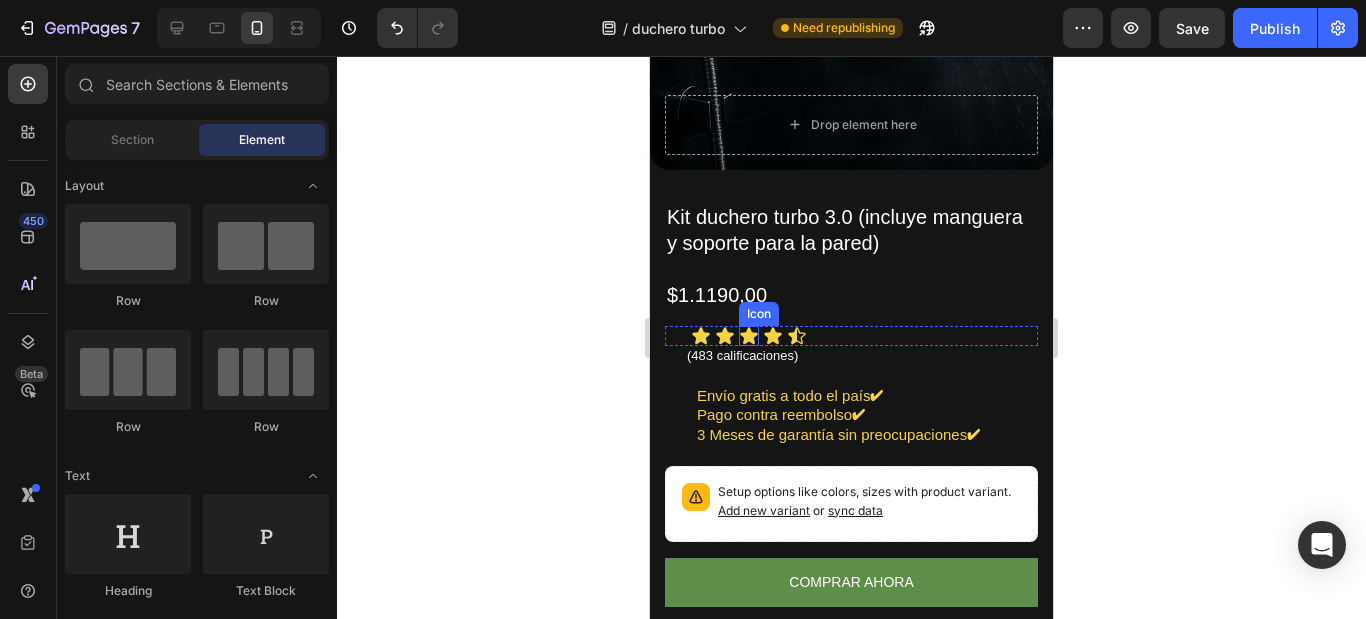scroll, scrollTop: 800, scrollLeft: 0, axis: vertical 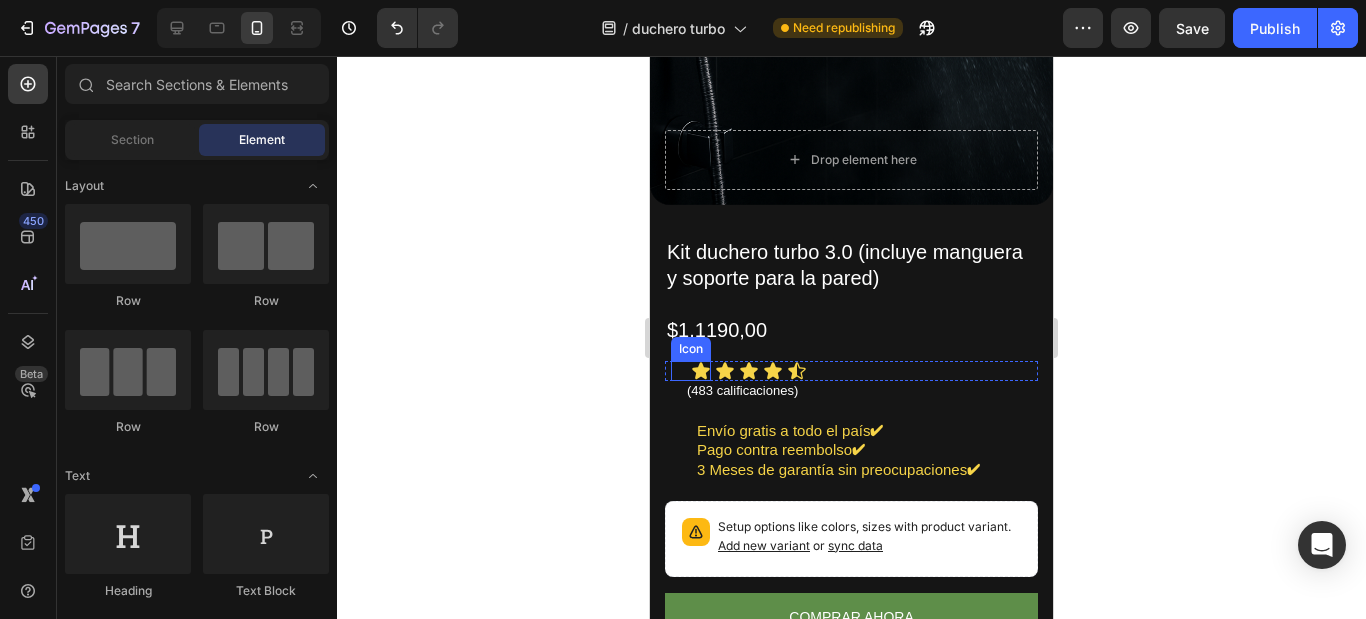 click on "Icon" at bounding box center (691, 371) 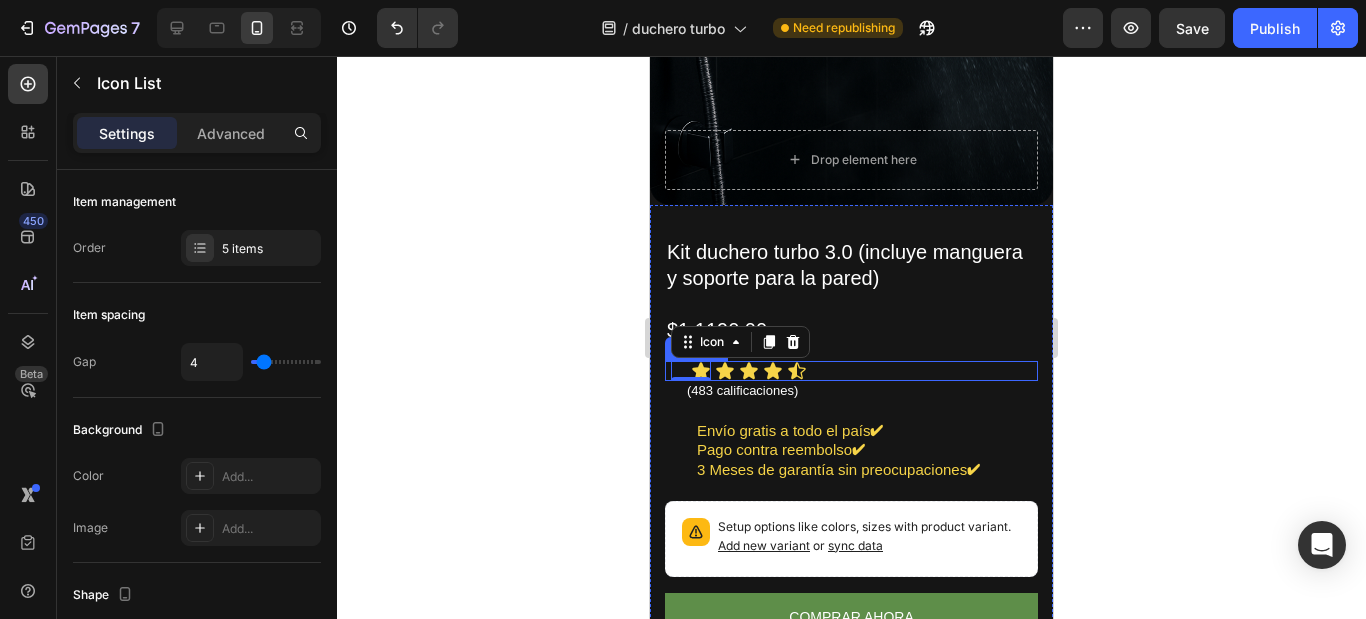 click on "Icon   0 Icon Icon Icon Icon Icon List" at bounding box center [851, 371] 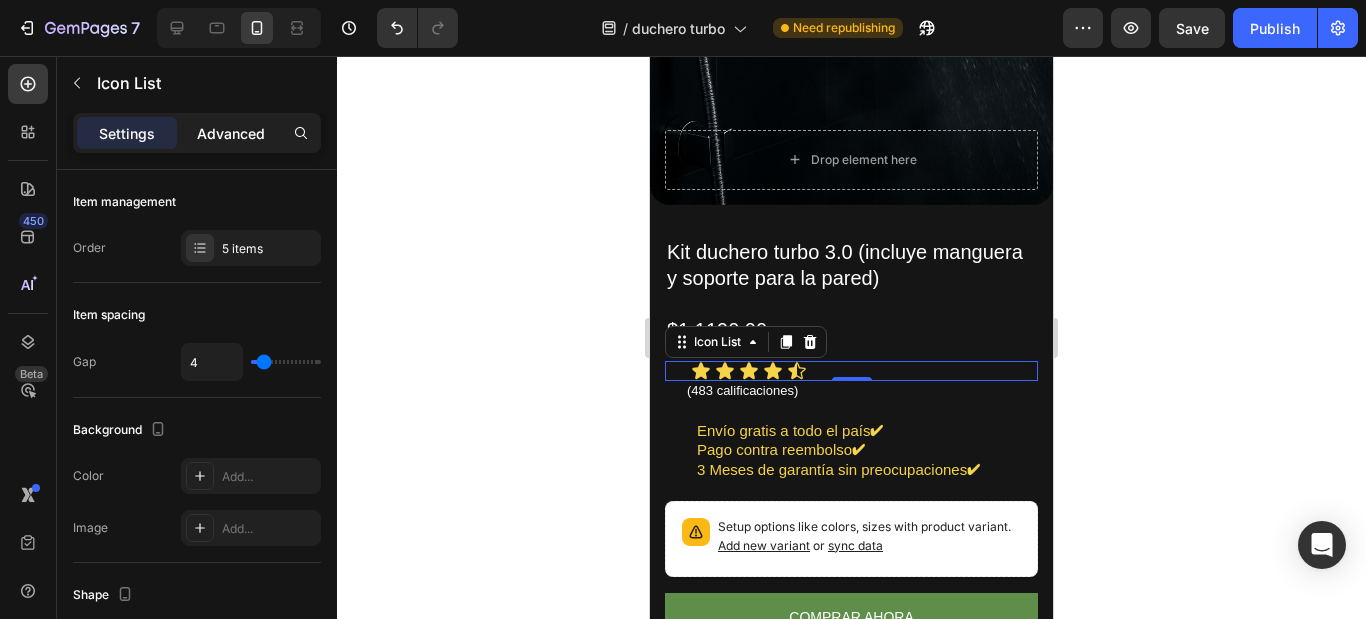 click on "Advanced" at bounding box center [231, 133] 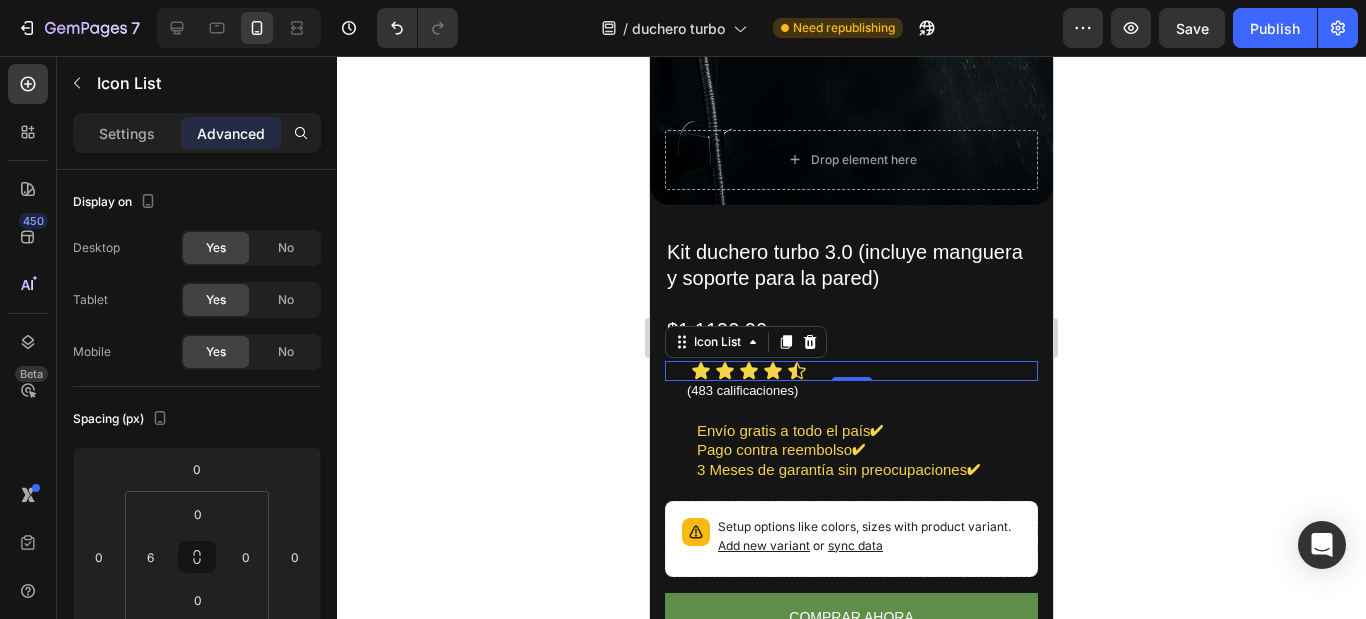 click 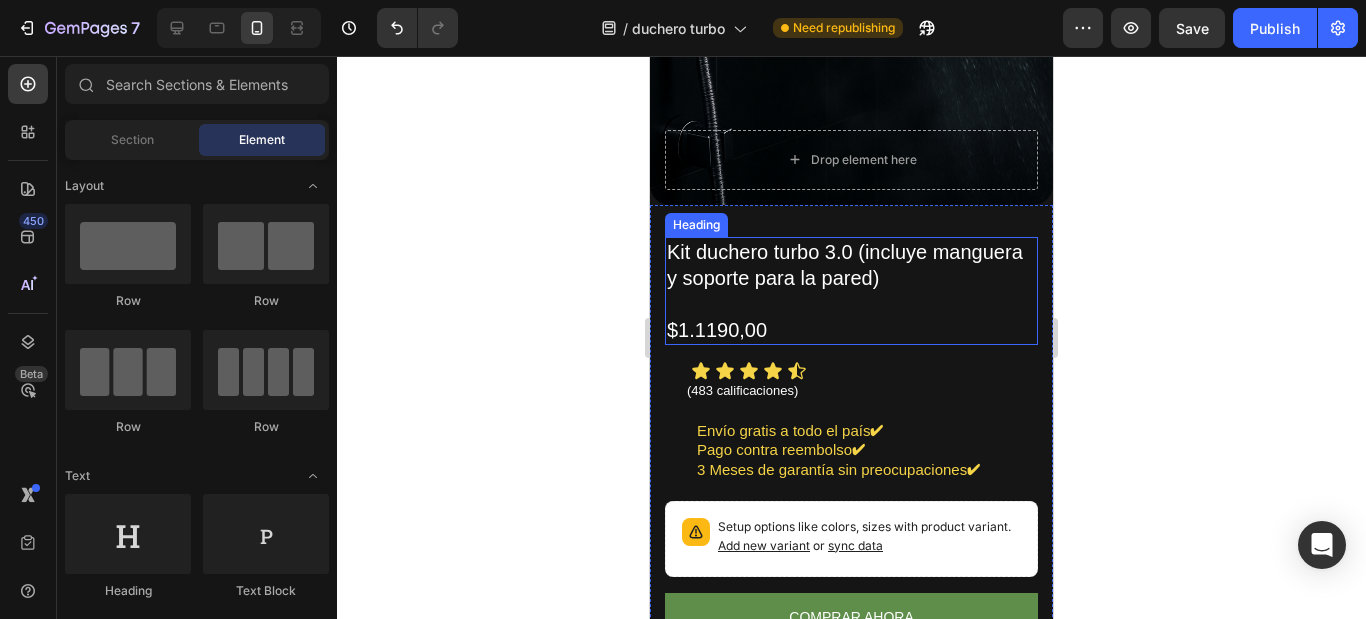 click on "Kit duchero turbo 3.0 (incluye manguera y soporte para la pared)       $1.1190,00" at bounding box center (851, 291) 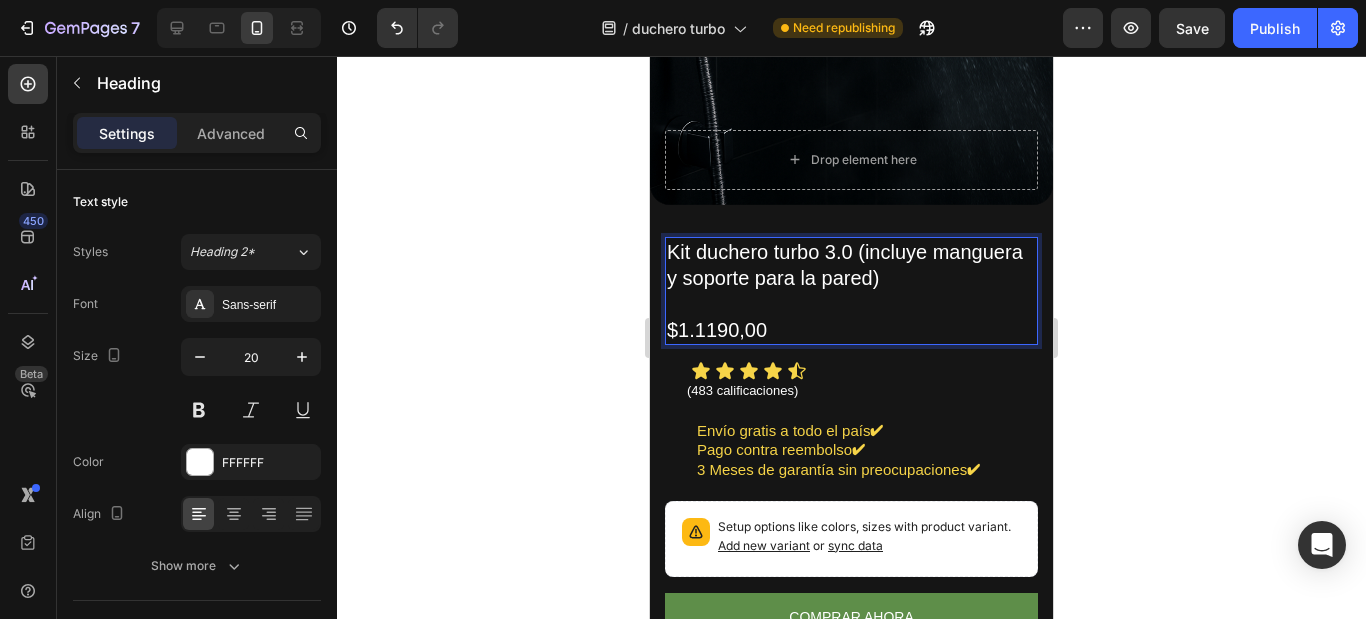 click on "Kit duchero turbo 3.0 (incluye manguera y soporte para la pared)       $1.1190,00" at bounding box center [851, 291] 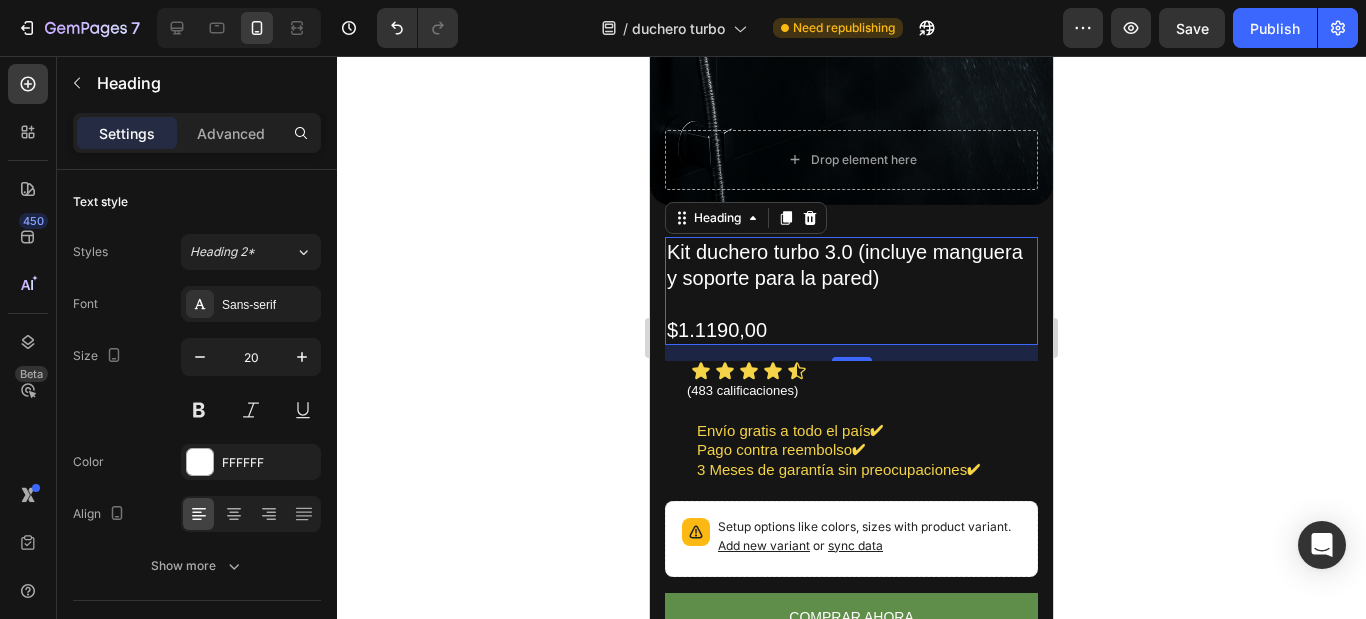 click 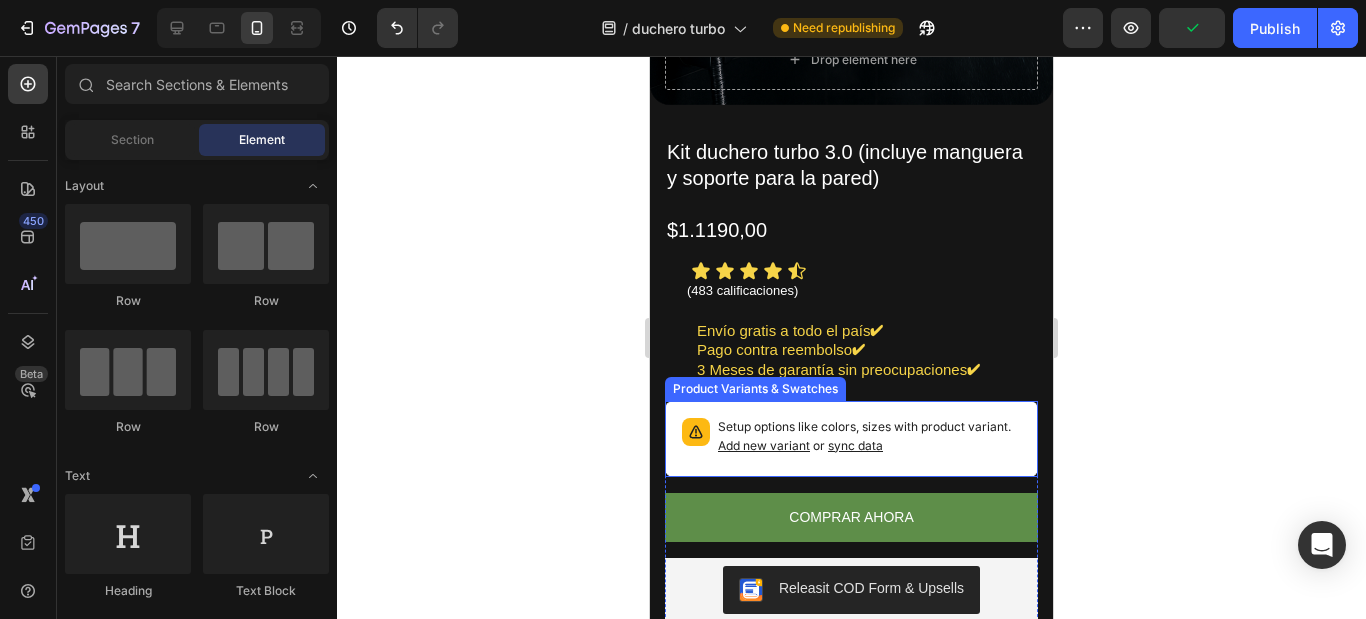 scroll, scrollTop: 1000, scrollLeft: 0, axis: vertical 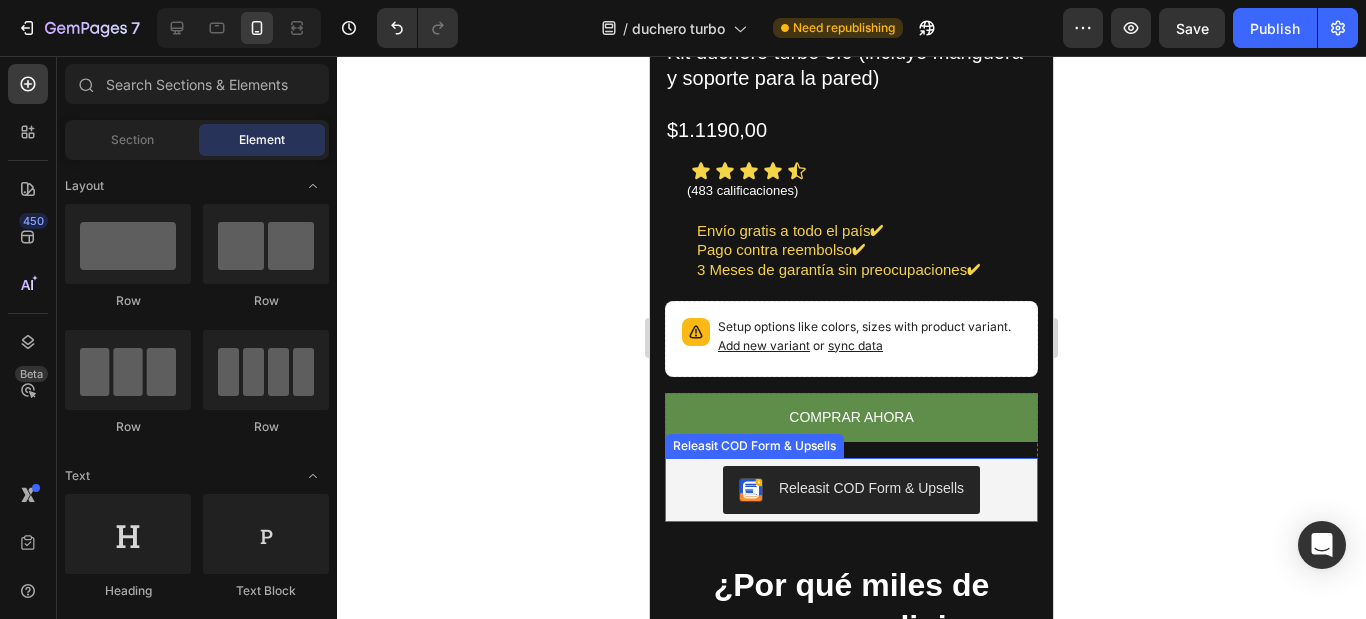 click on "Kit duchero turbo 3.0 (incluye manguera y soporte para la pared)          $1.1190,00 Heading Icon Icon Icon Icon Icon Icon List   (483 calificaciones)   Heading Envío gratis a todo el país  ✔ Pago contra reembolso  ✔ 3 Meses de garantía sin preocupaciones  ✔   Heading Setup options like colors, sizes with product variant.       Add new variant   or   sync data Product Variants & Swatches COMPRAR AHORA Dynamic Checkout Releasit COD Form & Upsells Releasit COD Form & Upsells Row Product ¿Por qué miles de personas ya eligieron el Duchero Turbo 3.0? Heading                Icon                Icon                Icon                Icon
Icon Icon List Hoz Porque  descubrieron  que una buena ducha puede cambiarte el ánimo, relajarte el cuerpo y transformar tu día en solo minutos. Text block Image Row" at bounding box center (851, 438) 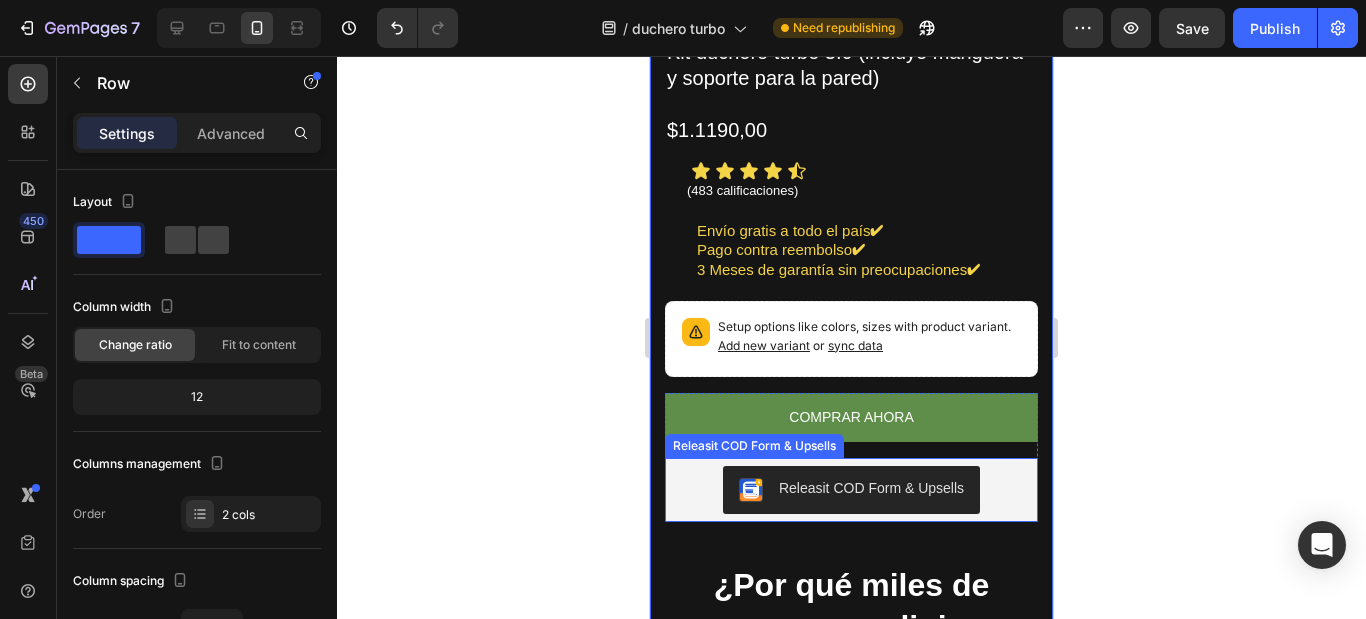 click on "Releasit COD Form & Upsells" at bounding box center [851, 490] 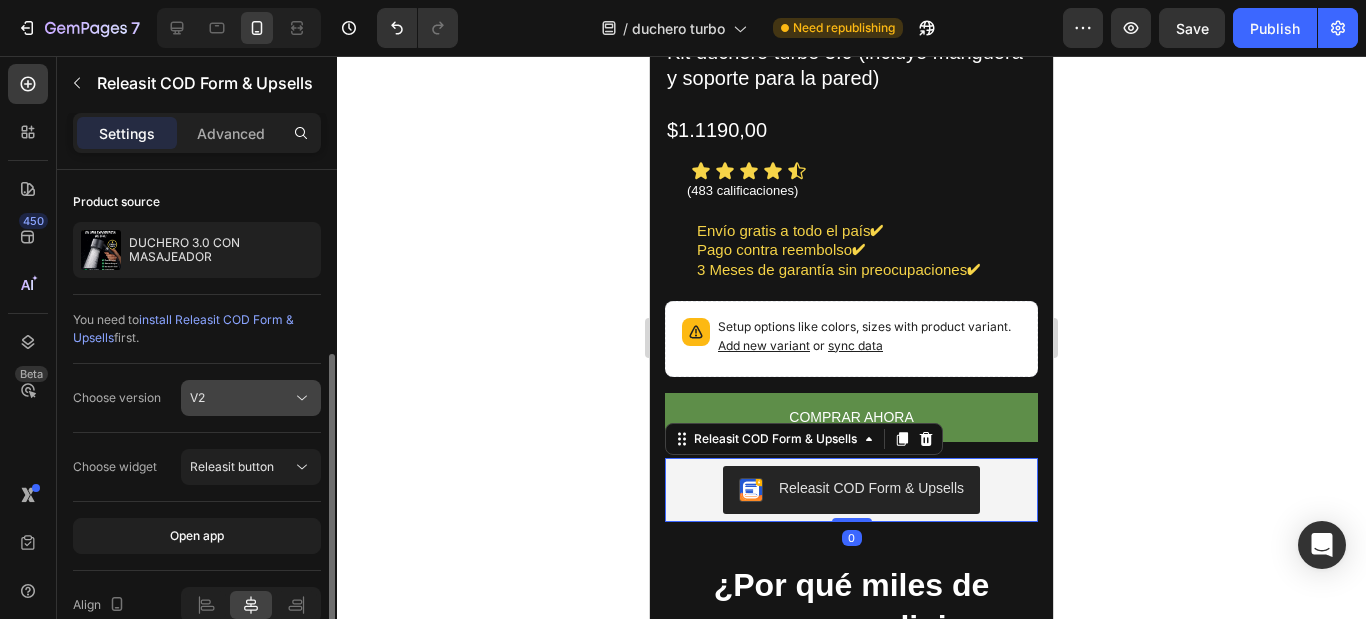 scroll, scrollTop: 100, scrollLeft: 0, axis: vertical 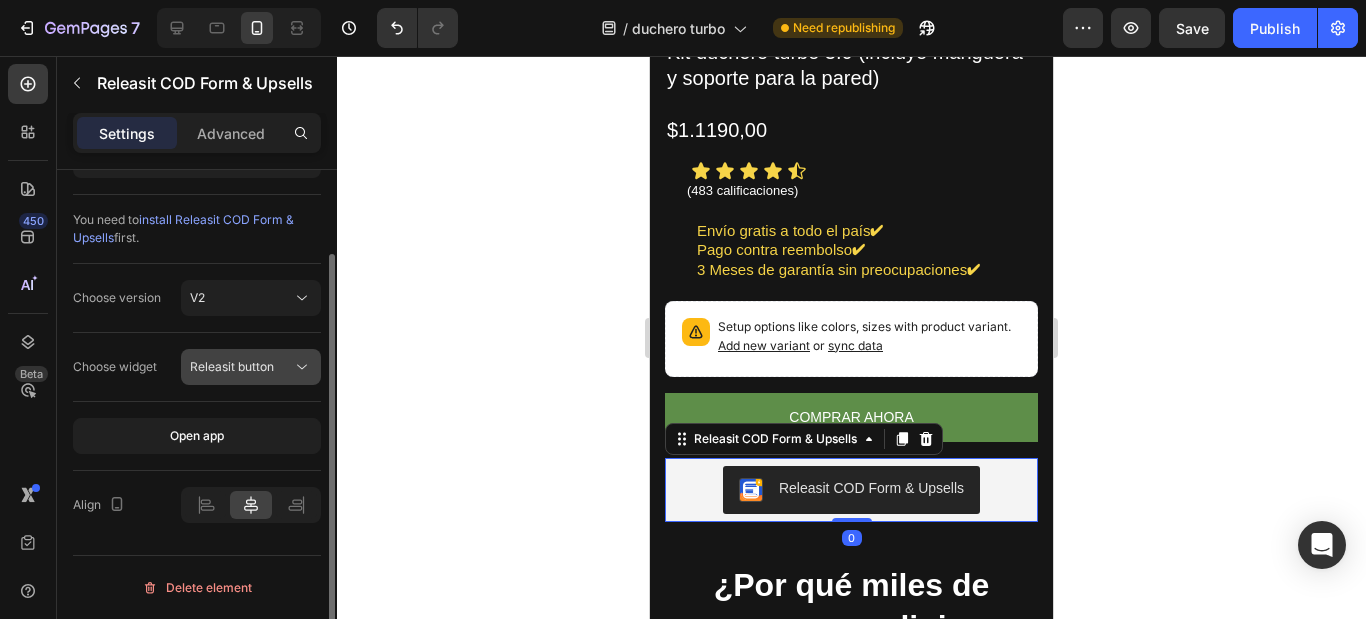 click on "Releasit button" at bounding box center [232, 366] 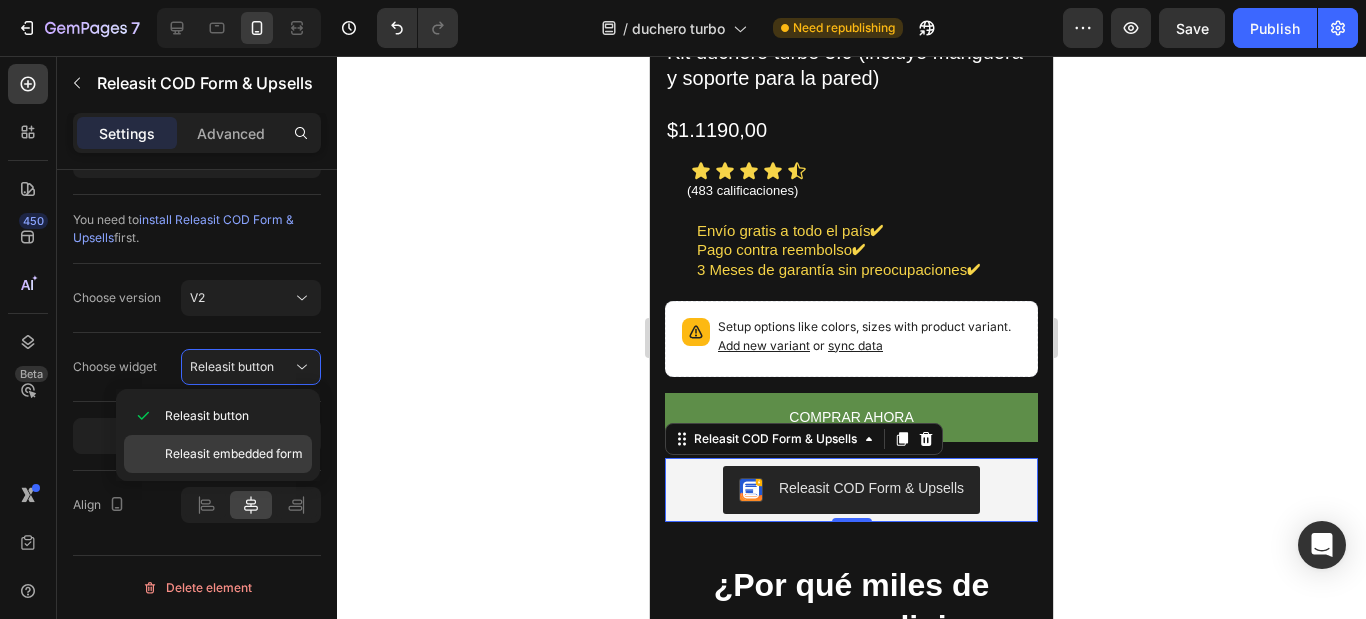 click on "Releasit embedded form" at bounding box center (234, 454) 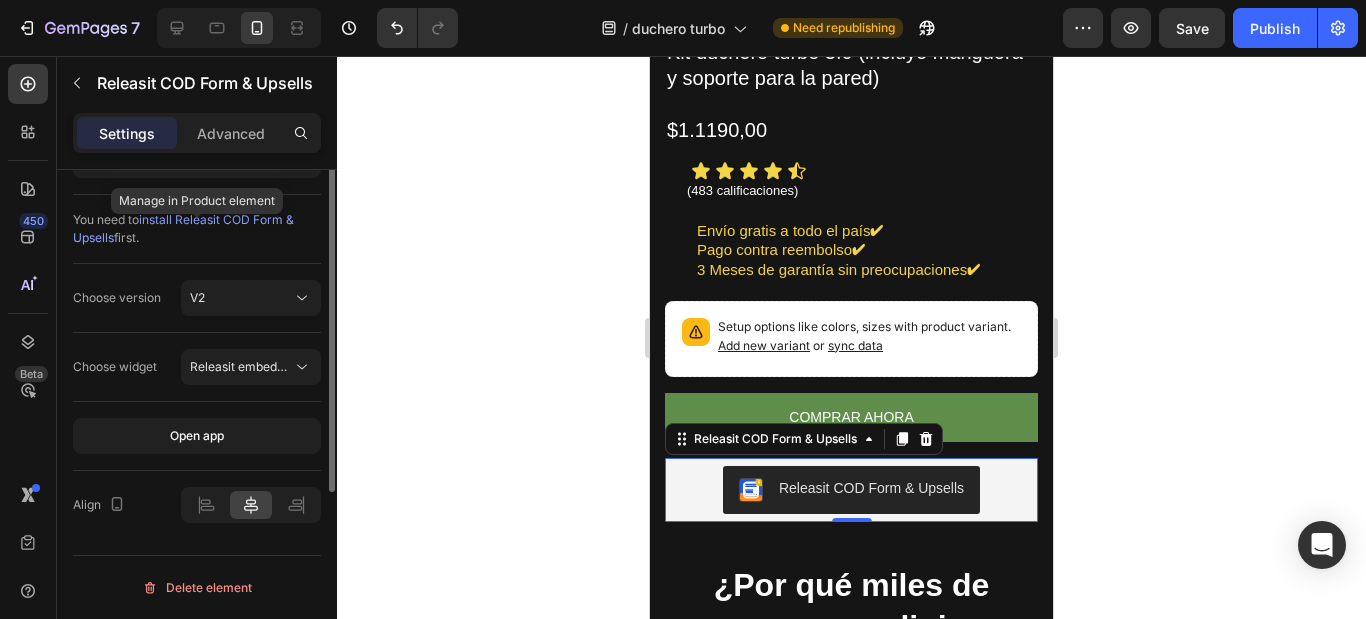 scroll, scrollTop: 0, scrollLeft: 0, axis: both 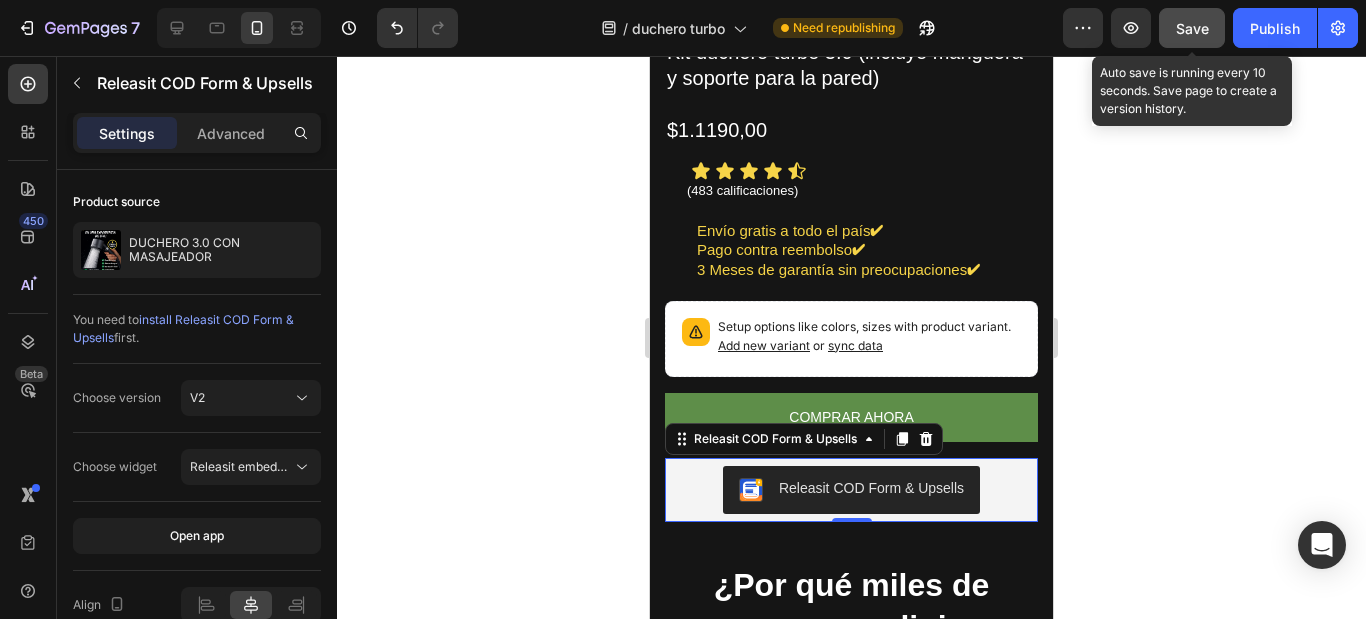 click on "Save" at bounding box center (1192, 28) 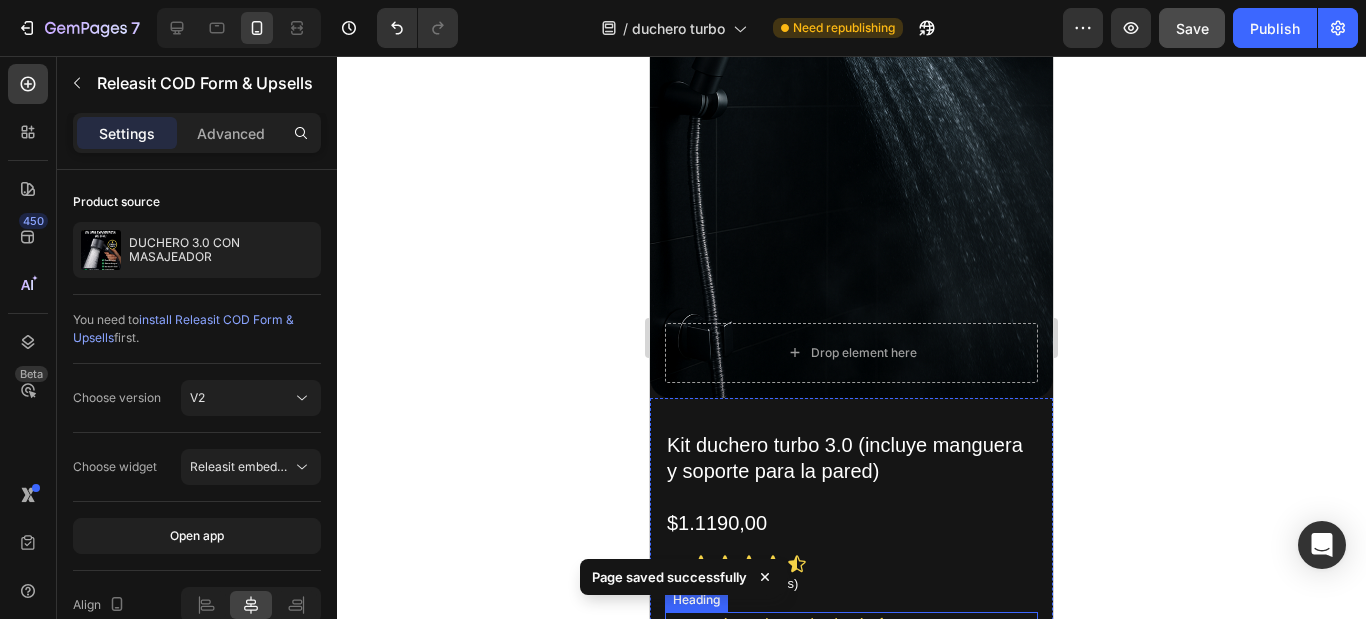scroll, scrollTop: 700, scrollLeft: 0, axis: vertical 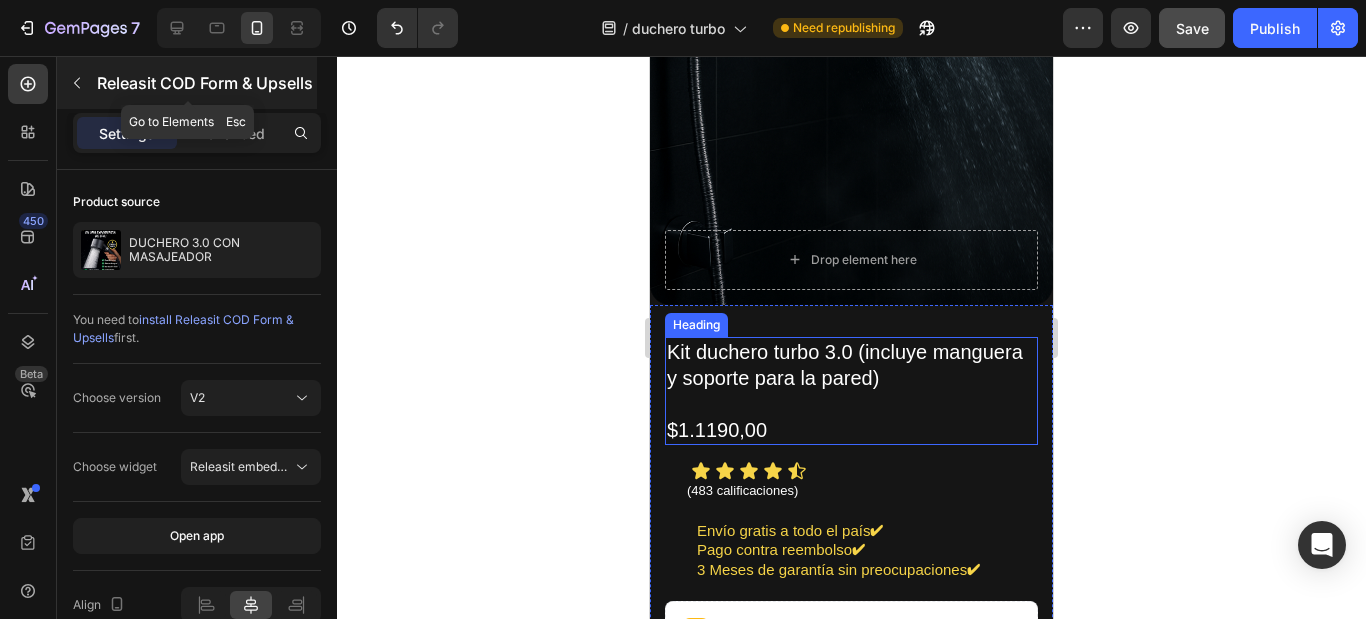 click 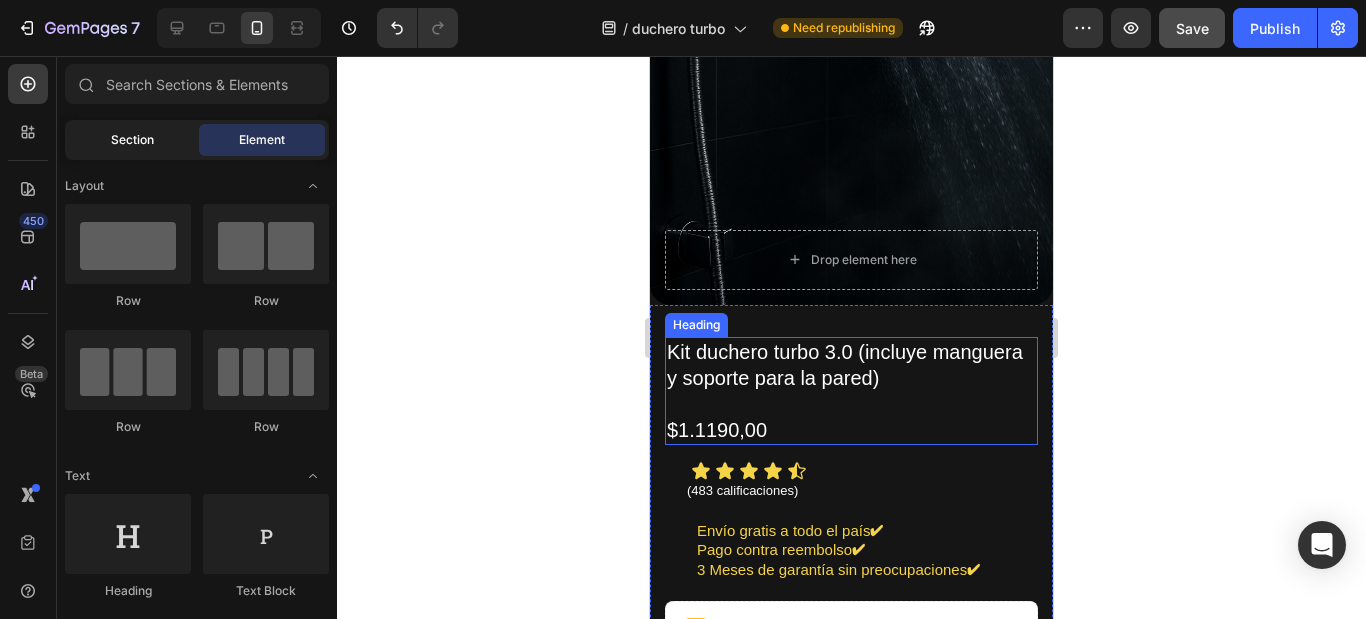 click on "Section" 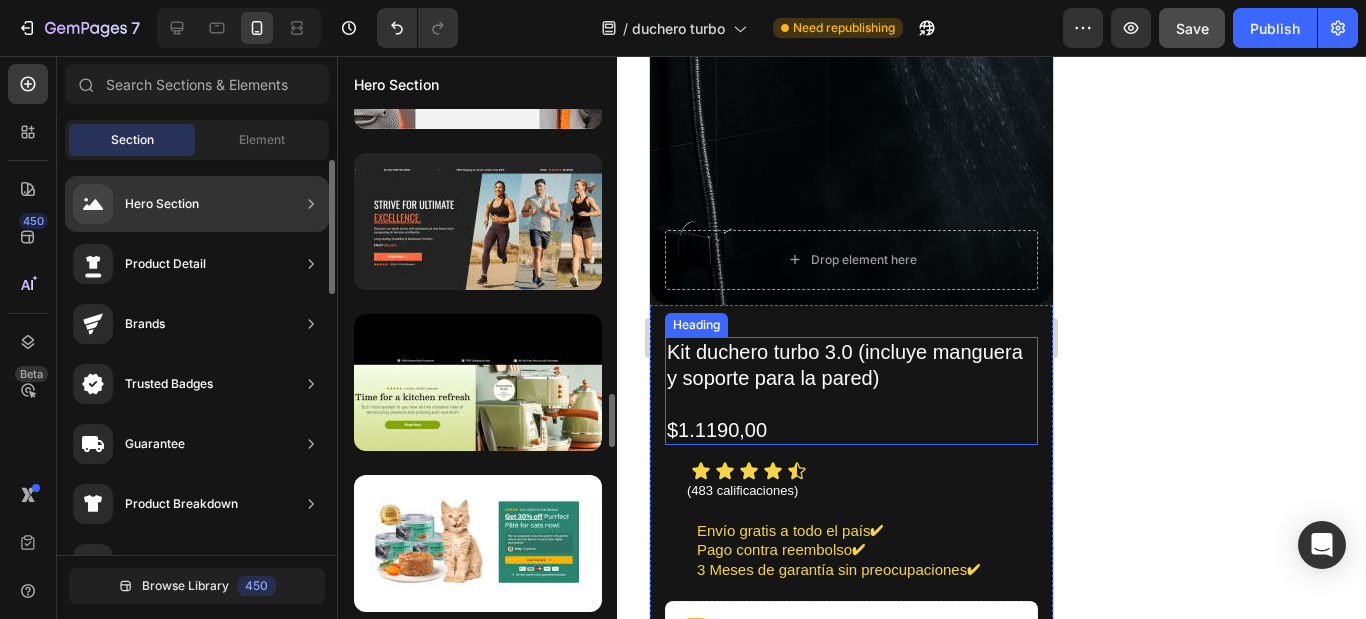 scroll, scrollTop: 284, scrollLeft: 0, axis: vertical 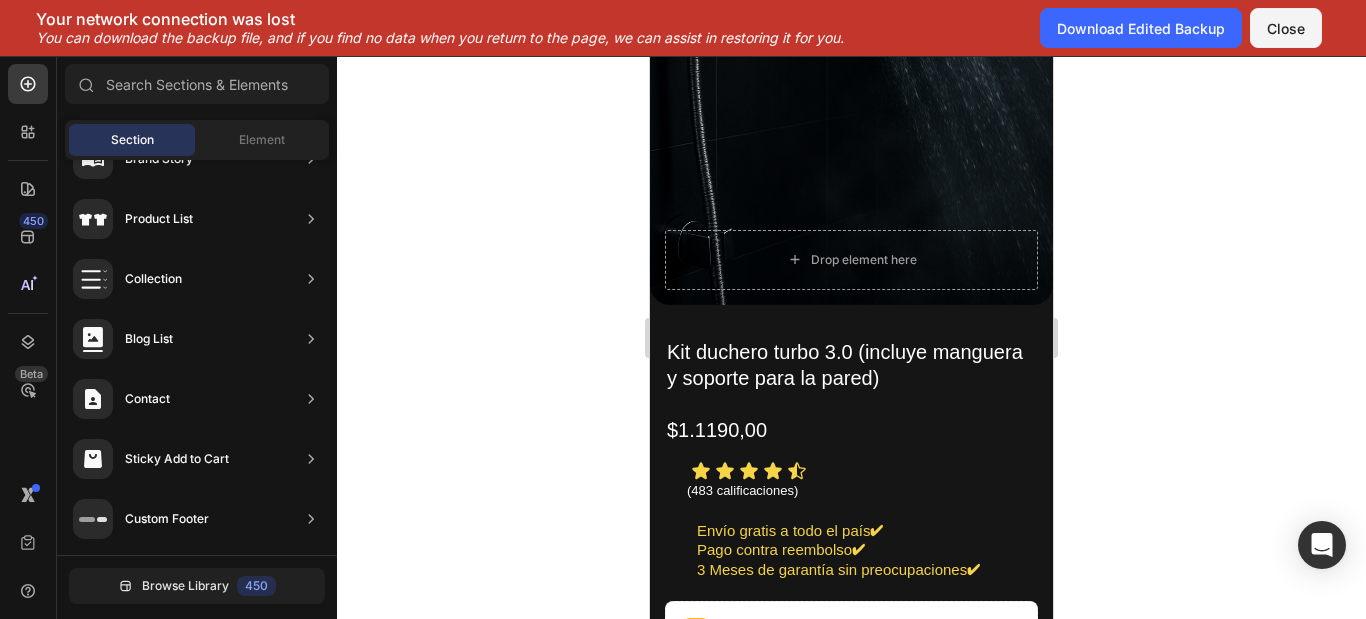 click 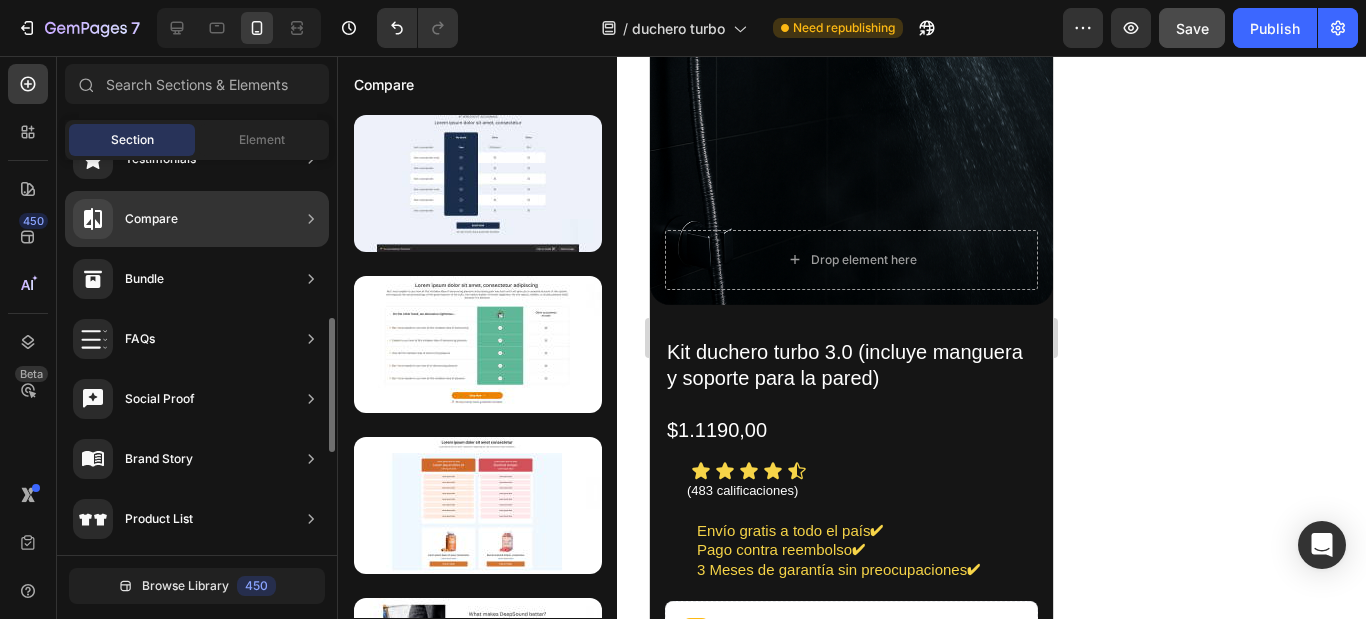 scroll, scrollTop: 265, scrollLeft: 0, axis: vertical 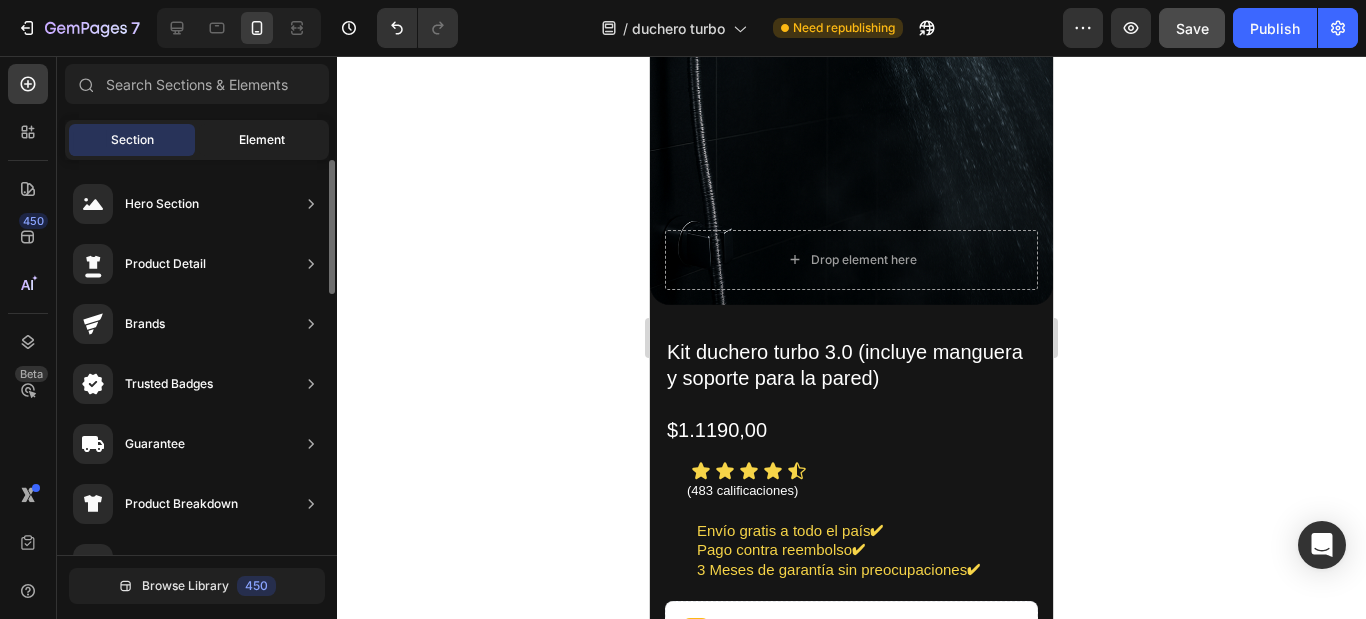 click on "Element" 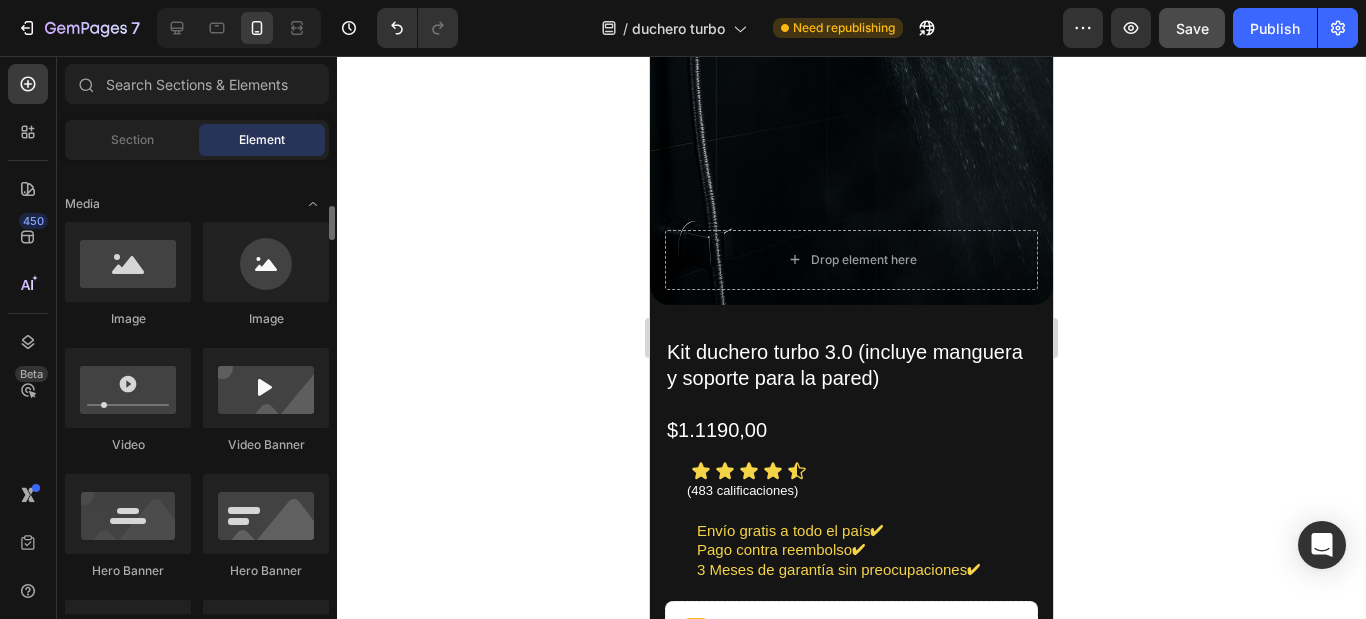 scroll, scrollTop: 0, scrollLeft: 0, axis: both 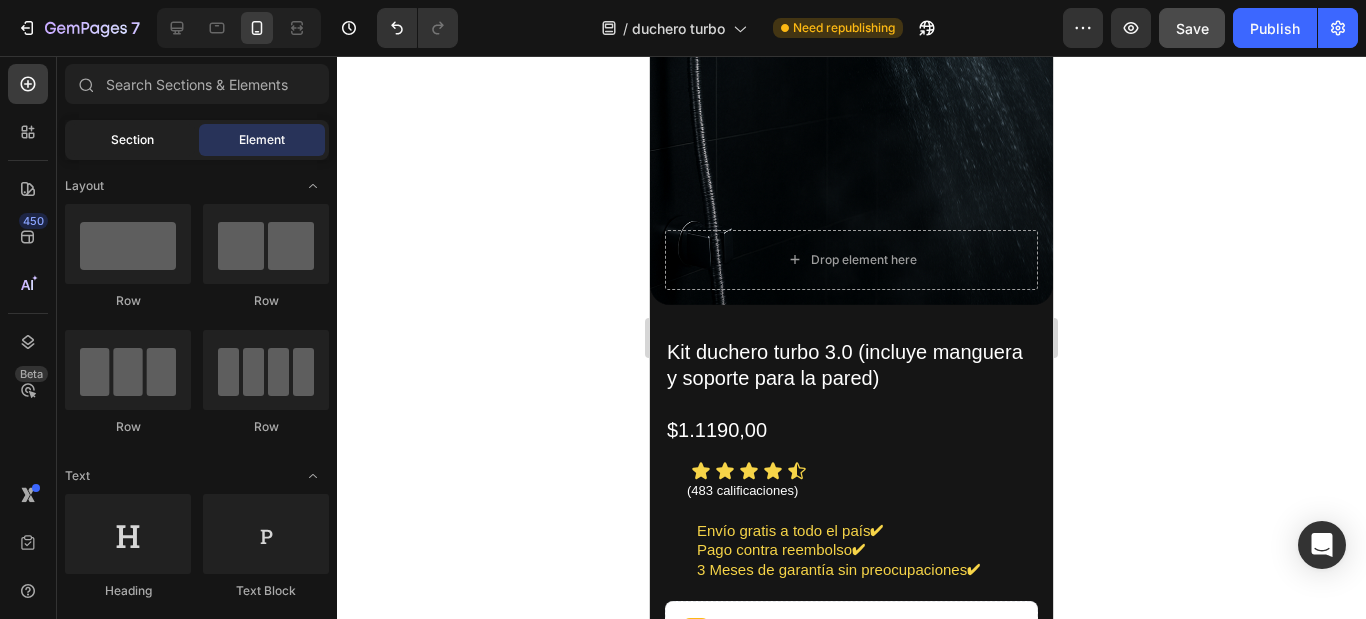 click on "Section" 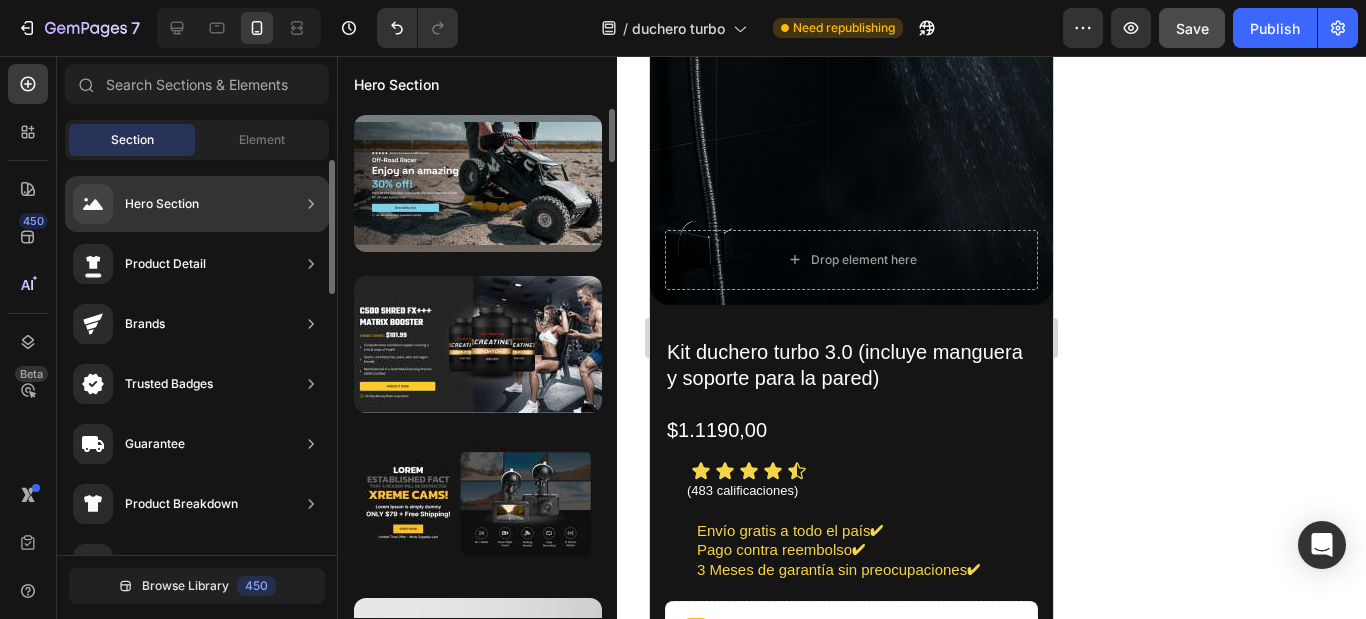 click on "Hero Section" at bounding box center [162, 204] 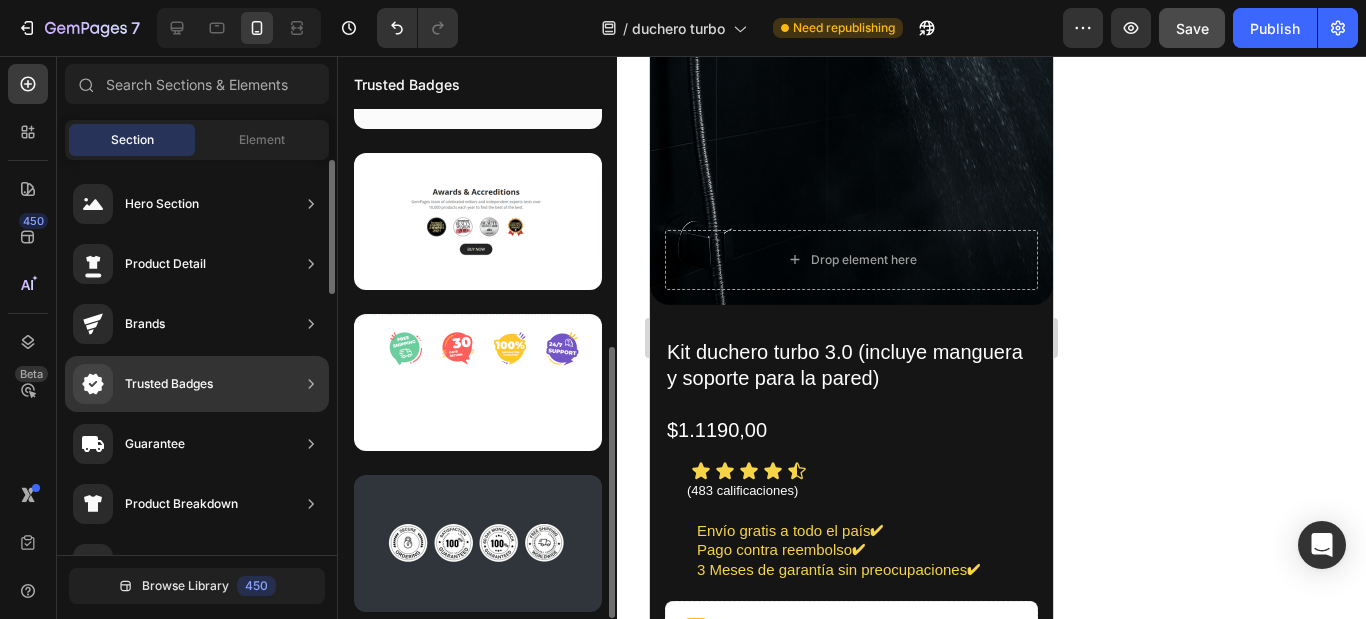 scroll, scrollTop: 445, scrollLeft: 0, axis: vertical 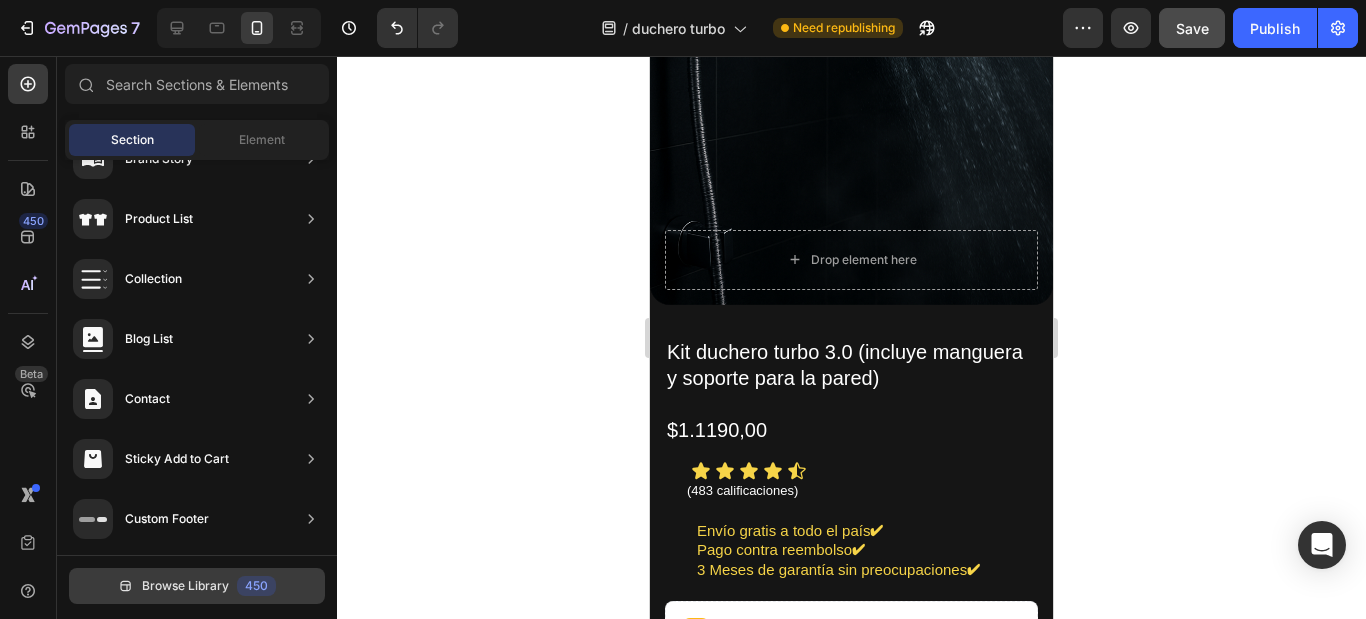 click on "Browse Library" at bounding box center (185, 586) 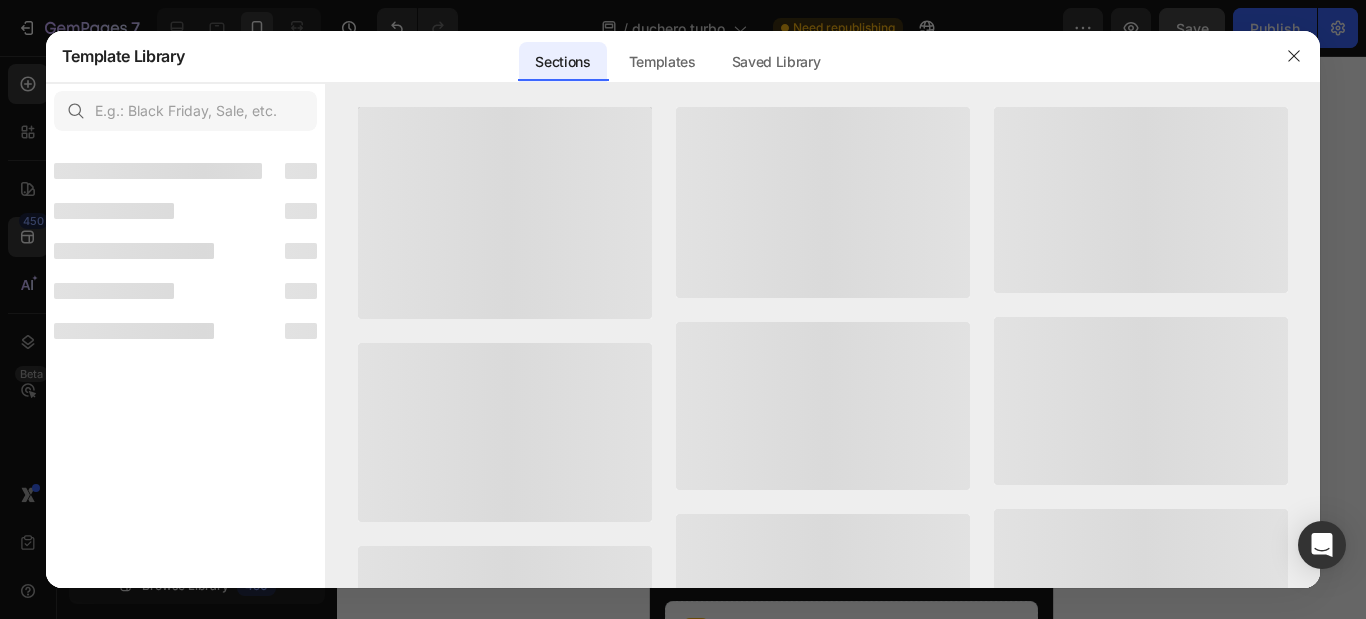 scroll, scrollTop: 741, scrollLeft: 0, axis: vertical 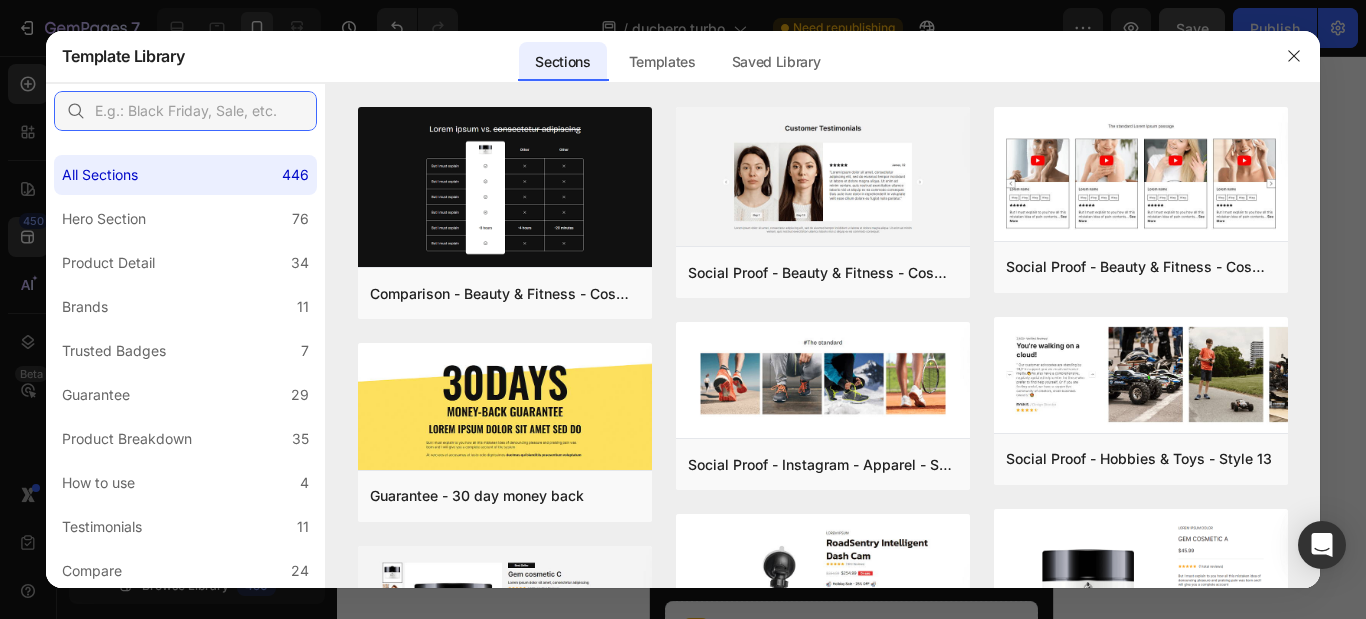 click at bounding box center (185, 111) 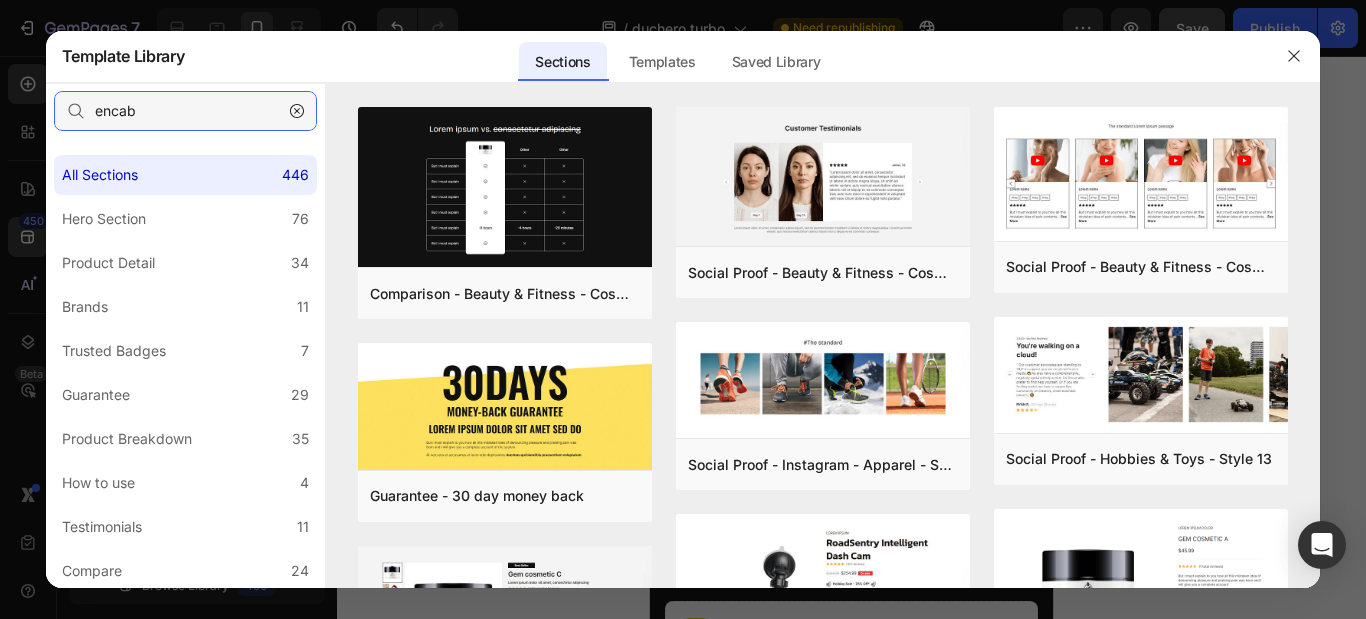 type on "encabe" 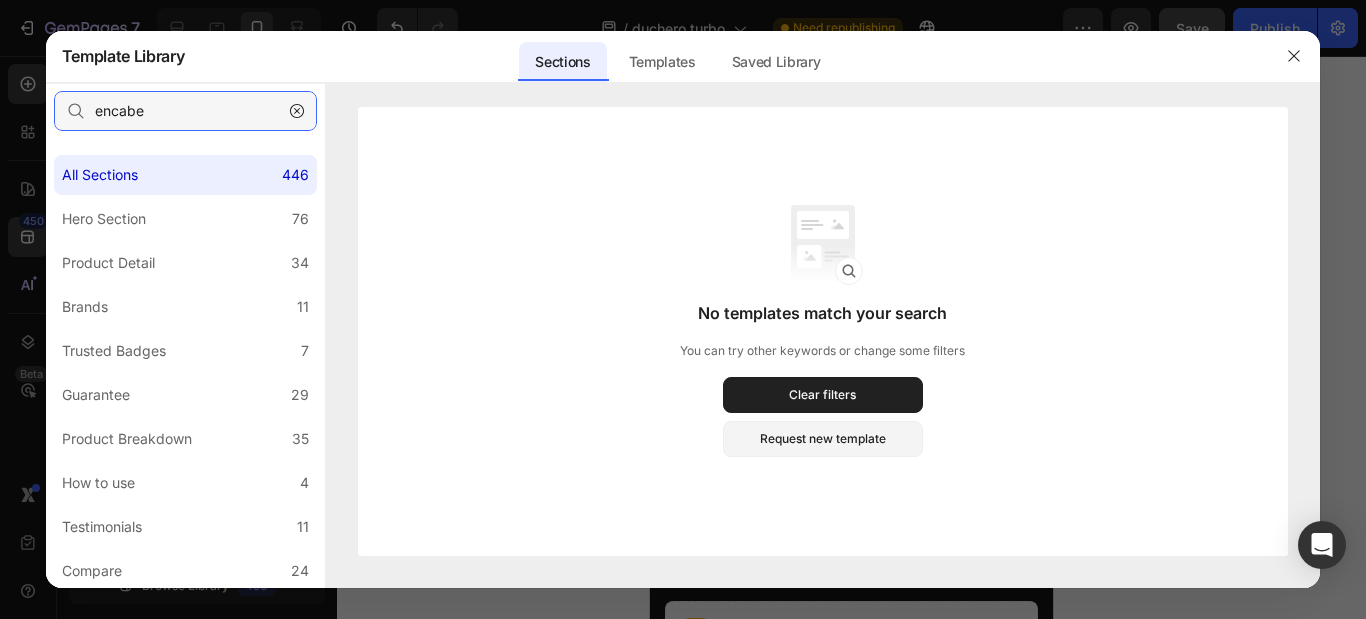 drag, startPoint x: 196, startPoint y: 120, endPoint x: 59, endPoint y: 108, distance: 137.52454 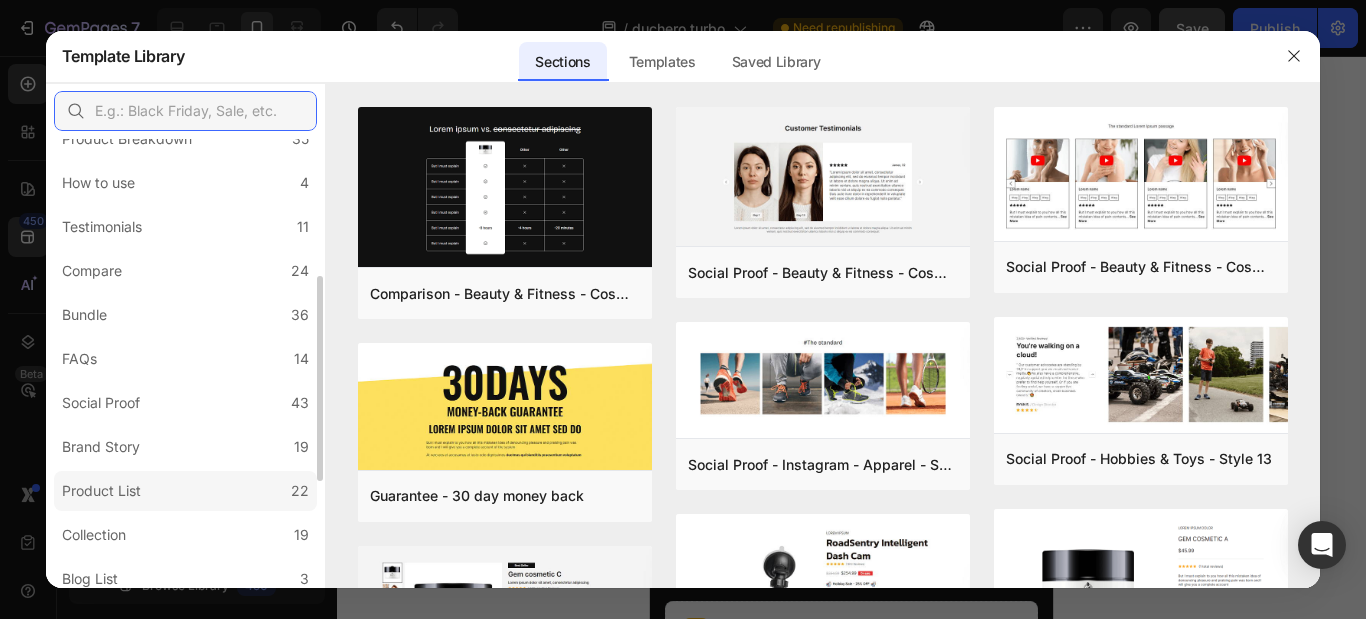 scroll, scrollTop: 531, scrollLeft: 0, axis: vertical 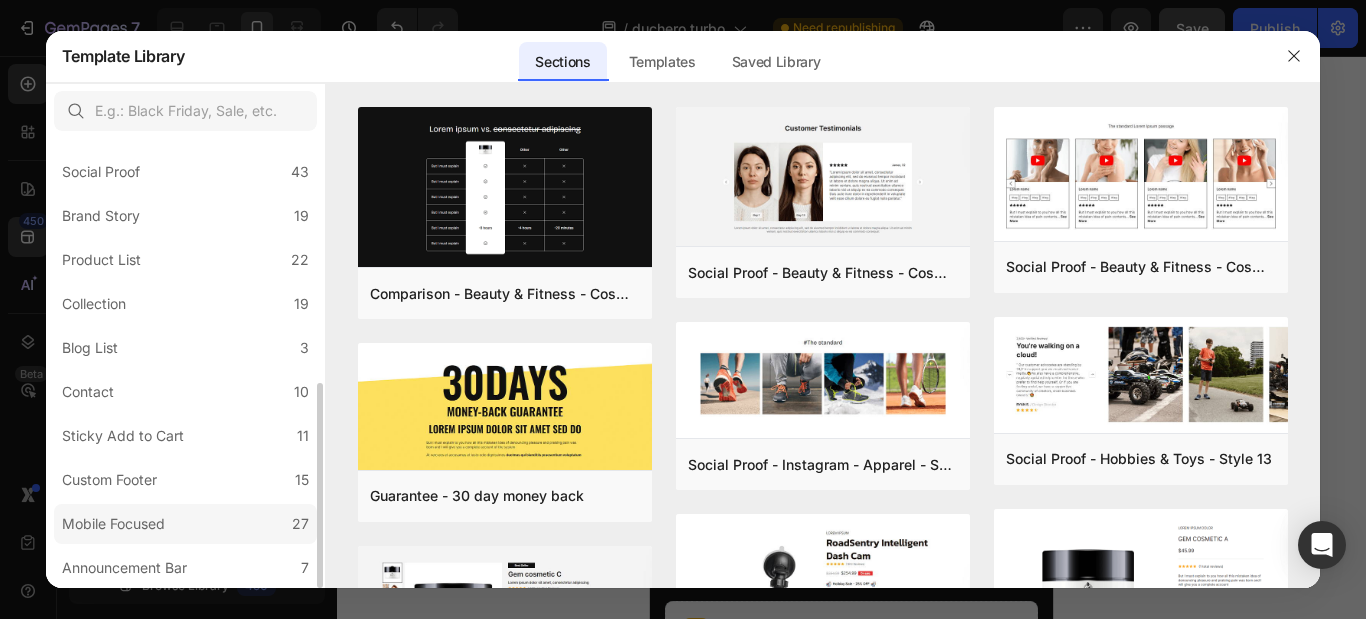 click on "Mobile Focused 27" 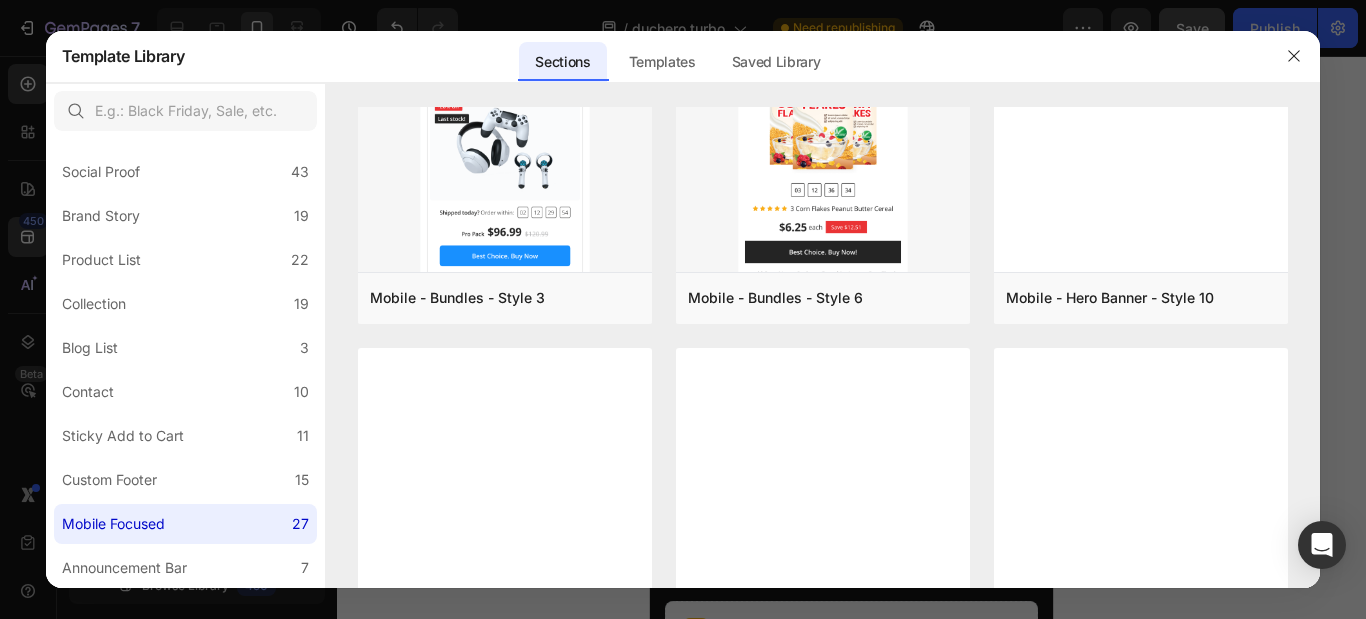 scroll, scrollTop: 2301, scrollLeft: 0, axis: vertical 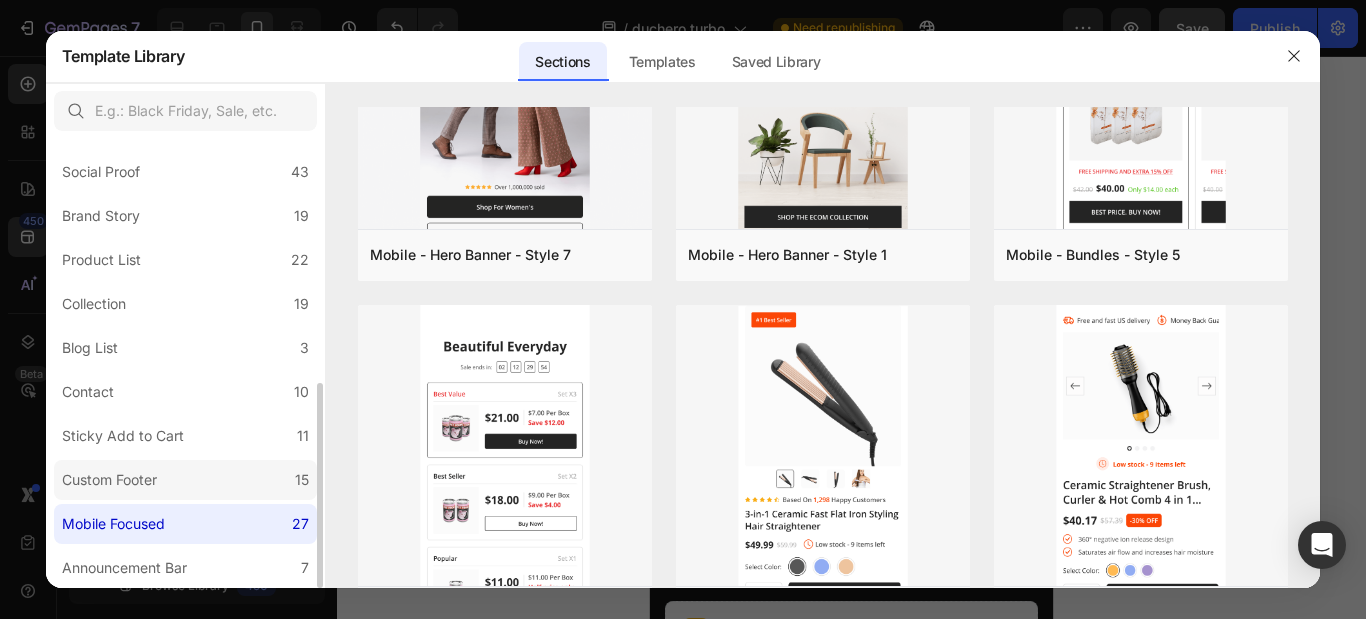 click on "Custom Footer 15" 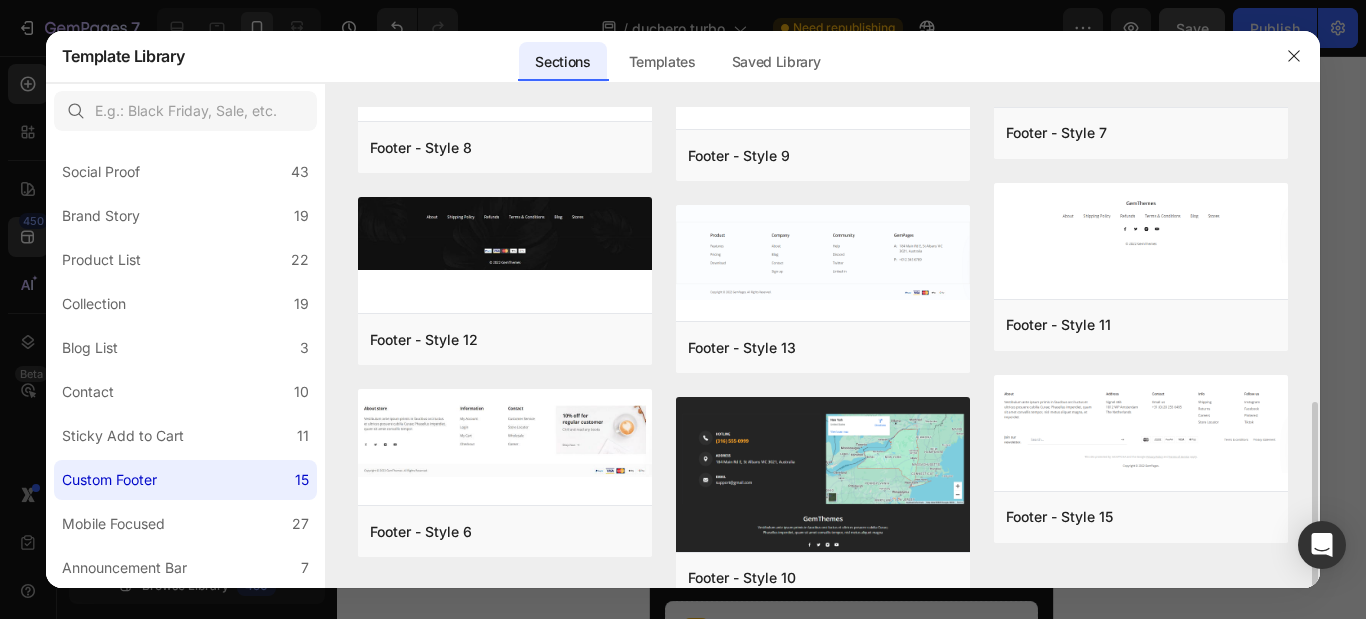scroll, scrollTop: 540, scrollLeft: 0, axis: vertical 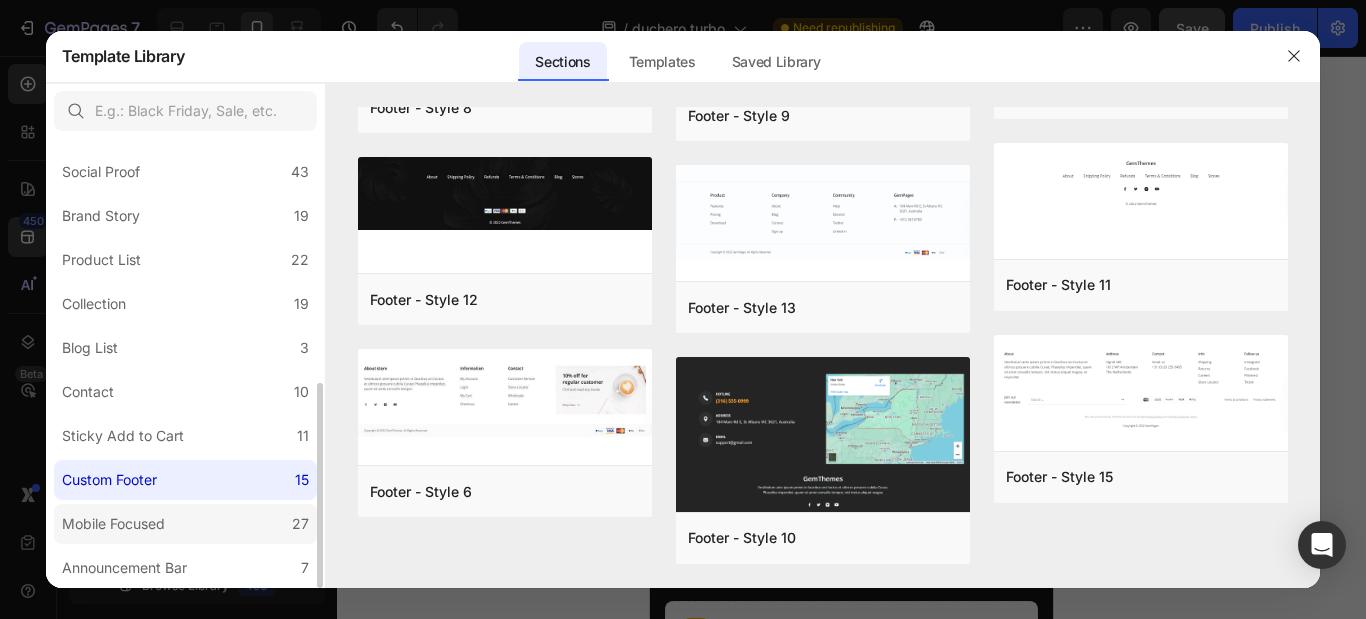 click on "Mobile Focused" at bounding box center [113, 524] 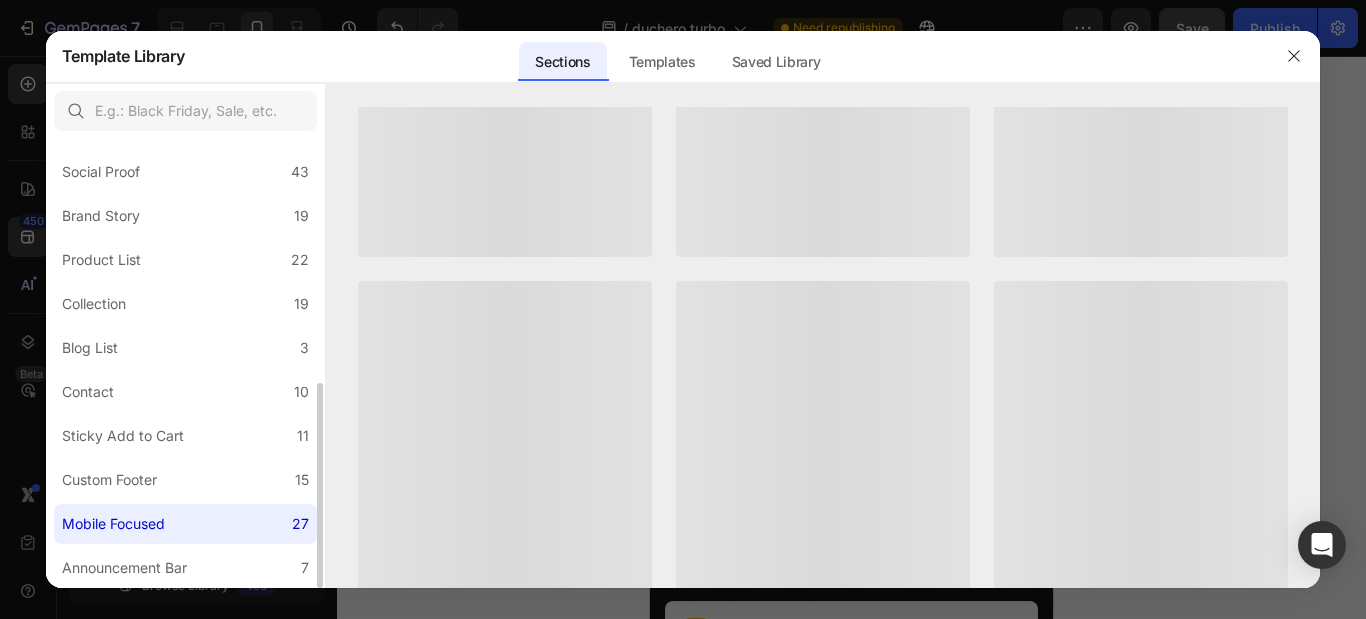 scroll, scrollTop: 0, scrollLeft: 0, axis: both 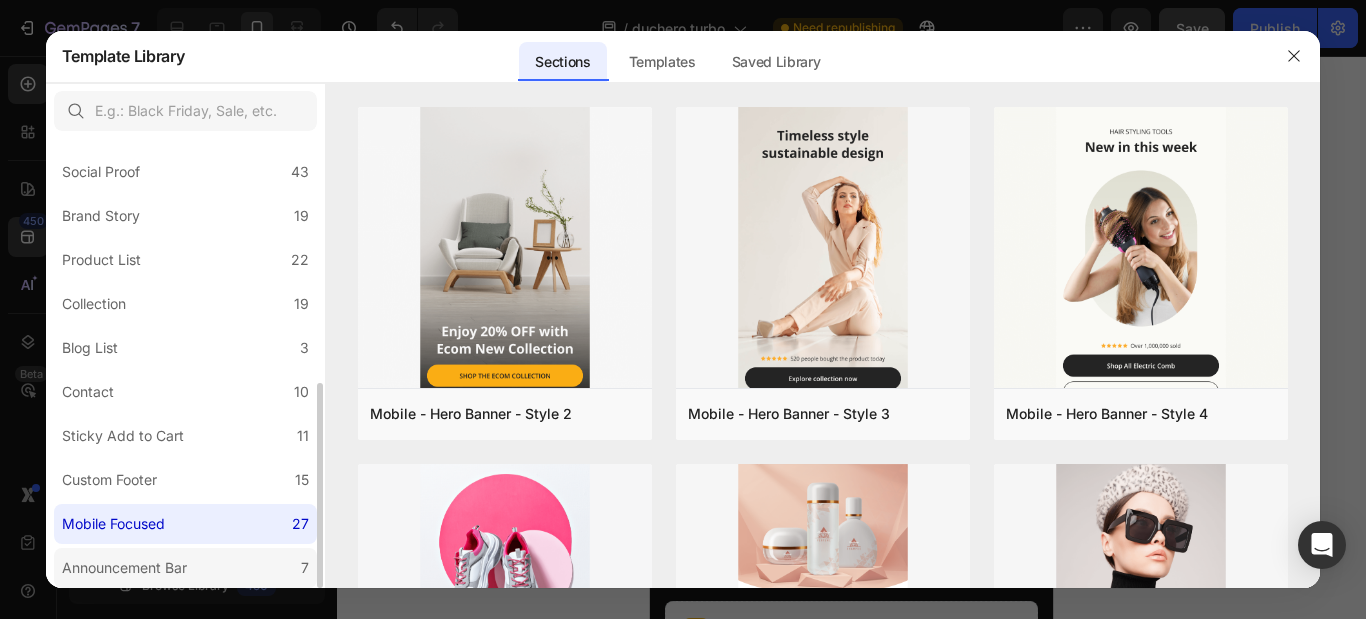 click on "Announcement Bar" at bounding box center [128, 568] 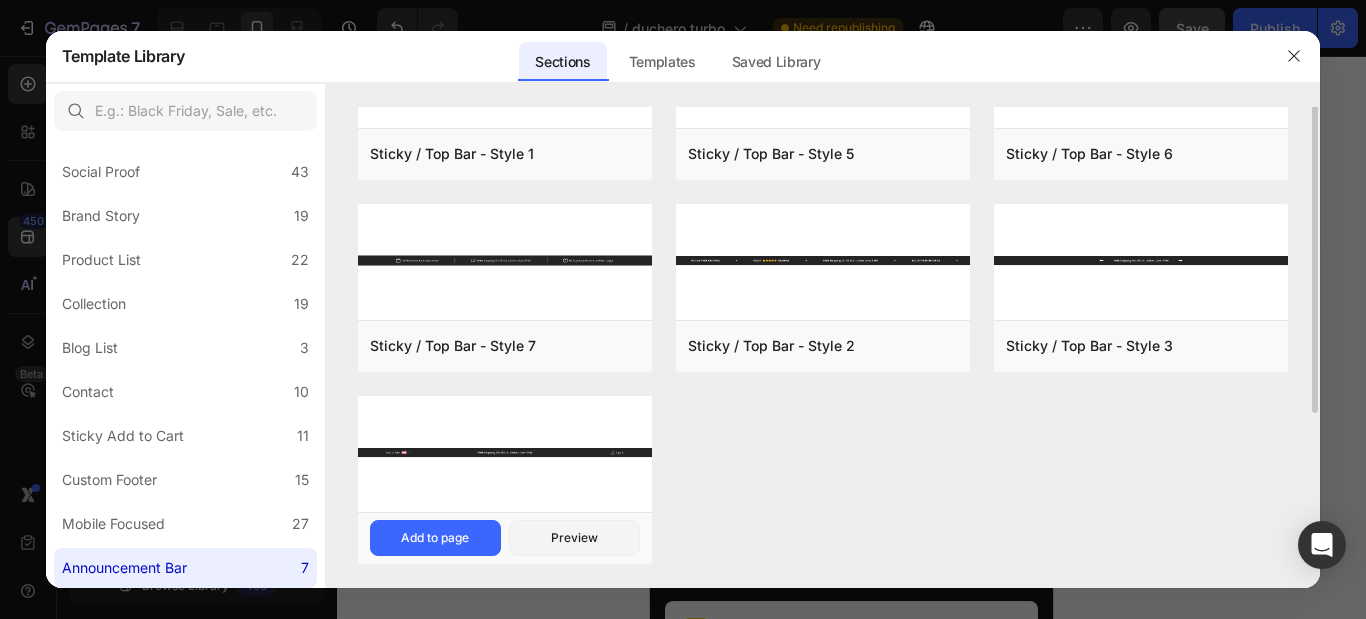 scroll, scrollTop: 0, scrollLeft: 0, axis: both 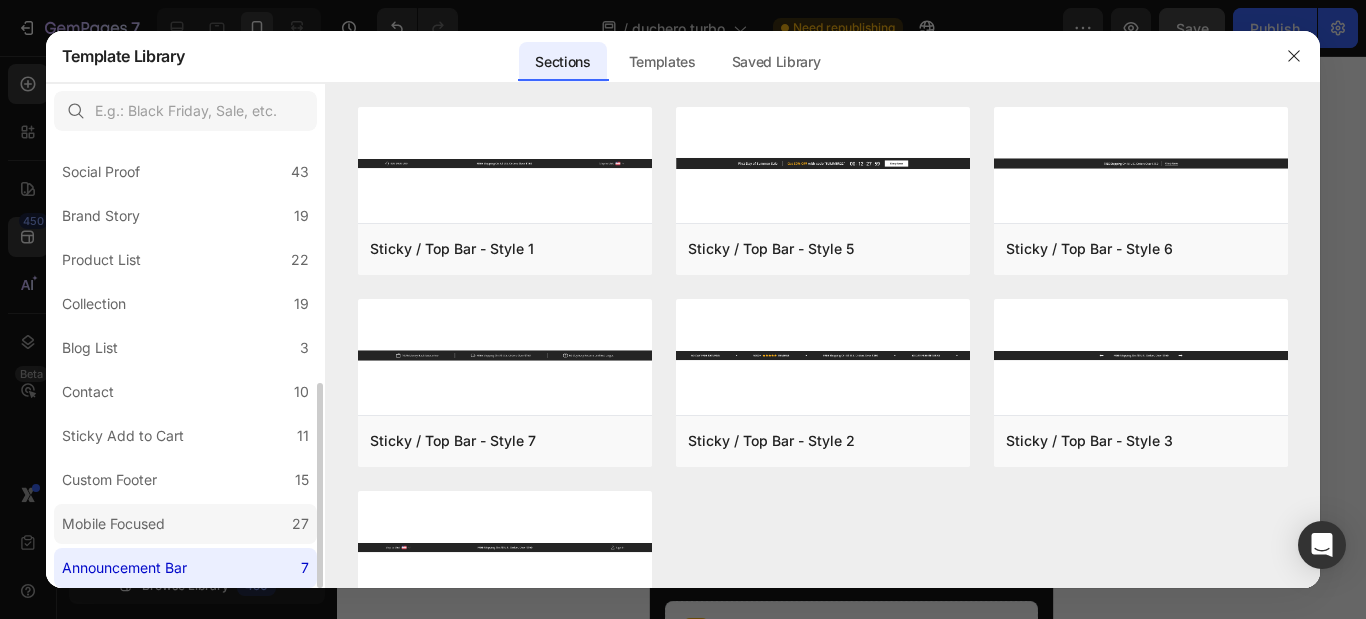 click on "Mobile Focused" at bounding box center [113, 524] 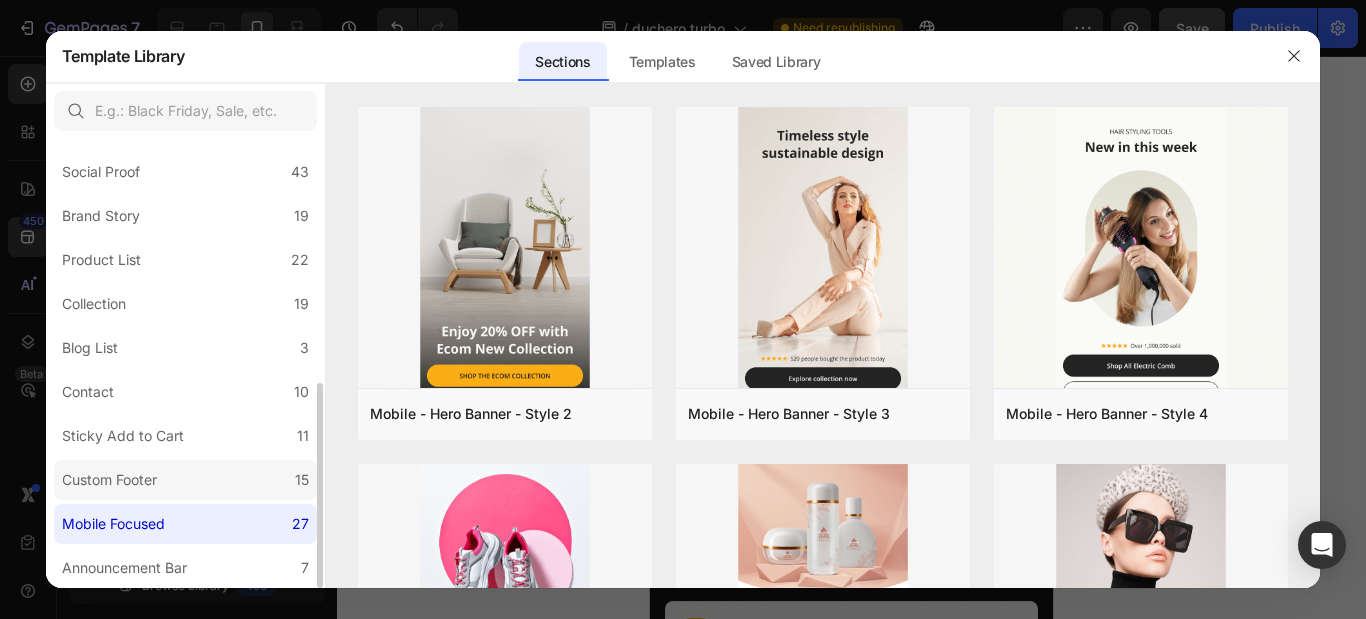 click on "Custom Footer 15" 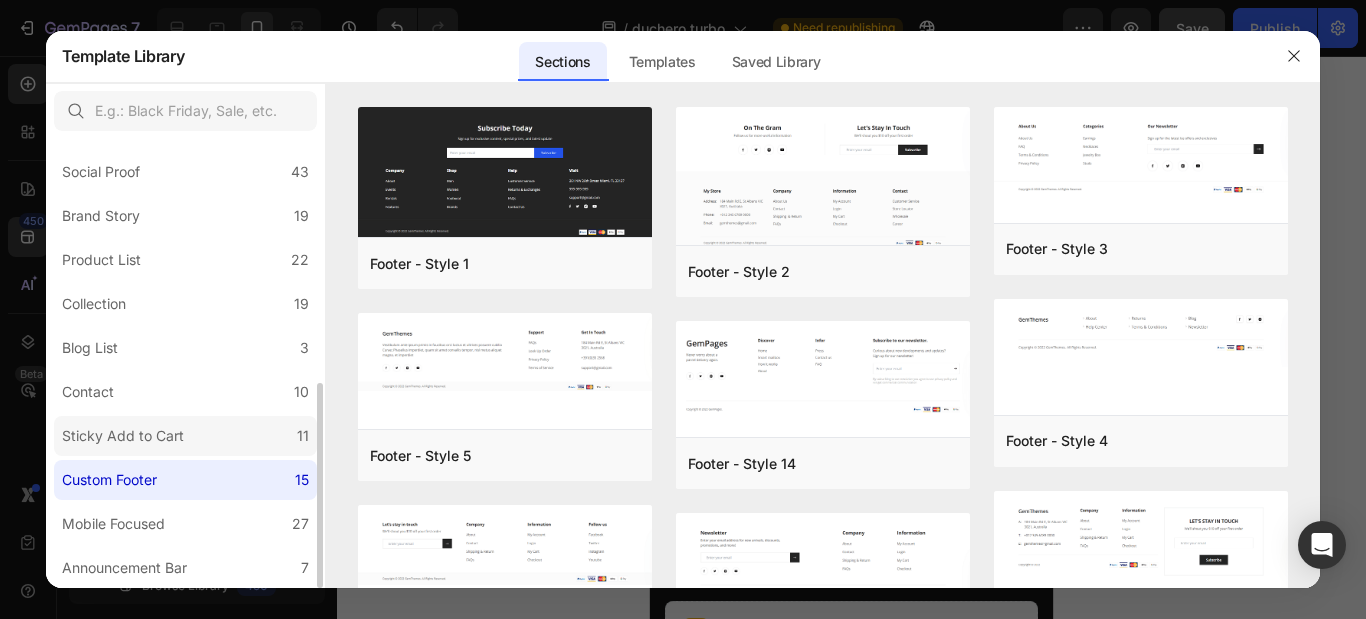 click on "Sticky Add to Cart" at bounding box center (123, 436) 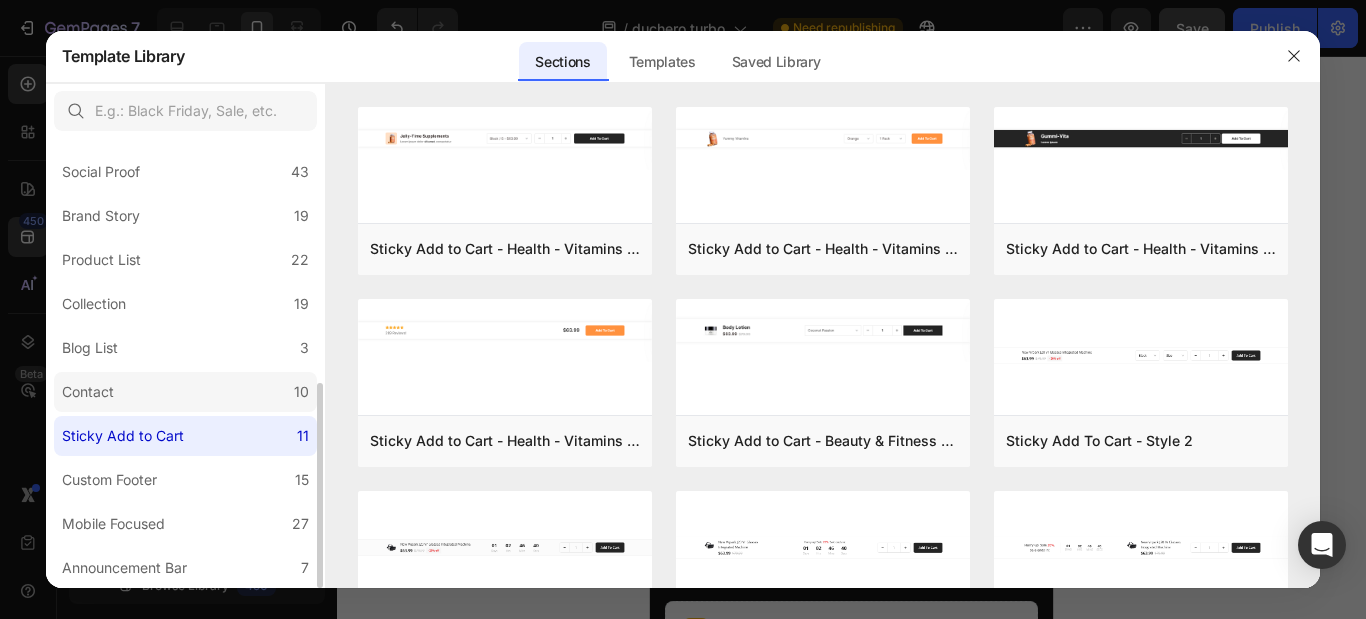 click on "Contact 10" 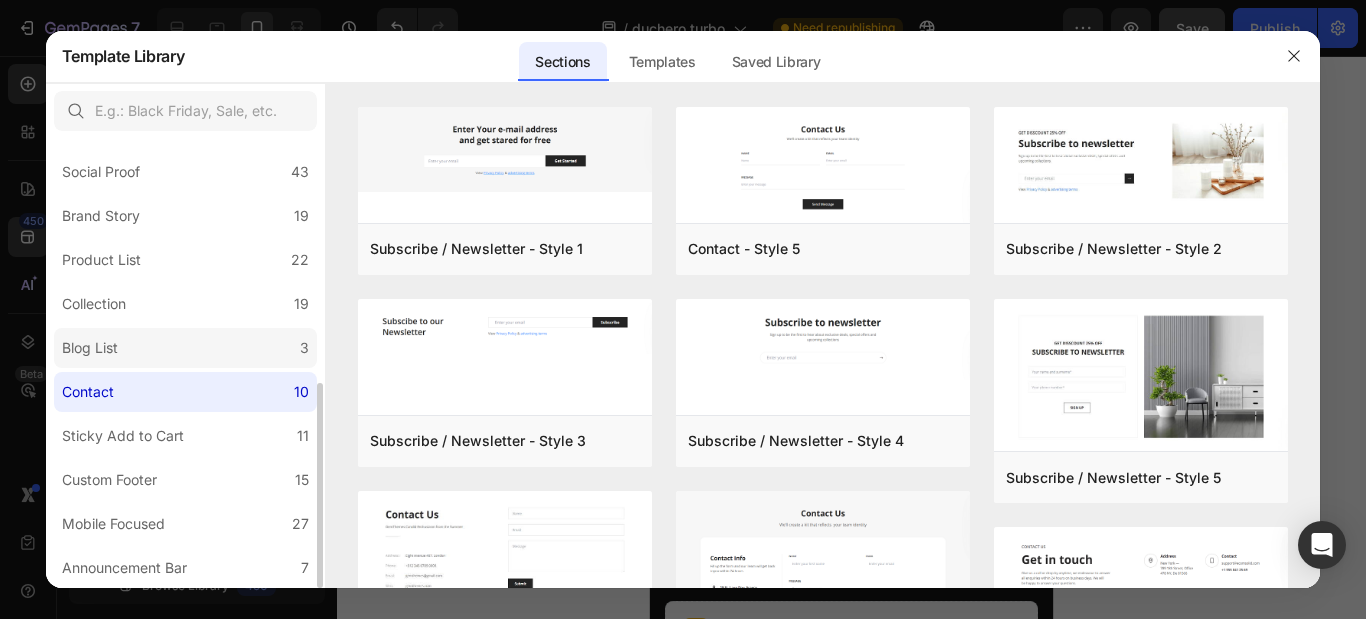 click on "Blog List 3" 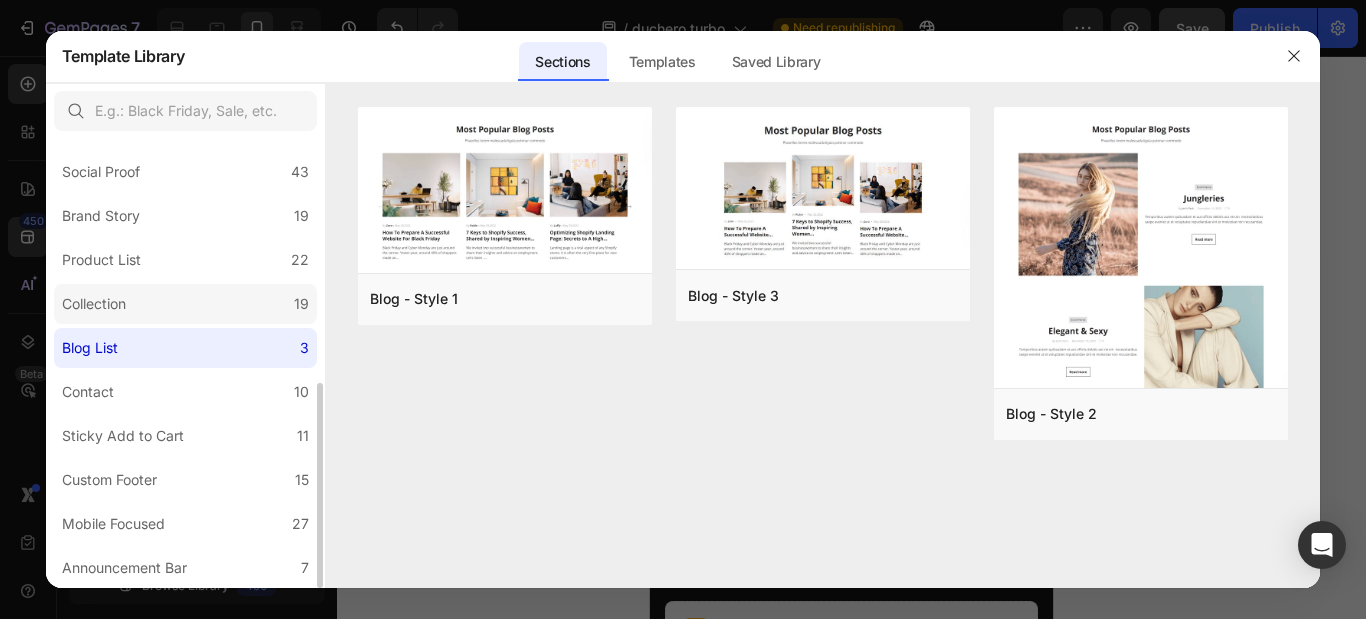 click on "Collection 19" 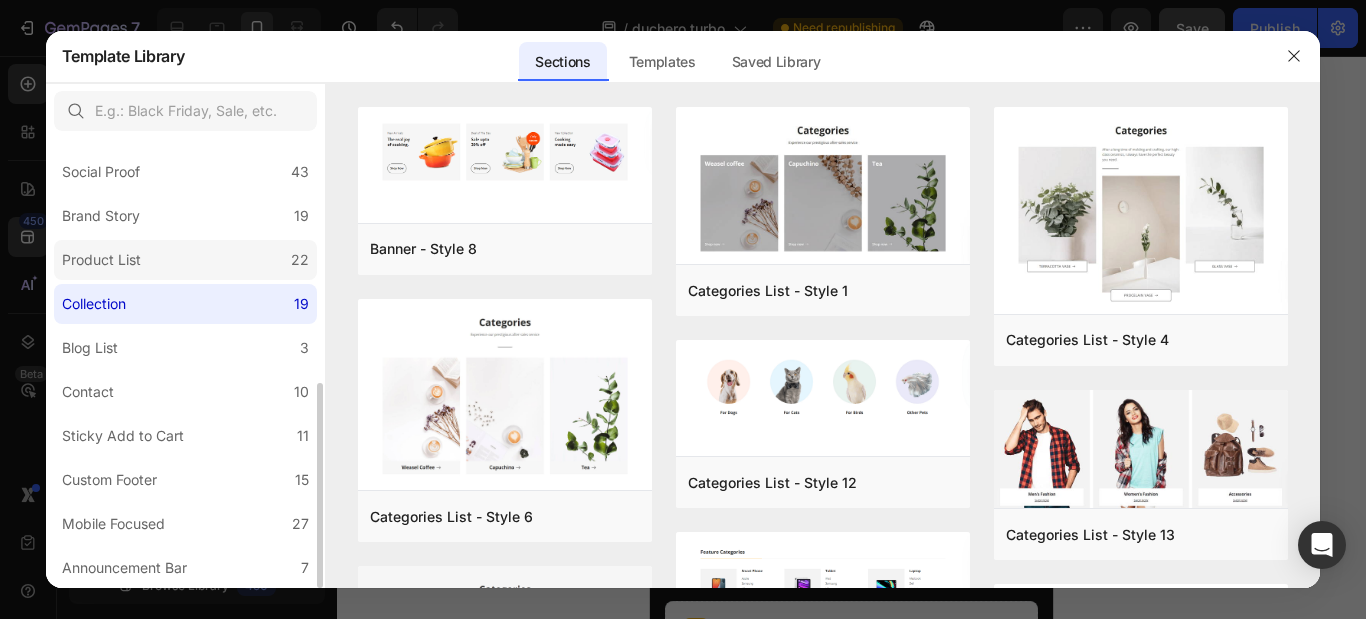 click on "Product List 22" 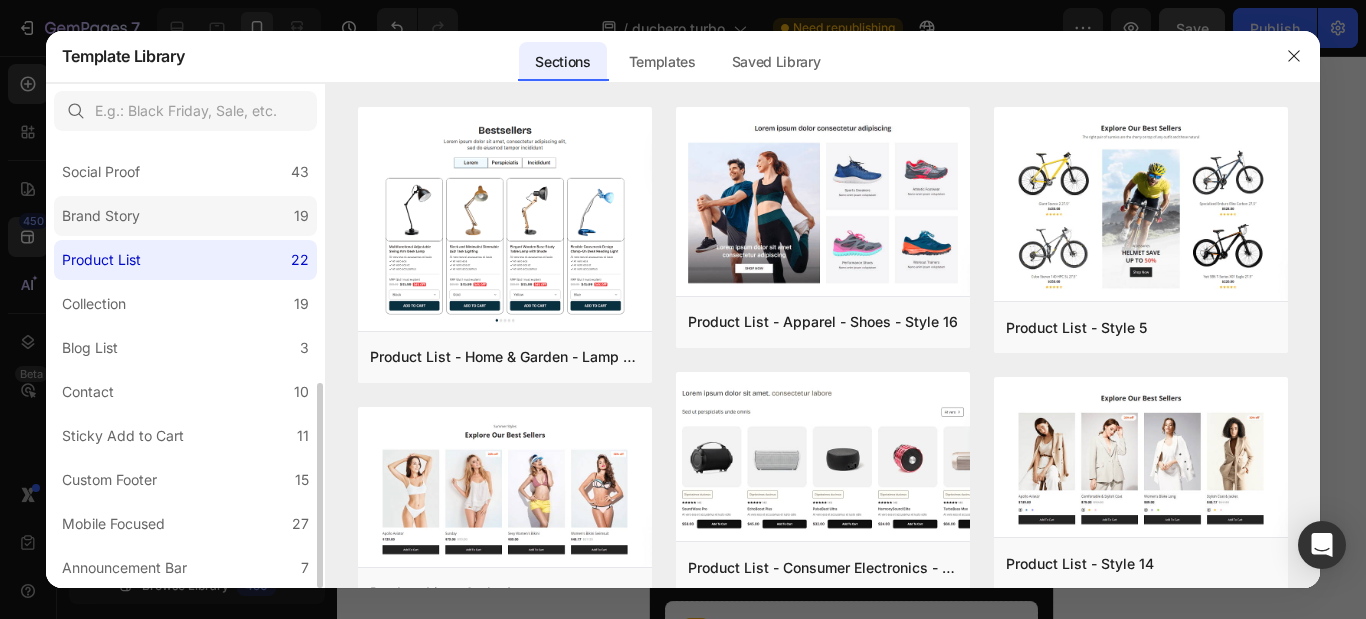 click on "Brand Story 19" 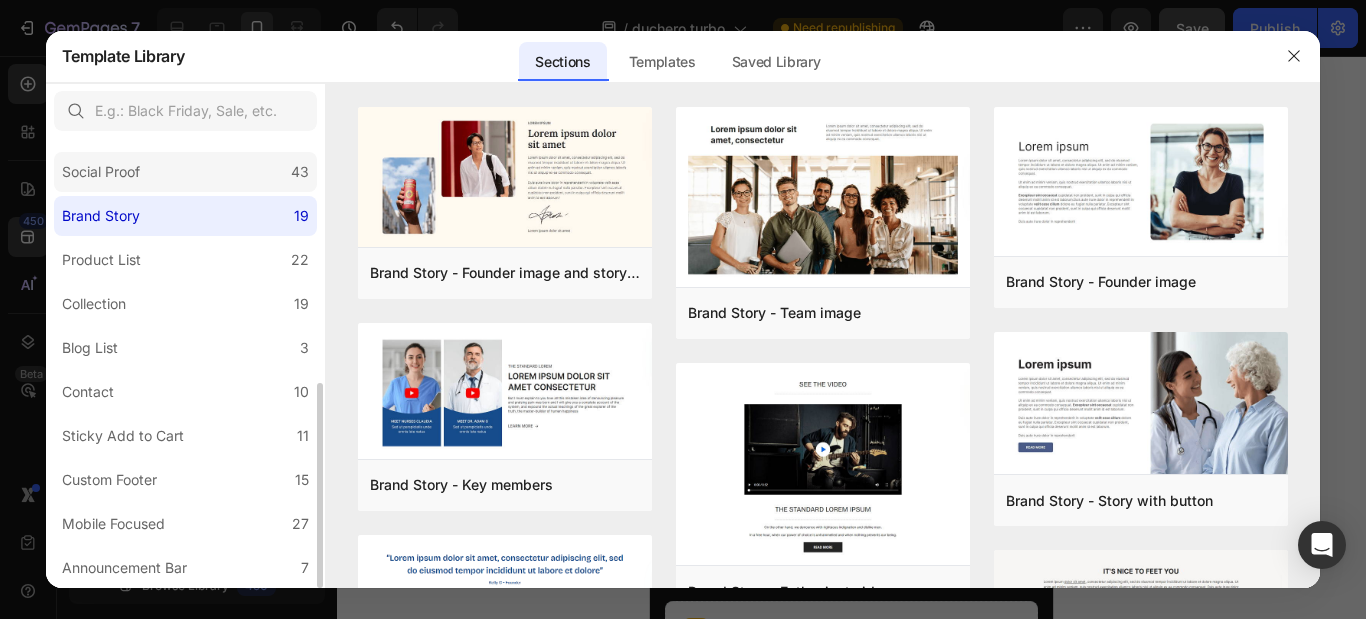 click on "Social Proof 43" 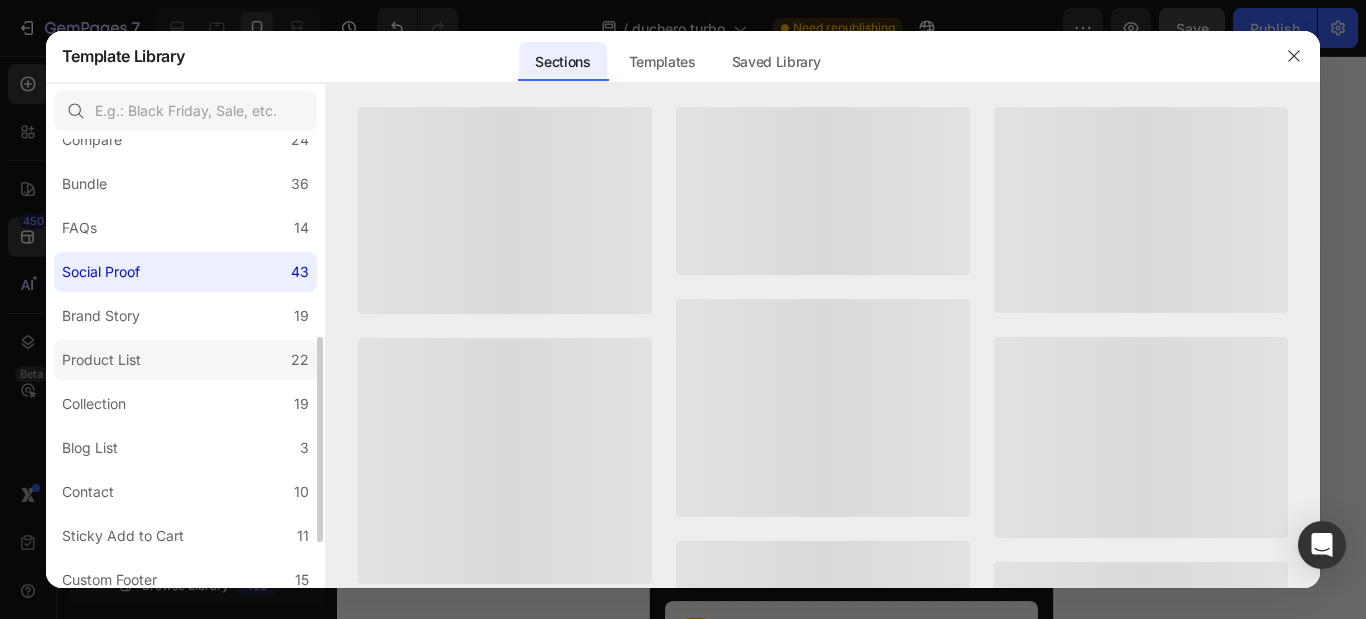 scroll, scrollTop: 331, scrollLeft: 0, axis: vertical 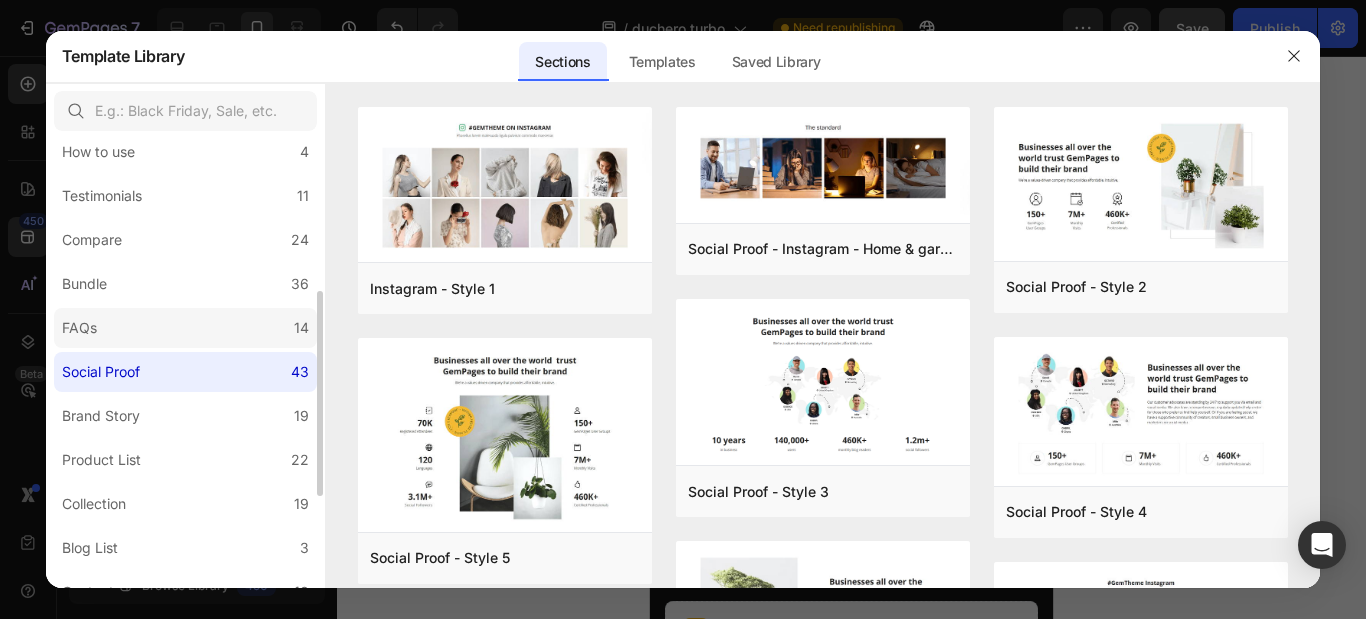 click on "FAQs 14" 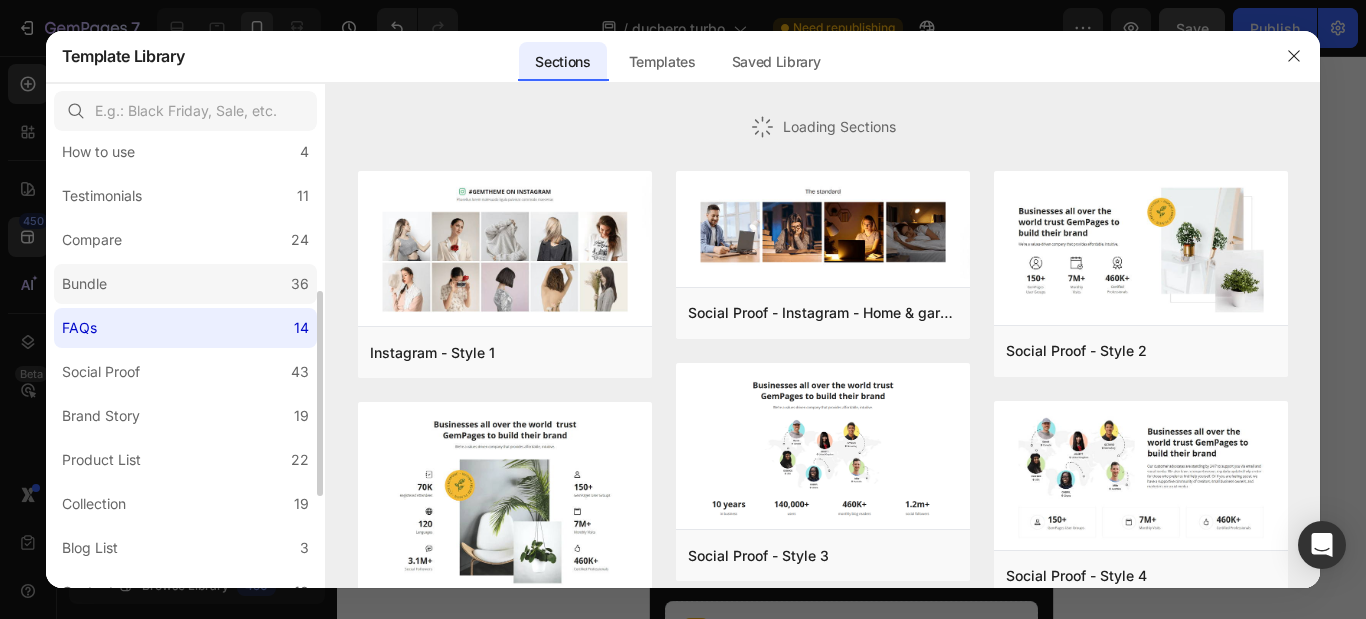 click on "Bundle 36" 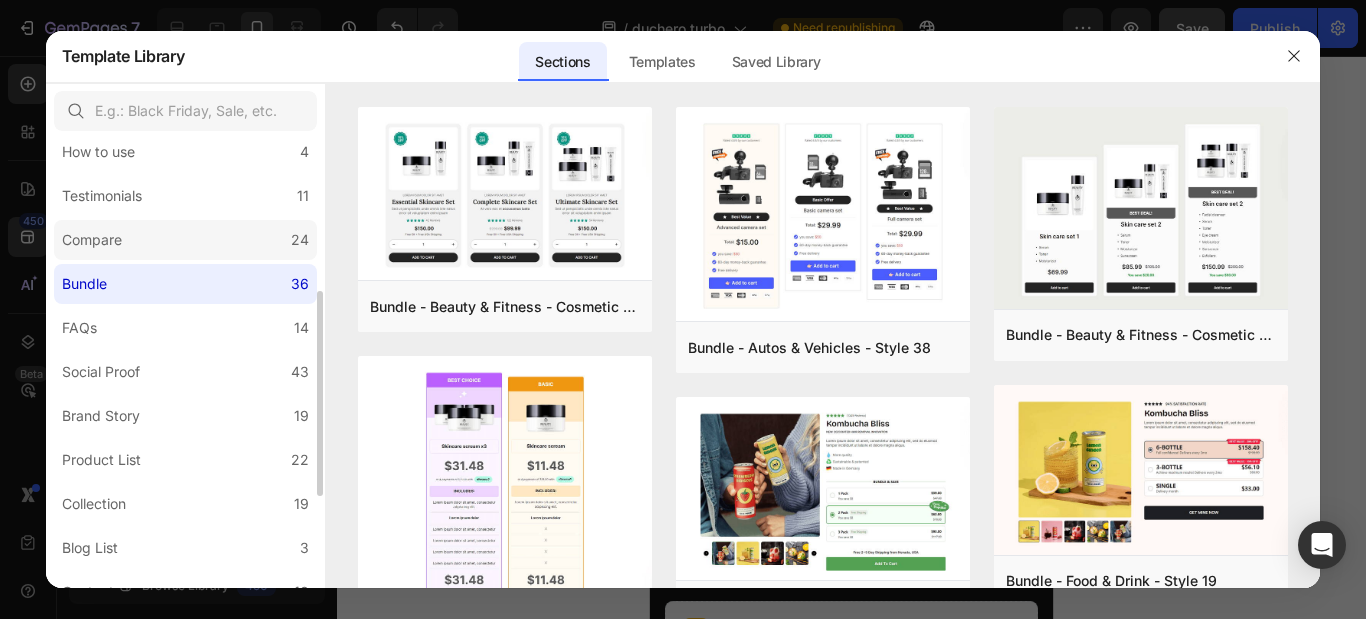 click on "Compare 24" 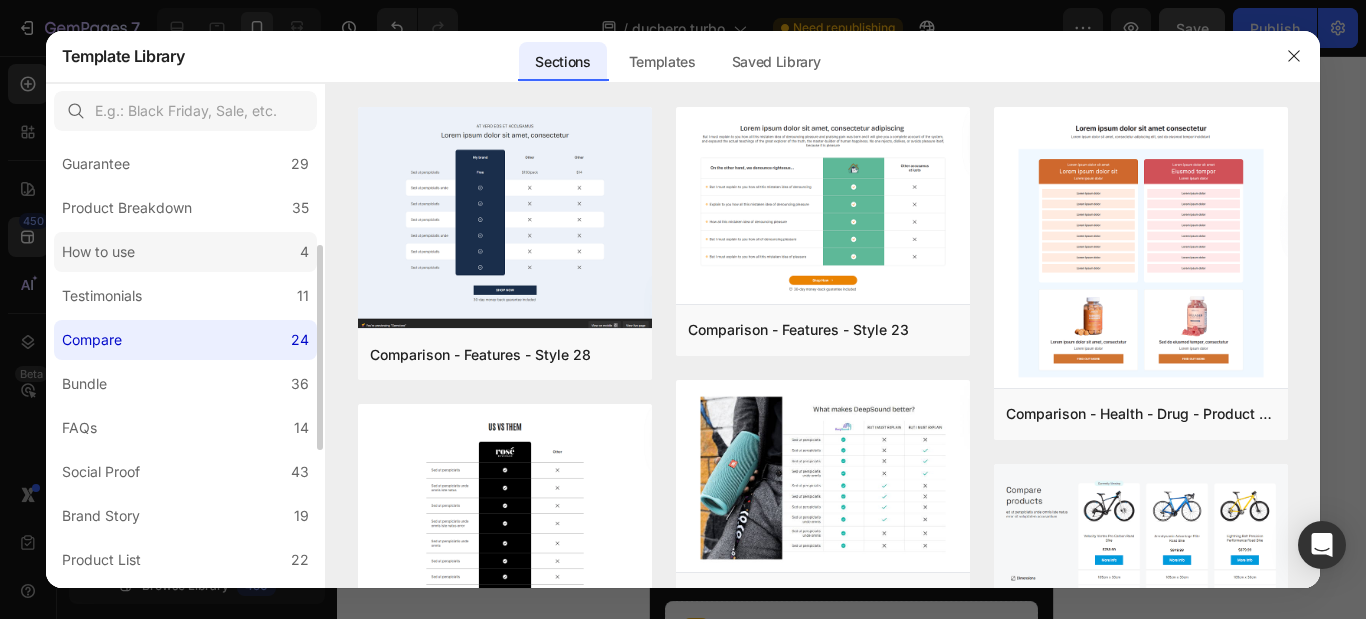 scroll, scrollTop: 31, scrollLeft: 0, axis: vertical 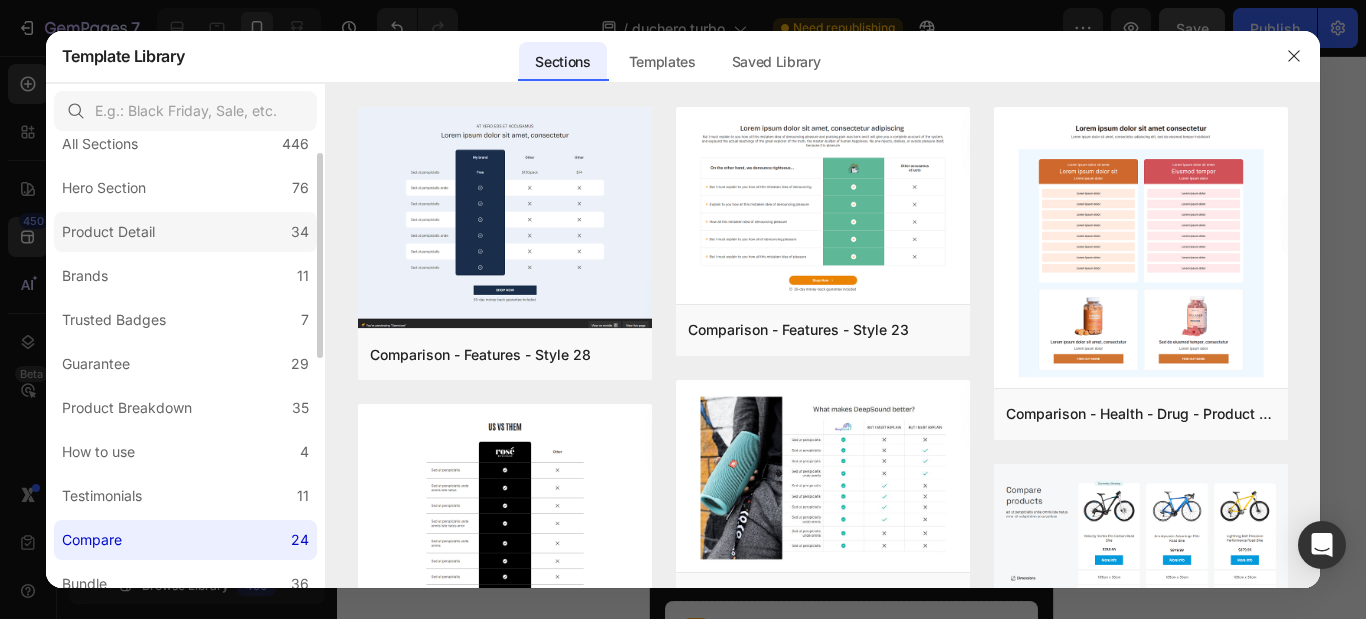 click on "Product Detail" at bounding box center [108, 232] 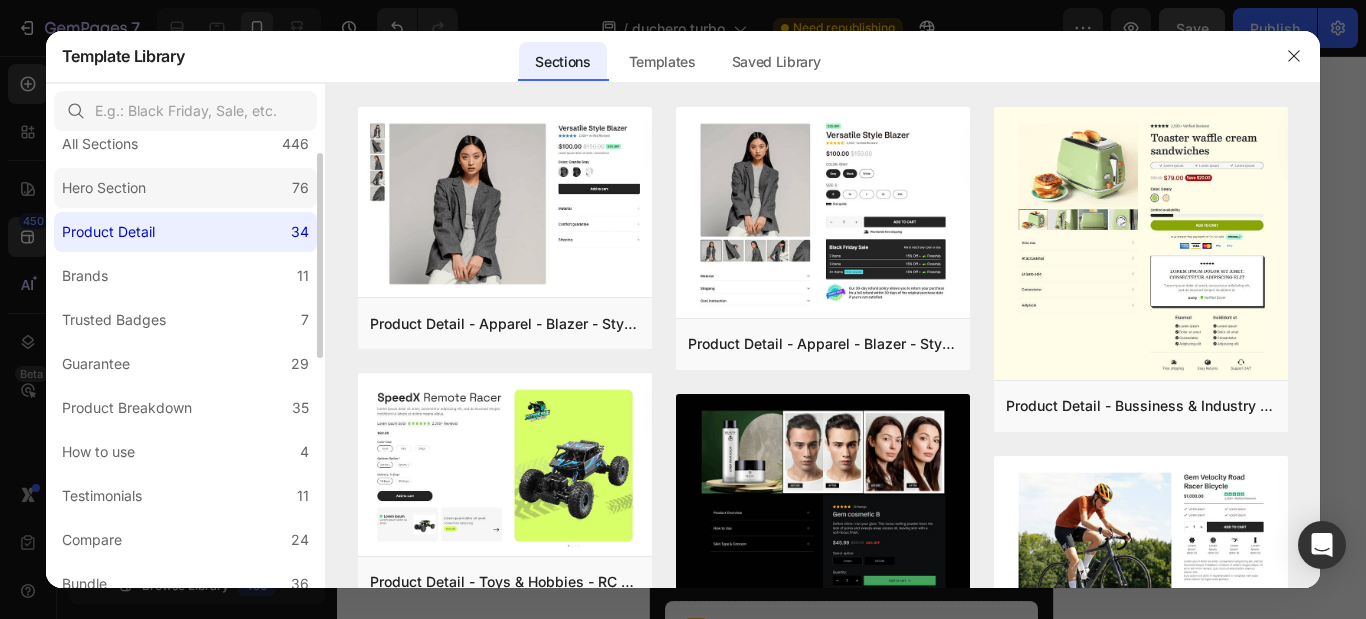 click on "Hero Section 76" 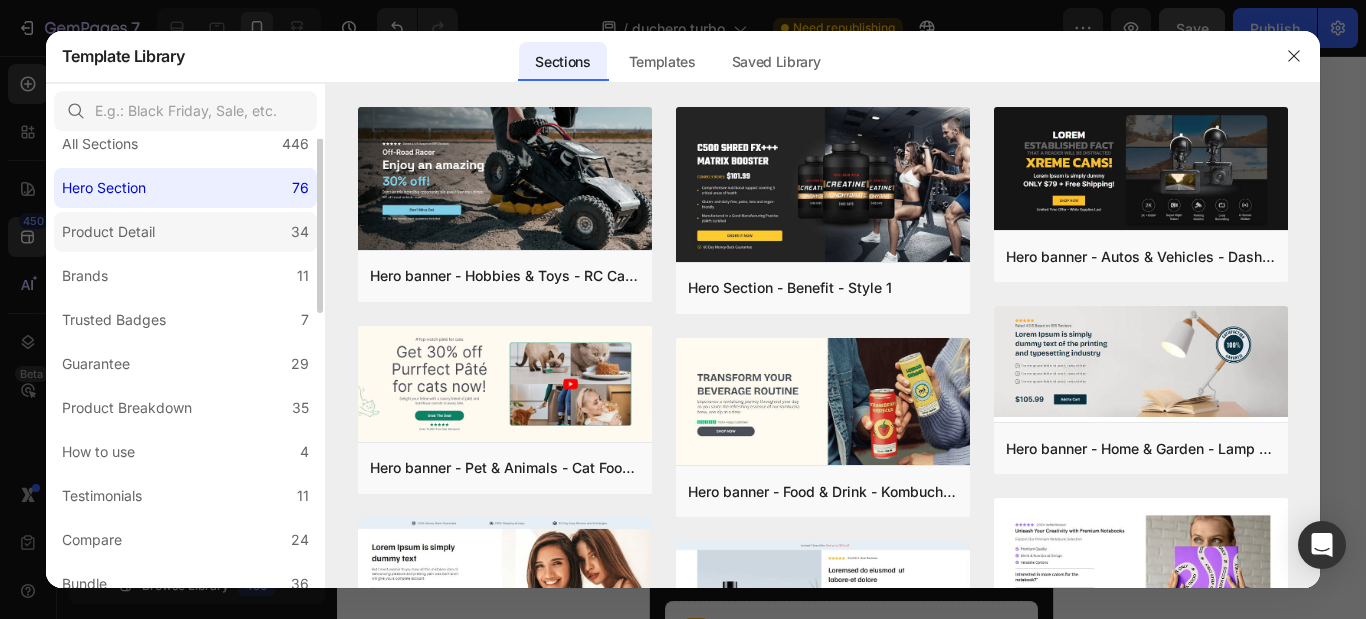 scroll, scrollTop: 0, scrollLeft: 0, axis: both 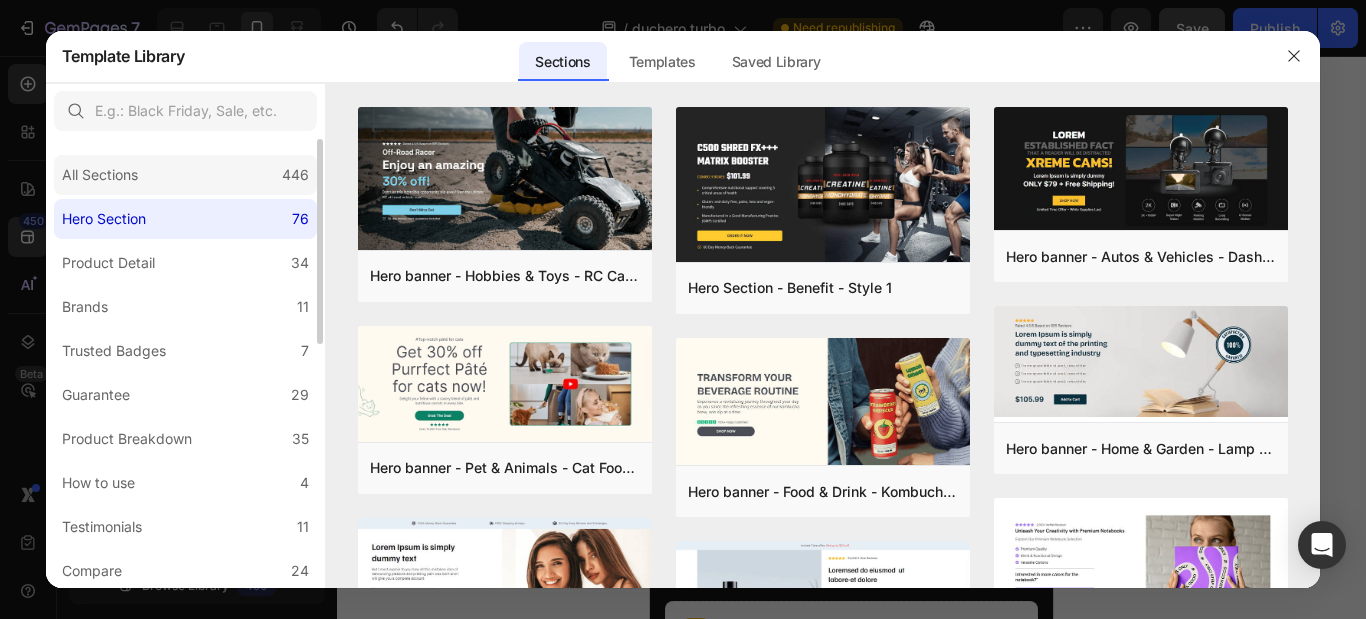 click on "All Sections 446" 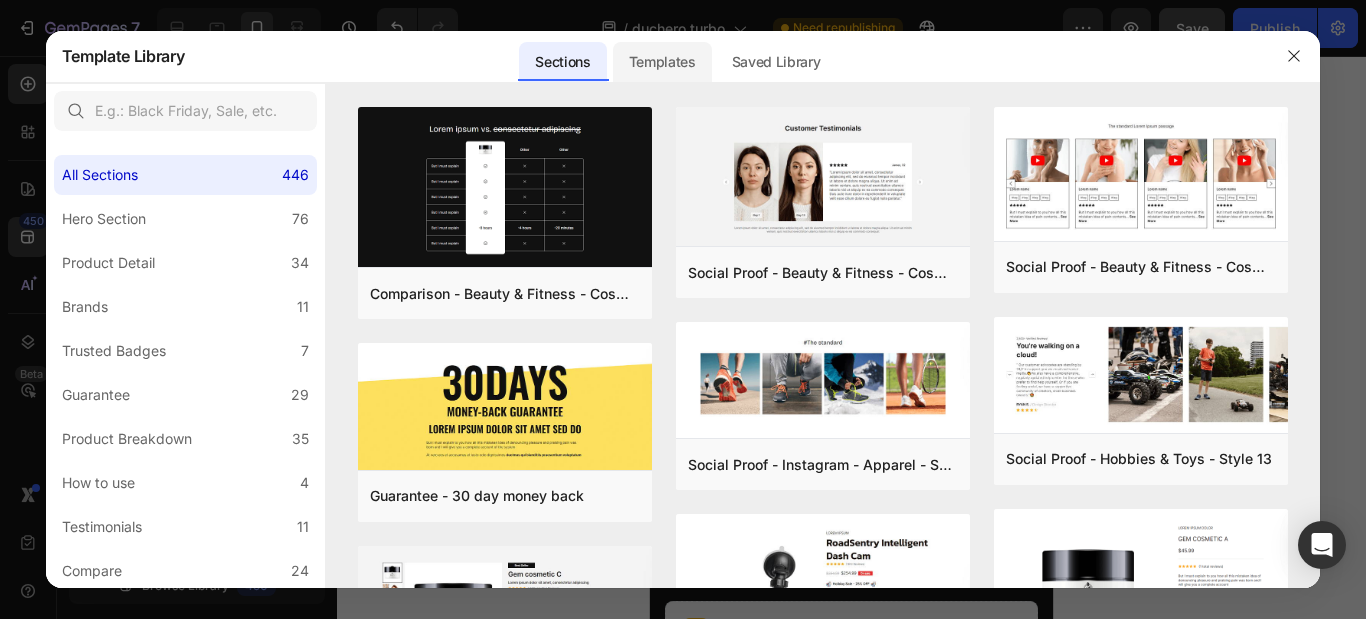 click on "Templates" 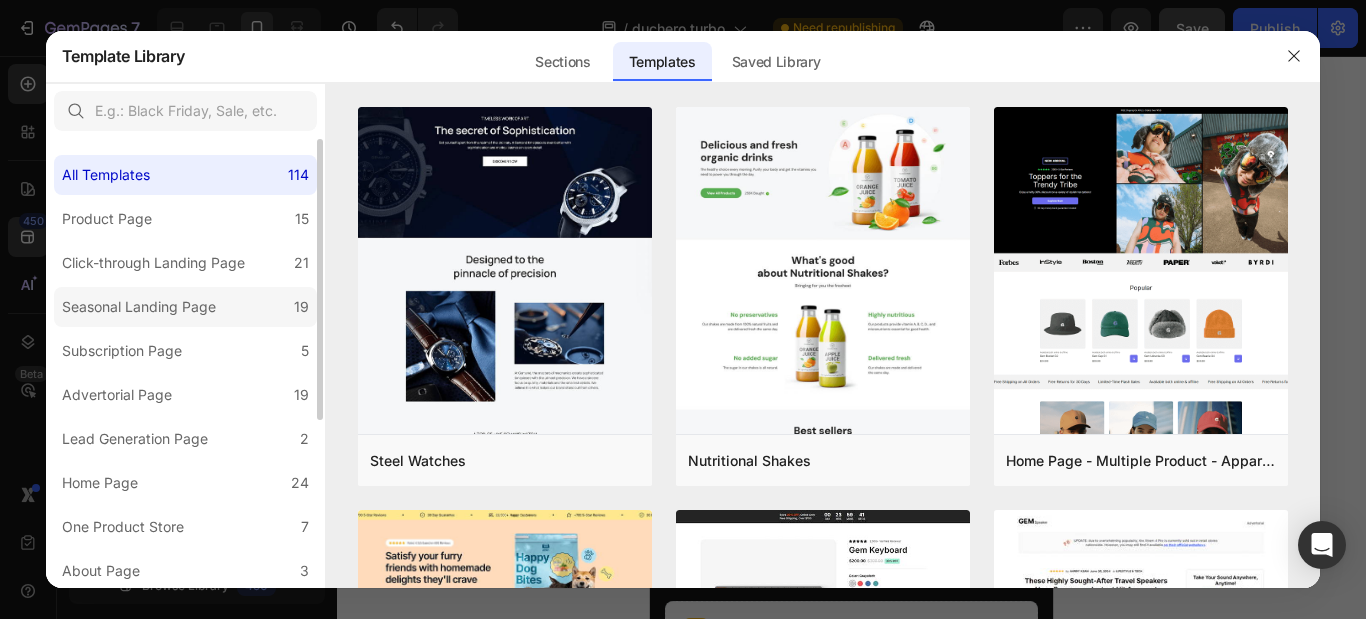 scroll, scrollTop: 267, scrollLeft: 0, axis: vertical 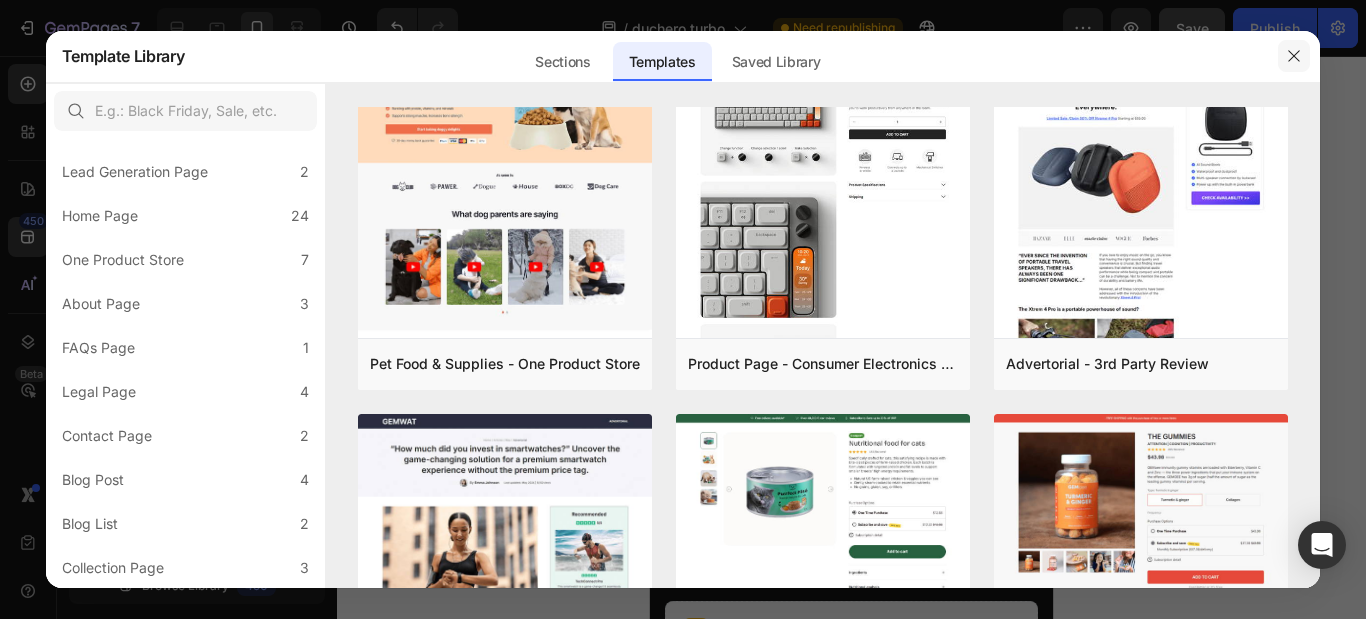 click 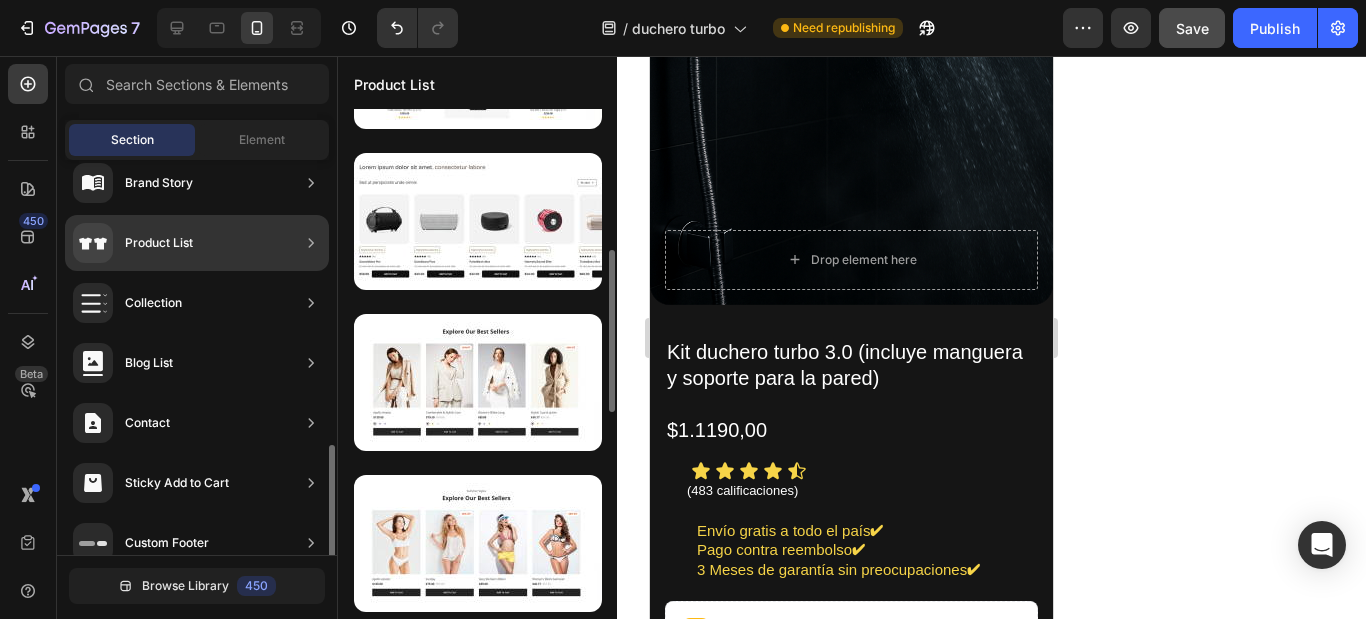 scroll, scrollTop: 765, scrollLeft: 0, axis: vertical 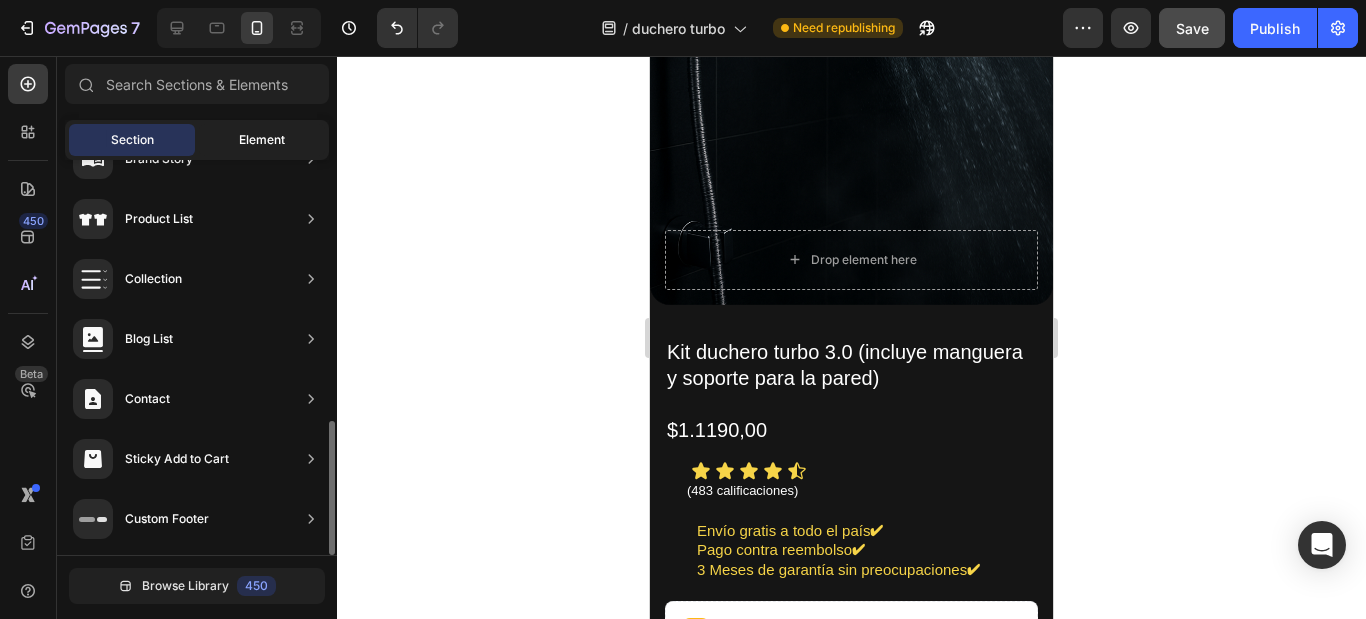 click on "Element" 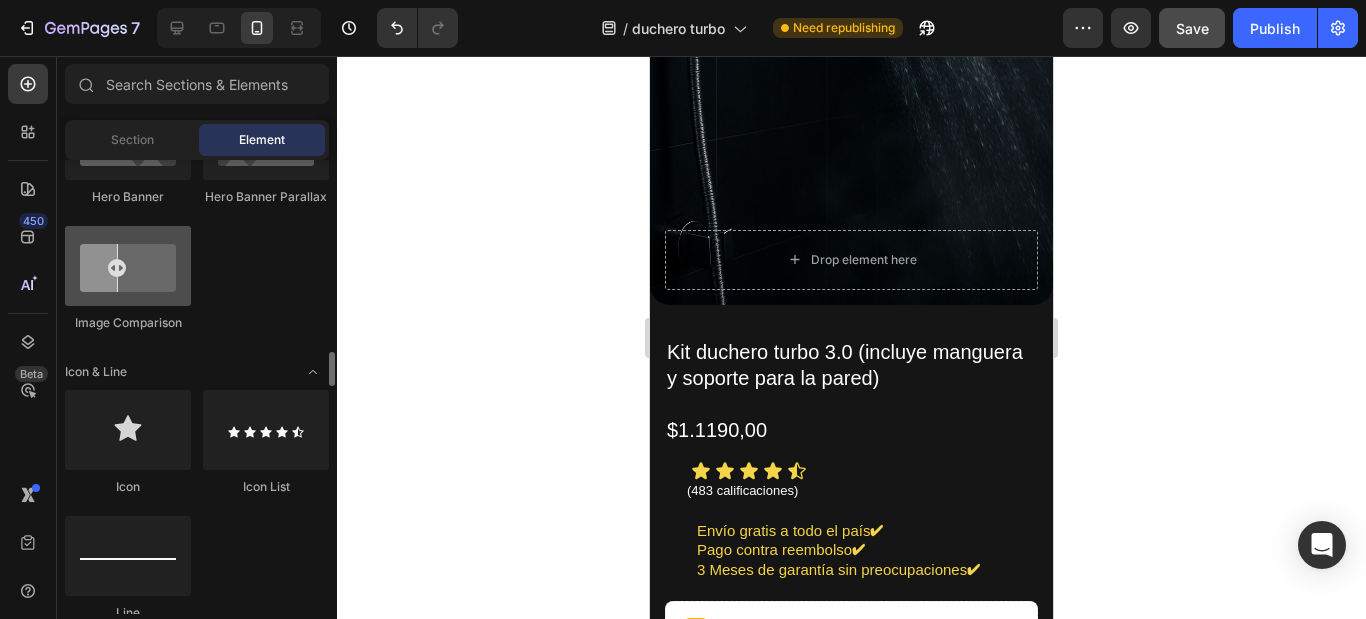 scroll, scrollTop: 1200, scrollLeft: 0, axis: vertical 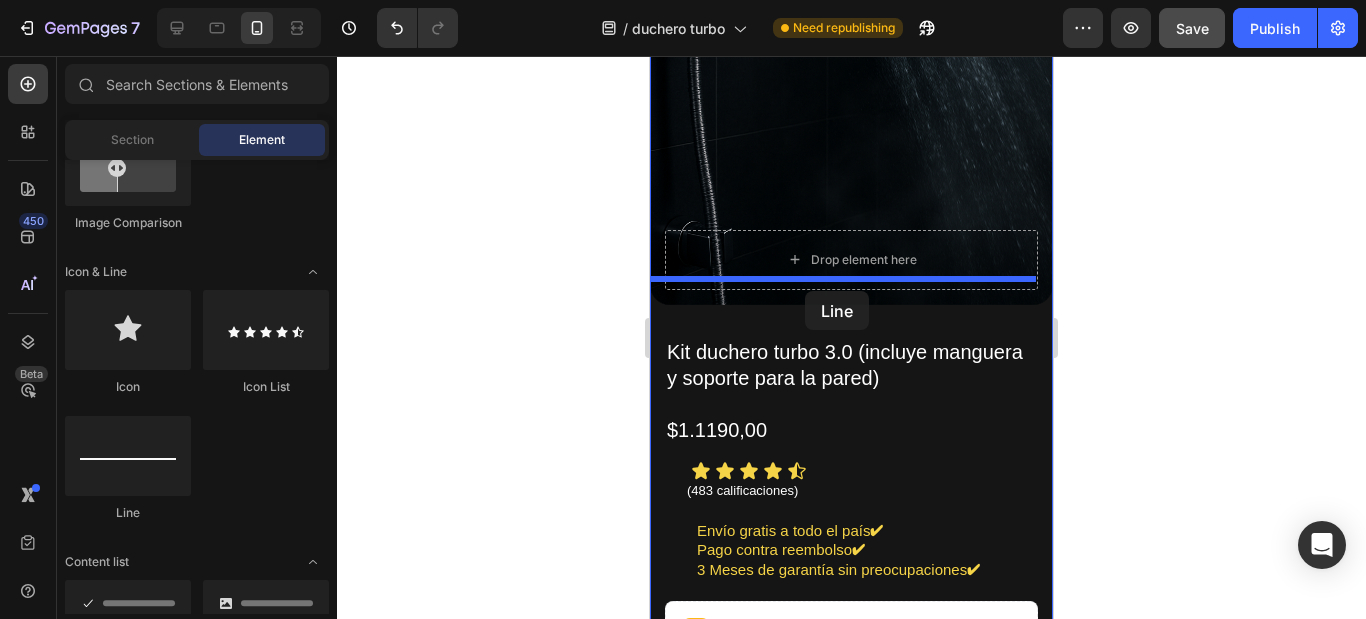 drag, startPoint x: 807, startPoint y: 548, endPoint x: 805, endPoint y: 291, distance: 257.00778 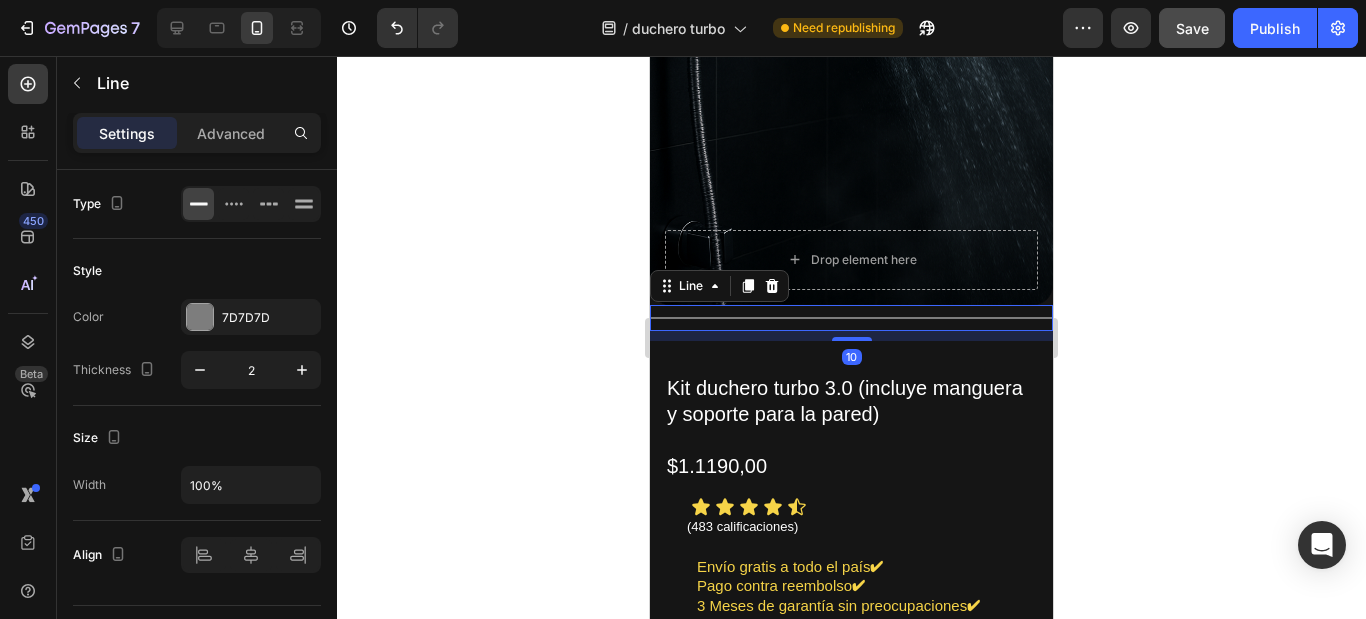click 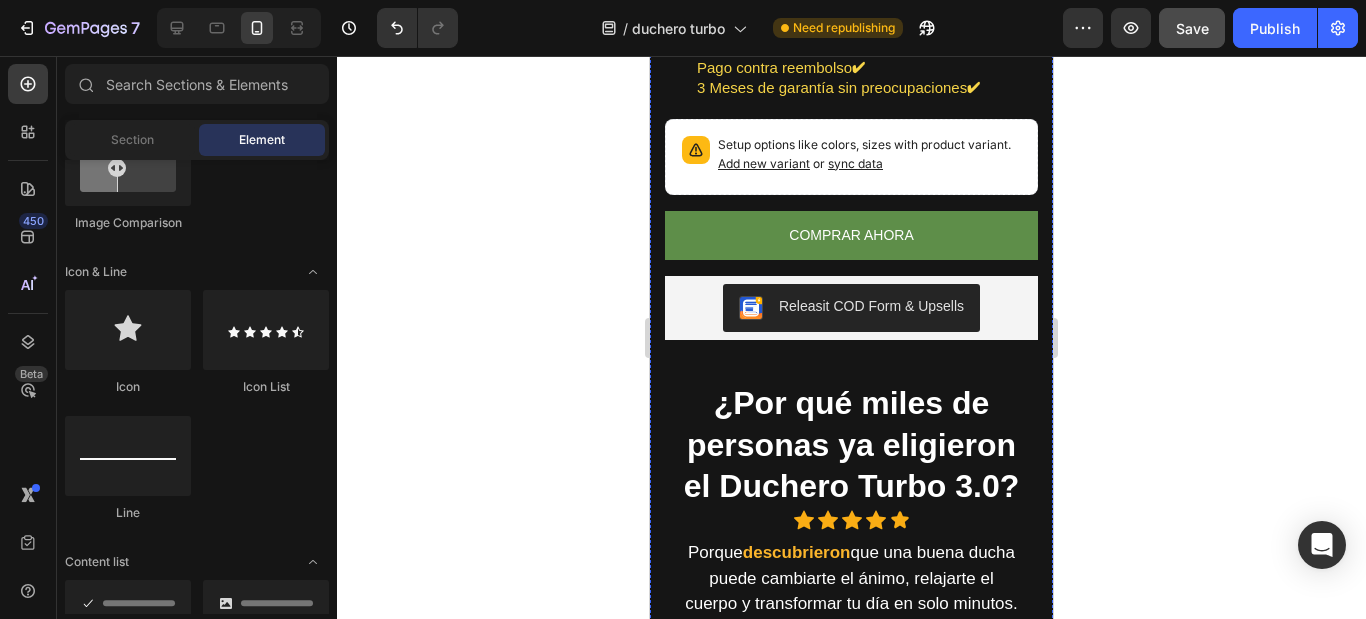 scroll, scrollTop: 1300, scrollLeft: 0, axis: vertical 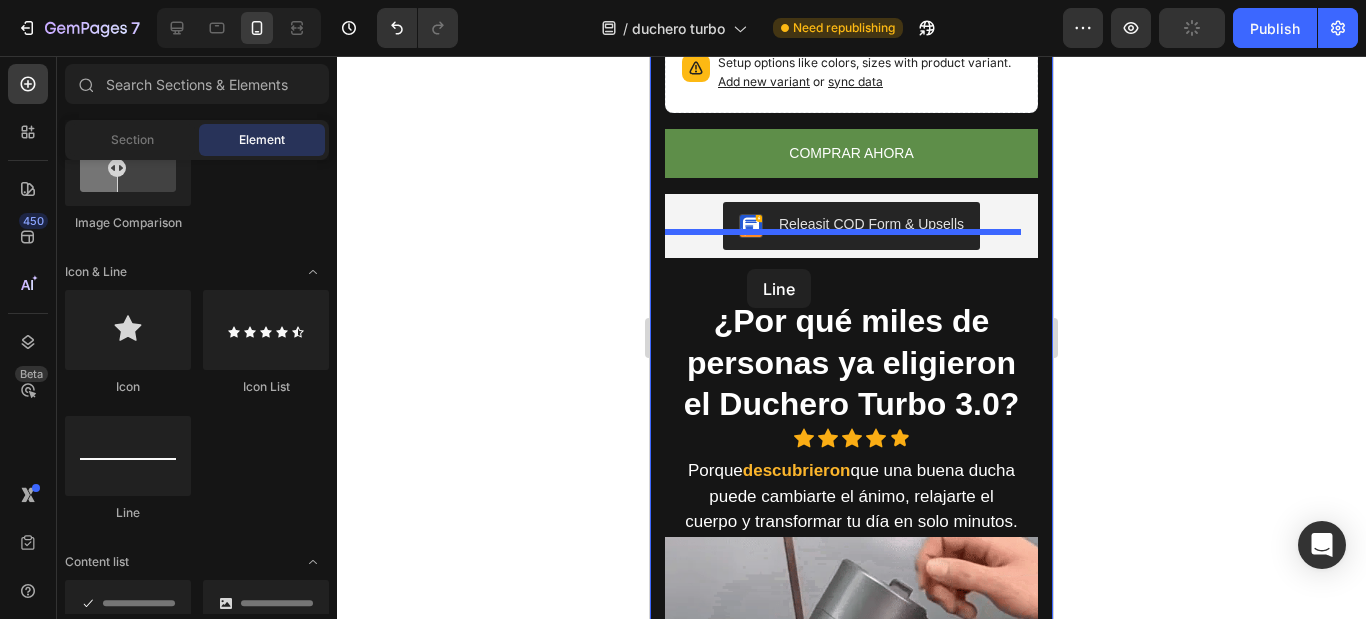 drag, startPoint x: 778, startPoint y: 515, endPoint x: 1028, endPoint y: 368, distance: 290.0155 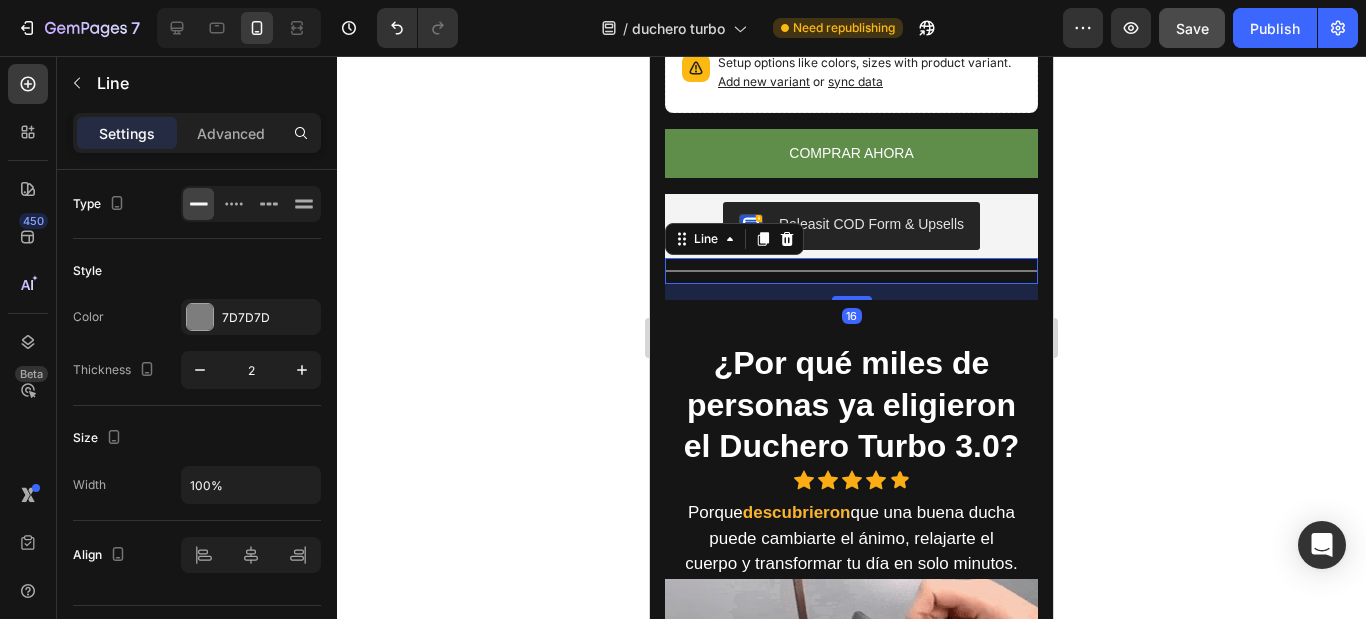 click 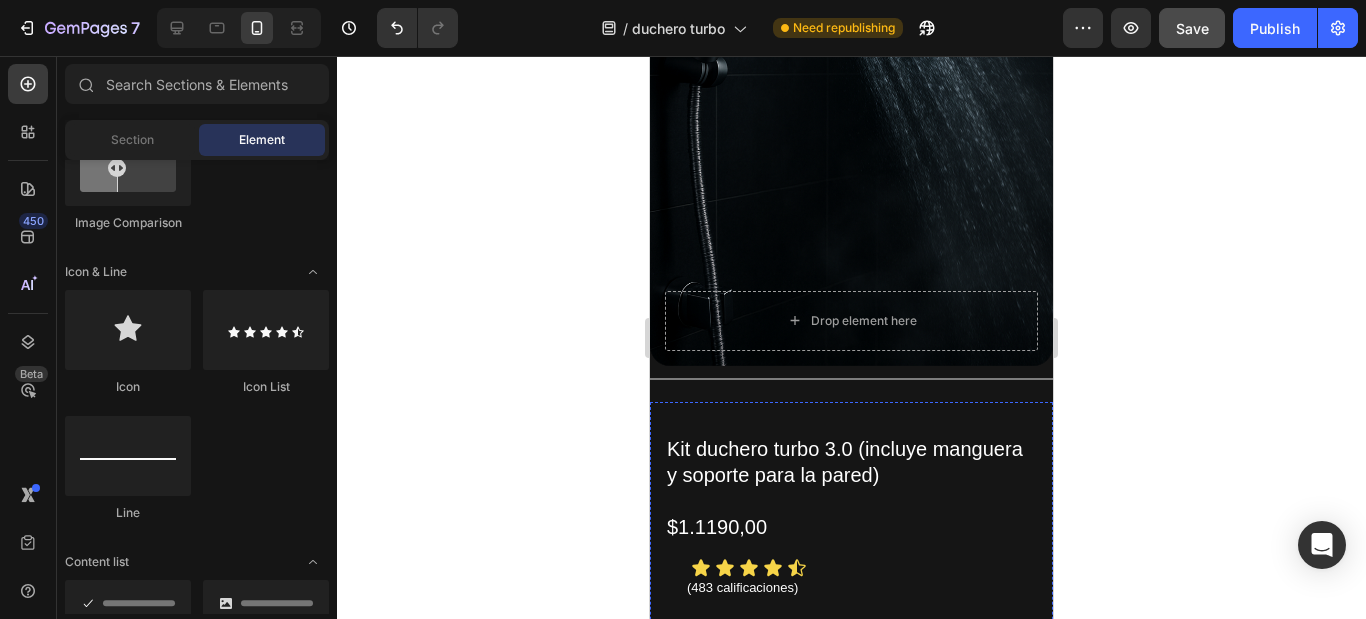 scroll, scrollTop: 600, scrollLeft: 0, axis: vertical 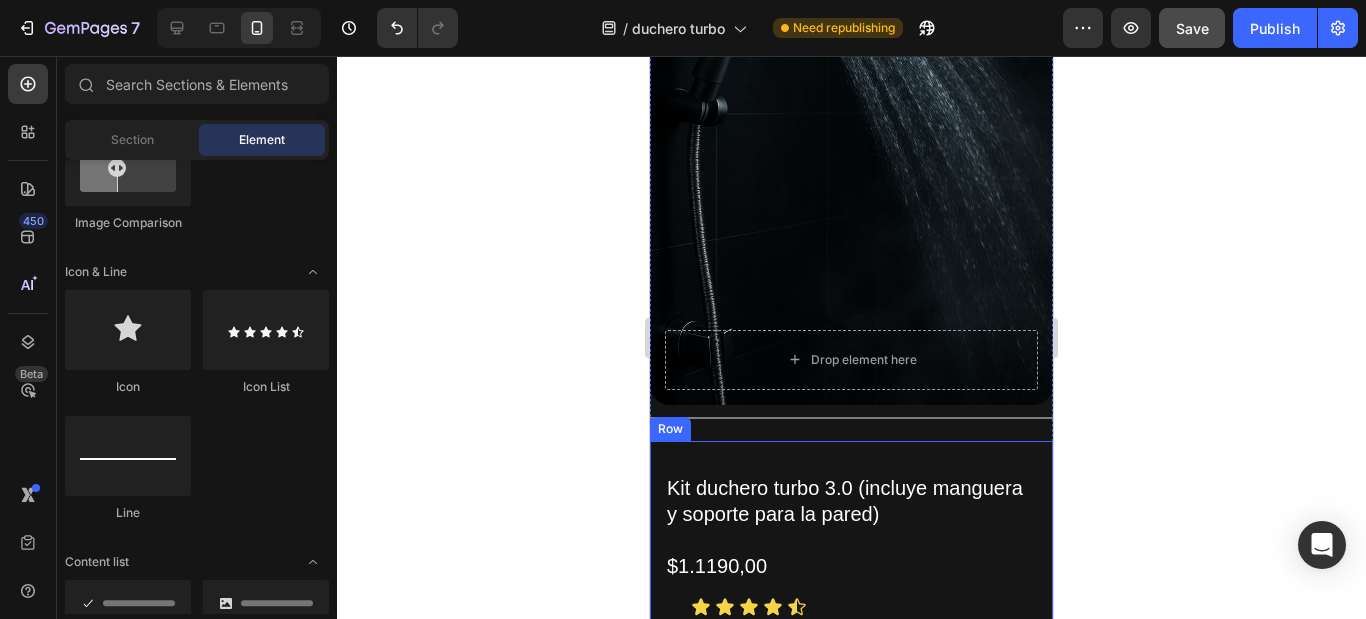 click on "Row" at bounding box center [670, 429] 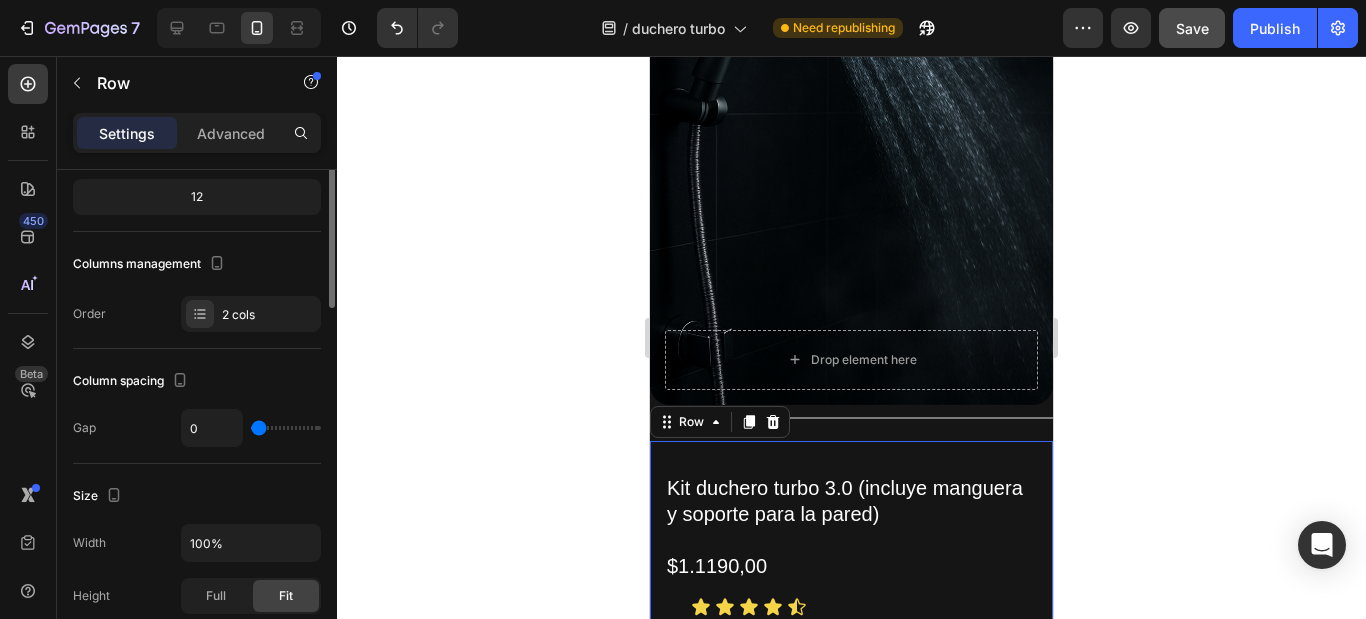 scroll, scrollTop: 500, scrollLeft: 0, axis: vertical 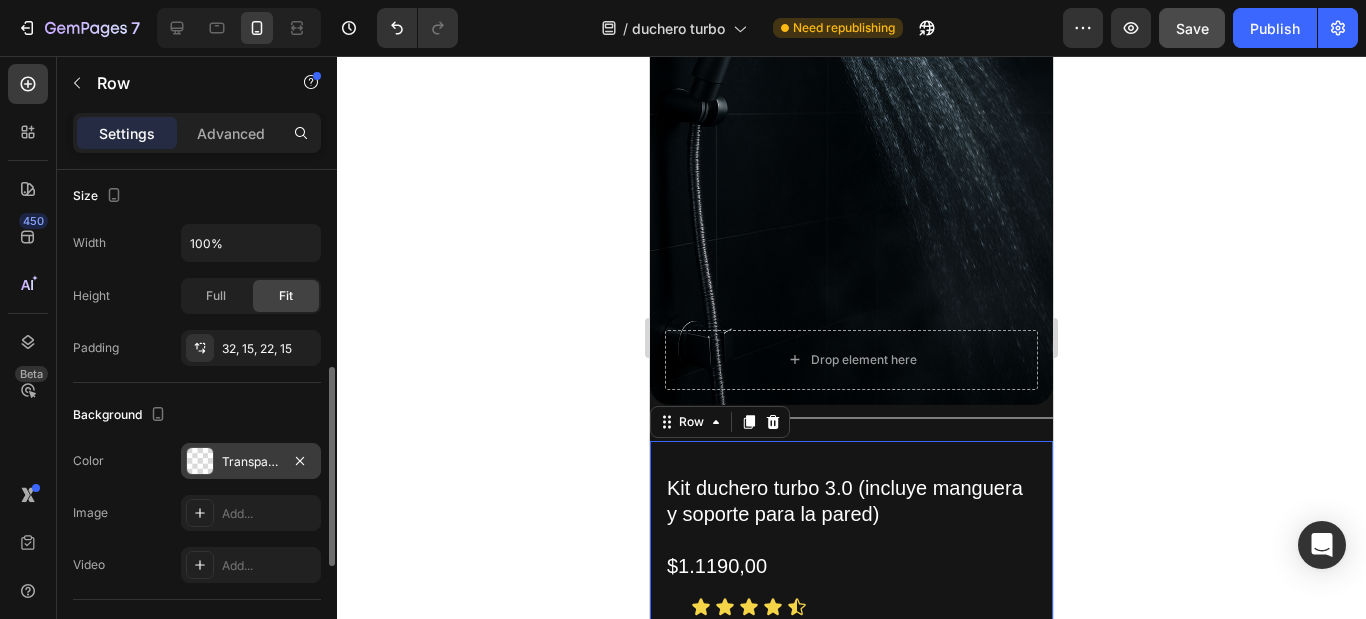 click at bounding box center [200, 461] 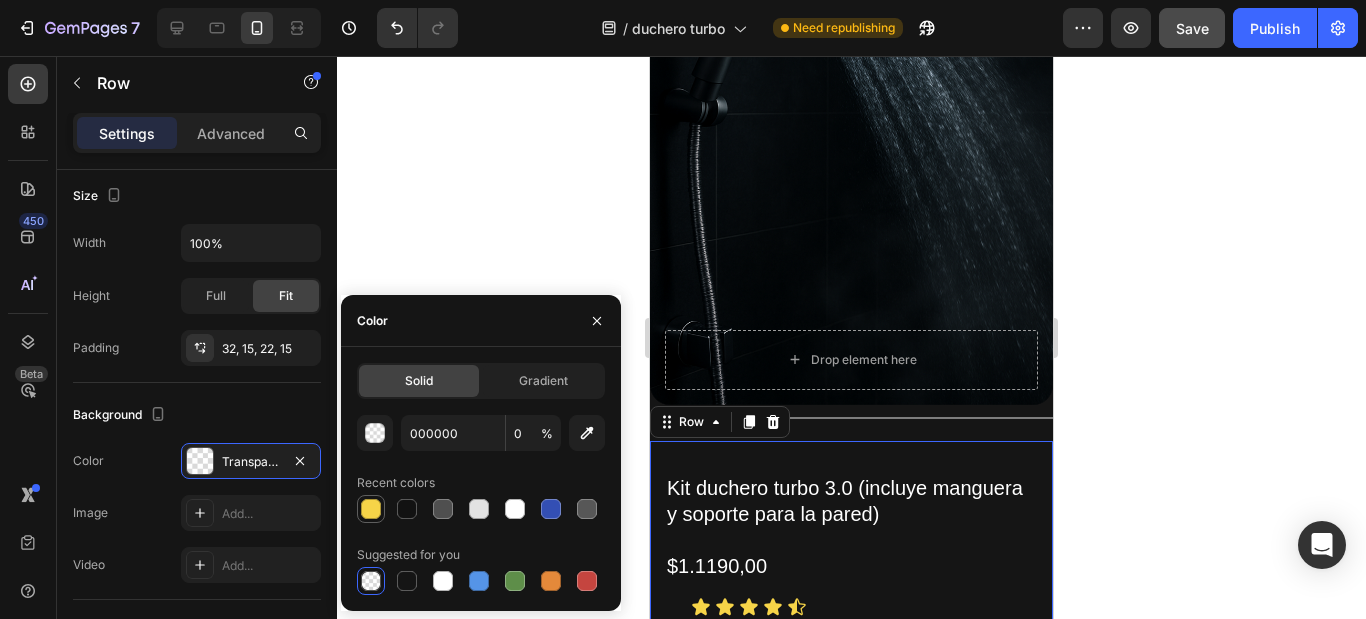 click at bounding box center [371, 509] 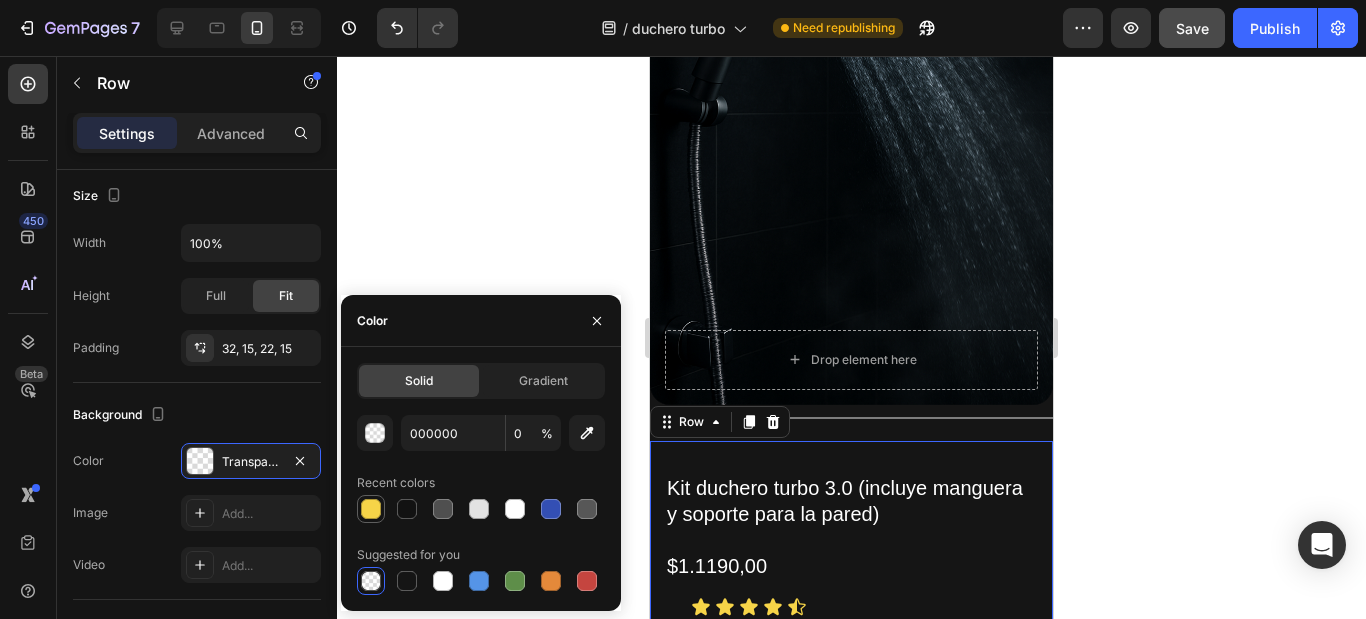 type on "F6D448" 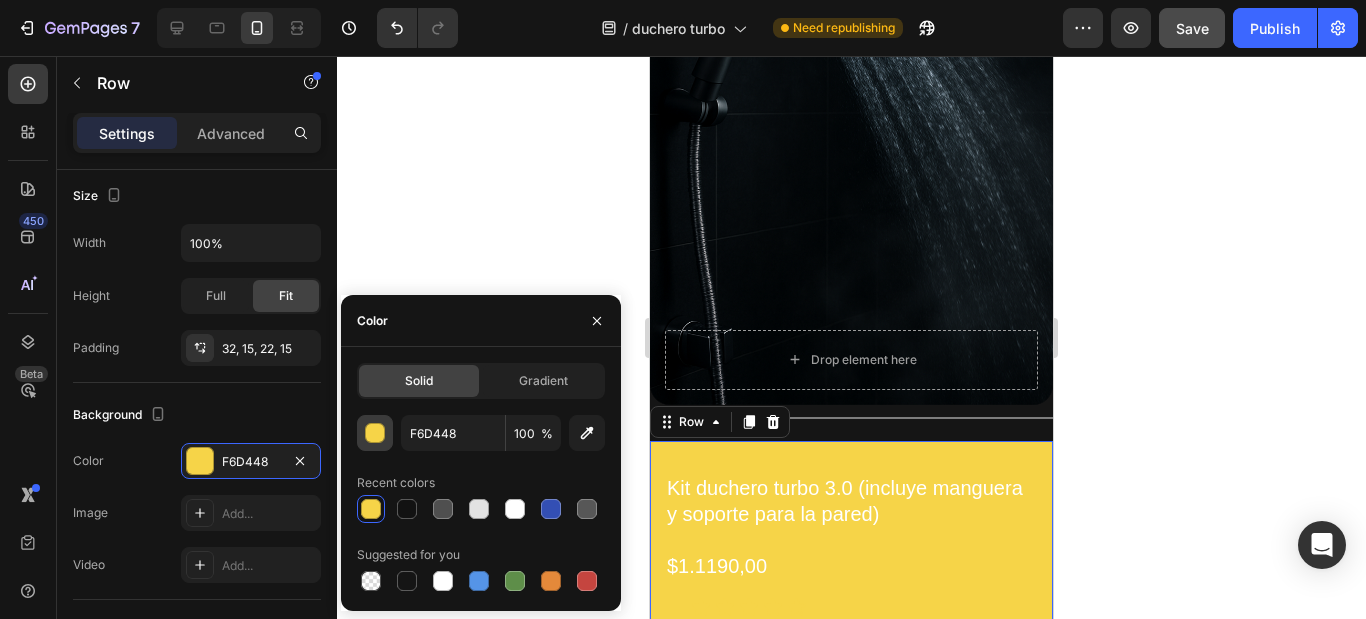 type on "000000" 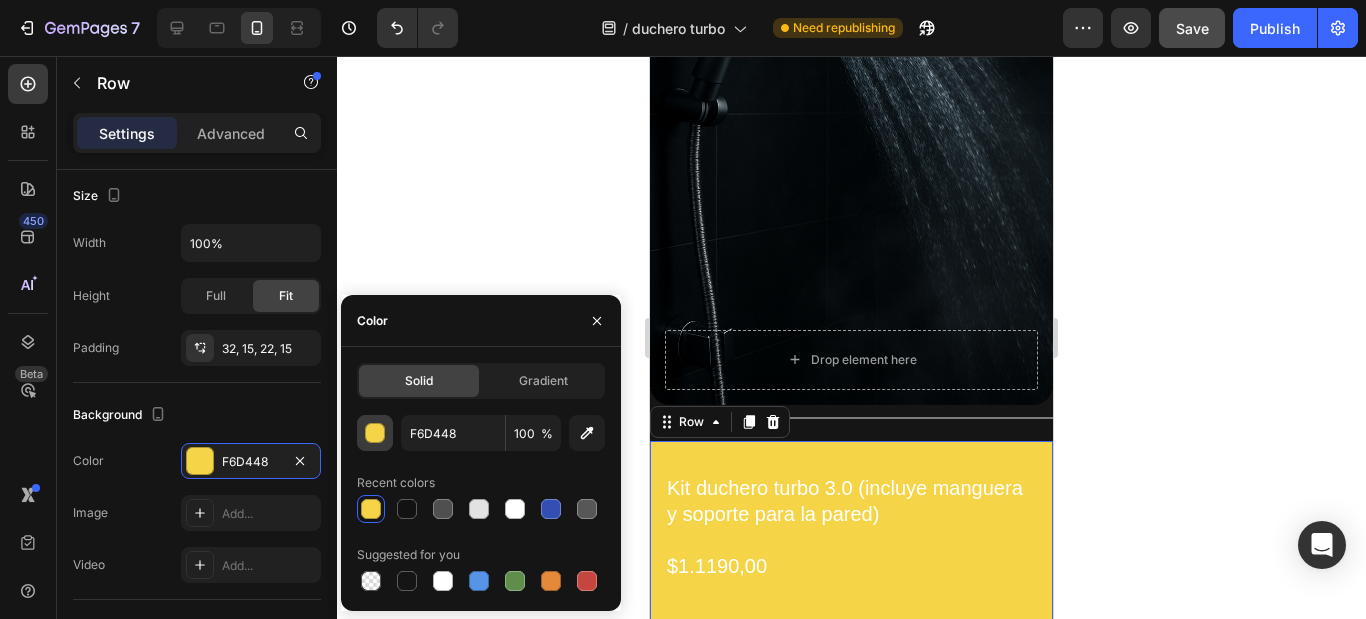 type on "0" 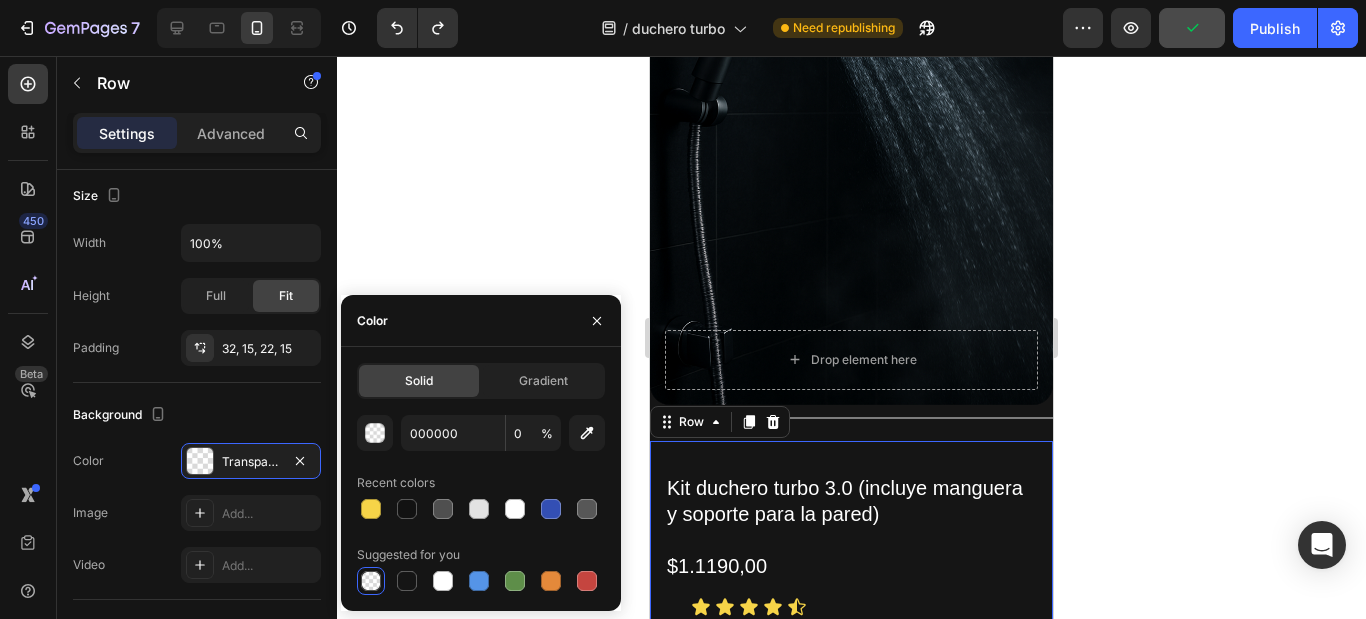 click 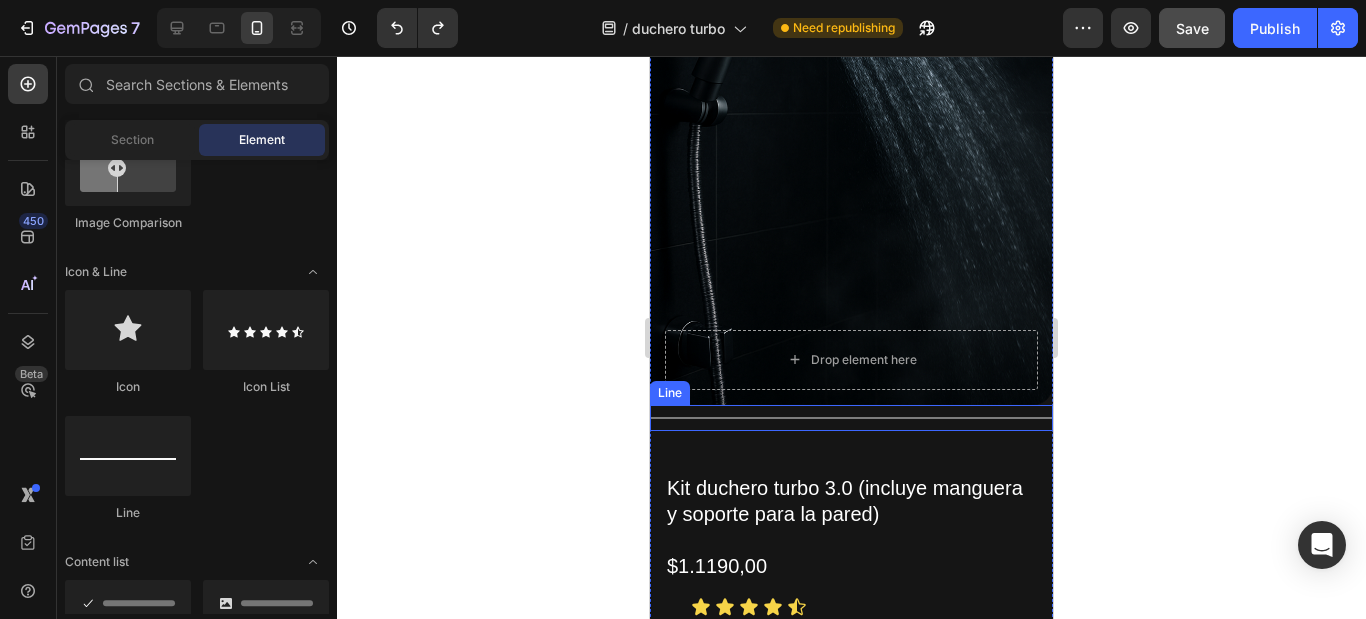click at bounding box center [851, 418] 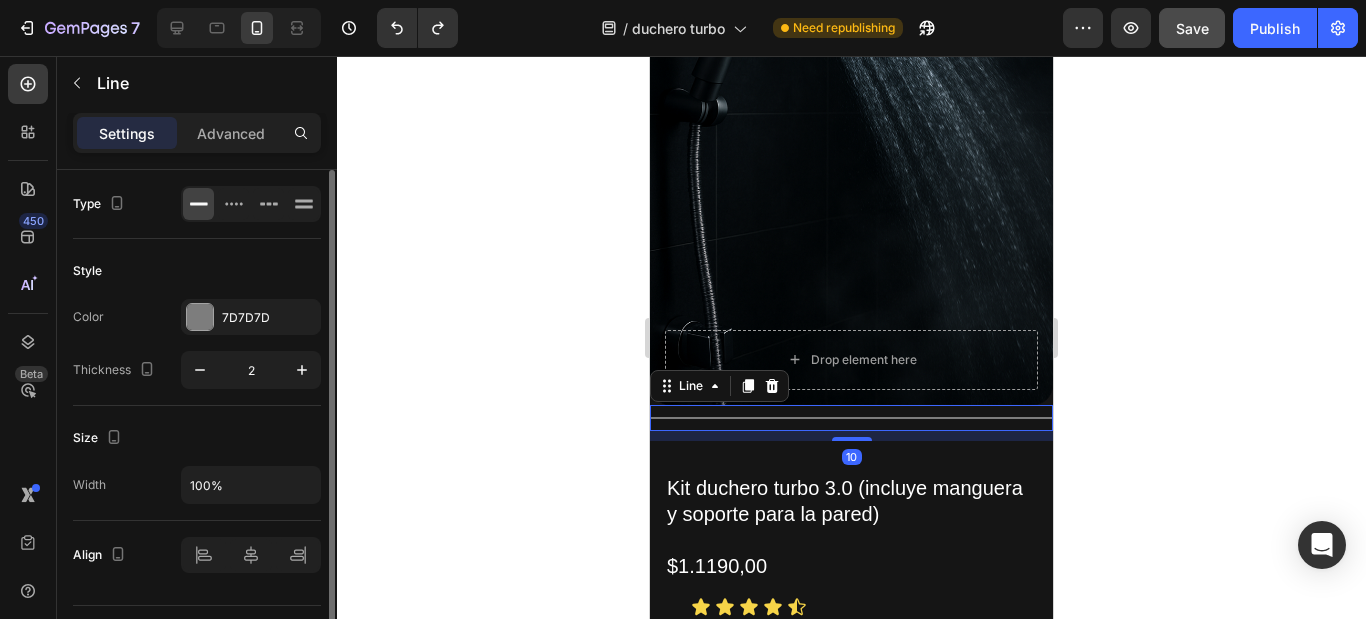 scroll, scrollTop: 50, scrollLeft: 0, axis: vertical 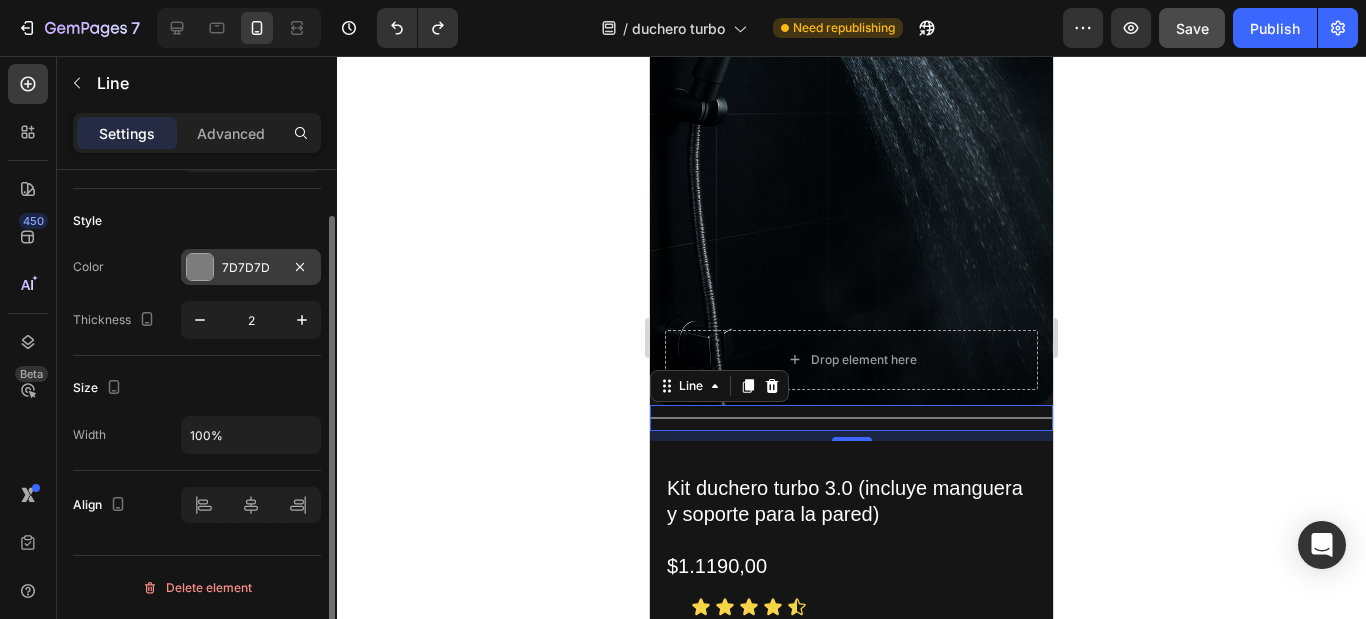 click at bounding box center [200, 267] 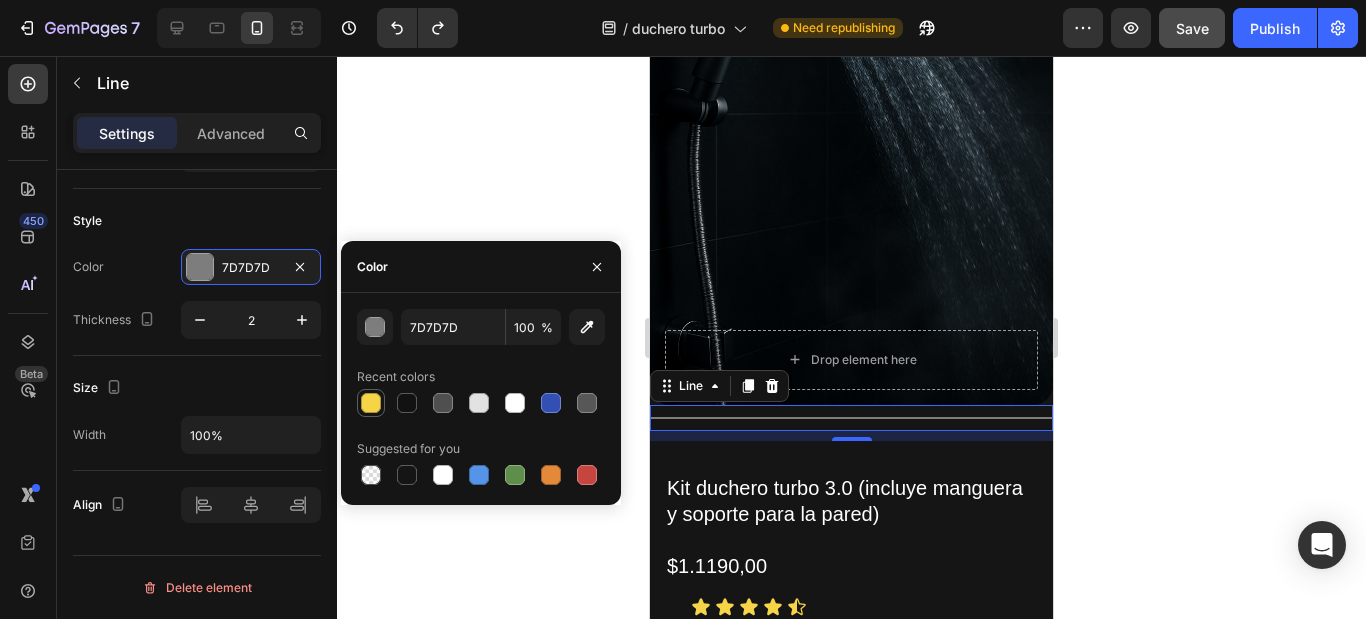 click at bounding box center (371, 403) 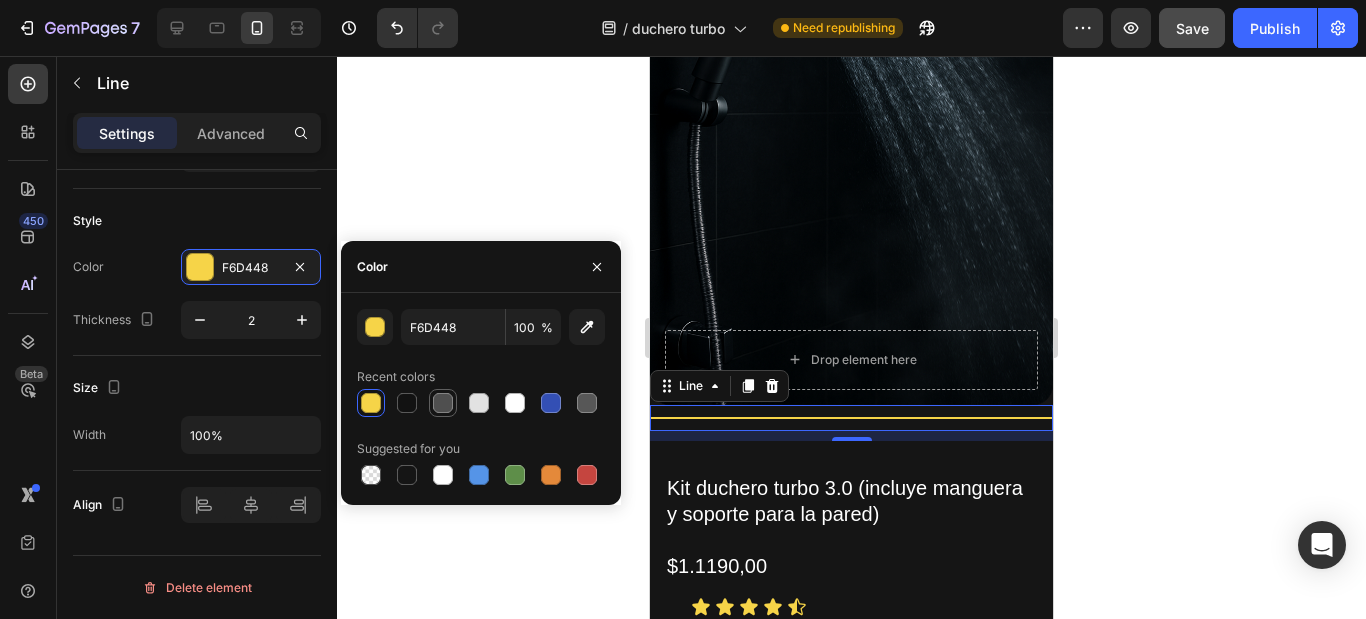 click at bounding box center [443, 403] 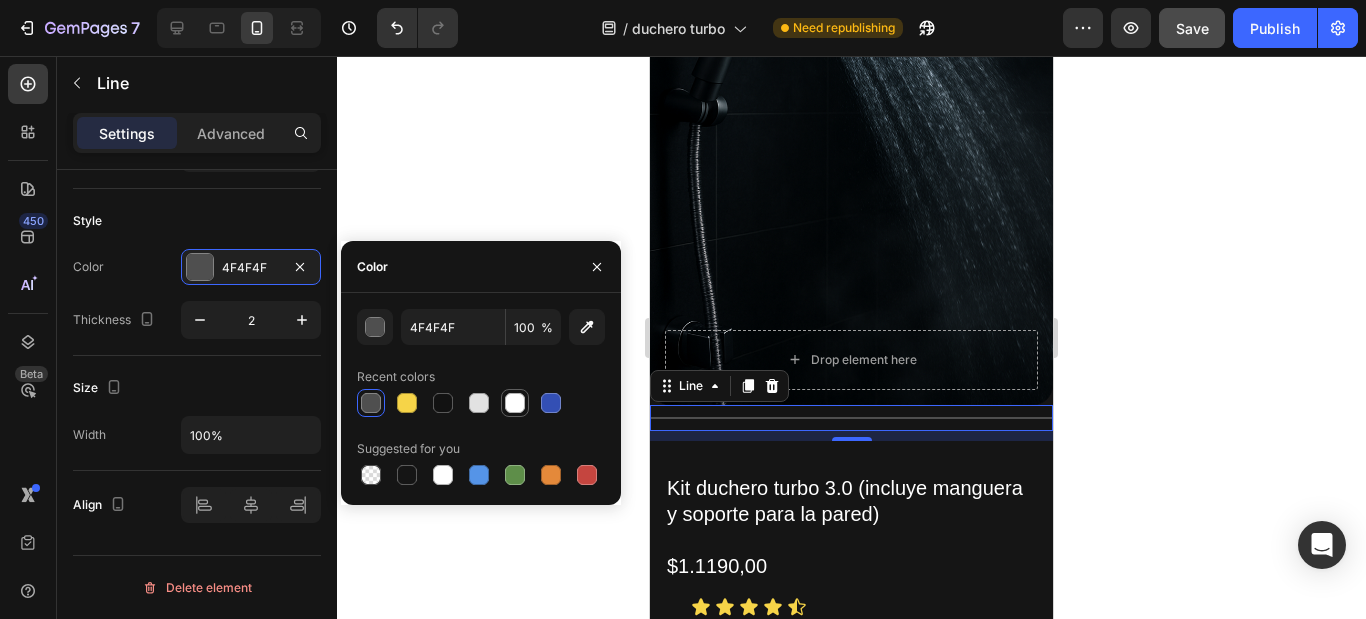 click at bounding box center (515, 403) 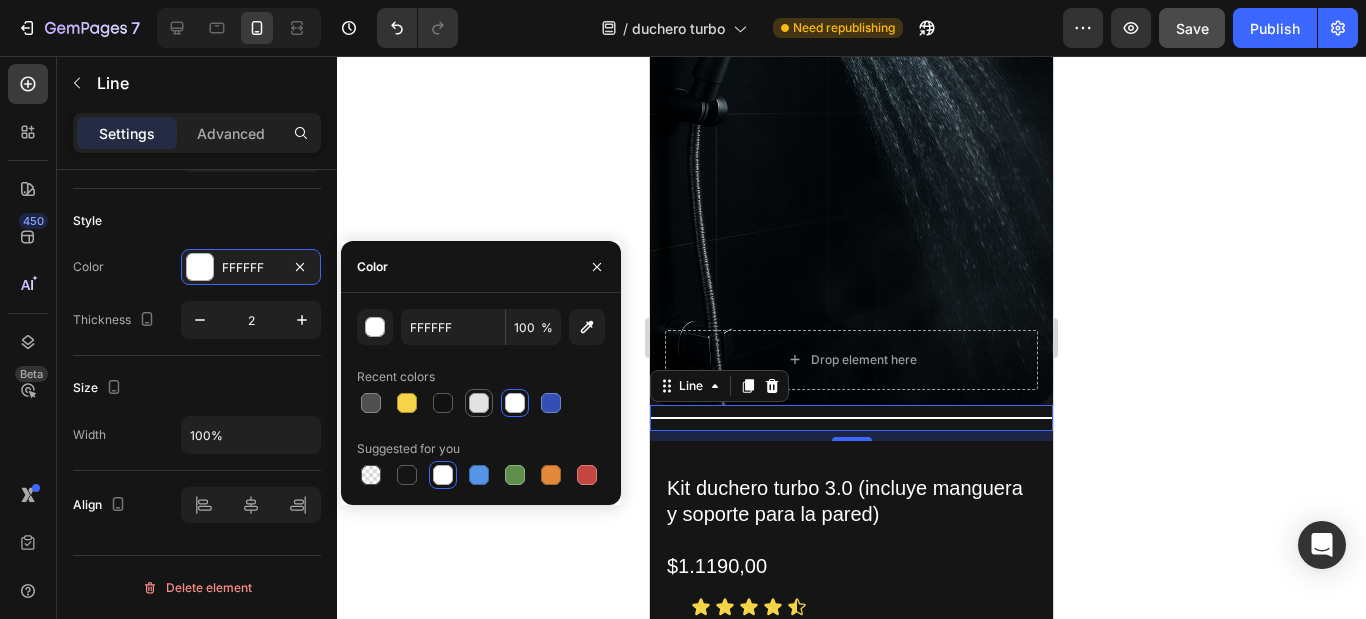 click at bounding box center (479, 403) 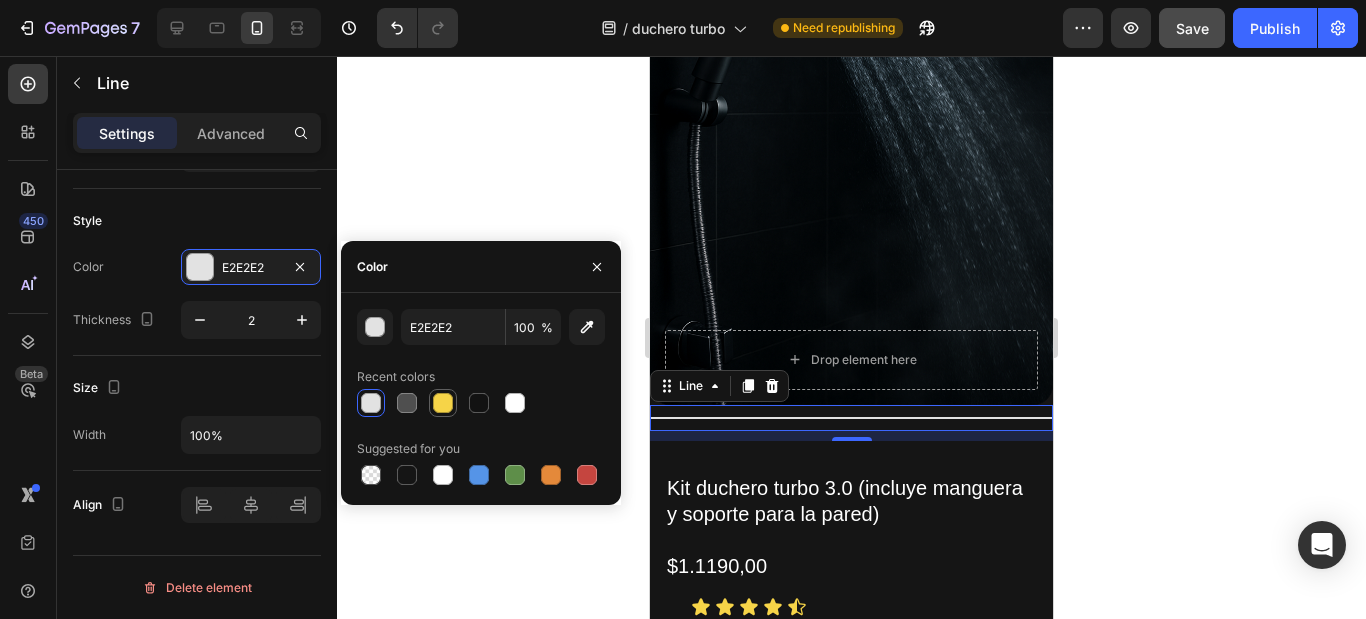 click at bounding box center (443, 403) 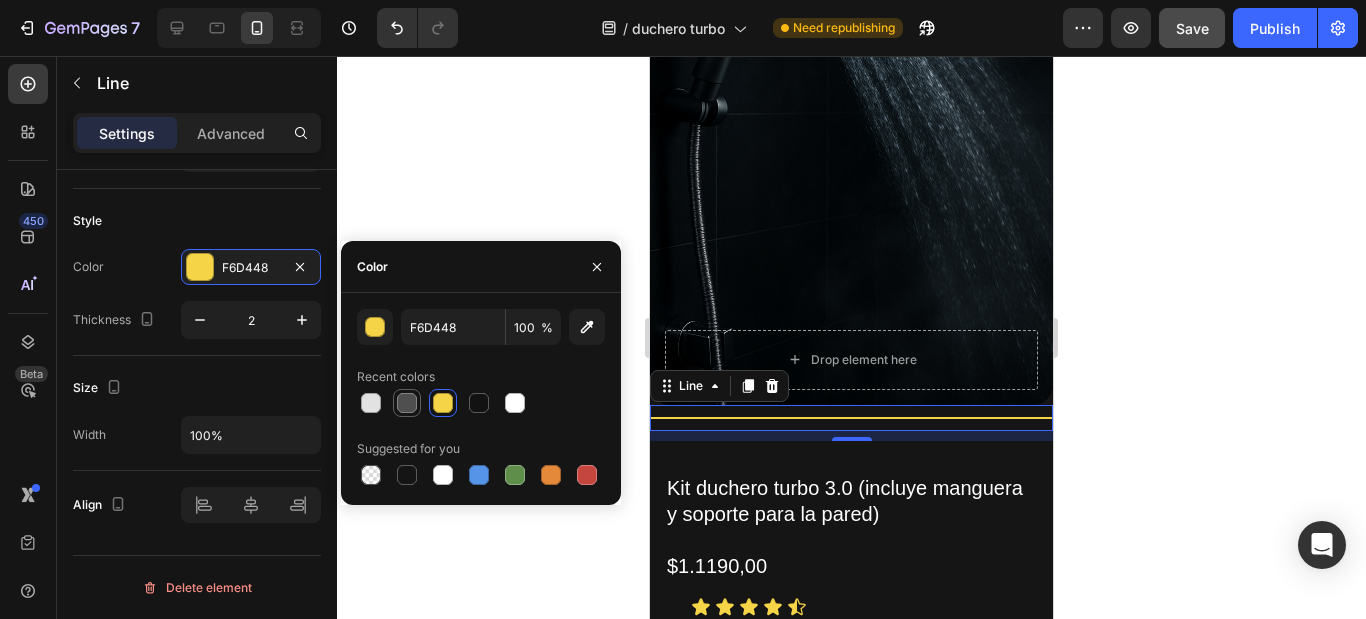 click at bounding box center (407, 403) 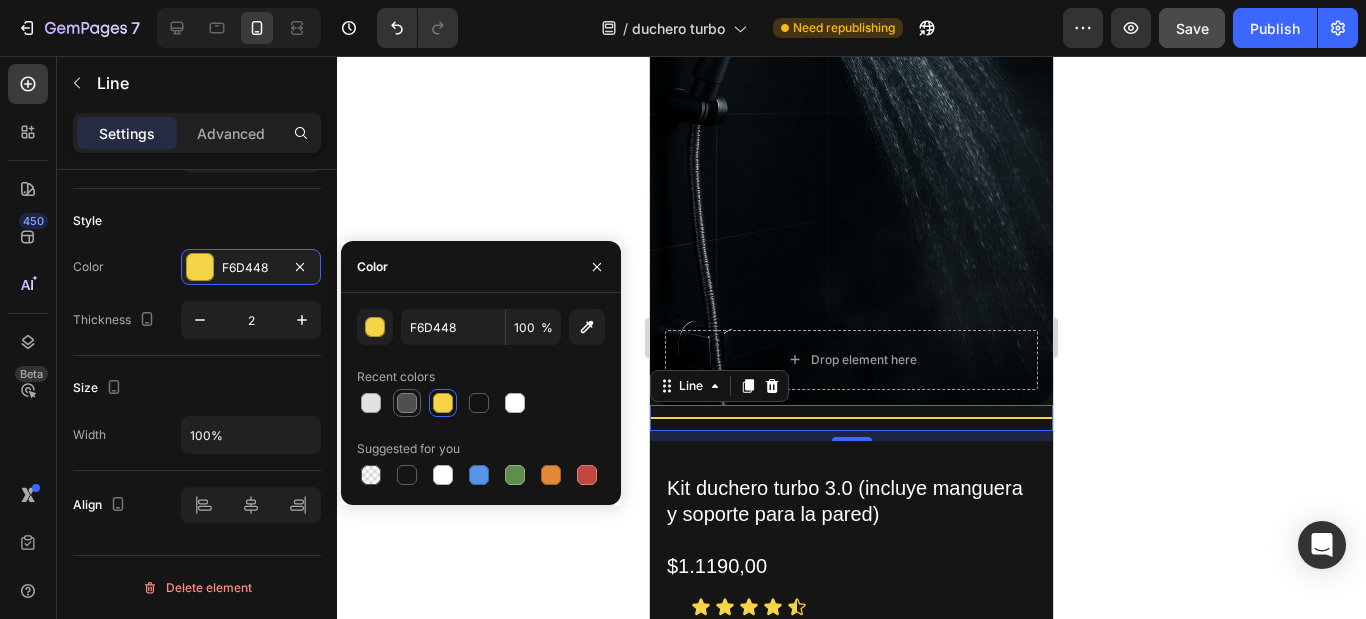 type on "4F4F4F" 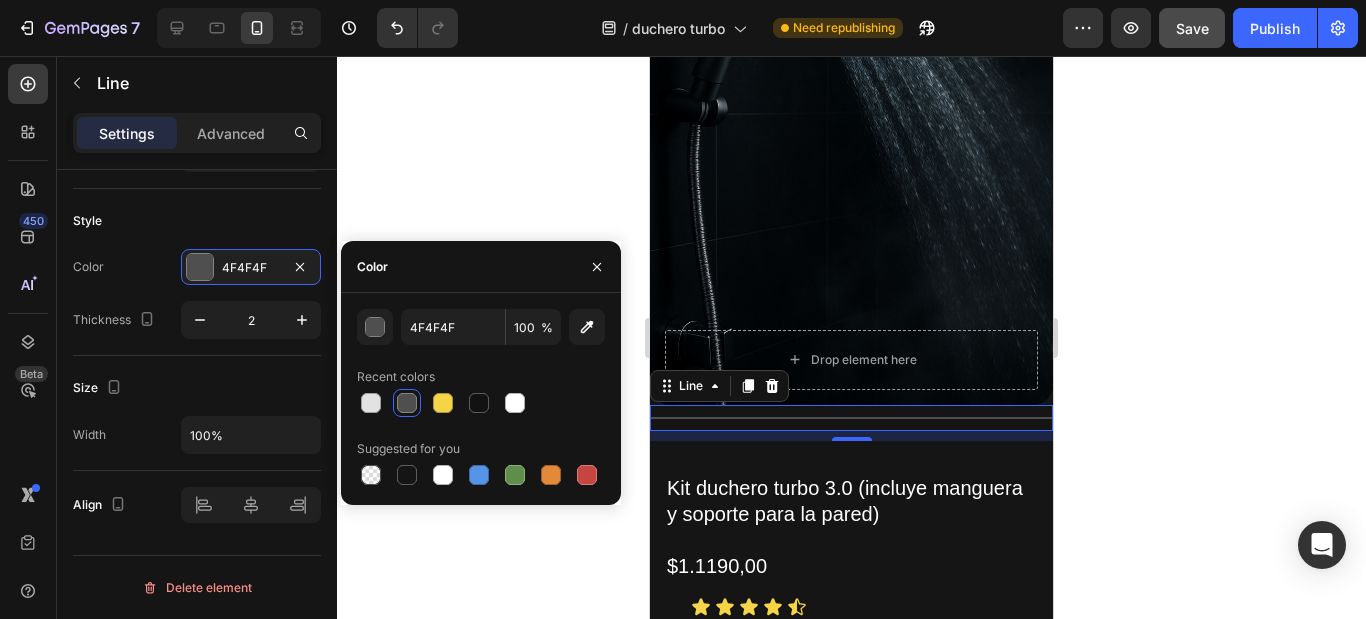 click 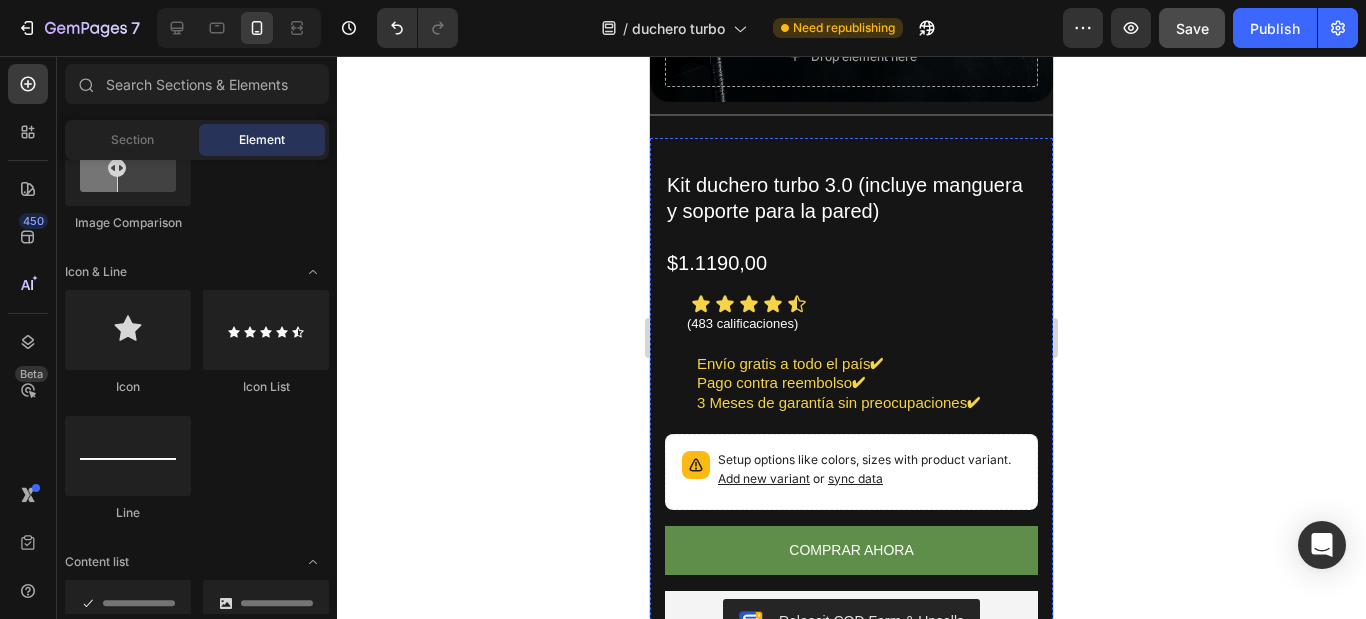scroll, scrollTop: 900, scrollLeft: 0, axis: vertical 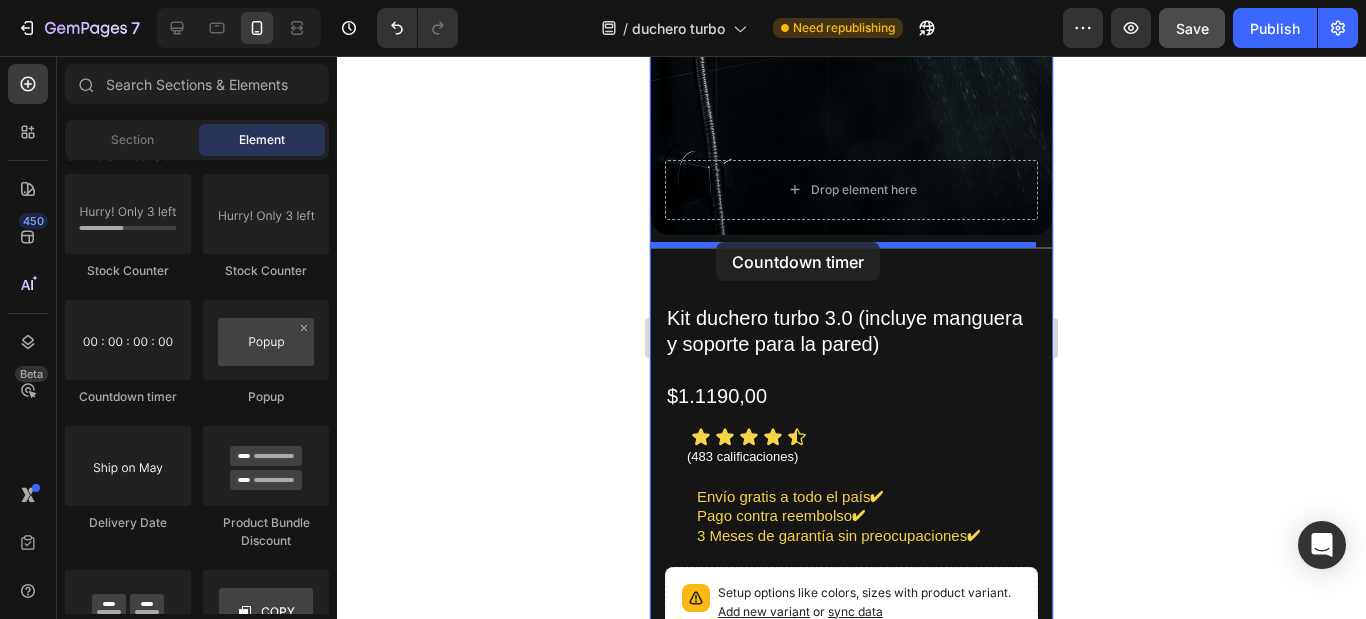 drag, startPoint x: 827, startPoint y: 435, endPoint x: 1241, endPoint y: 301, distance: 435.14597 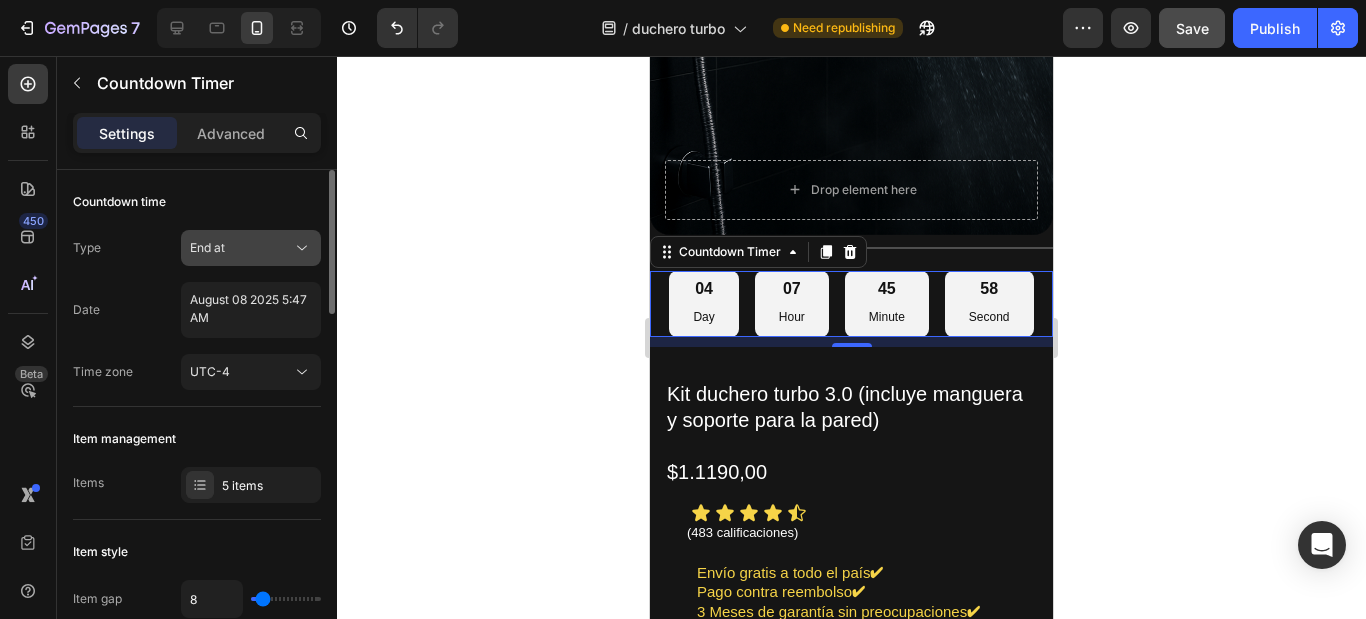 click on "End at" at bounding box center [241, 248] 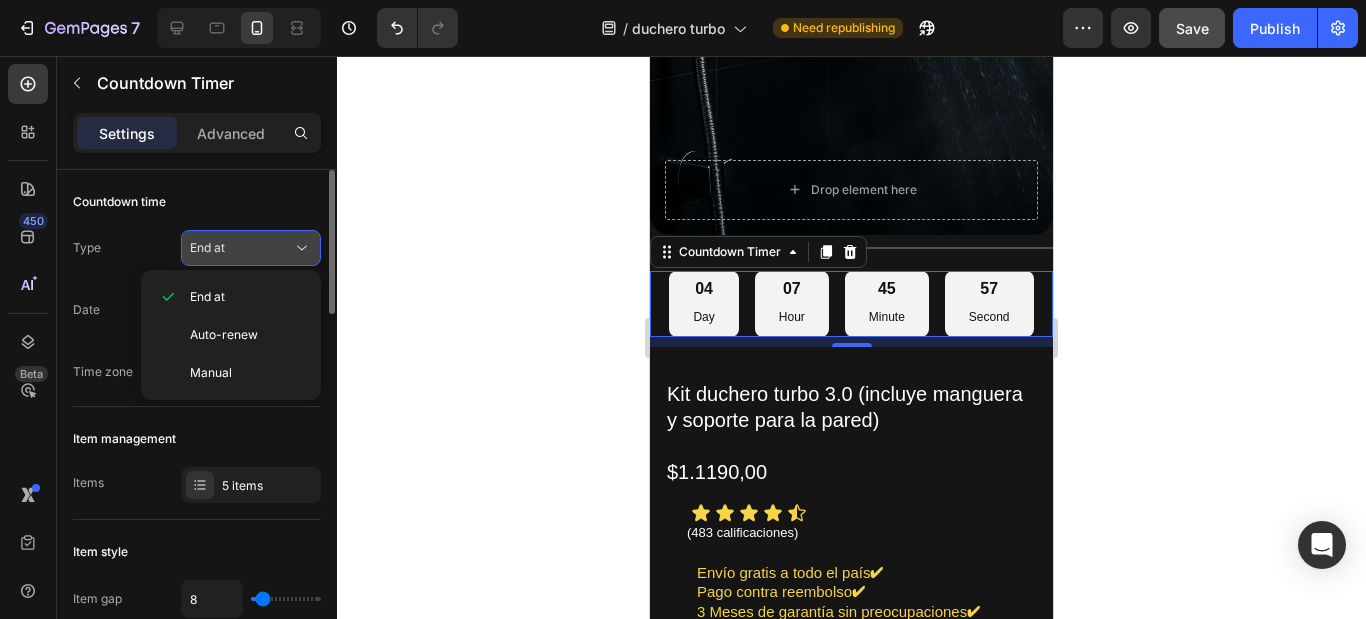 click on "End at" at bounding box center (241, 248) 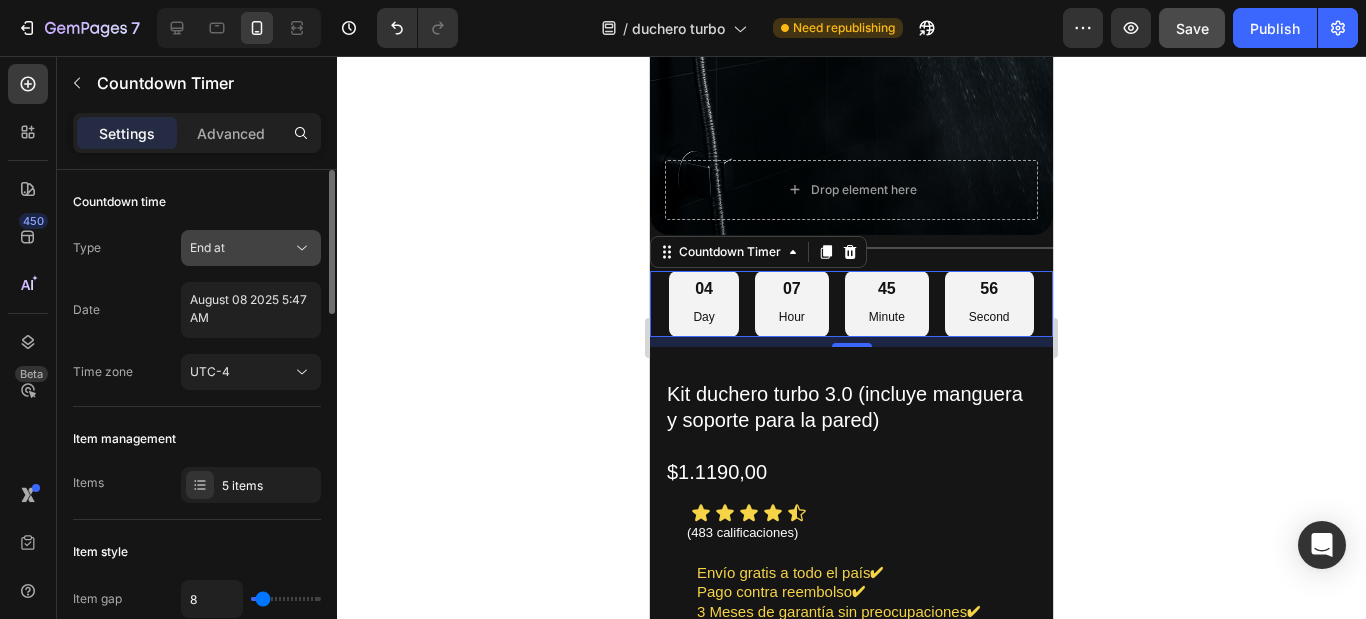 click on "End at" at bounding box center [241, 248] 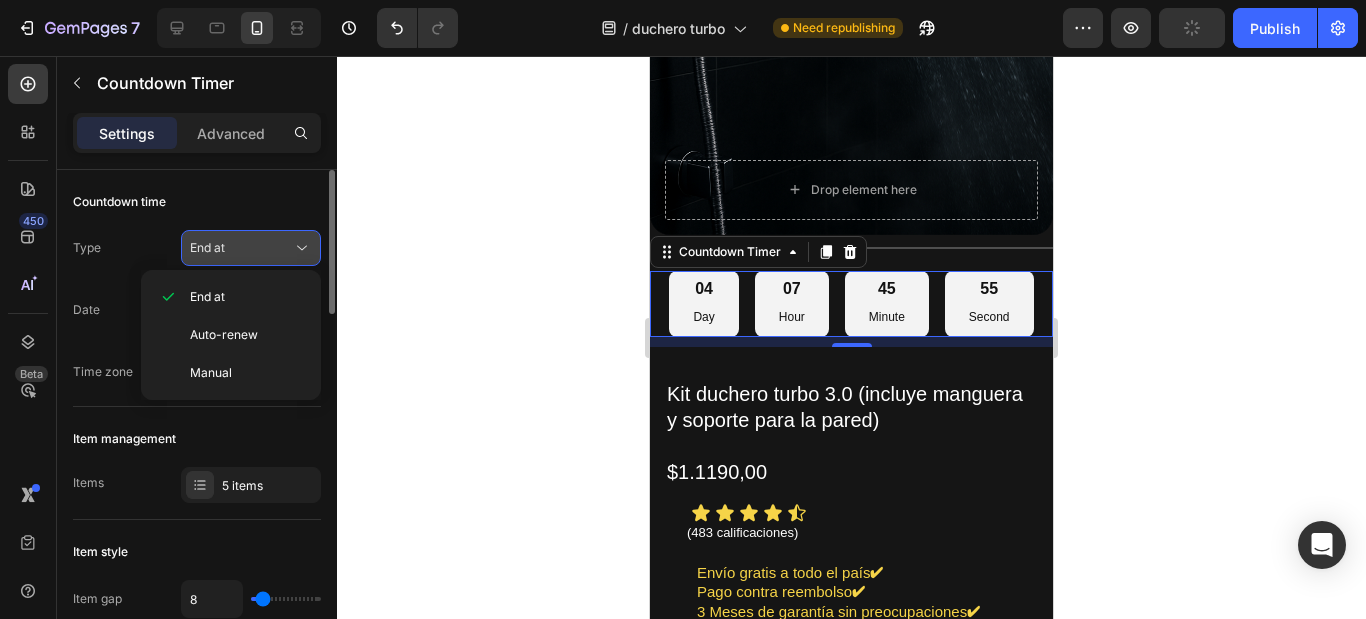 click on "End at" at bounding box center [241, 248] 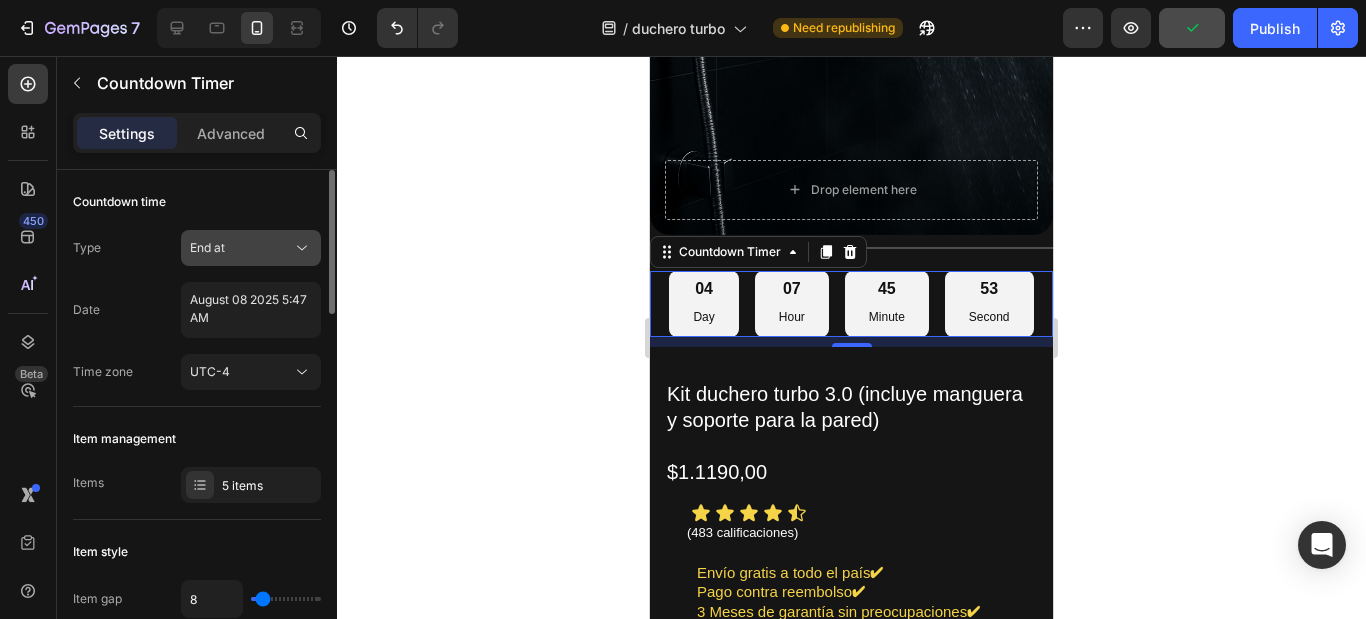 click on "End at" at bounding box center [241, 248] 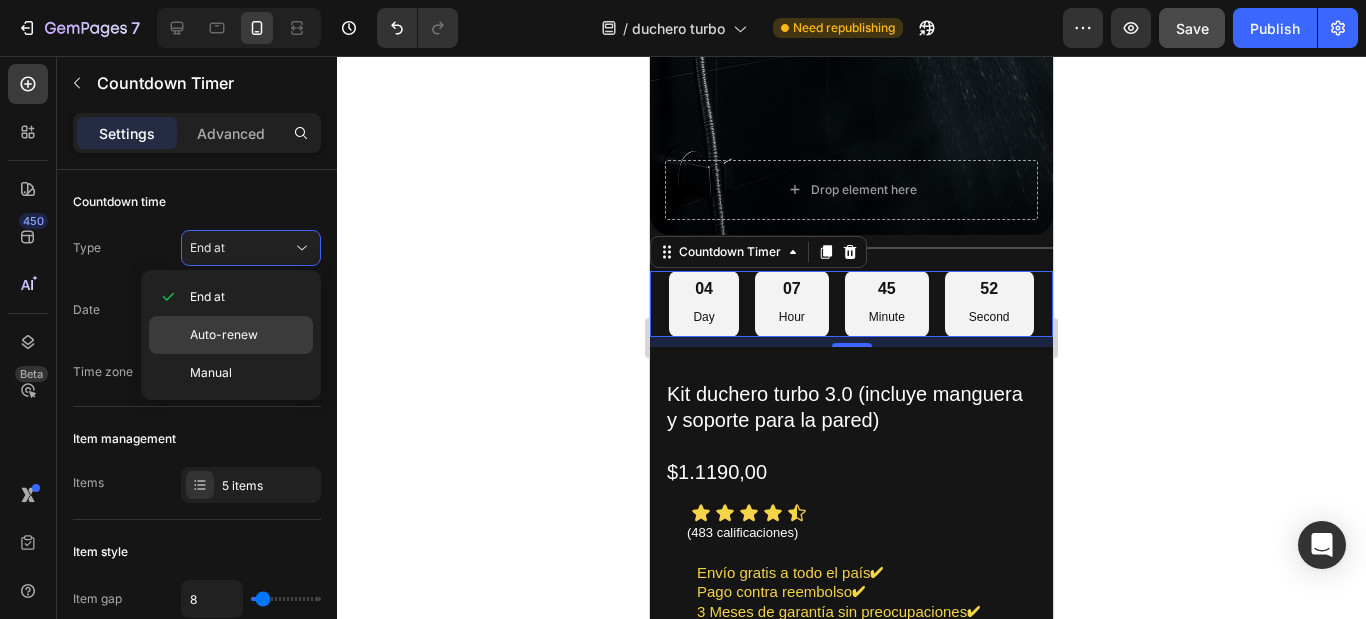 click on "Auto-renew" at bounding box center (224, 335) 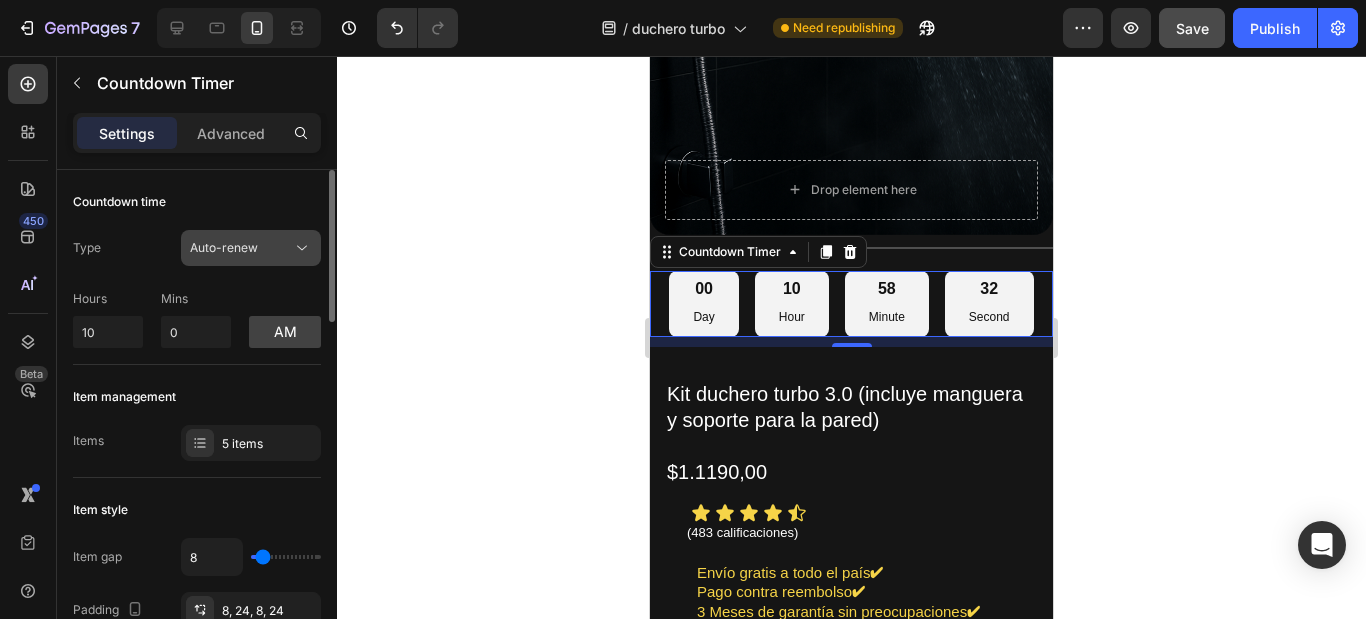 click on "Auto-renew" at bounding box center [224, 247] 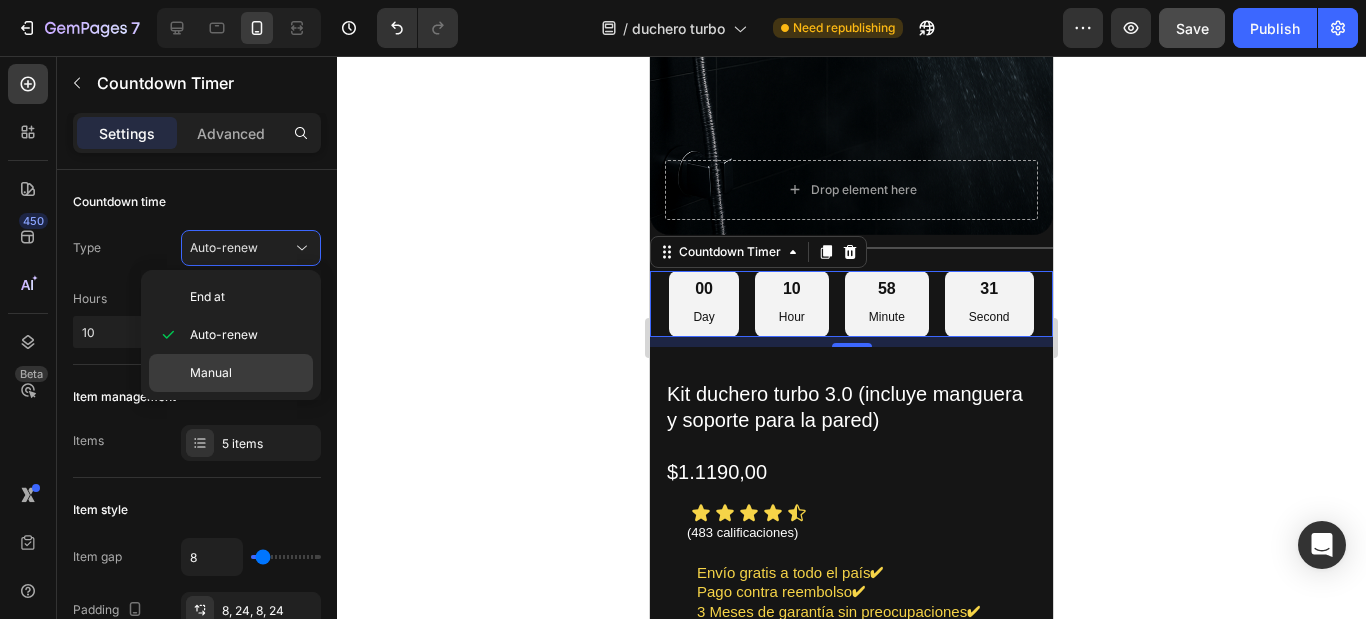 click on "Manual" at bounding box center [211, 373] 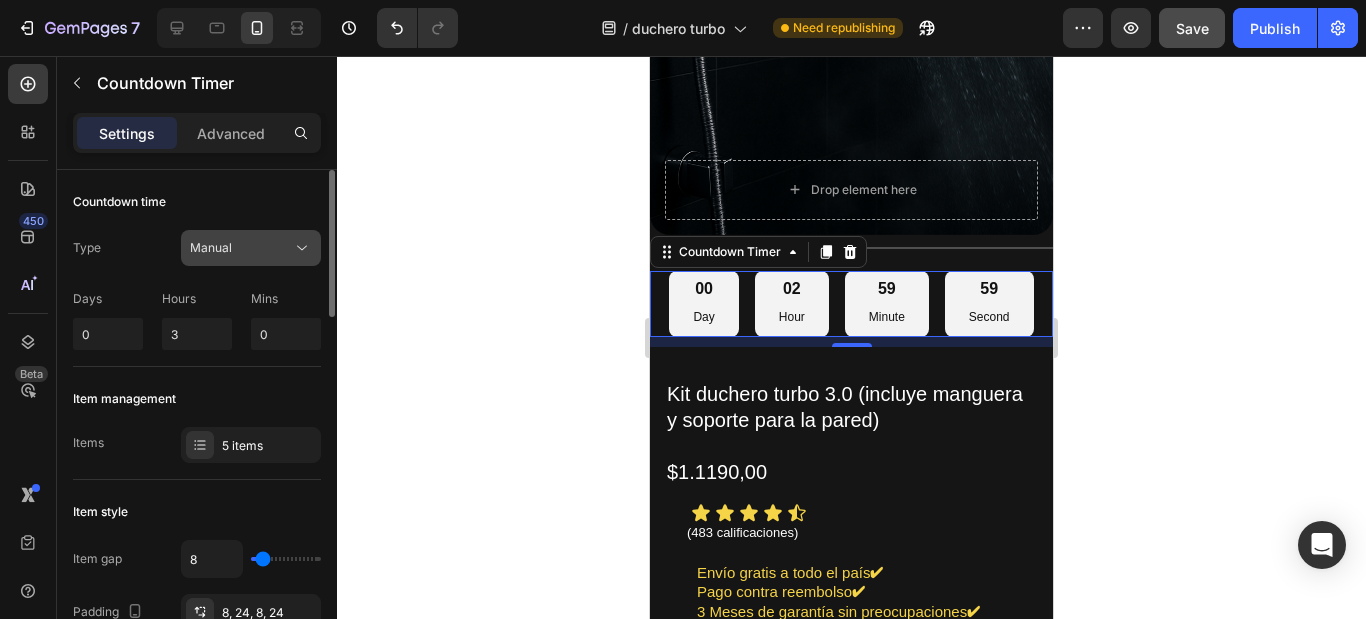 click on "Manual" at bounding box center [211, 247] 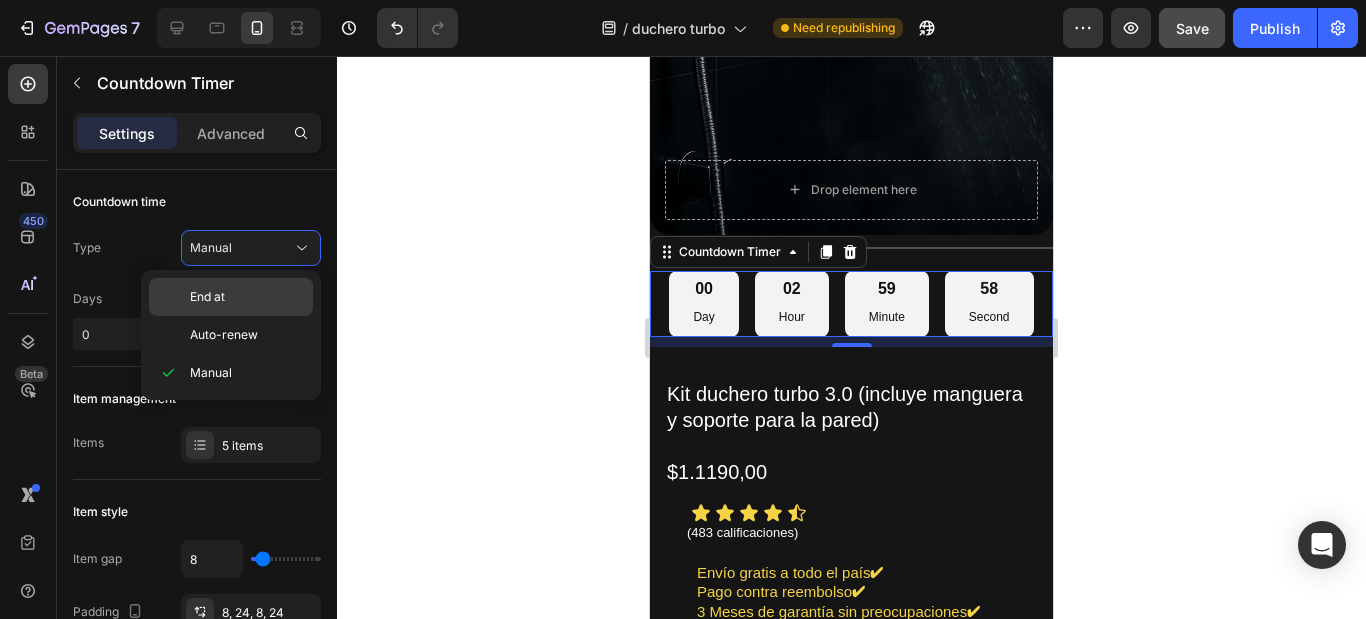 click on "End at" 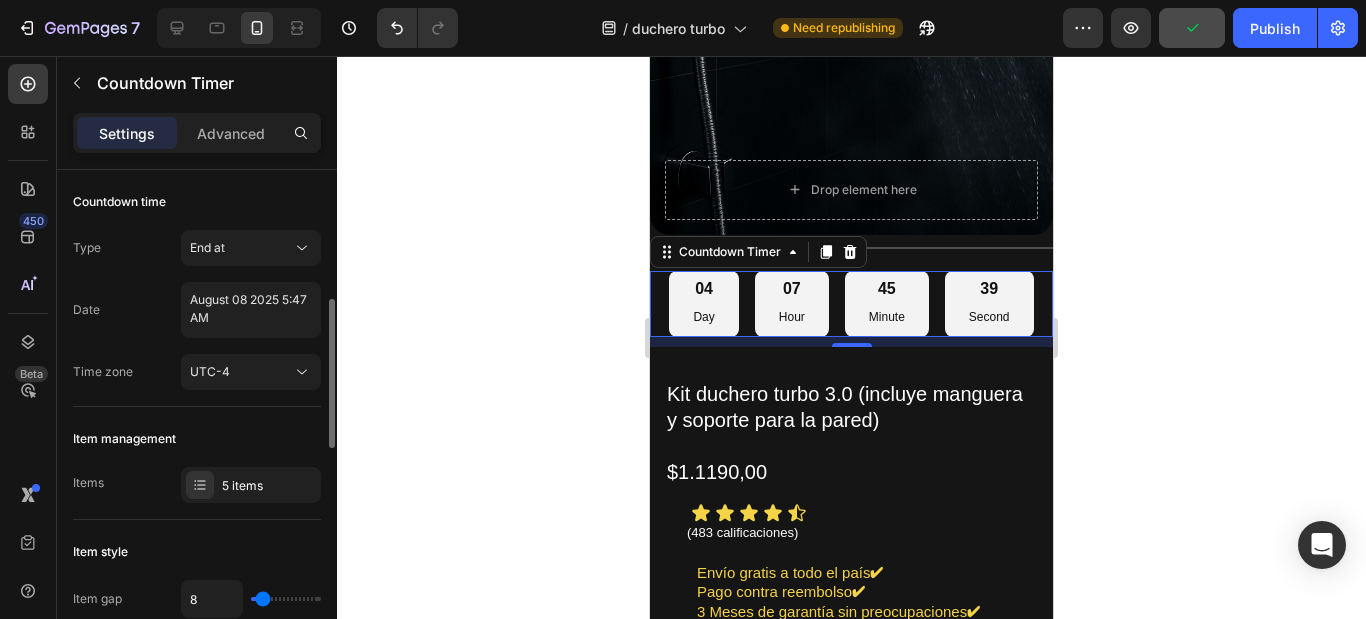 scroll, scrollTop: 100, scrollLeft: 0, axis: vertical 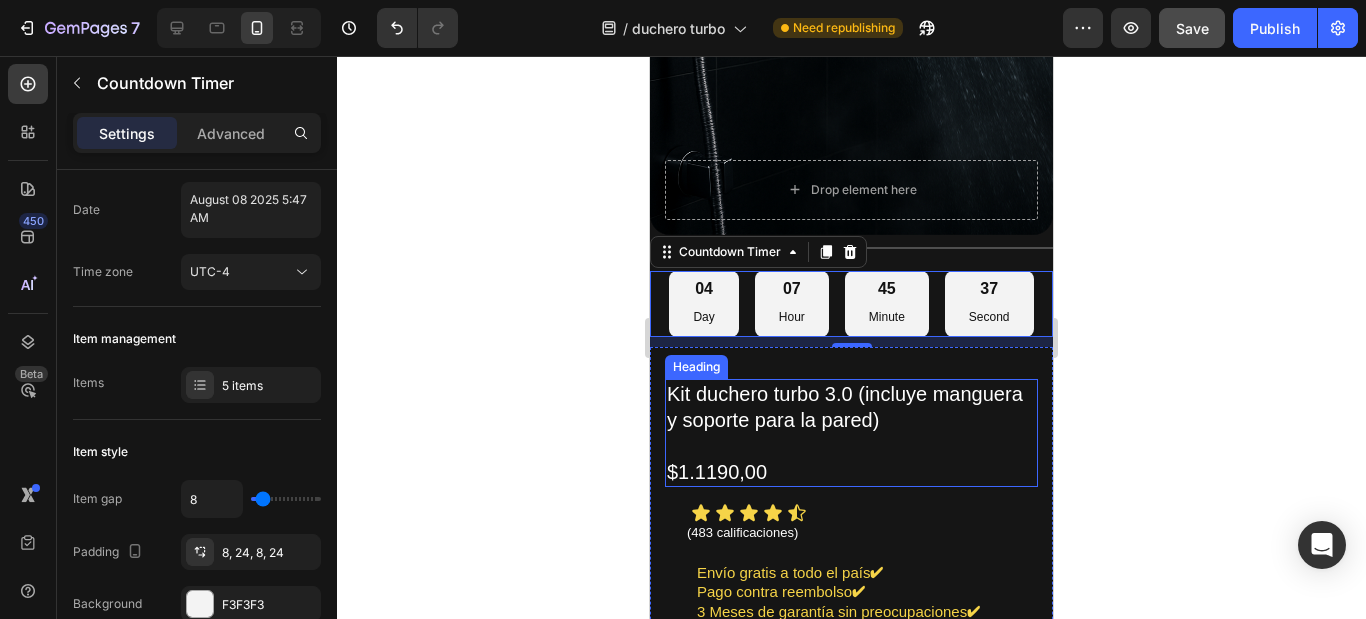 click on "Kit duchero turbo 3.0 (incluye manguera y soporte para la pared)            $1.1190,00" at bounding box center (851, 433) 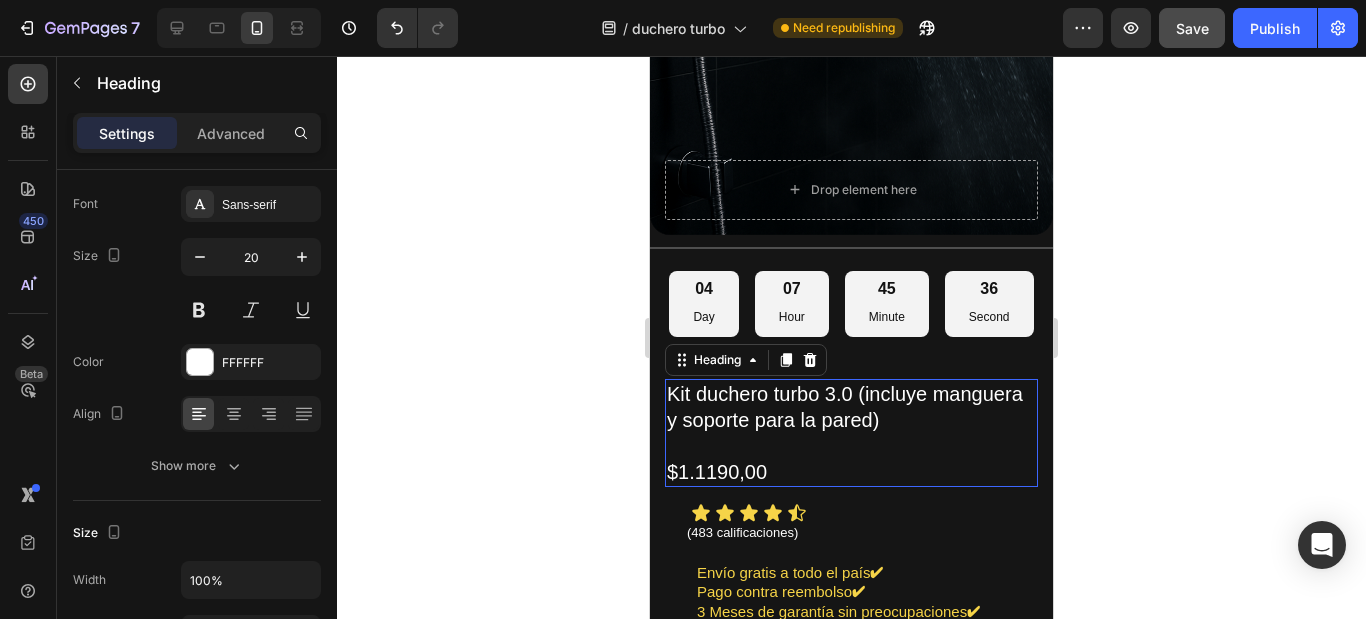 scroll, scrollTop: 0, scrollLeft: 0, axis: both 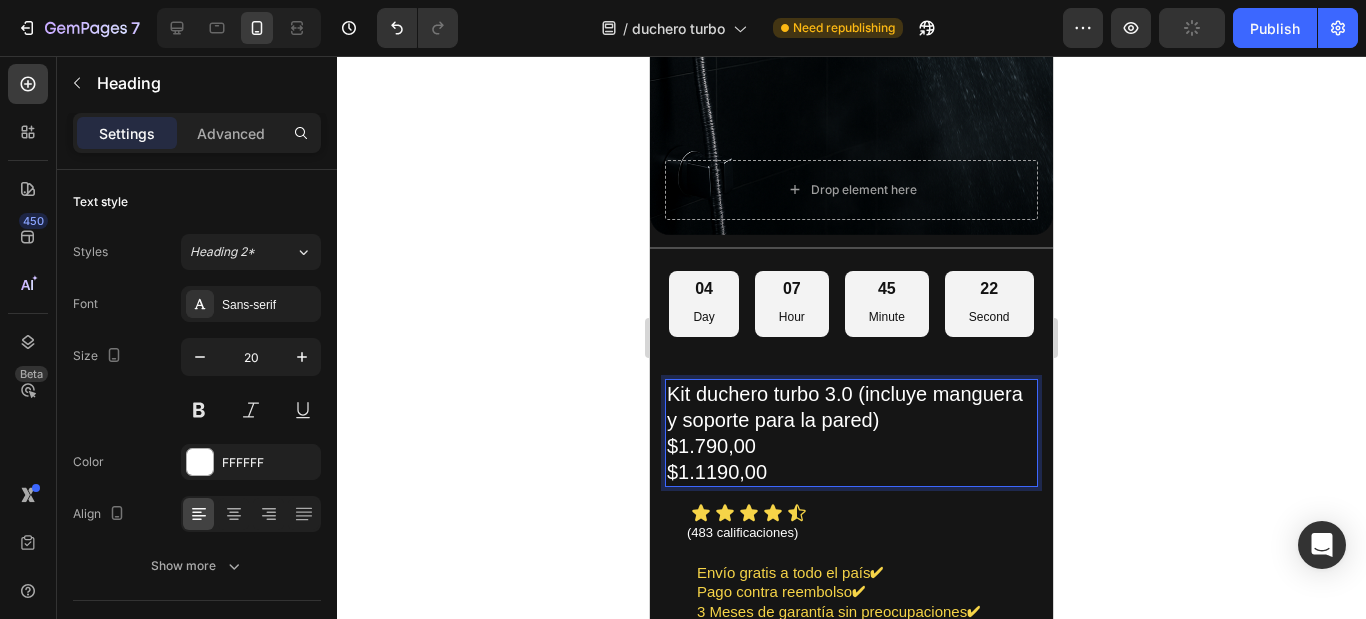 drag, startPoint x: 787, startPoint y: 413, endPoint x: 691, endPoint y: 416, distance: 96.04687 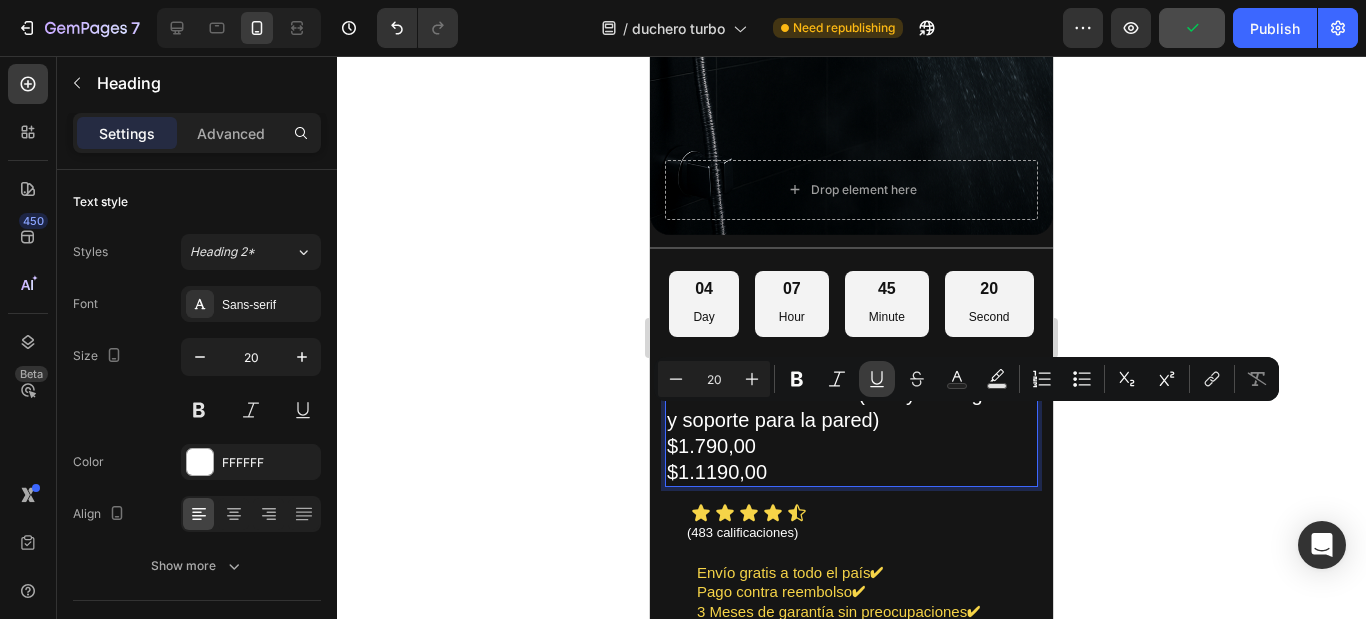 click 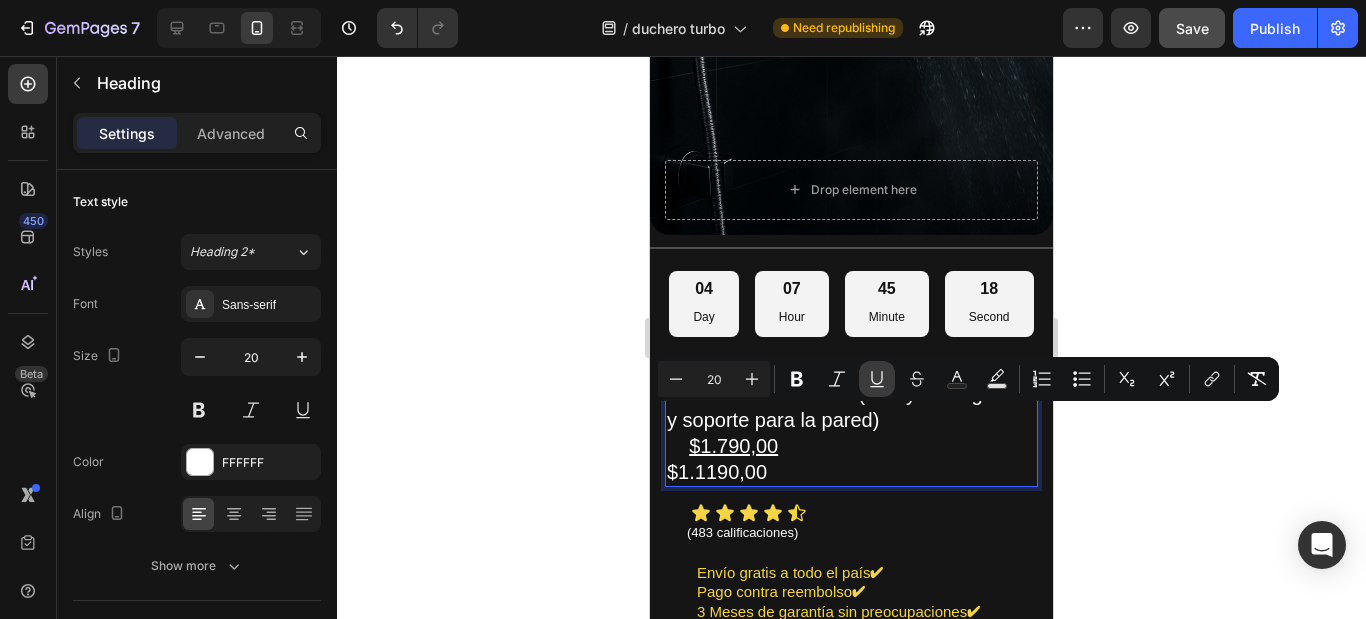 click on "Underline" at bounding box center [877, 379] 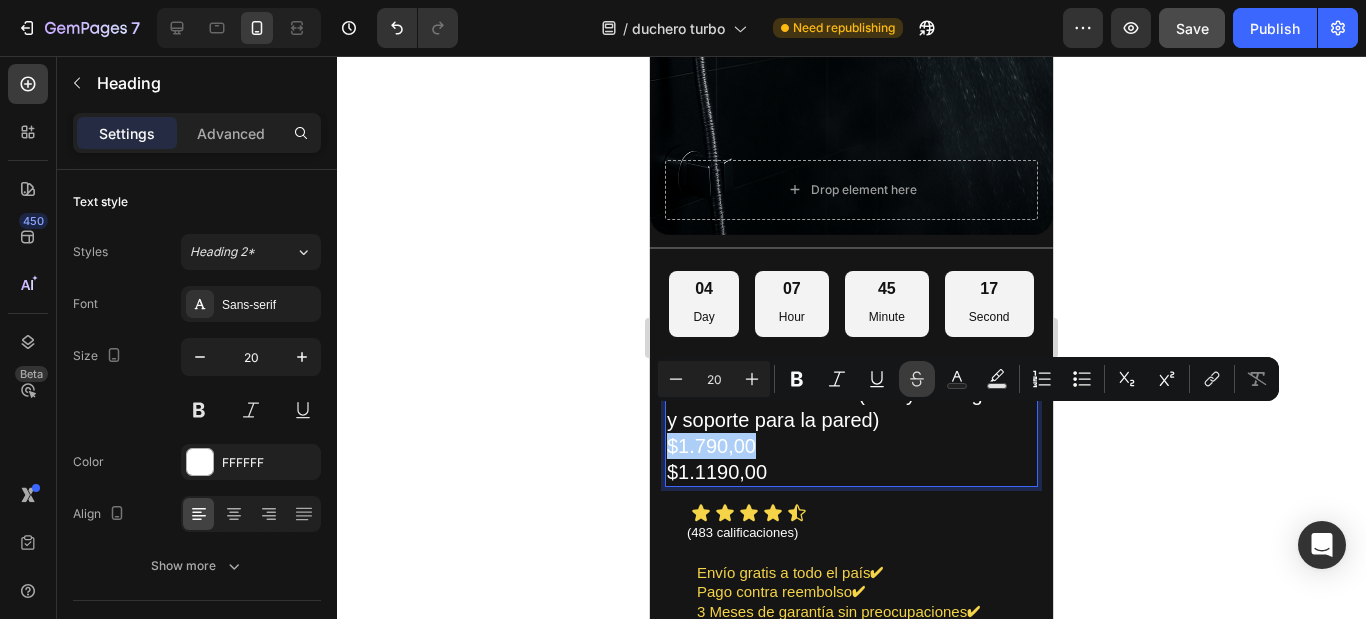 click 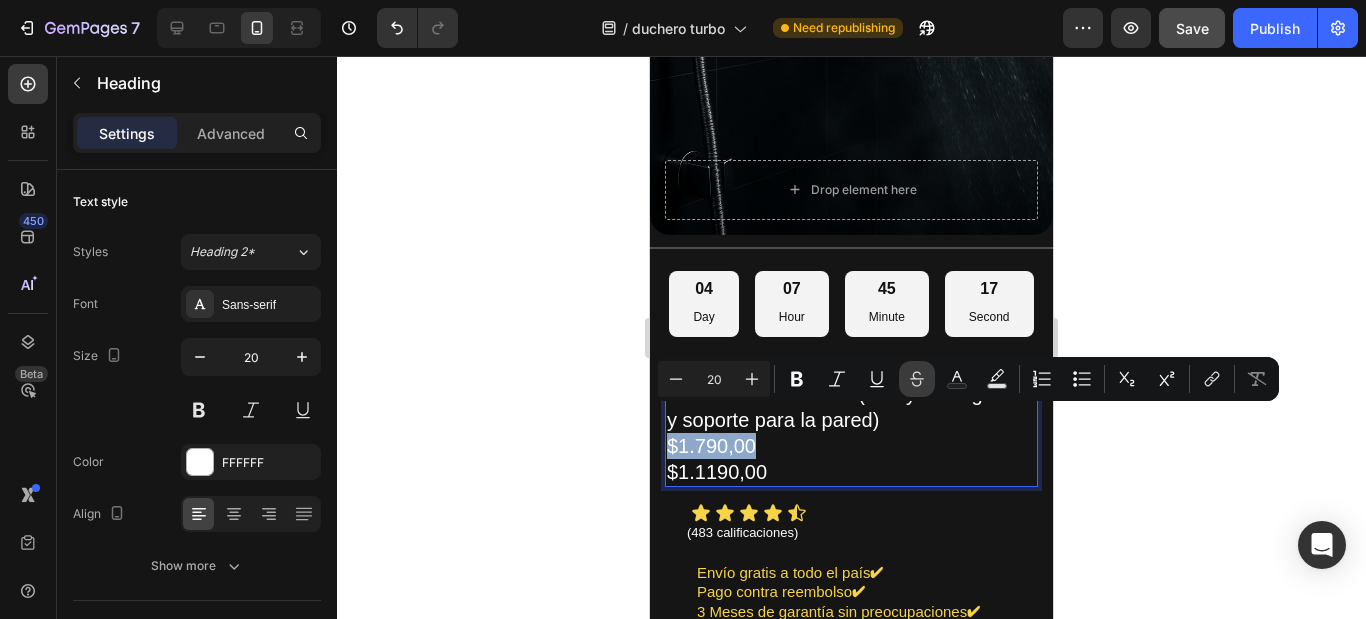 type on "20" 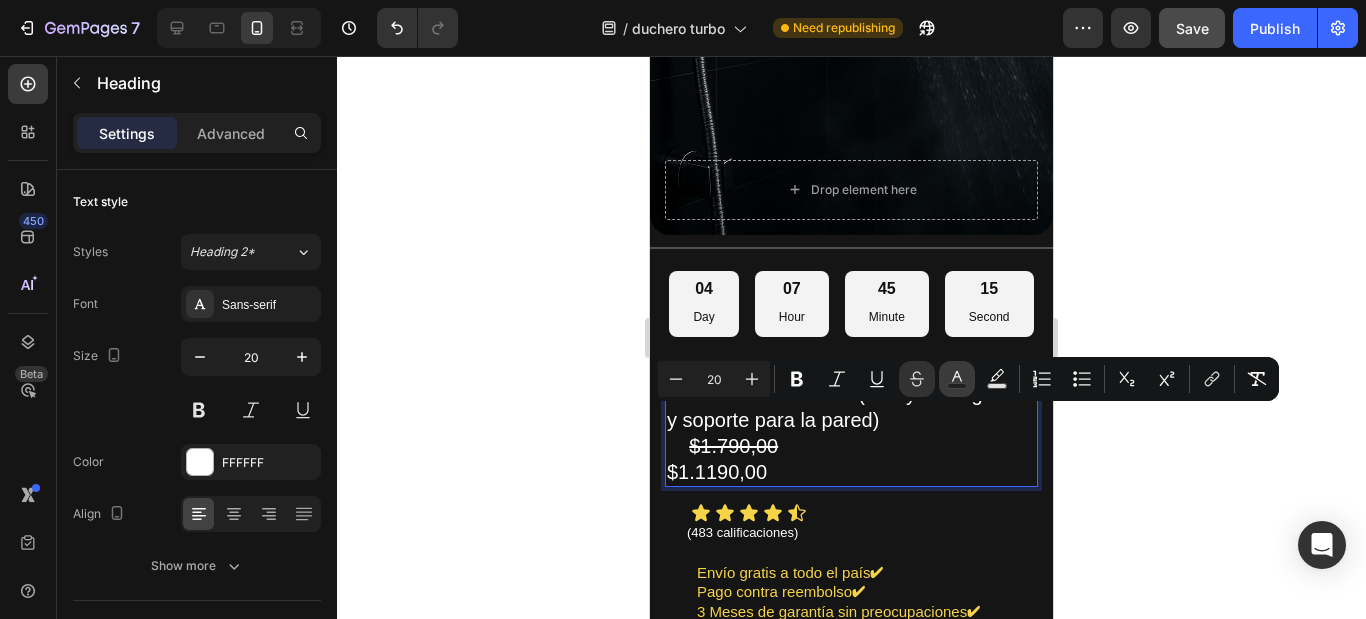 click 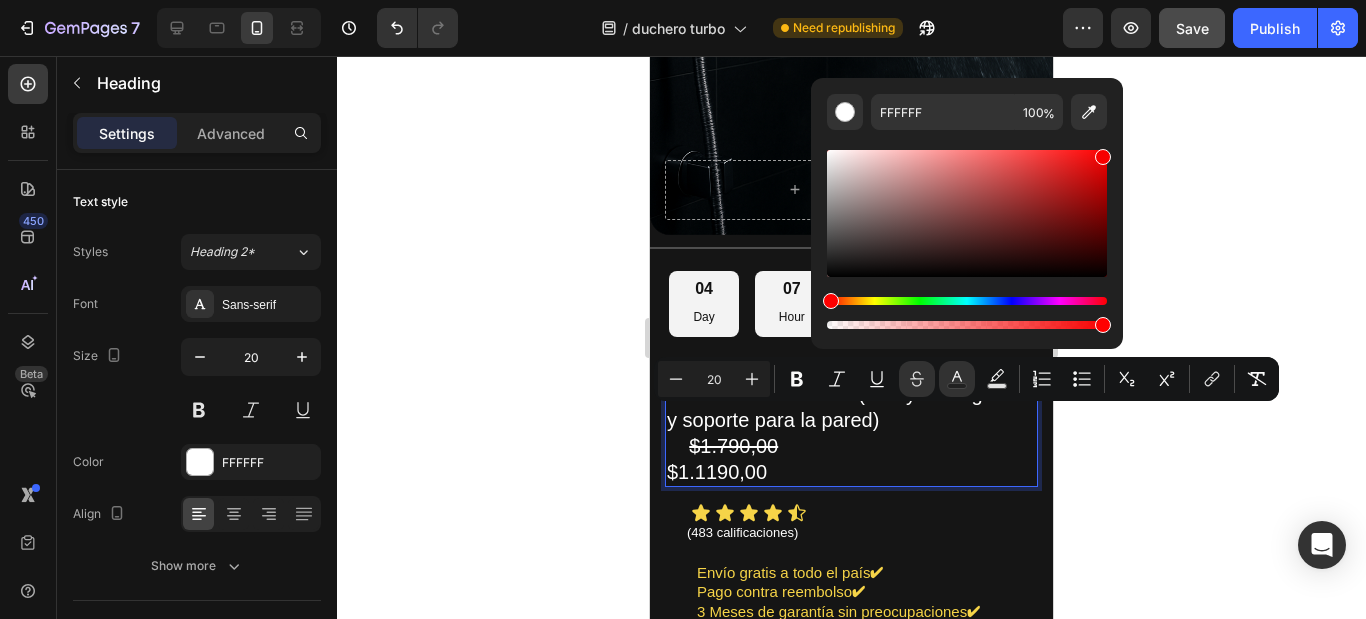 drag, startPoint x: 1076, startPoint y: 152, endPoint x: 1107, endPoint y: 153, distance: 31.016125 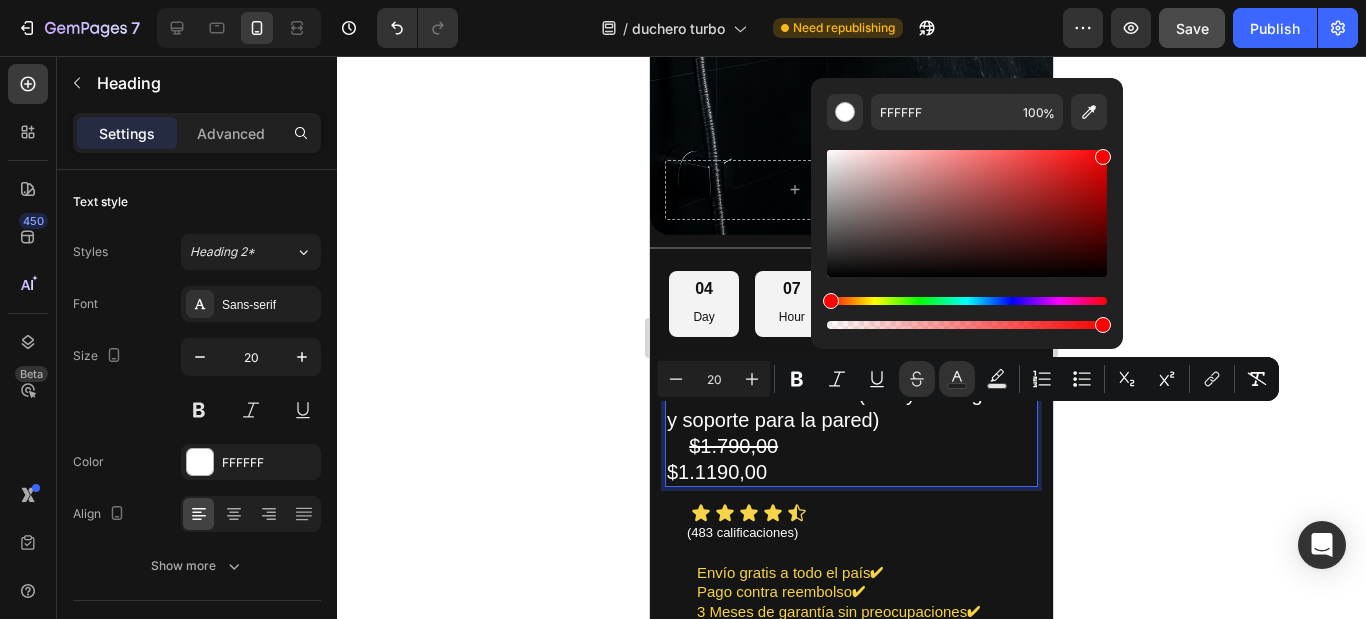 type on "F70000" 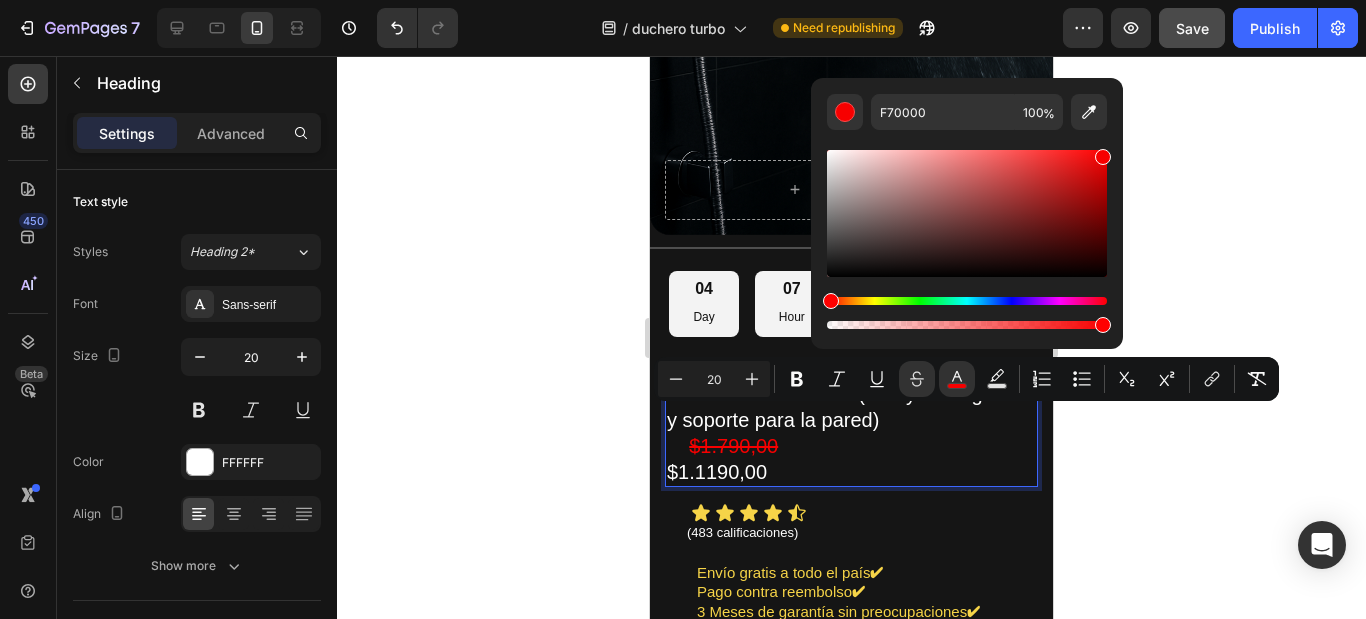 click 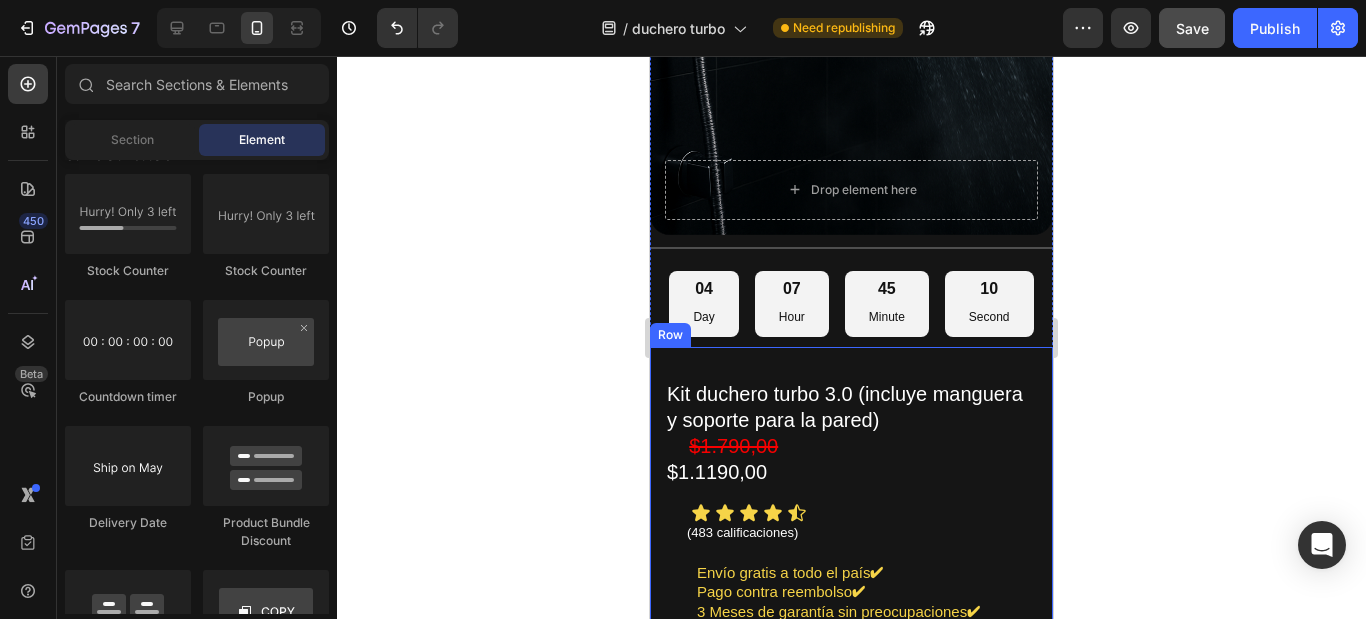 click 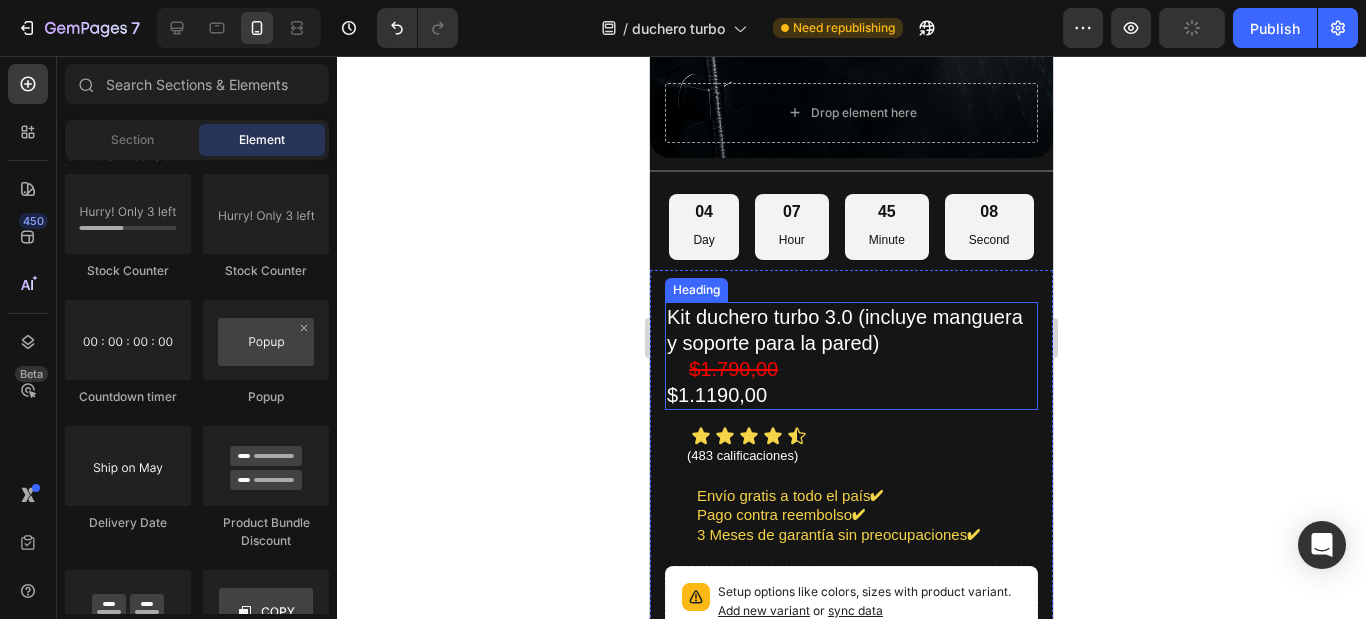 scroll, scrollTop: 870, scrollLeft: 0, axis: vertical 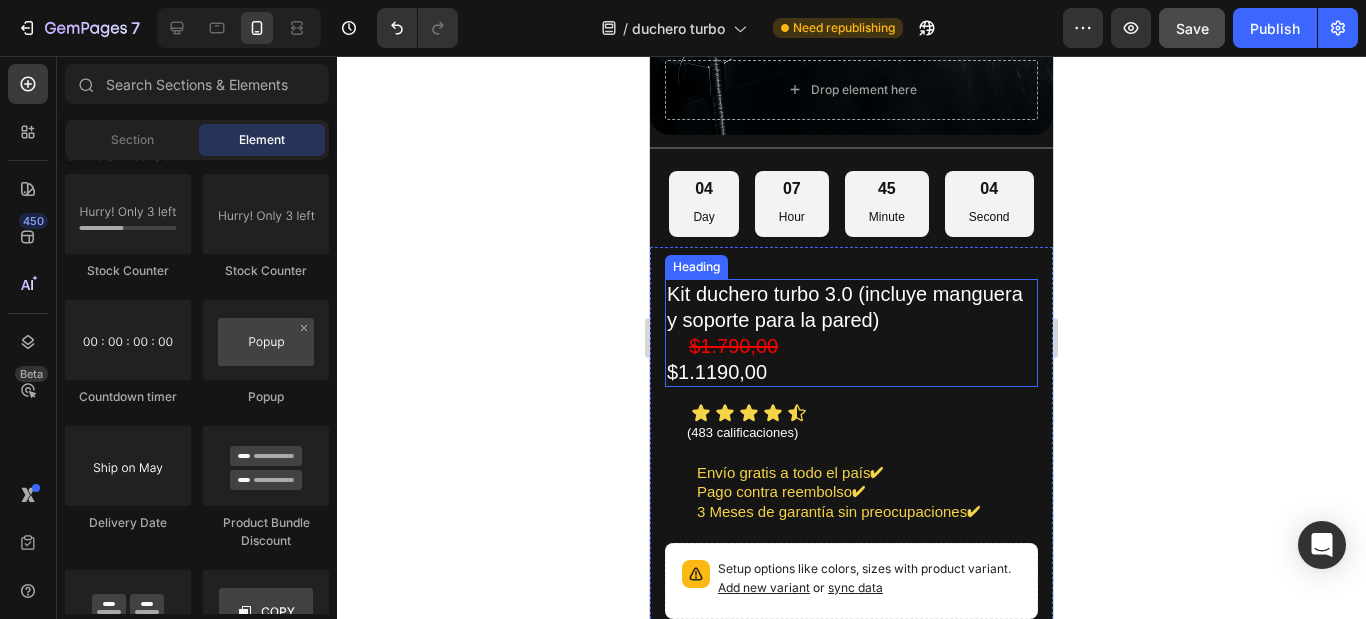 click on "$1.790,00" at bounding box center [733, 346] 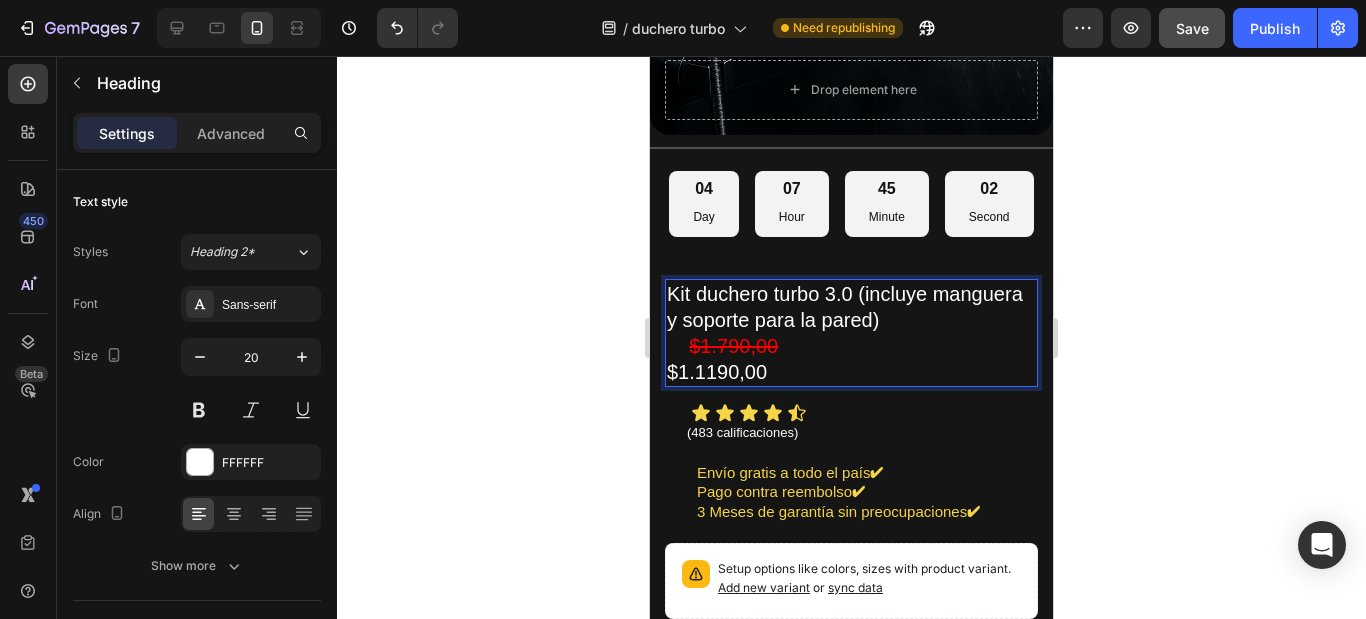 drag, startPoint x: 785, startPoint y: 315, endPoint x: 693, endPoint y: 311, distance: 92.086914 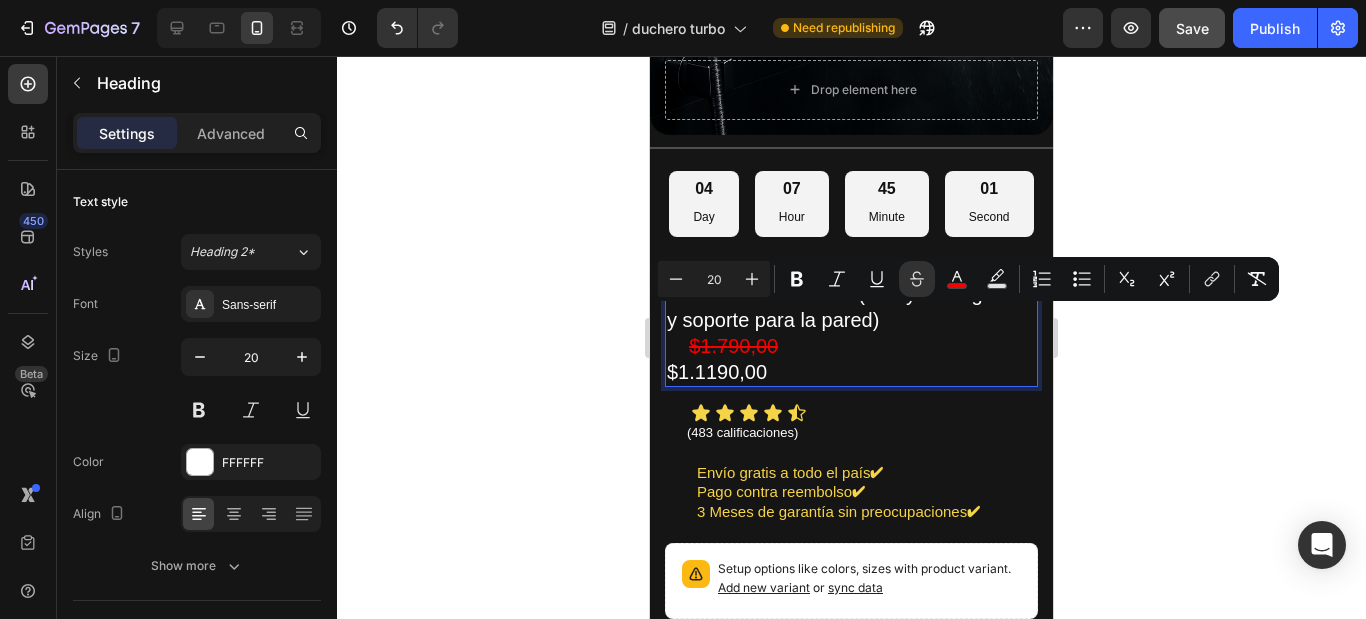 click on "Kit duchero turbo 3.0 (incluye manguera y soporte para la pared)           $1.790,00      $1.1190,00" at bounding box center [851, 333] 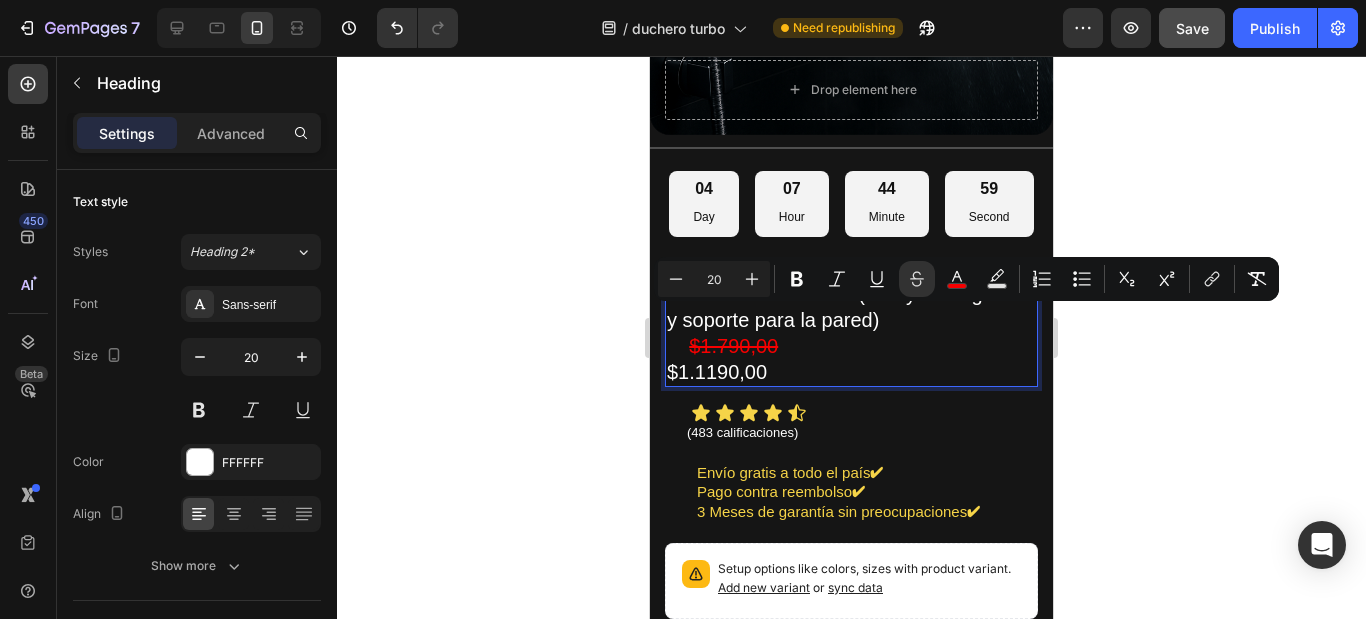 drag, startPoint x: 798, startPoint y: 322, endPoint x: 691, endPoint y: 326, distance: 107.07474 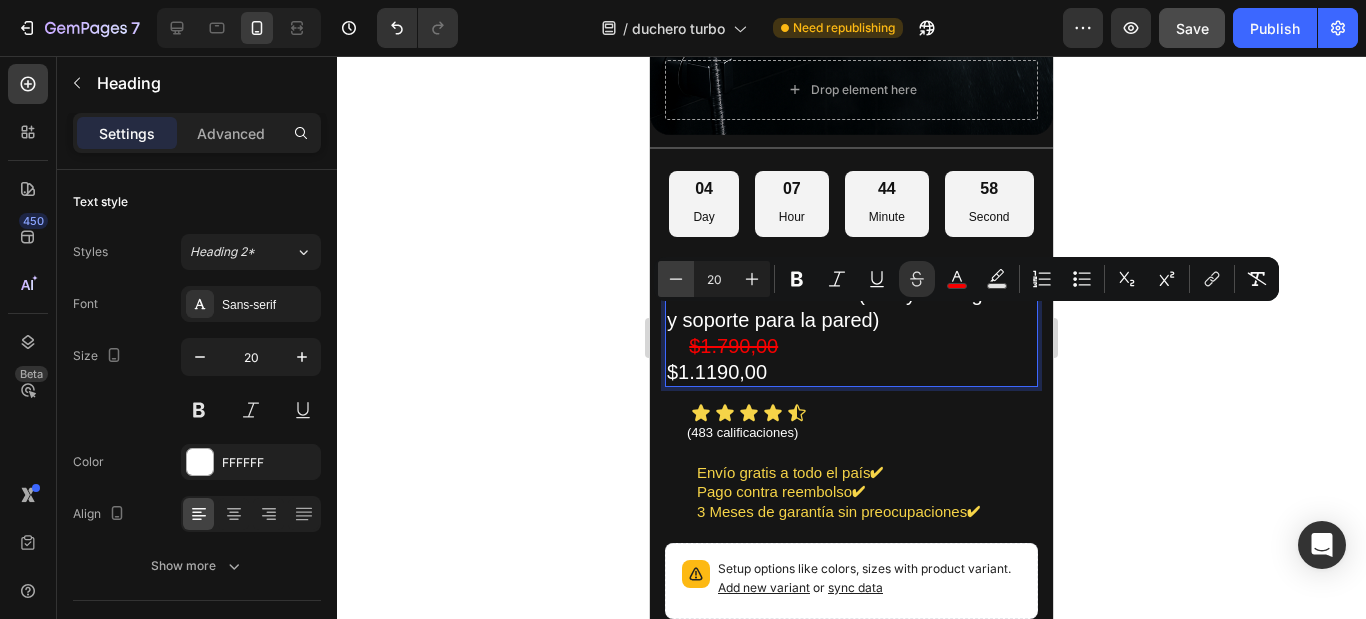 click 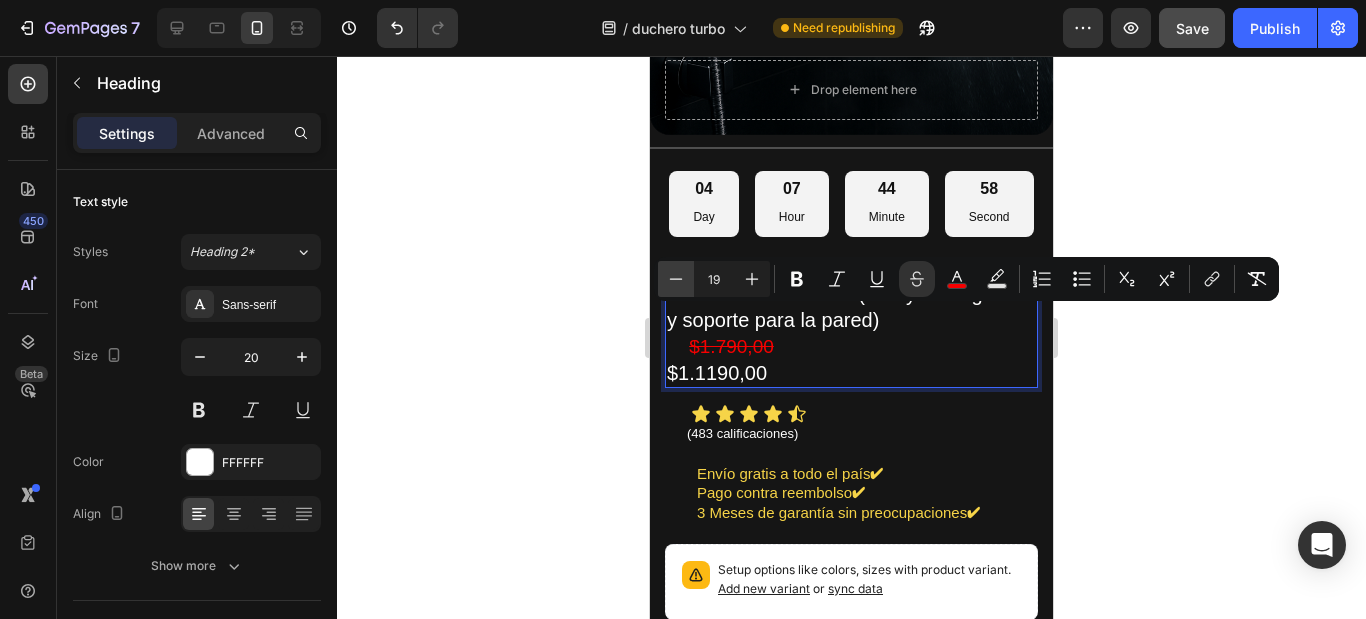 click 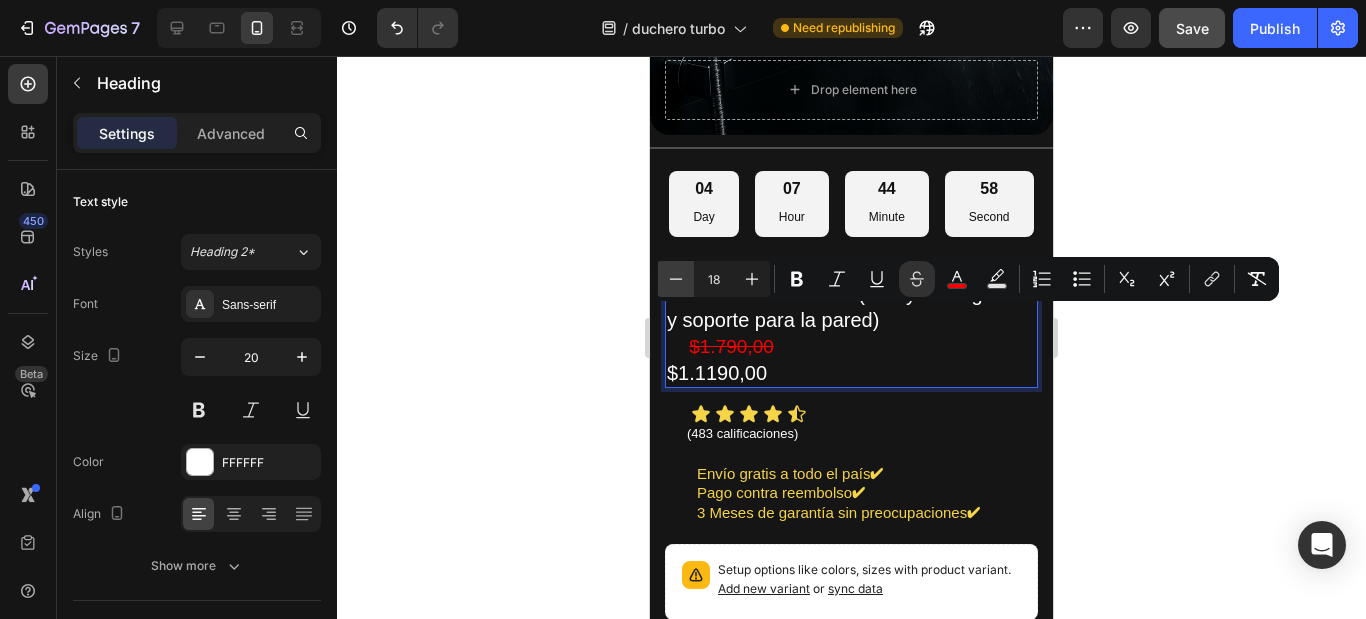 click 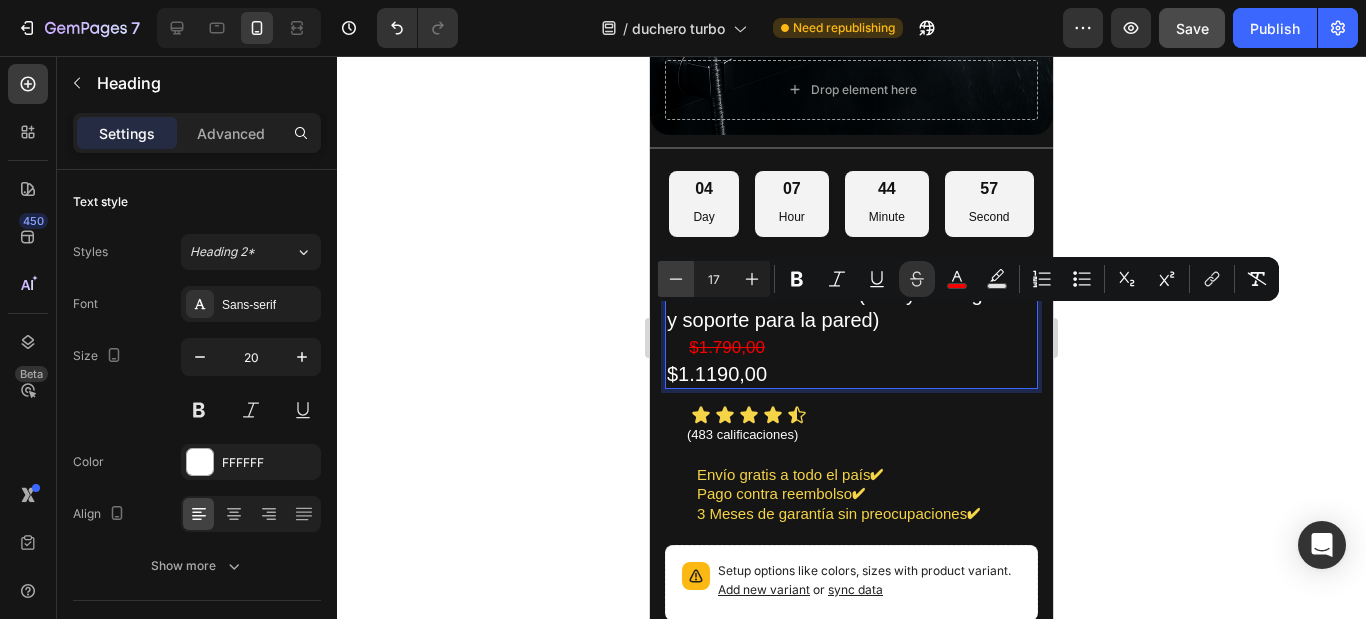 click 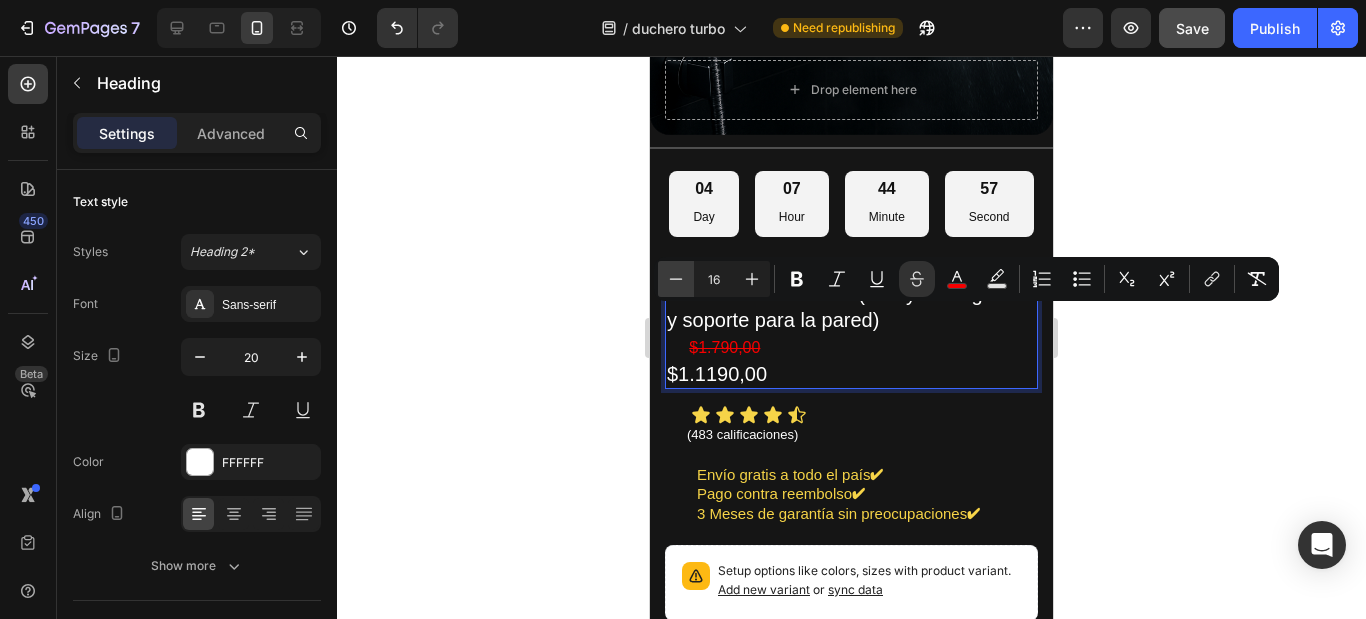 click 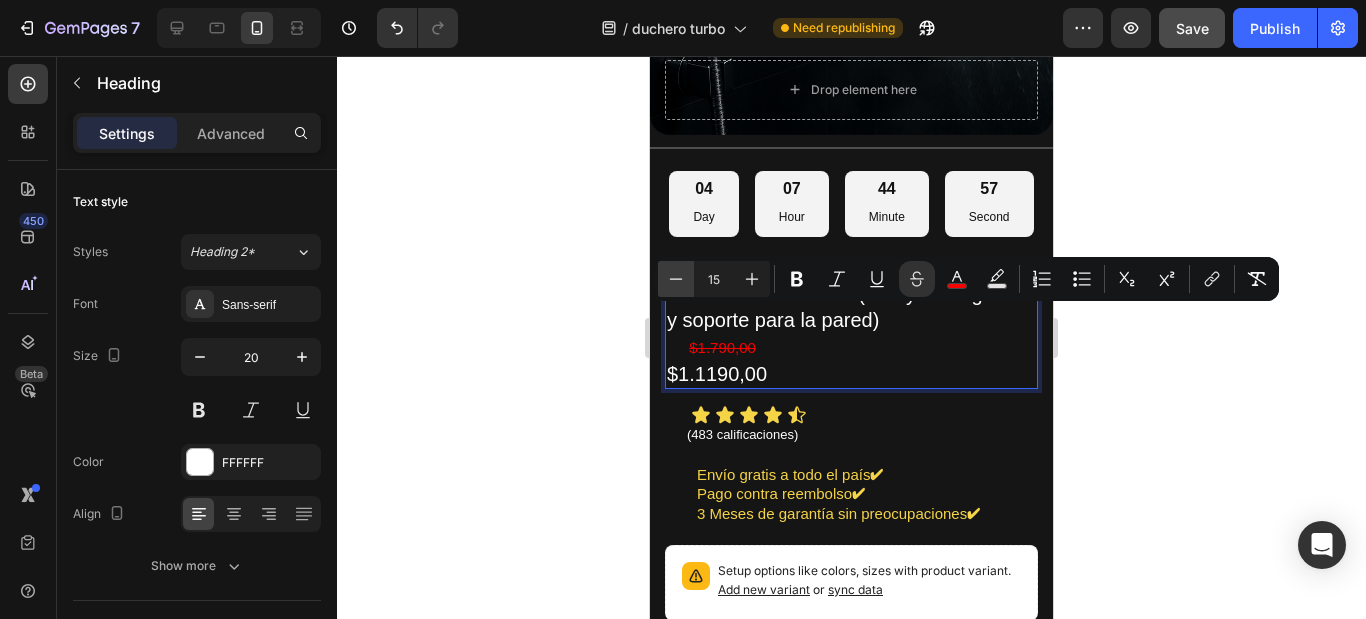 click 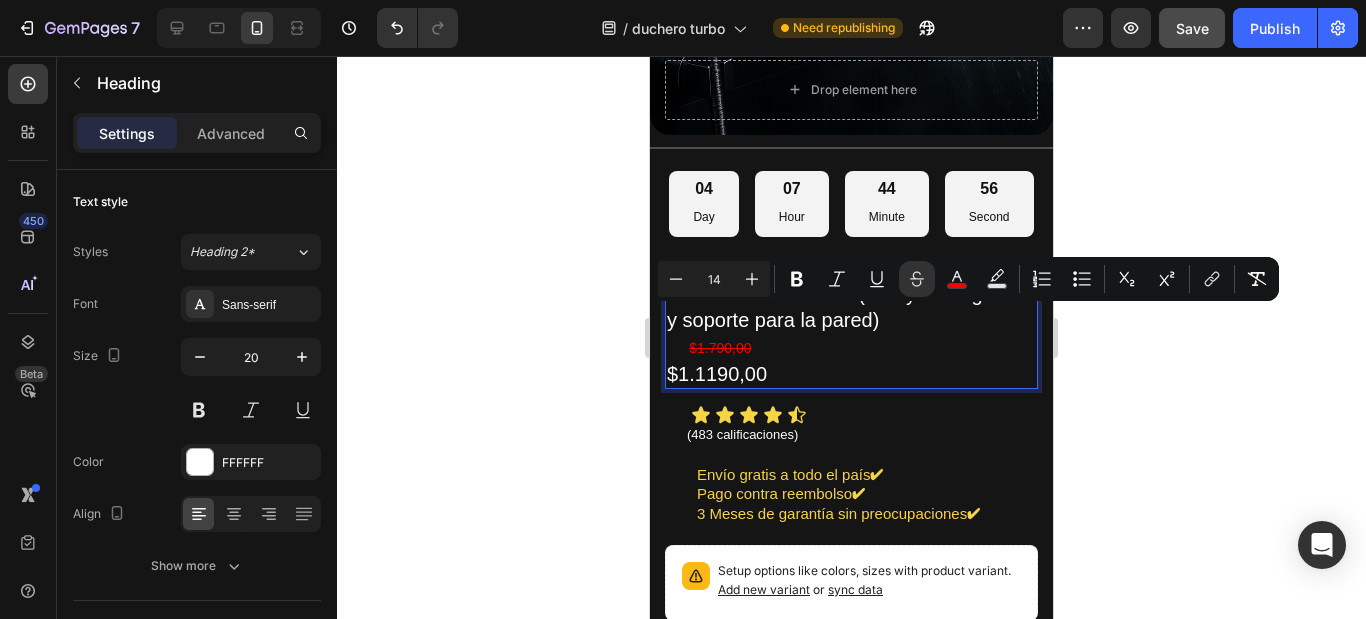 click 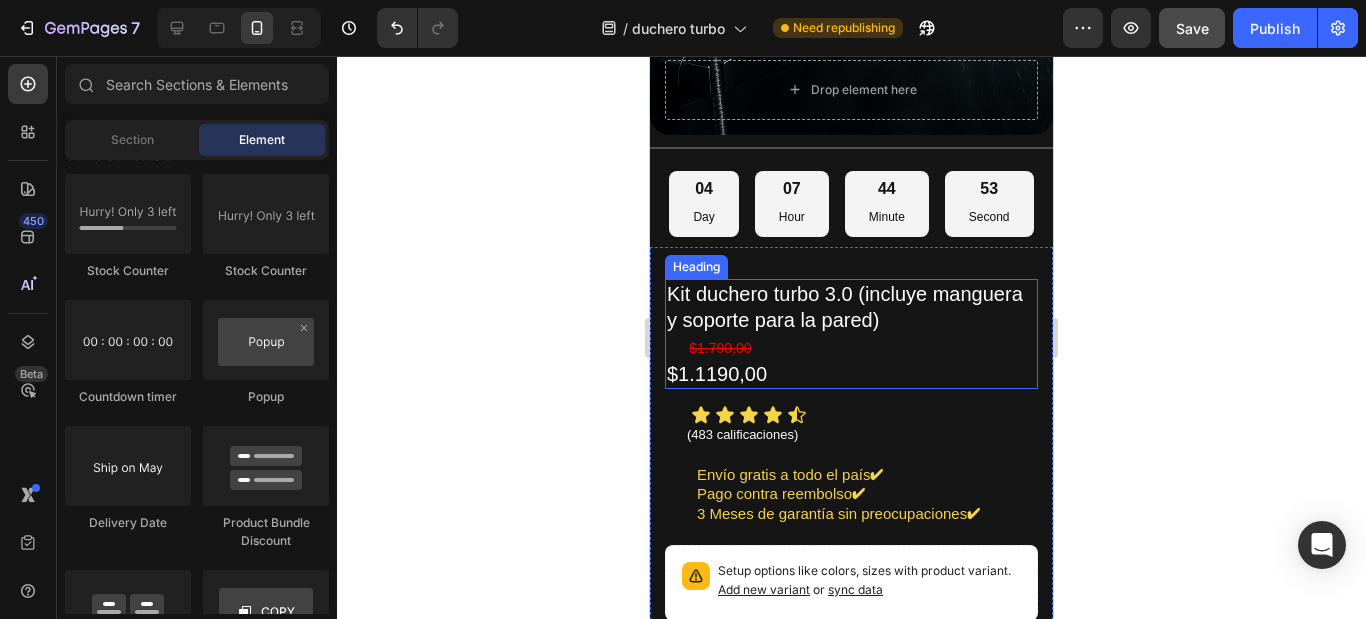 click on "Kit duchero turbo 3.0 (incluye manguera y soporte para la pared)           $1.790,00      $1.1190,00" at bounding box center [851, 334] 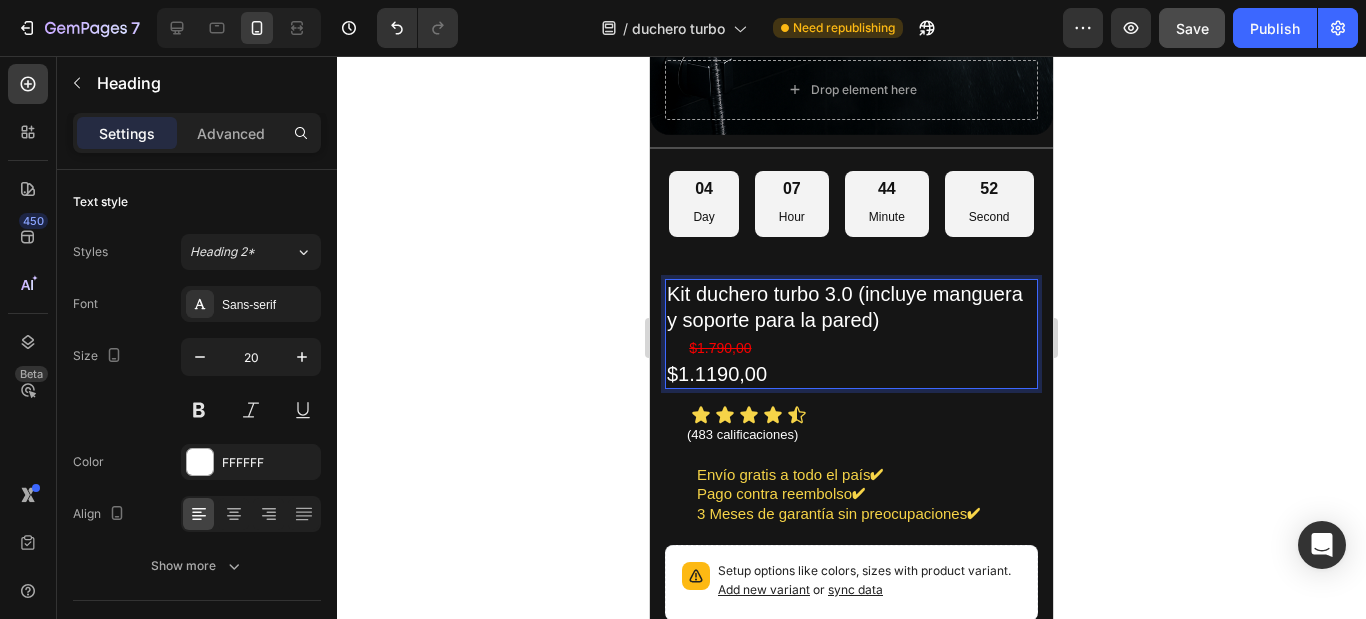 click on "Kit duchero turbo 3.0 (incluye manguera y soporte para la pared)           $1.790,00      $1.1190,00" at bounding box center [851, 334] 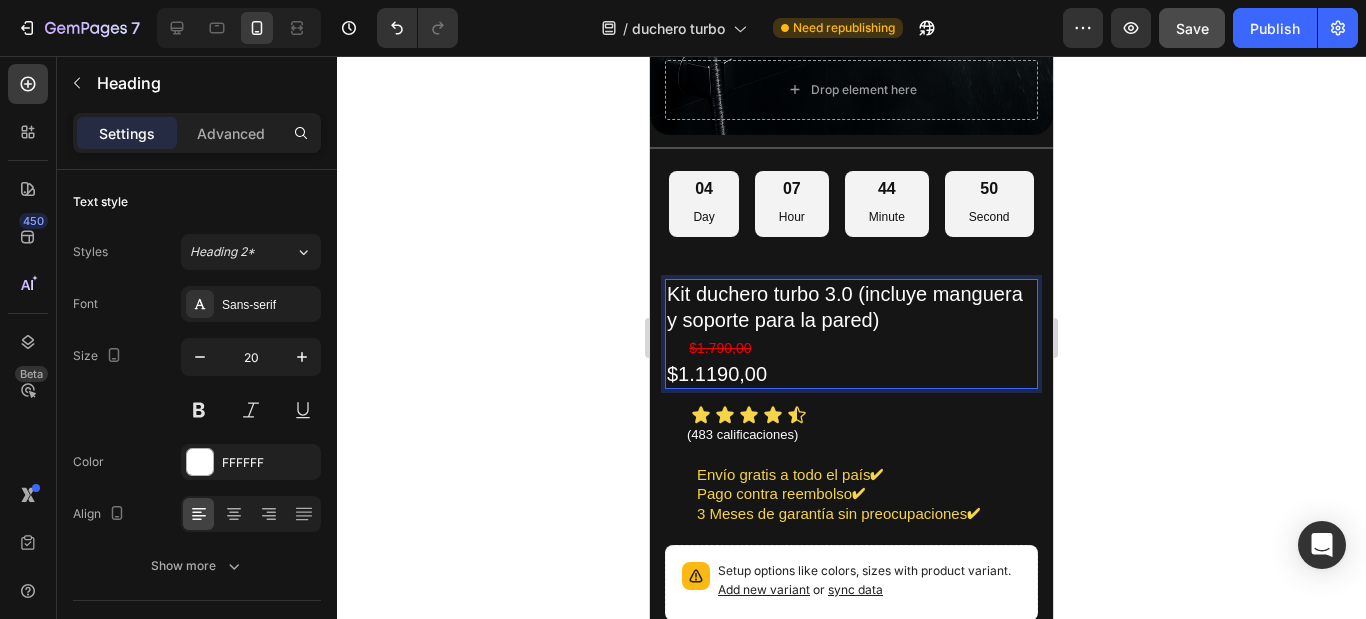 click 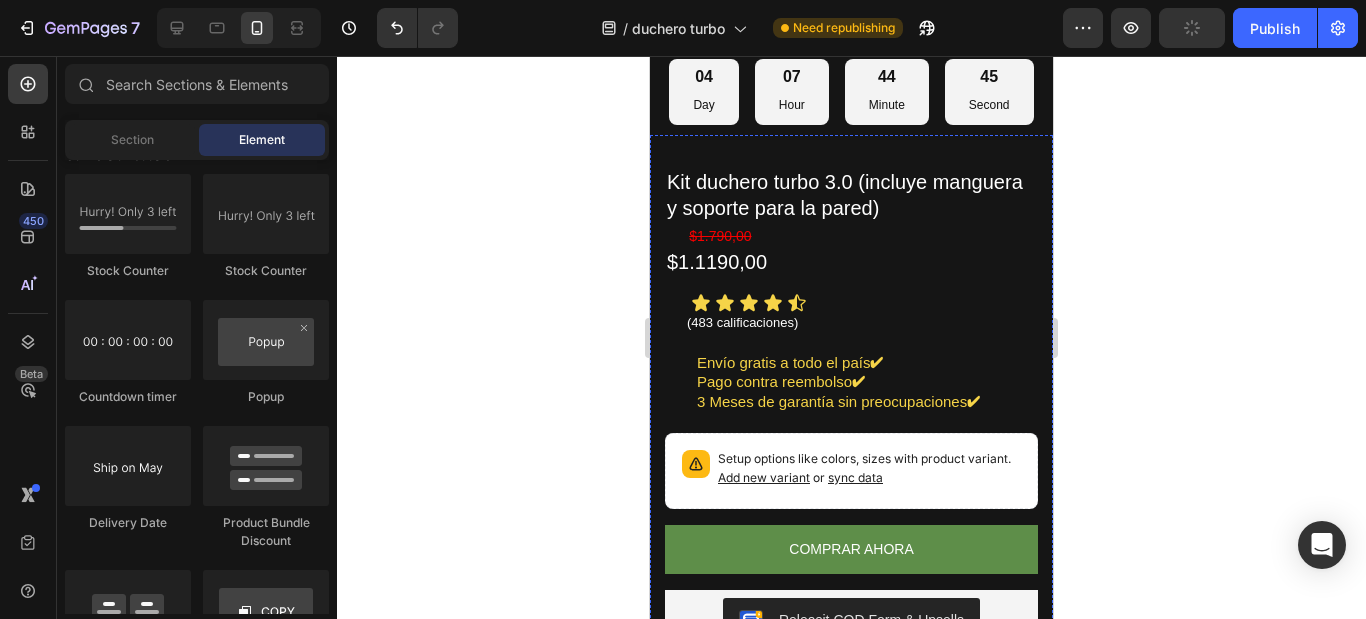 scroll, scrollTop: 870, scrollLeft: 0, axis: vertical 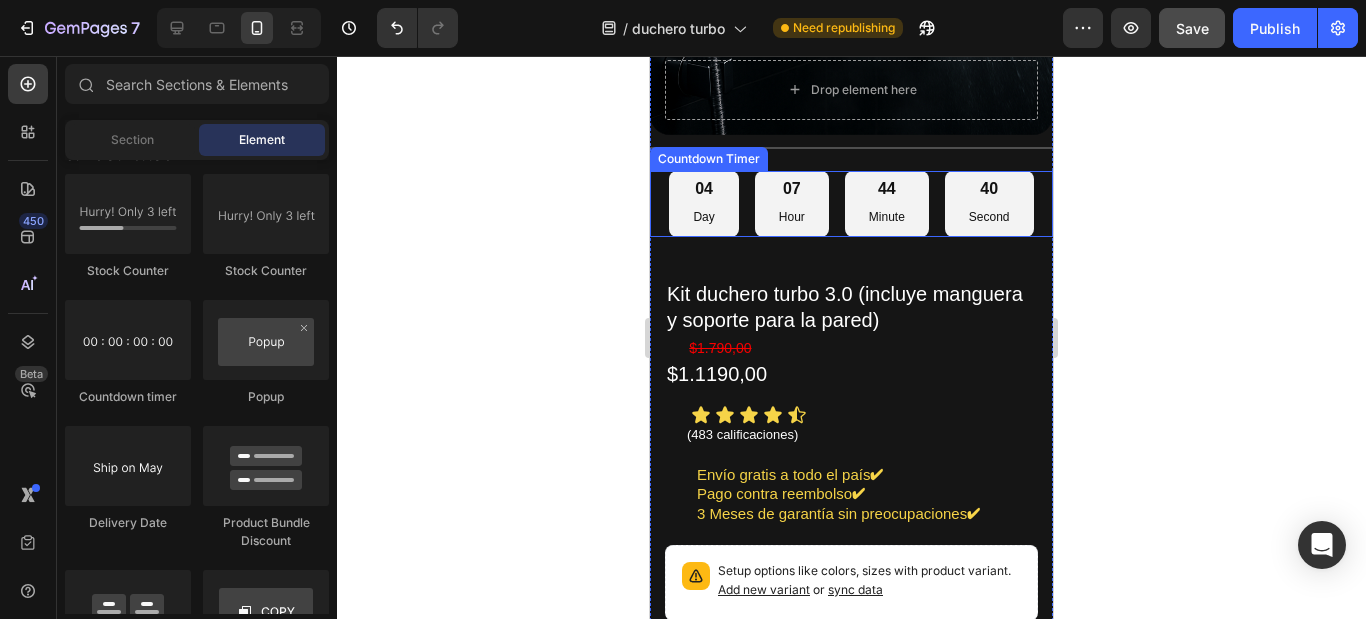click on "04 Day 07 Hour 44 Minute 40 Second" at bounding box center (851, 204) 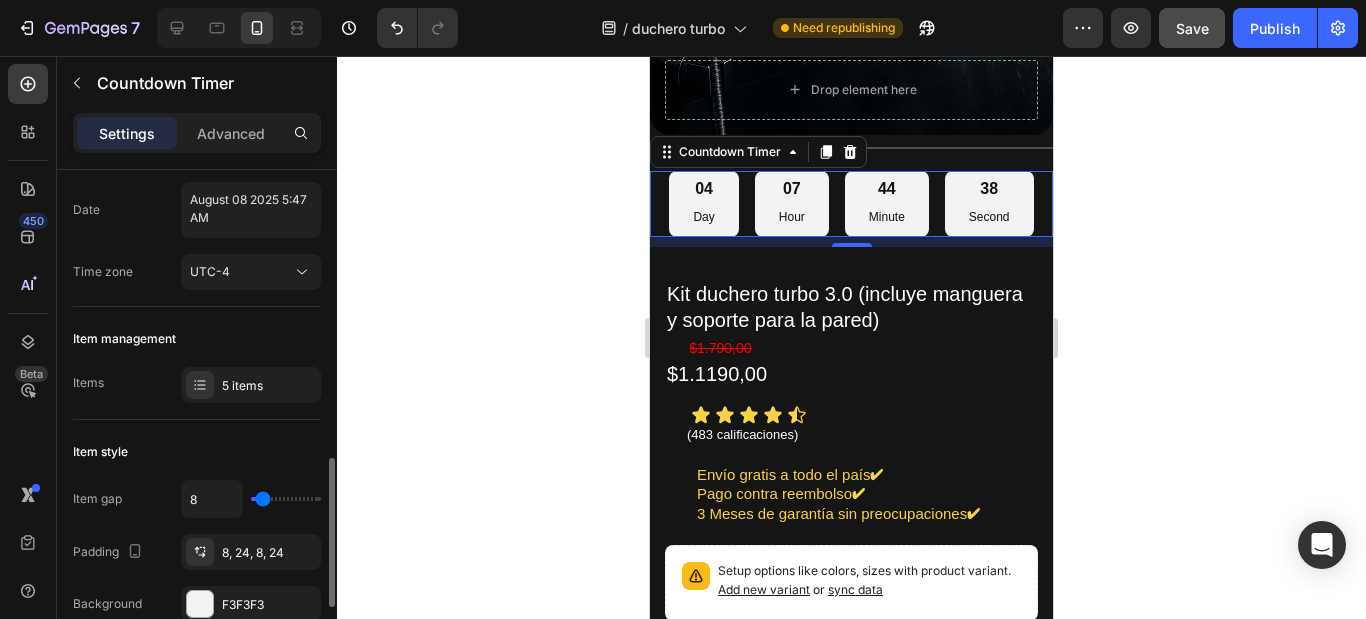 scroll, scrollTop: 300, scrollLeft: 0, axis: vertical 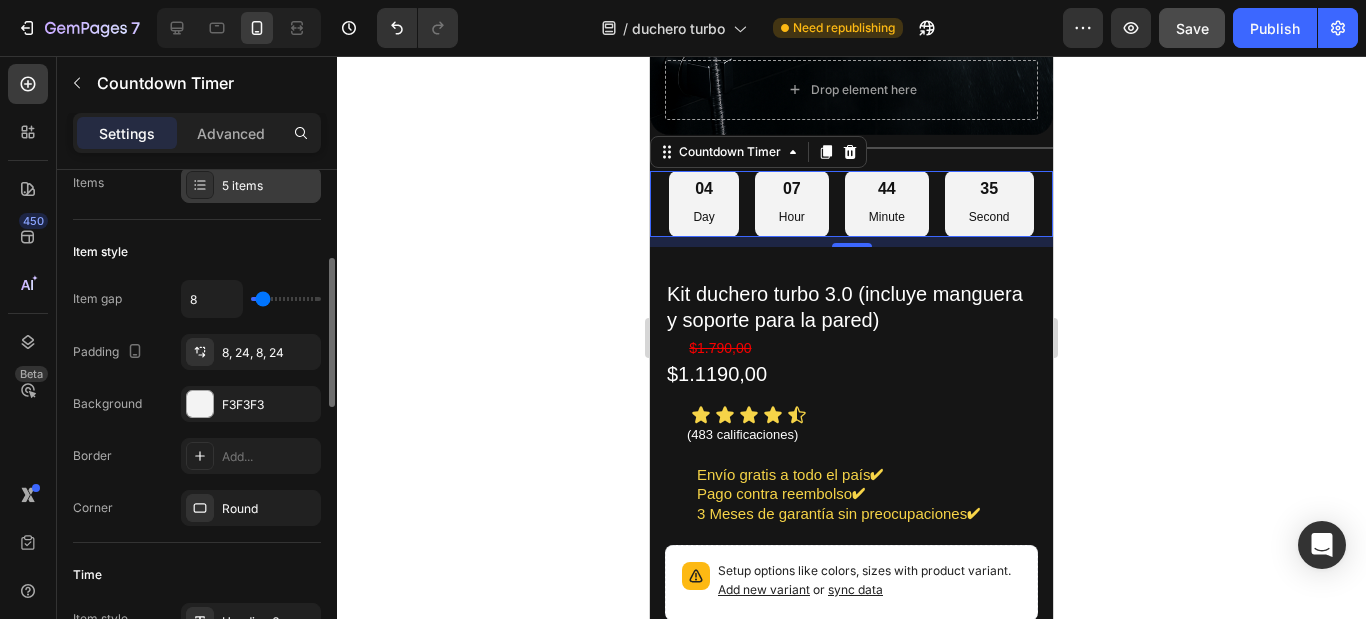 click on "5 items" at bounding box center (251, 185) 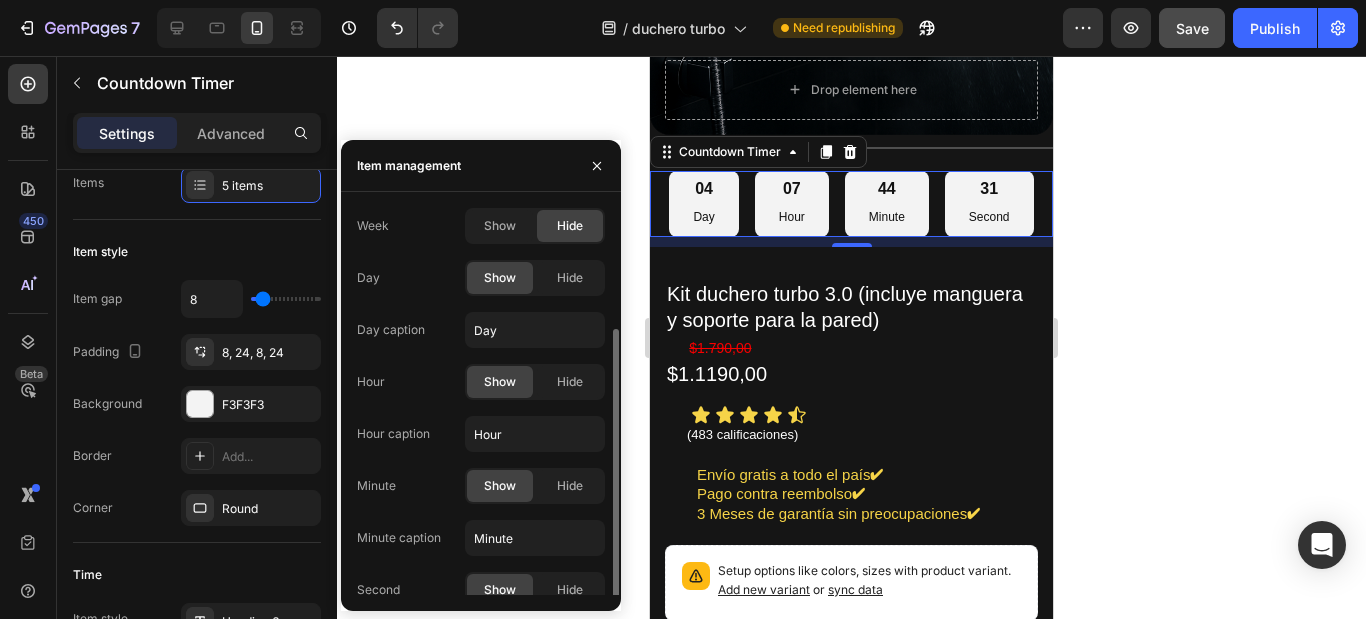scroll, scrollTop: 65, scrollLeft: 0, axis: vertical 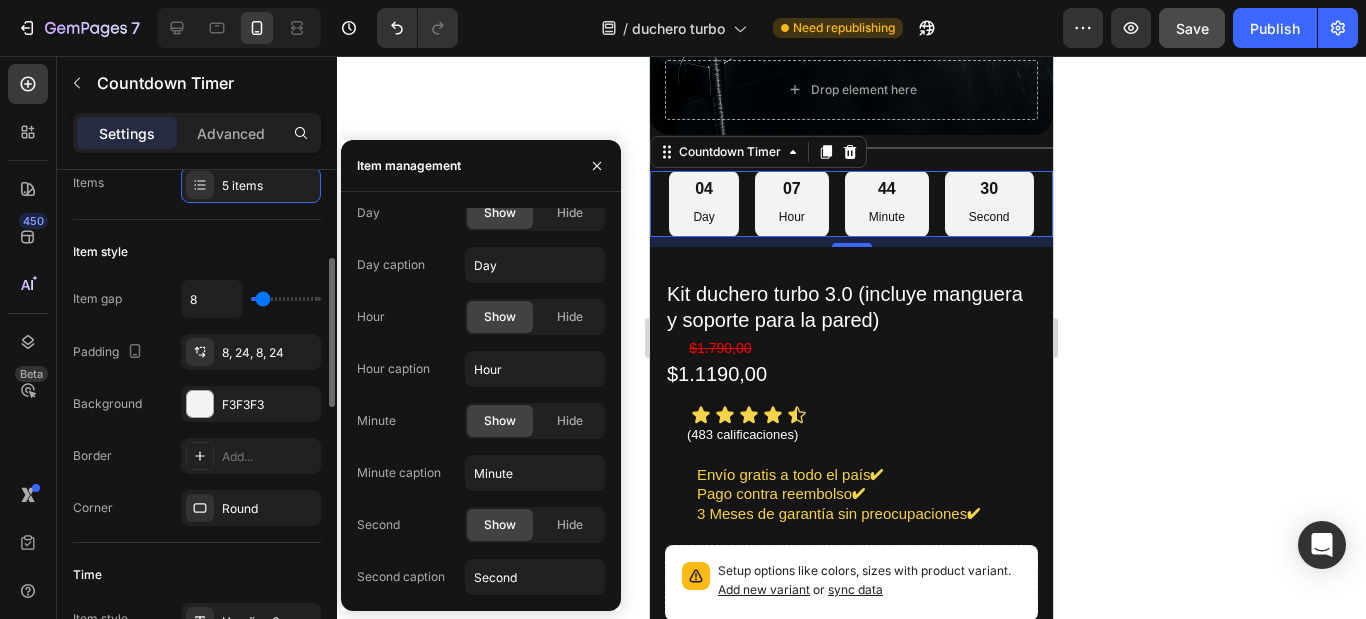 click on "Item style" at bounding box center [197, 252] 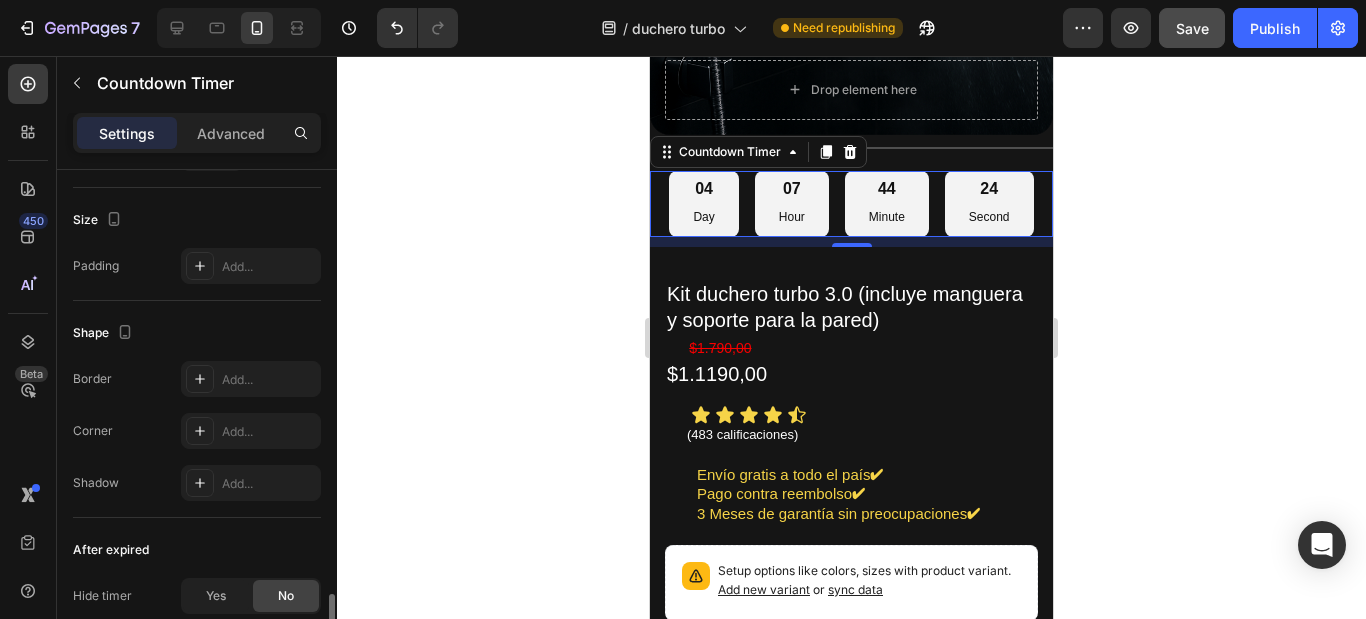 scroll, scrollTop: 1212, scrollLeft: 0, axis: vertical 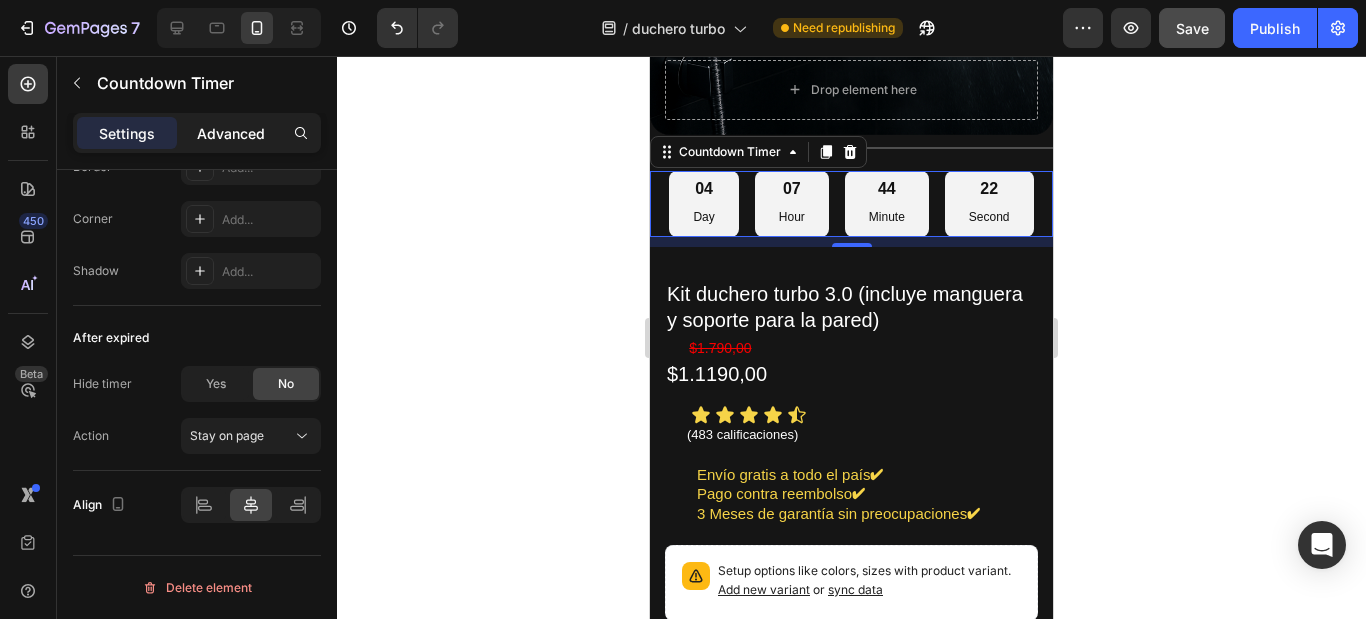 click on "Advanced" at bounding box center (231, 133) 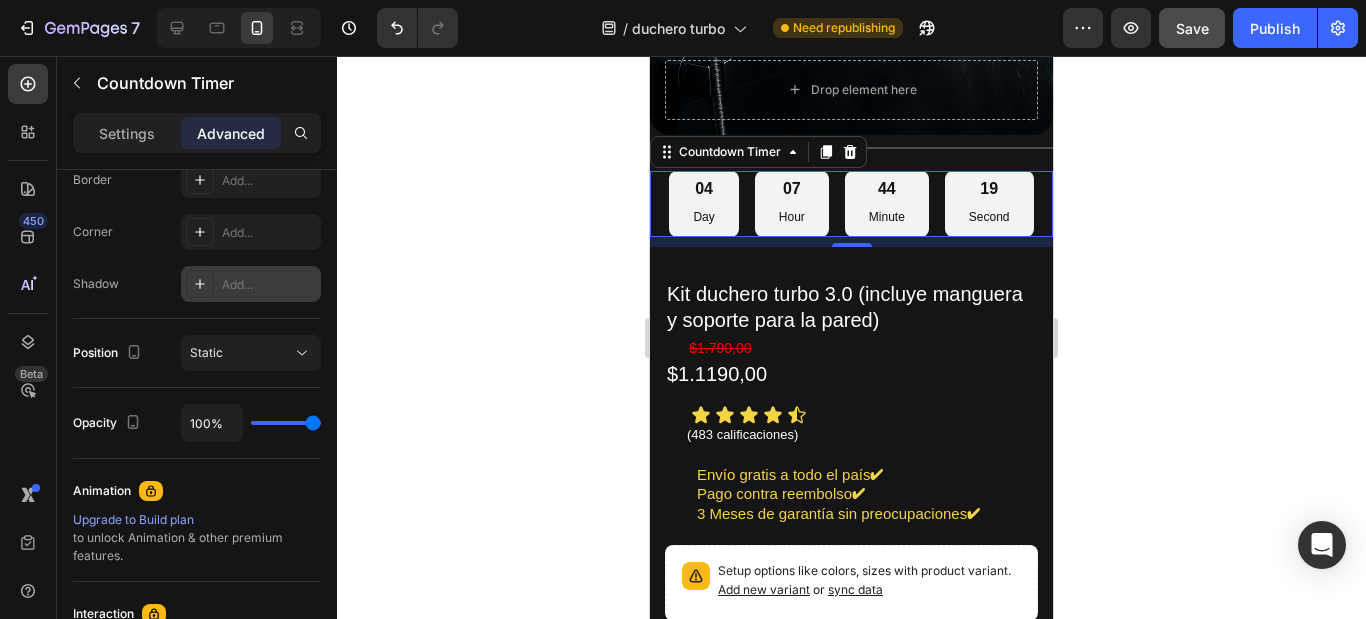 scroll, scrollTop: 0, scrollLeft: 0, axis: both 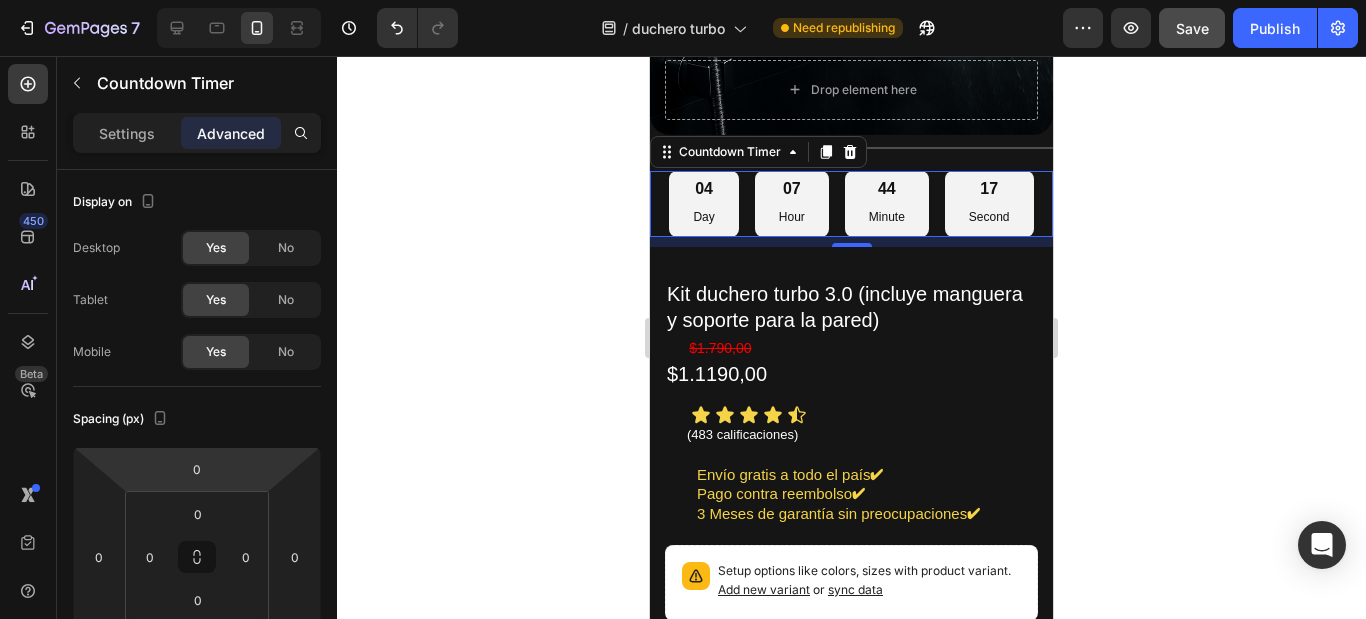click 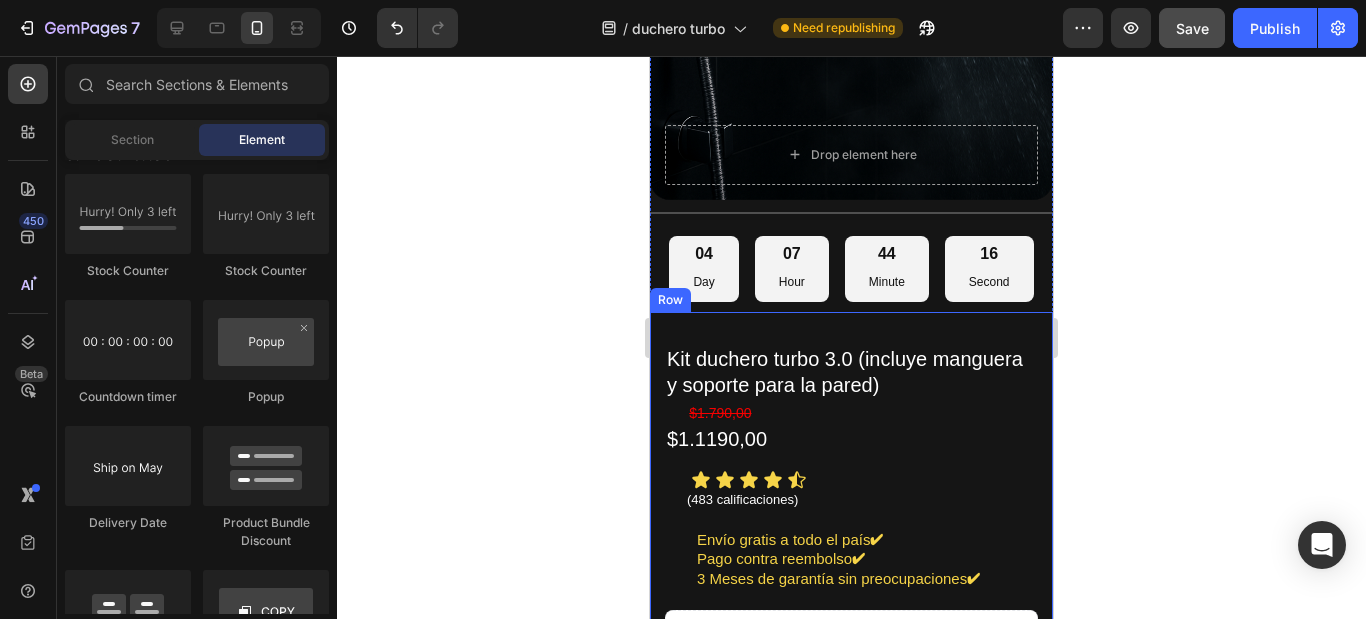 scroll, scrollTop: 770, scrollLeft: 0, axis: vertical 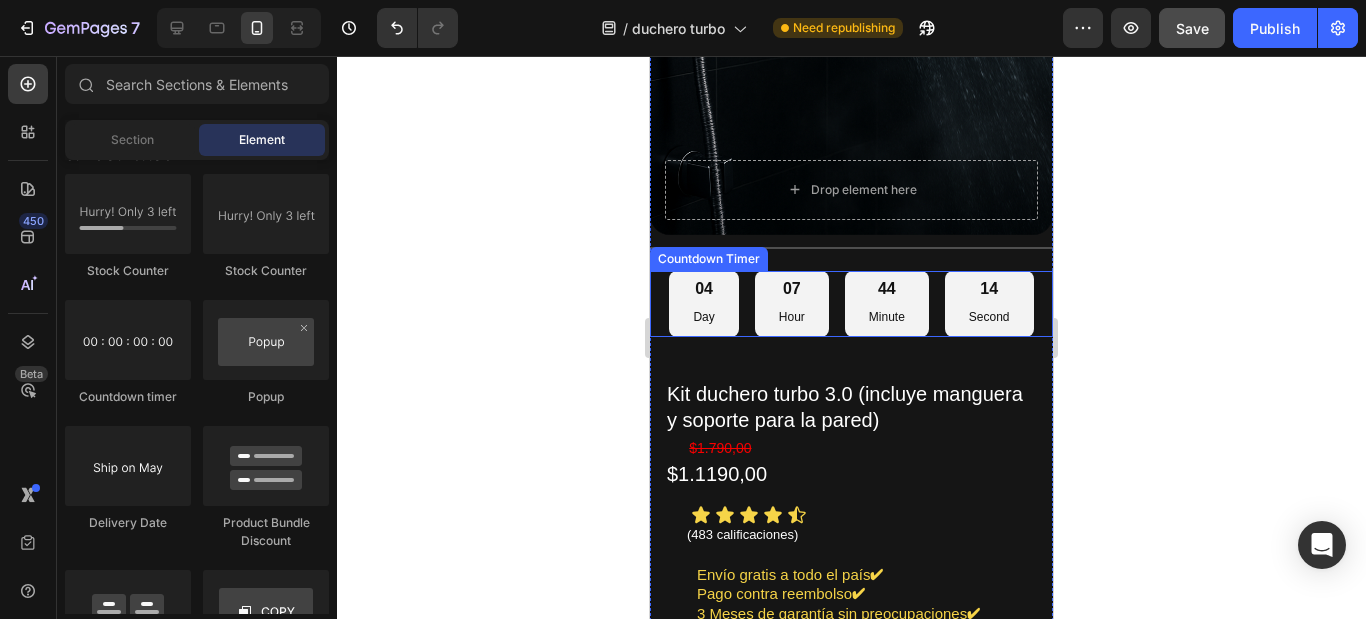 click on "04 Day 07 Hour 44 Minute 14 Second" at bounding box center (851, 304) 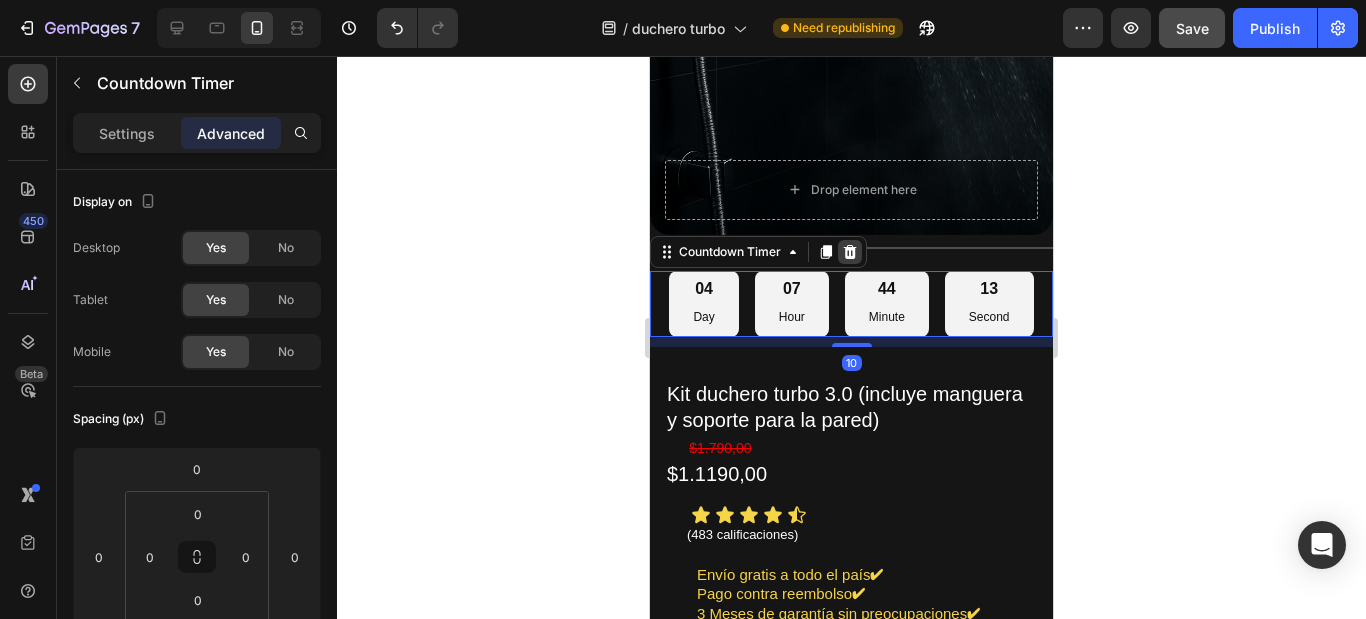 click 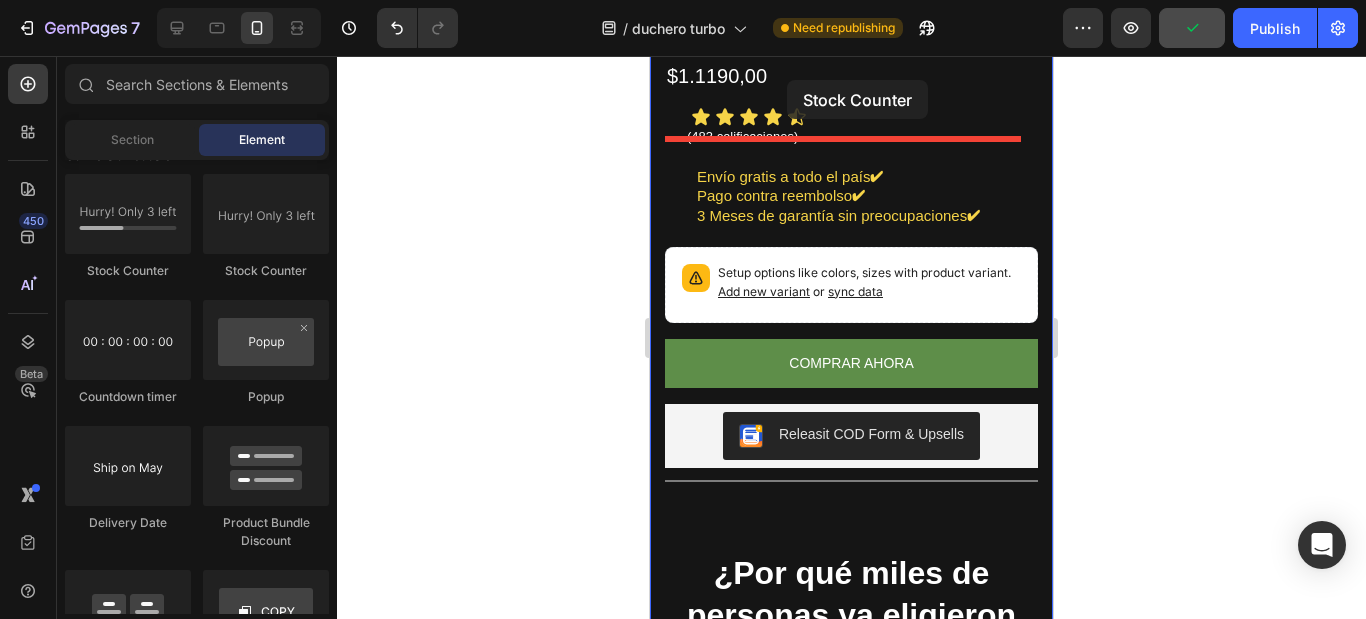 scroll, scrollTop: 947, scrollLeft: 0, axis: vertical 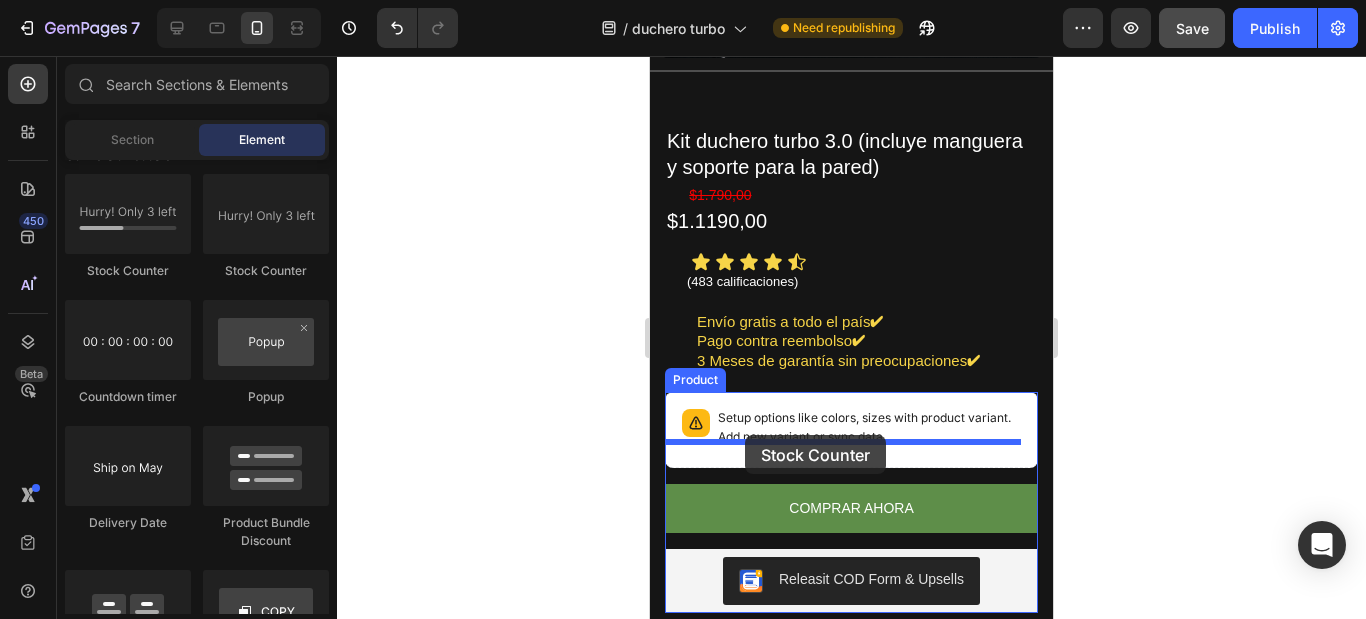 drag, startPoint x: 792, startPoint y: 312, endPoint x: 745, endPoint y: 435, distance: 131.67384 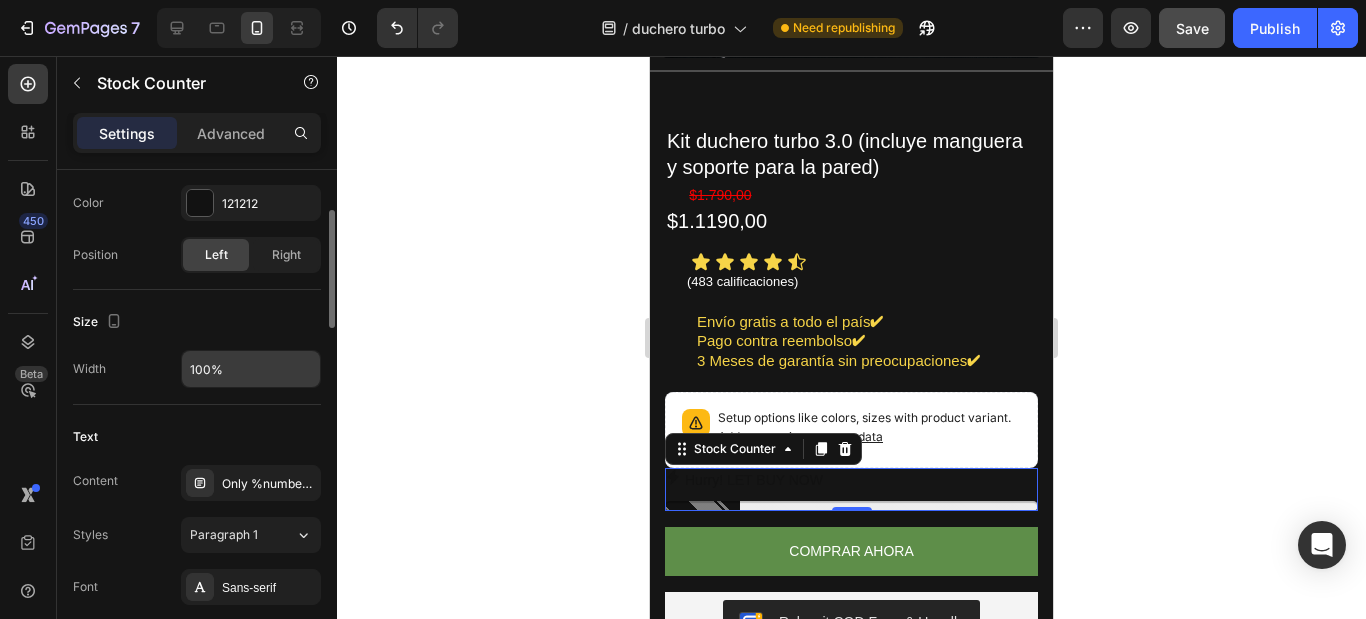 scroll, scrollTop: 600, scrollLeft: 0, axis: vertical 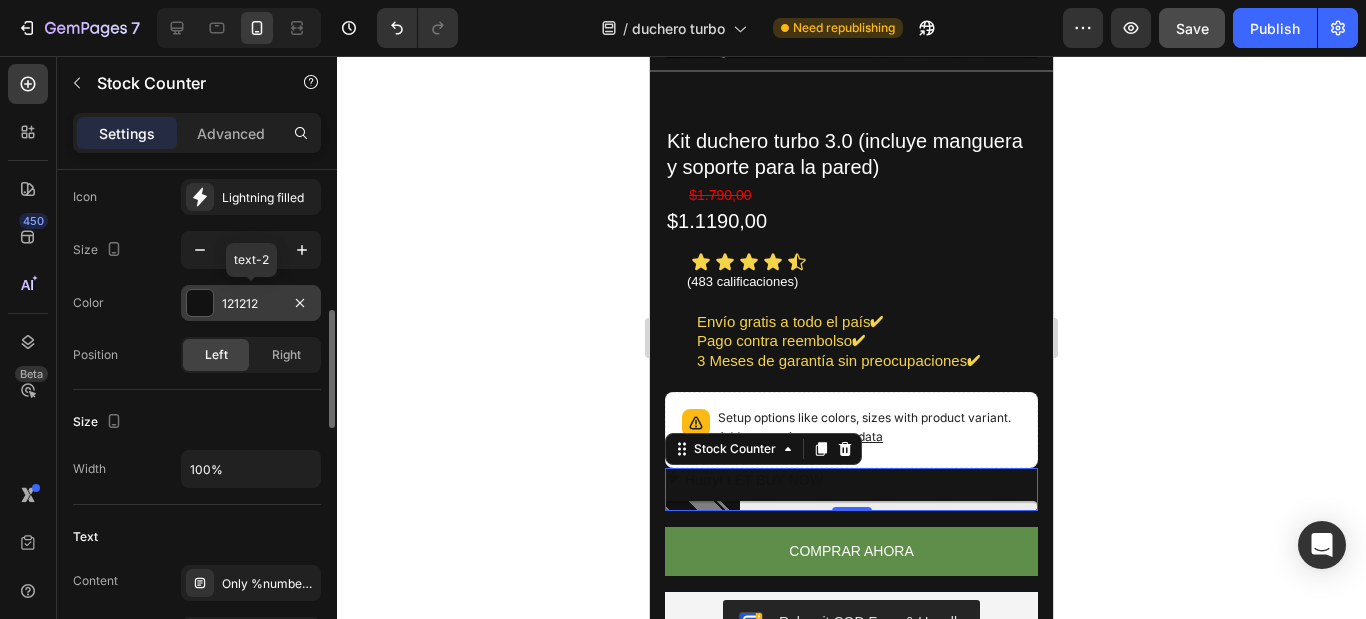 click at bounding box center [200, 303] 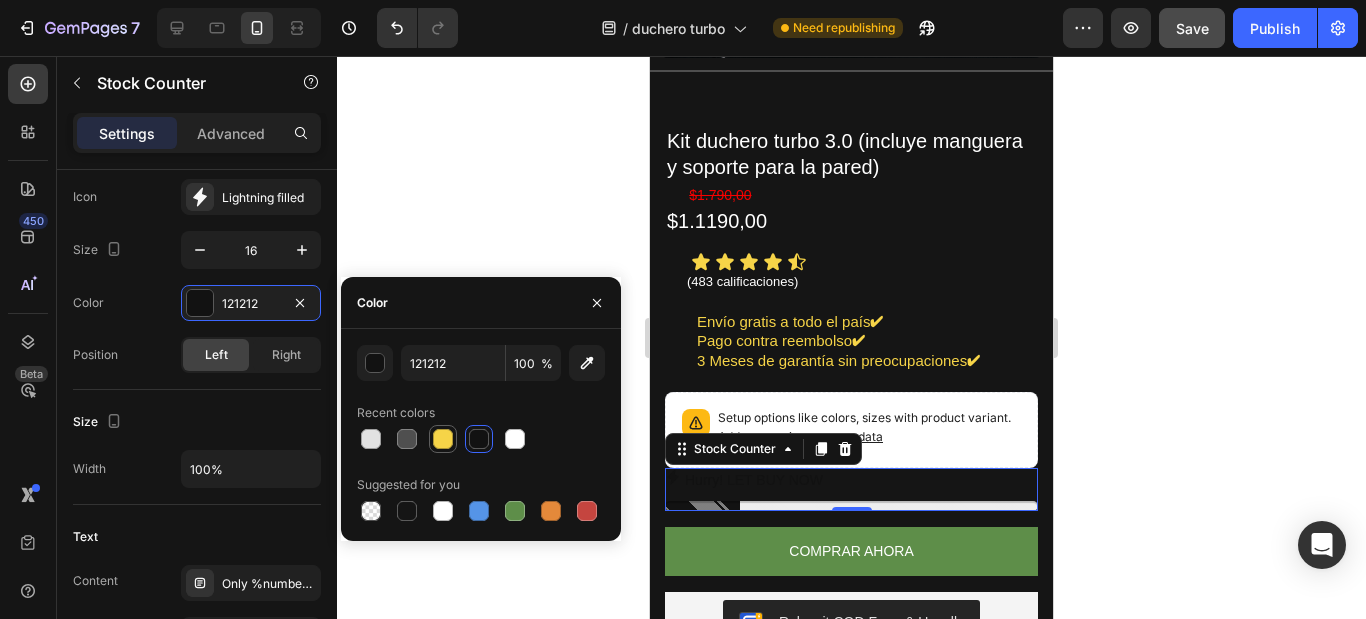 click at bounding box center [443, 439] 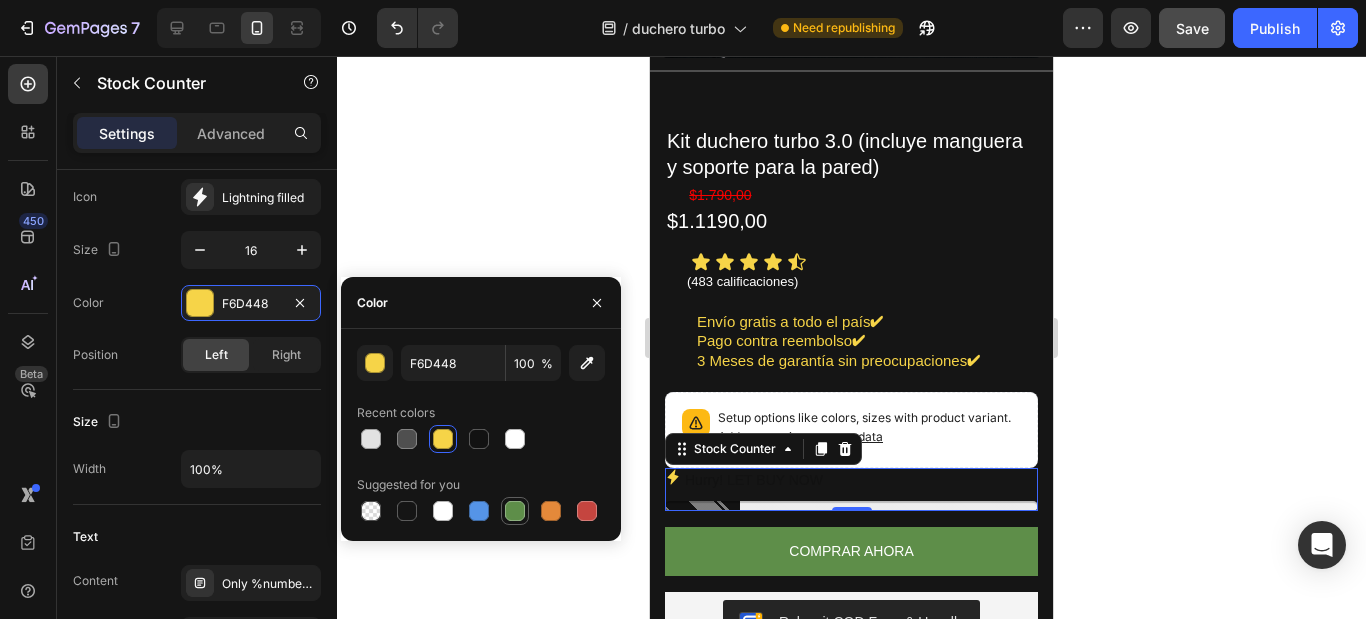 click at bounding box center (515, 511) 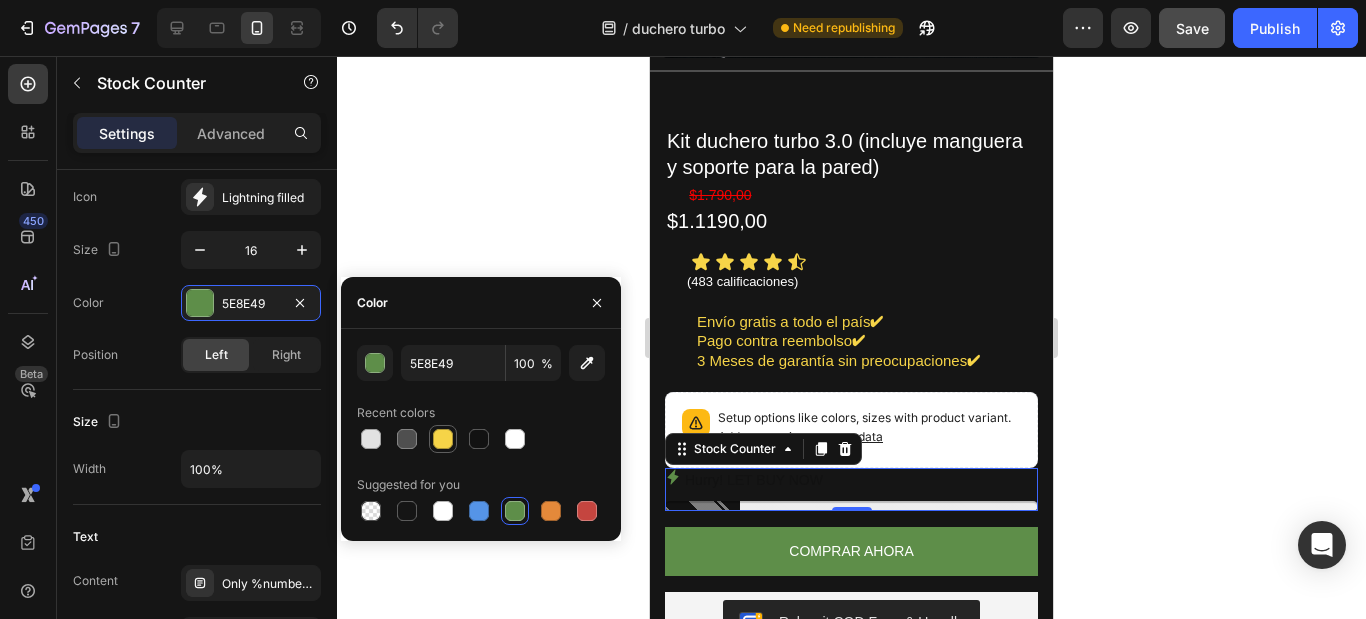 click at bounding box center [443, 439] 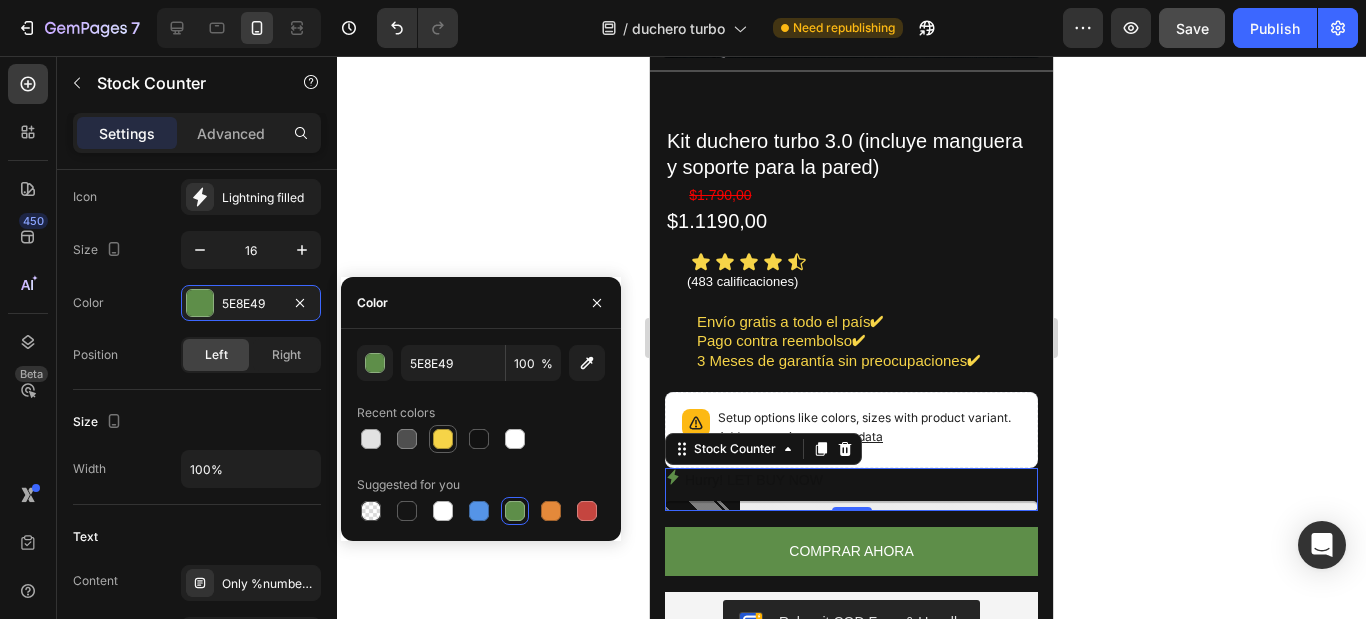 type on "F6D448" 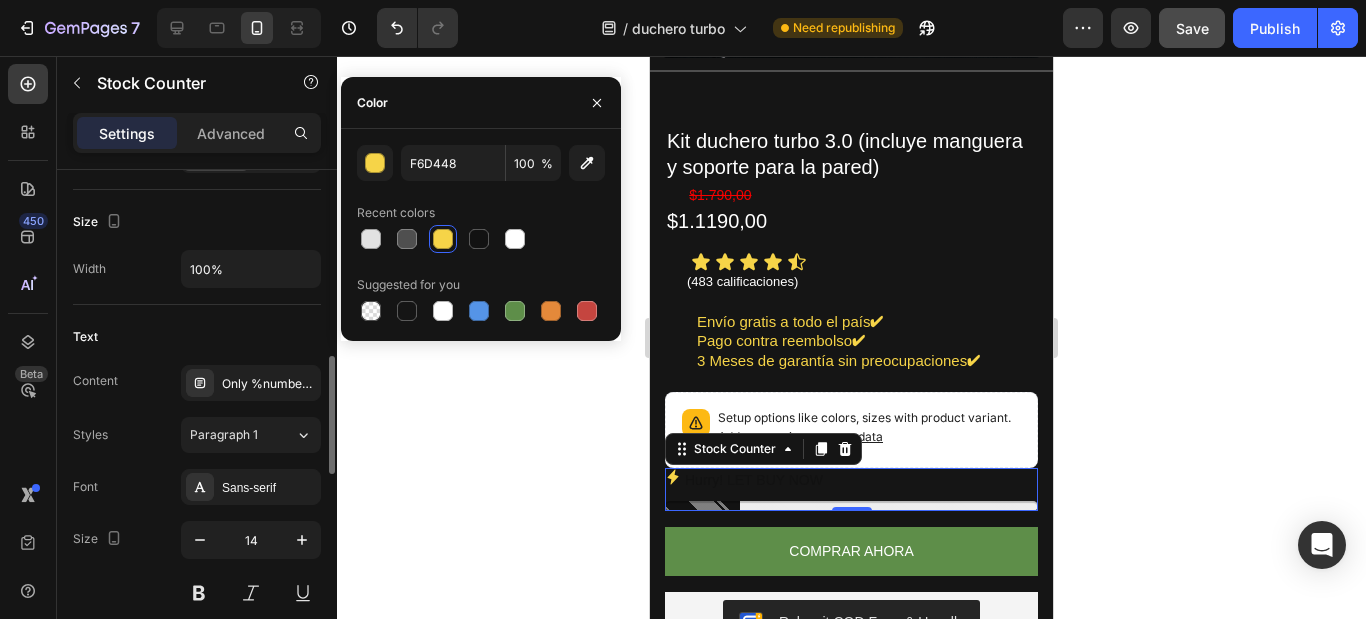 scroll, scrollTop: 900, scrollLeft: 0, axis: vertical 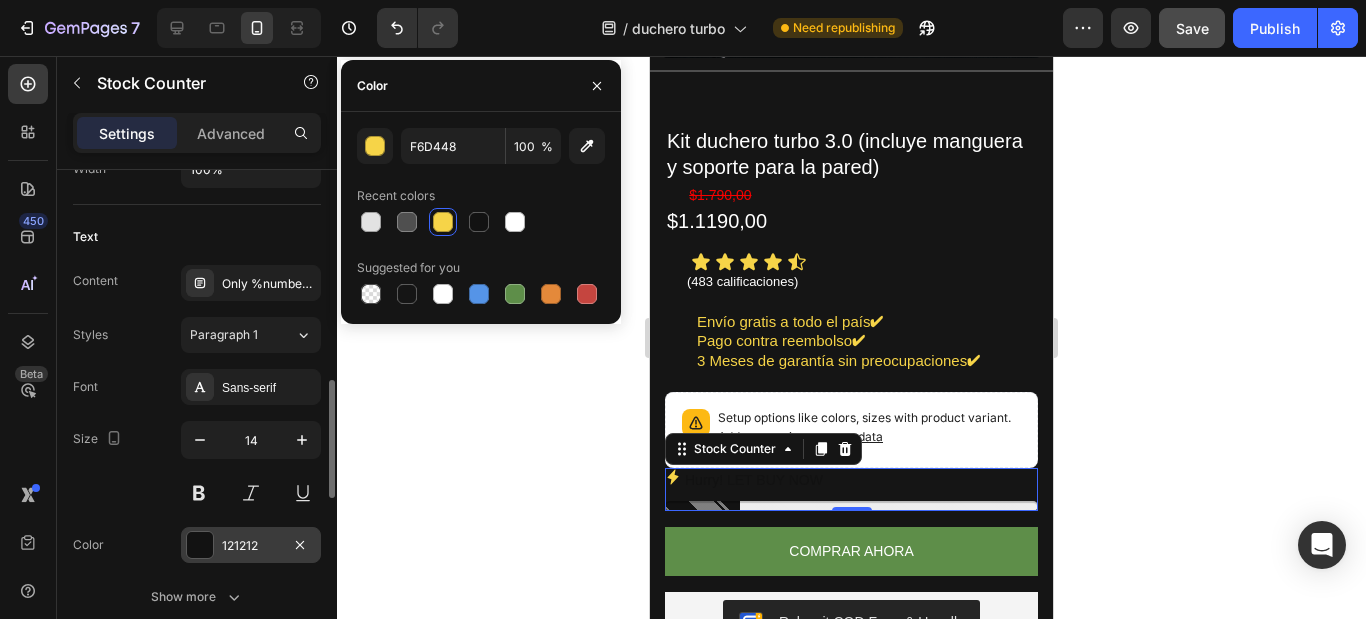 click at bounding box center (200, 545) 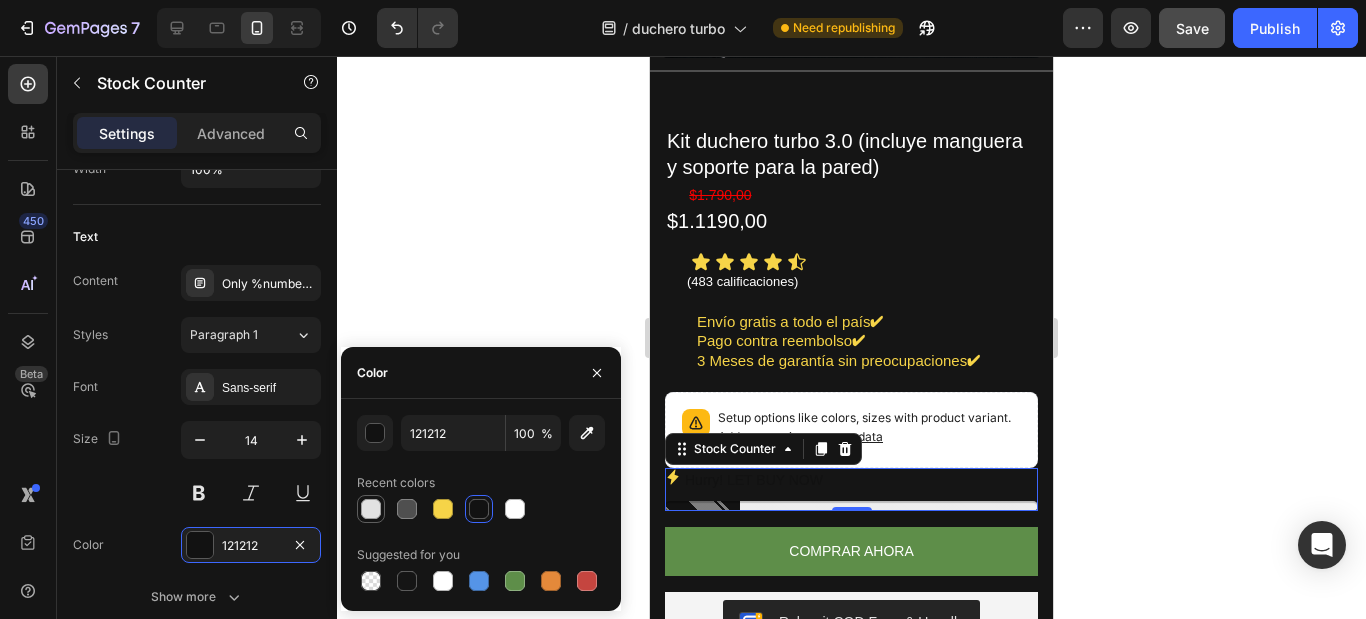 click at bounding box center [371, 509] 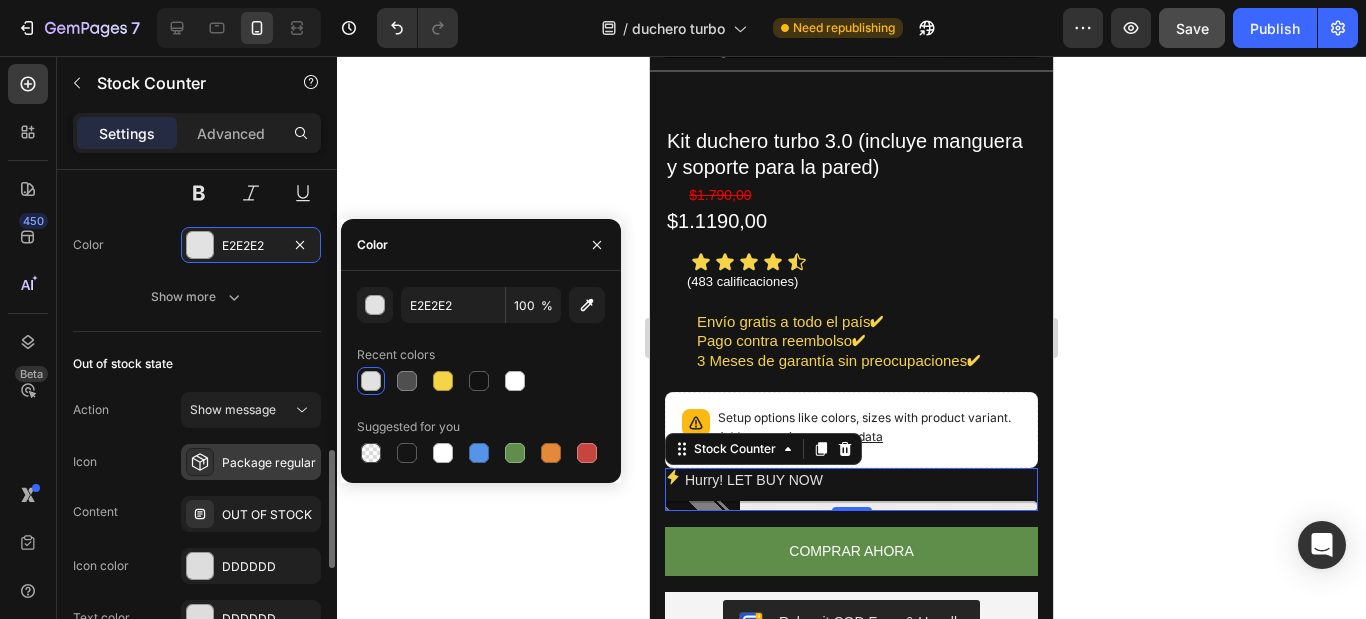 scroll, scrollTop: 1300, scrollLeft: 0, axis: vertical 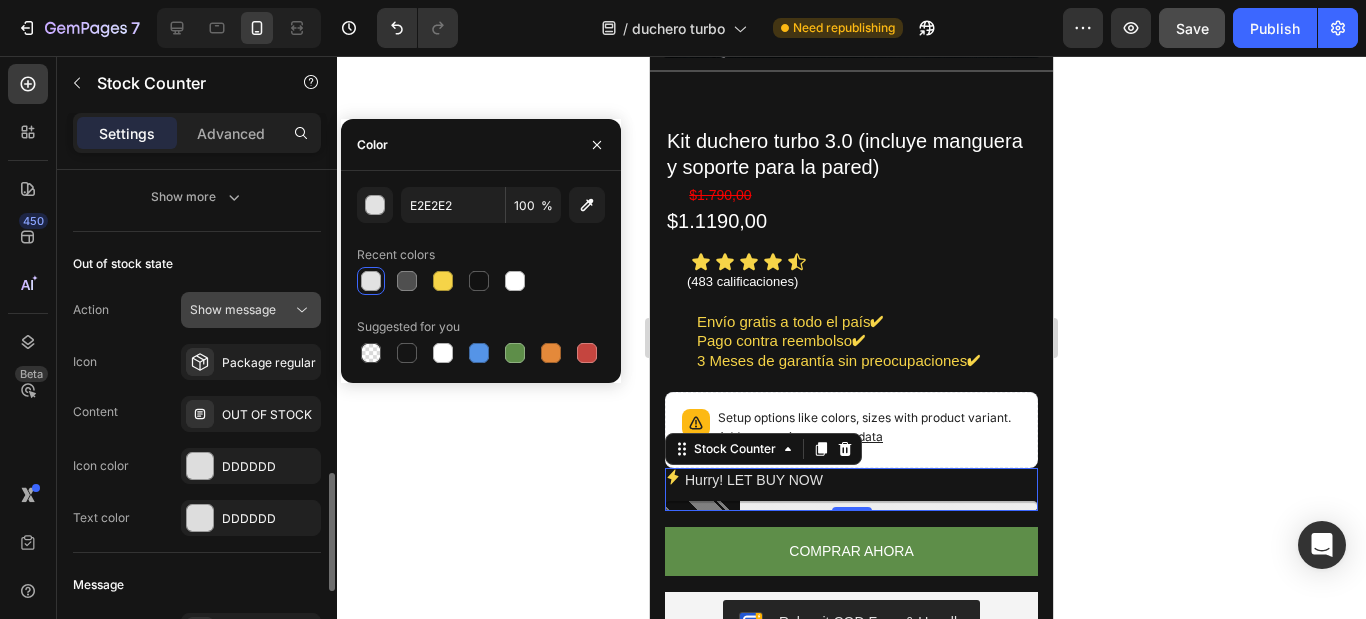 click on "Show message" at bounding box center [233, 309] 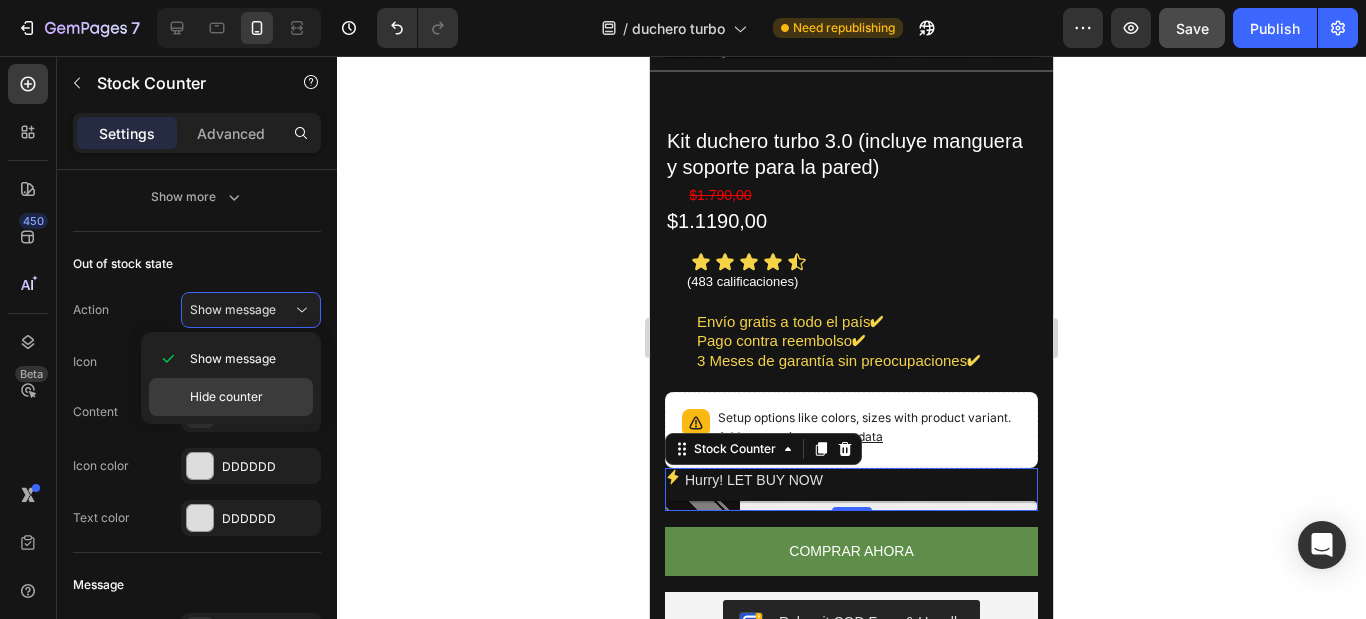 click on "Hide counter" at bounding box center (226, 397) 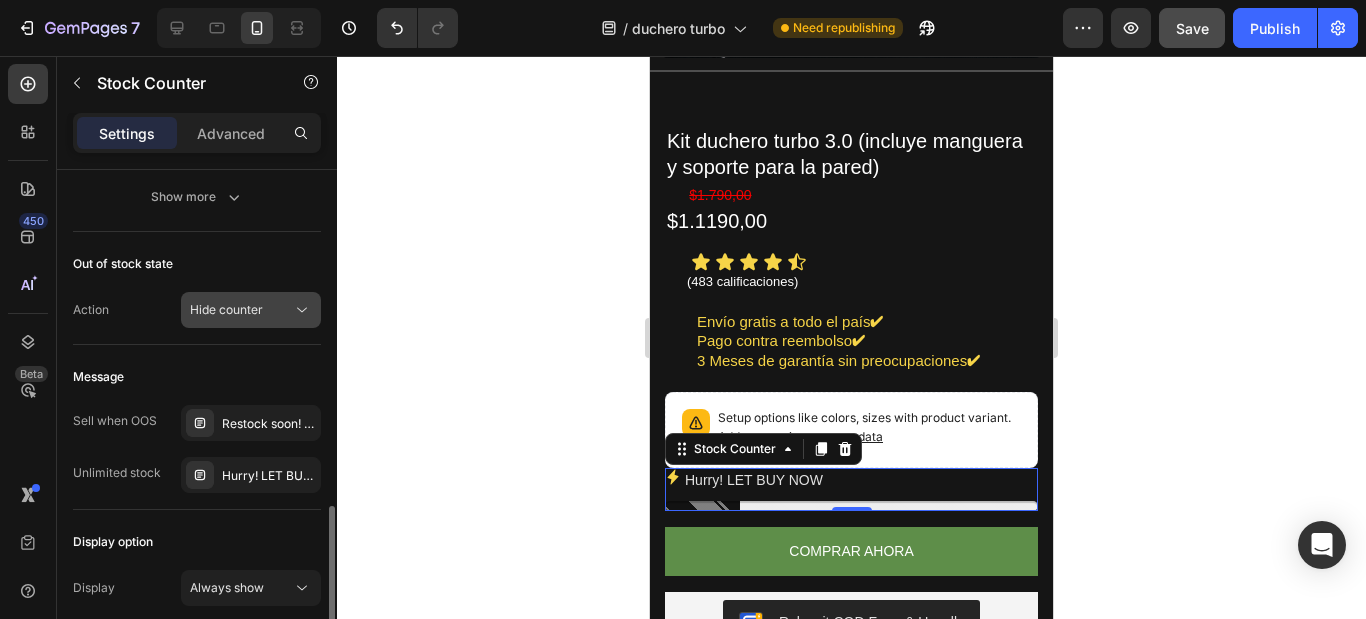 click on "Hide counter" at bounding box center [226, 309] 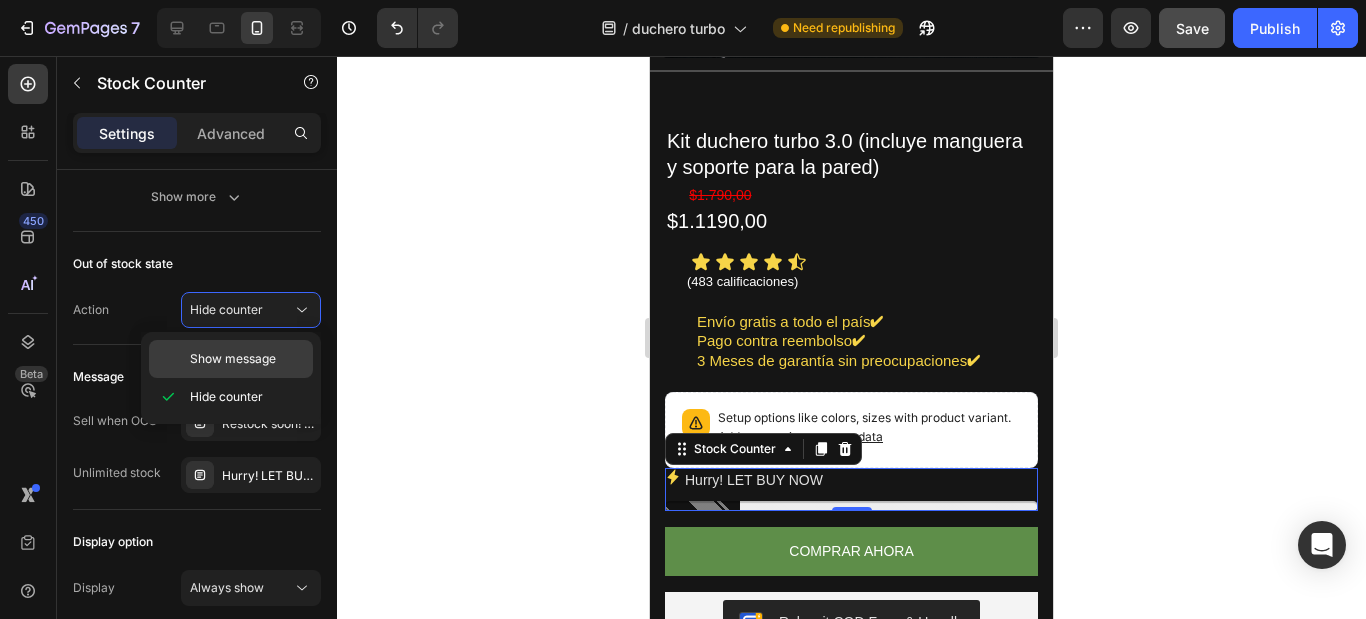 click on "Show message" at bounding box center (233, 359) 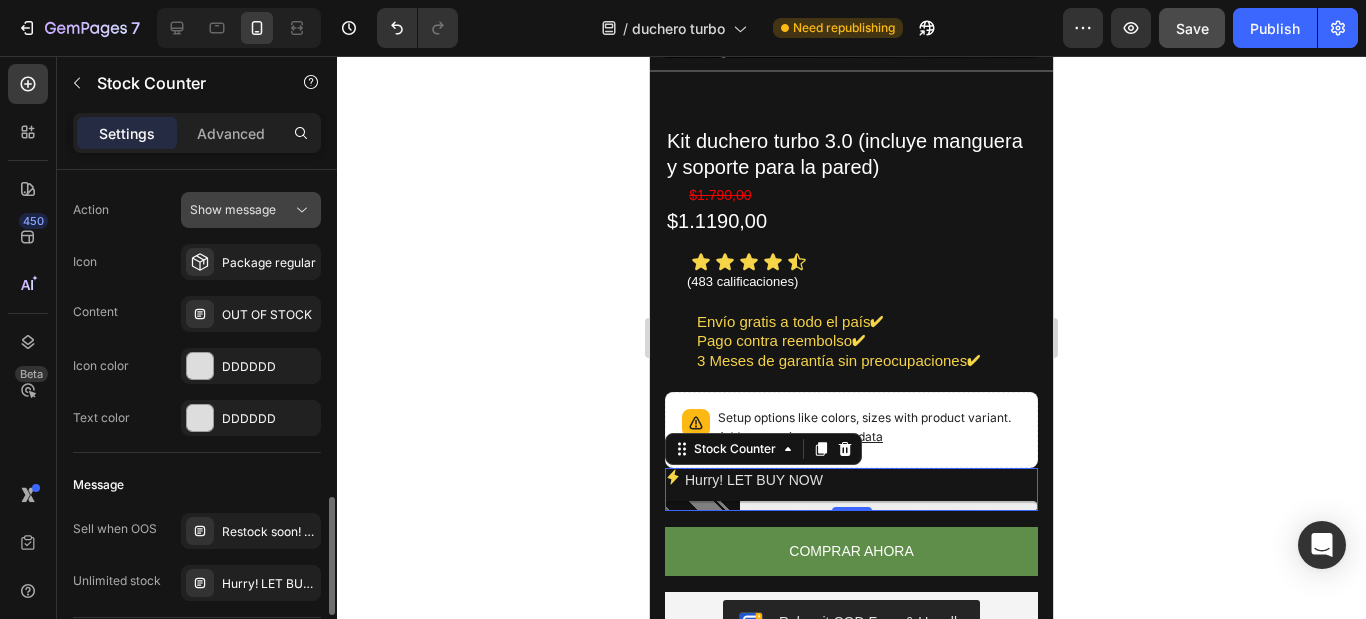 scroll, scrollTop: 1500, scrollLeft: 0, axis: vertical 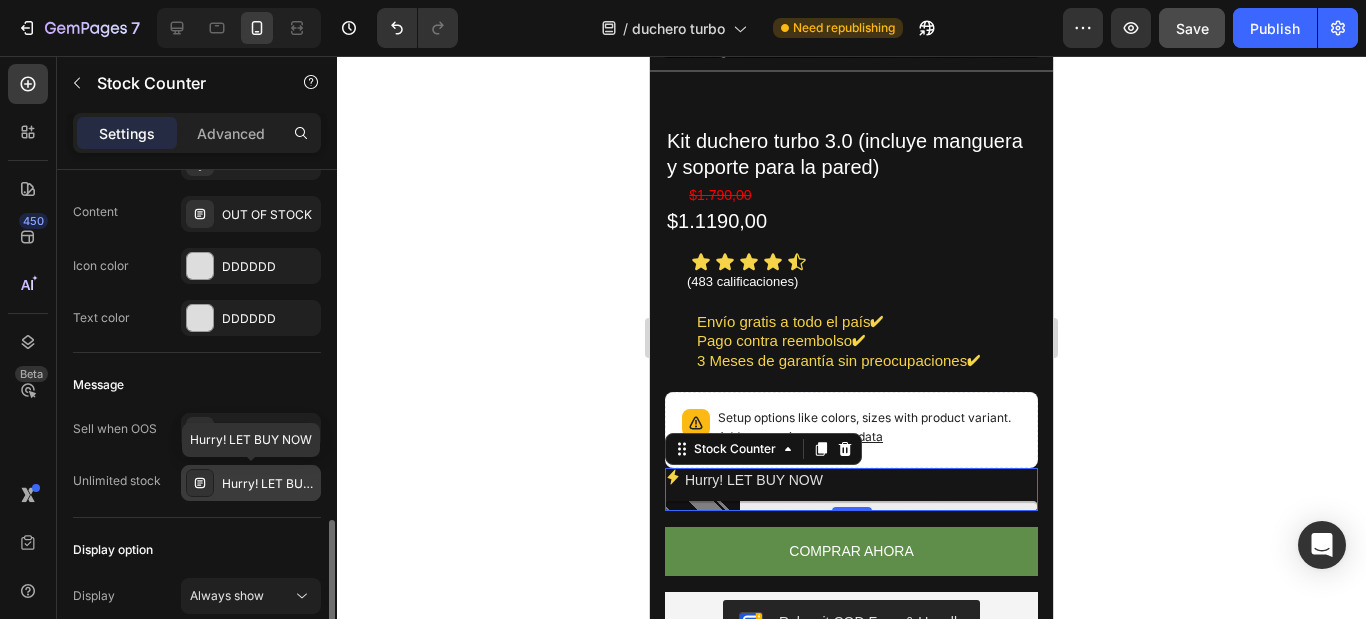 click on "Hurry! LET BUY NOW" at bounding box center (269, 484) 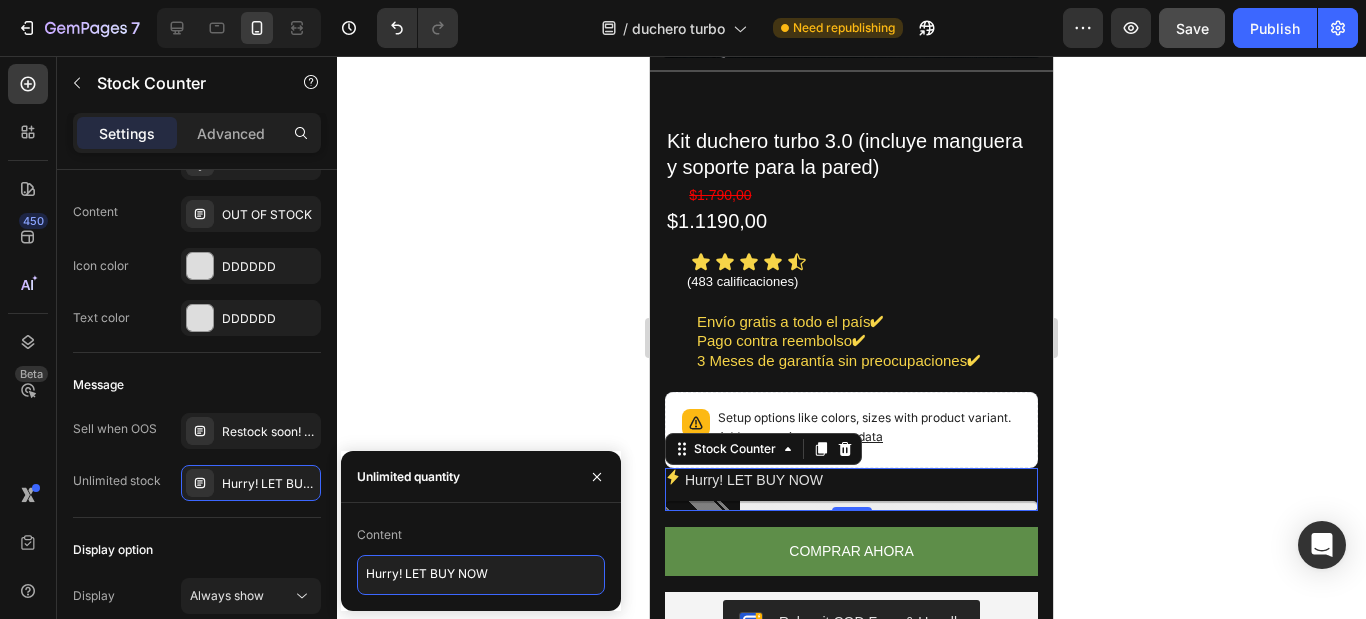 drag, startPoint x: 508, startPoint y: 578, endPoint x: 350, endPoint y: 575, distance: 158.02847 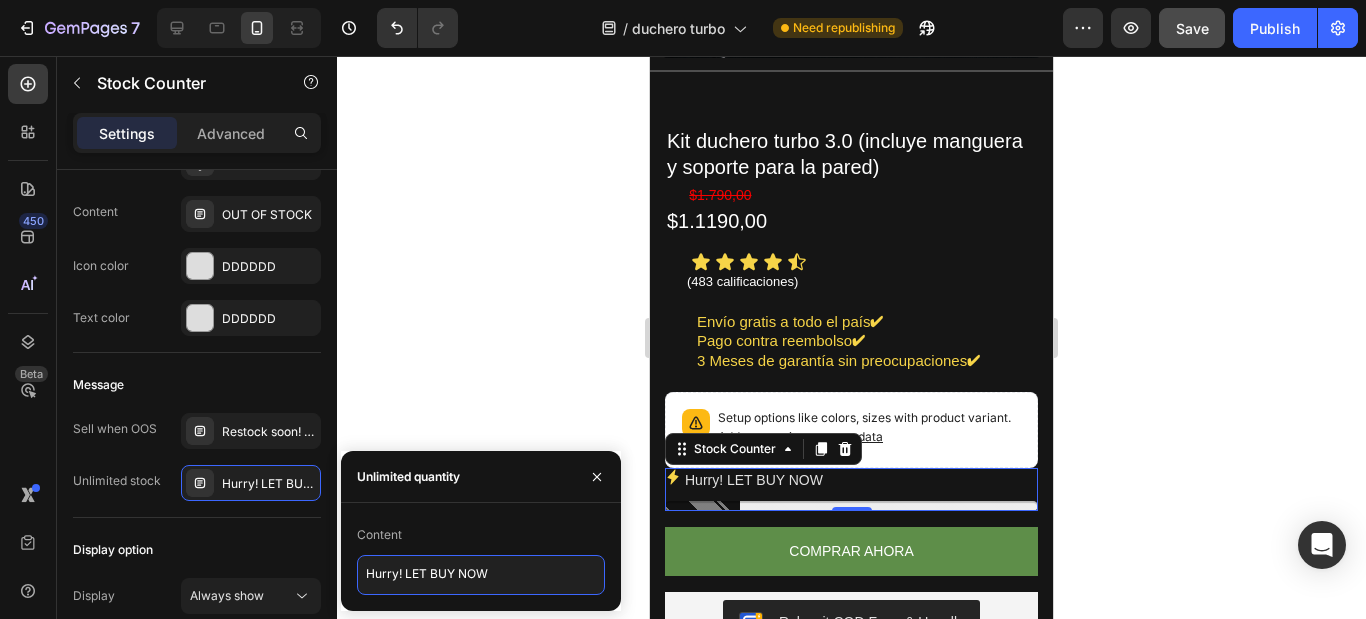 drag, startPoint x: 486, startPoint y: 575, endPoint x: 346, endPoint y: 562, distance: 140.60228 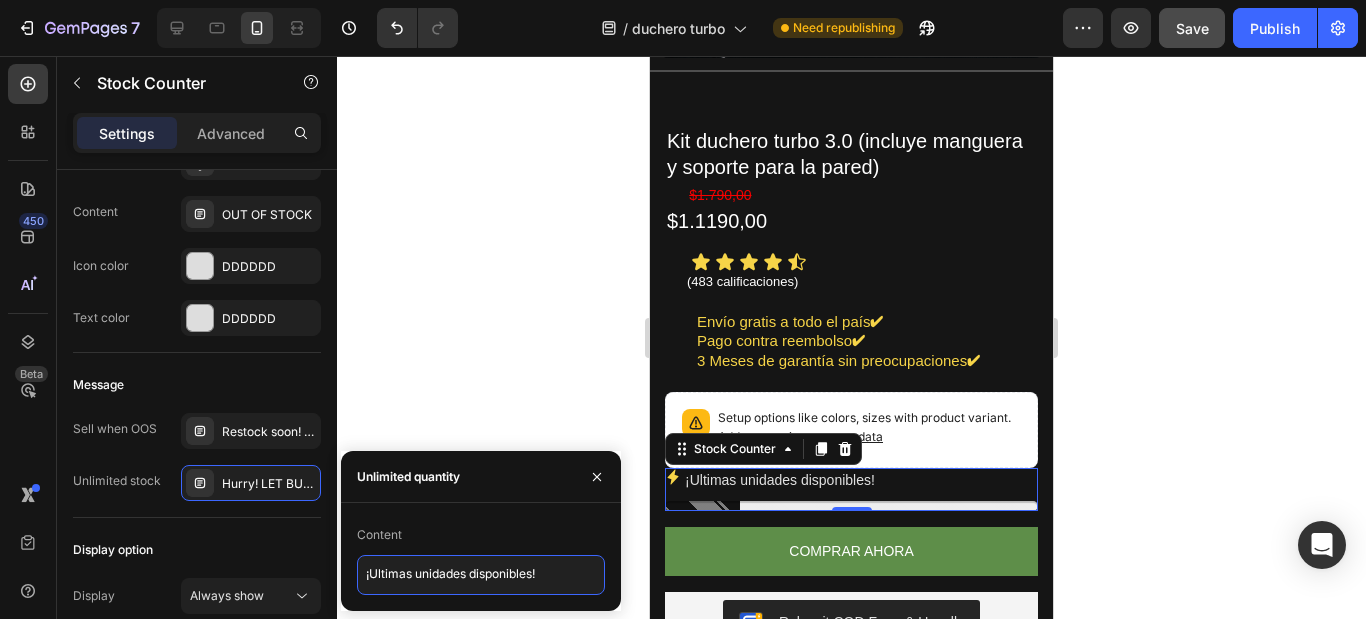 type on "¡Ultimas unidades disponibles!" 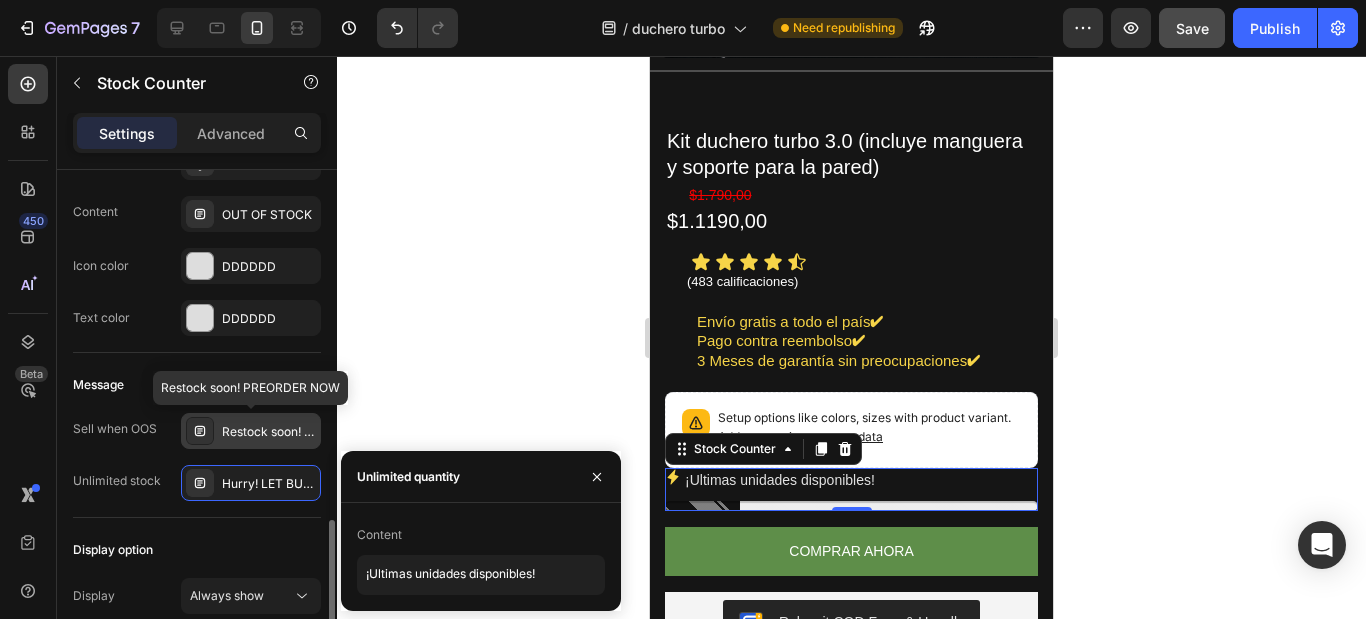 click on "Restock soon! PREORDER NOW" at bounding box center (269, 432) 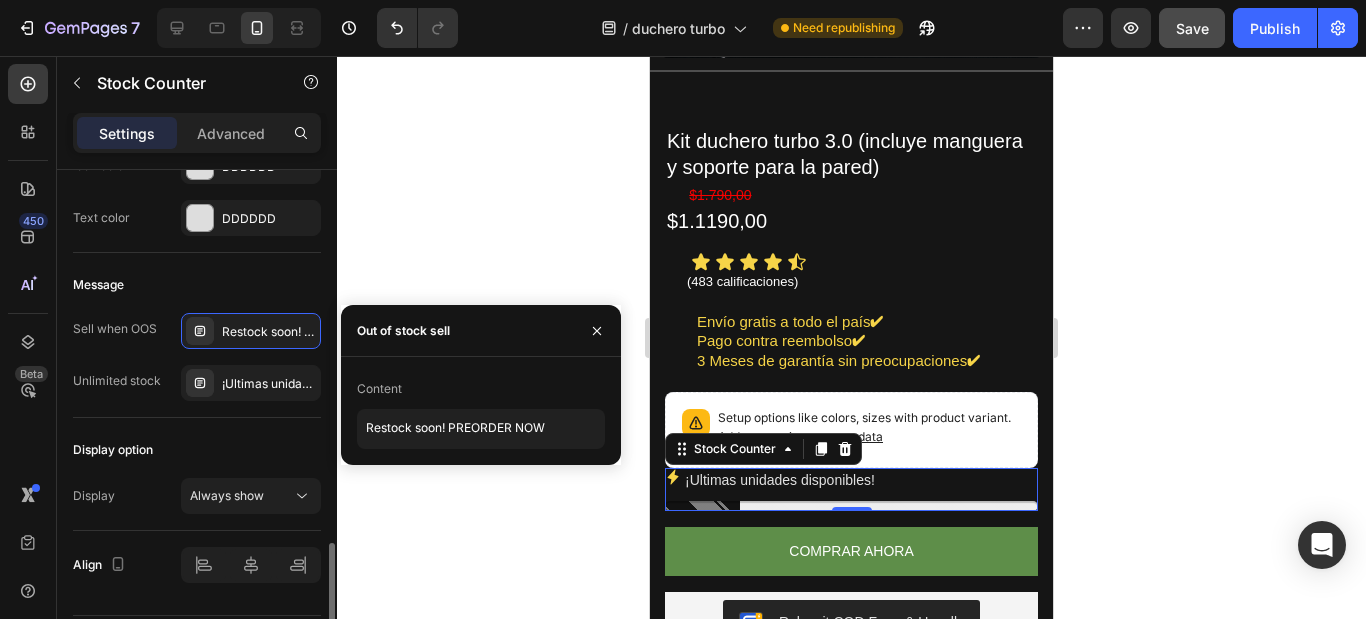 scroll, scrollTop: 1660, scrollLeft: 0, axis: vertical 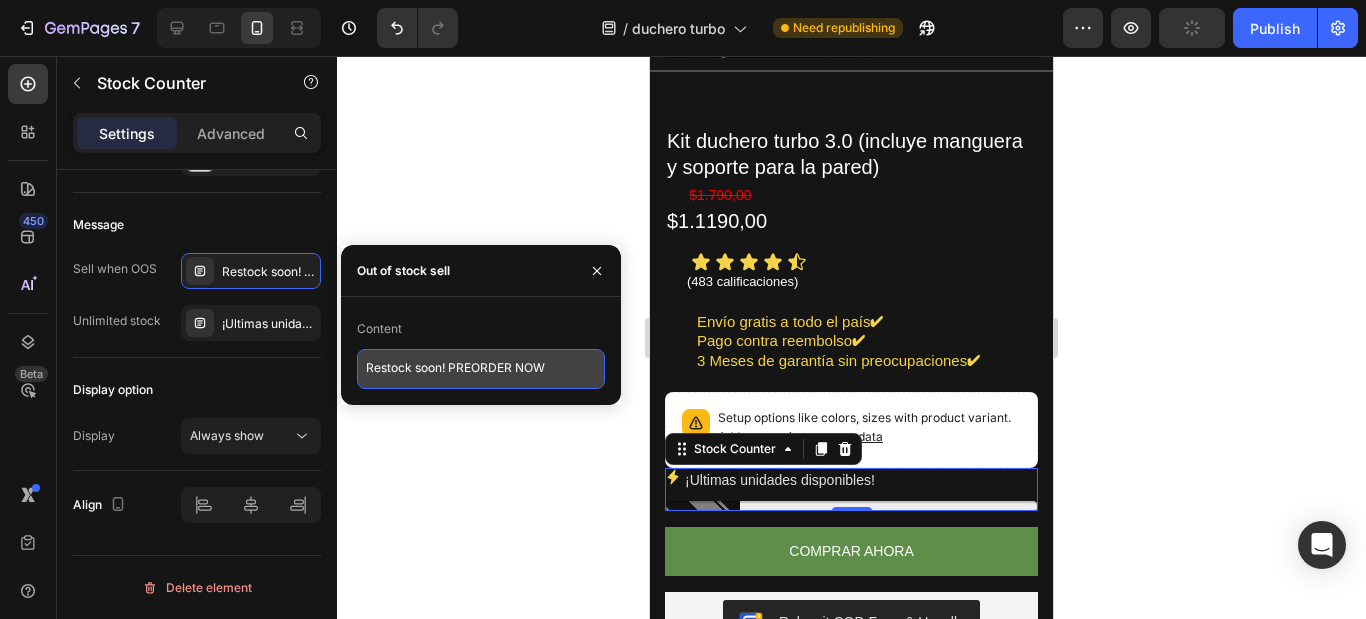 click on "Restock soon! PREORDER NOW" at bounding box center [481, 369] 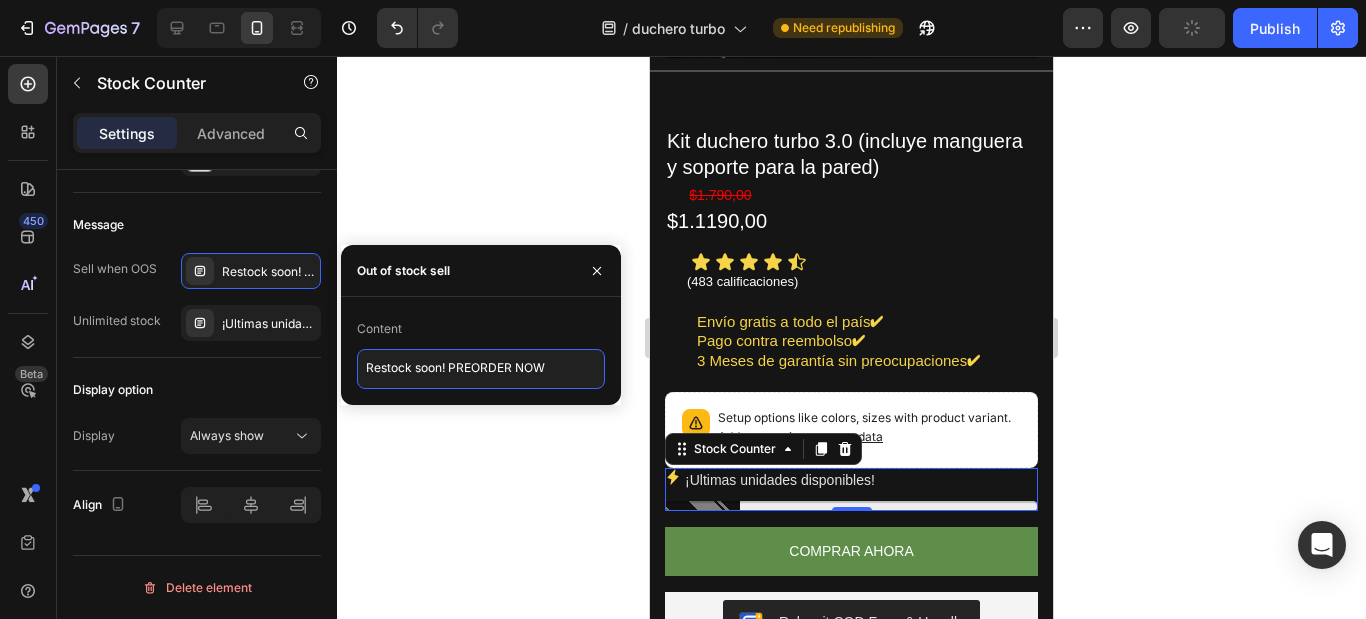 click on "Restock soon! PREORDER NOW" at bounding box center [481, 369] 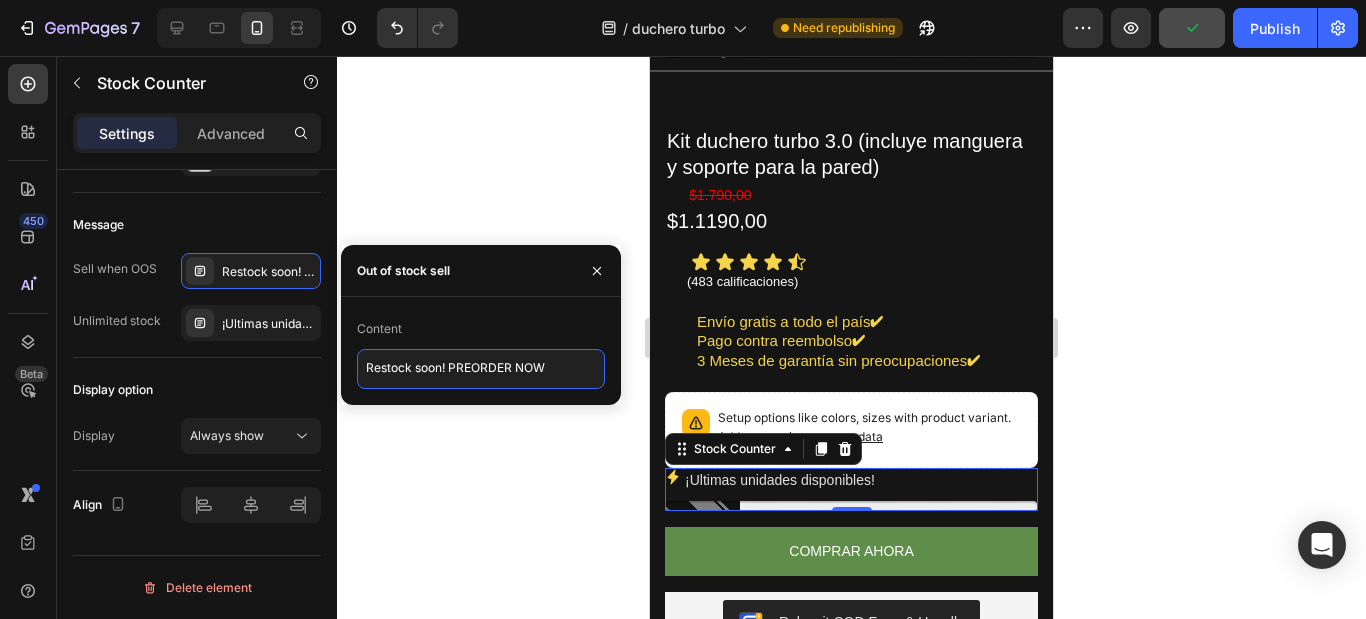 click on "Restock soon! PREORDER NOW" at bounding box center (481, 369) 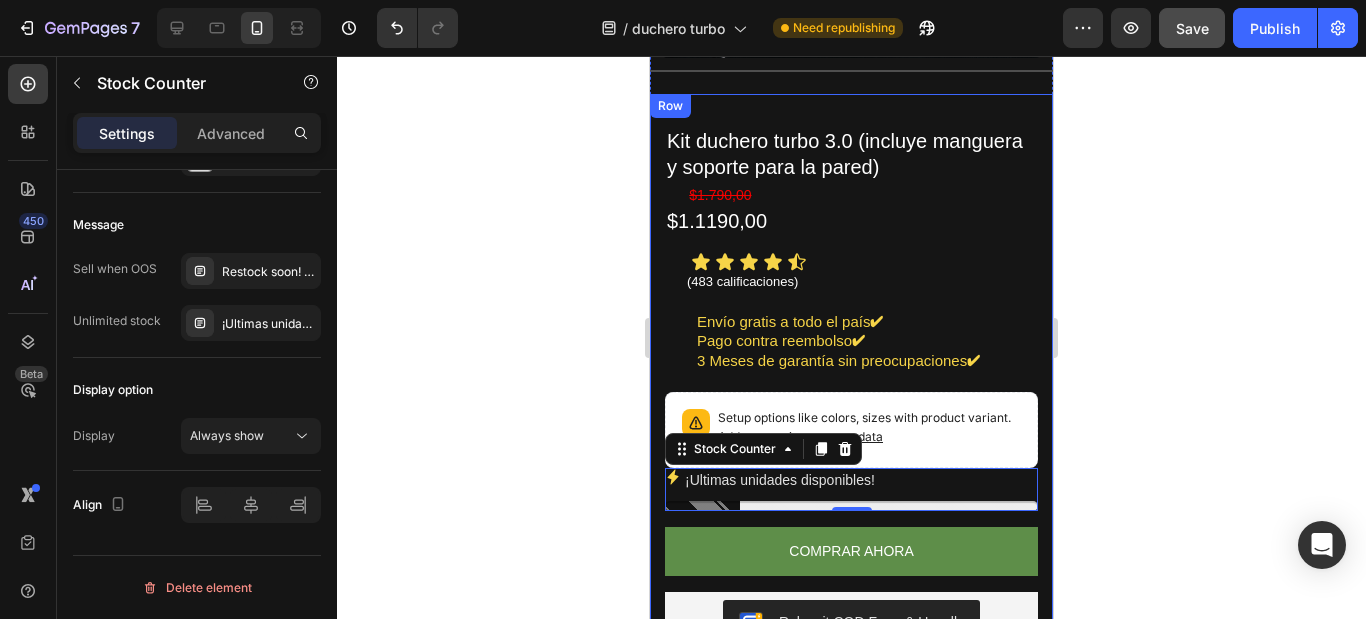 drag, startPoint x: 1142, startPoint y: 257, endPoint x: 311, endPoint y: 306, distance: 832.4434 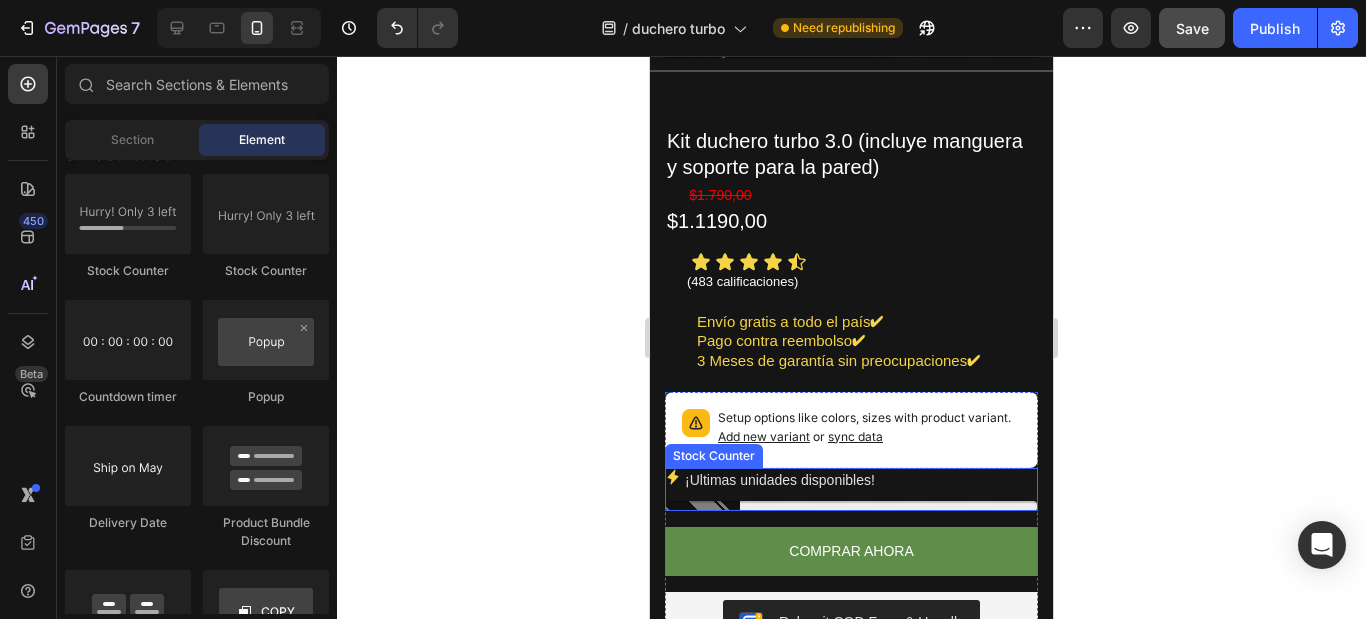 click on "¡Ultimas unidades disponibles!" at bounding box center [851, 489] 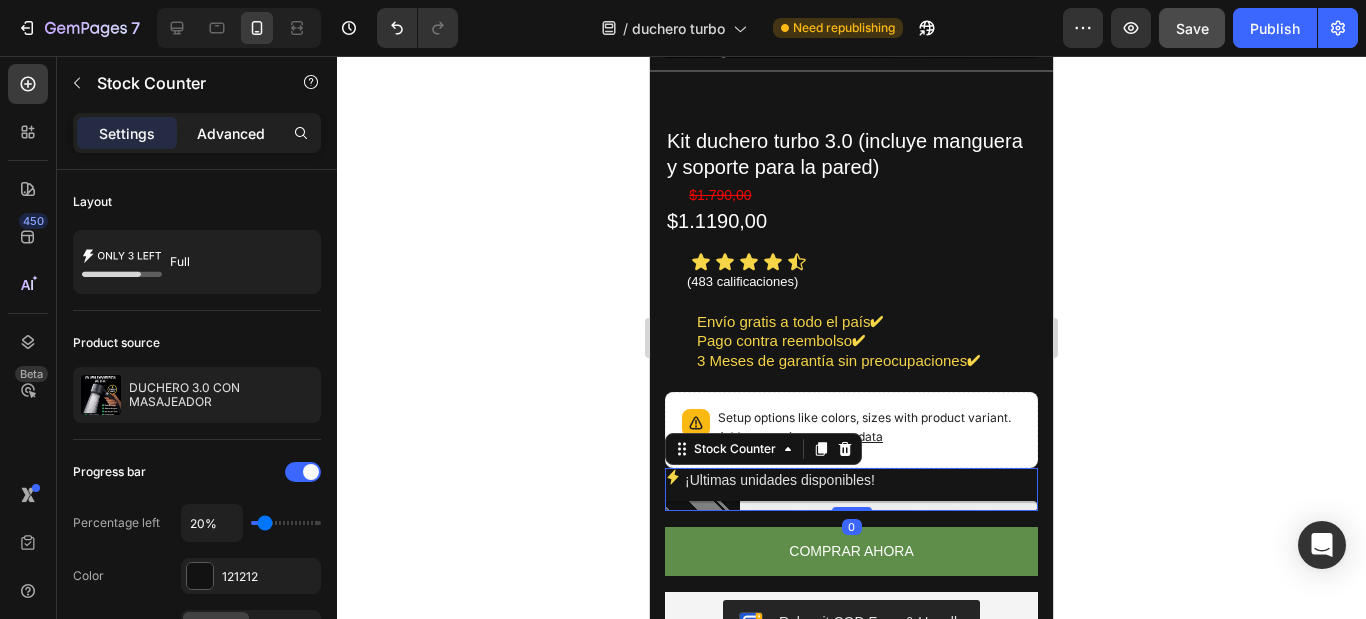 click on "Advanced" 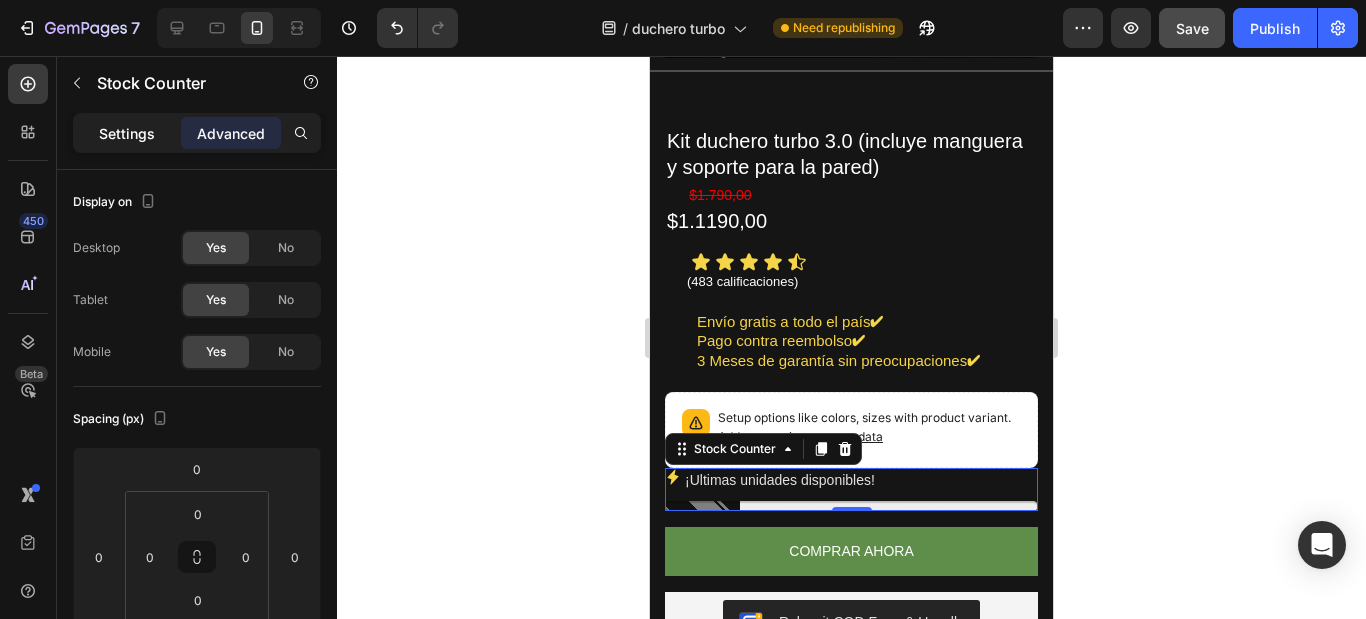 click on "Settings" at bounding box center (127, 133) 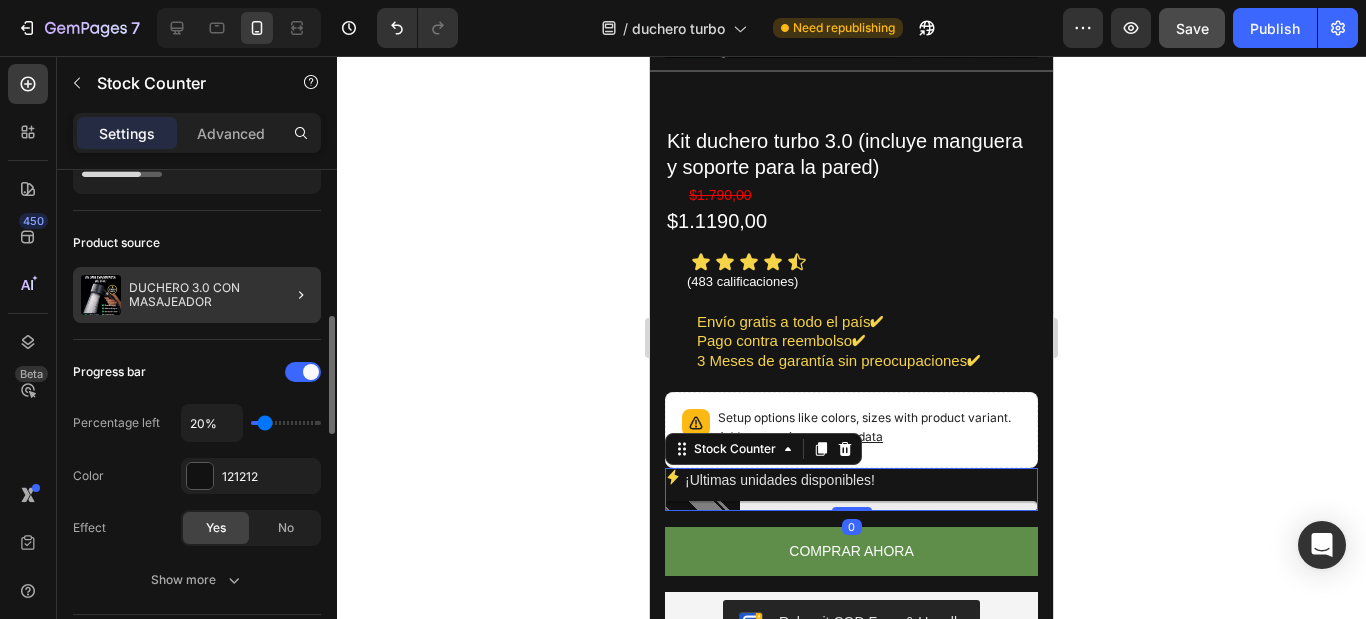 scroll, scrollTop: 200, scrollLeft: 0, axis: vertical 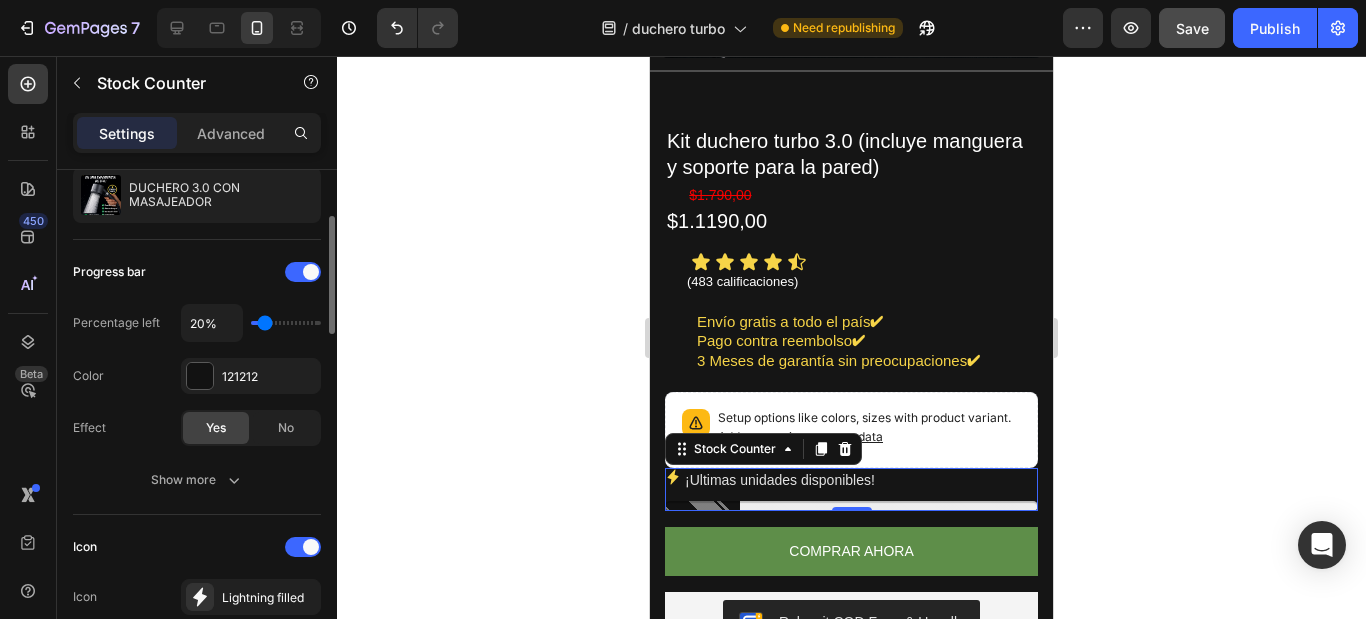 type on "30%" 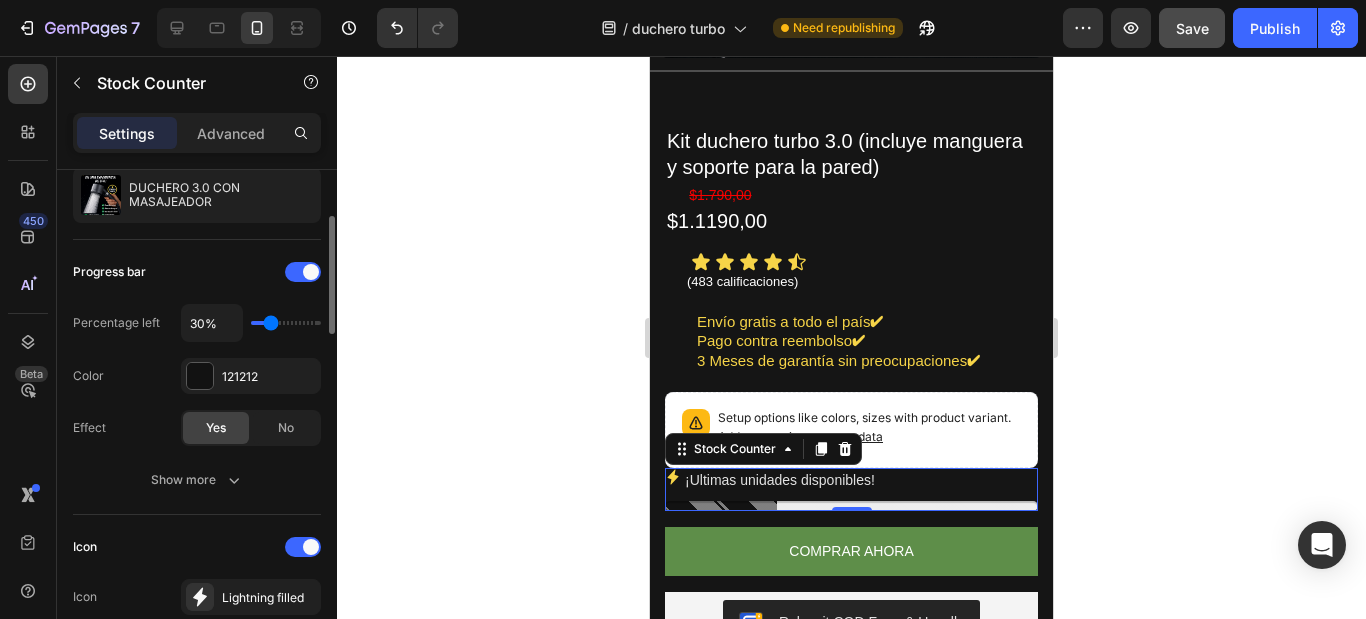 type on "40%" 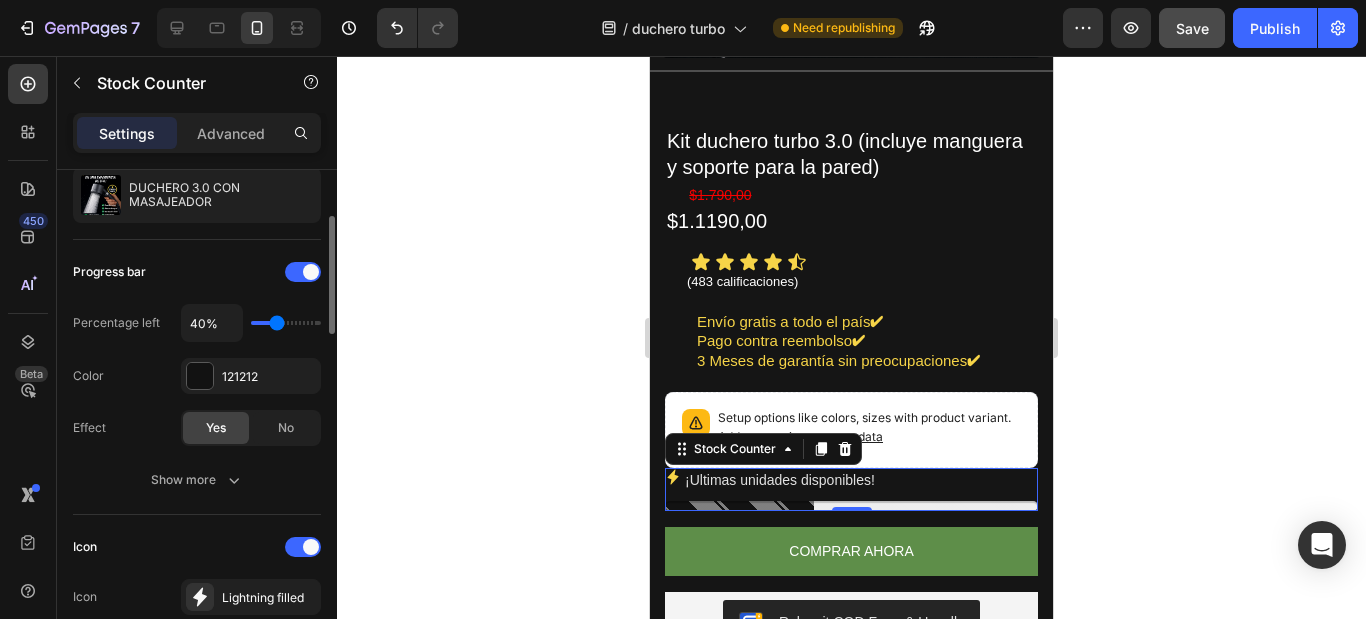 type on "50%" 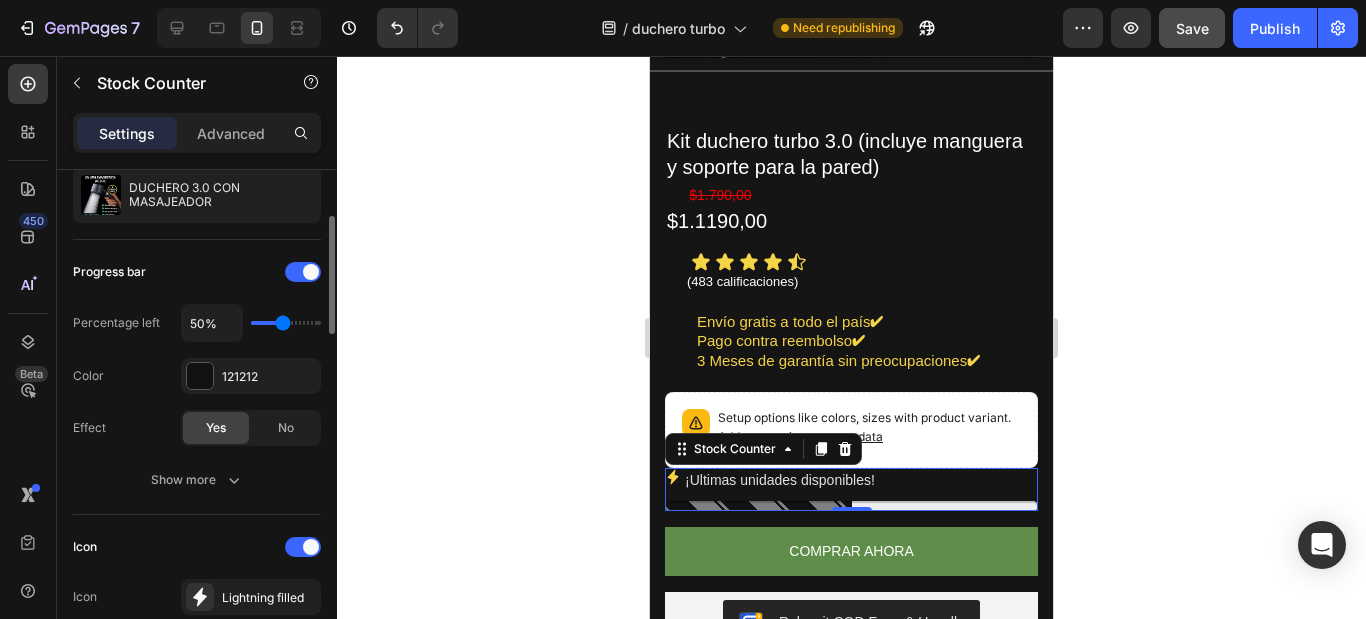 type on "60%" 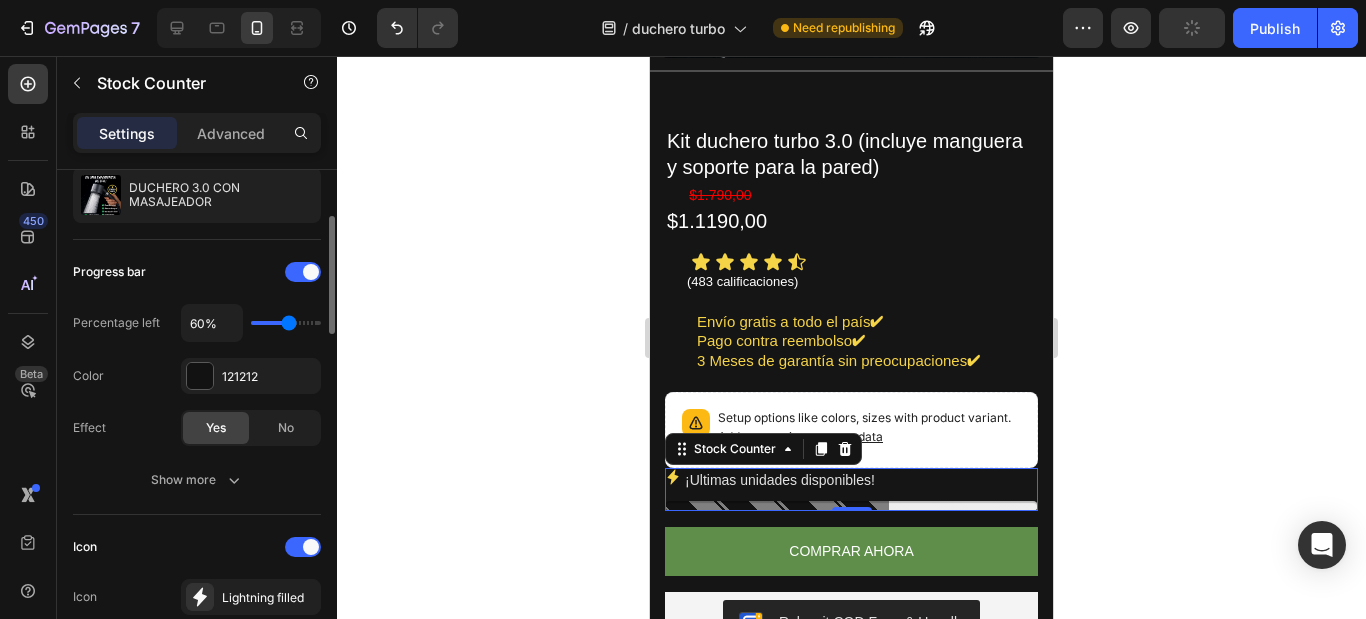 type on "50%" 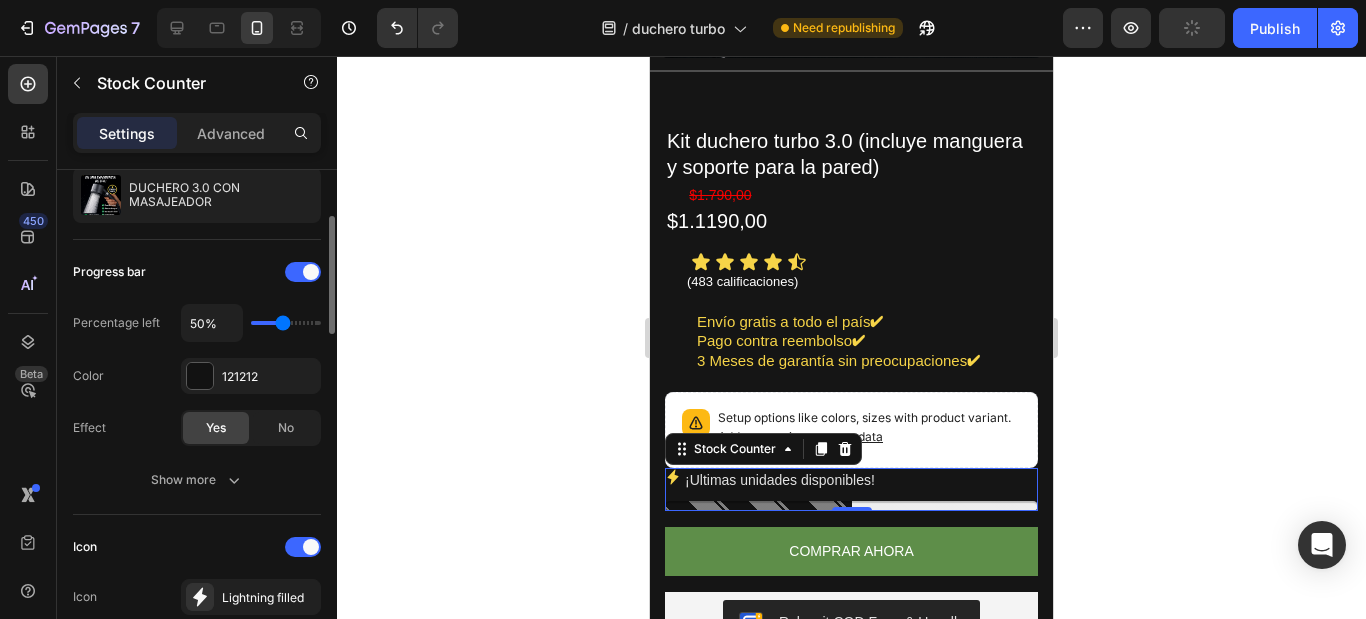type on "40%" 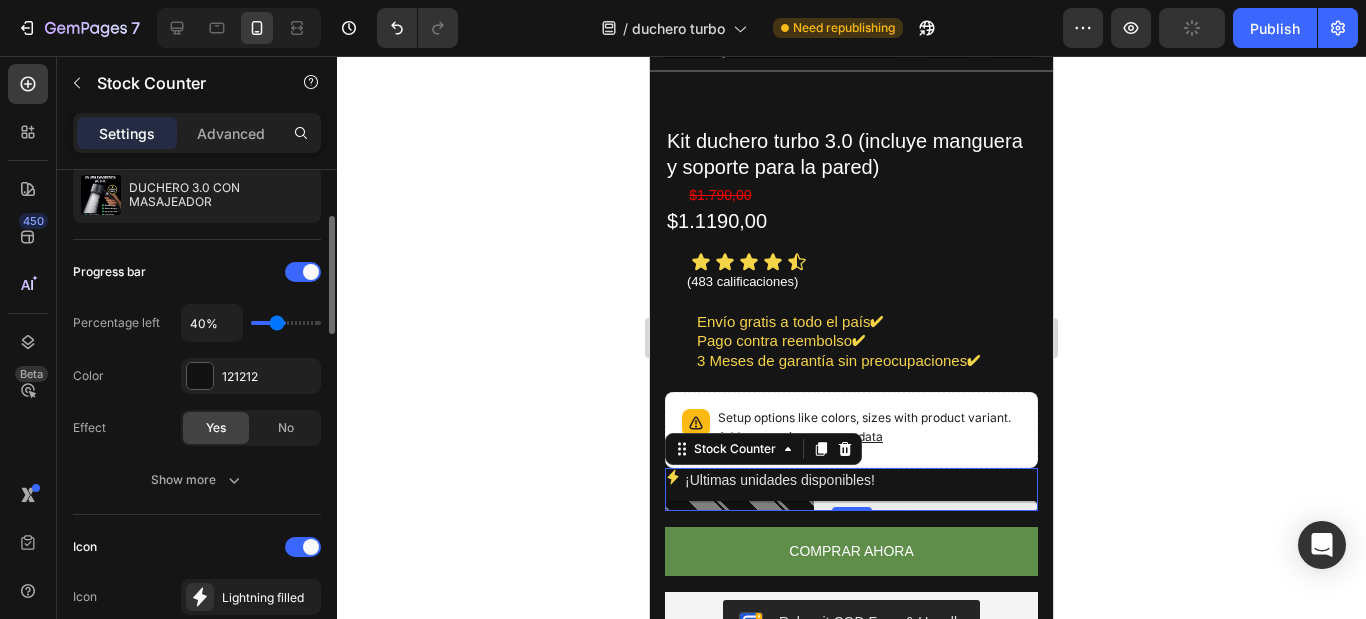 type on "30%" 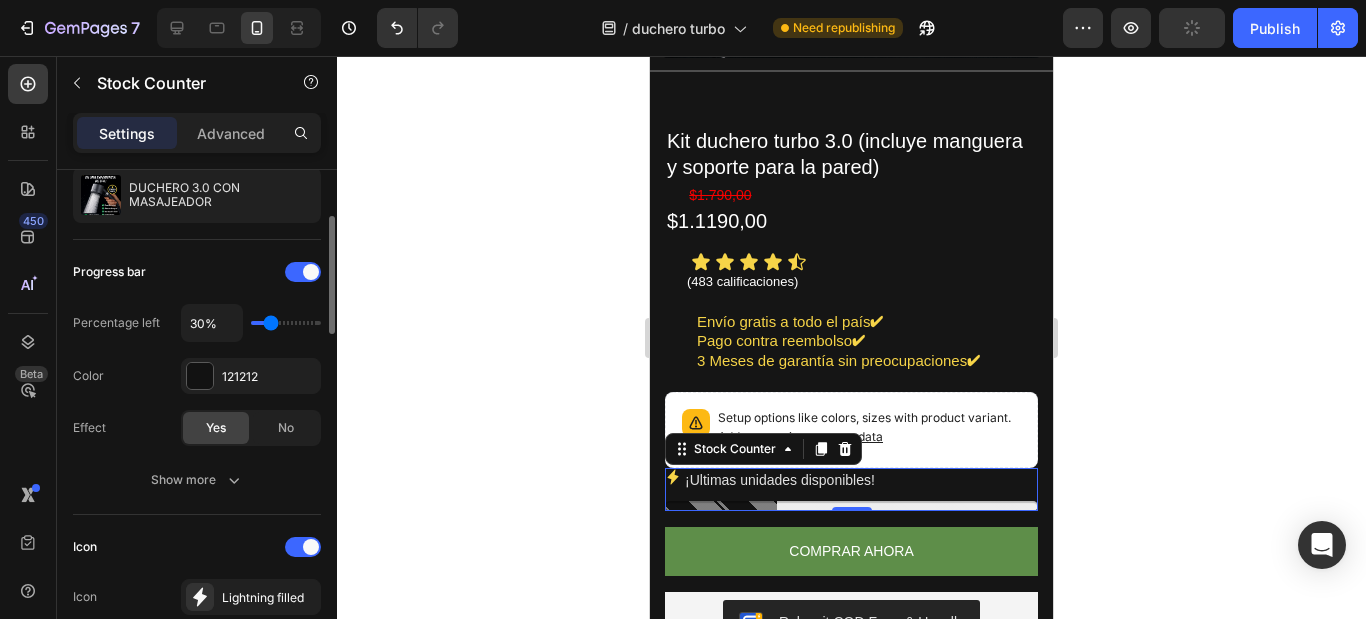 type on "20%" 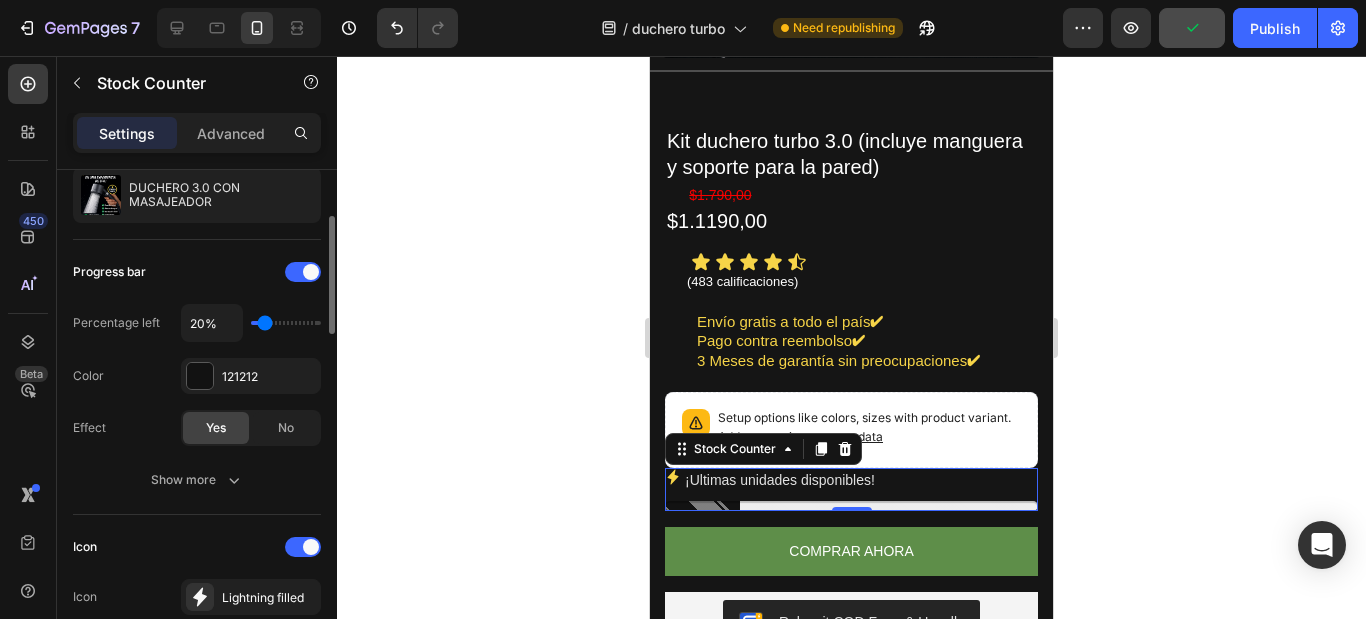 click at bounding box center (286, 323) 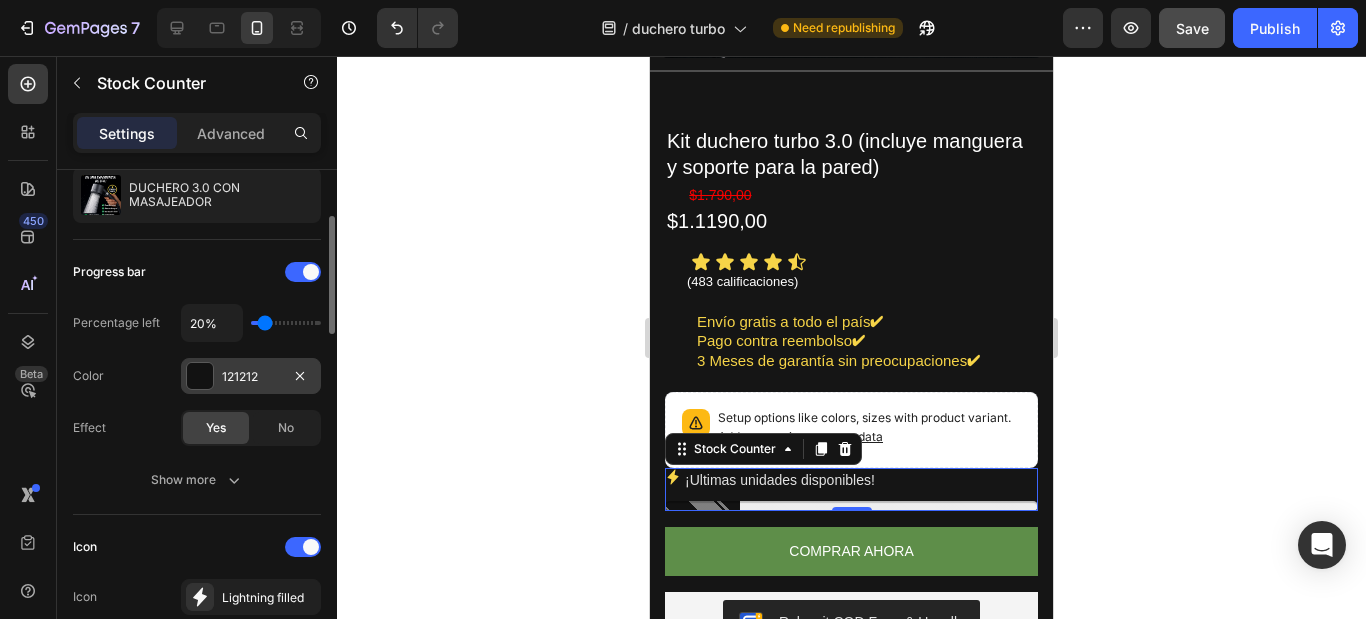 click at bounding box center [200, 376] 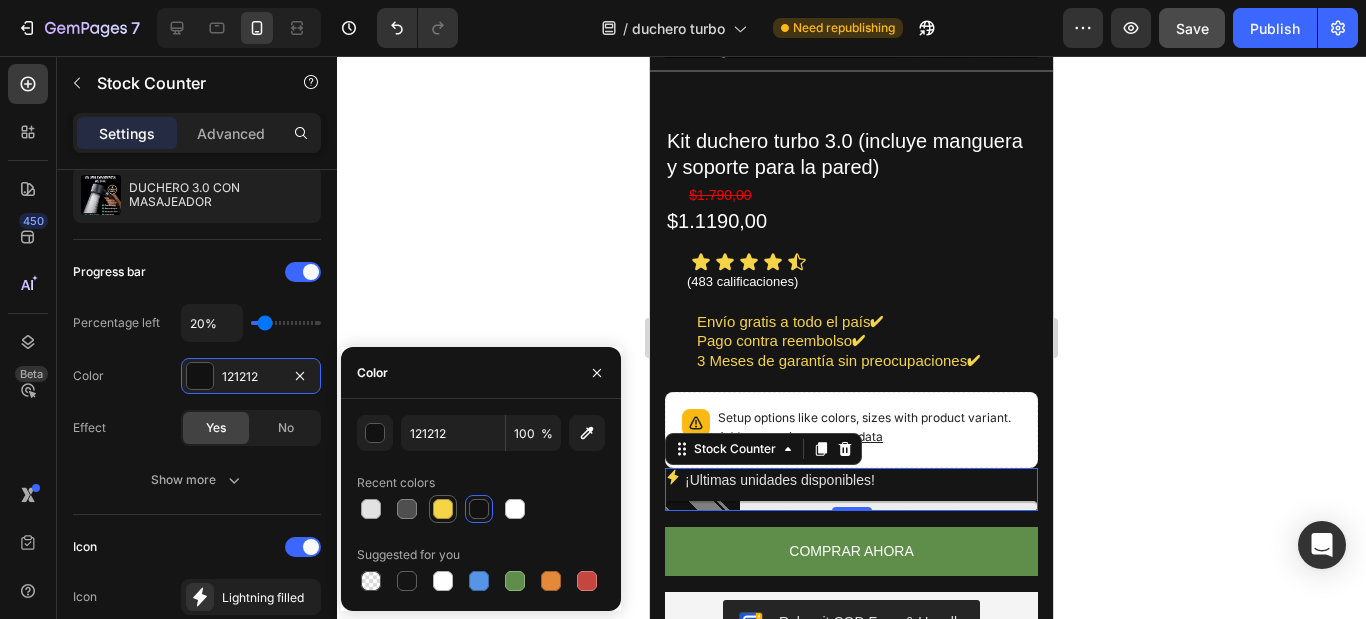 click at bounding box center (443, 509) 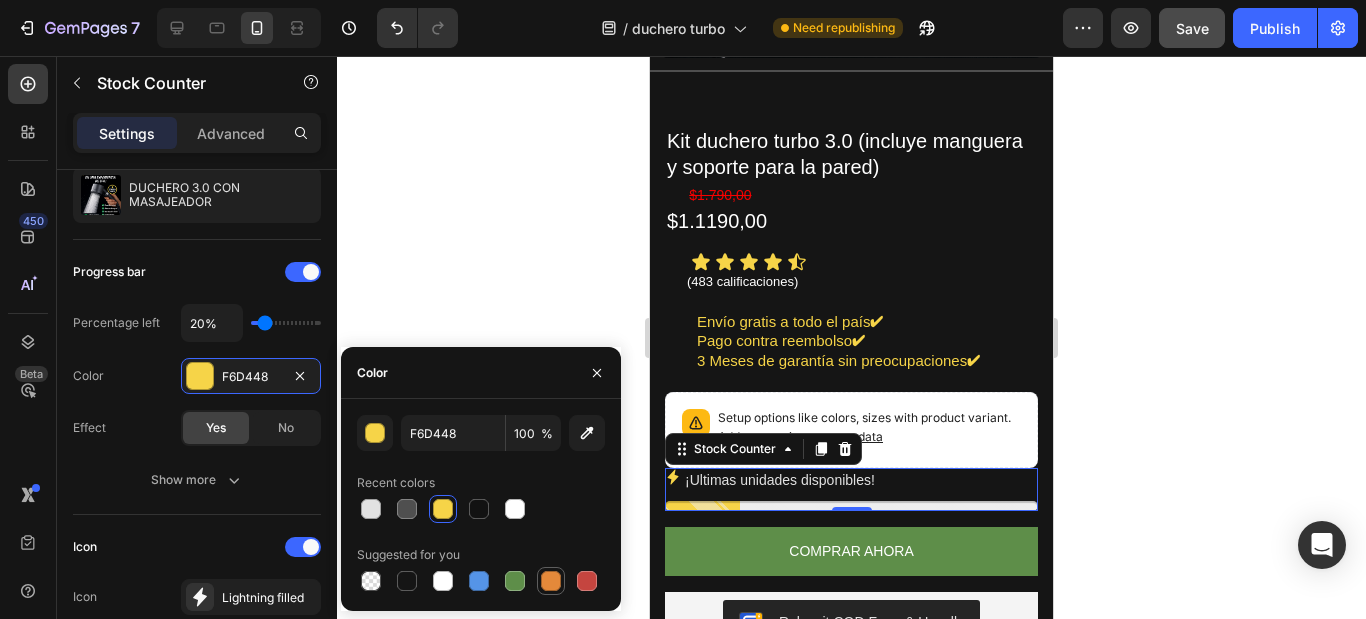 click at bounding box center [551, 581] 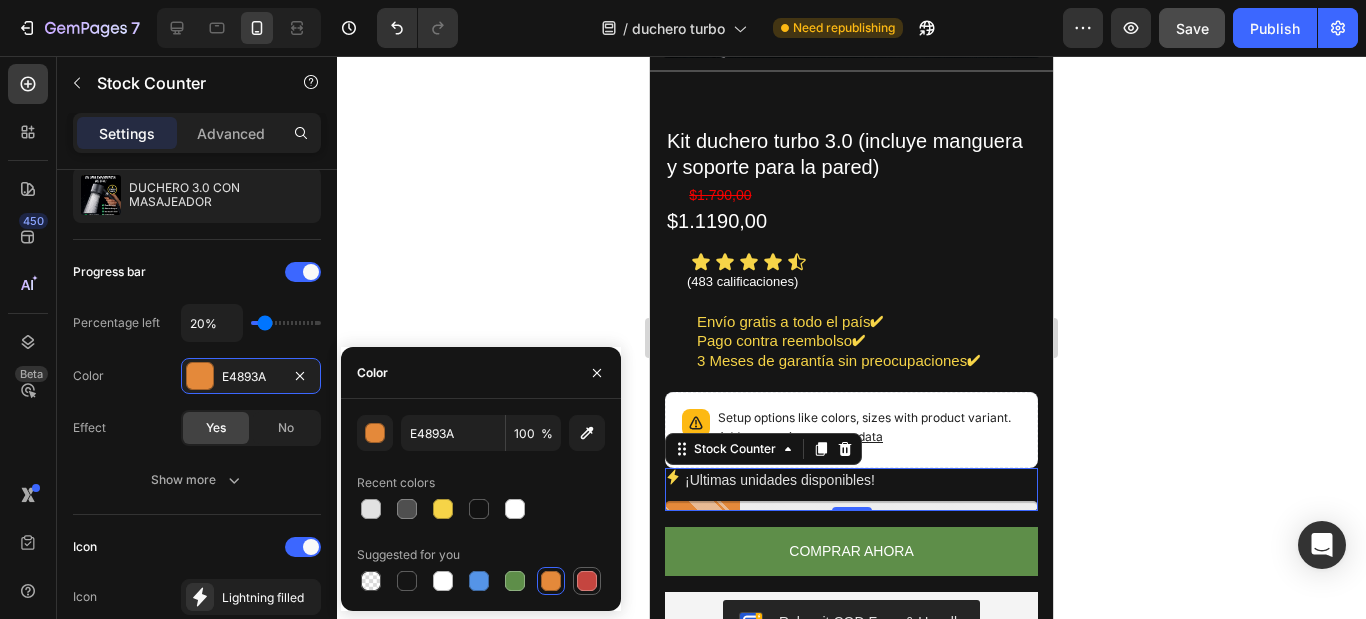 click at bounding box center (587, 581) 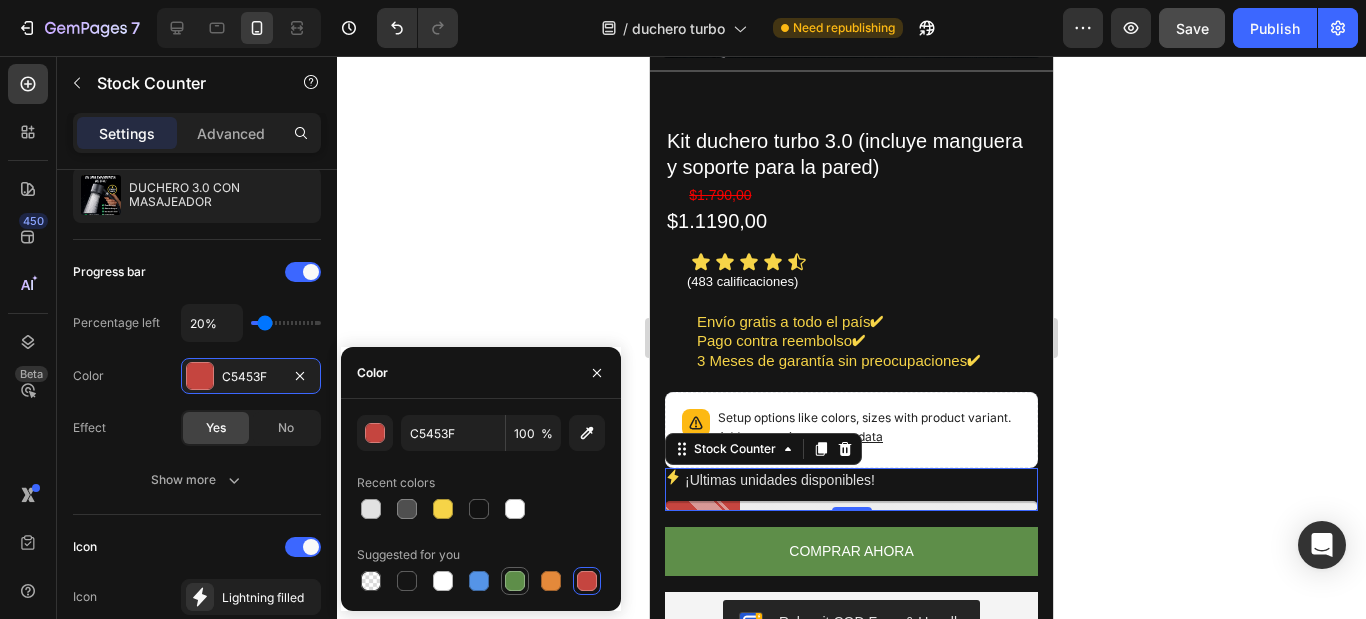 click at bounding box center [515, 581] 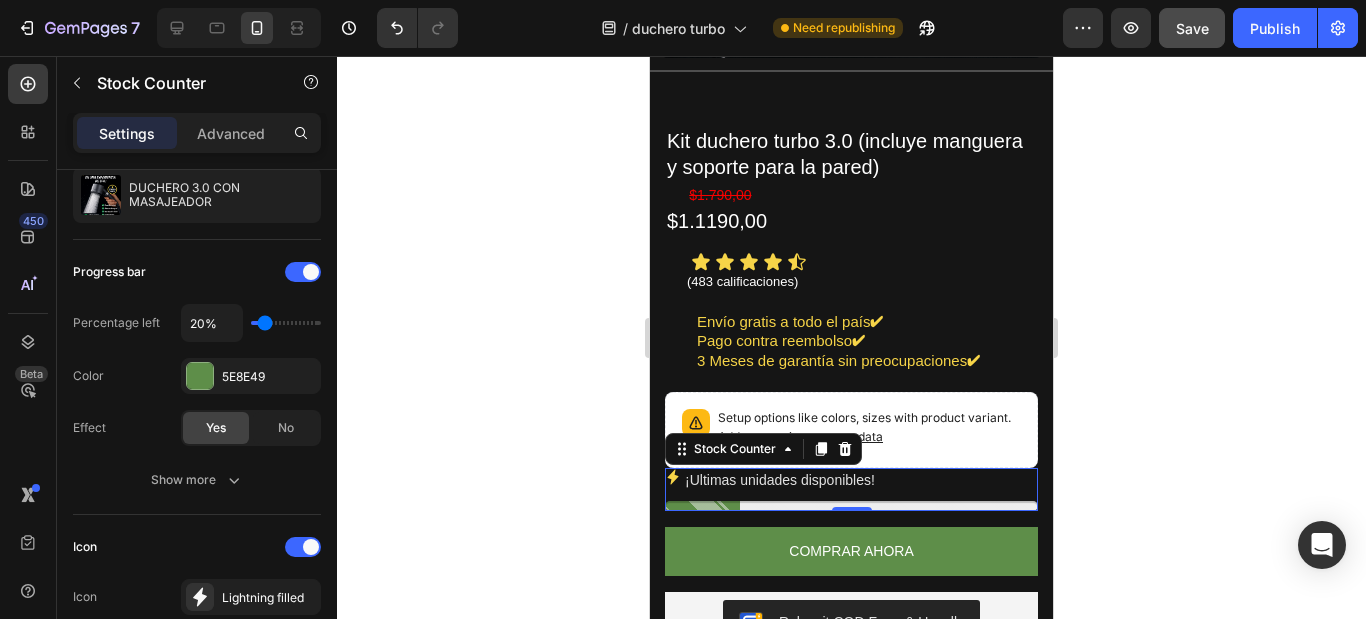 click 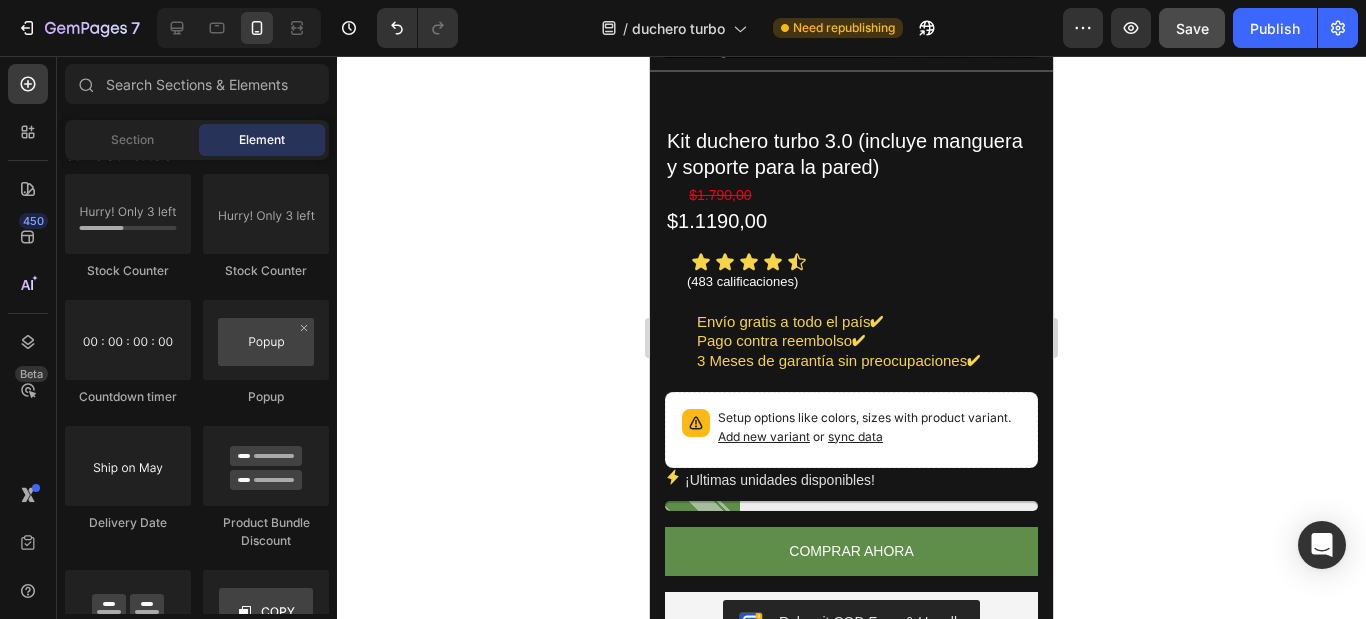 scroll, scrollTop: 4100, scrollLeft: 0, axis: vertical 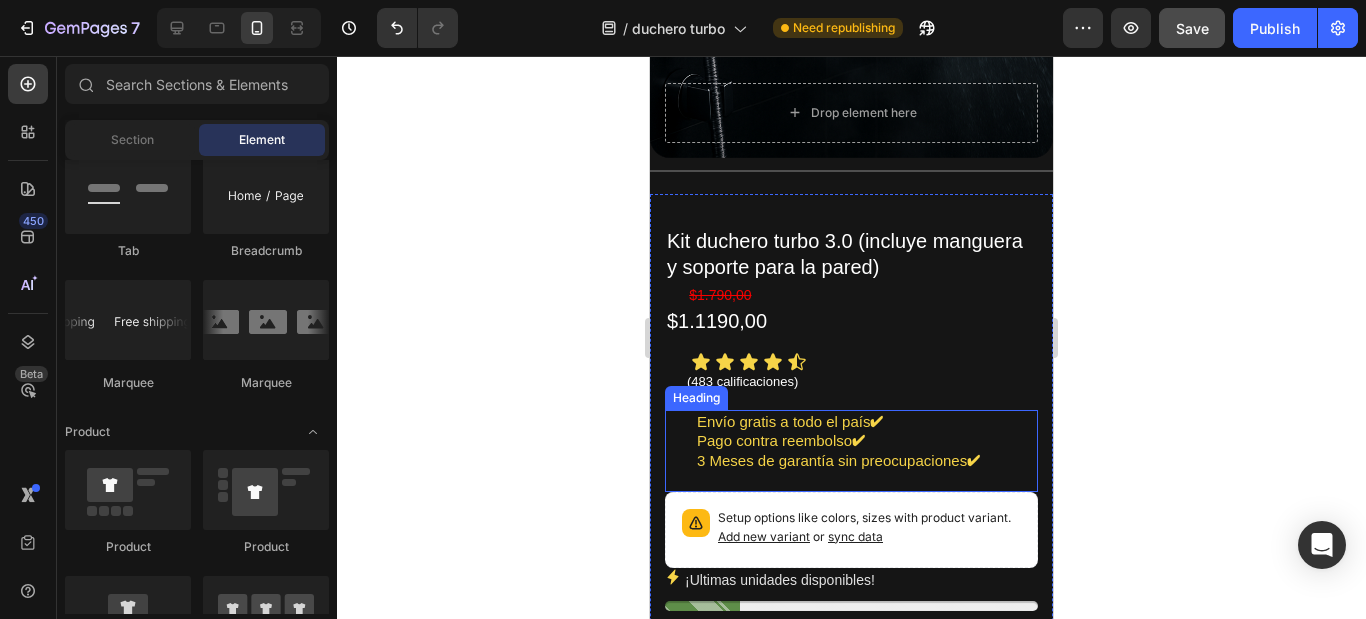 click on "Envío gratis a todo el país  ✔ Pago contra reembolso  ✔ 3 Meses de garantía sin preocupaciones  ✔" at bounding box center [866, 451] 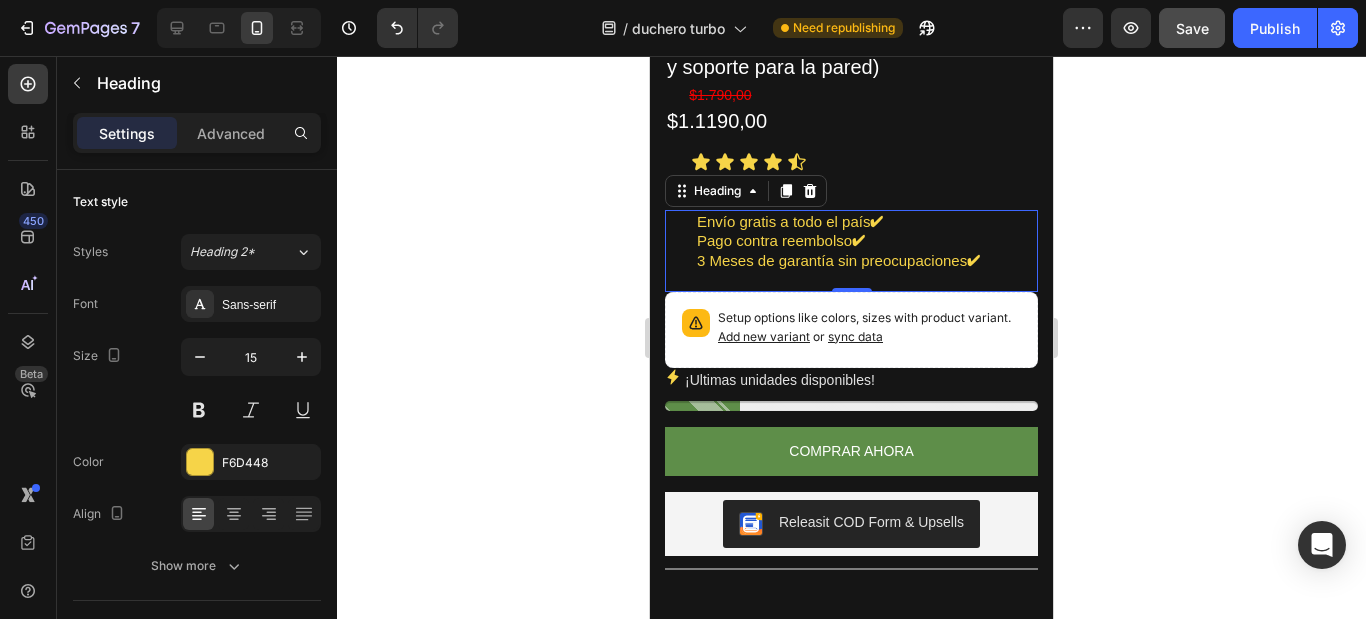 scroll, scrollTop: 847, scrollLeft: 0, axis: vertical 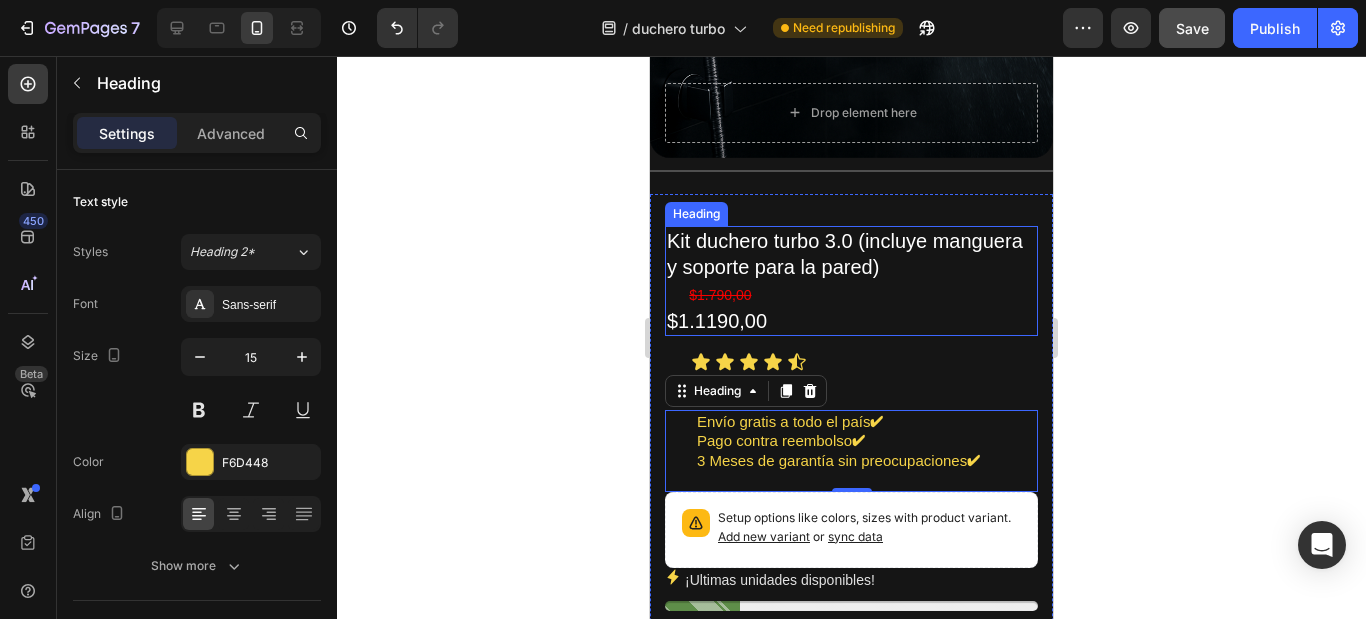 click on "Kit duchero turbo 3.0 (incluye manguera y soporte para la pared)           $1.790,00     $1.1190,00" at bounding box center (851, 281) 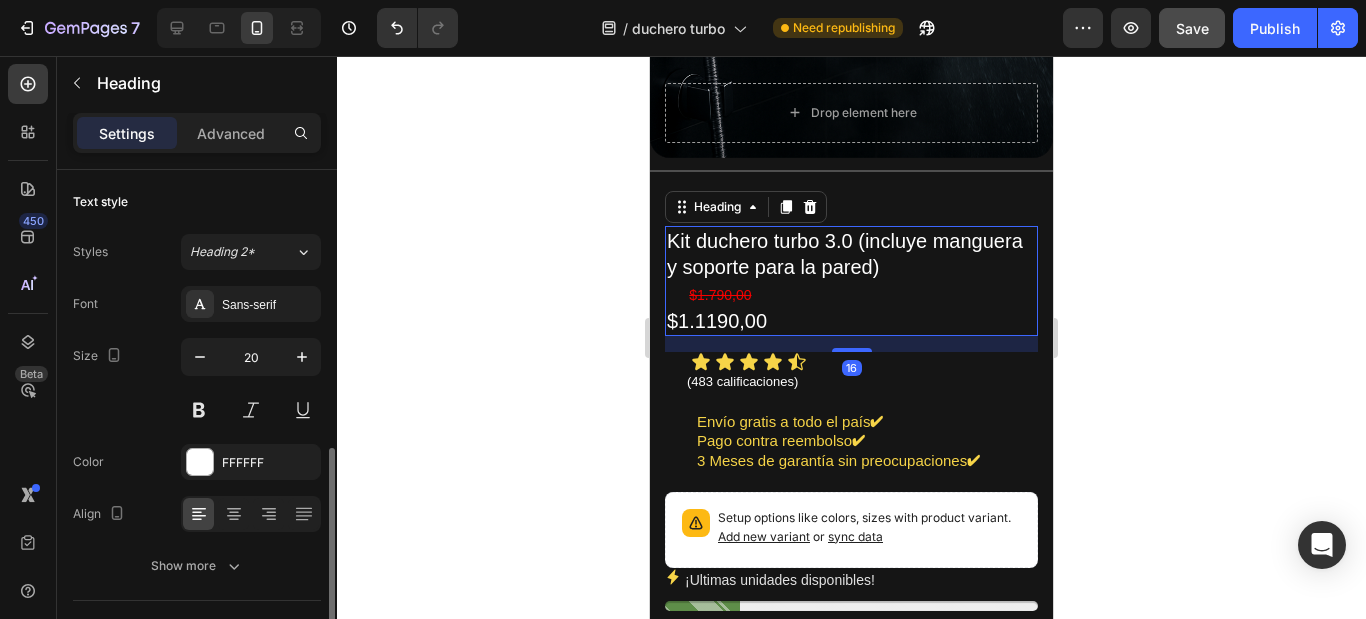 scroll, scrollTop: 200, scrollLeft: 0, axis: vertical 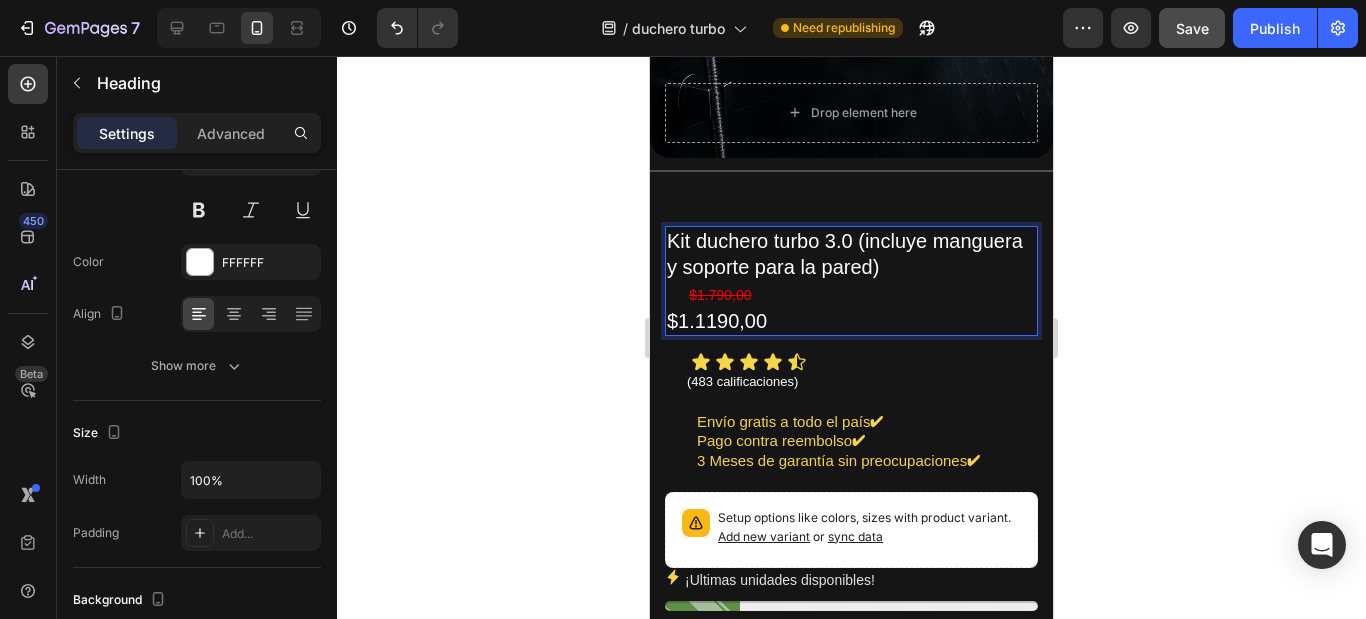 click on "Kit duchero turbo 3.0 (incluye manguera y soporte para la pared)           $1.790,00     $1.1190,00" at bounding box center (851, 281) 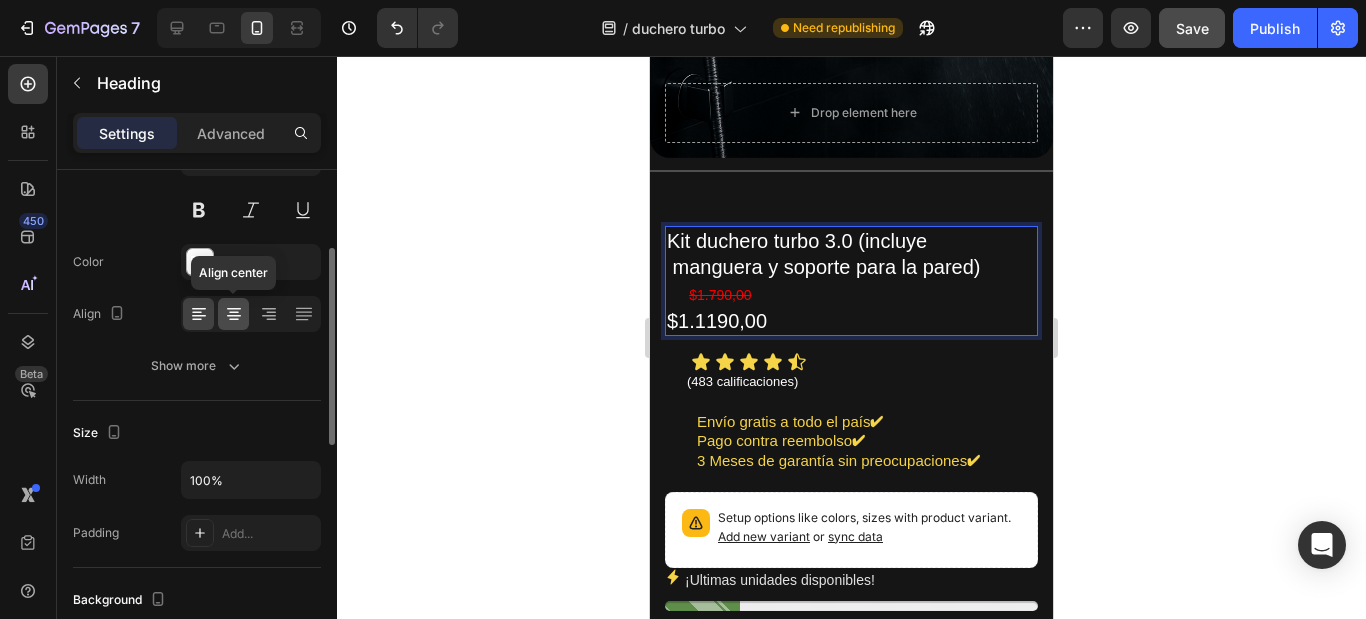 click 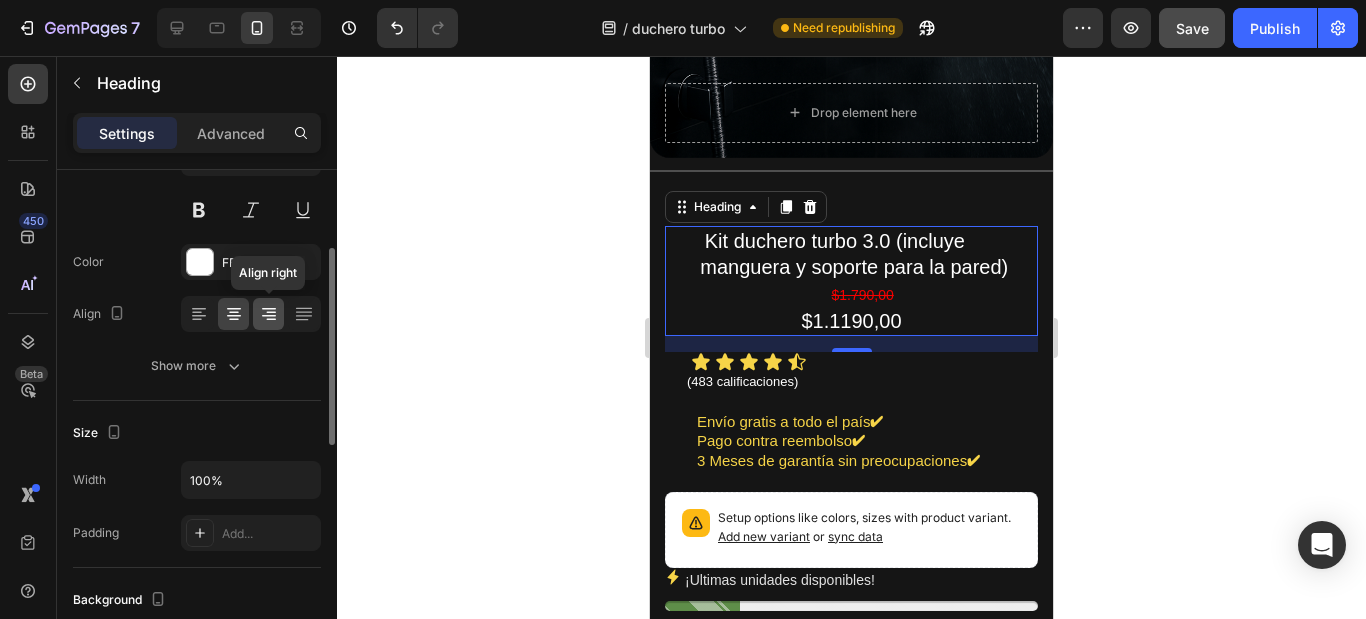 click 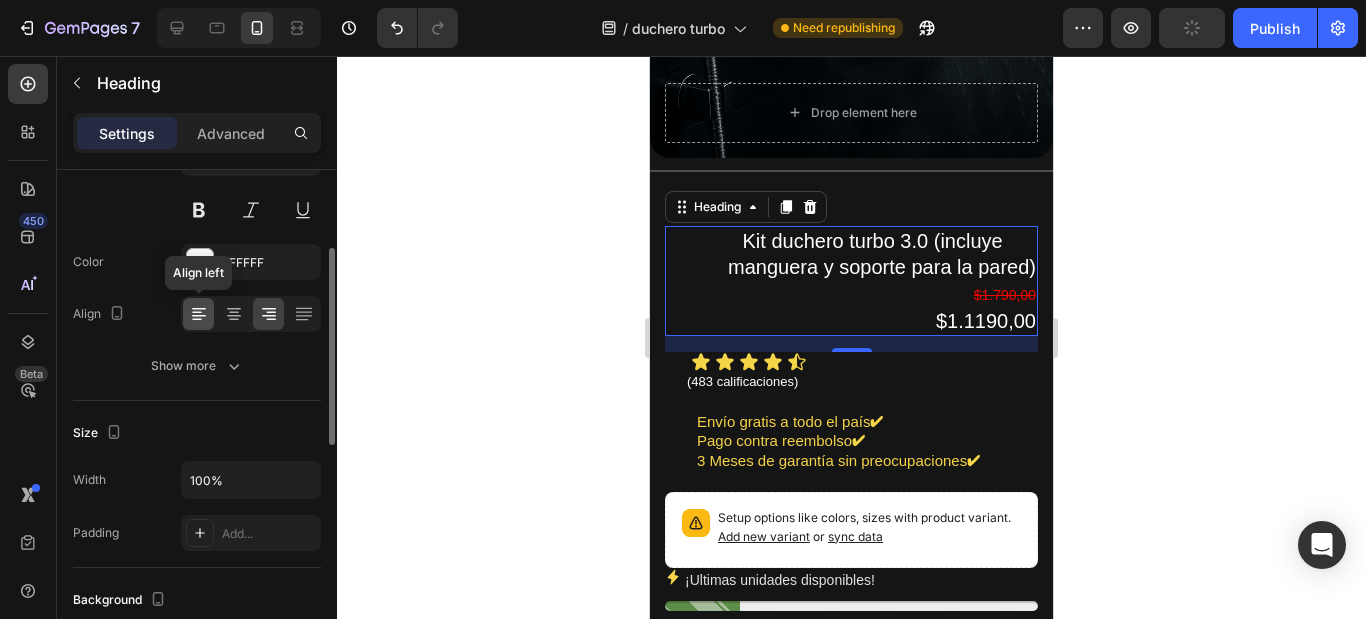 click 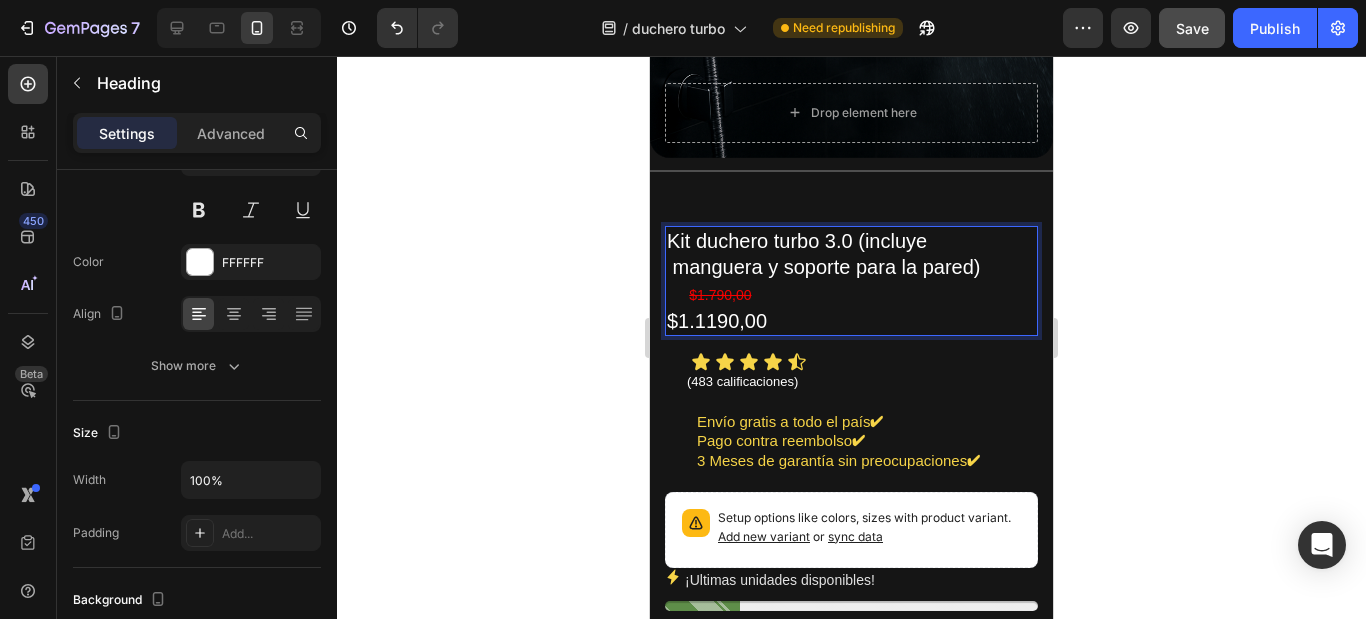 click on "Kit duchero turbo 3.0 (incluye        manguera y soporte para la pared)           $1.790,00     $1.1190,00" at bounding box center [851, 281] 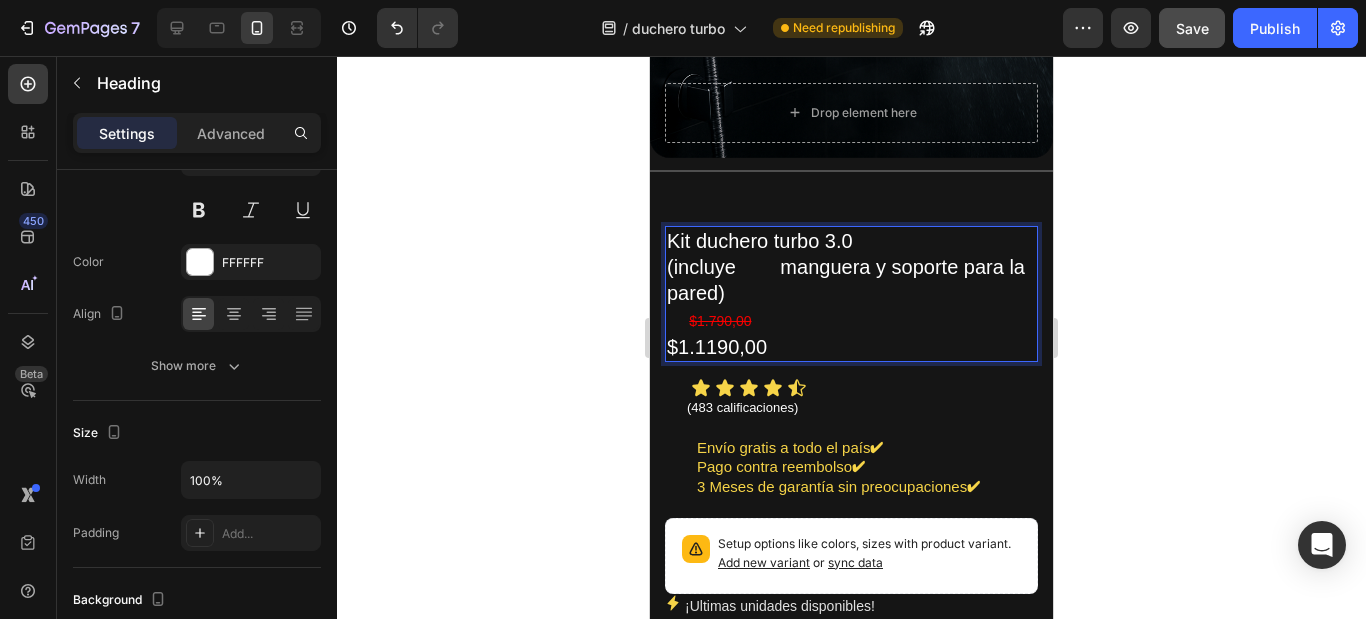click on "Kit duchero turbo 3.0  (incluye        manguera y soporte para la pared)           $1.790,00     $1.1190,00" at bounding box center (851, 294) 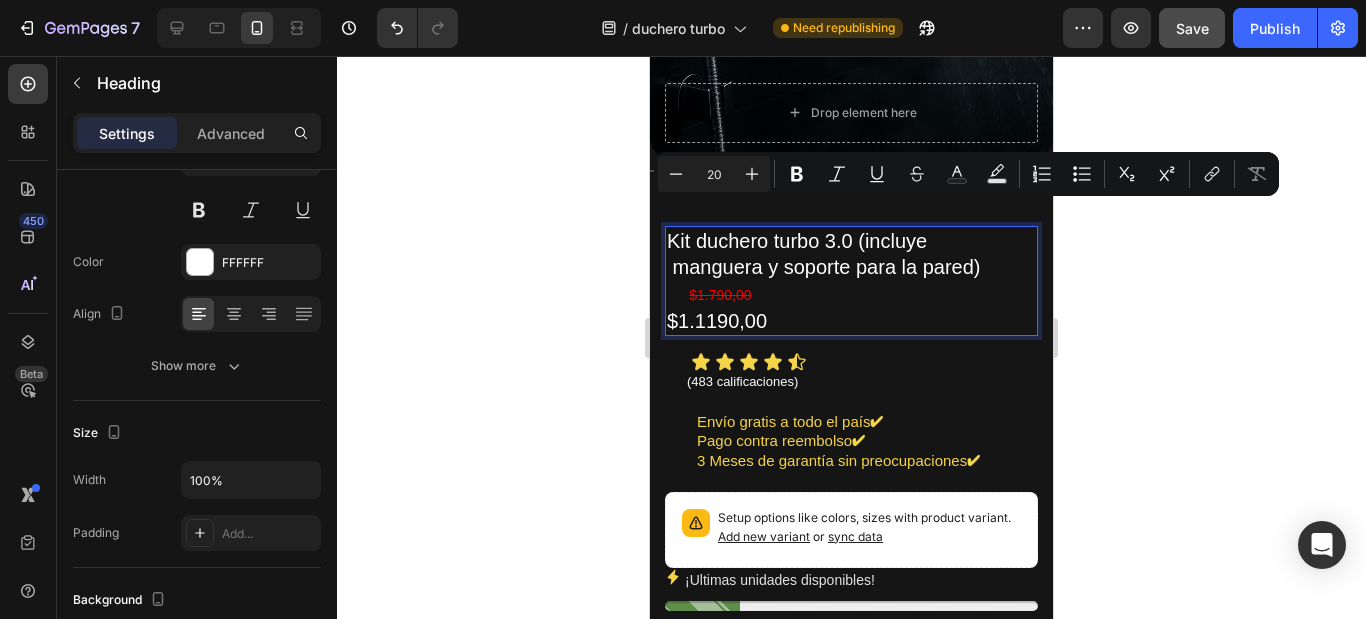 drag, startPoint x: 862, startPoint y: 217, endPoint x: 983, endPoint y: 246, distance: 124.42668 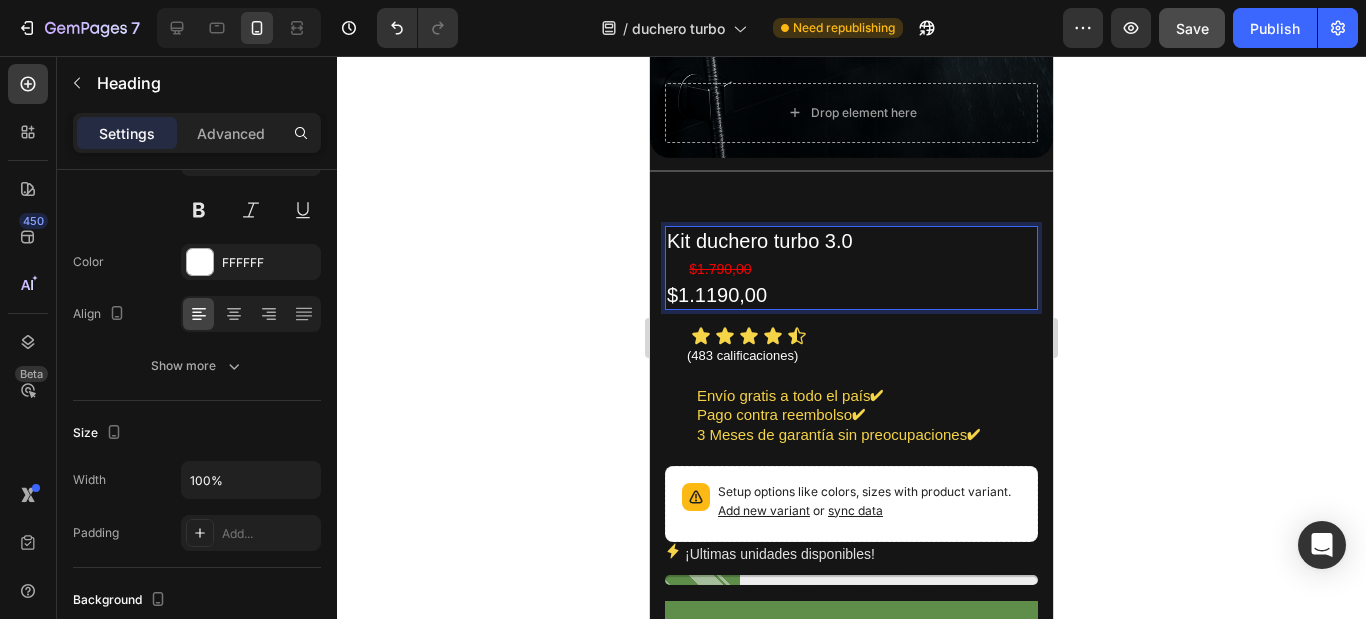 click on "Kit duchero turbo 3.0            $1.790,00     $1.1190,00" at bounding box center [851, 268] 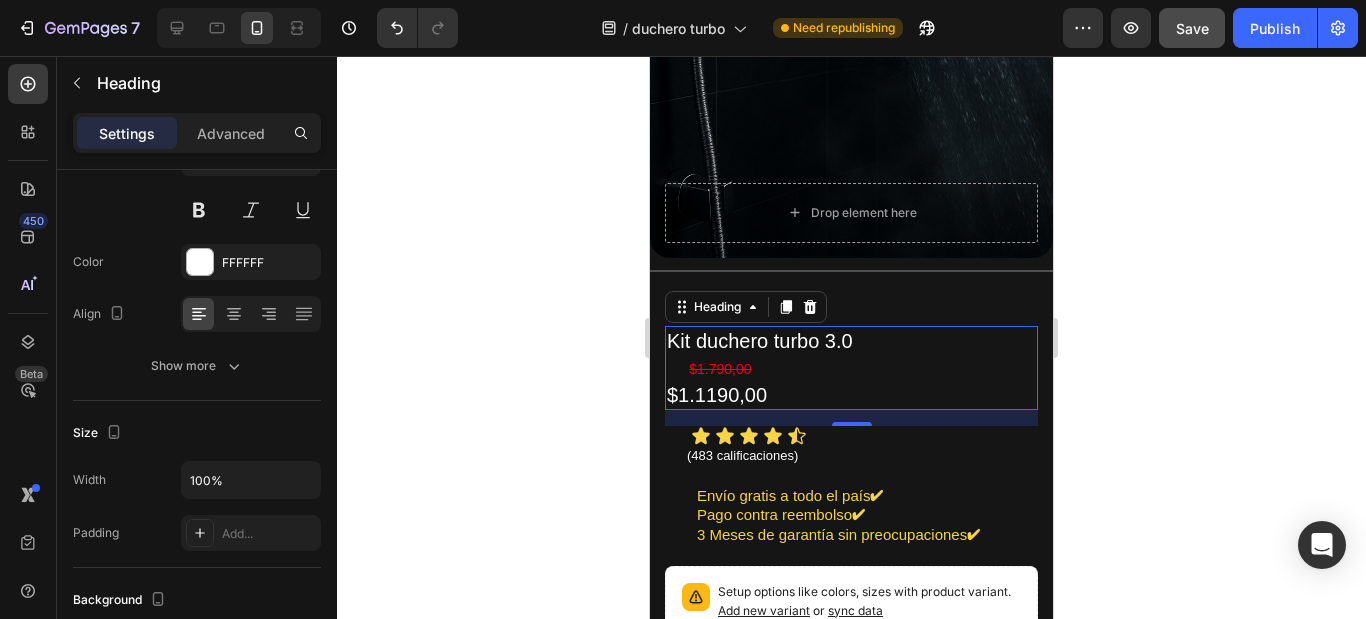 click 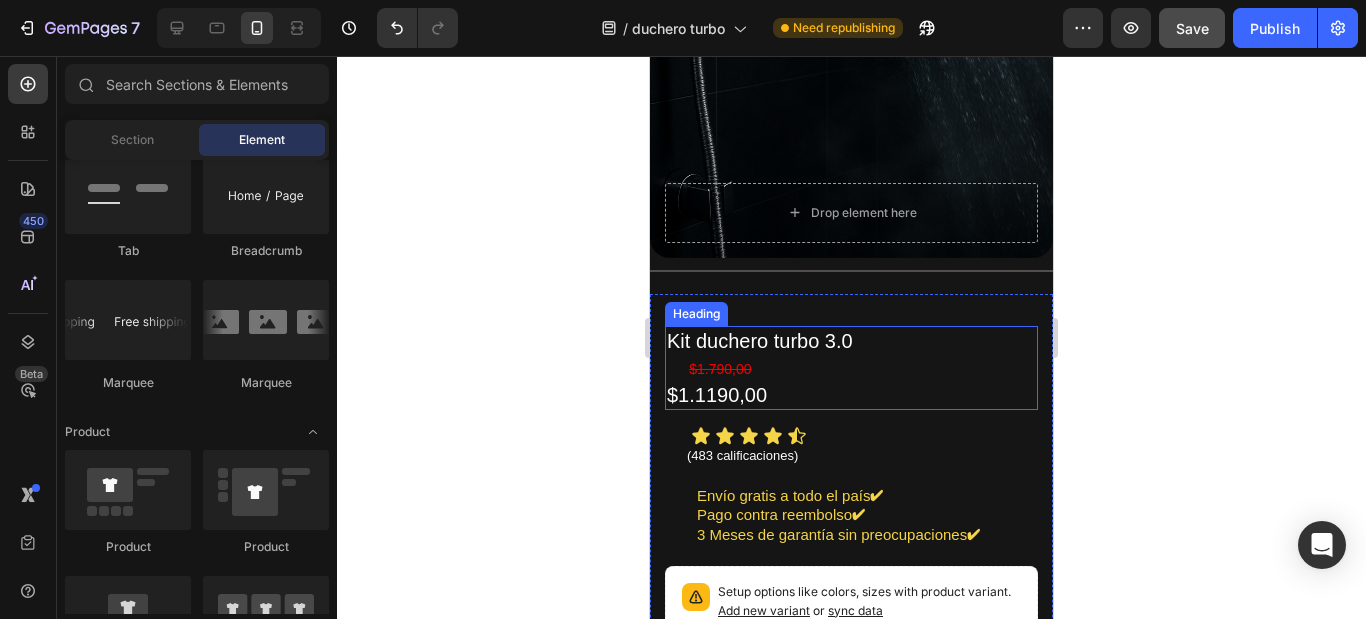 click on "Kit duchero turbo 3.0            $1.790,00     $1.1190,00" at bounding box center [851, 368] 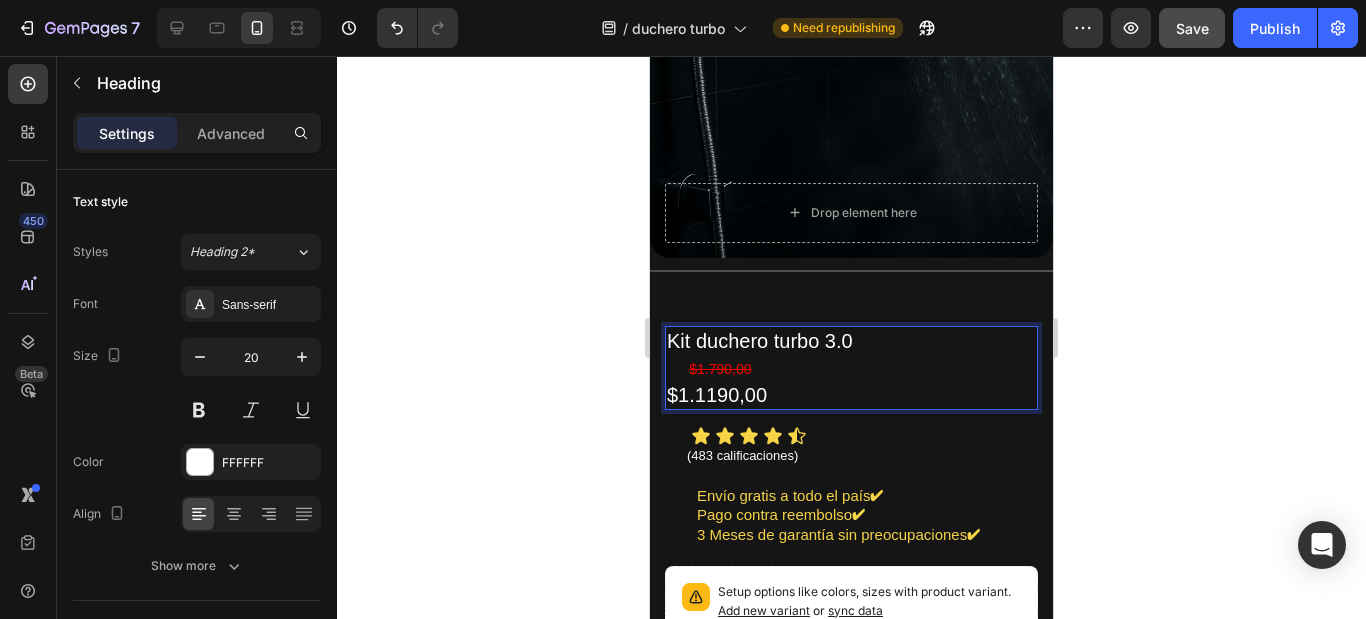 click on "Kit duchero turbo 3.0            $1.790,00     $1.1190,00" at bounding box center (851, 368) 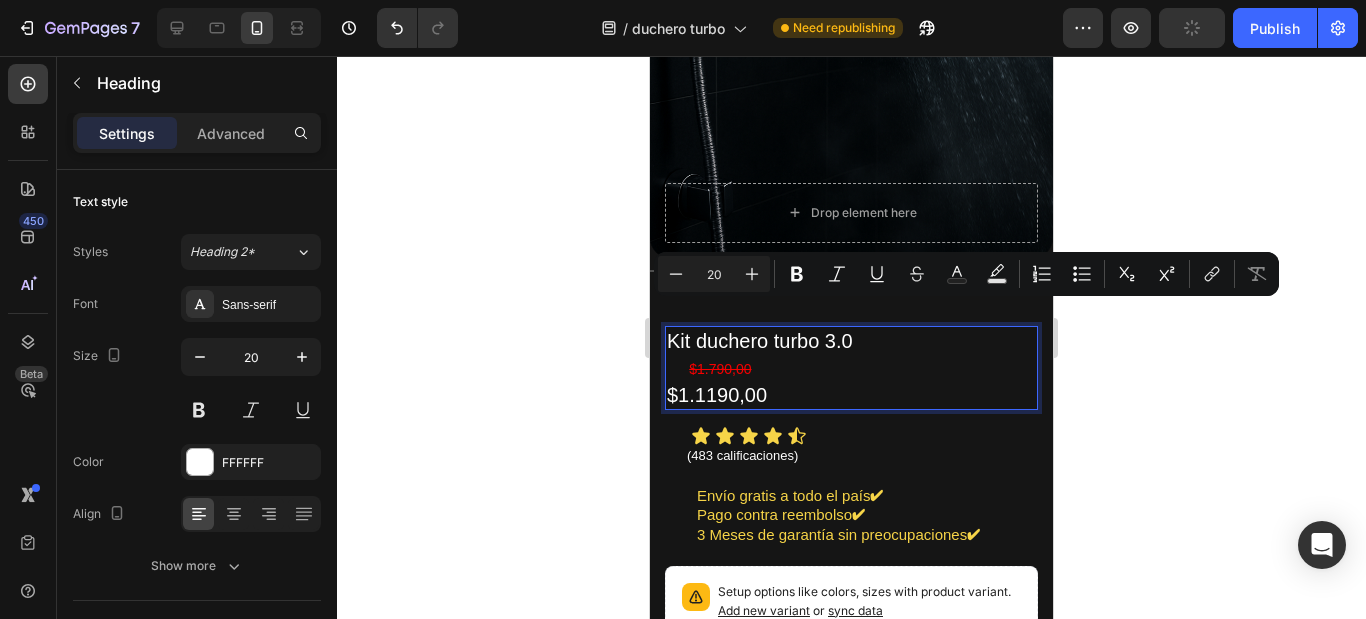 drag, startPoint x: 691, startPoint y: 312, endPoint x: 876, endPoint y: 318, distance: 185.09727 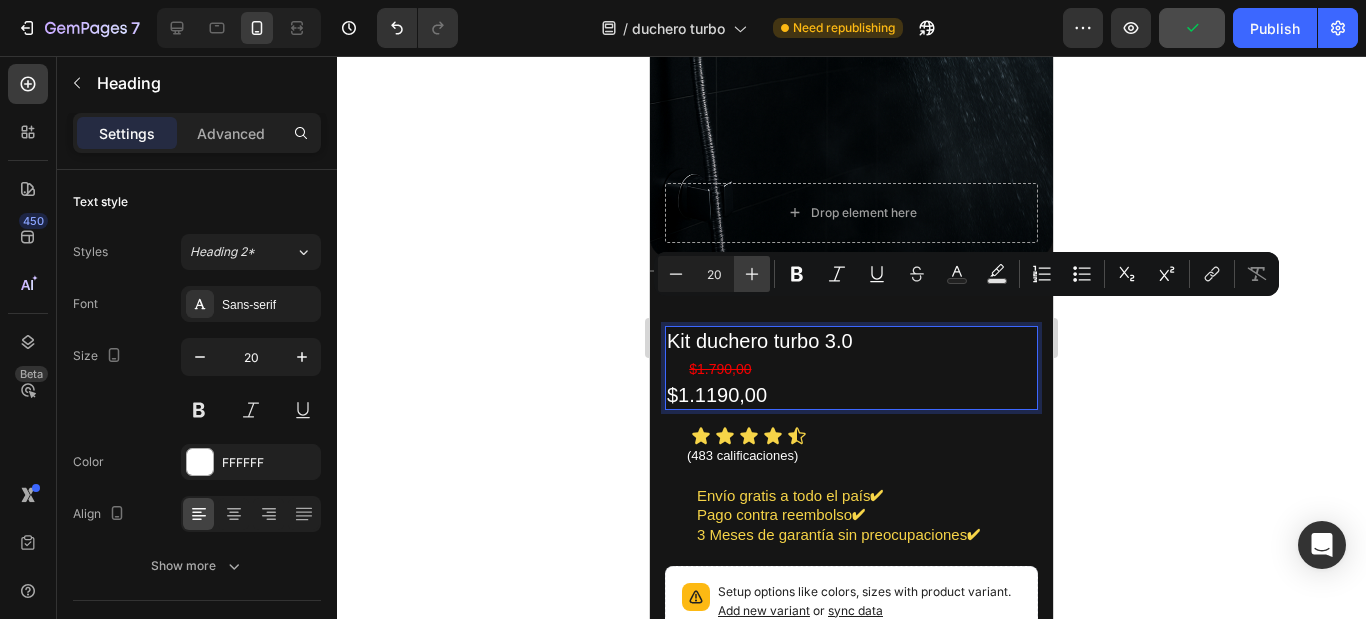 click 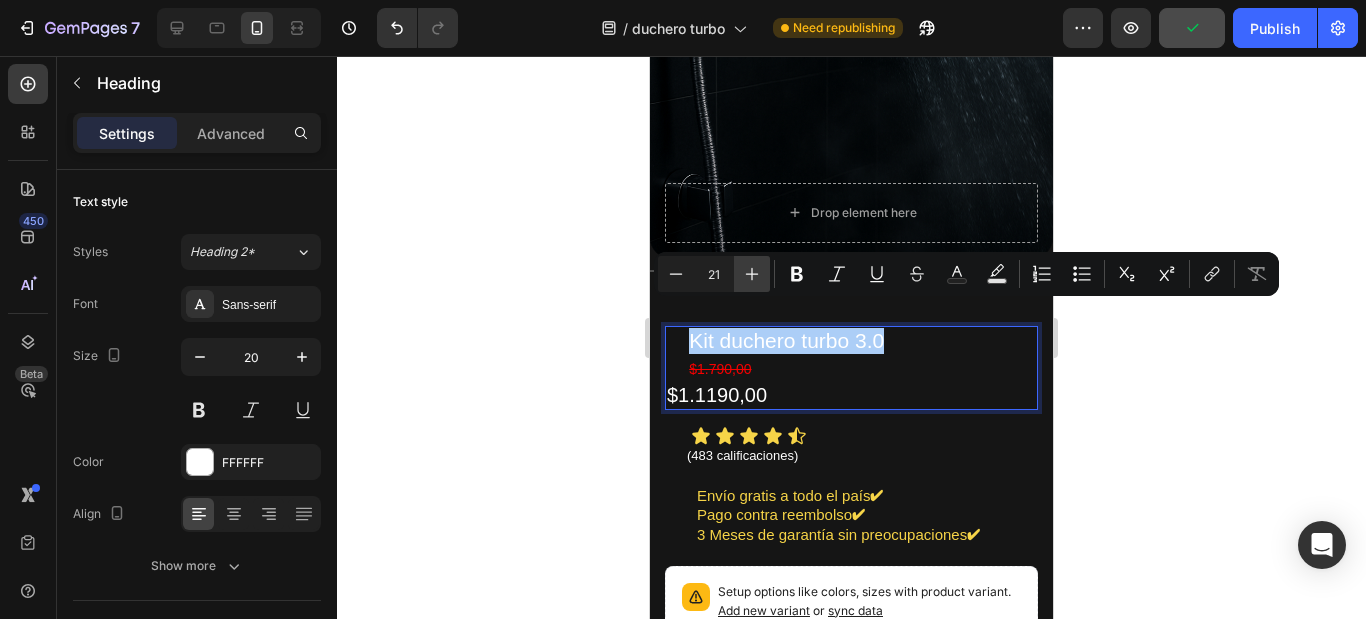 click 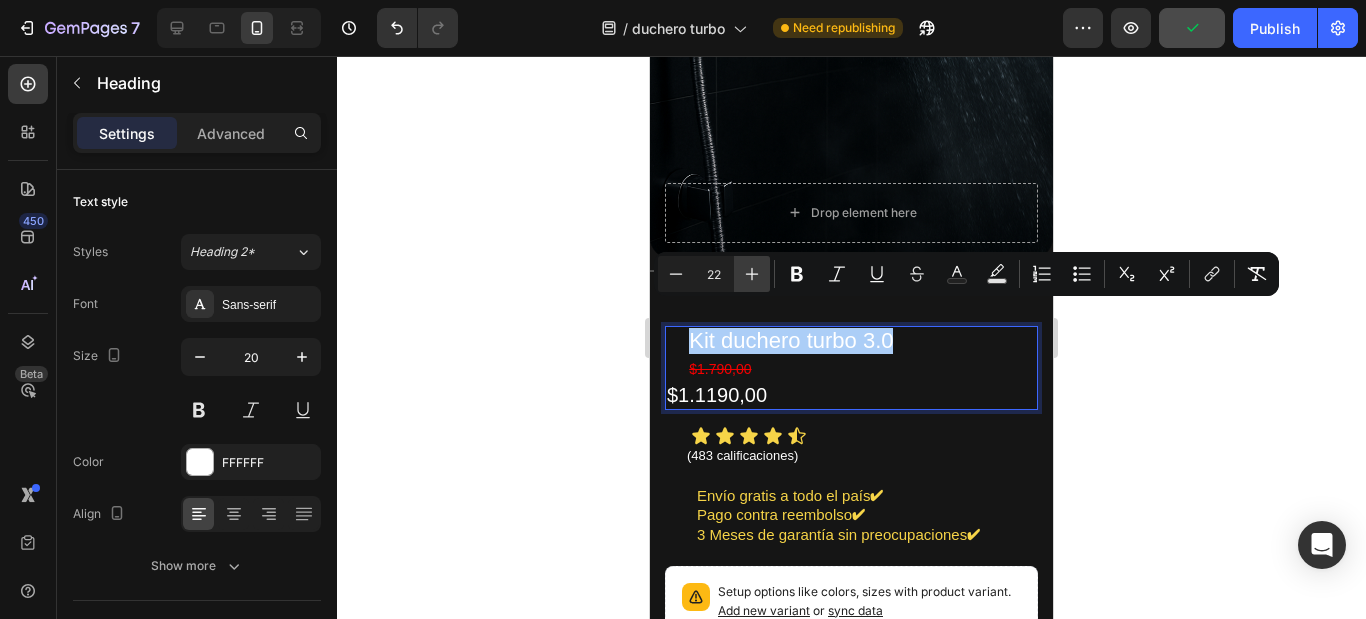 click 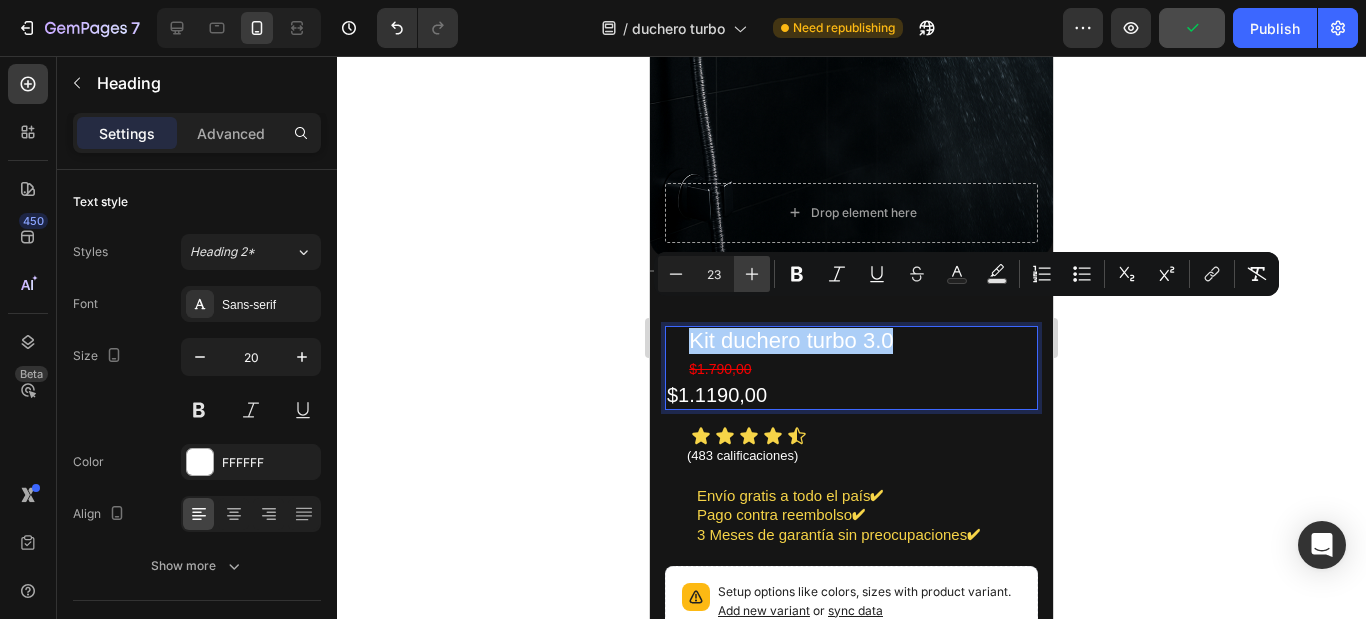 click 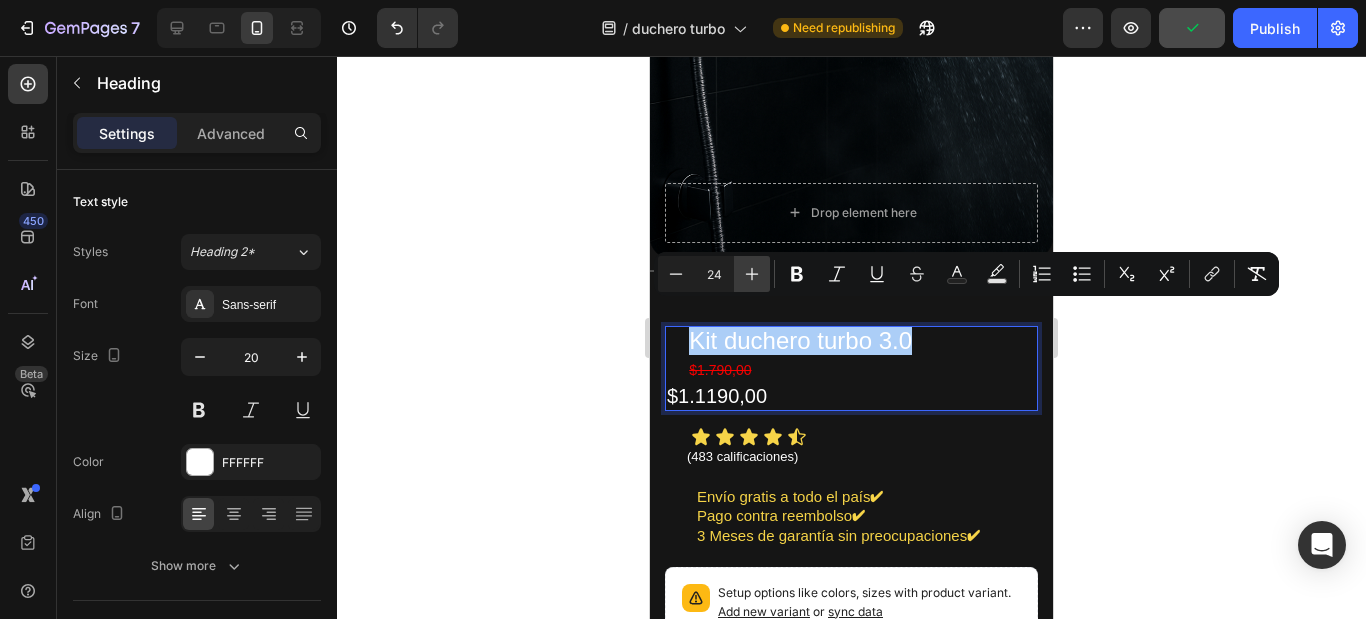 click 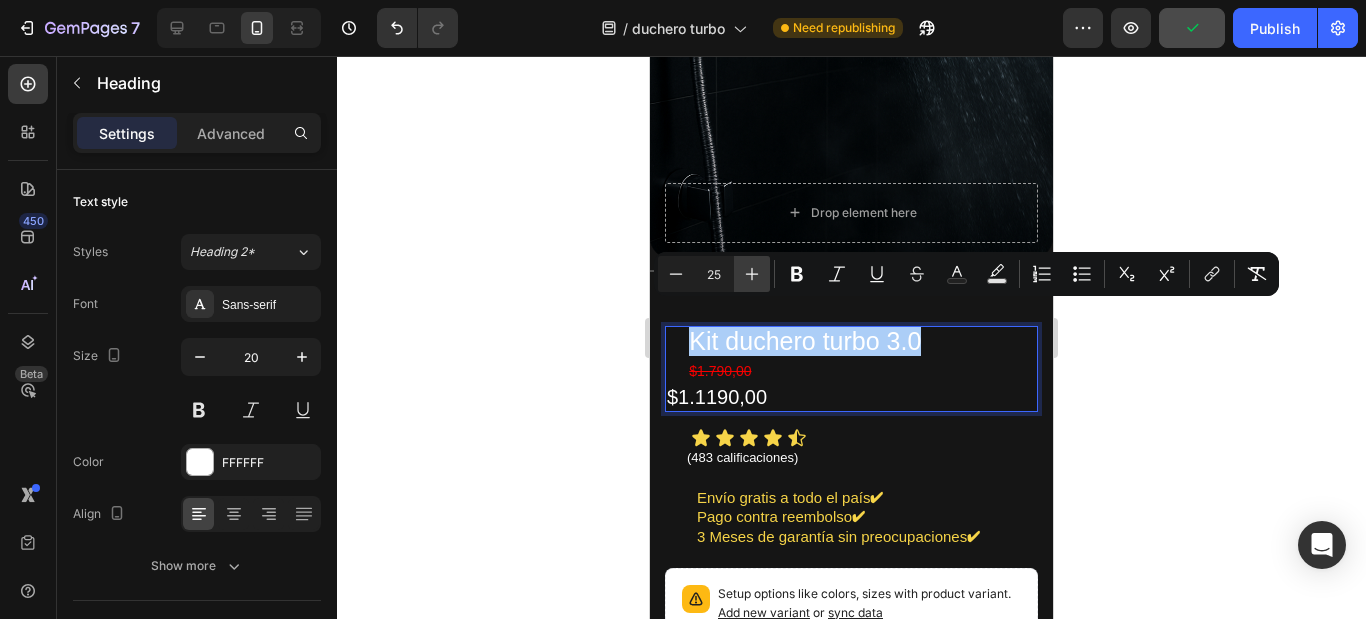 click 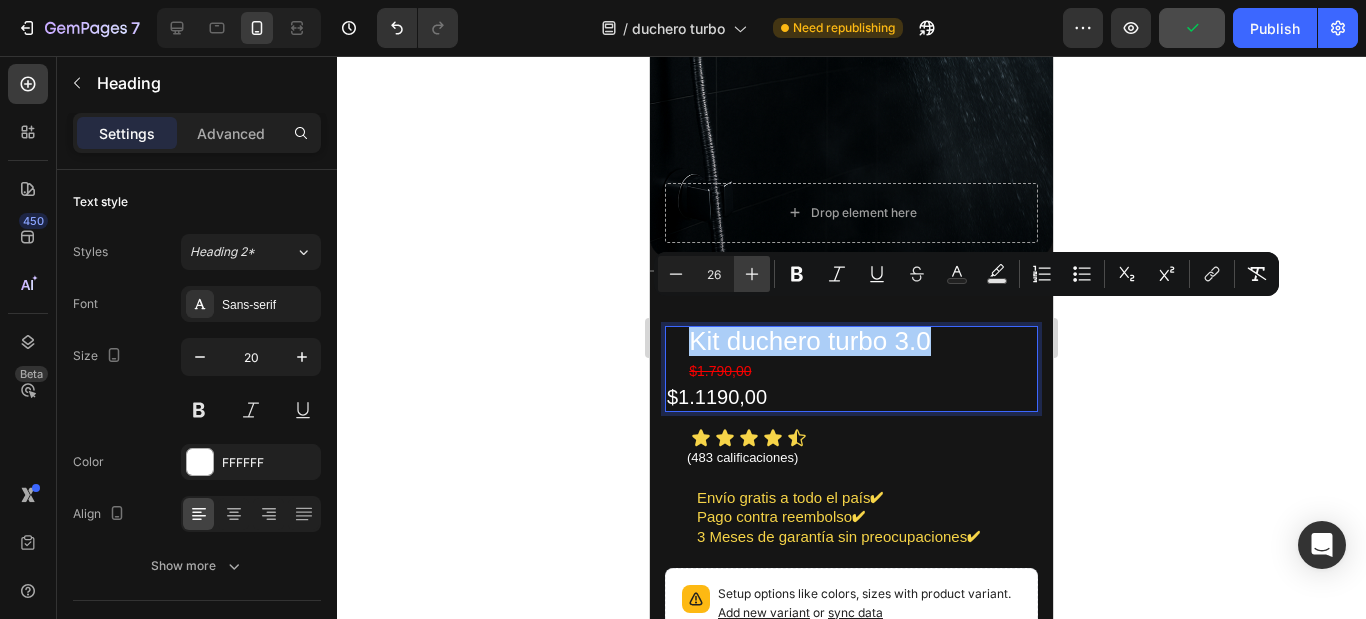 click 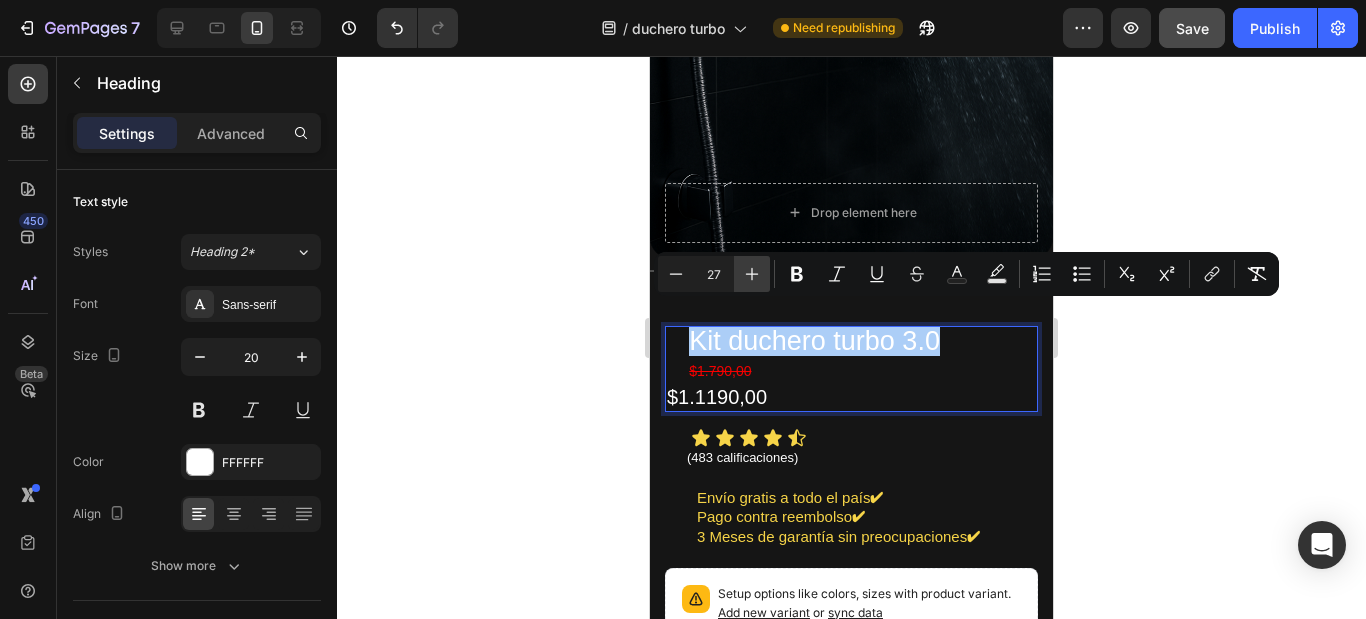click 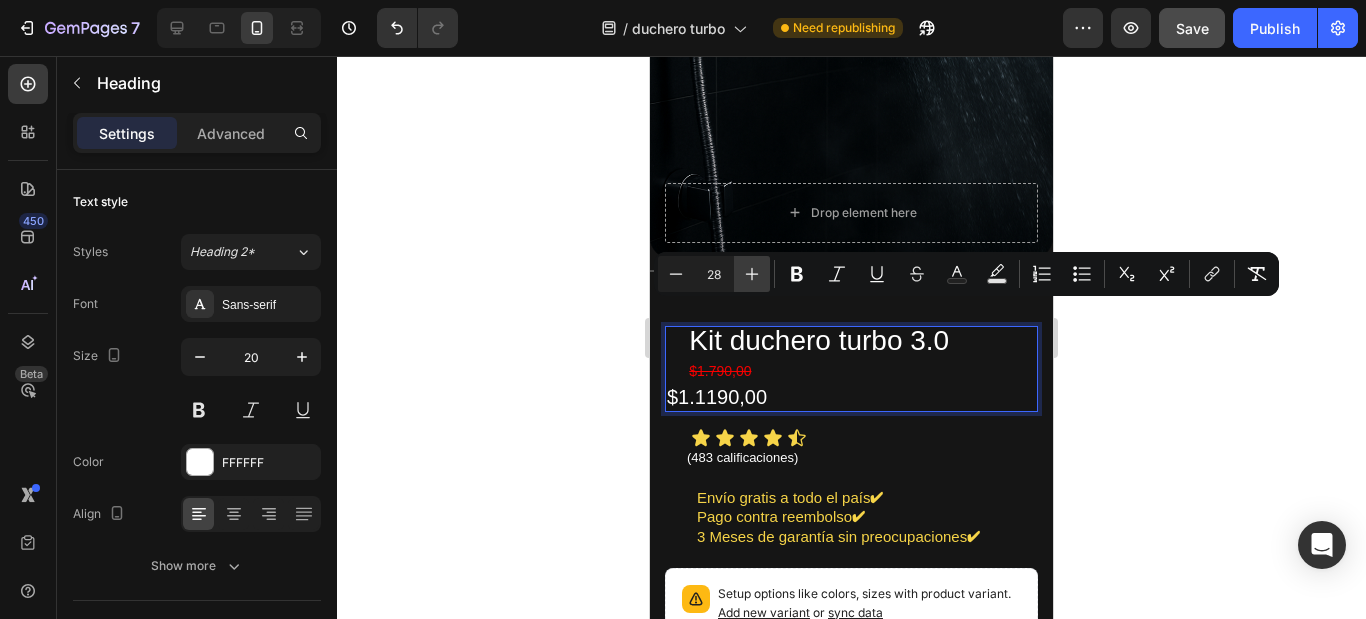 click 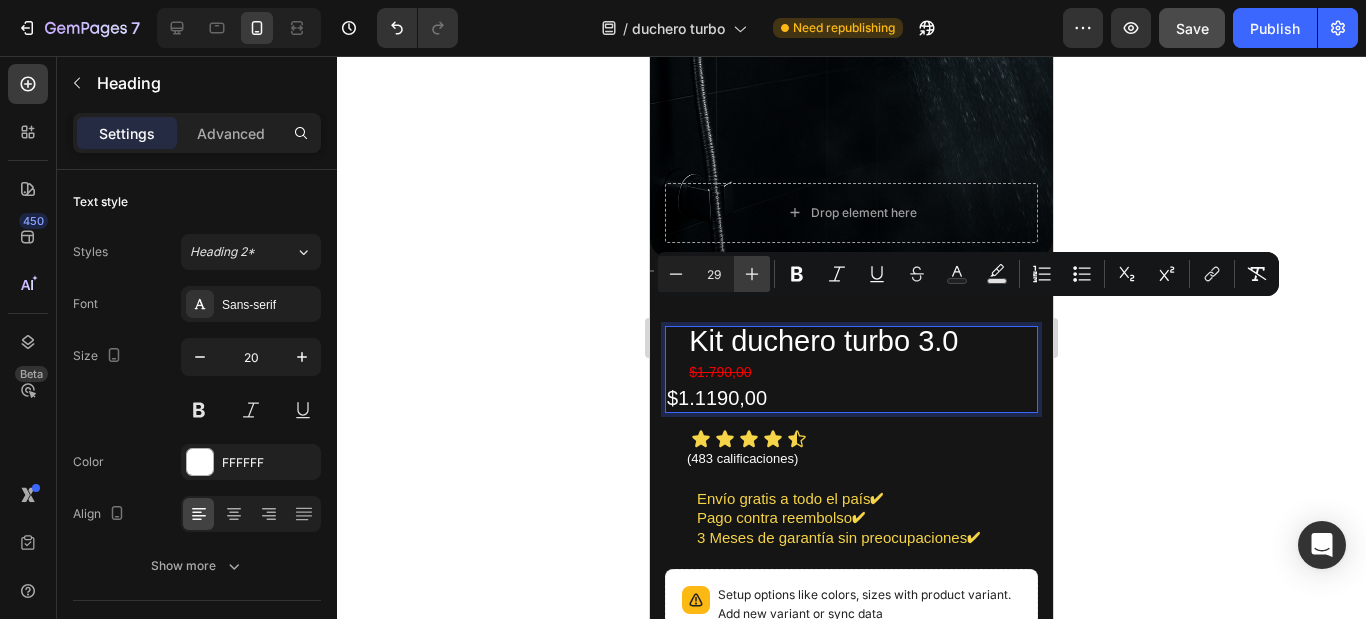 click 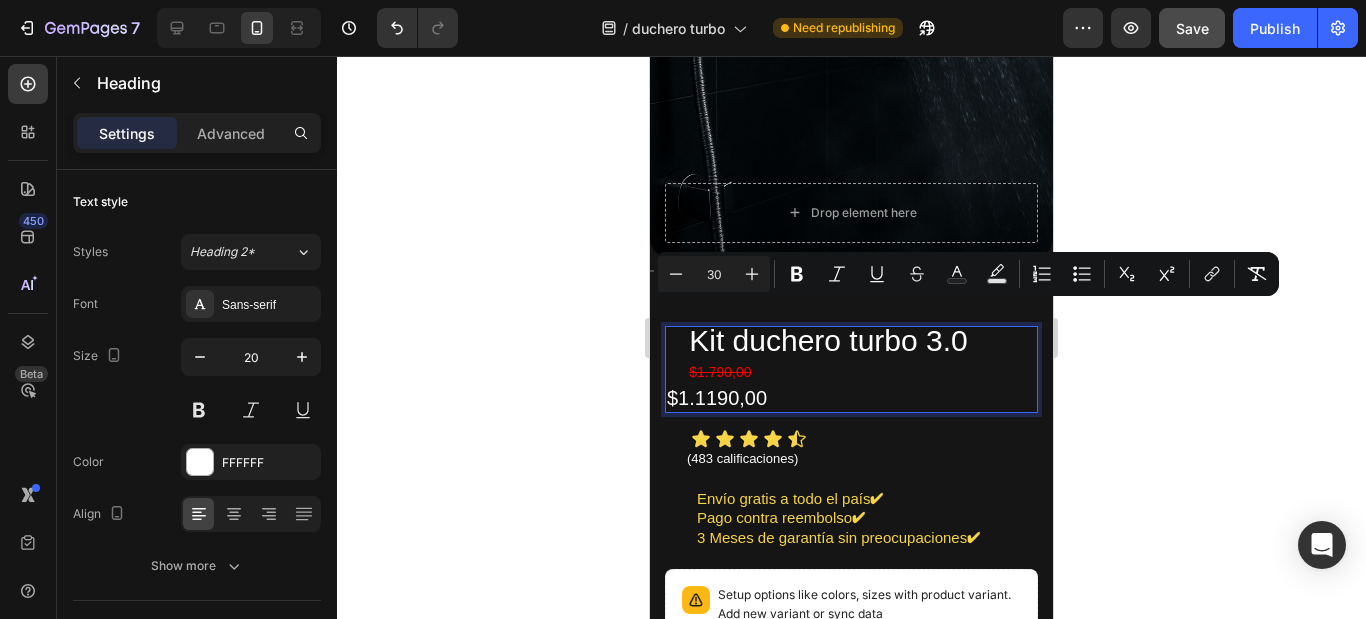 click 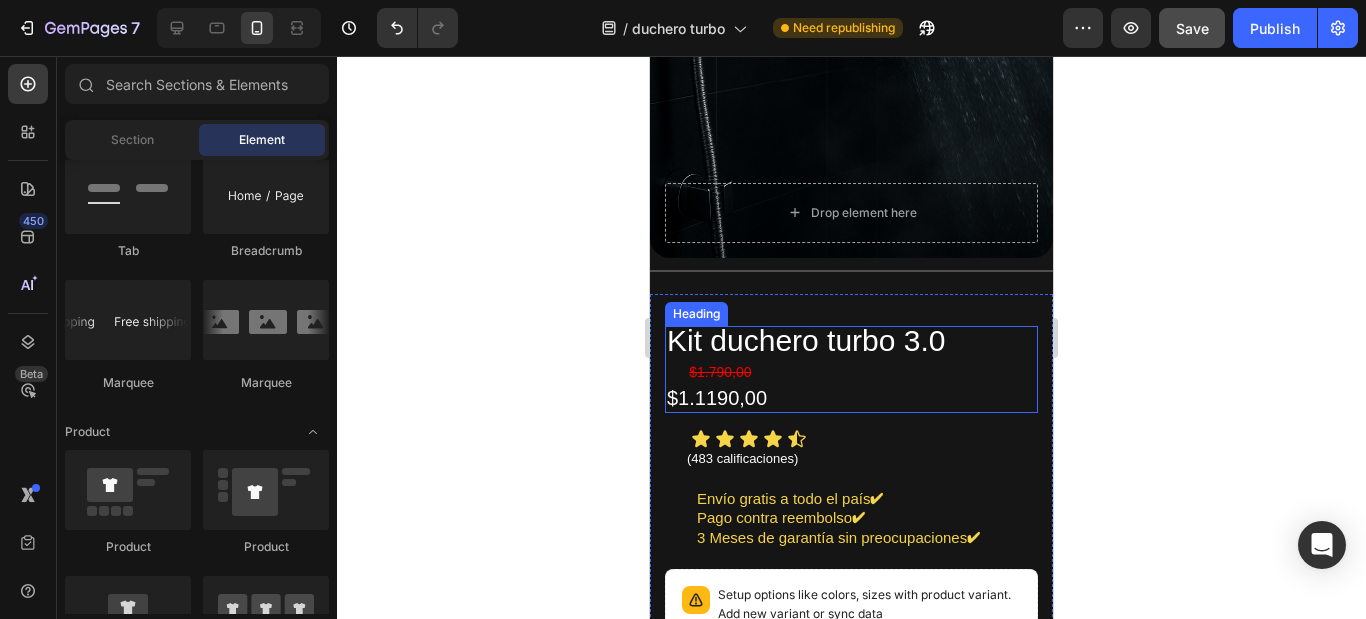 click on "Kit duchero turbo 3.0" at bounding box center (806, 340) 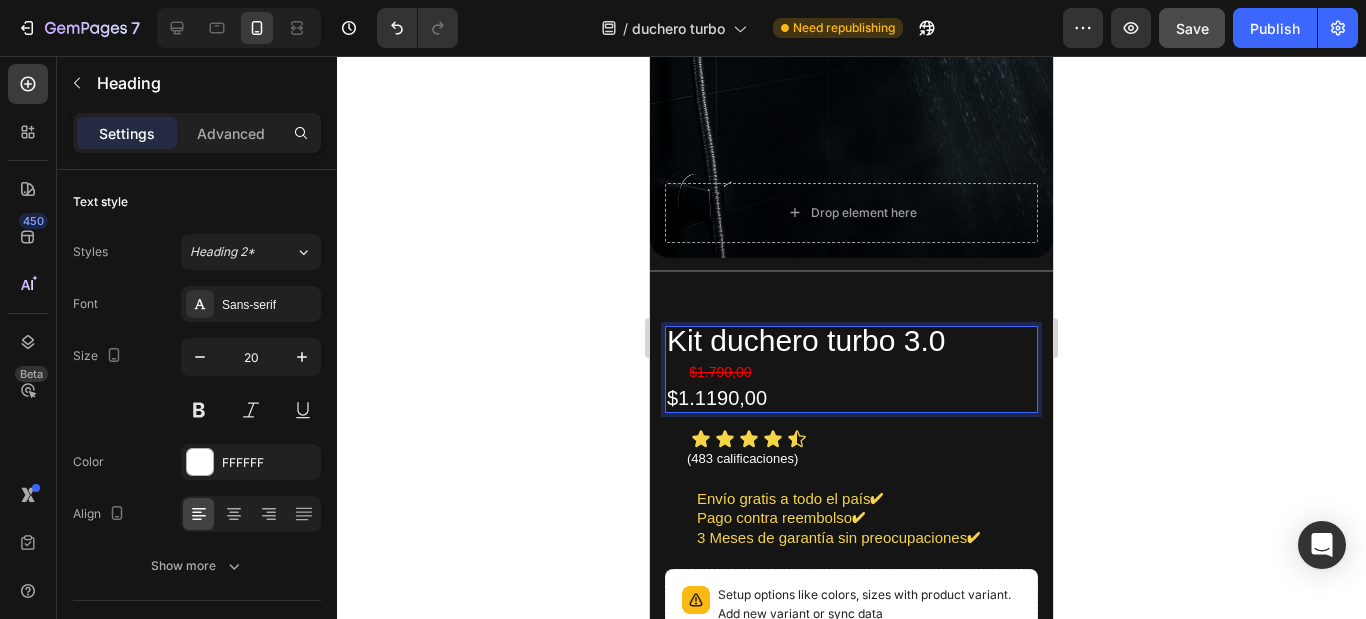 click on "Kit duchero turbo 3.0" at bounding box center [806, 340] 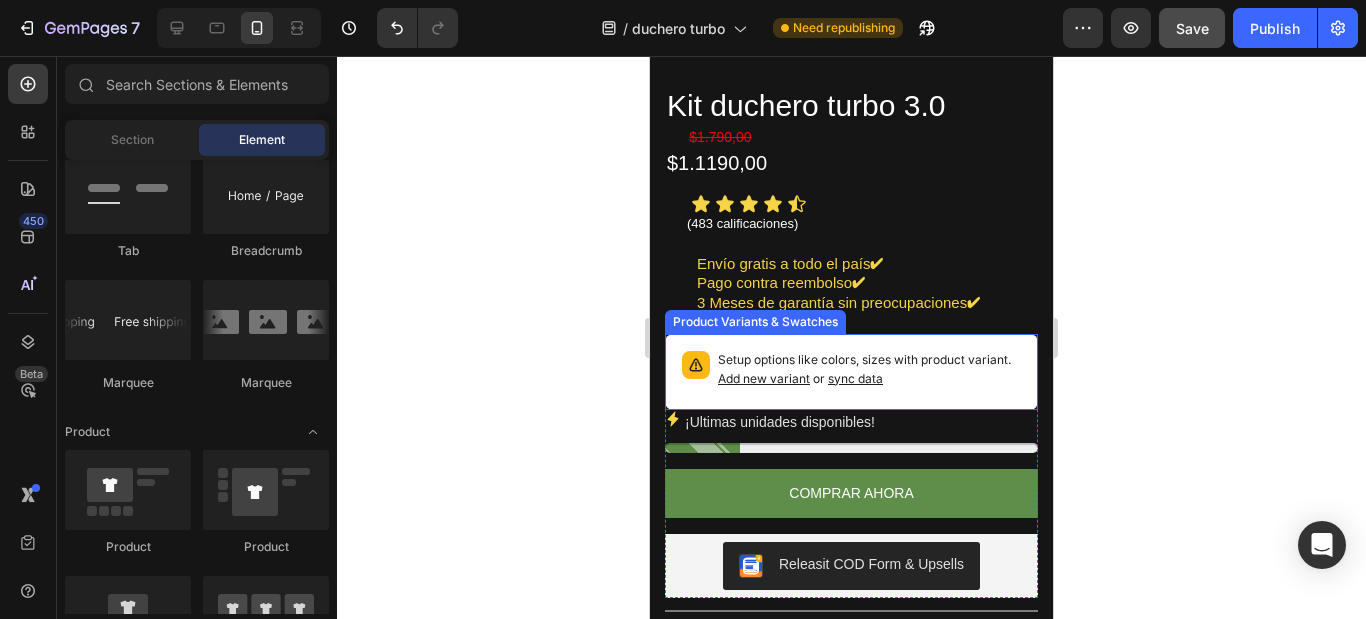 scroll, scrollTop: 947, scrollLeft: 0, axis: vertical 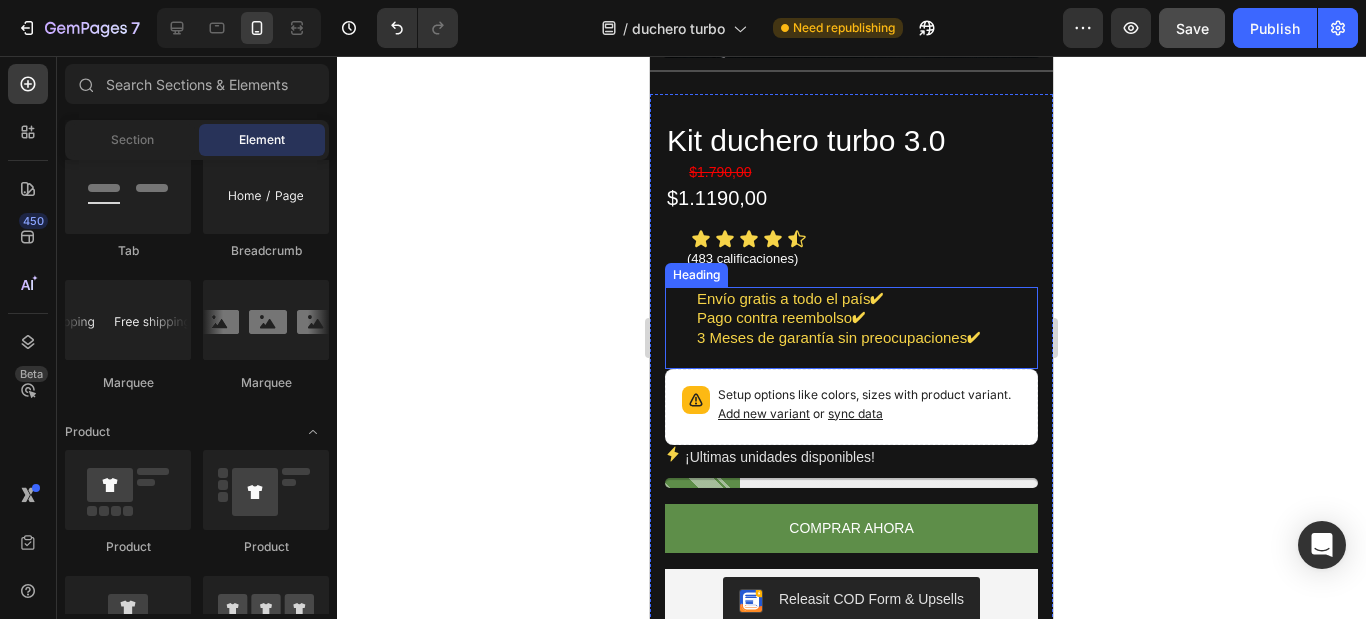 click on "Envío gratis a todo el país  ✔ Pago contra reembolso  ✔ 3 Meses de garantía sin preocupaciones  ✔" at bounding box center (866, 328) 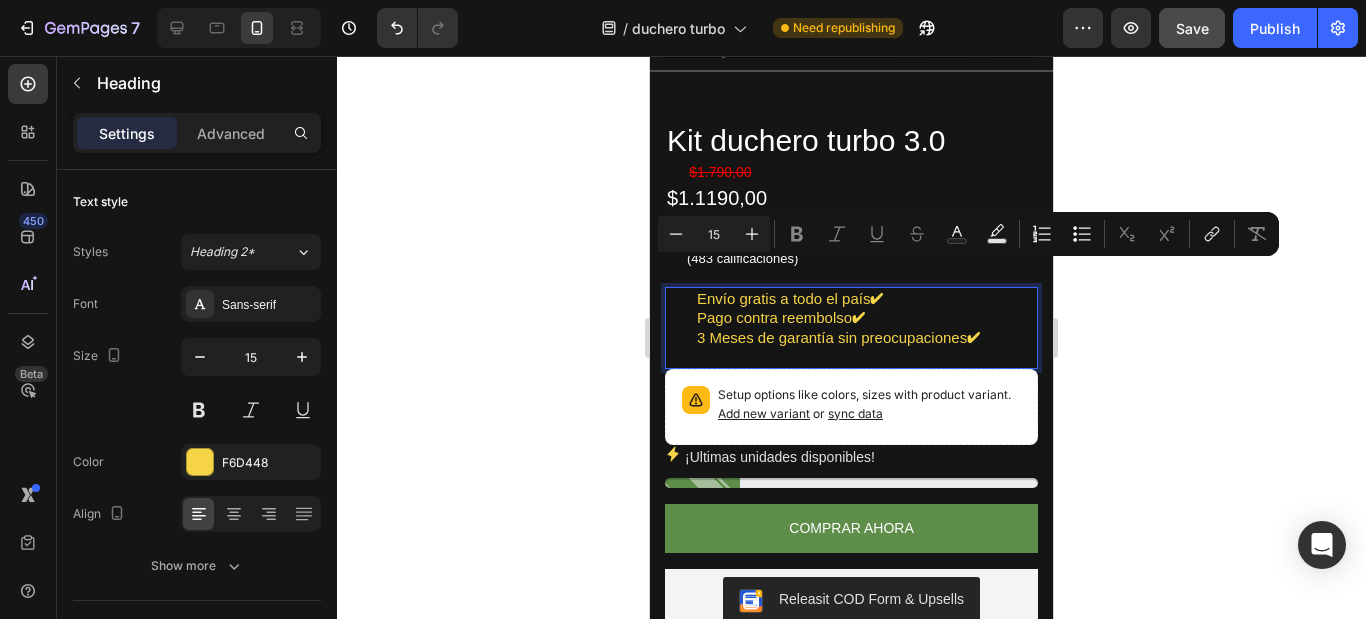 click on "Envío gratis a todo el país  ✔ Pago contra reembolso  ✔ 3 Meses de garantía sin preocupaciones  ✔" at bounding box center [866, 328] 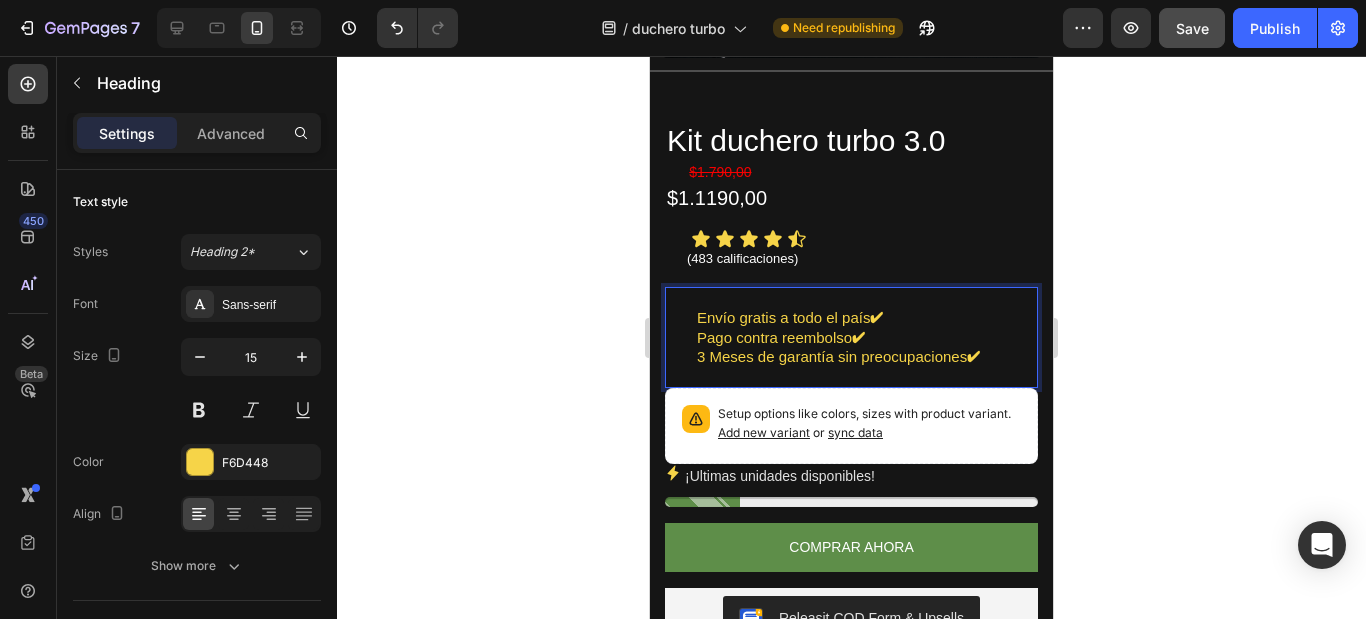 click on "Envío gratis a todo el país  ✔ Pago contra reembolso  ✔ 3 Meses de garantía sin preocupaciones  ✔" at bounding box center [866, 338] 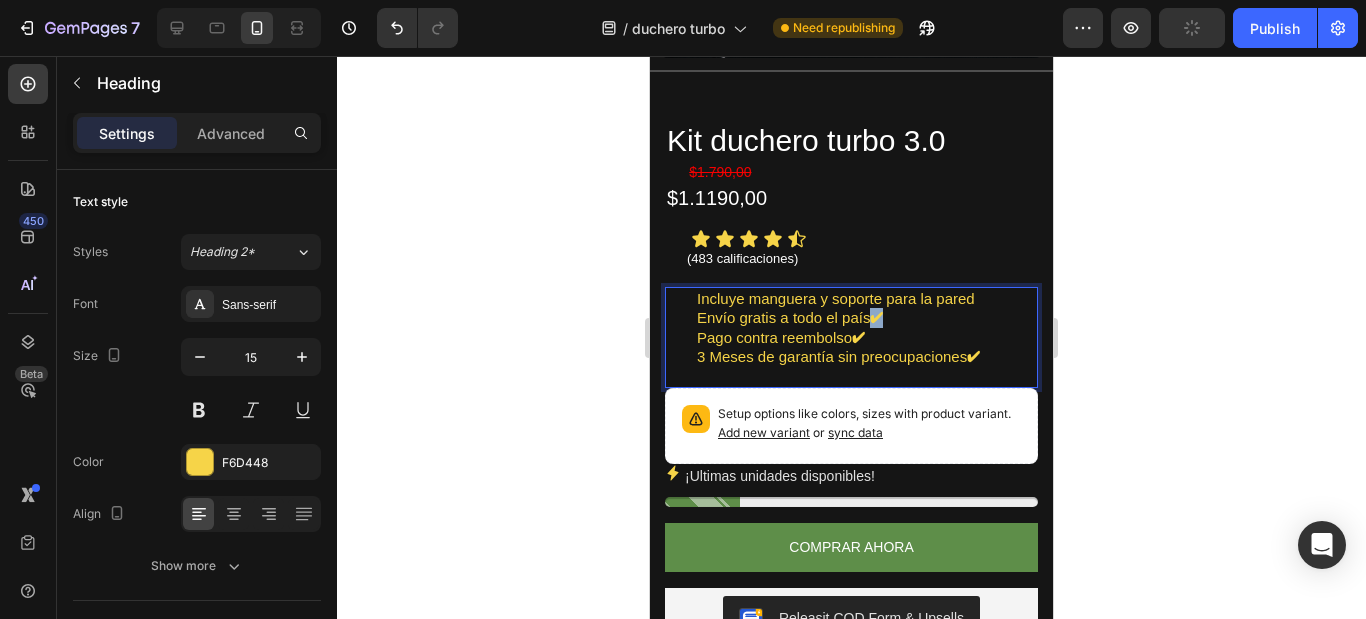 click on "⁠⁠⁠⁠⁠⁠⁠Incluye manguera y soporte para la pared  Envío gratis a todo el país  ✔ Pago contra reembolso  ✔ 3 Meses de garantía sin preocupaciones  ✔" at bounding box center (866, 338) 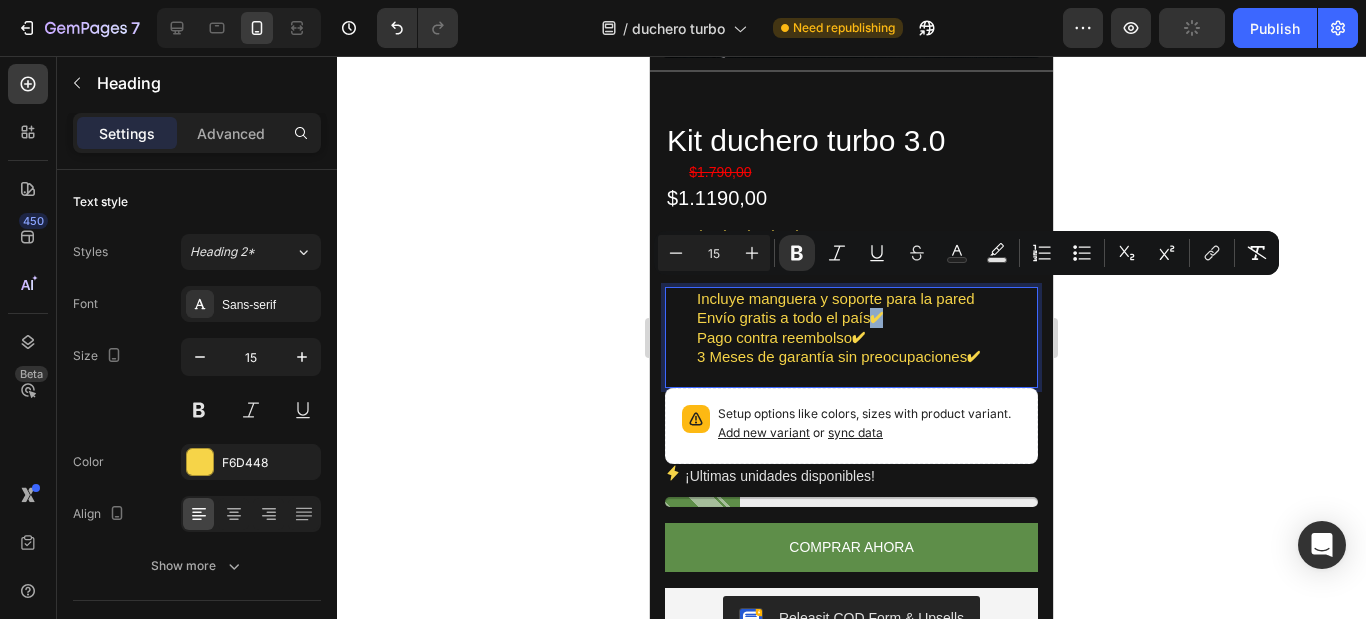 copy on "✔" 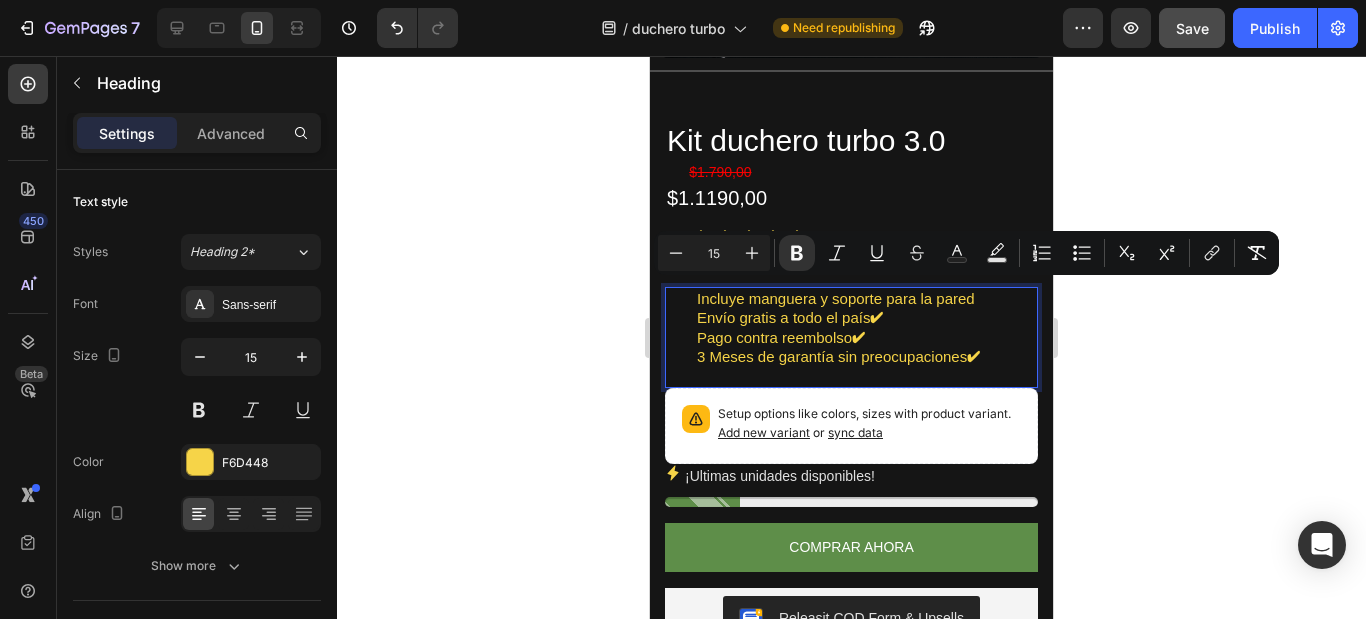 click on "Incluye manguera y soporte para la pared  Envío gratis a todo el país  ✔ Pago contra reembolso  ✔ 3 Meses de garantía sin preocupaciones  ✔" at bounding box center (866, 338) 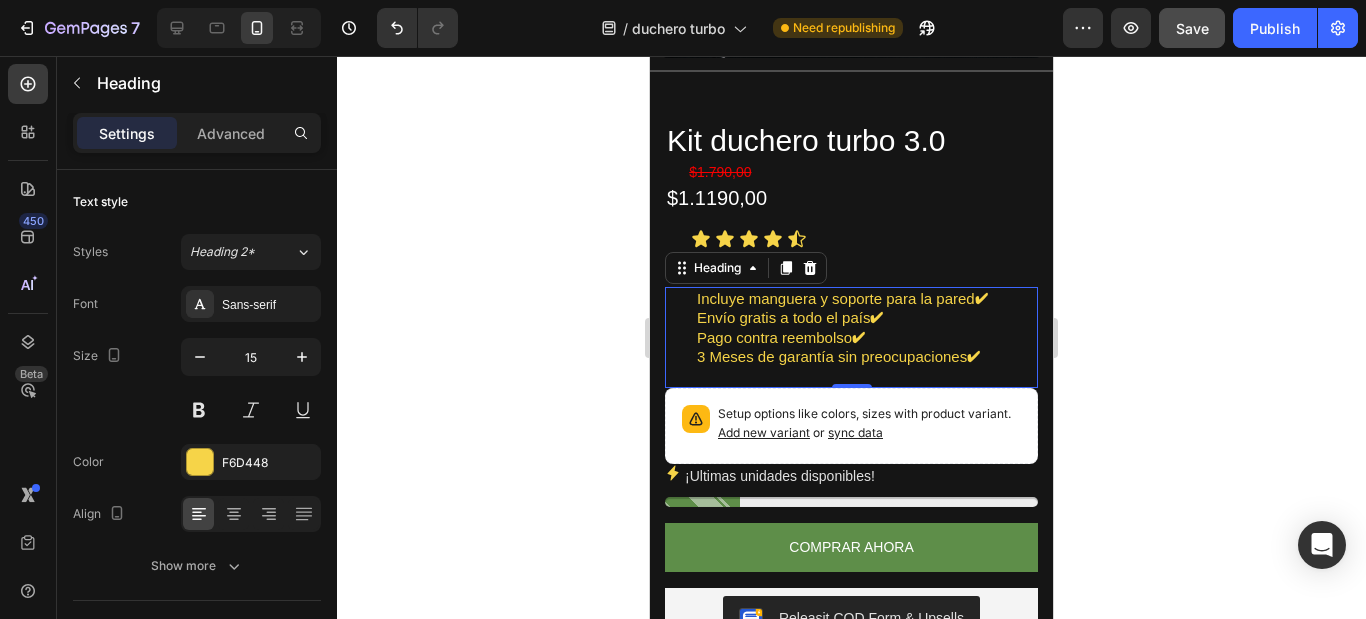 click 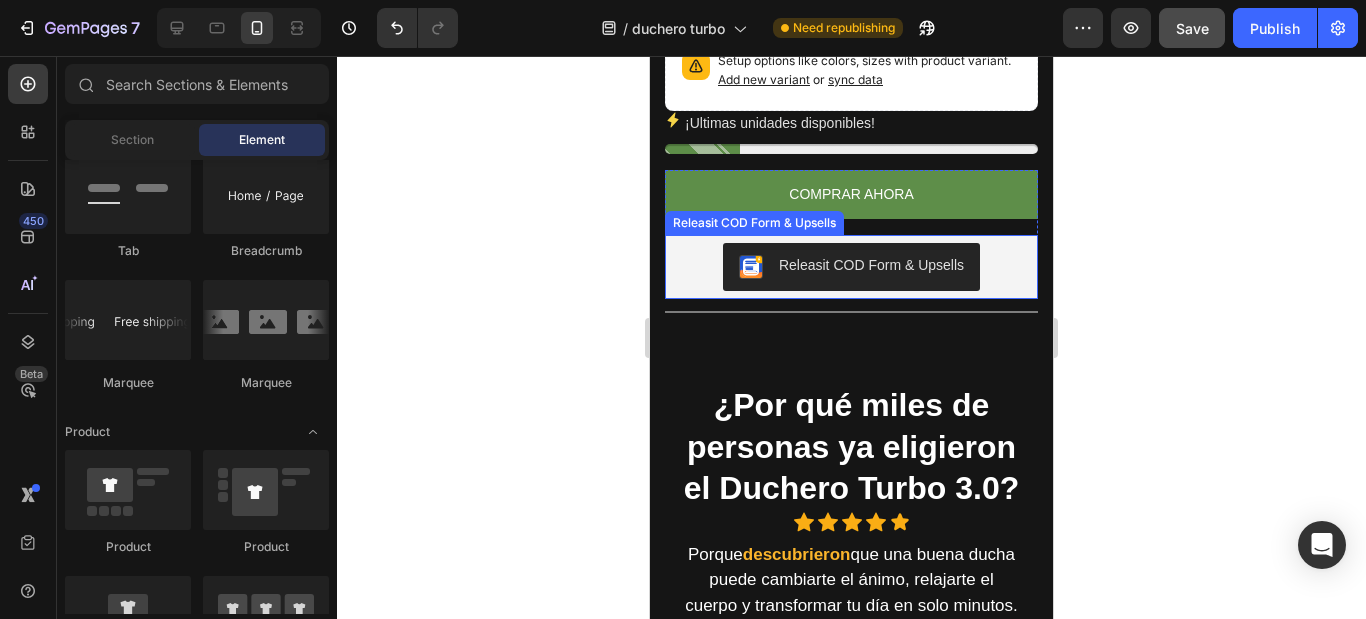 scroll, scrollTop: 1200, scrollLeft: 0, axis: vertical 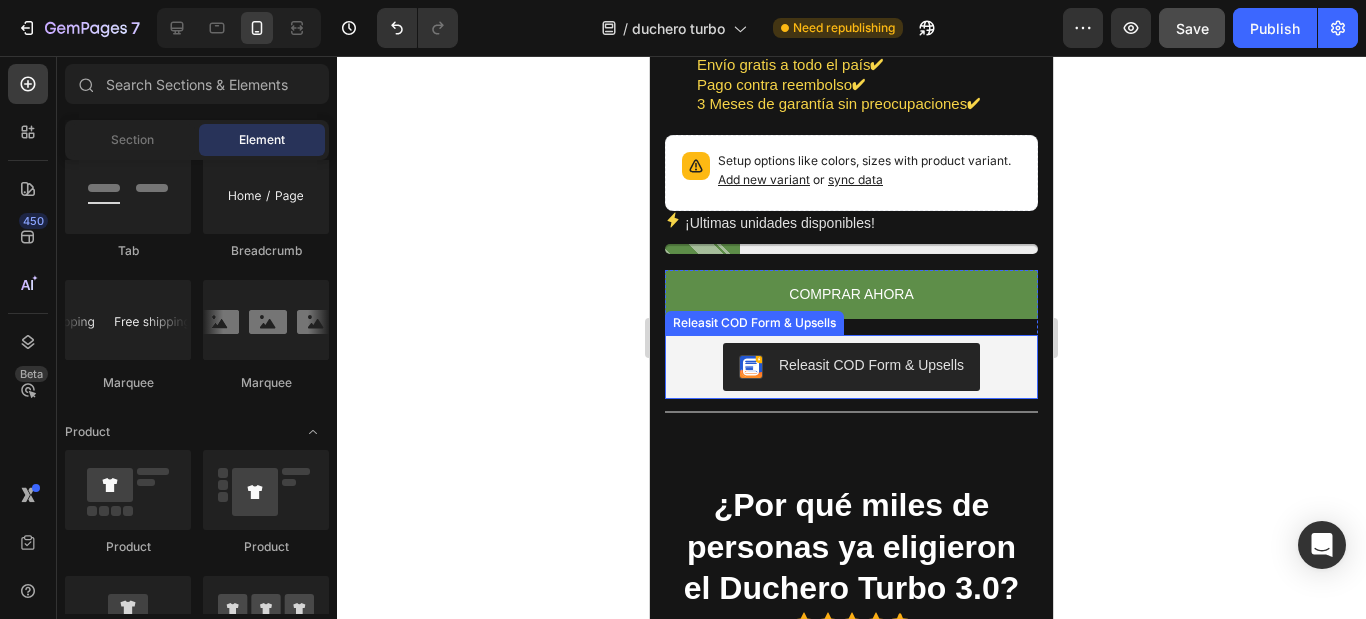 click on "Releasit COD Form & Upsells" at bounding box center (851, 367) 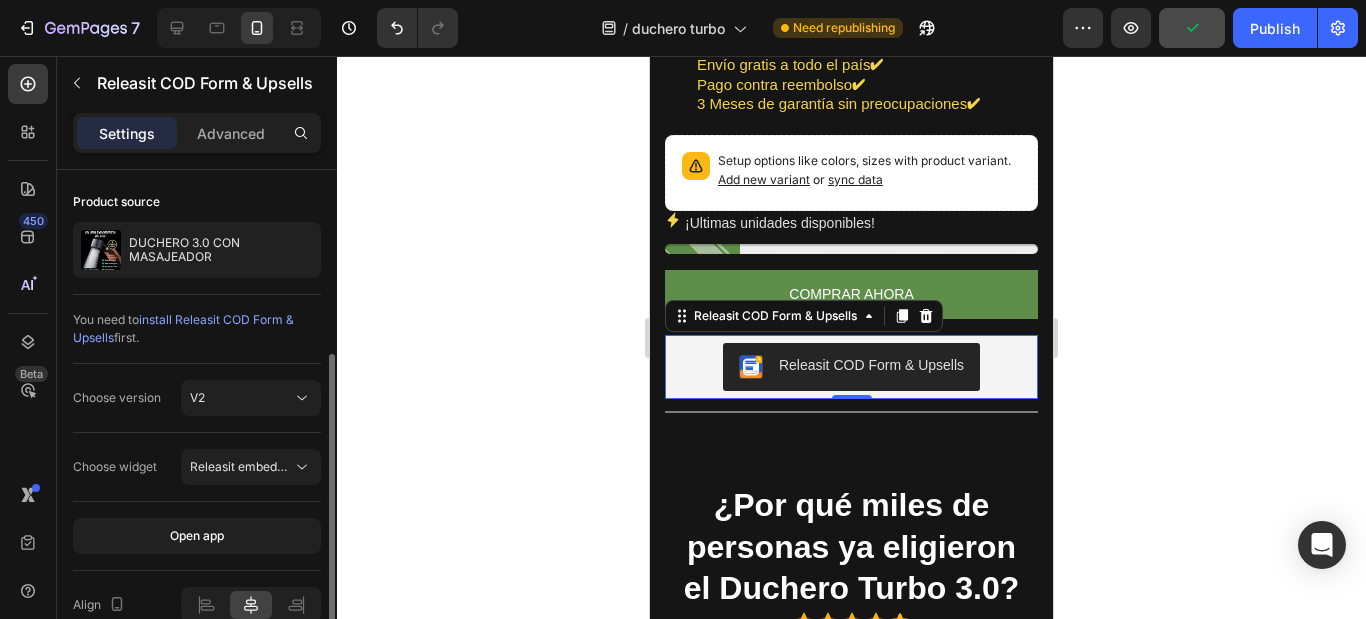 scroll, scrollTop: 100, scrollLeft: 0, axis: vertical 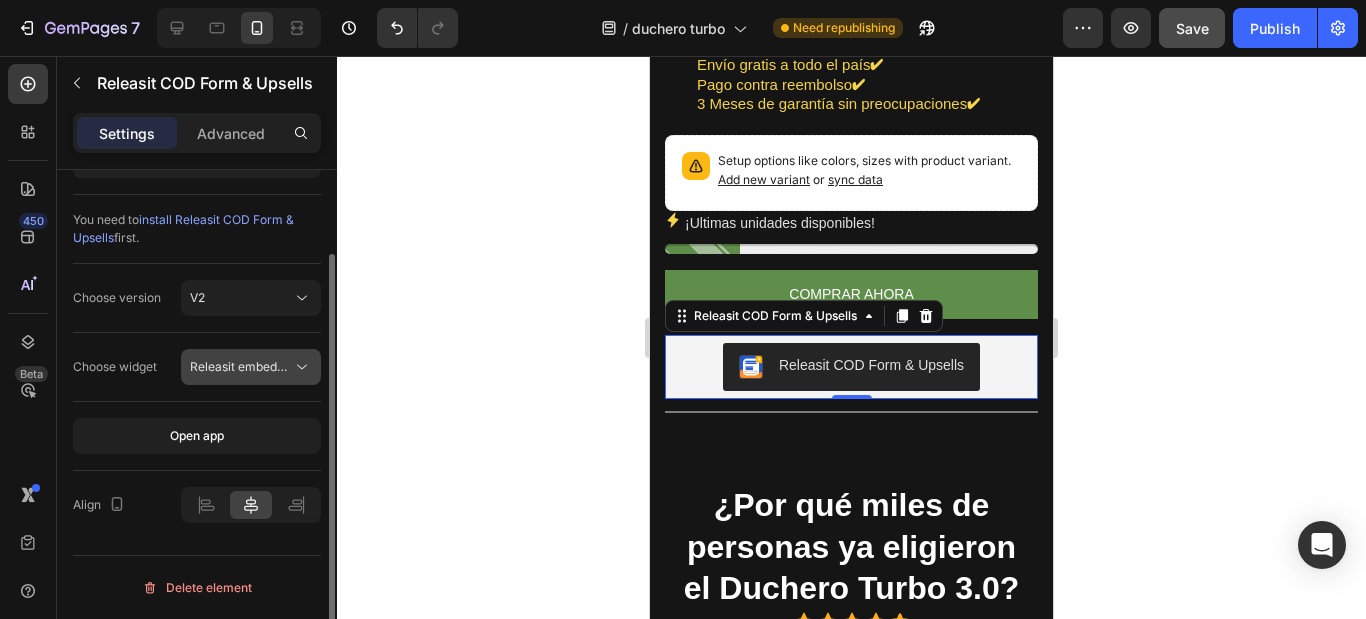 click on "Releasit embedded form" 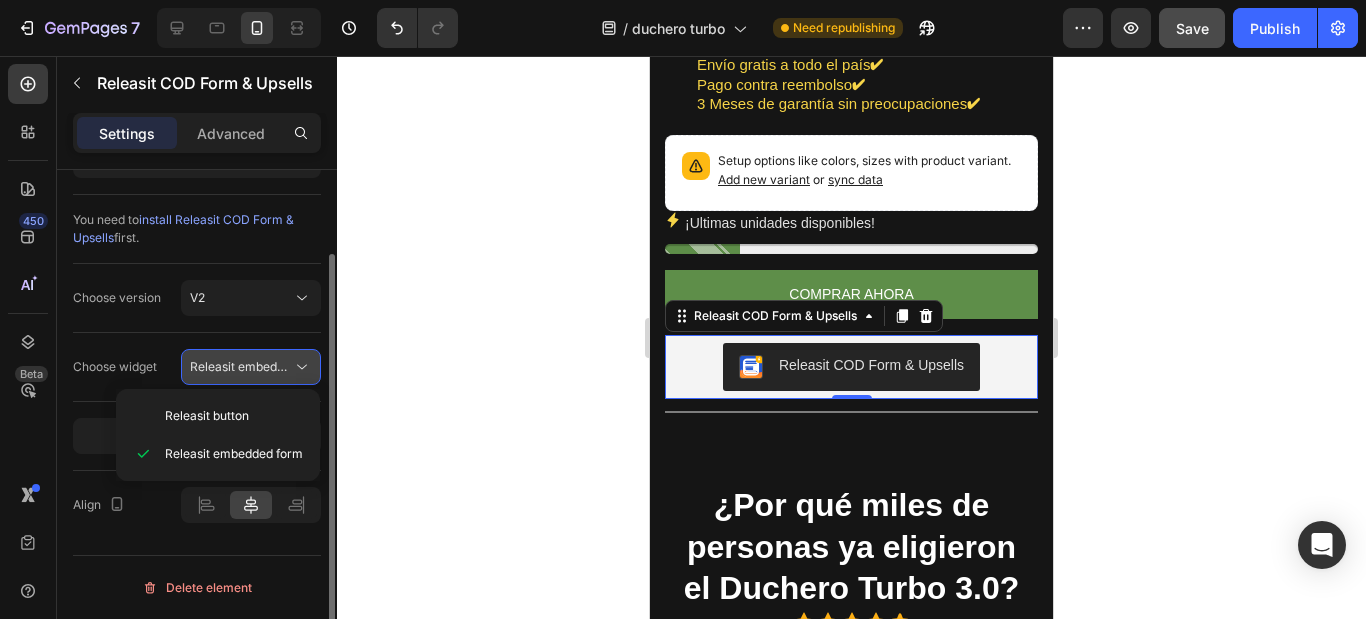 click on "Releasit embedded form" at bounding box center [241, 367] 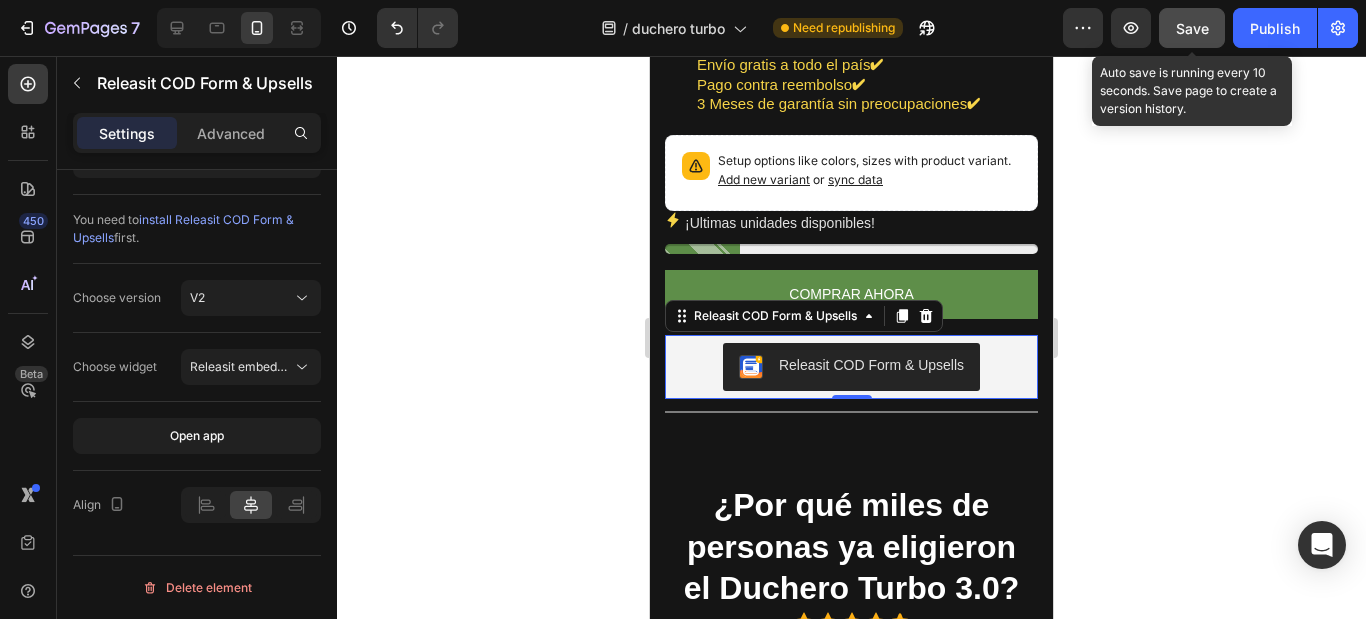 click on "Save" at bounding box center (1192, 28) 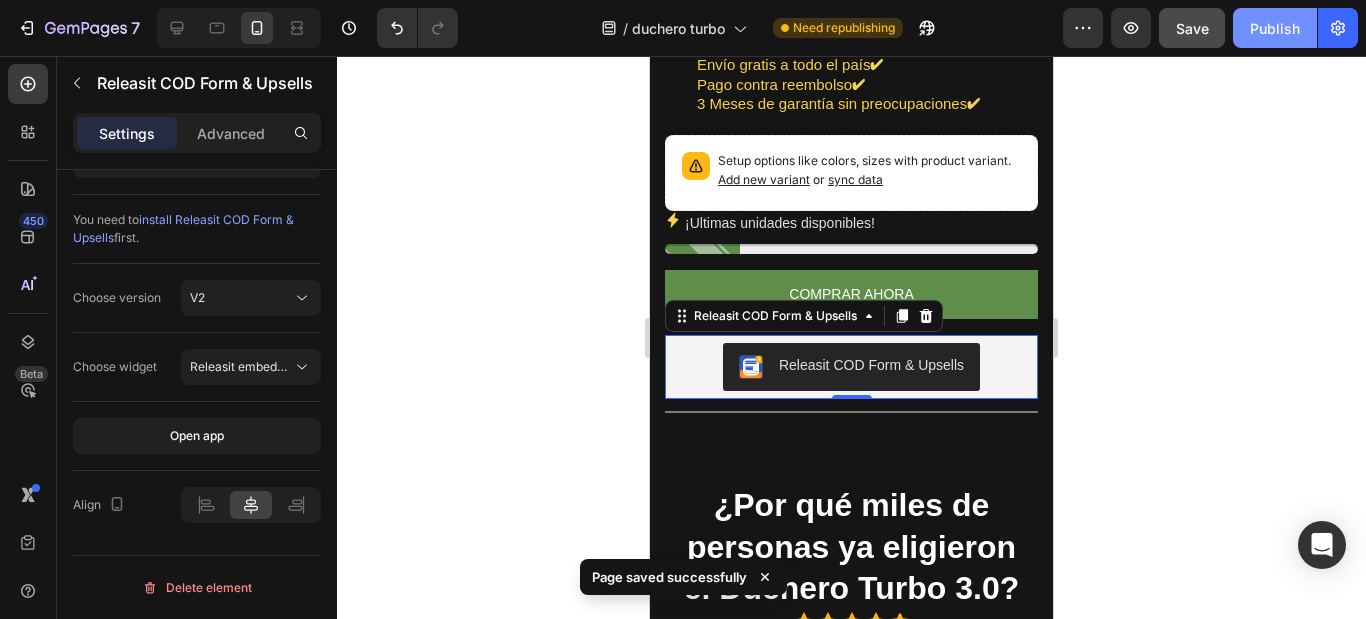 click on "Publish" 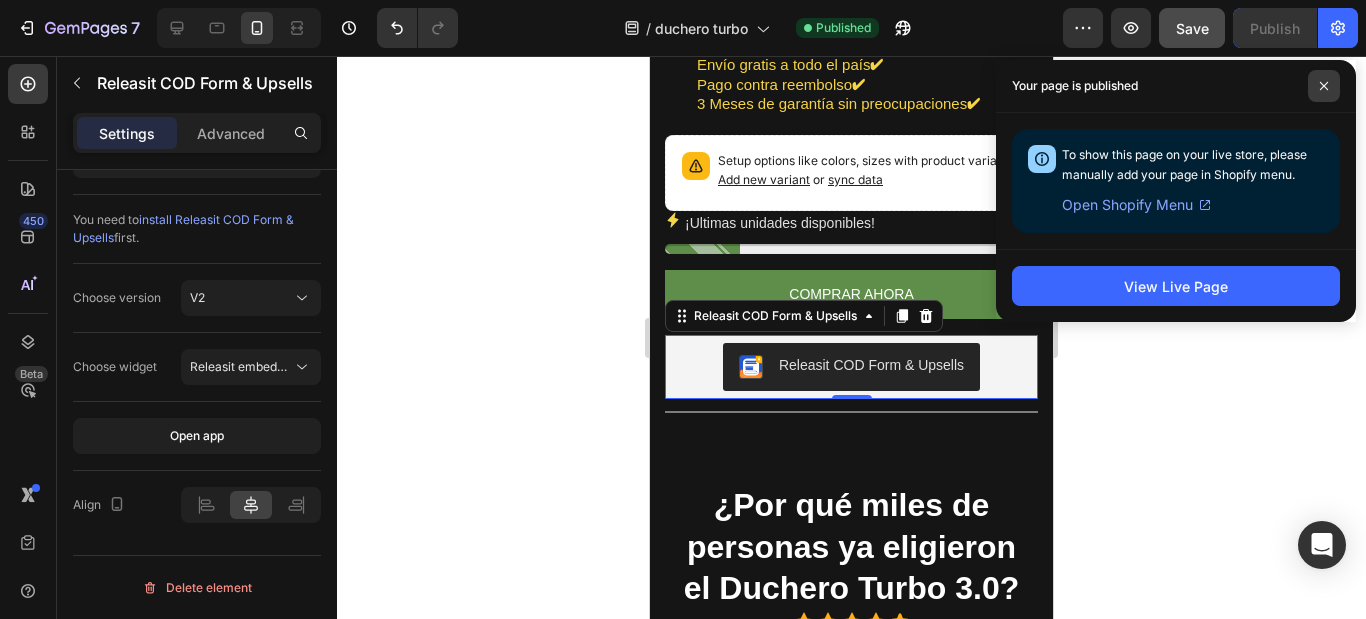 click 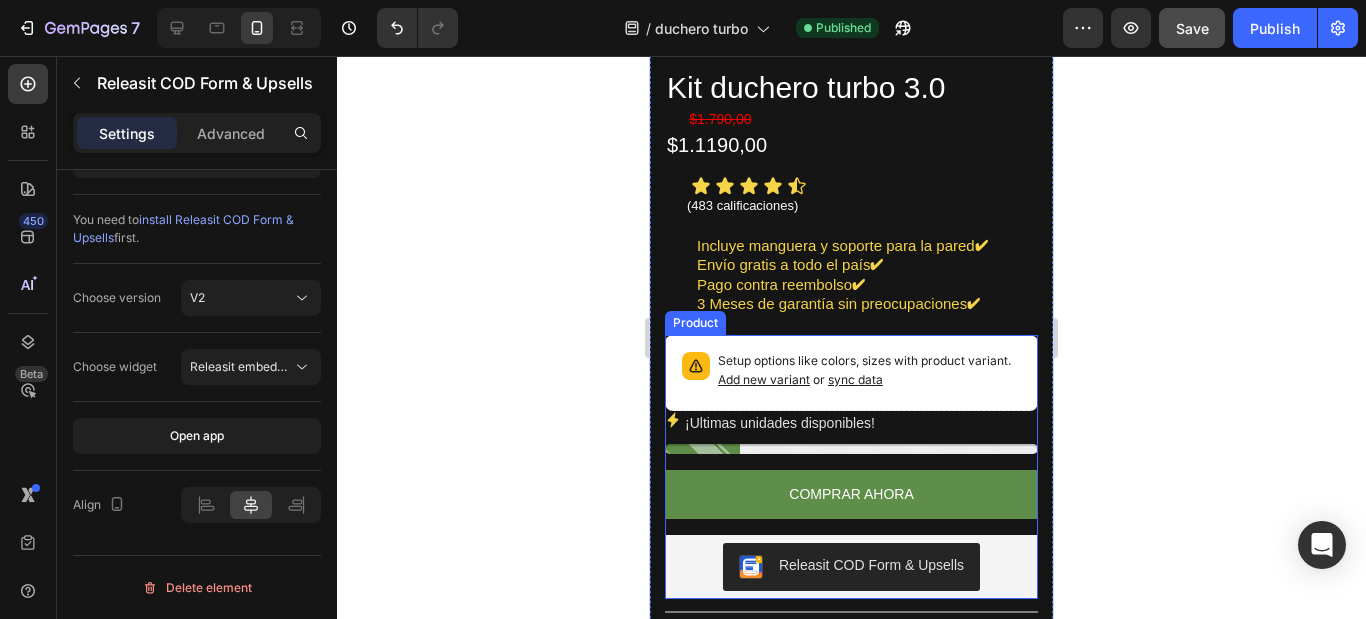 scroll, scrollTop: 1200, scrollLeft: 0, axis: vertical 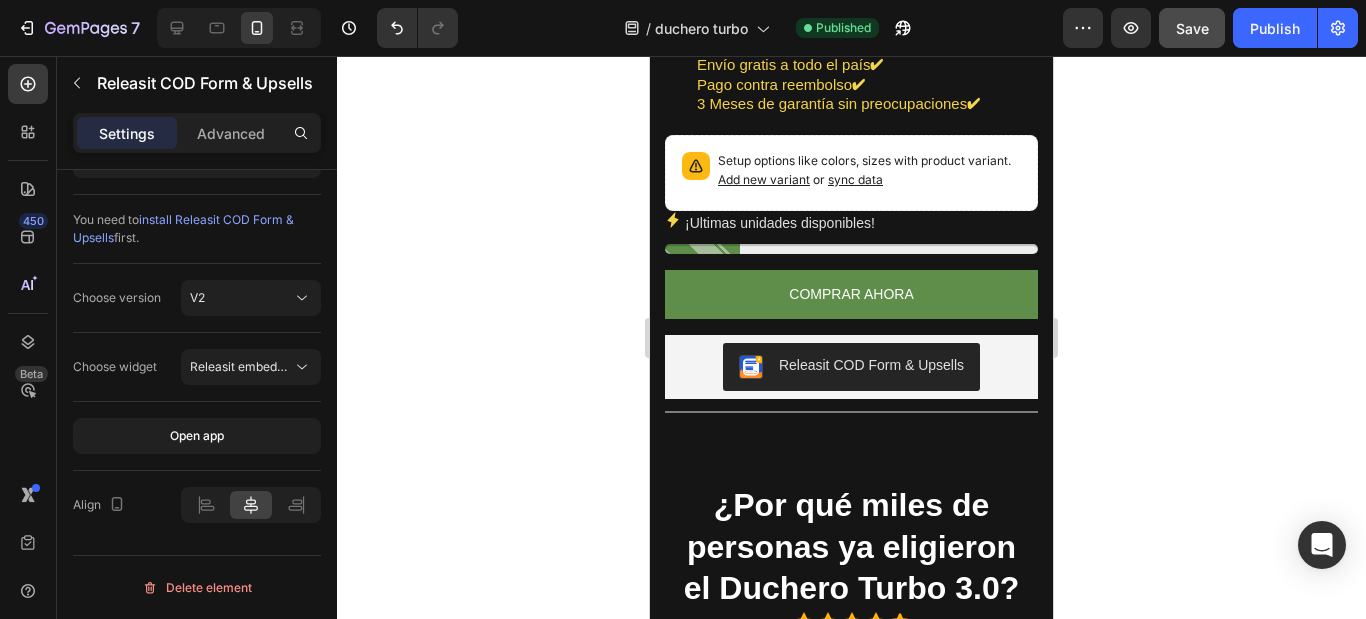 click on "Releasit COD Form & Upsells" at bounding box center (851, 367) 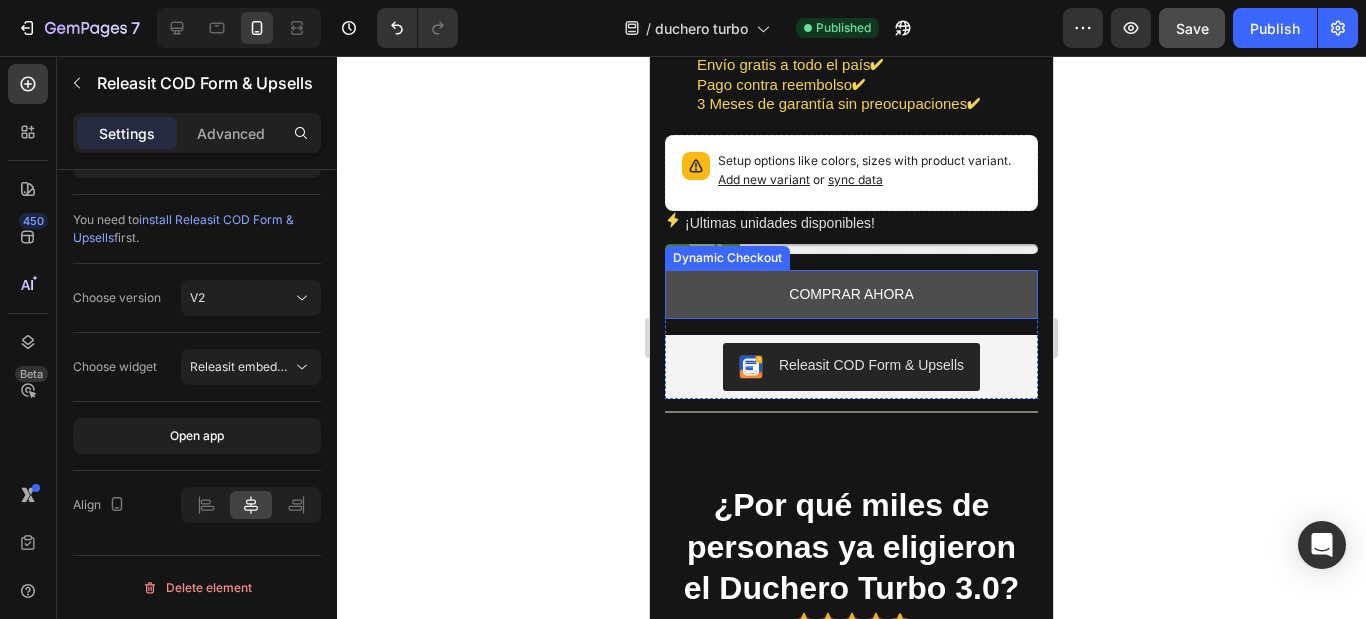 scroll, scrollTop: 1100, scrollLeft: 0, axis: vertical 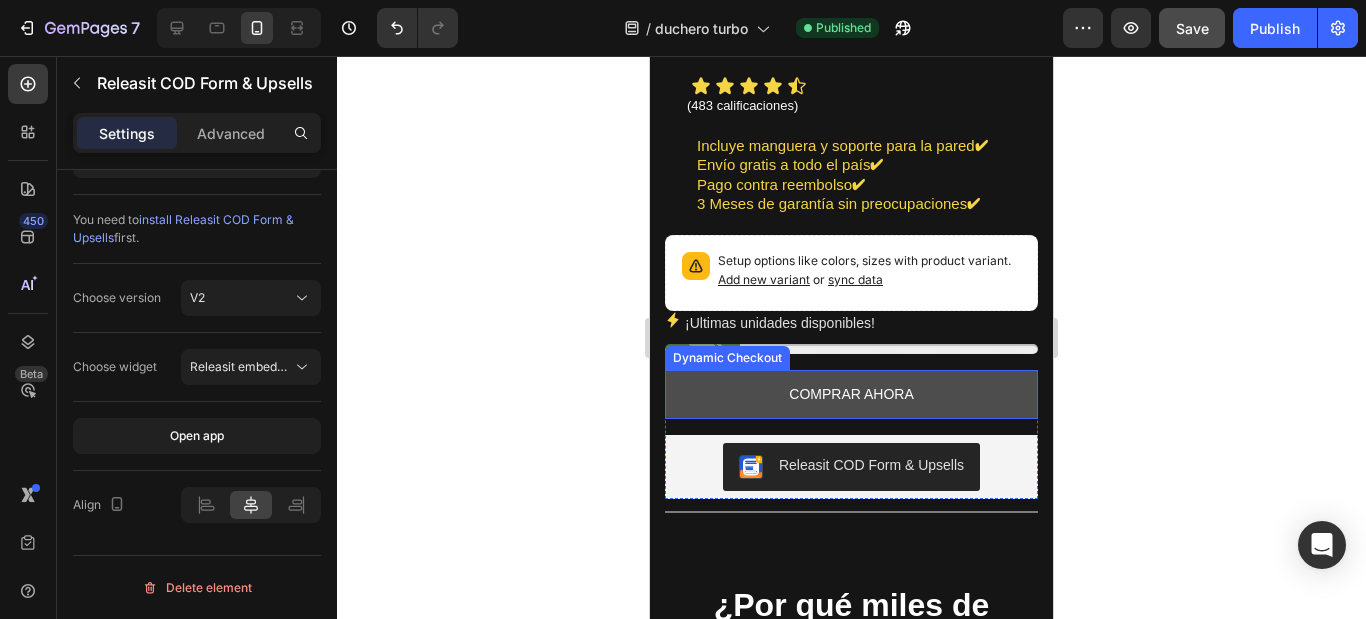 click on "COMPRAR AHORA" at bounding box center [851, 394] 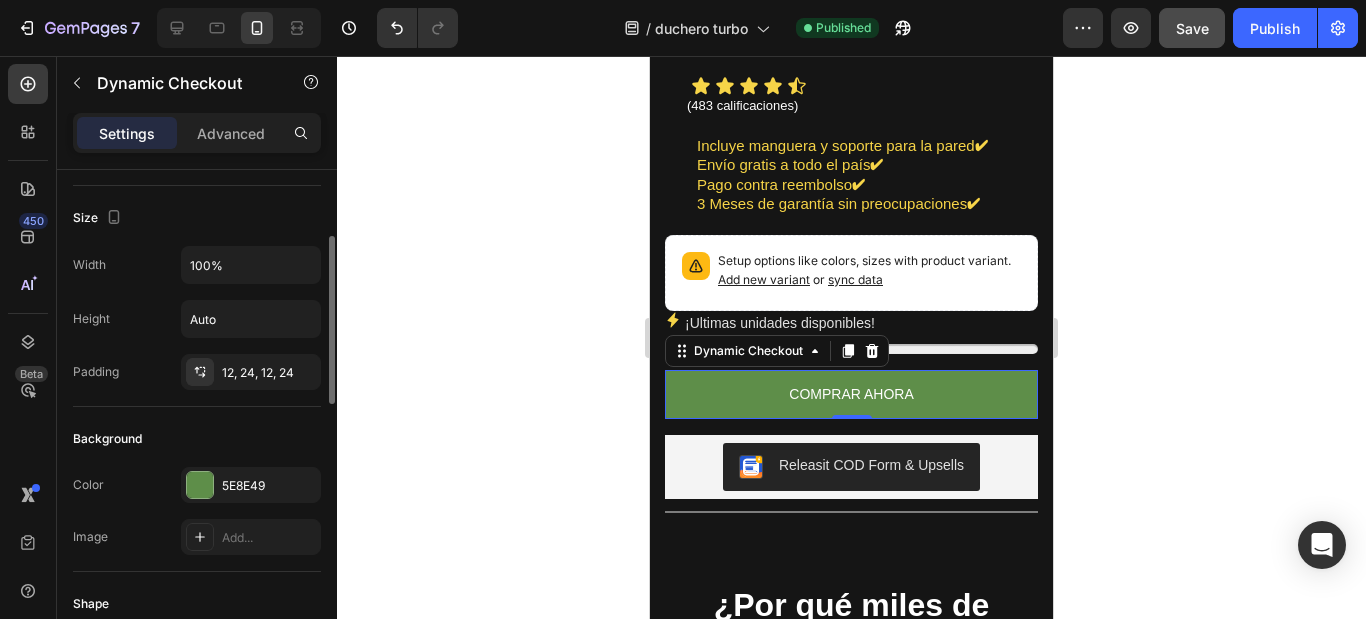 scroll, scrollTop: 300, scrollLeft: 0, axis: vertical 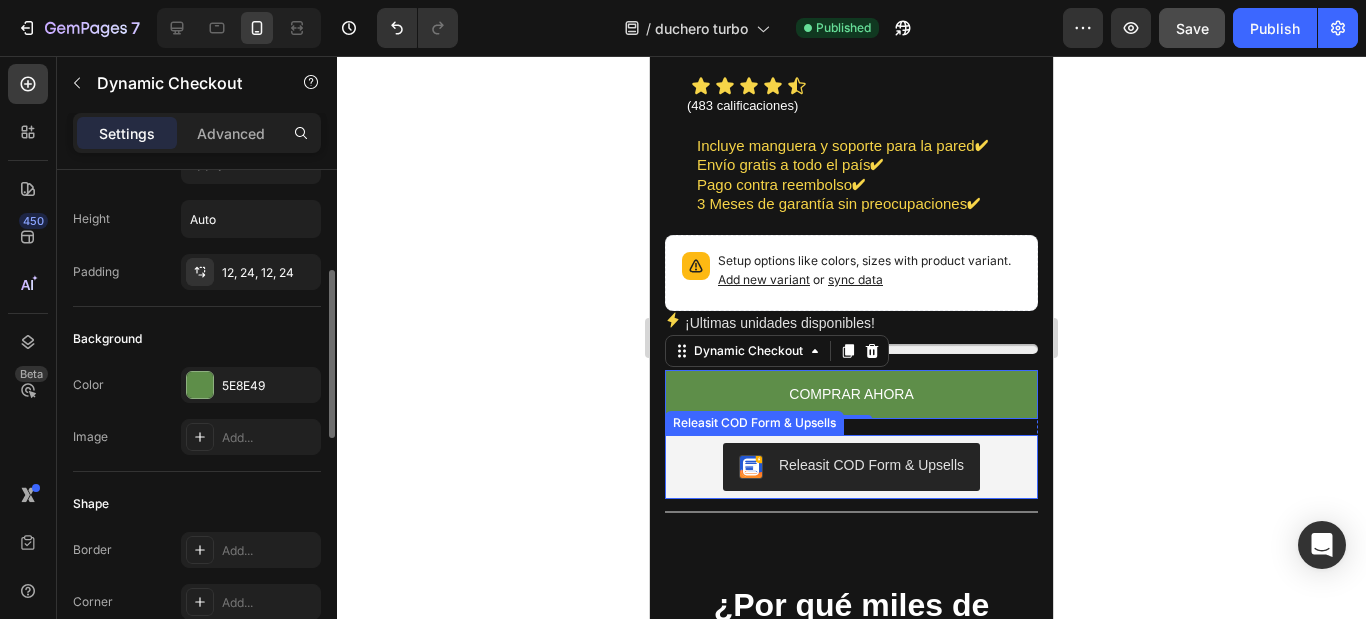click on "Releasit COD Form & Upsells" at bounding box center (851, 467) 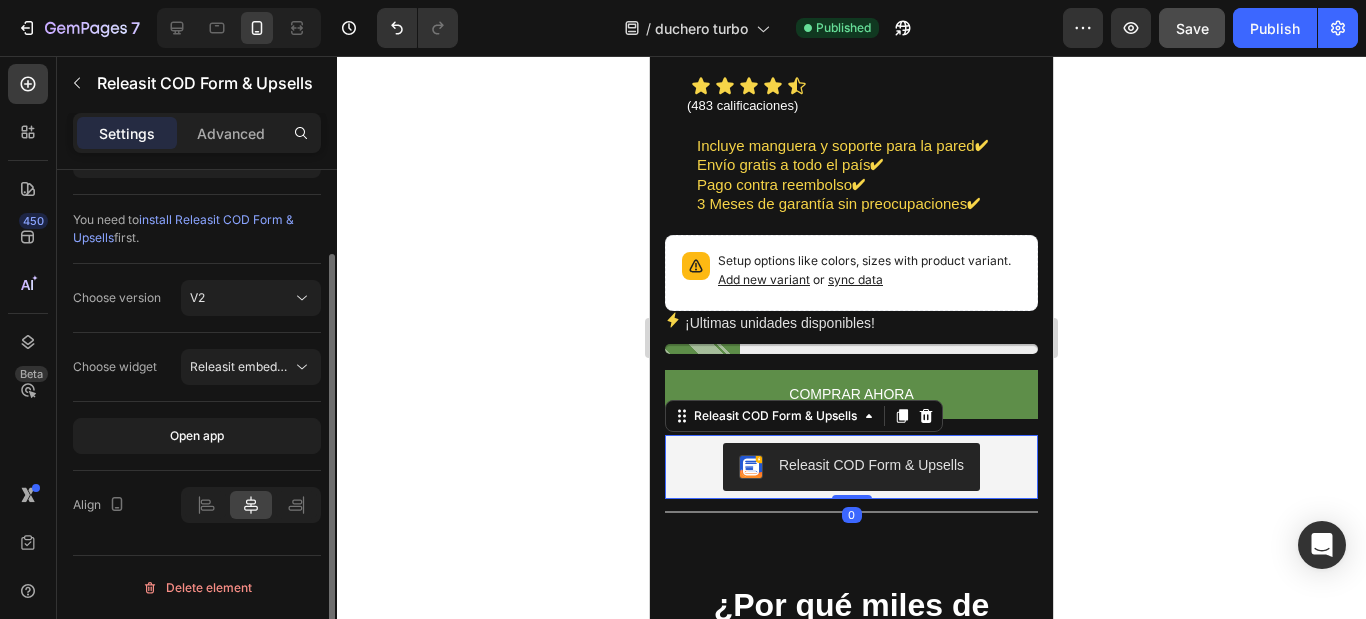scroll, scrollTop: 0, scrollLeft: 0, axis: both 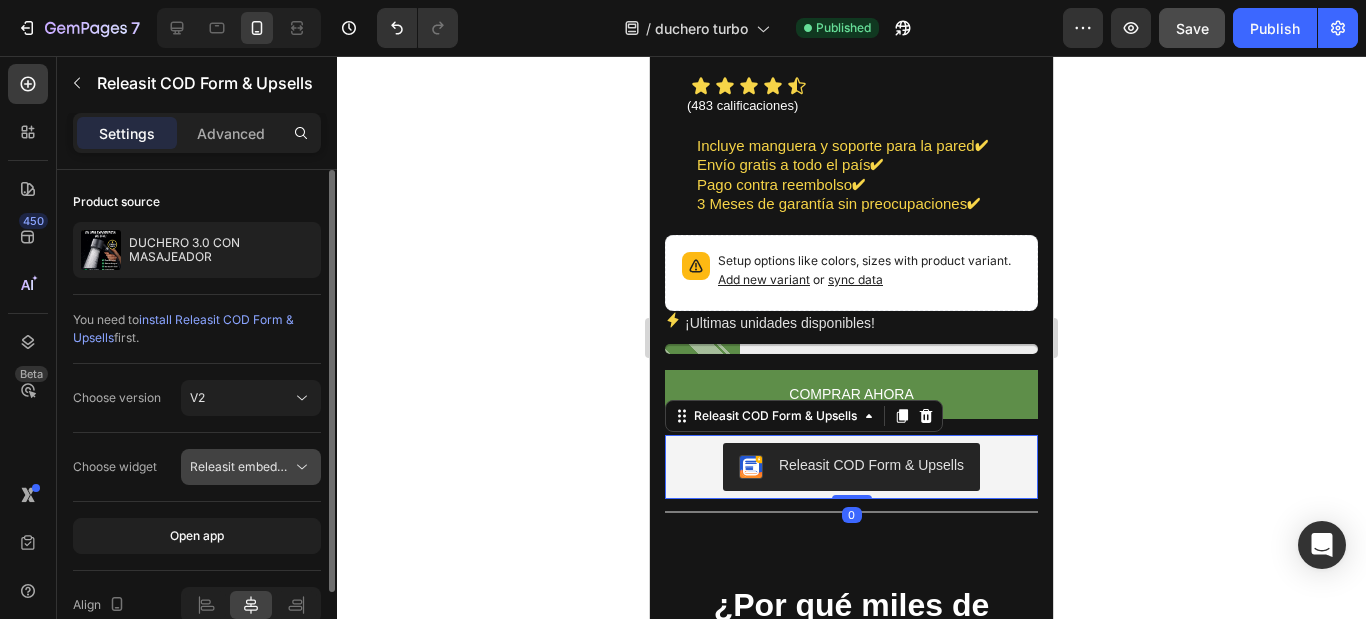 click on "Releasit embedded form" at bounding box center [259, 466] 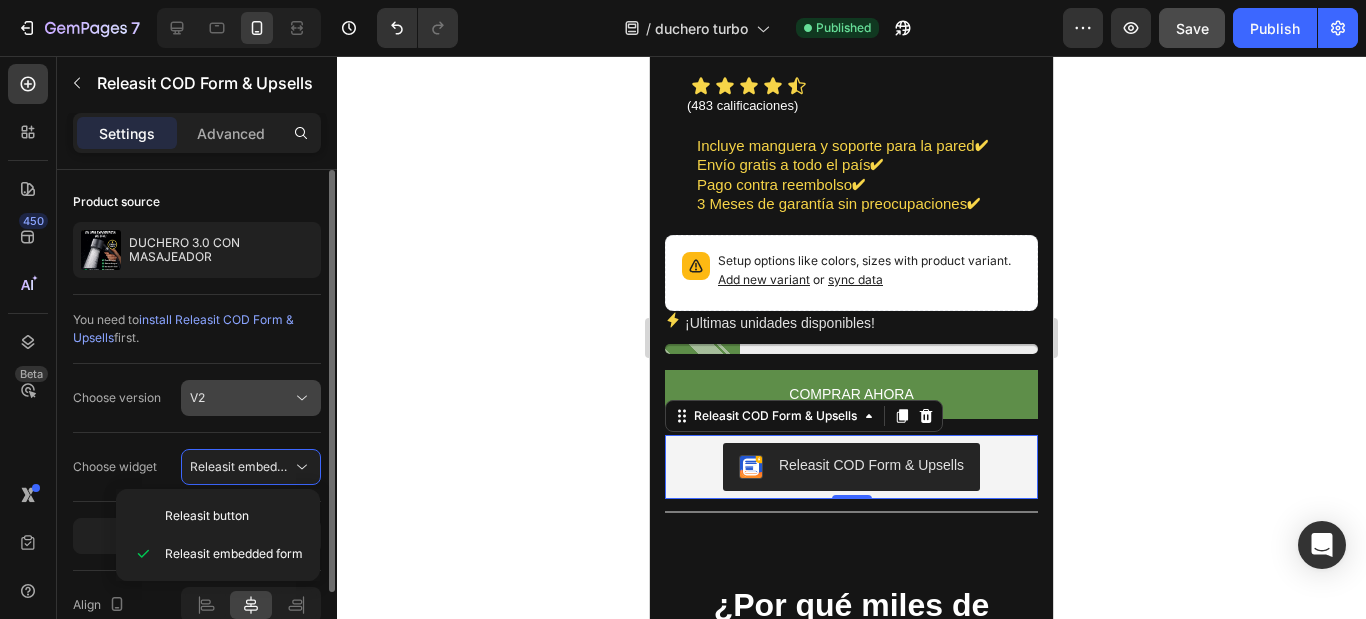 click on "V2" at bounding box center (241, 398) 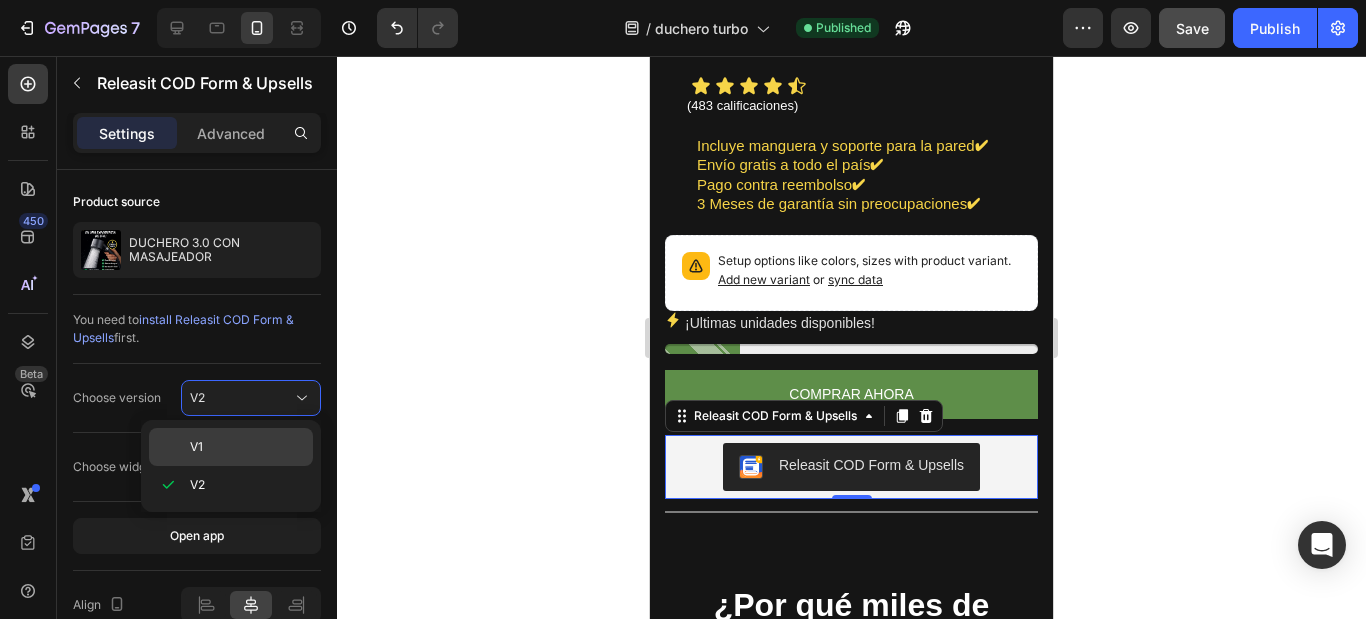 click on "V1" at bounding box center (247, 447) 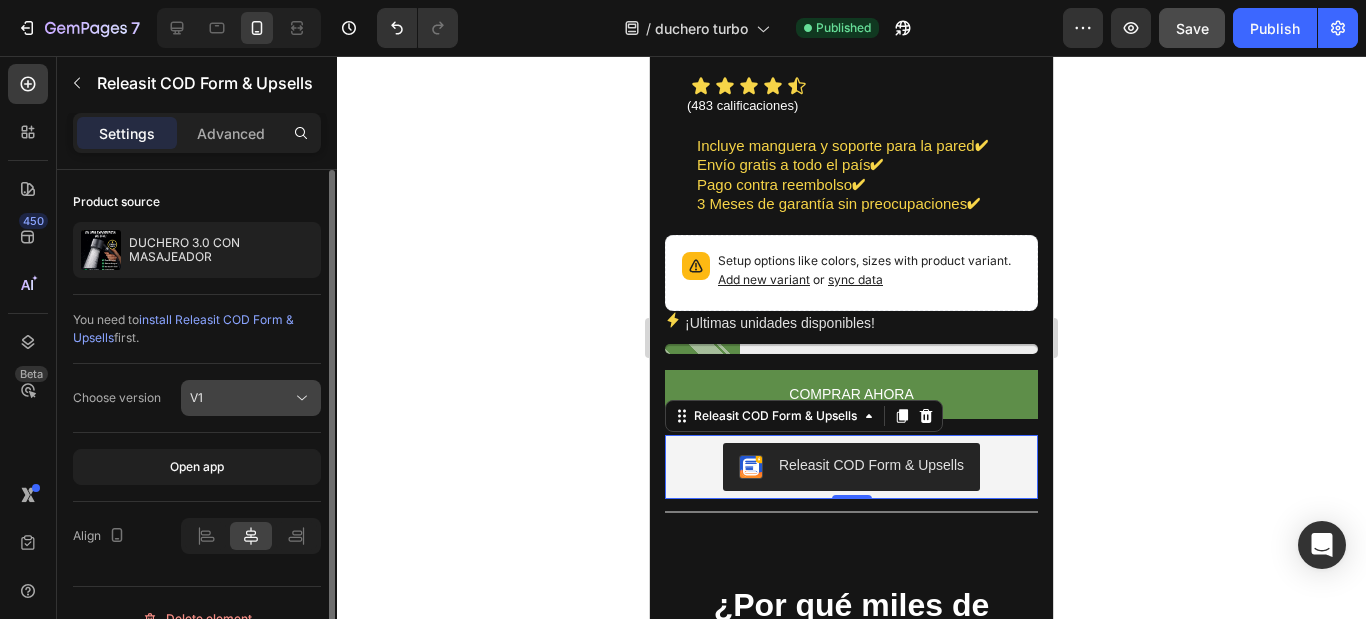 scroll, scrollTop: 31, scrollLeft: 0, axis: vertical 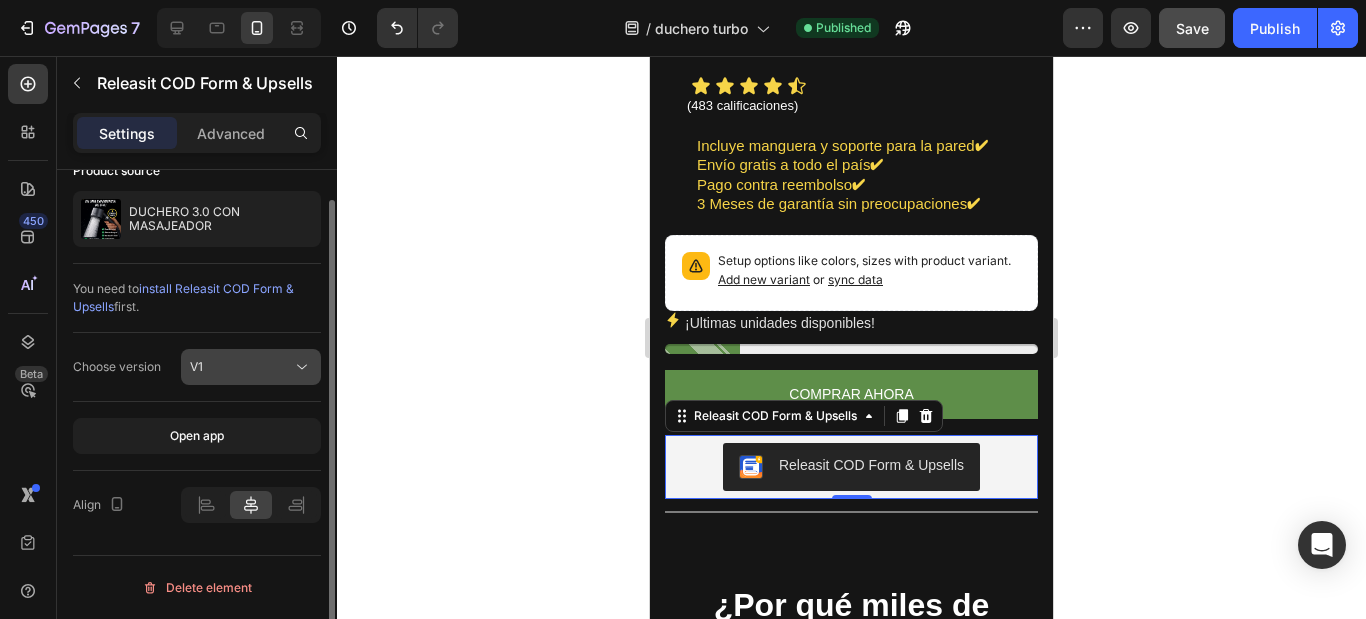 click on "V1" at bounding box center [241, 367] 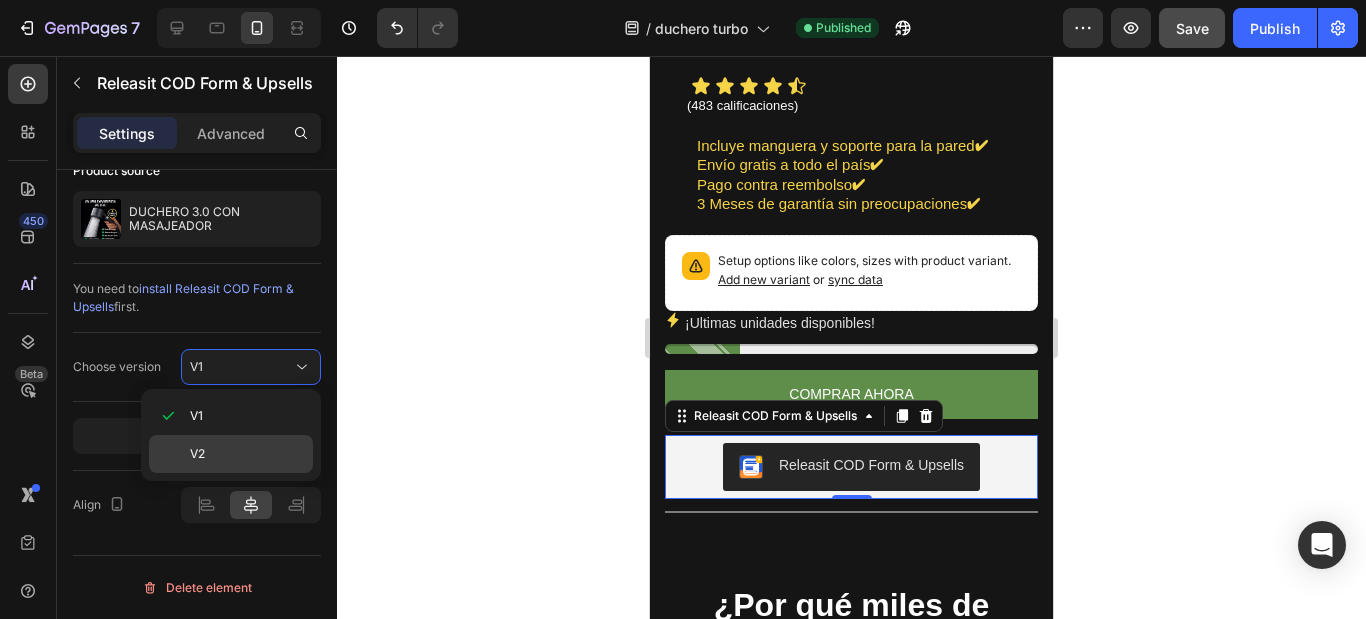 click on "V2" at bounding box center (247, 454) 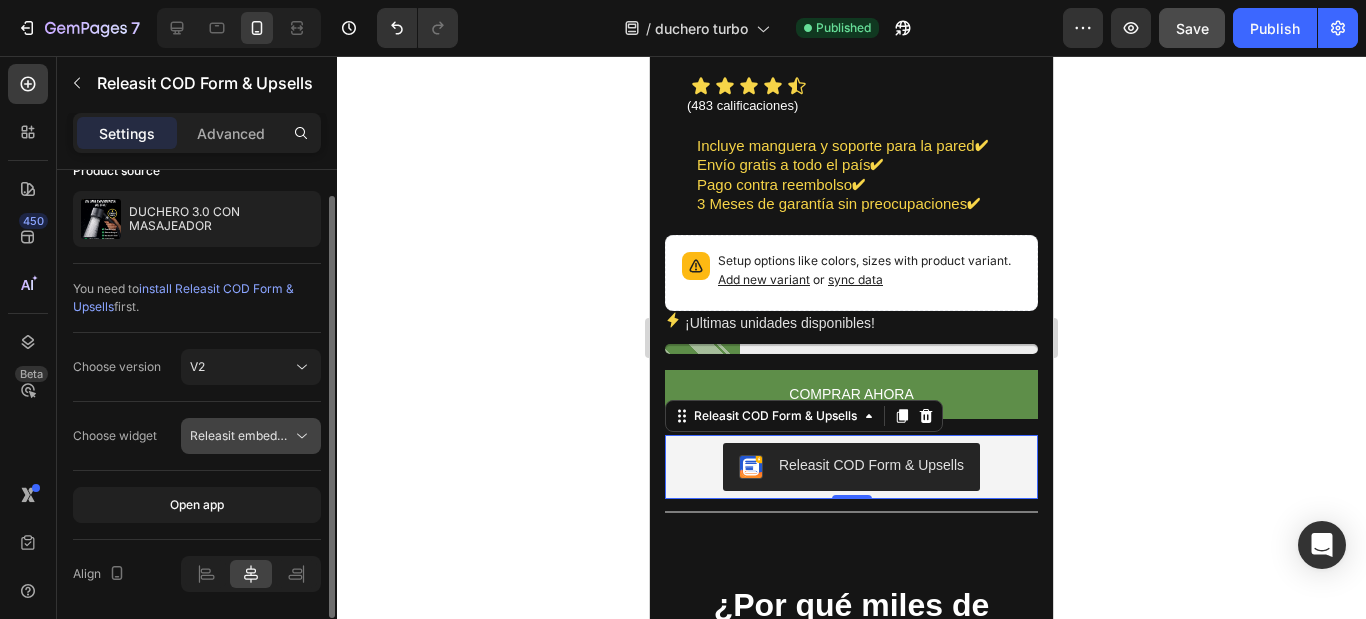 click on "Releasit embedded form" at bounding box center [259, 435] 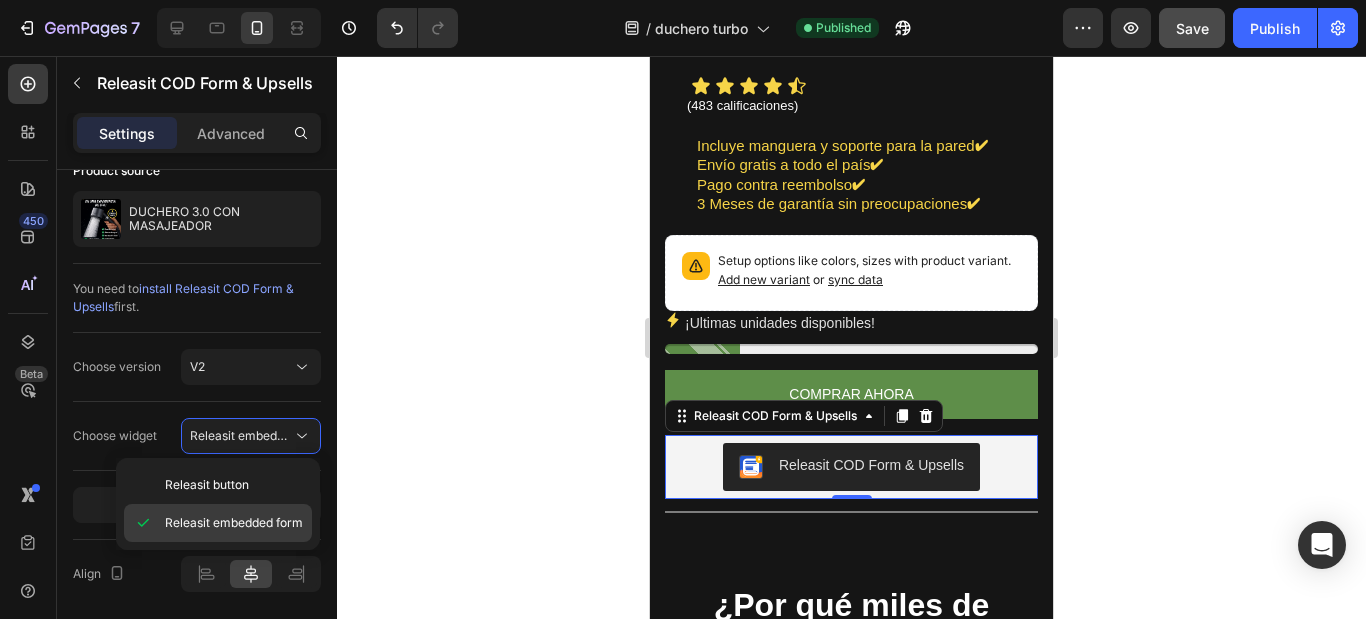 click on "Releasit embedded form" at bounding box center (234, 523) 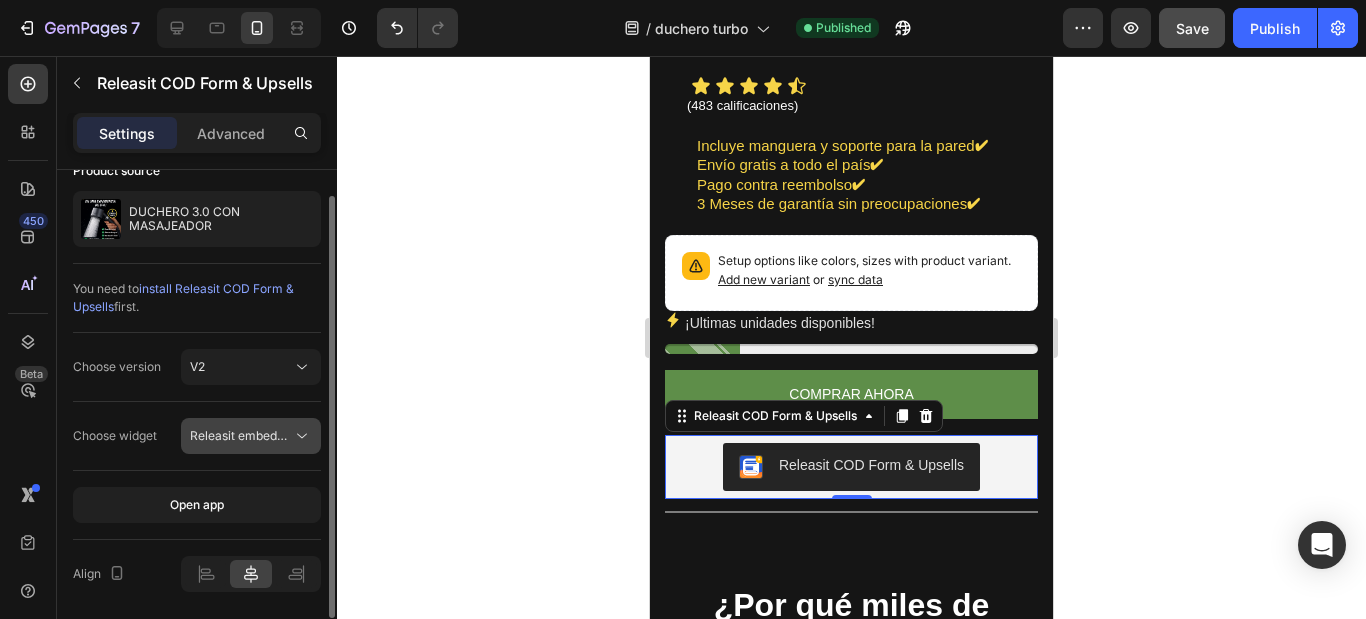 click on "Releasit embedded form" 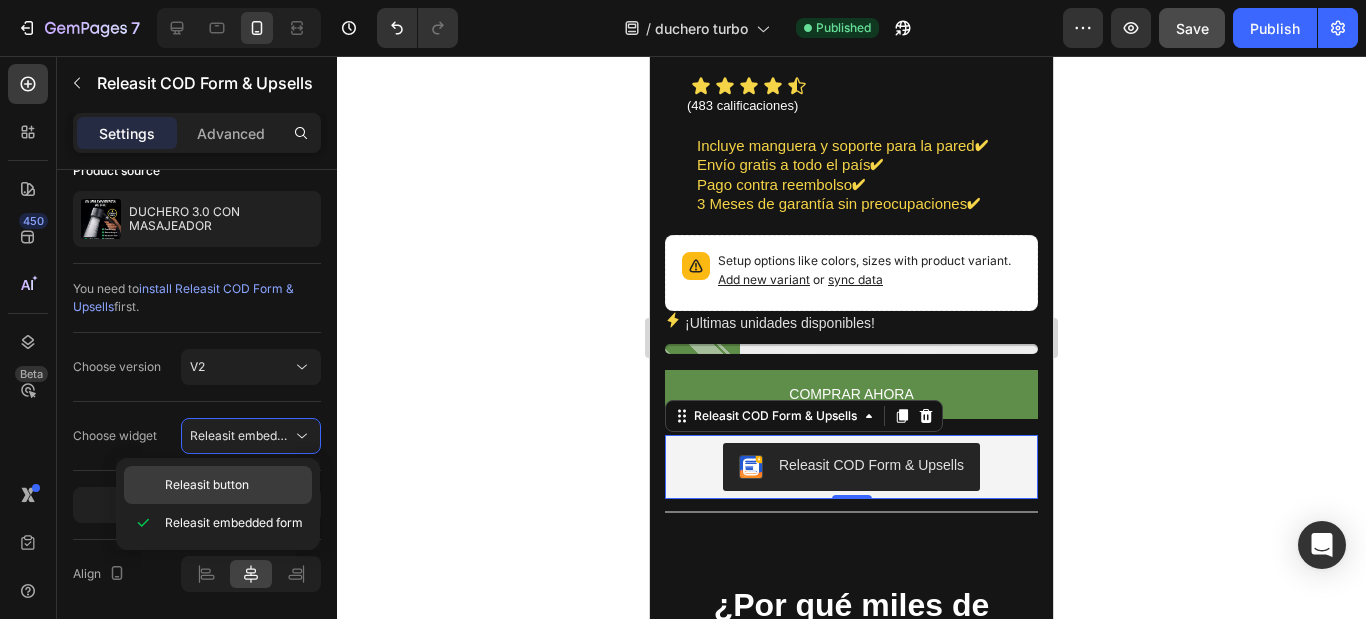 click on "Releasit button" at bounding box center [207, 485] 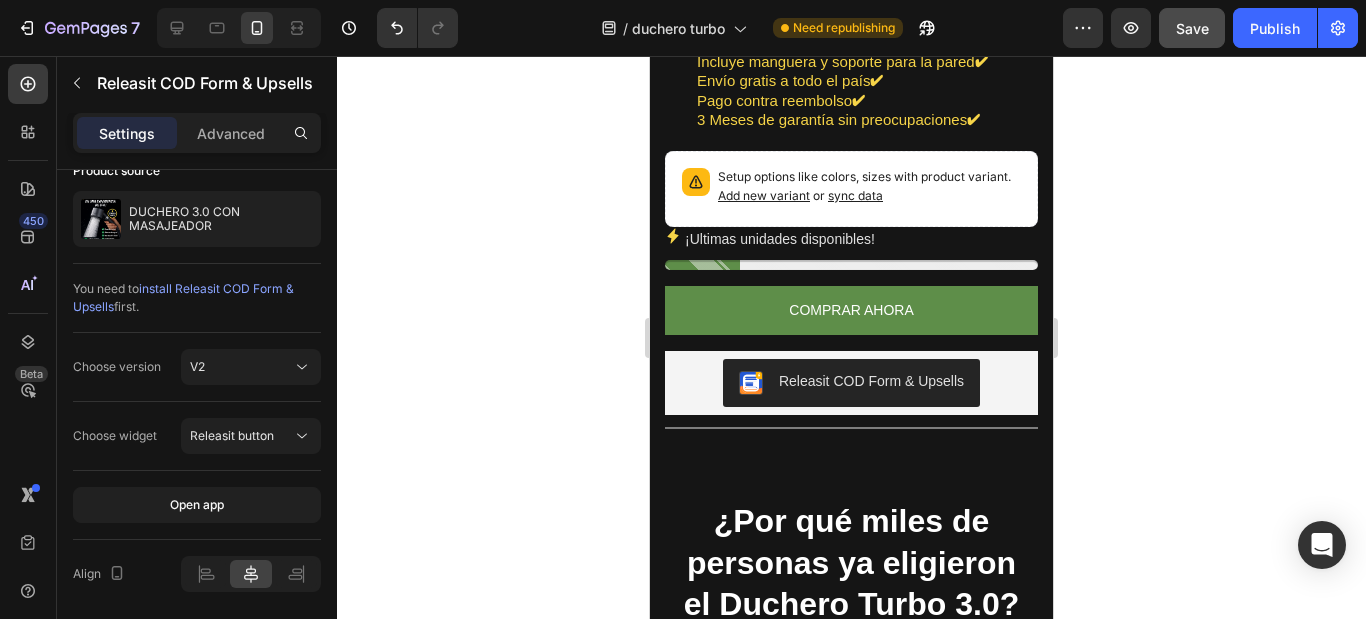 scroll, scrollTop: 1058, scrollLeft: 0, axis: vertical 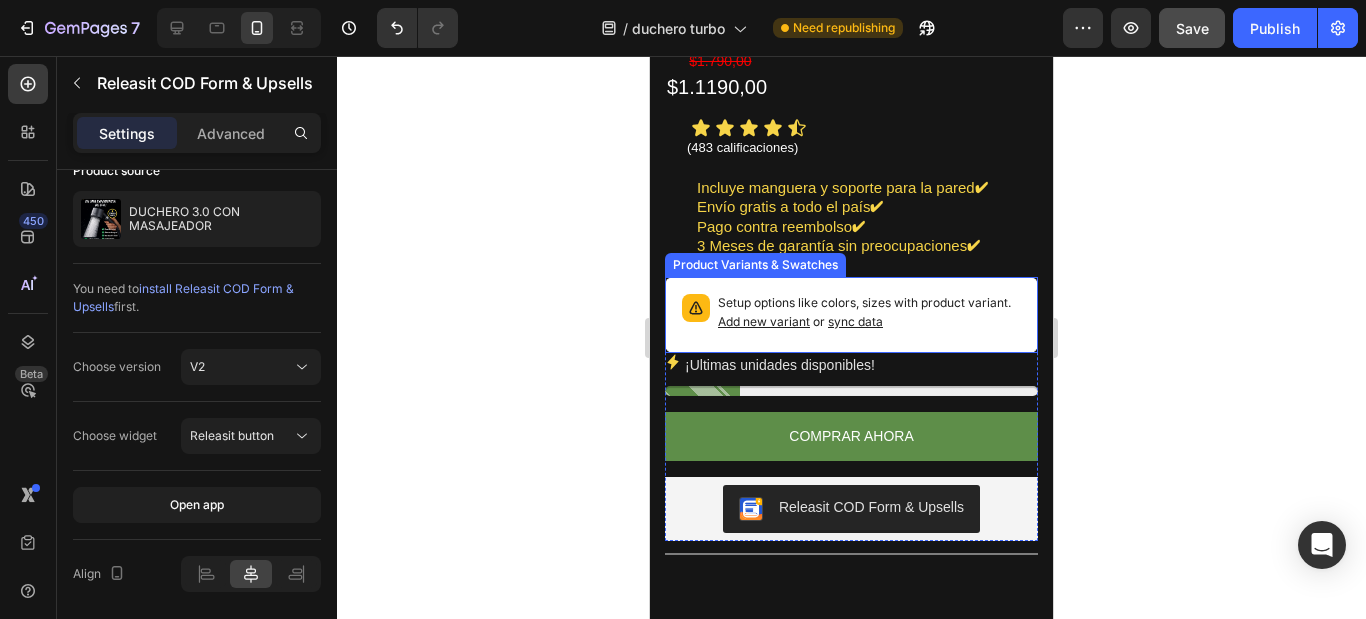 click on "Setup options like colors, sizes with product variant.       Add new variant   or   sync data" at bounding box center (851, 315) 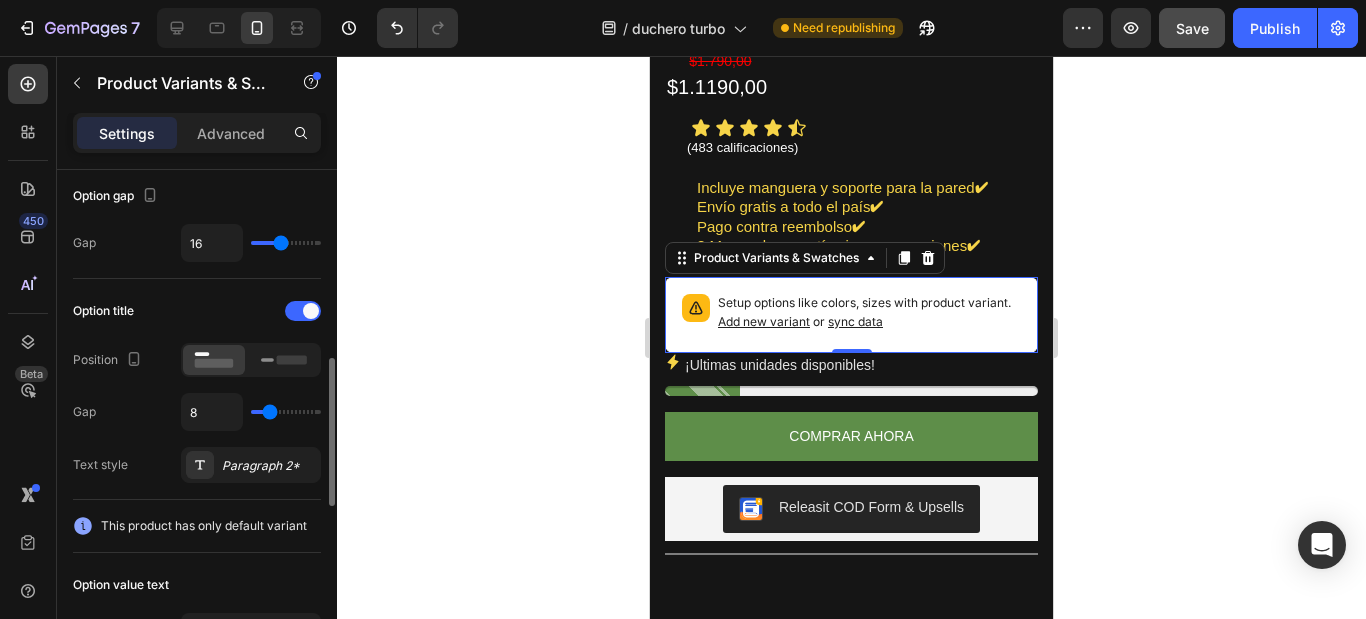 scroll, scrollTop: 400, scrollLeft: 0, axis: vertical 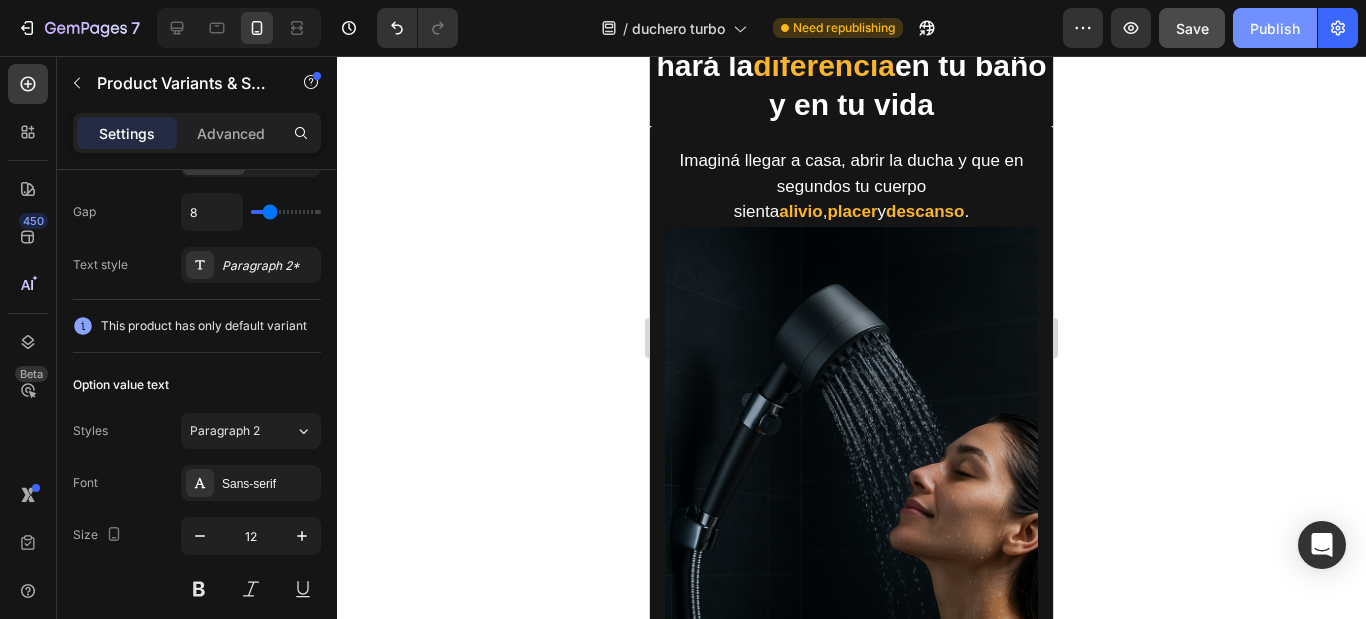 click on "Publish" 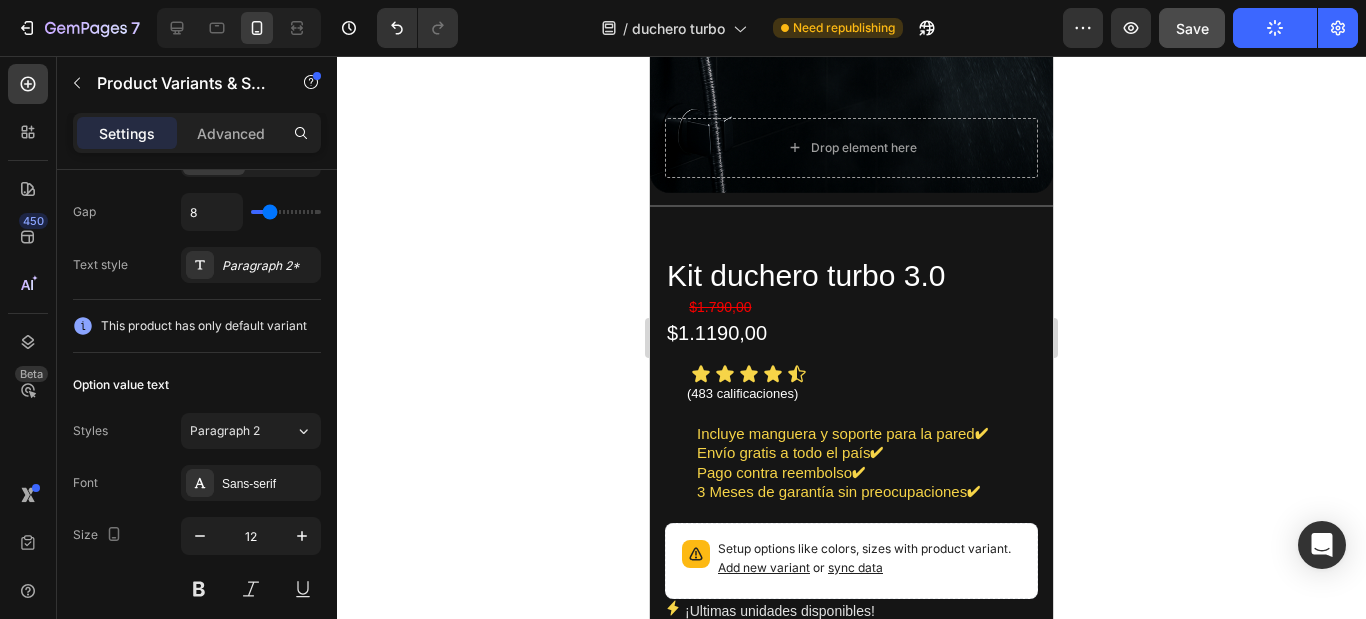 scroll, scrollTop: 658, scrollLeft: 0, axis: vertical 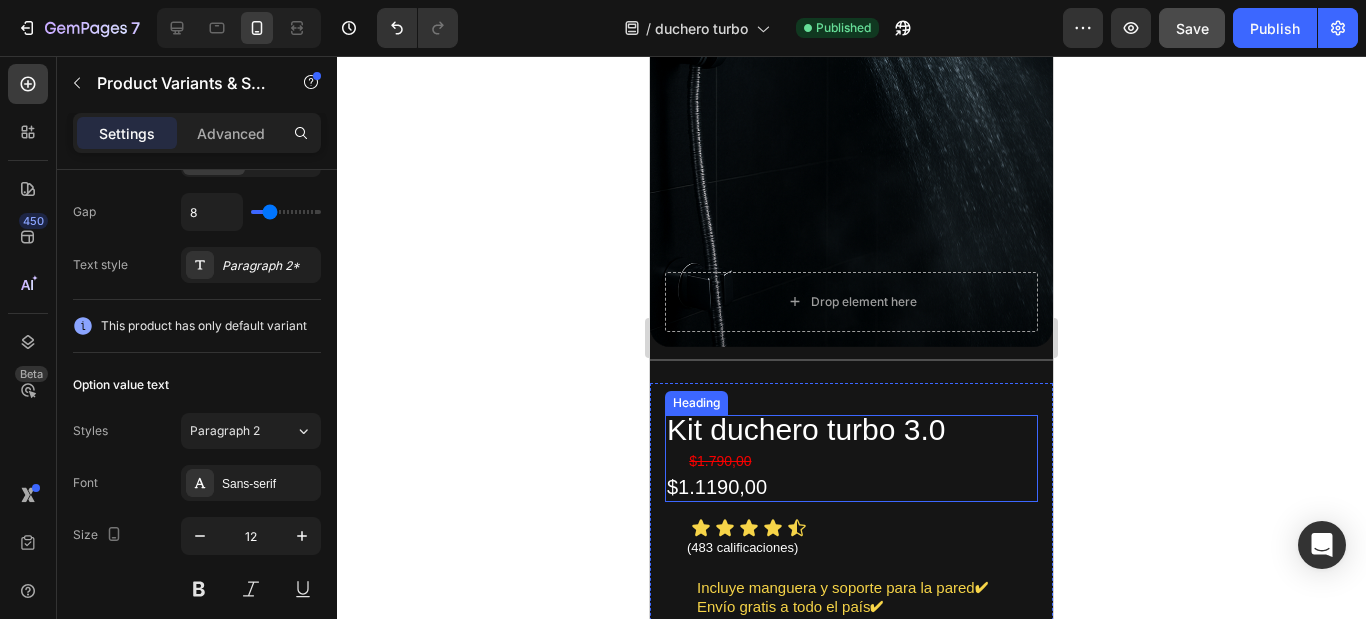 click on "Kit duchero turbo 3.0" at bounding box center (806, 429) 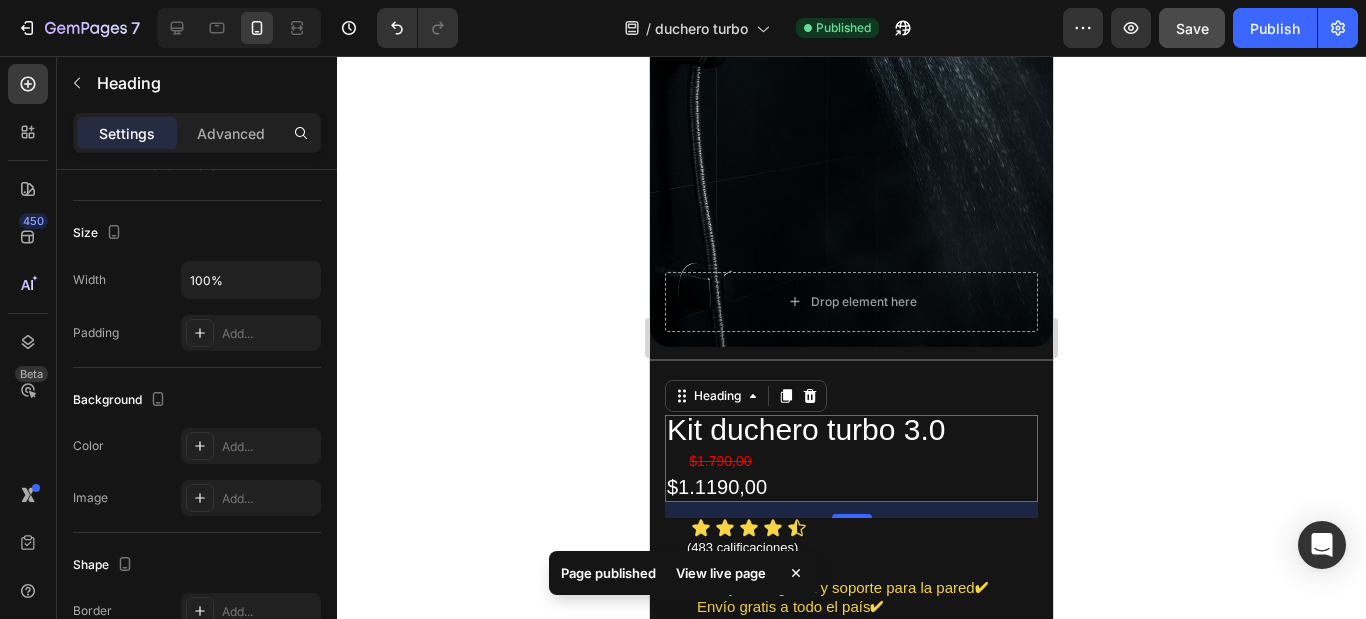 scroll, scrollTop: 0, scrollLeft: 0, axis: both 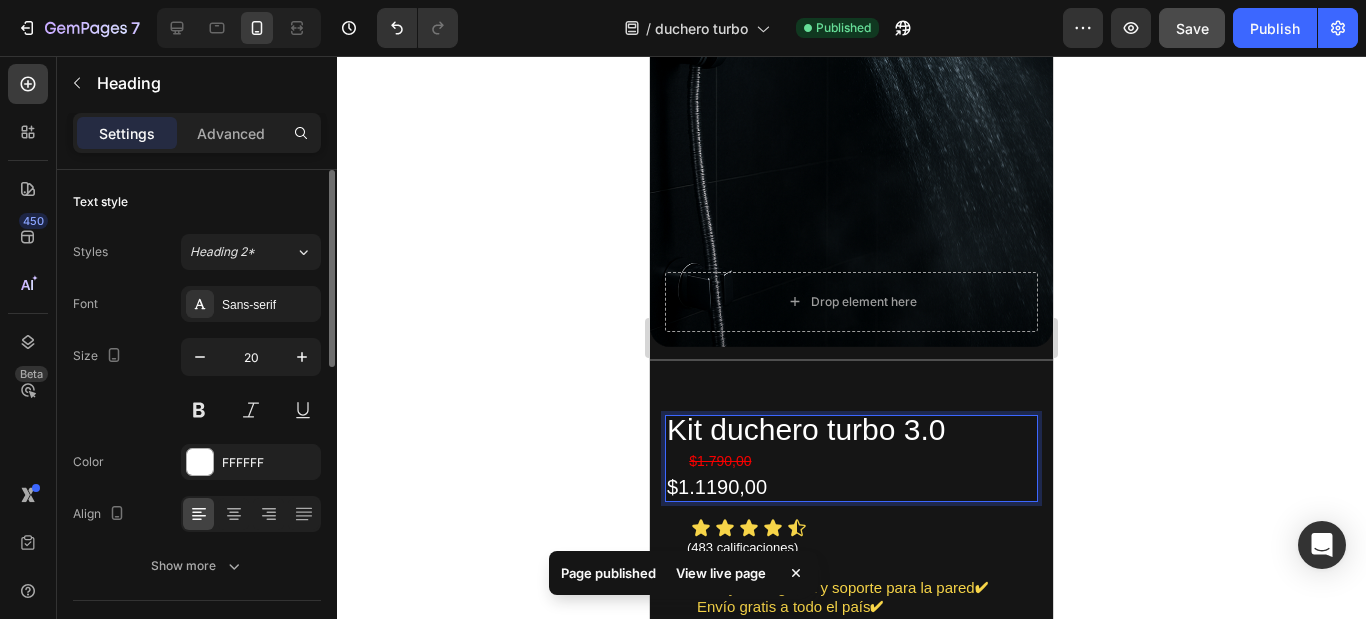click on "Kit duchero turbo 3.0" at bounding box center [806, 429] 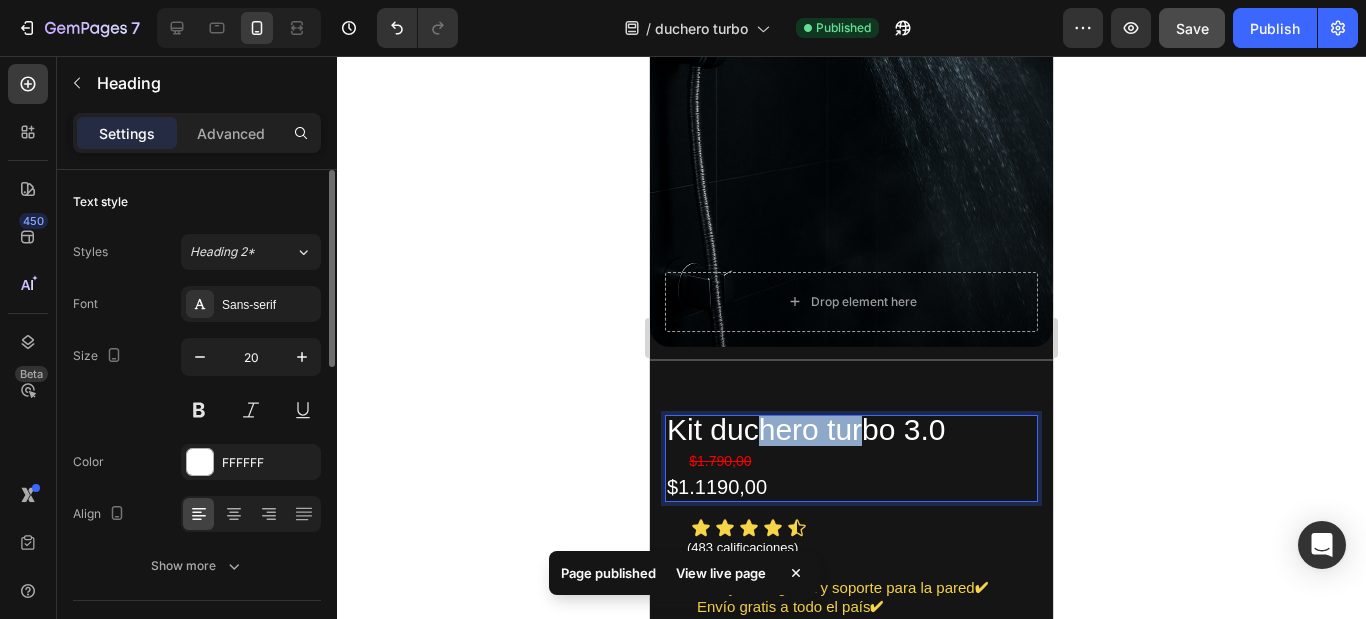 click on "Kit duchero turbo 3.0" at bounding box center (806, 429) 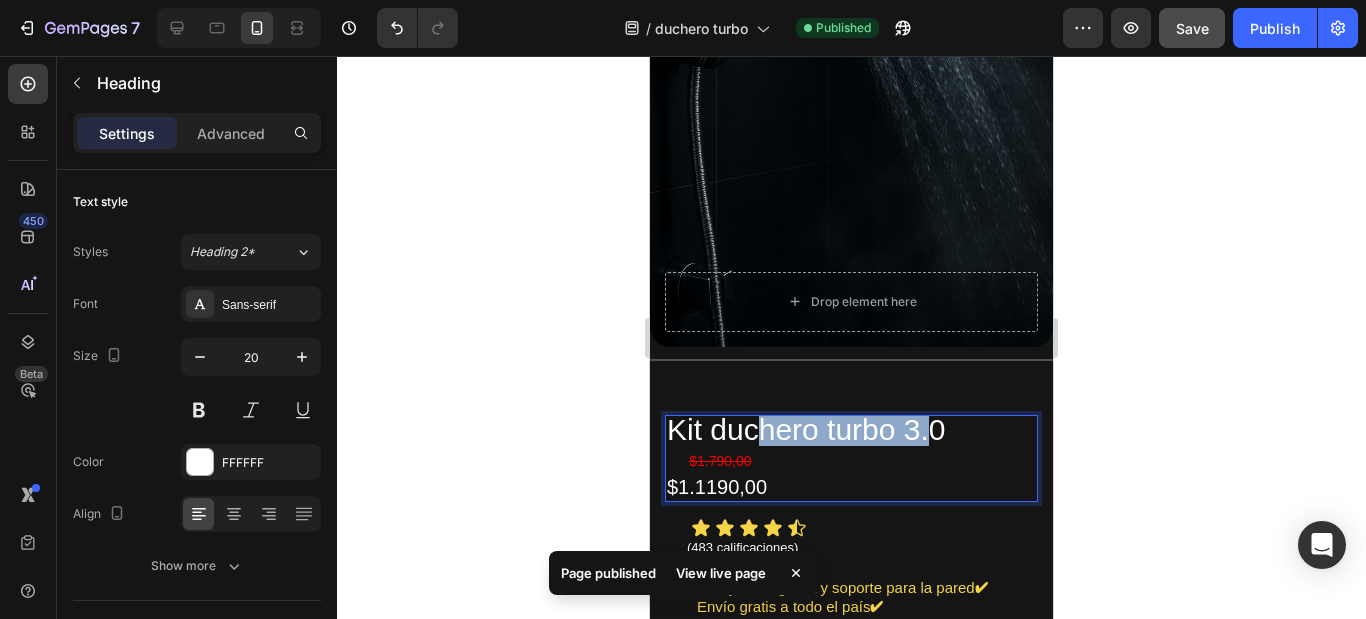 click on "Kit duchero turbo 3.0" at bounding box center [806, 429] 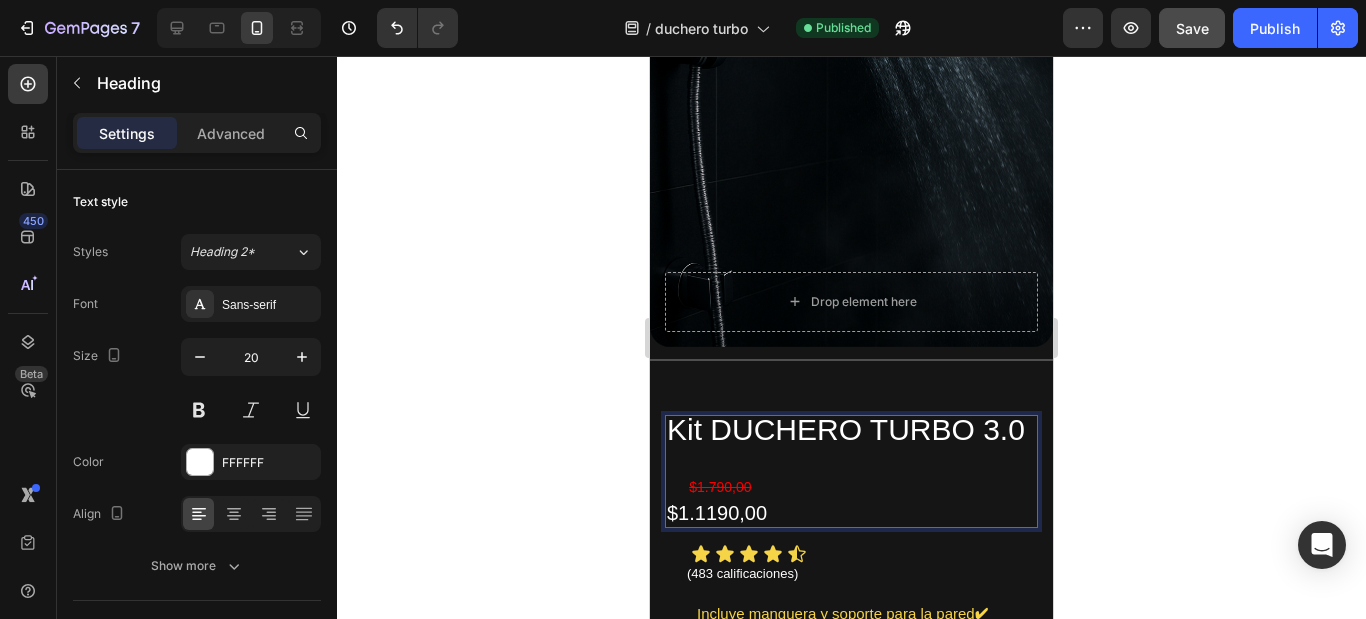 click on "Kit DUCHERO TURBO 3.0" at bounding box center [846, 429] 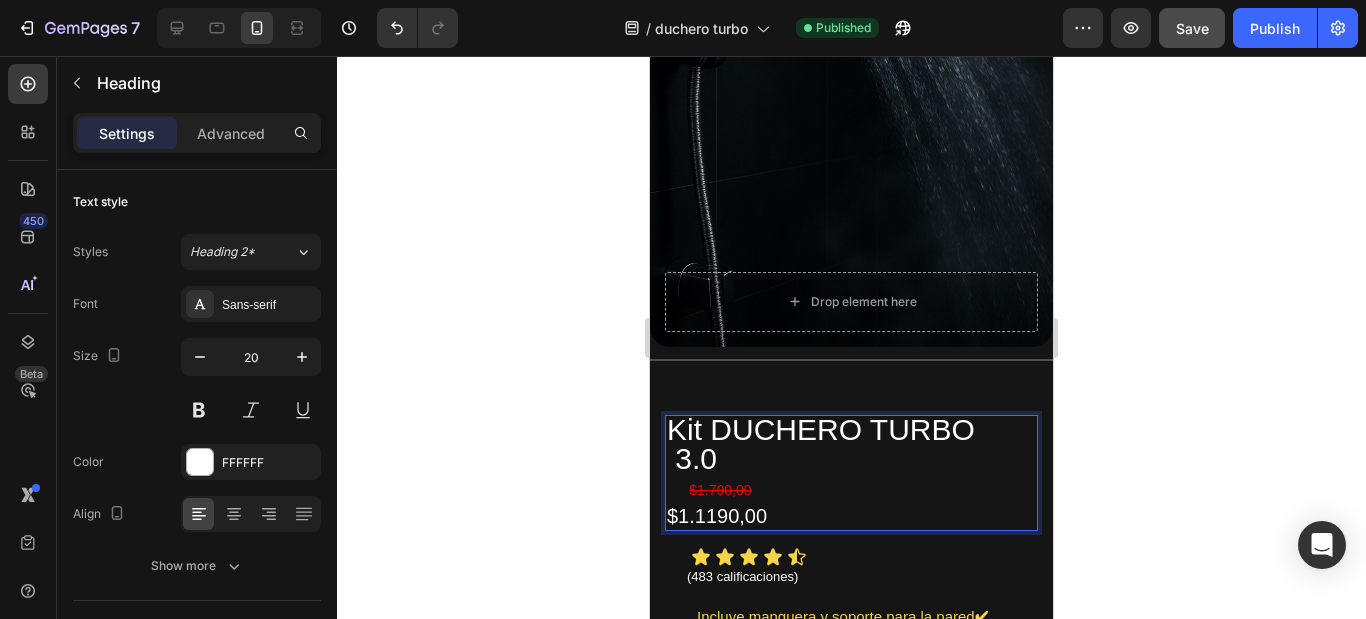 click on "Kit DUCHERO TURBO      3.0" at bounding box center (837, 444) 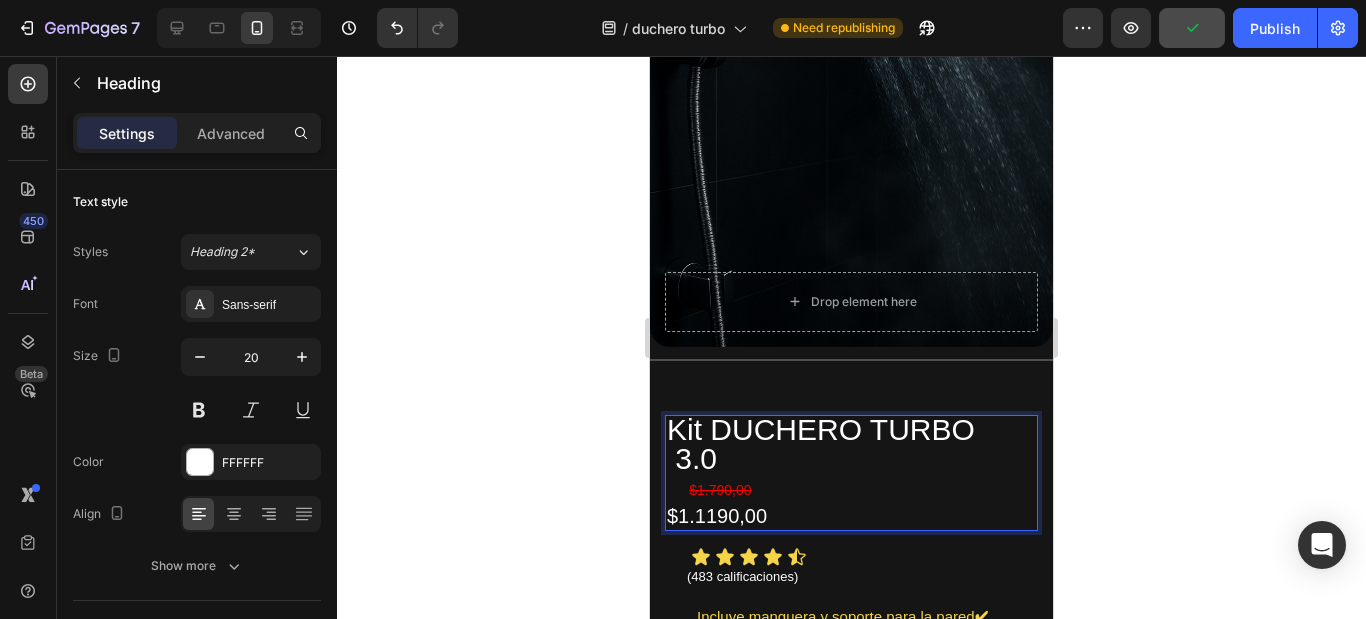 click on "Kit DUCHERO TURBO      3.0" at bounding box center (837, 444) 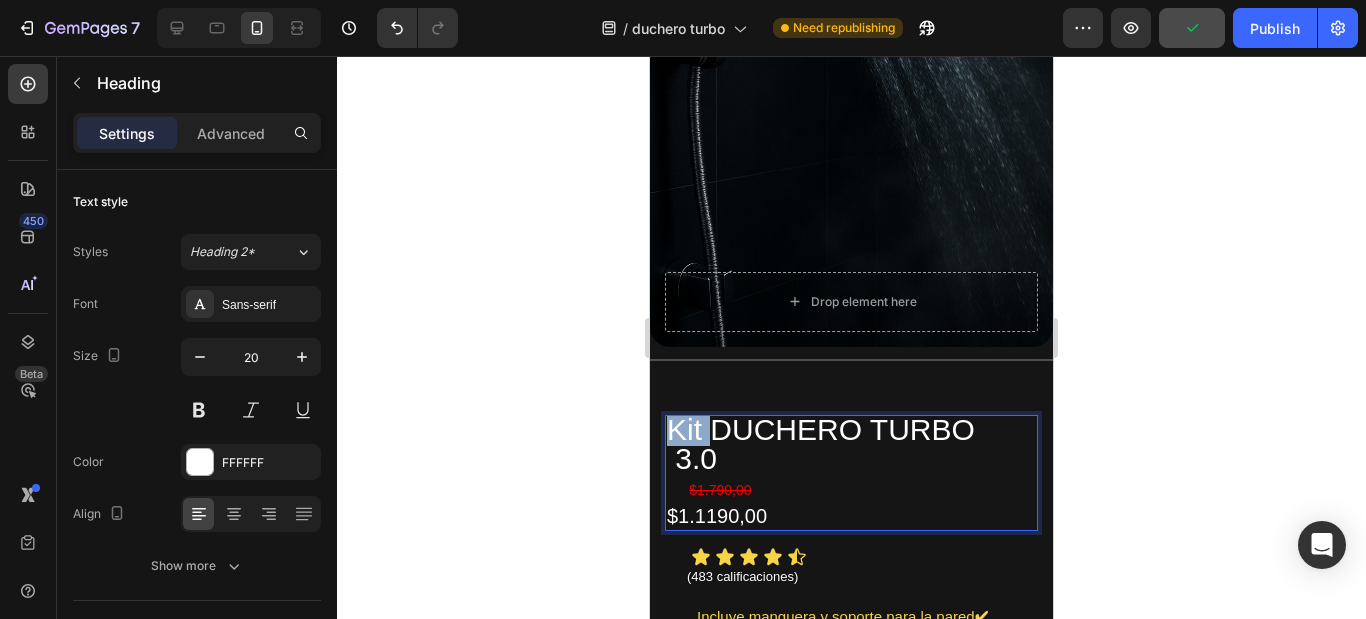 drag, startPoint x: 712, startPoint y: 399, endPoint x: 670, endPoint y: 399, distance: 42 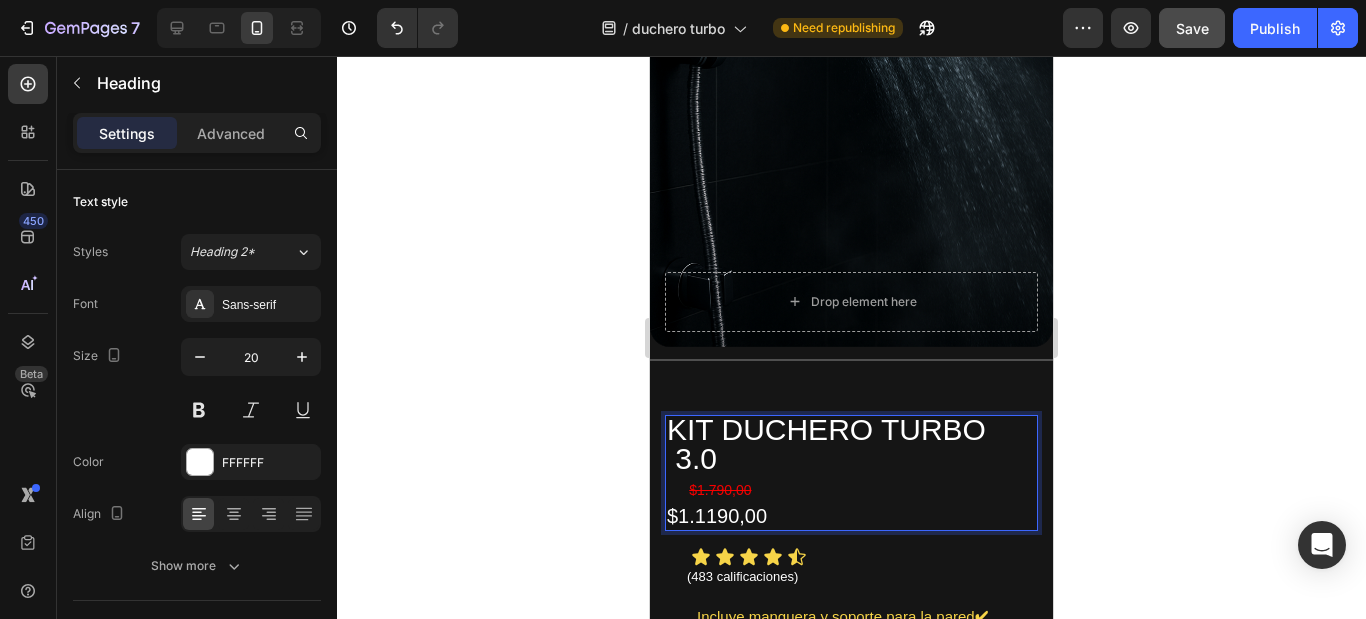 click on "KIT DUCHERO TURBO      3.0" at bounding box center [843, 444] 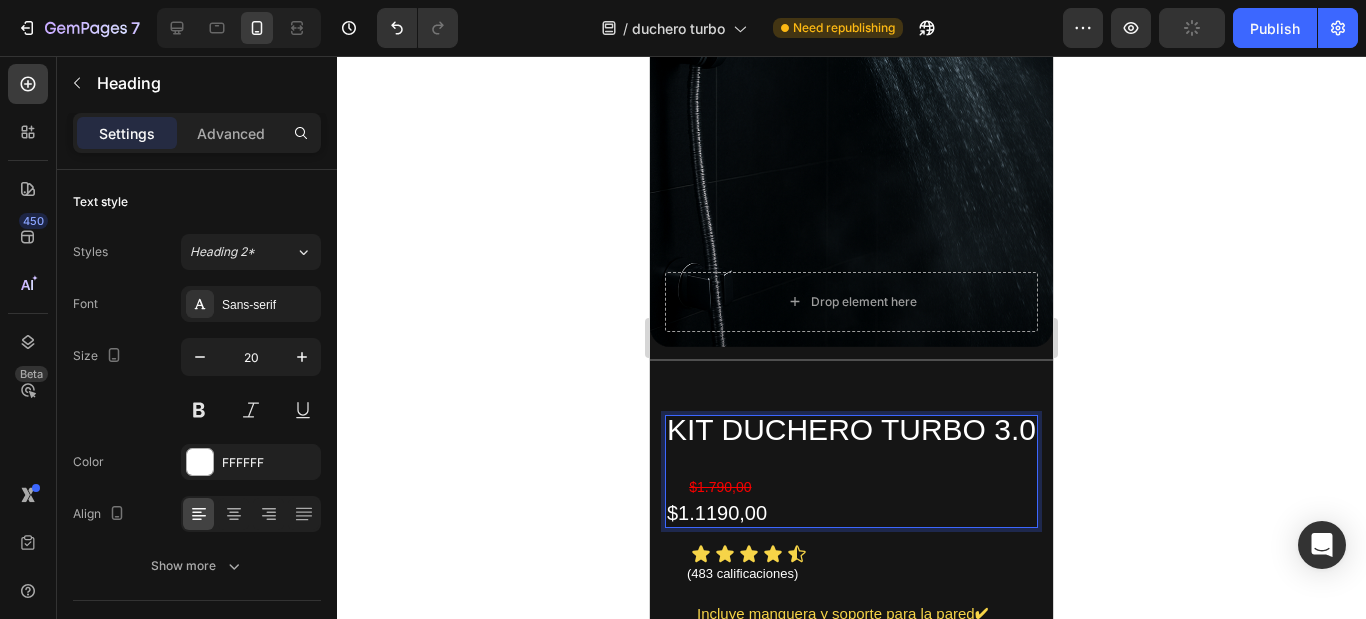 click on "KIT DUCHERO TURBO 3.0" at bounding box center (851, 429) 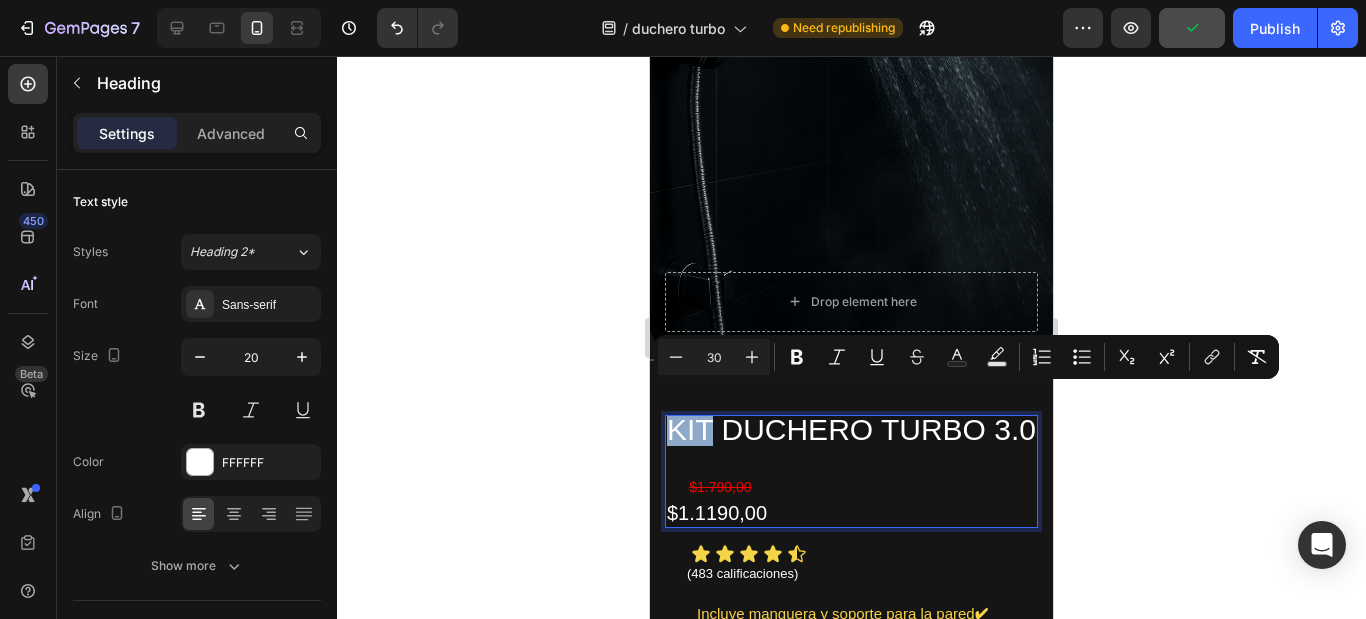 drag, startPoint x: 711, startPoint y: 398, endPoint x: 672, endPoint y: 396, distance: 39.051247 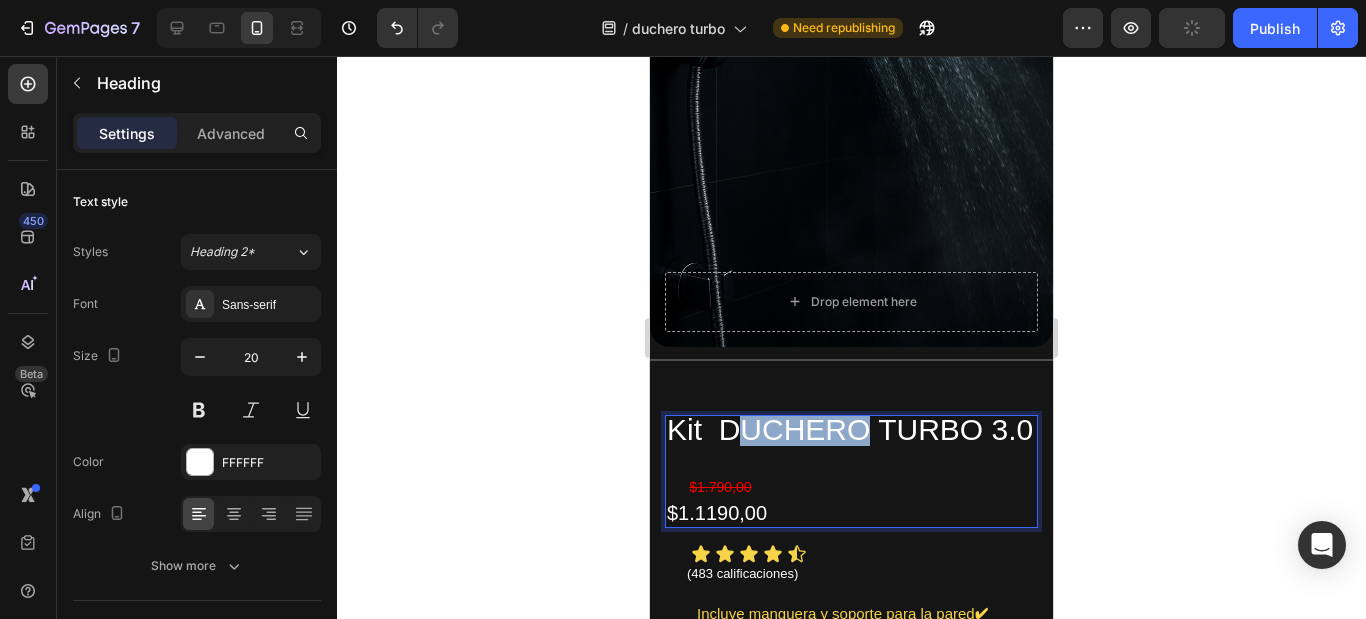 drag, startPoint x: 740, startPoint y: 403, endPoint x: 863, endPoint y: 403, distance: 123 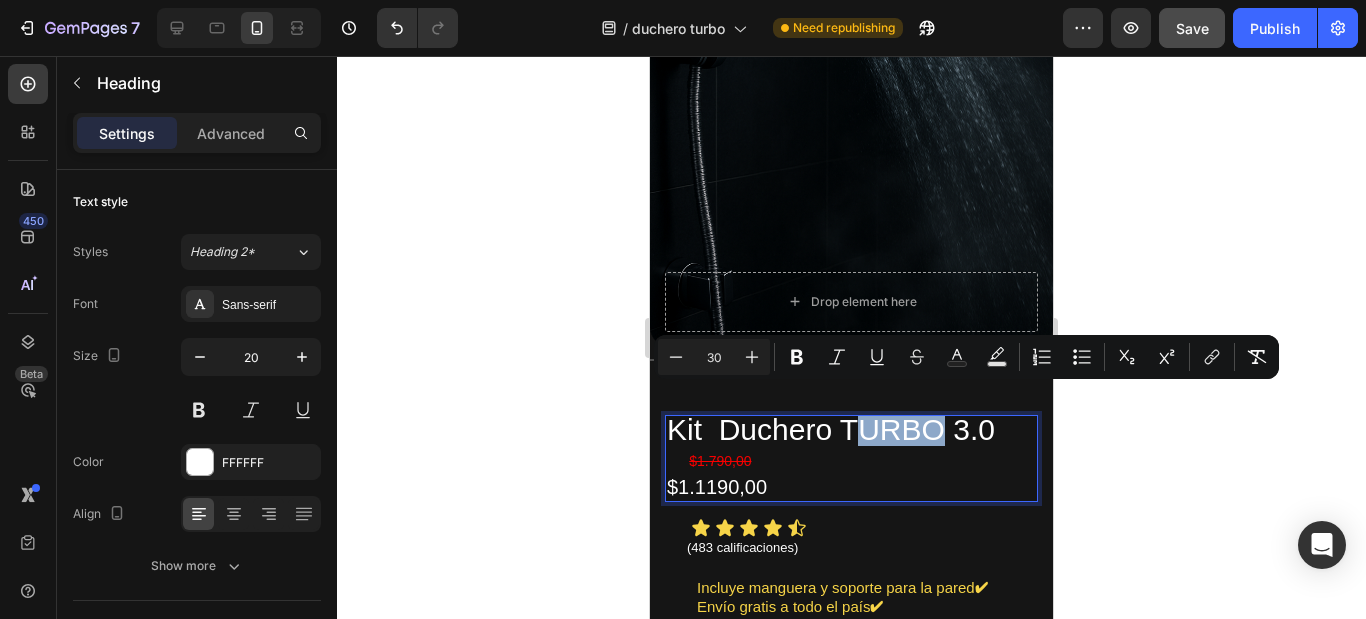 drag, startPoint x: 863, startPoint y: 403, endPoint x: 942, endPoint y: 406, distance: 79.05694 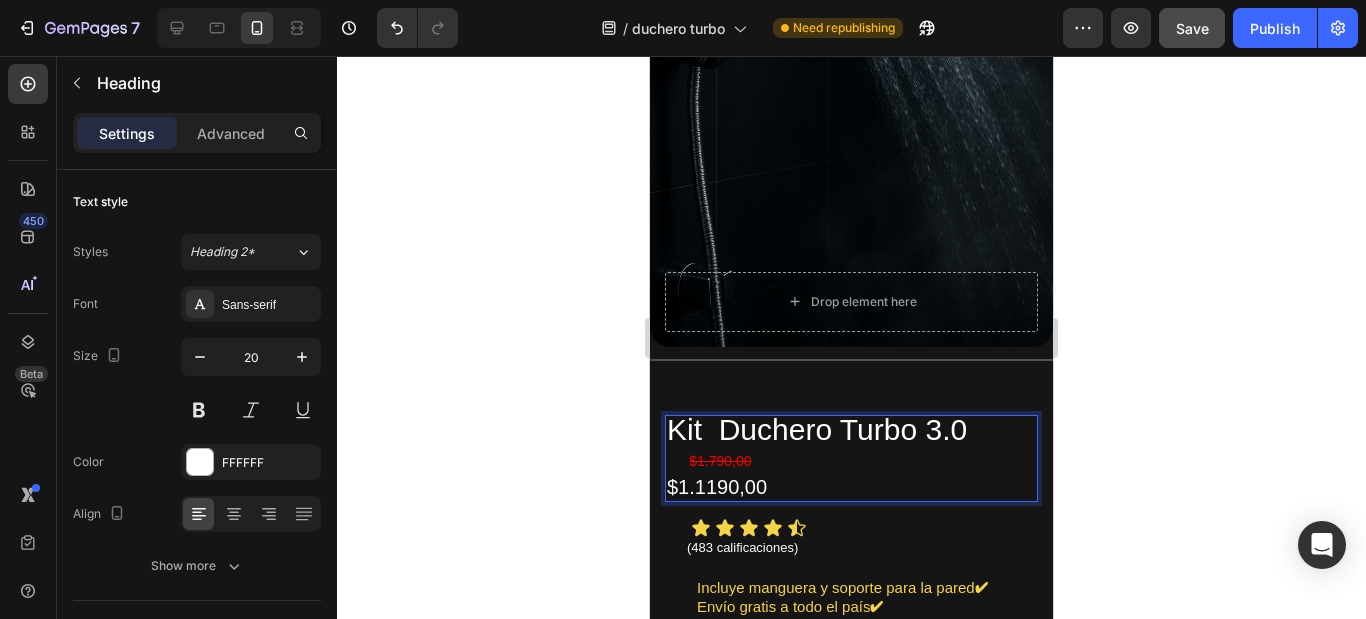 click on "Kit  Duchero Turbo 3.0" at bounding box center [817, 429] 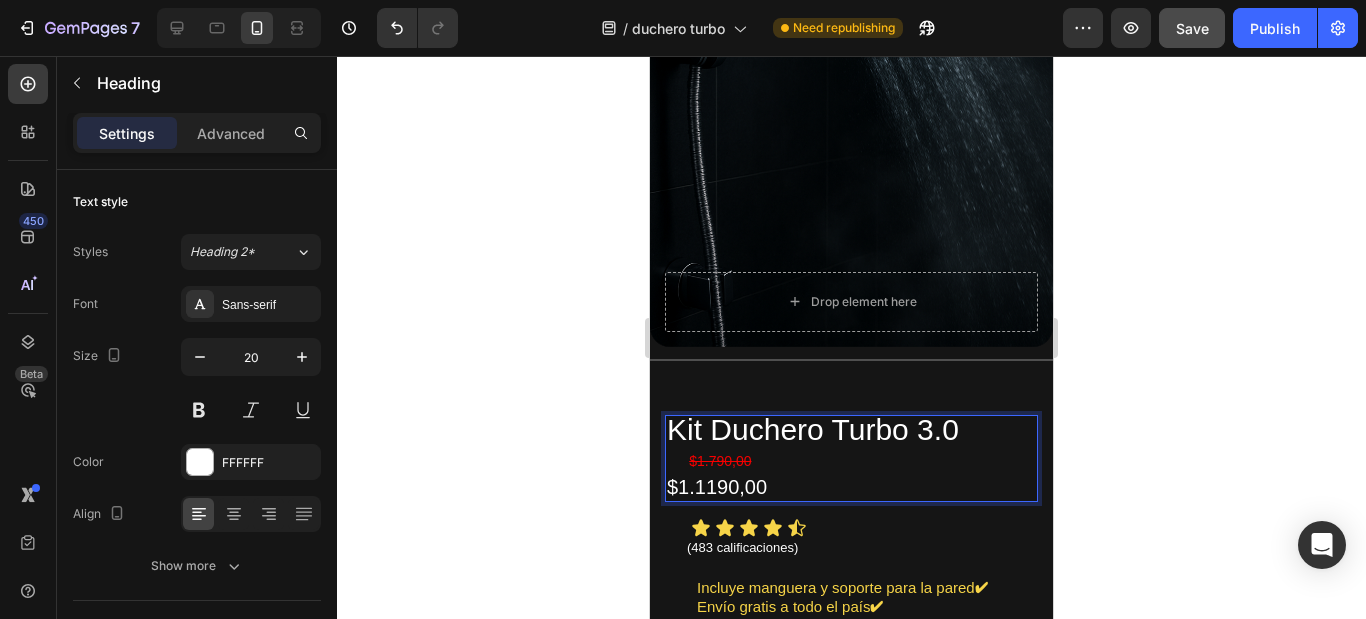click 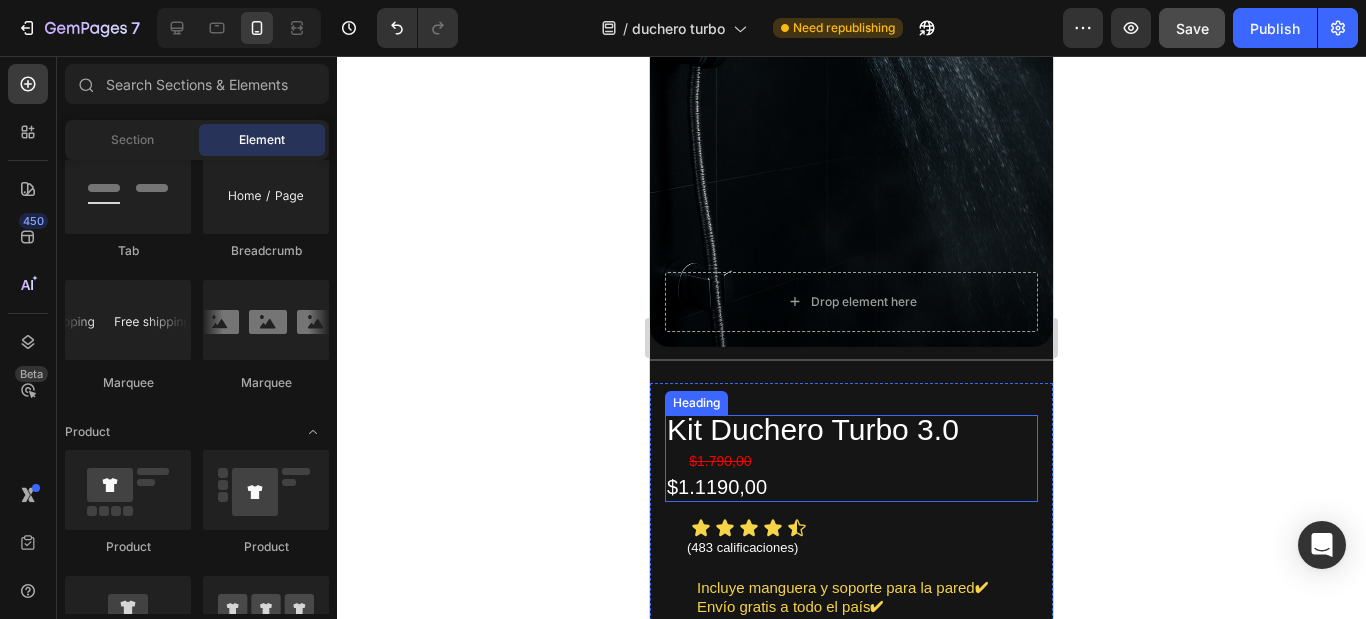 click on "Kit Duchero Turbo 3.0" at bounding box center (813, 429) 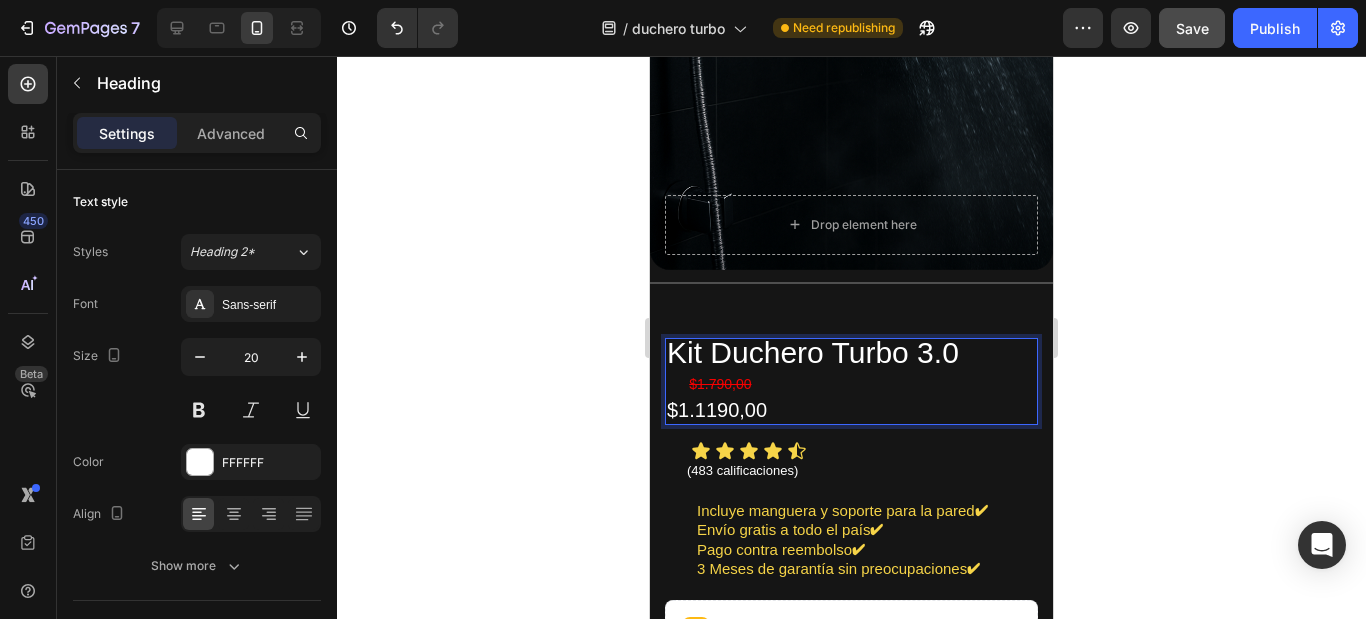 scroll, scrollTop: 758, scrollLeft: 0, axis: vertical 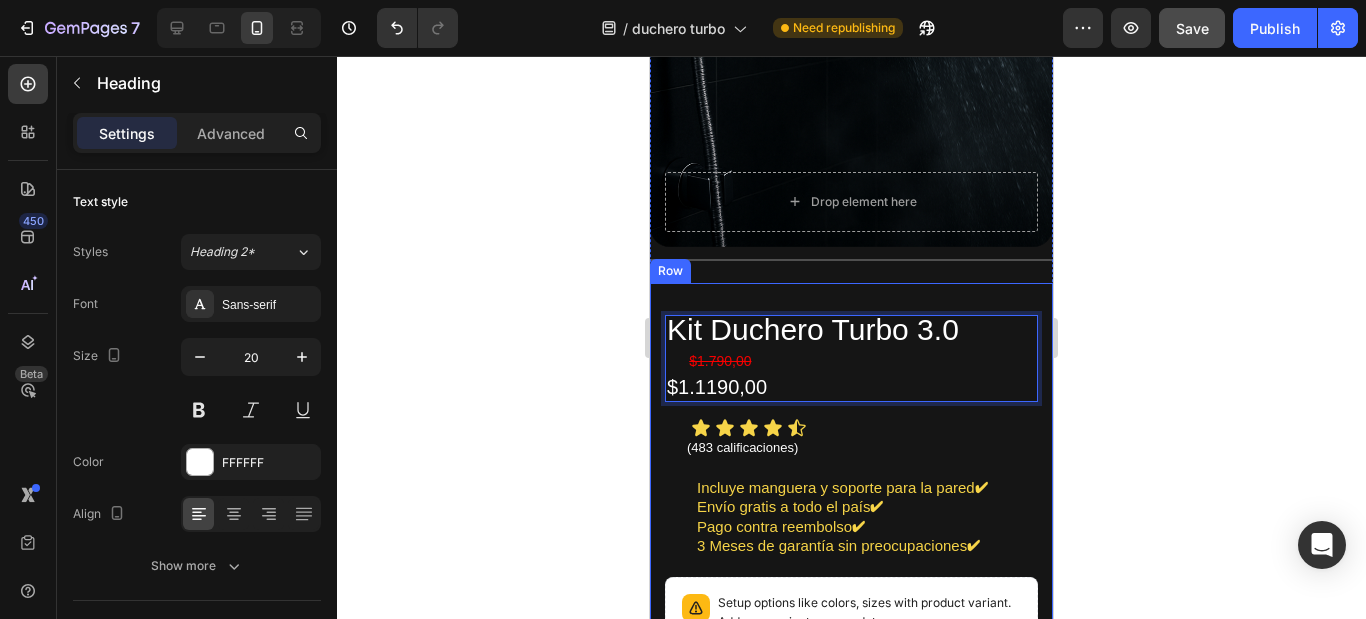 click 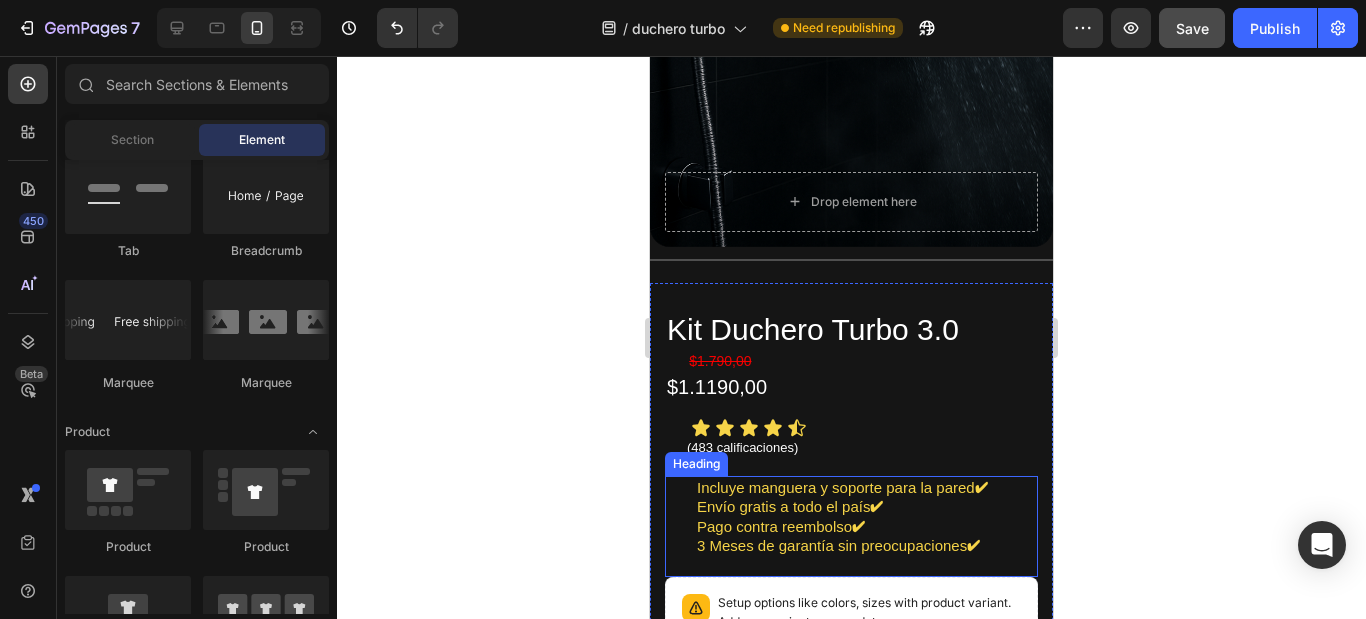 click on "Incluye manguera y soporte para la pared  ✔ Envío gratis a todo el país  ✔ Pago contra reembolso  ✔ 3 Meses de garantía sin preocupaciones  ✔" at bounding box center (866, 527) 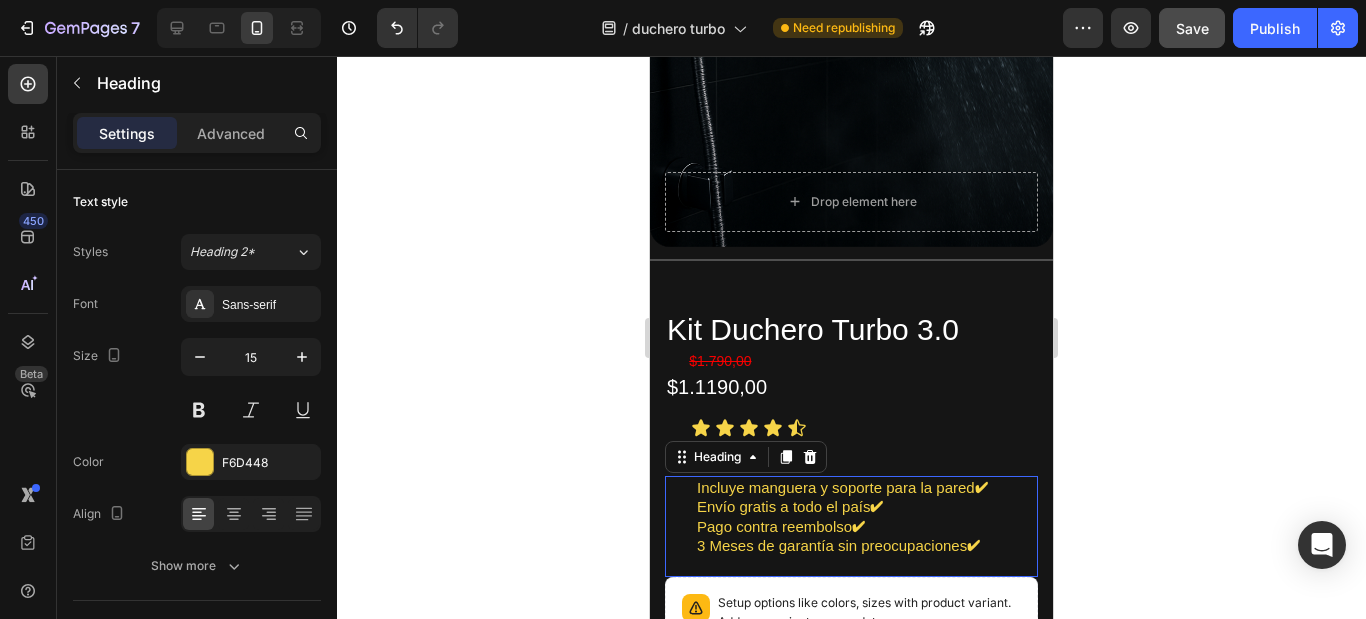 click on "Incluye manguera y soporte para la pared  ✔ Envío gratis a todo el país  ✔ Pago contra reembolso  ✔ 3 Meses de garantía sin preocupaciones  ✔" at bounding box center (866, 527) 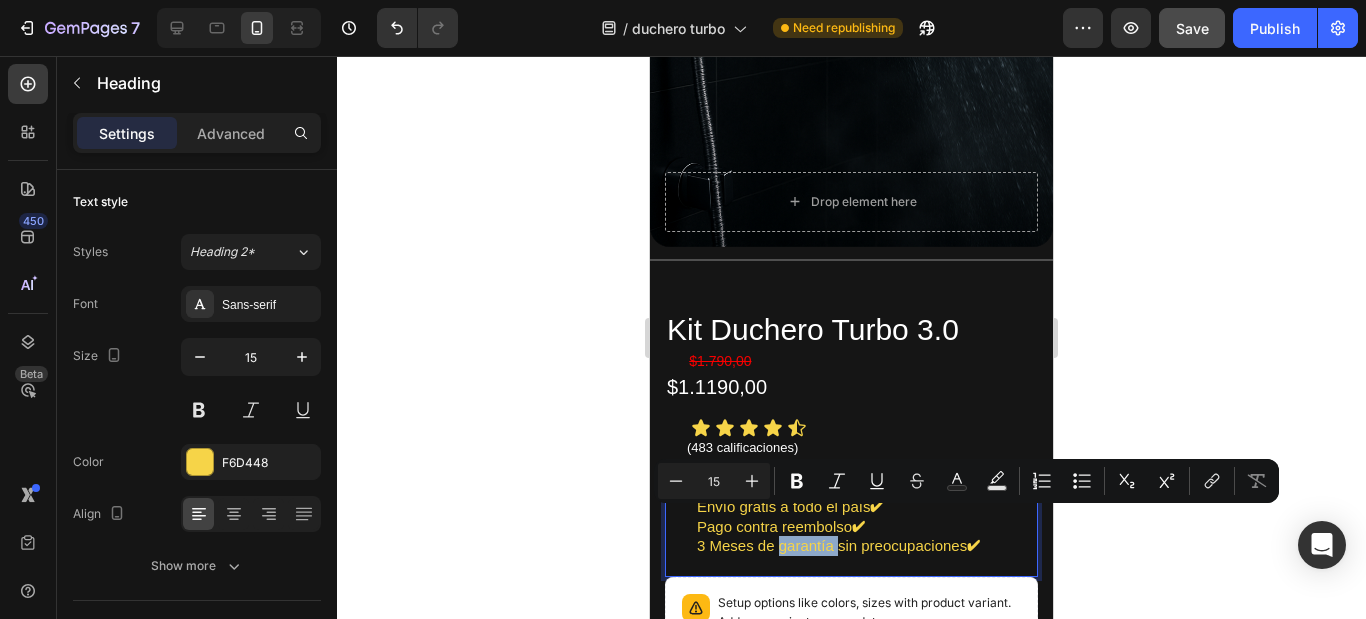 click on "Incluye manguera y soporte para la pared  ✔ Envío gratis a todo el país  ✔ Pago contra reembolso  ✔ 3 Meses de garantía sin preocupaciones  ✔" at bounding box center (866, 527) 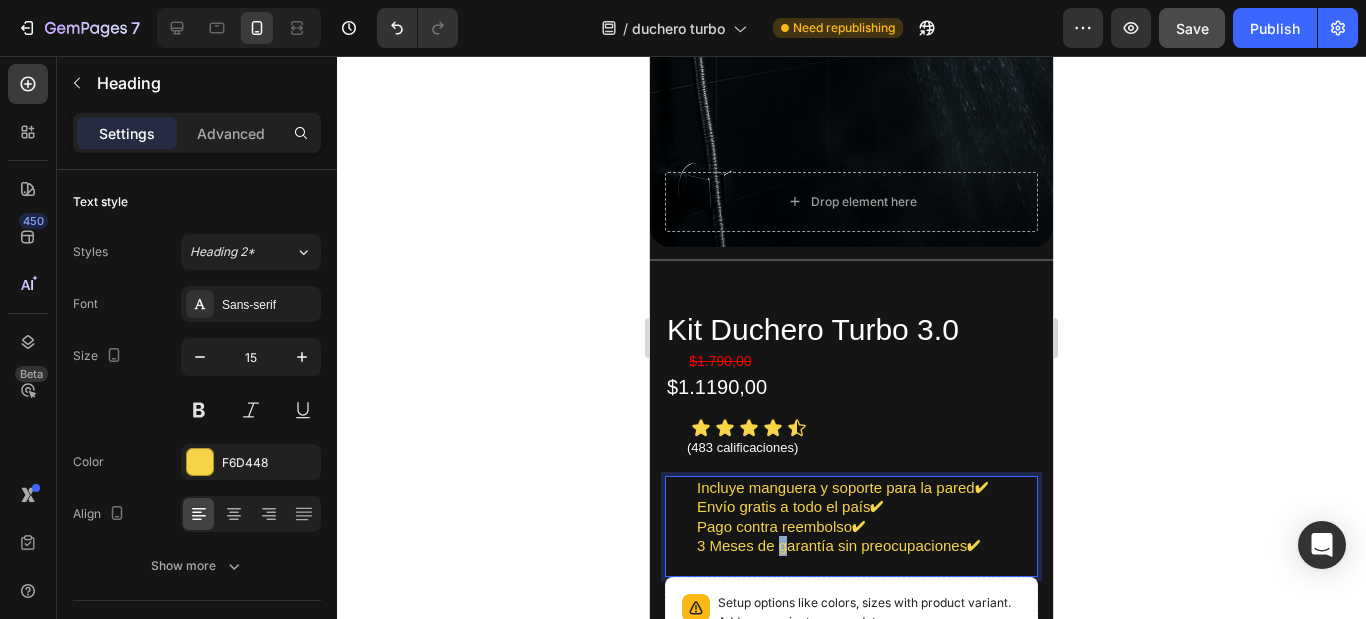 click on "Incluye manguera y soporte para la pared  ✔ Envío gratis a todo el país  ✔ Pago contra reembolso  ✔ 3 Meses de garantía sin preocupaciones  ✔" at bounding box center [866, 527] 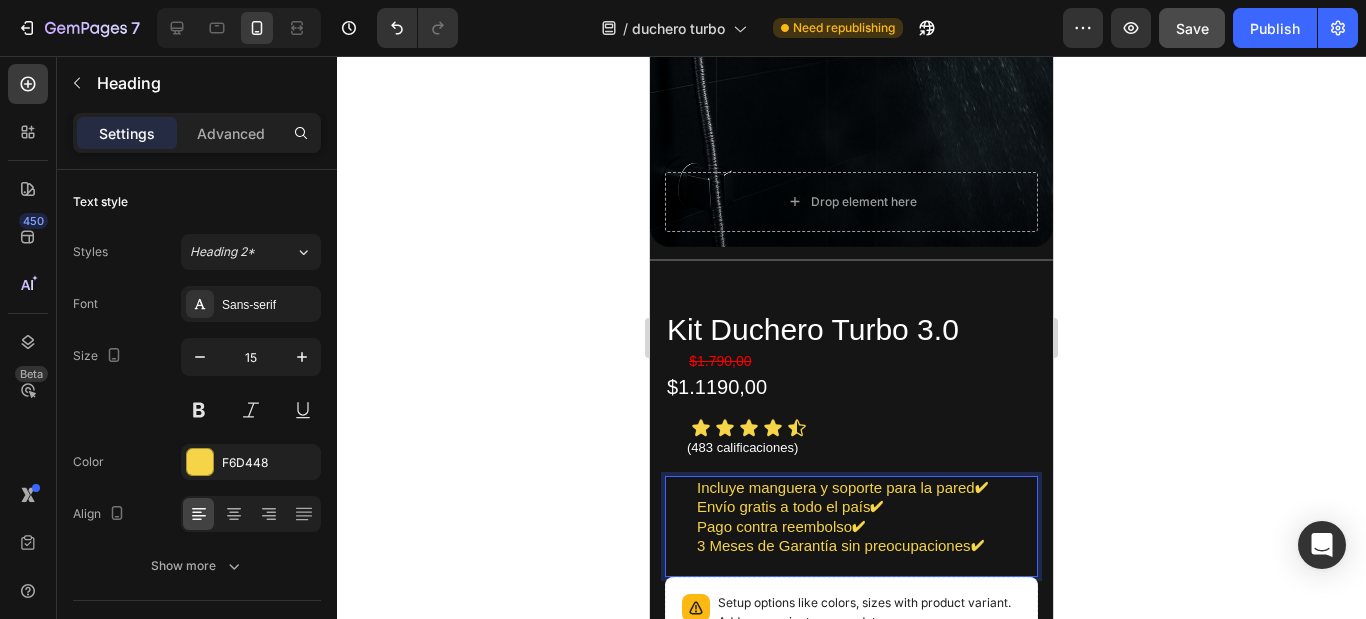 click on "Incluye manguera y soporte para la pared  ✔ Envío gratis a todo el país  ✔ Pago contra reembolso  ✔ 3 Meses de Garantía sin preocupaciones  ✔" at bounding box center (866, 527) 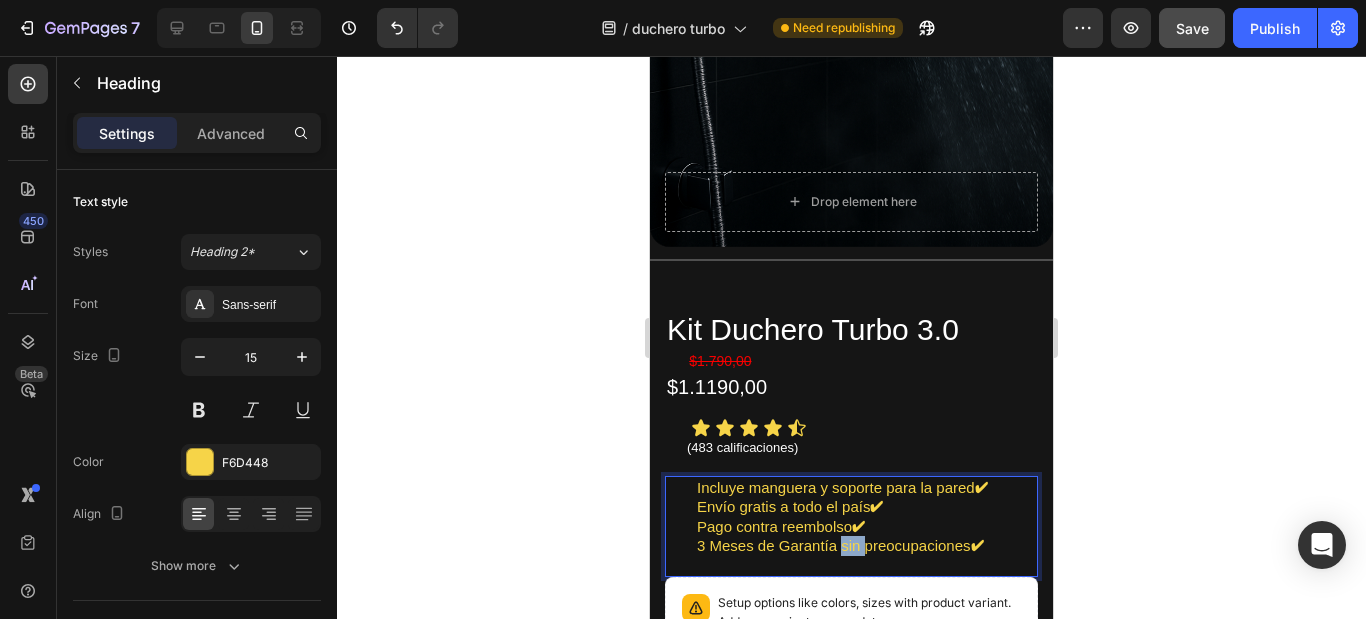 click on "Incluye manguera y soporte para la pared  ✔ Envío gratis a todo el país  ✔ Pago contra reembolso  ✔ 3 Meses de Garantía sin preocupaciones  ✔" at bounding box center [866, 527] 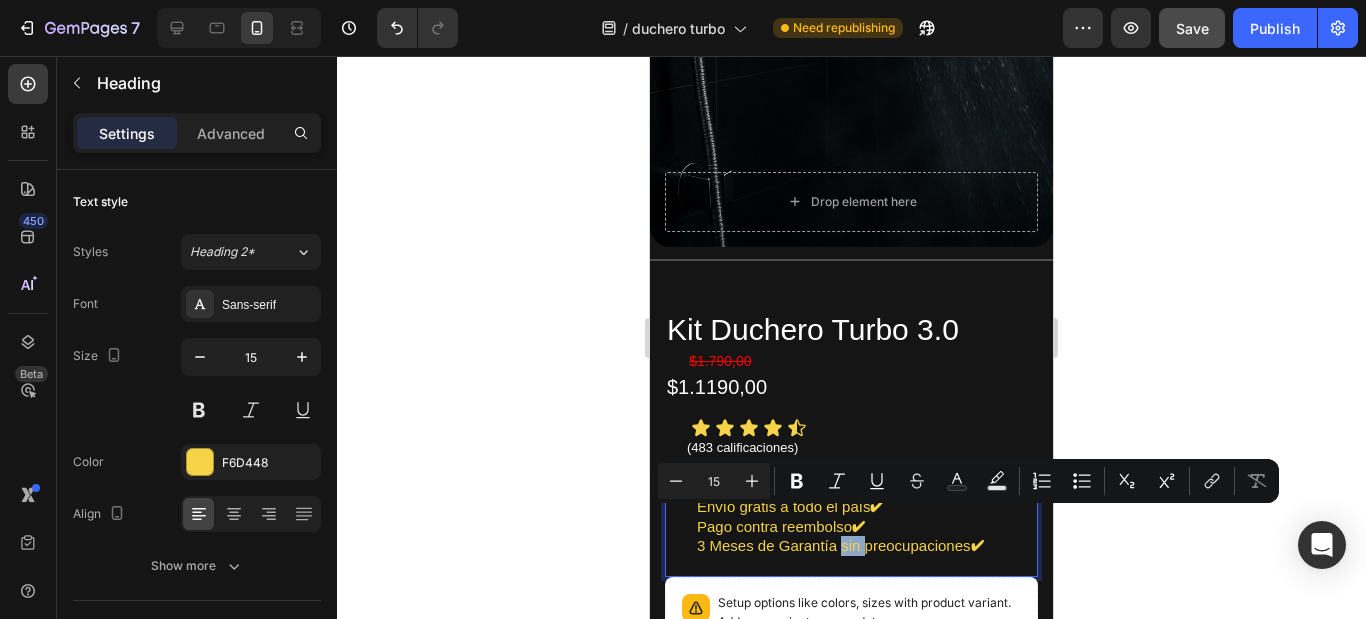 click on "Incluye manguera y soporte para la pared  ✔ Envío gratis a todo el país  ✔ Pago contra reembolso  ✔ 3 Meses de Garantía sin preocupaciones  ✔" at bounding box center (866, 527) 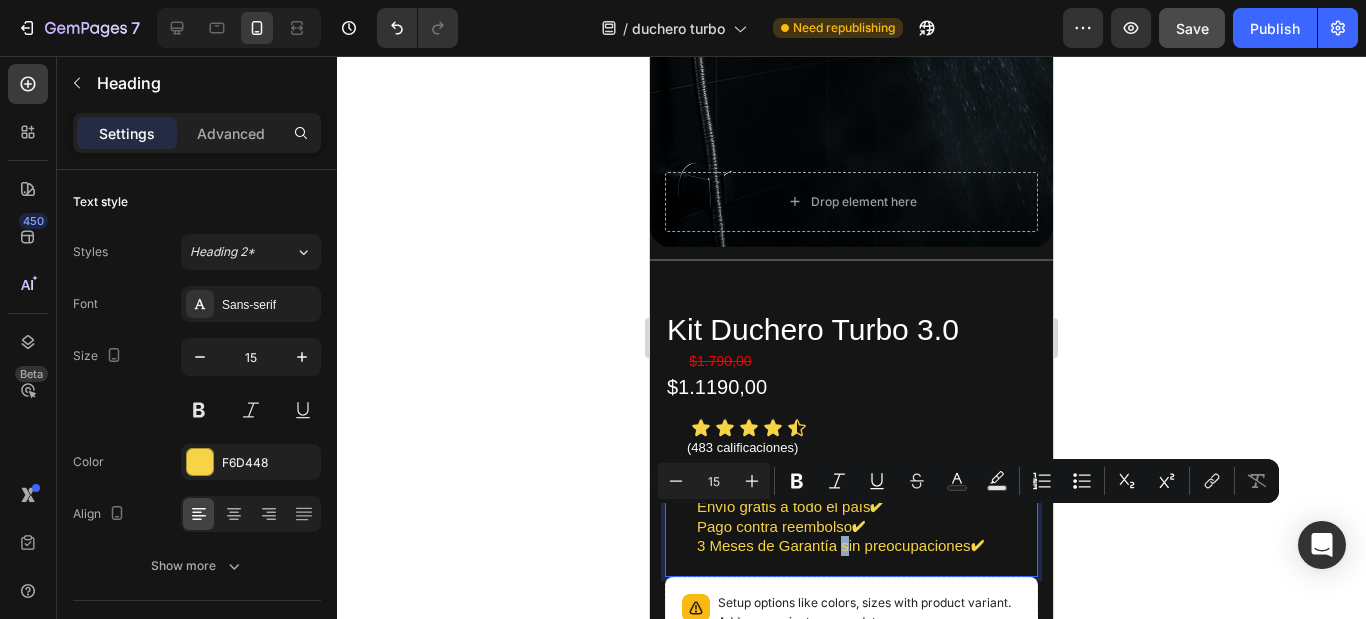 click on "Incluye manguera y soporte para la pared  ✔ Envío gratis a todo el país  ✔ Pago contra reembolso  ✔ 3 Meses de Garantía sin preocupaciones  ✔" at bounding box center (866, 527) 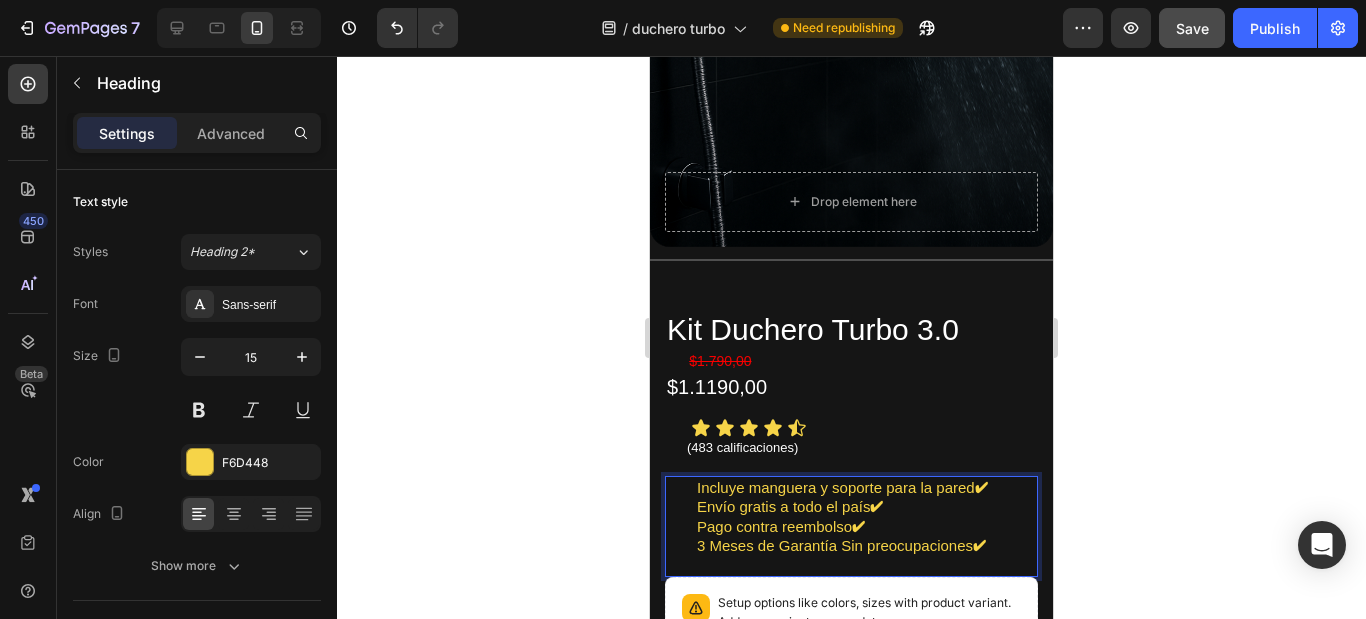 click on "Incluye manguera y soporte para la pared  ✔ Envío gratis a todo el país  ✔ Pago contra reembolso  ✔ 3 Meses de Garantía Sin preocupaciones  ✔" at bounding box center (866, 527) 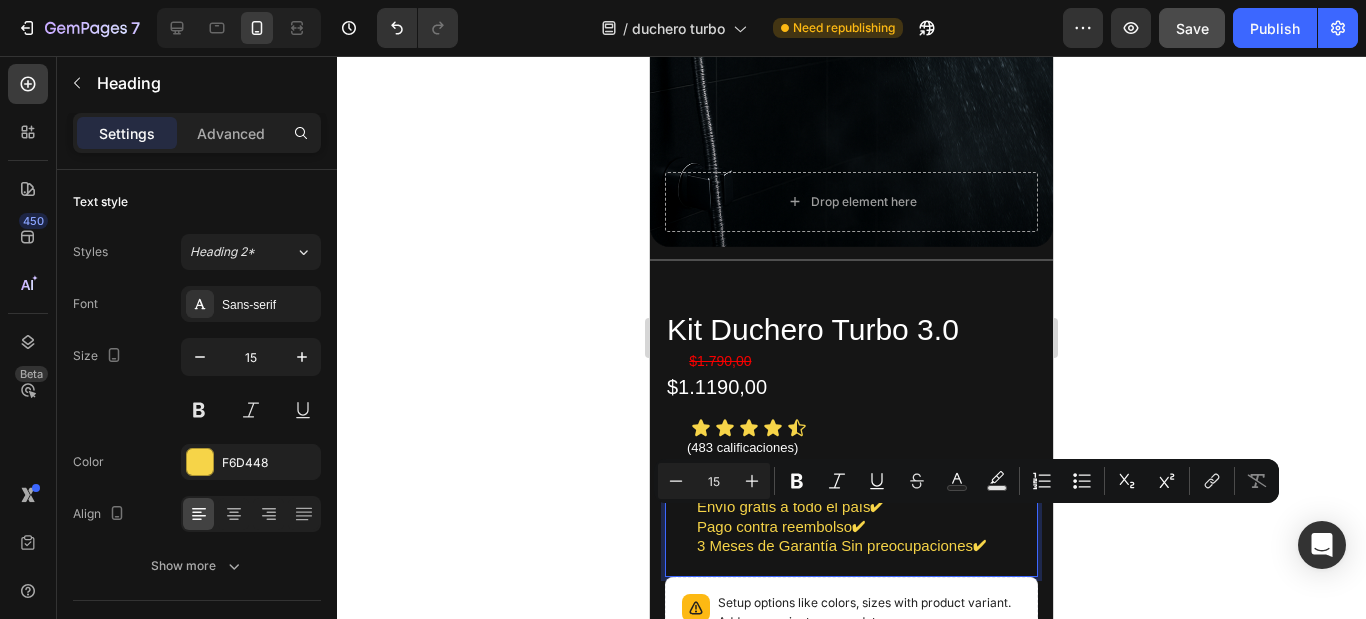 click on "Incluye manguera y soporte para la pared  ✔ Envío gratis a todo el país  ✔ Pago contra reembolso  ✔ 3 Meses de Garantía Sin preocupaciones  ✔" at bounding box center (866, 527) 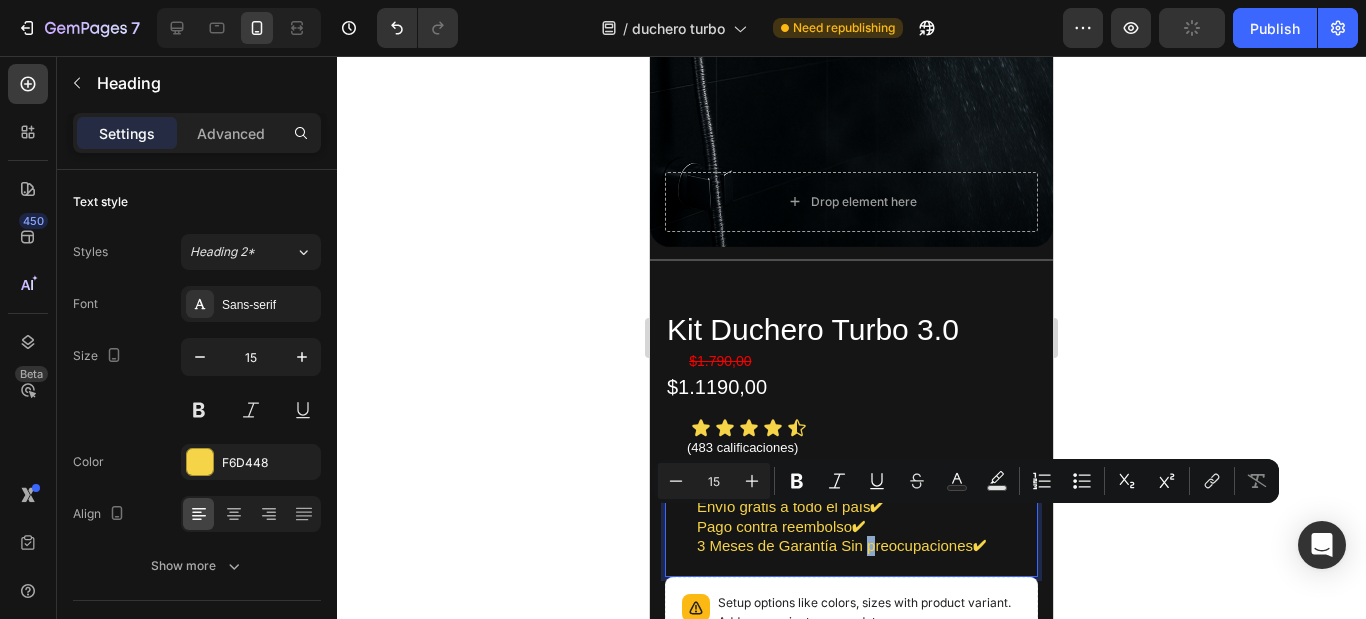 click on "Incluye manguera y soporte para la pared  ✔ Envío gratis a todo el país  ✔ Pago contra reembolso  ✔ 3 Meses de Garantía Sin preocupaciones  ✔" at bounding box center (866, 527) 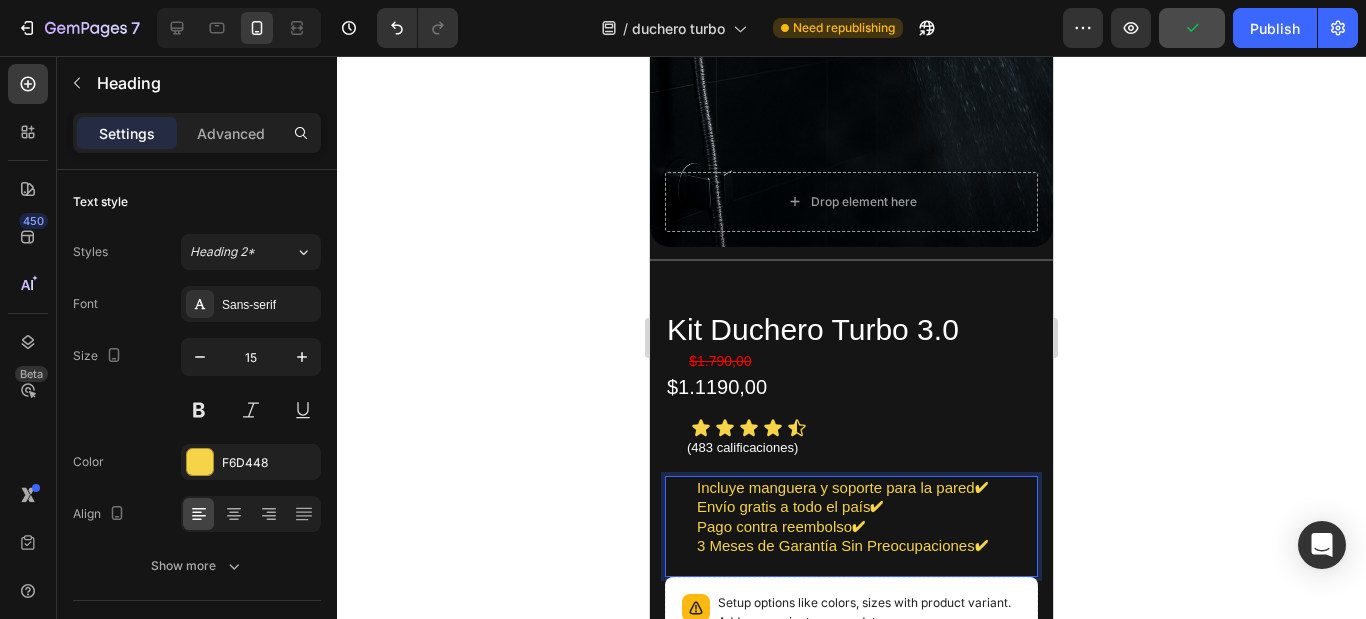 click on "Incluye manguera y soporte para la pared  ✔ Envío gratis a todo el país  ✔ Pago contra reembolso  ✔ 3 Meses de Garantía Sin Preocupaciones  ✔" at bounding box center [866, 527] 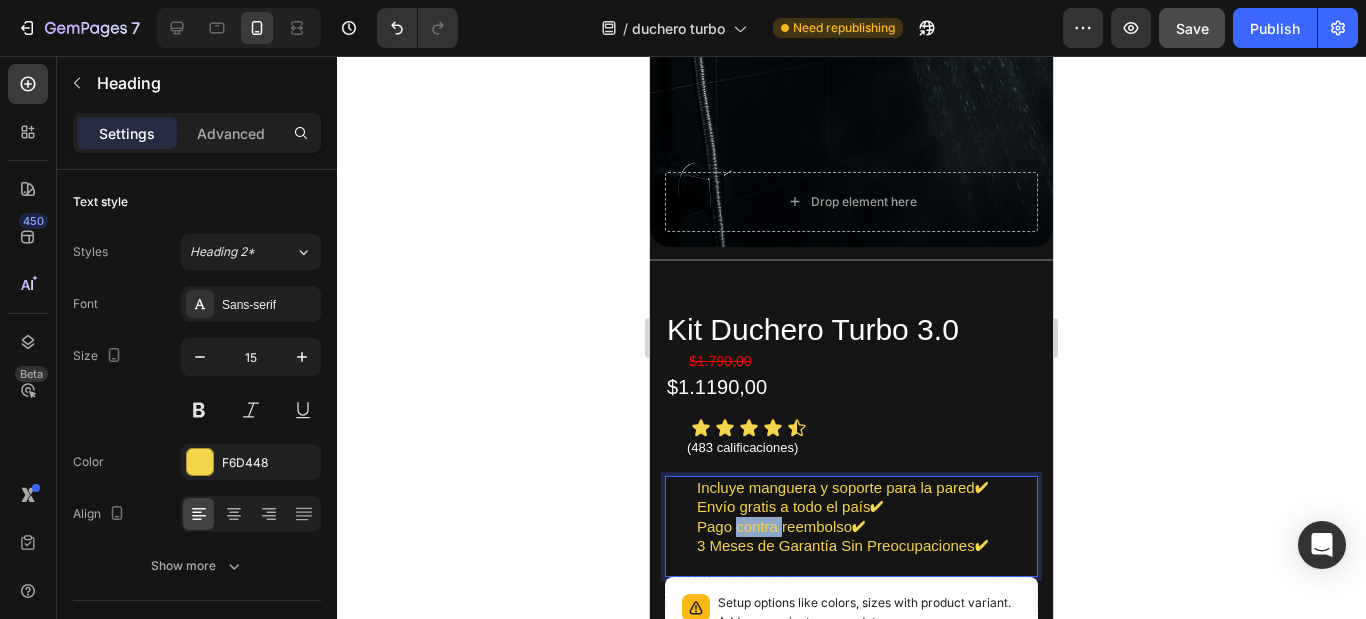 click on "Incluye manguera y soporte para la pared  ✔ Envío gratis a todo el país  ✔ Pago contra reembolso  ✔ 3 Meses de Garantía Sin Preocupaciones  ✔" at bounding box center (866, 527) 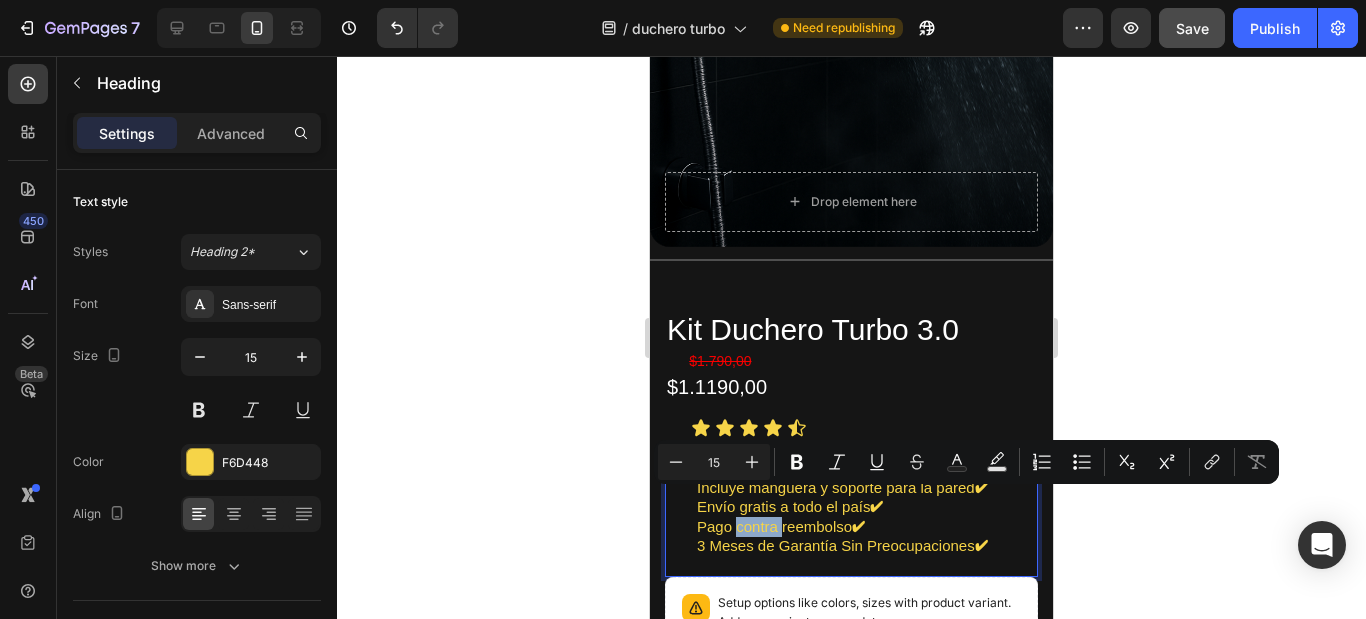 click on "Incluye manguera y soporte para la pared  ✔ Envío gratis a todo el país  ✔ Pago contra reembolso  ✔ 3 Meses de Garantía Sin Preocupaciones  ✔" at bounding box center [866, 527] 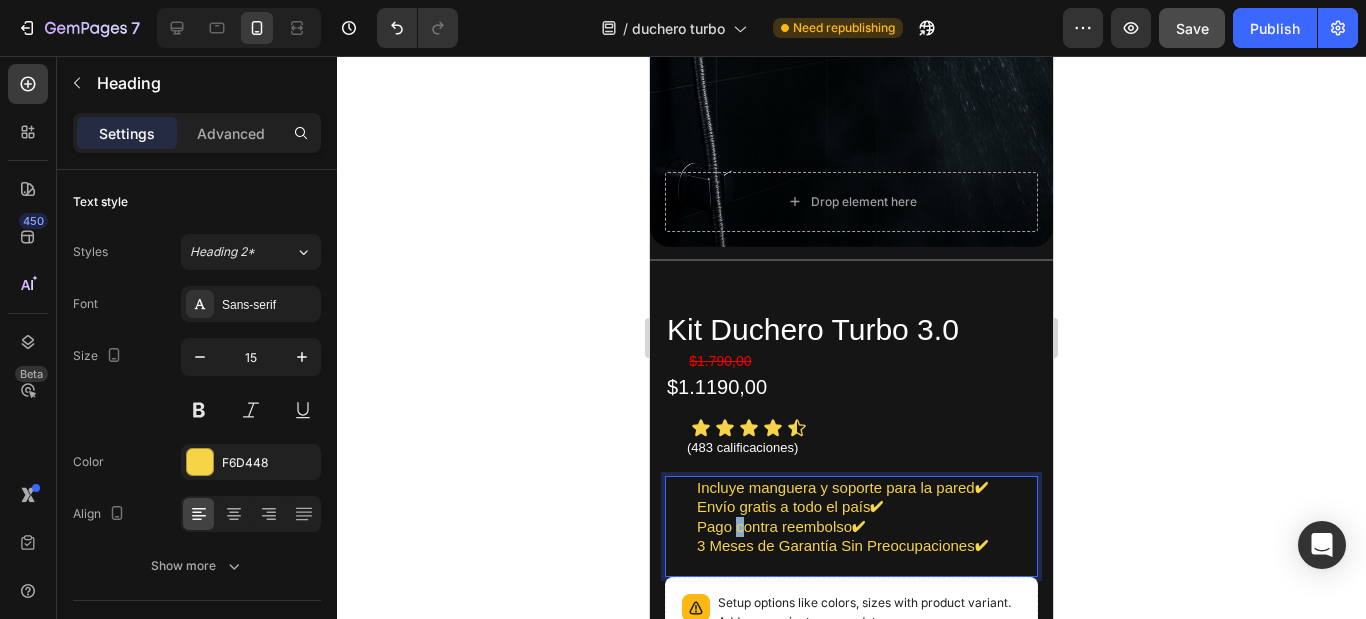click on "Incluye manguera y soporte para la pared  ✔ Envío gratis a todo el país  ✔ Pago contra reembolso  ✔ 3 Meses de Garantía Sin Preocupaciones  ✔" at bounding box center (866, 527) 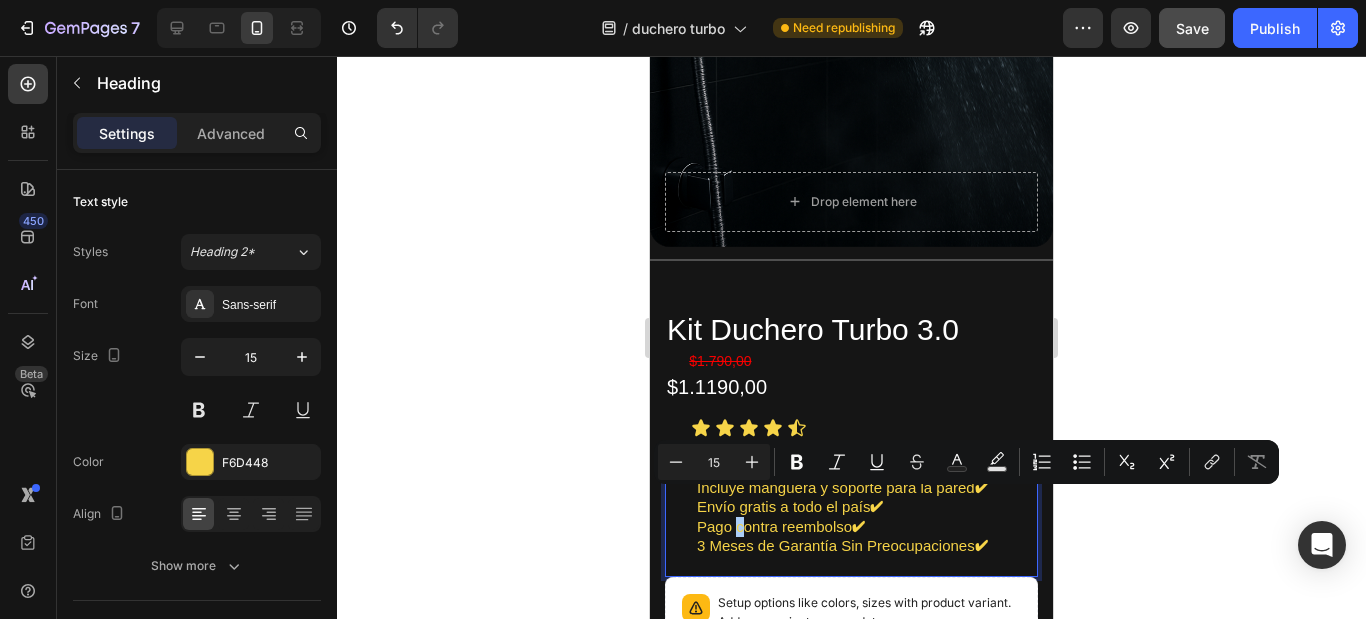 click 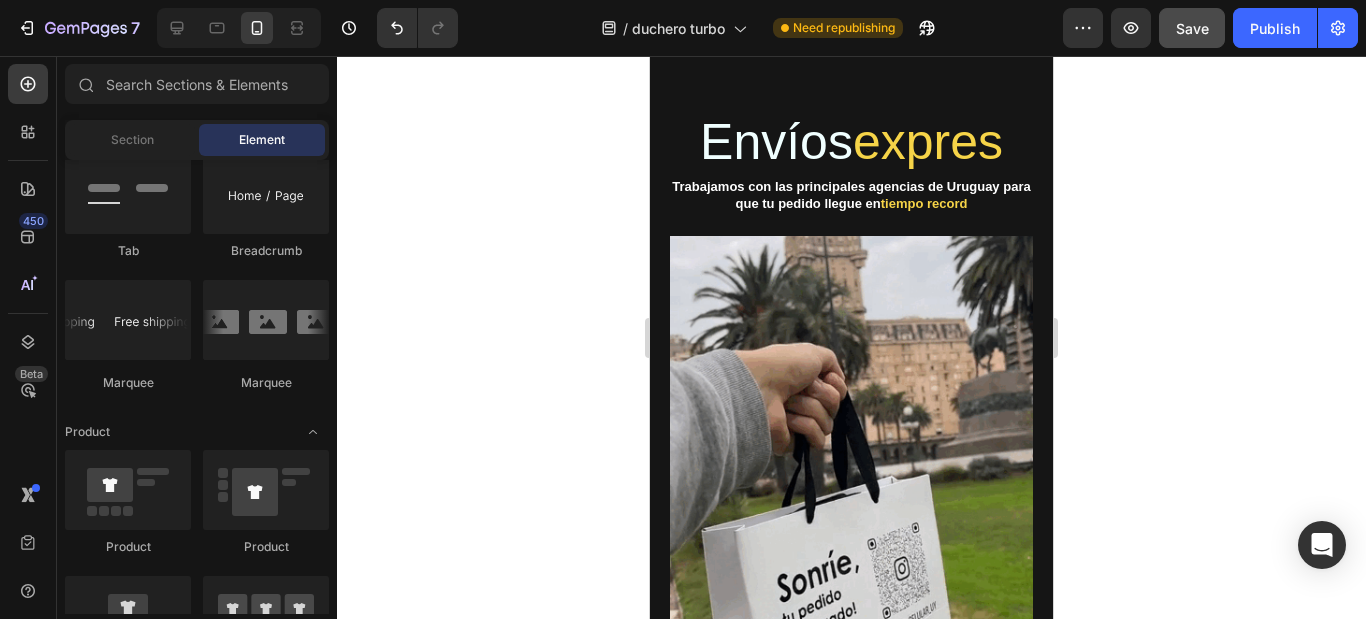 scroll, scrollTop: 3858, scrollLeft: 0, axis: vertical 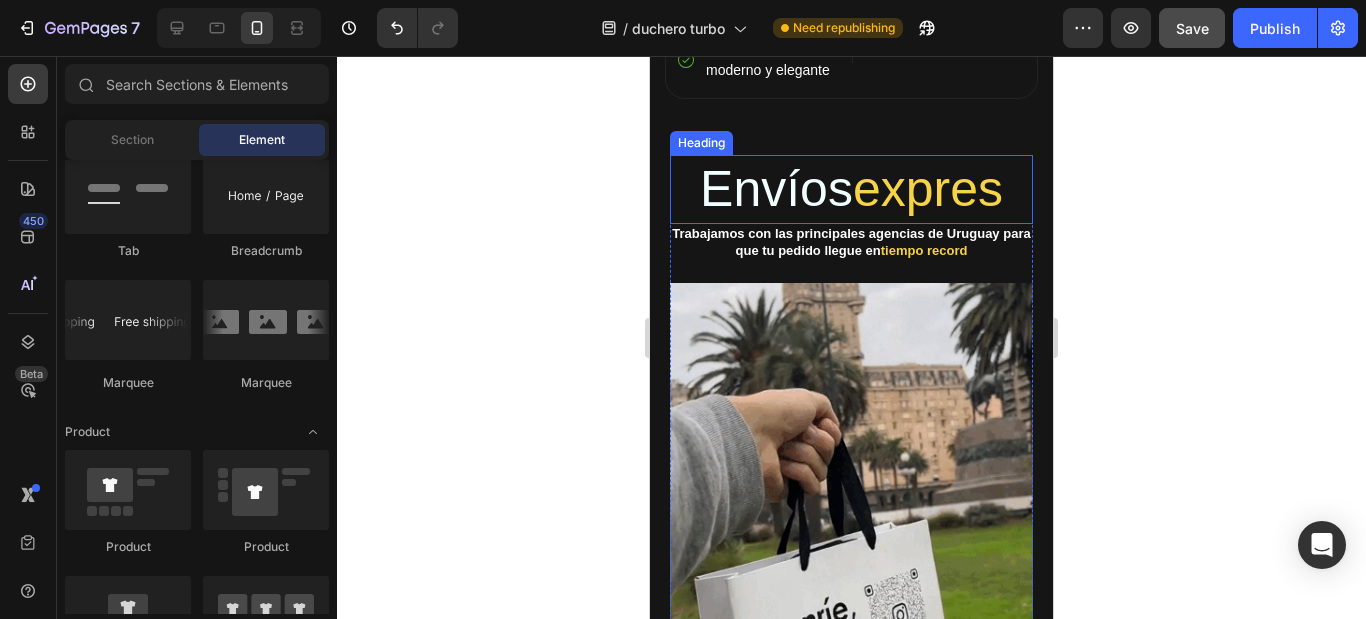 click on "expres" at bounding box center [928, 189] 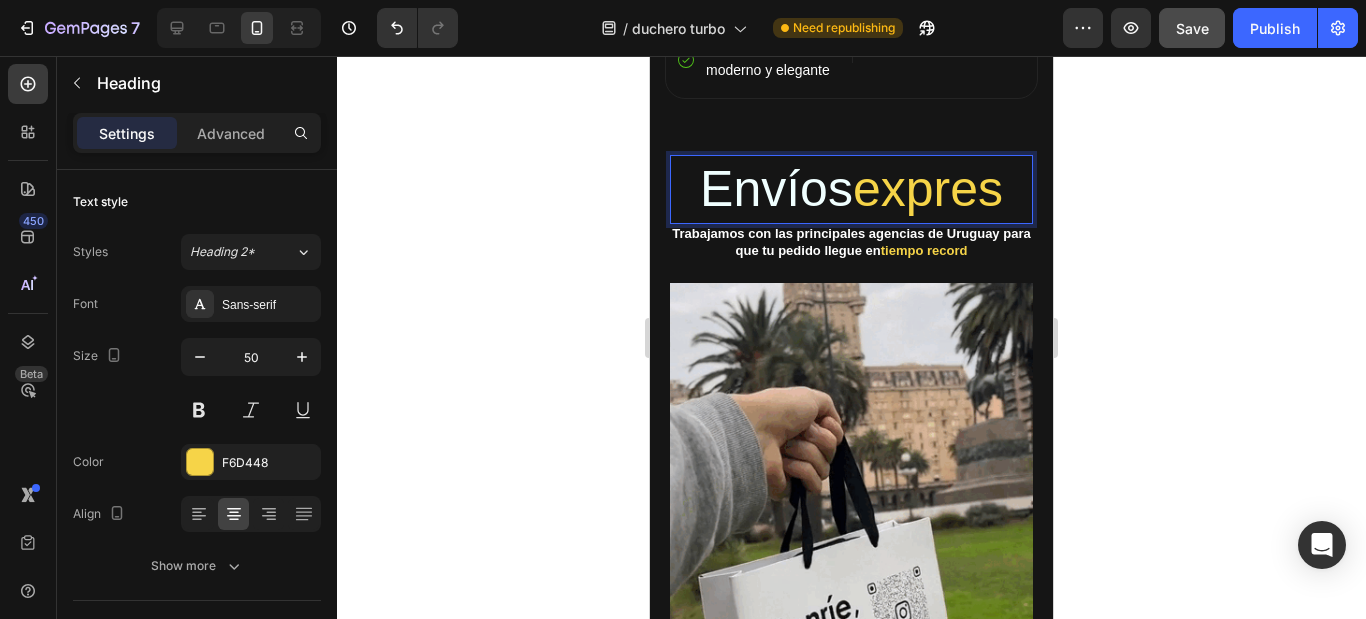 click on "expres" at bounding box center (928, 189) 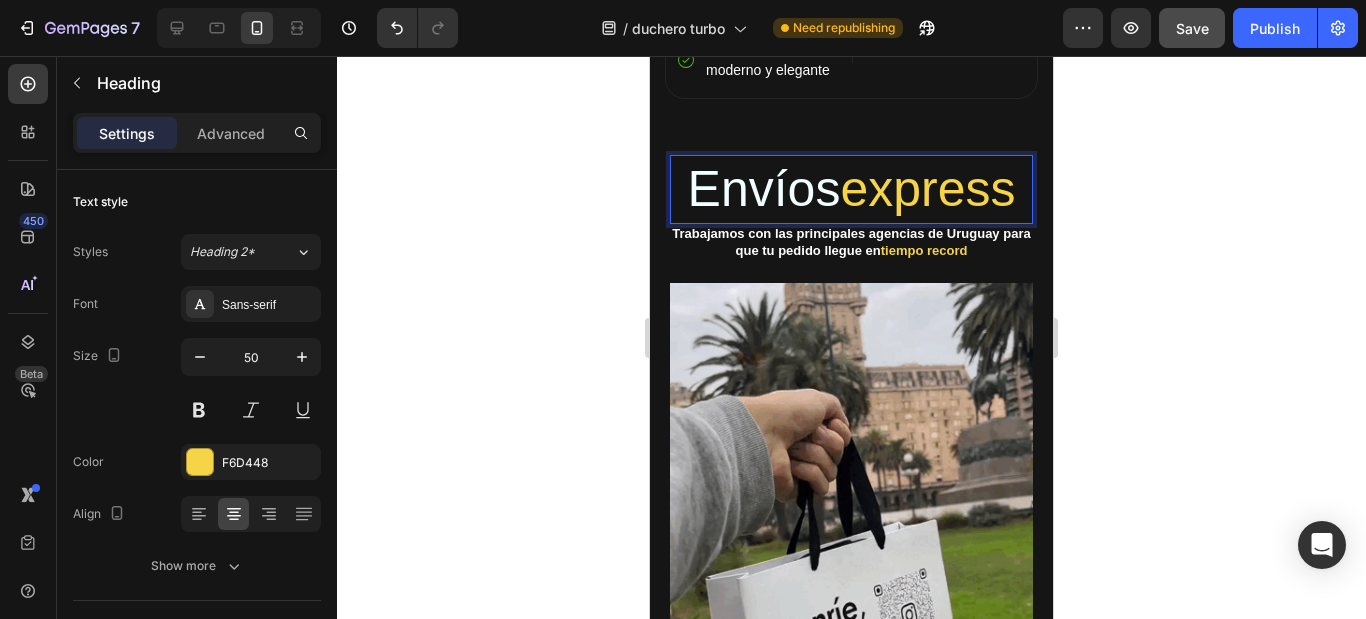 click 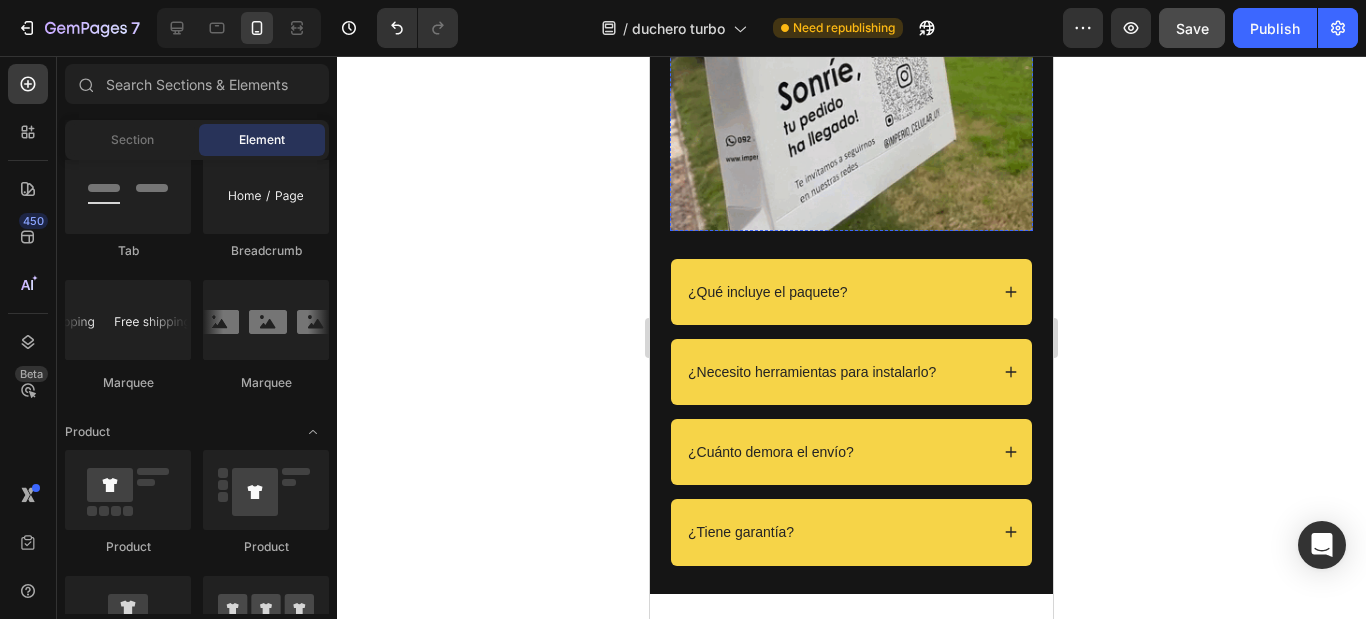 scroll, scrollTop: 4658, scrollLeft: 0, axis: vertical 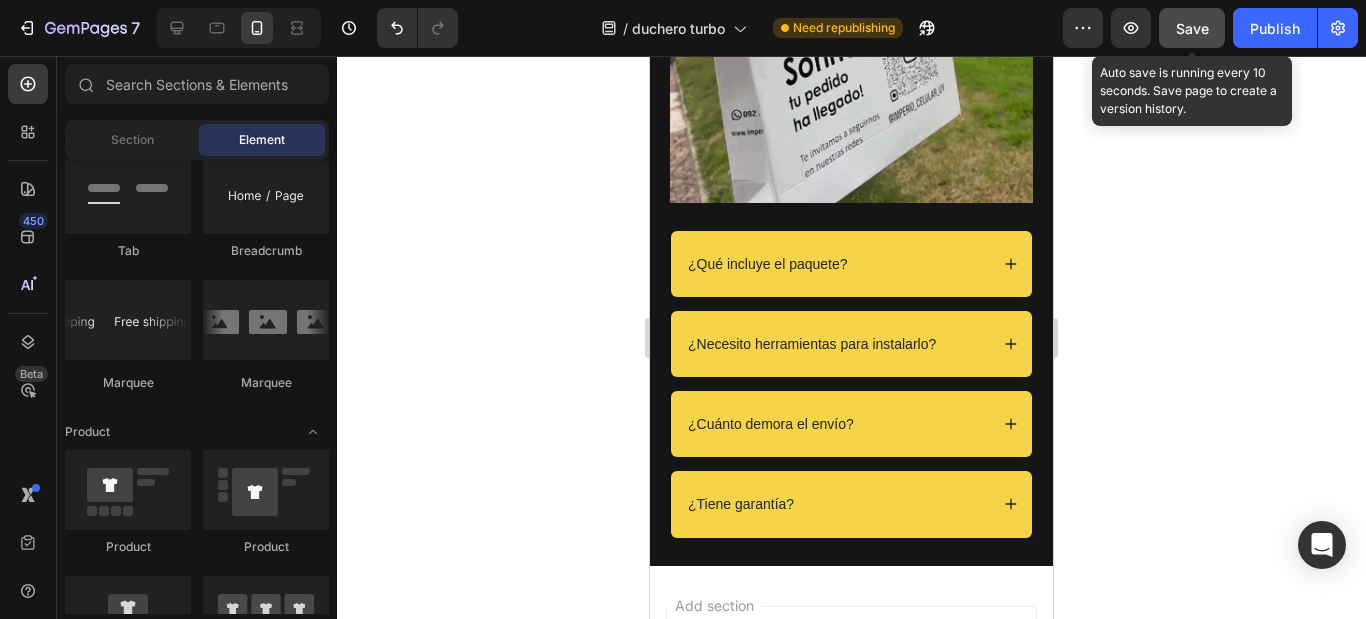 click on "Save" 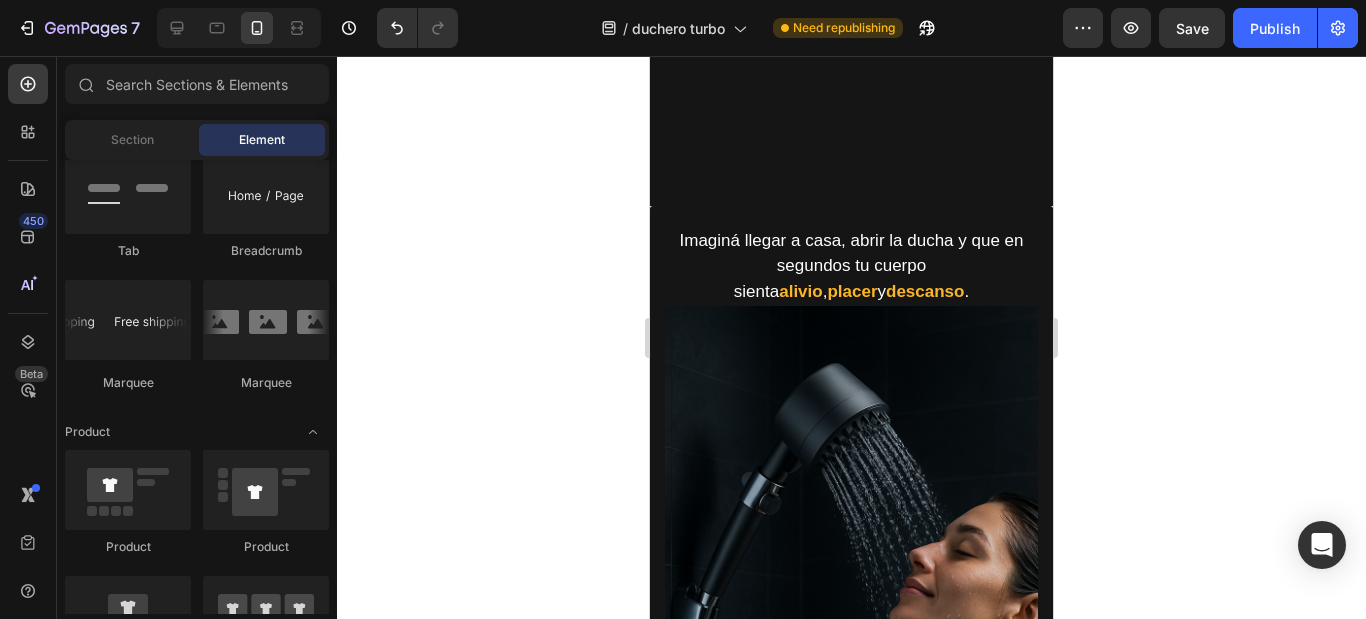 scroll, scrollTop: 2600, scrollLeft: 0, axis: vertical 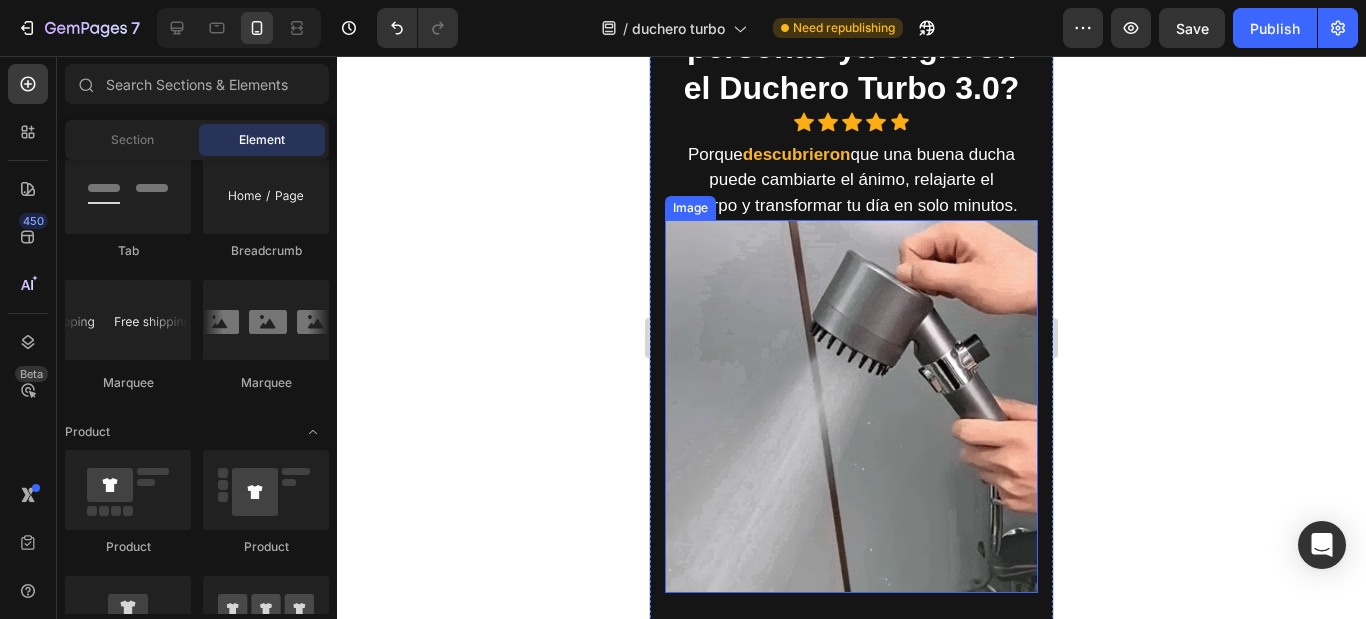 click at bounding box center (851, 406) 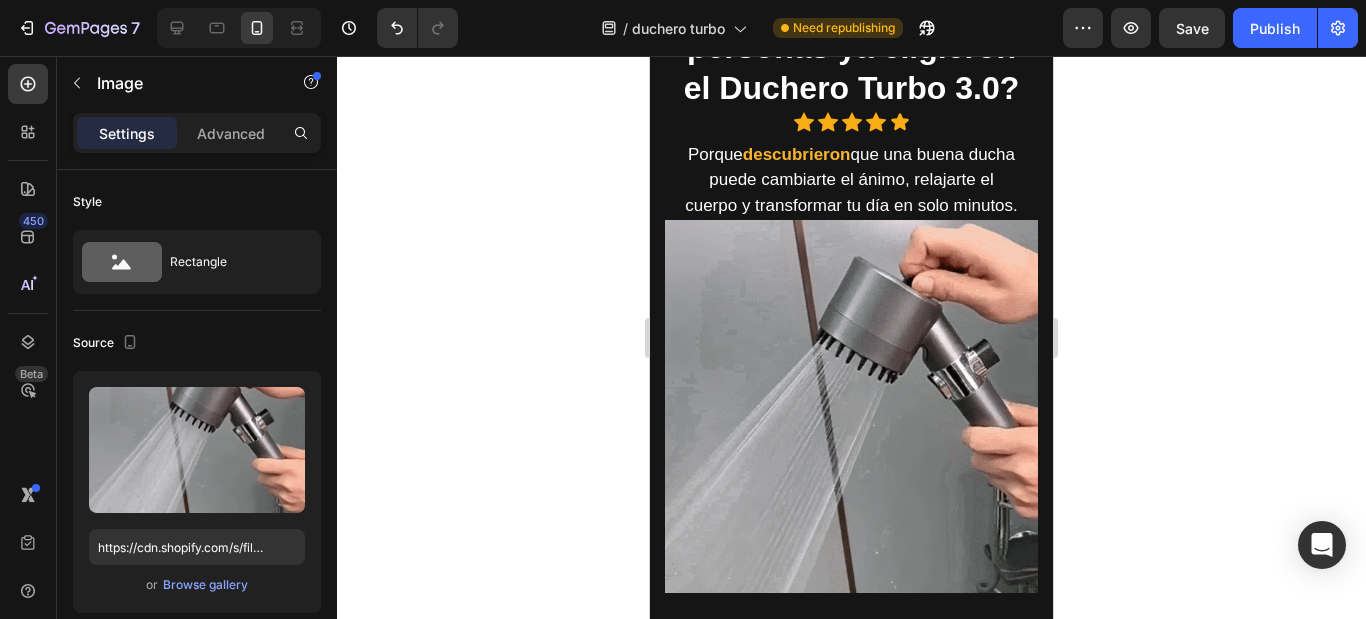 scroll, scrollTop: 1900, scrollLeft: 0, axis: vertical 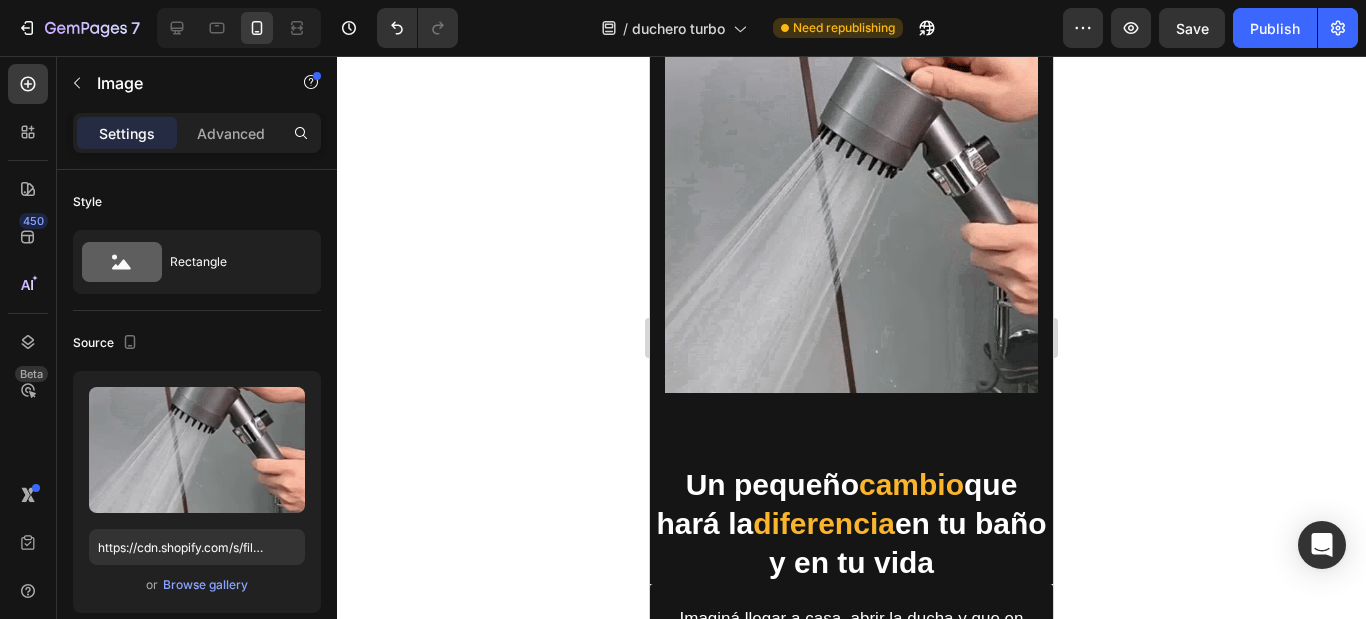 click at bounding box center (851, 206) 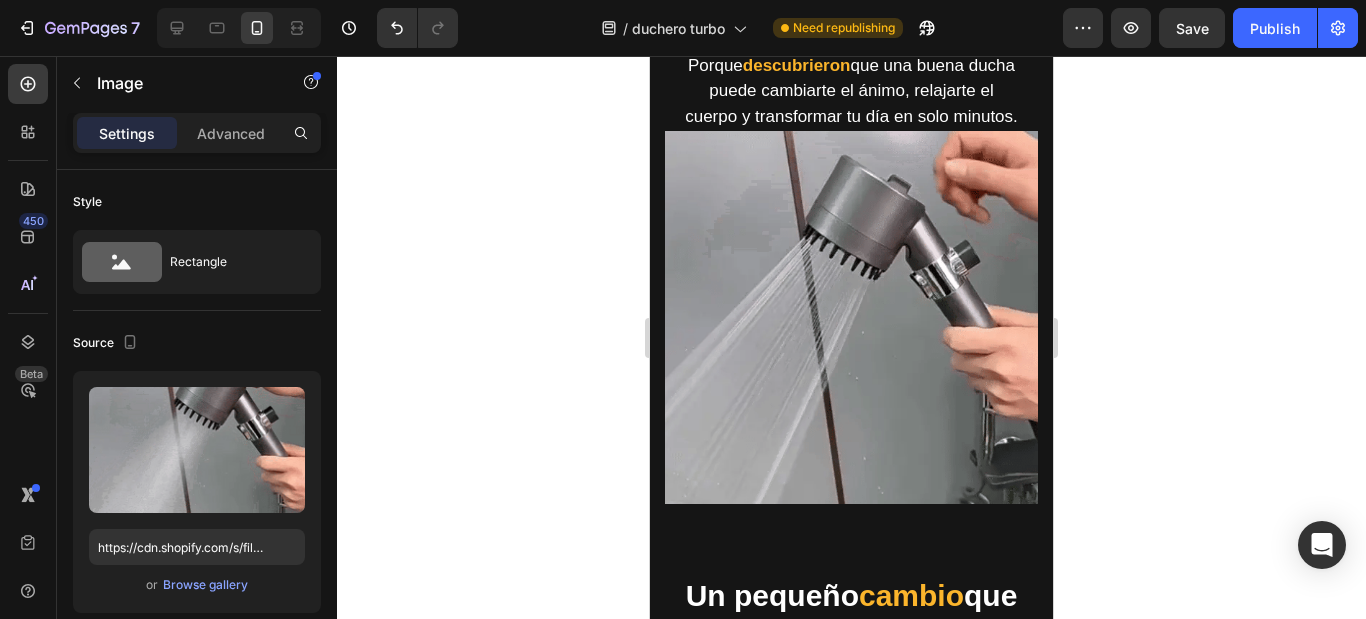 scroll, scrollTop: 1700, scrollLeft: 0, axis: vertical 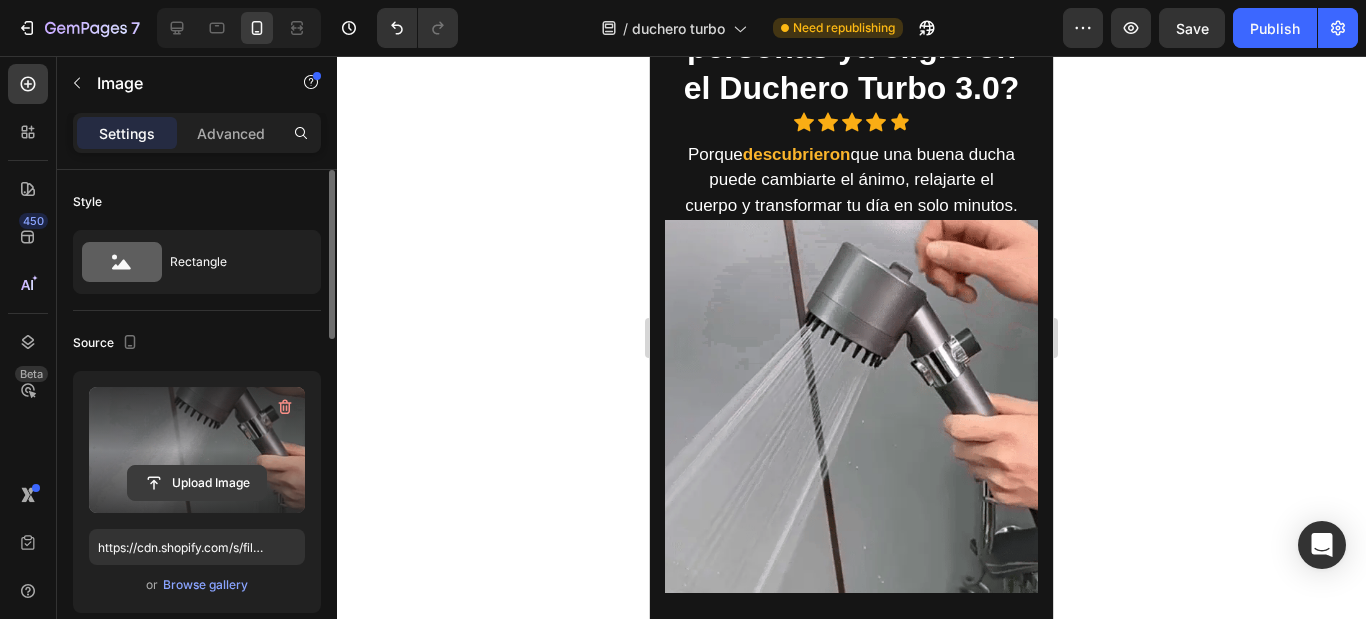 click 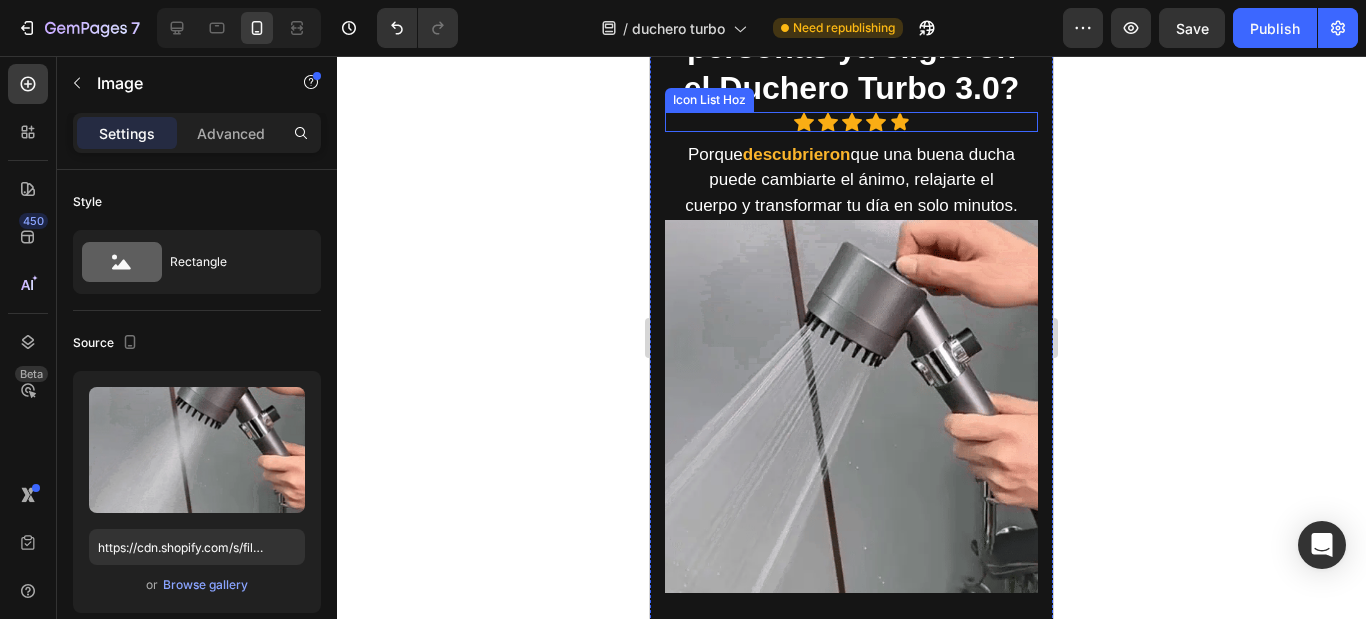 scroll, scrollTop: 1900, scrollLeft: 0, axis: vertical 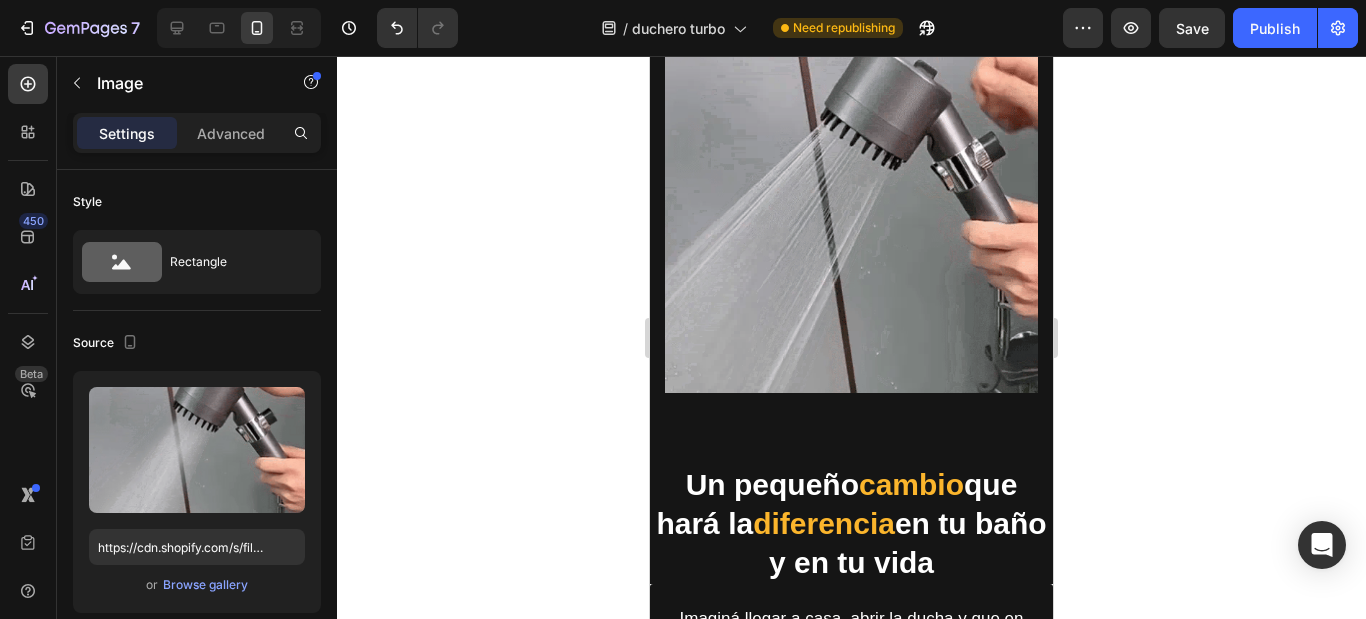 click at bounding box center (851, 206) 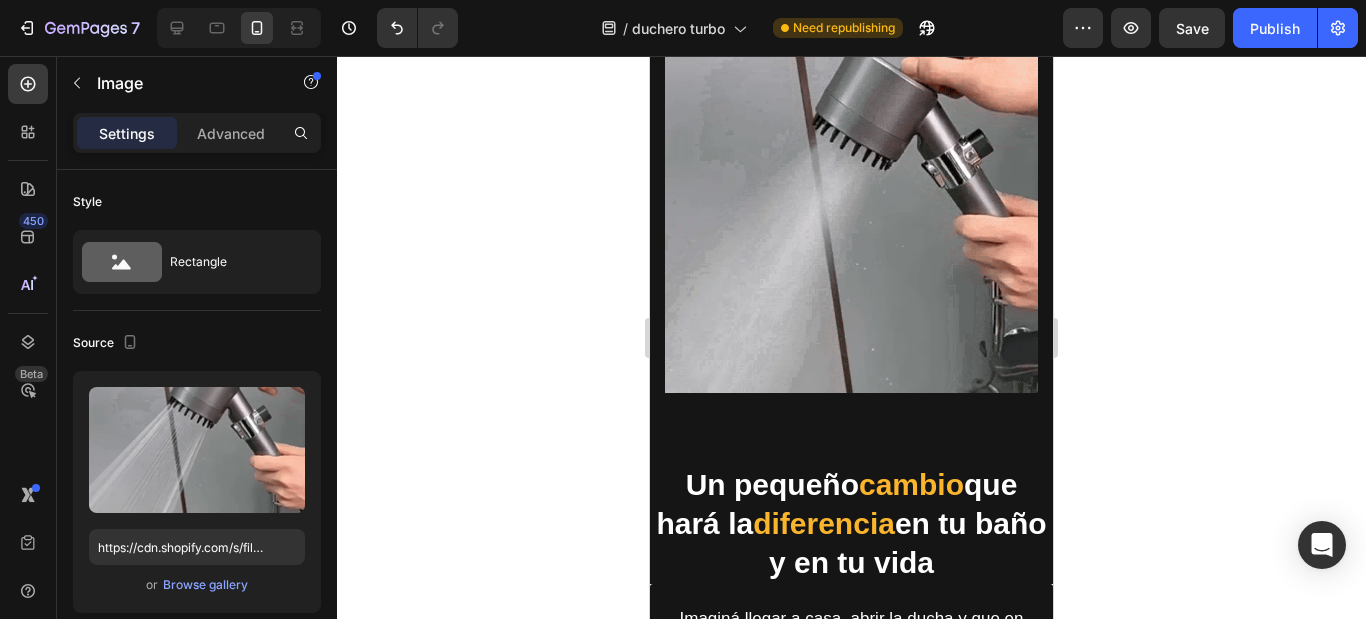 click at bounding box center (851, 206) 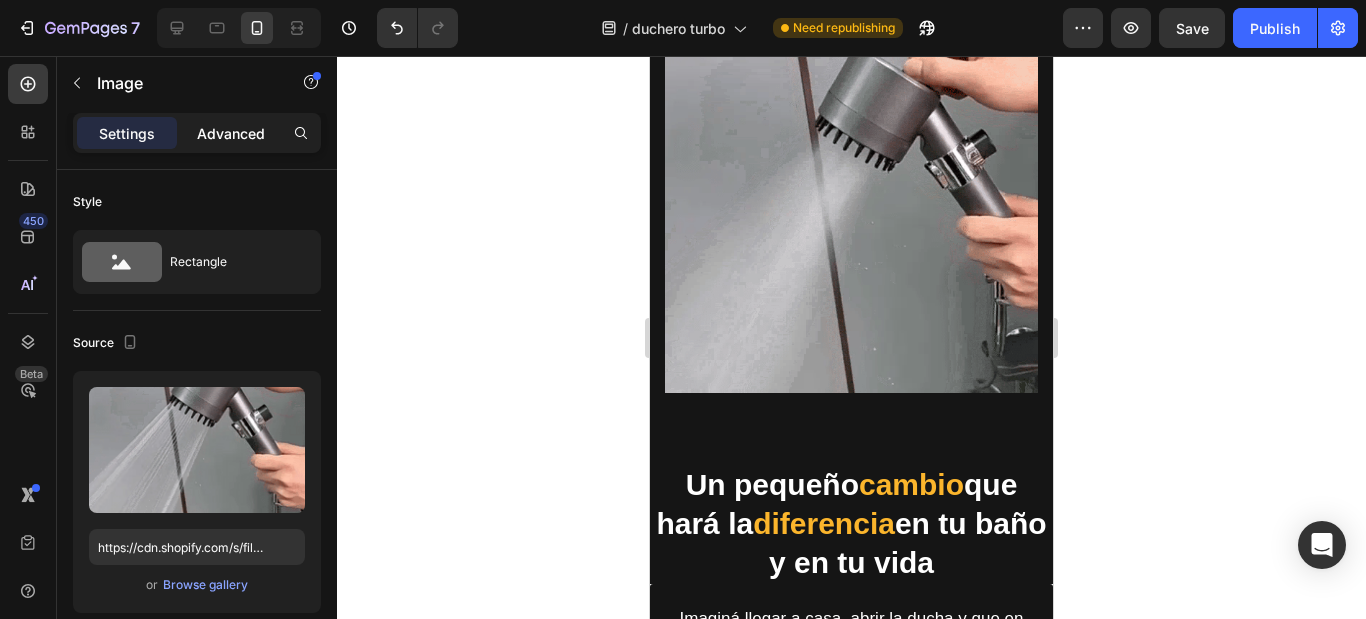 click on "Advanced" at bounding box center [231, 133] 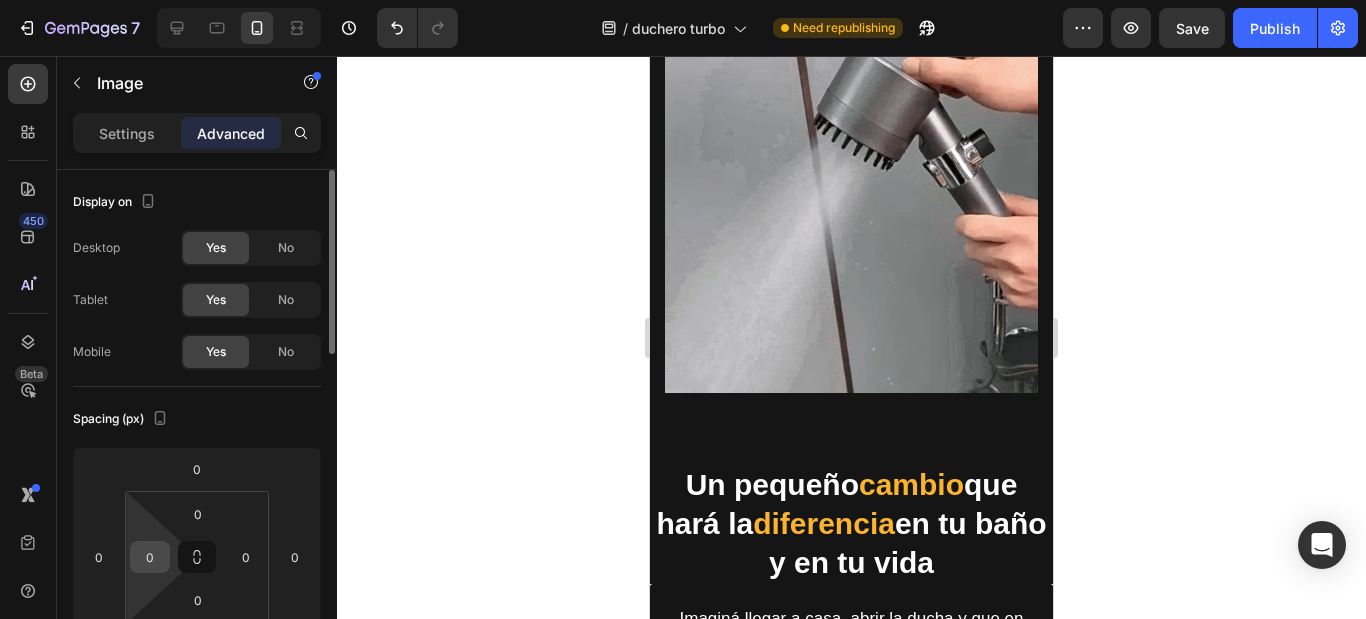 click on "0" at bounding box center [150, 557] 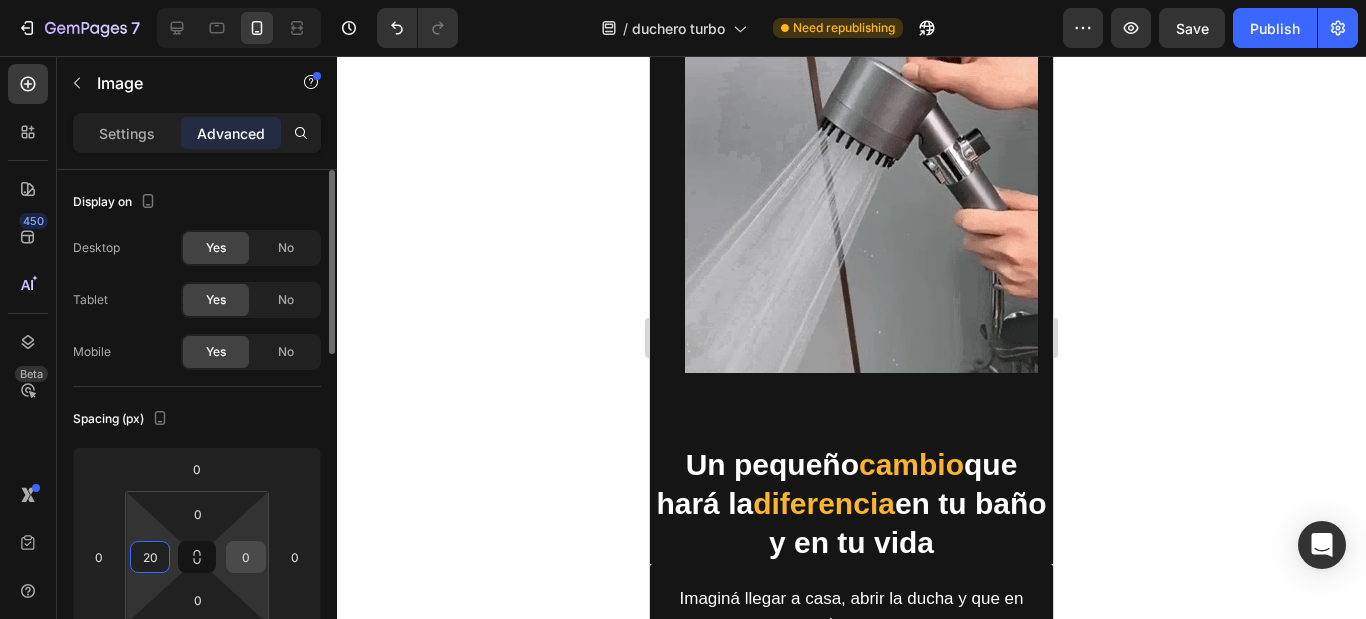 type on "20" 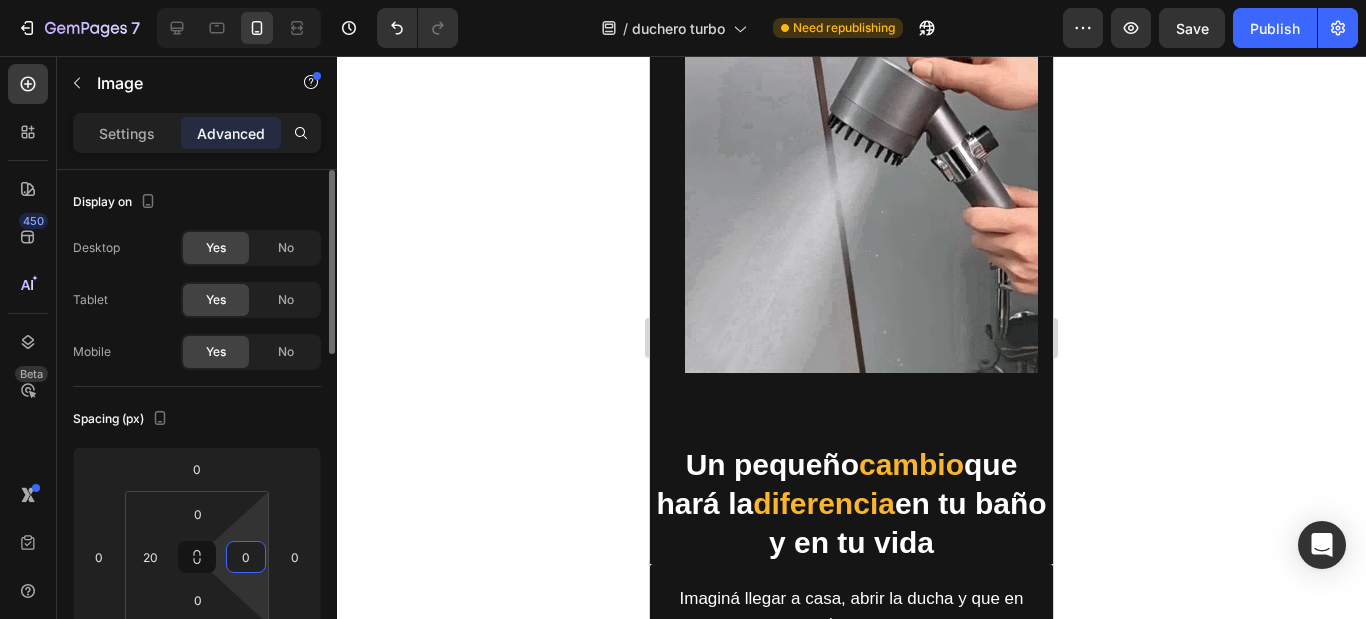 click on "0" at bounding box center (246, 557) 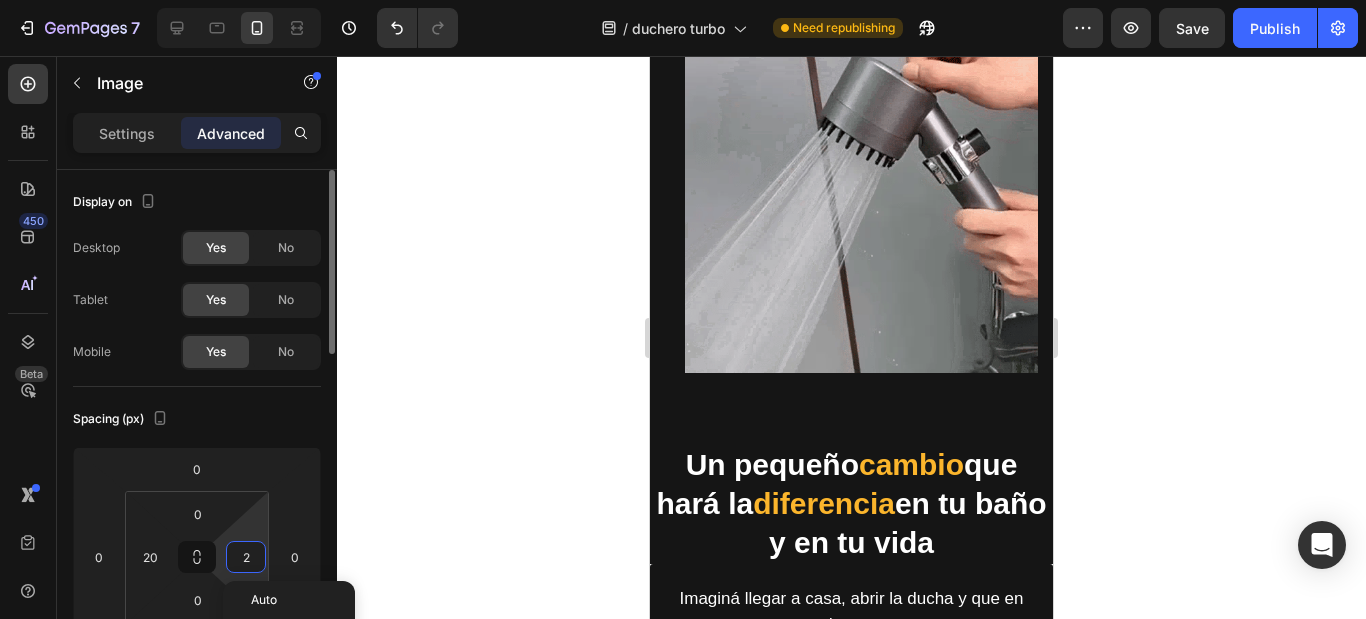 type on "20" 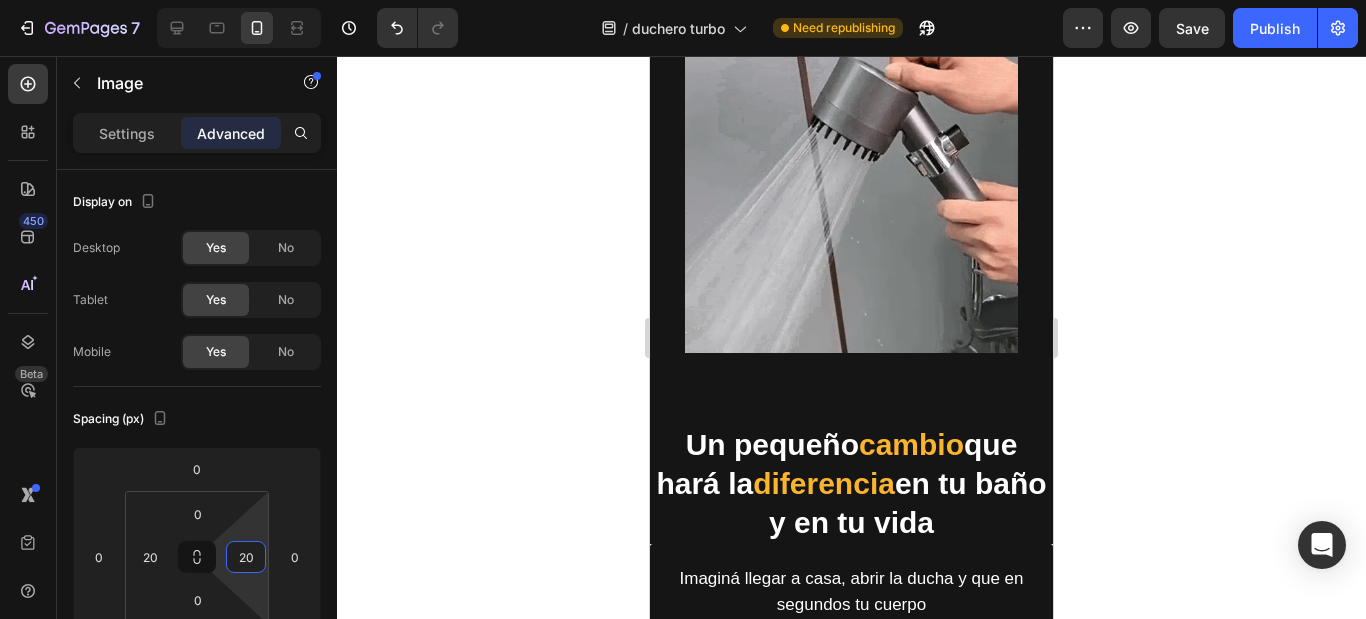 click 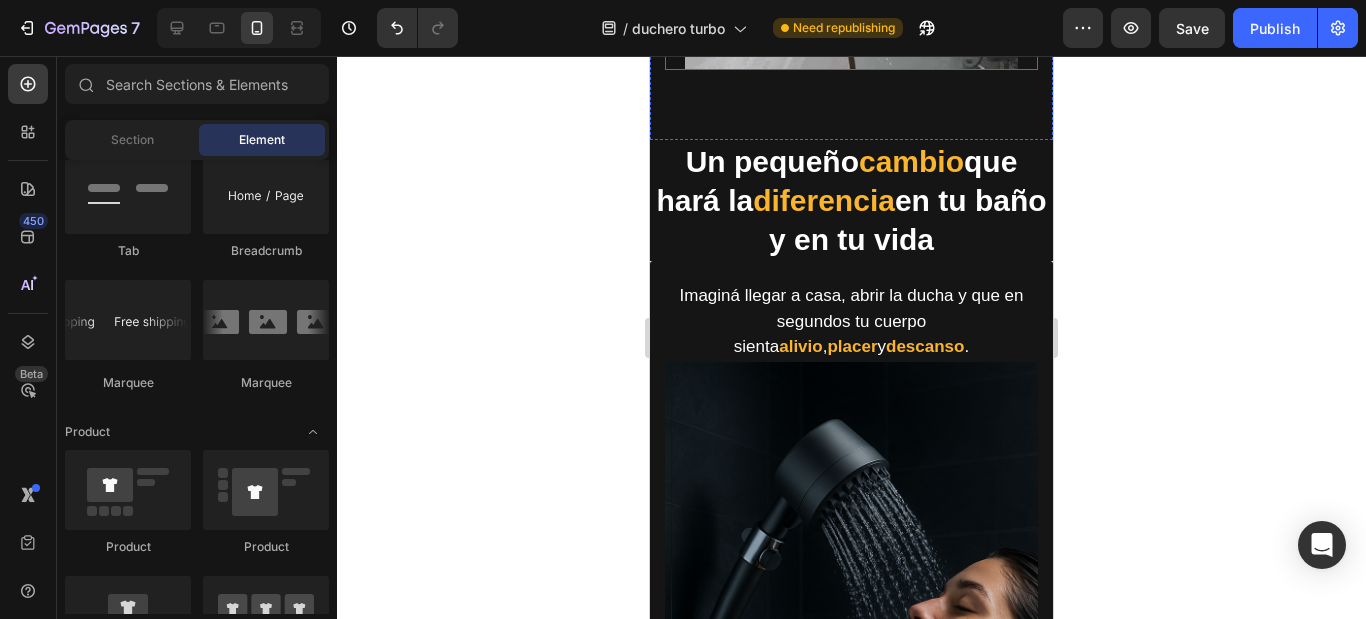 scroll, scrollTop: 2400, scrollLeft: 0, axis: vertical 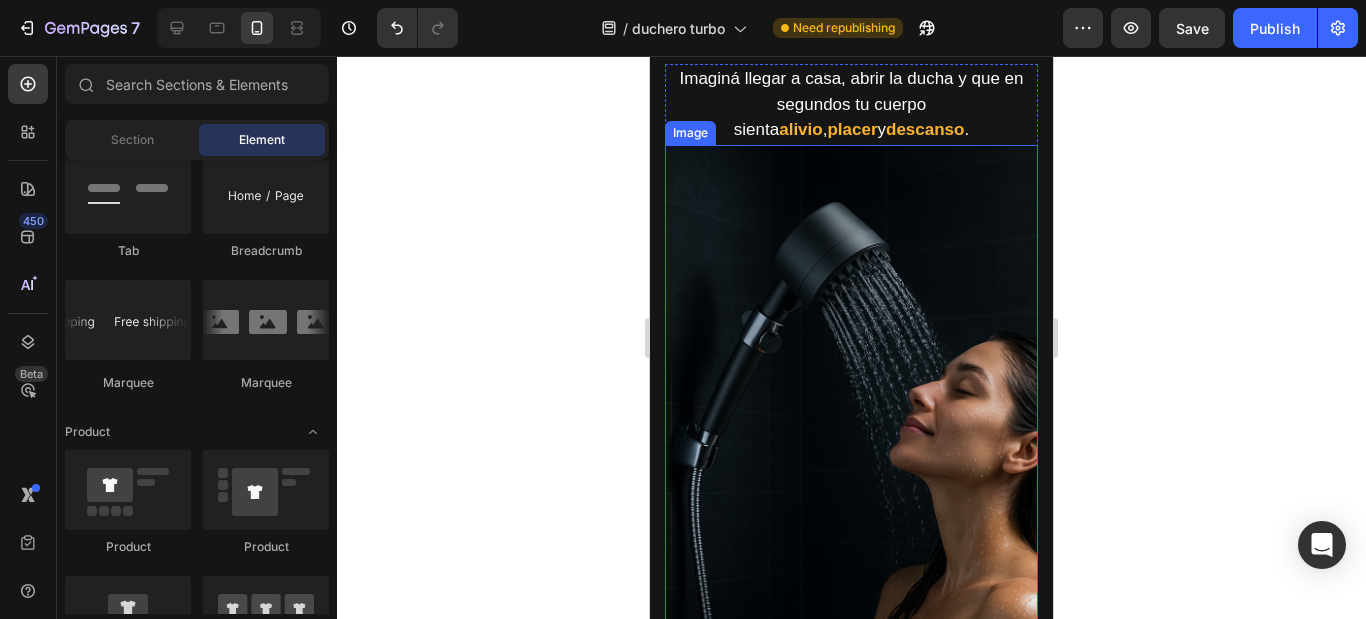 click at bounding box center (851, 425) 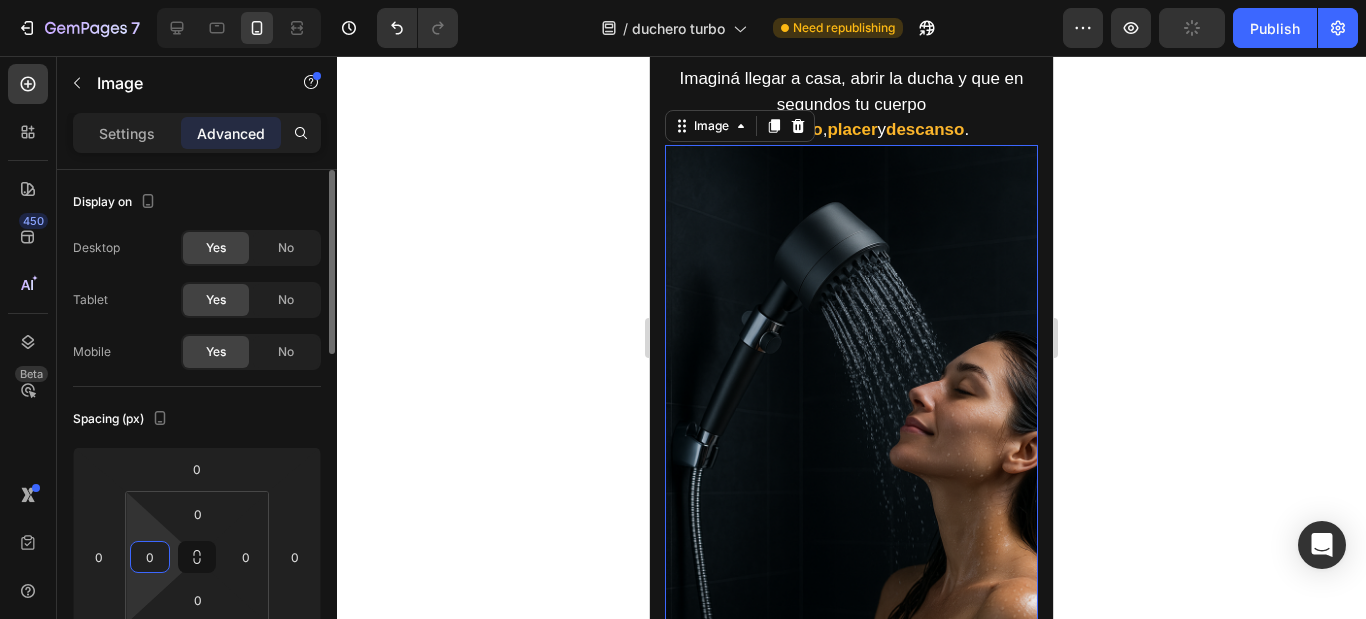 click on "0" at bounding box center [150, 557] 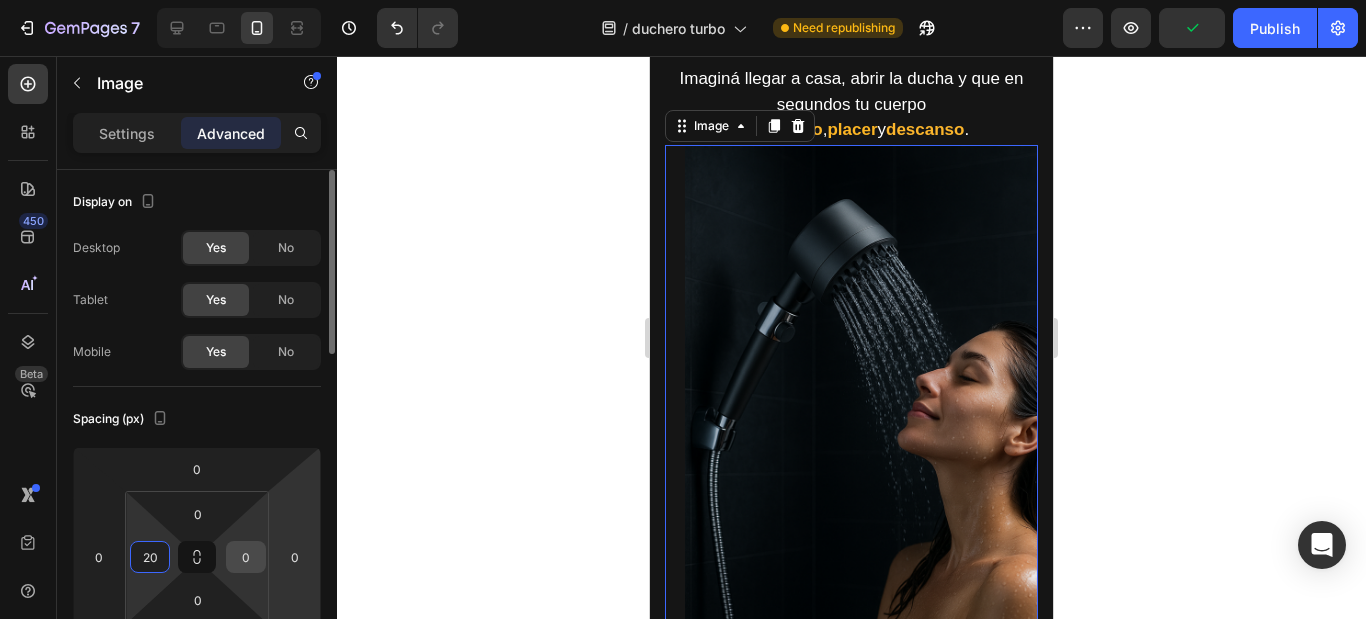 type on "20" 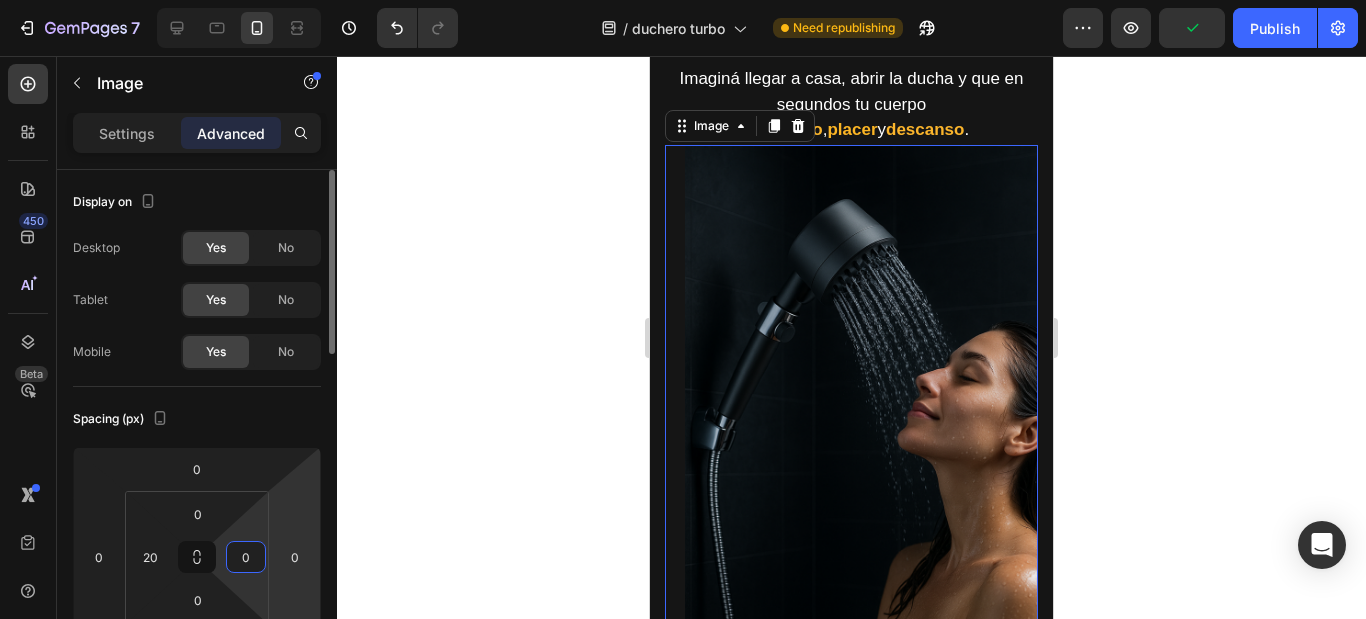 drag, startPoint x: 234, startPoint y: 563, endPoint x: 269, endPoint y: 563, distance: 35 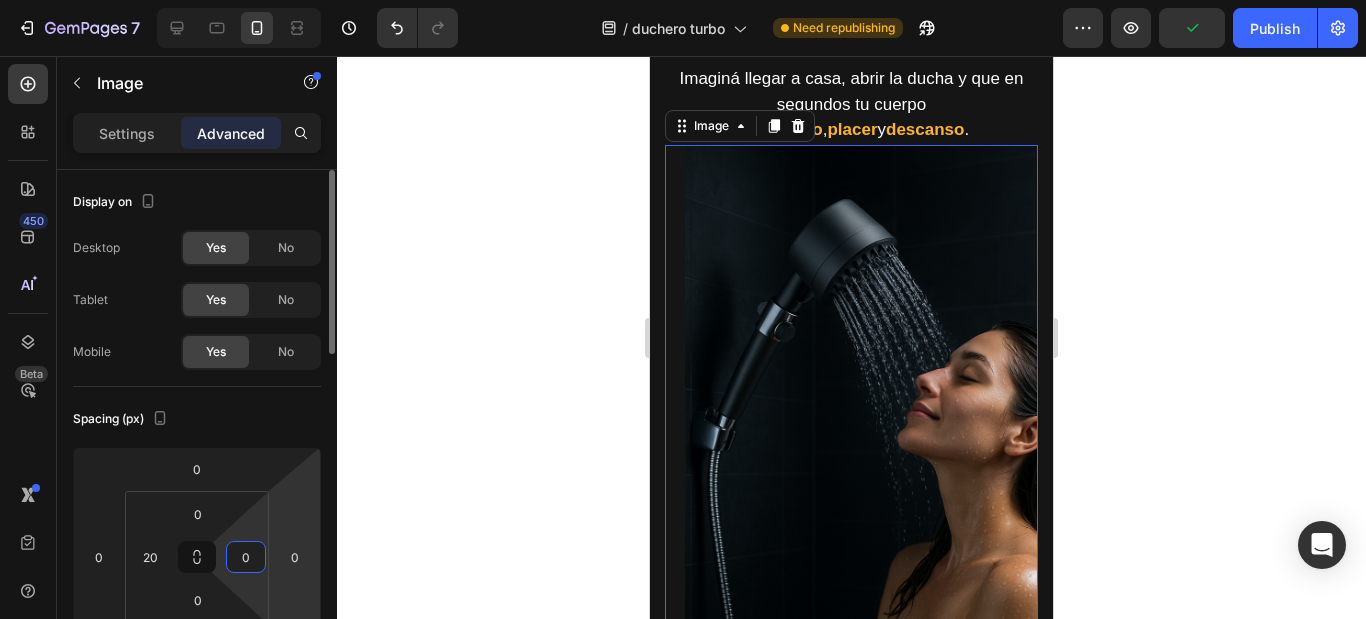 click on "0 0 0 0 0 20 0 0" 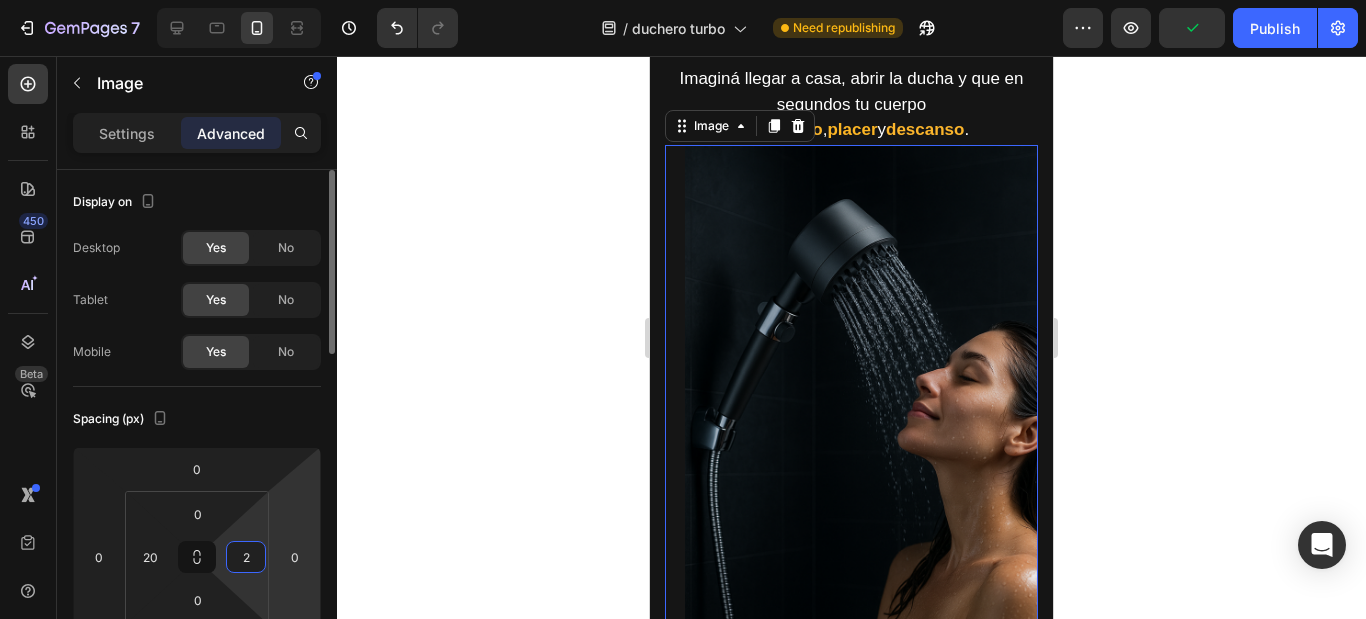 type on "20" 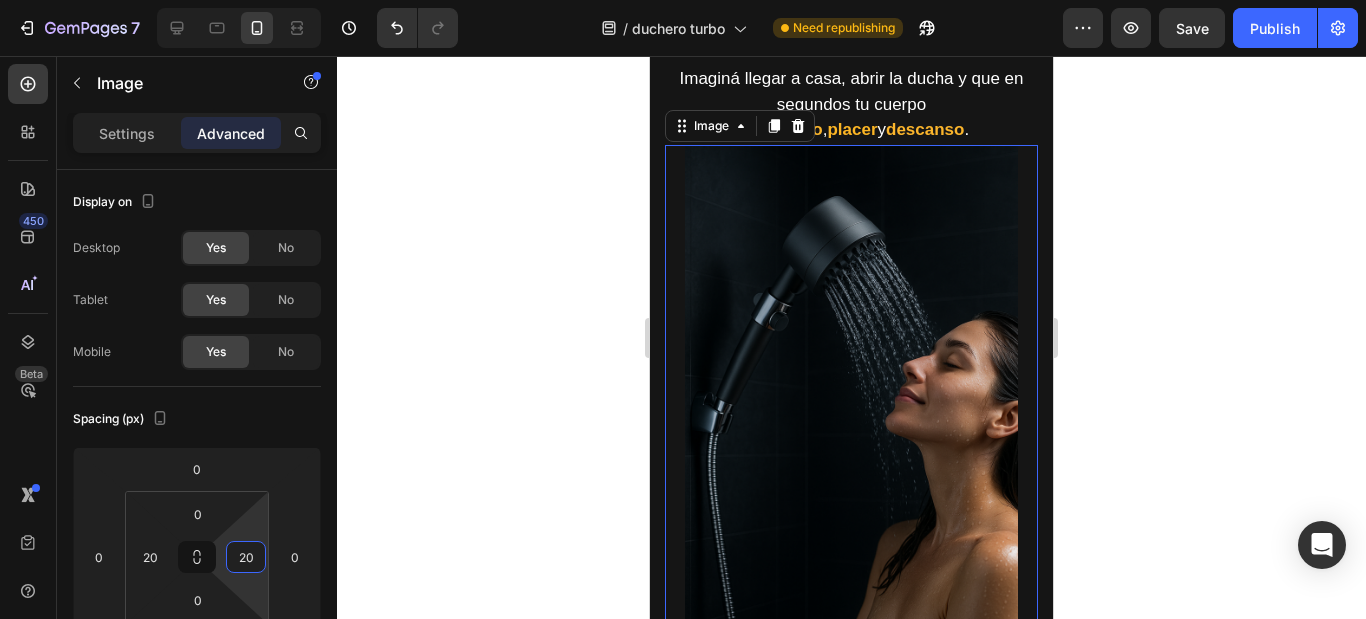 click 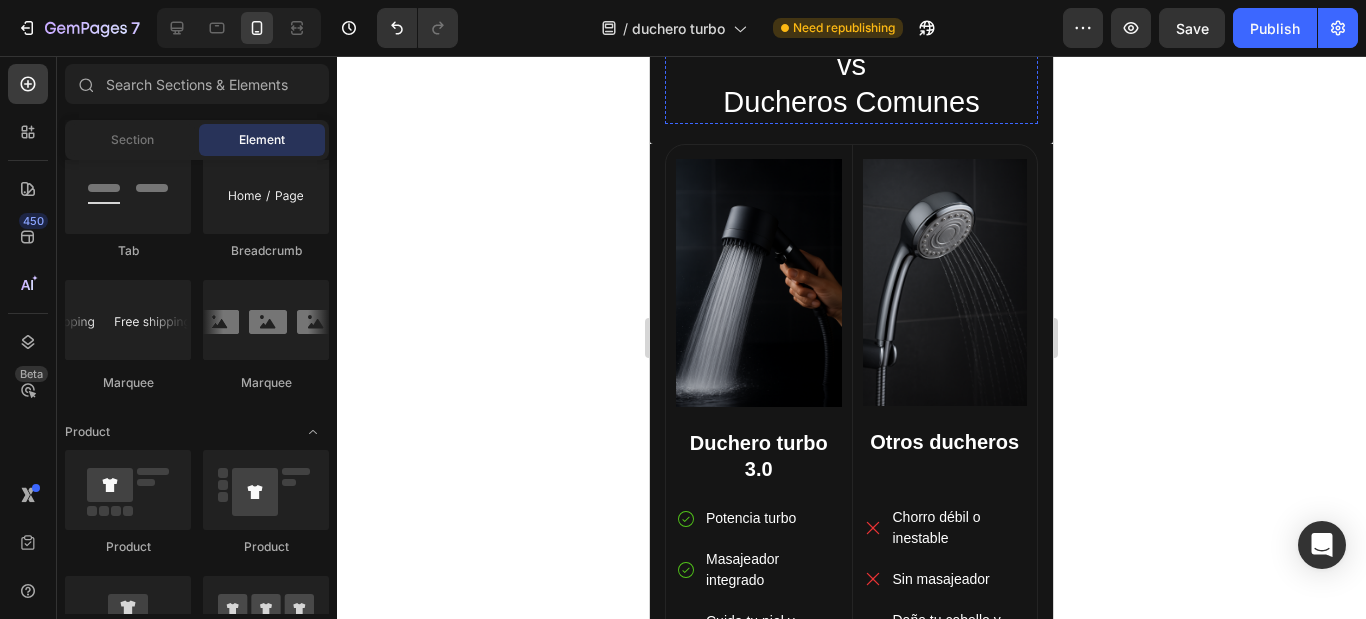 scroll, scrollTop: 3300, scrollLeft: 0, axis: vertical 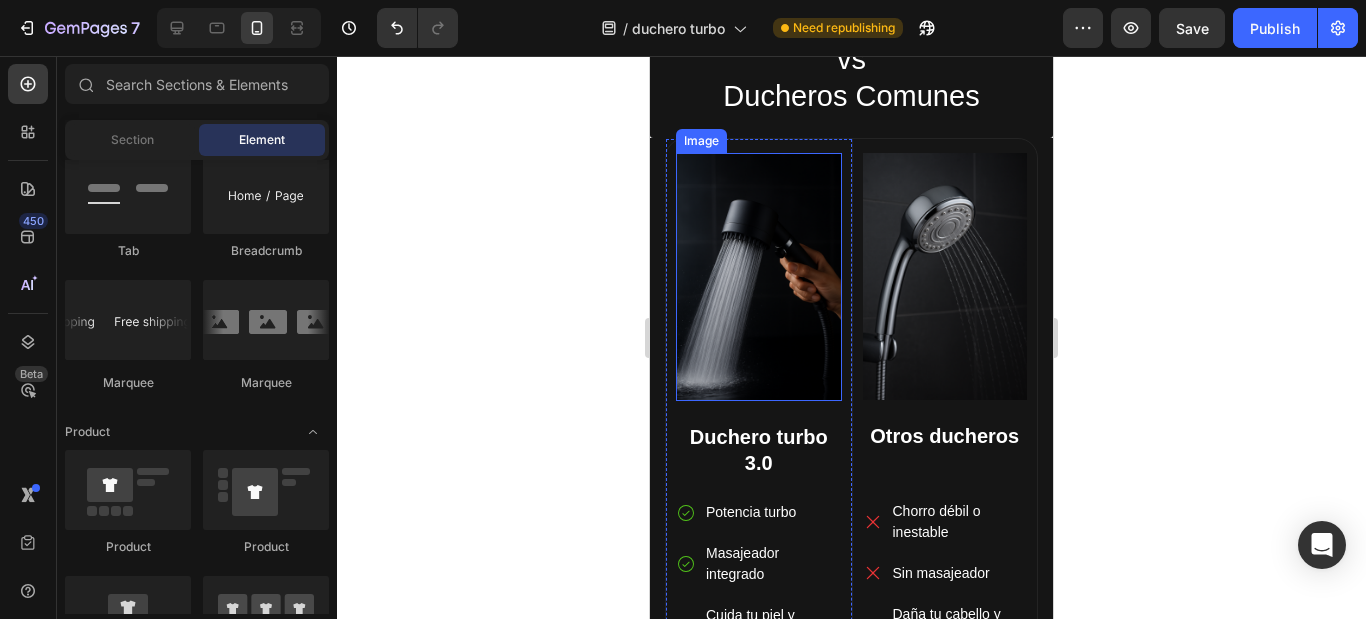 click at bounding box center (759, 277) 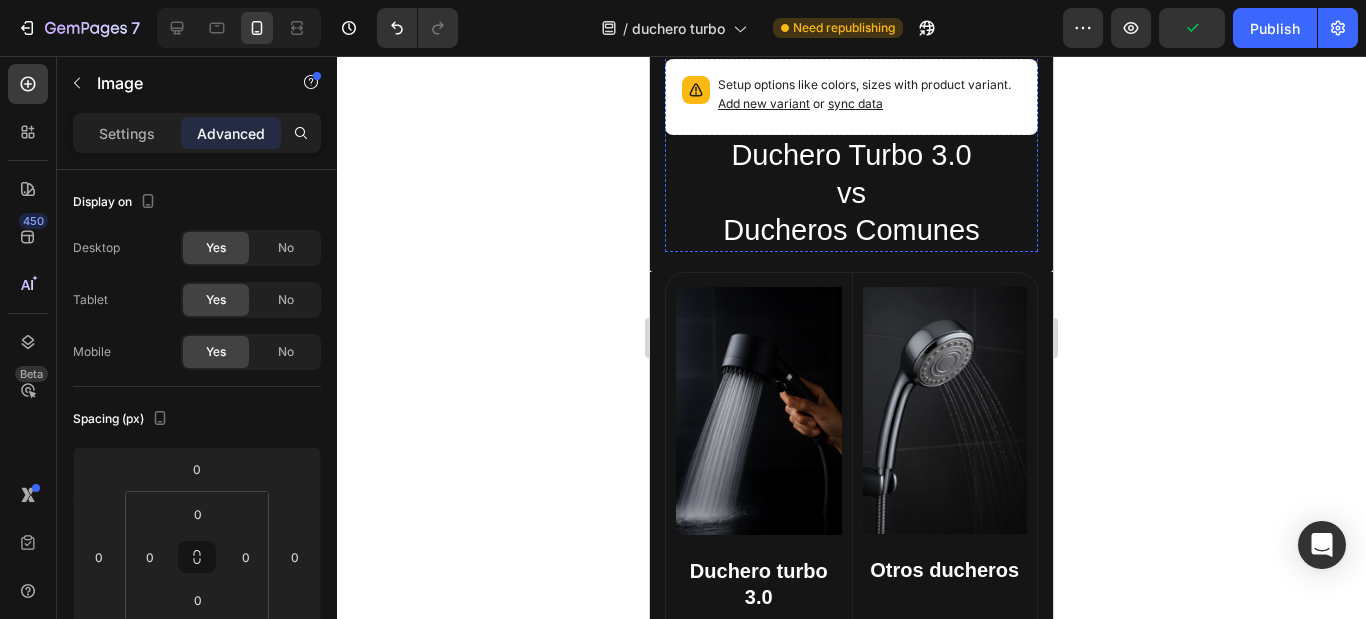 scroll, scrollTop: 3200, scrollLeft: 0, axis: vertical 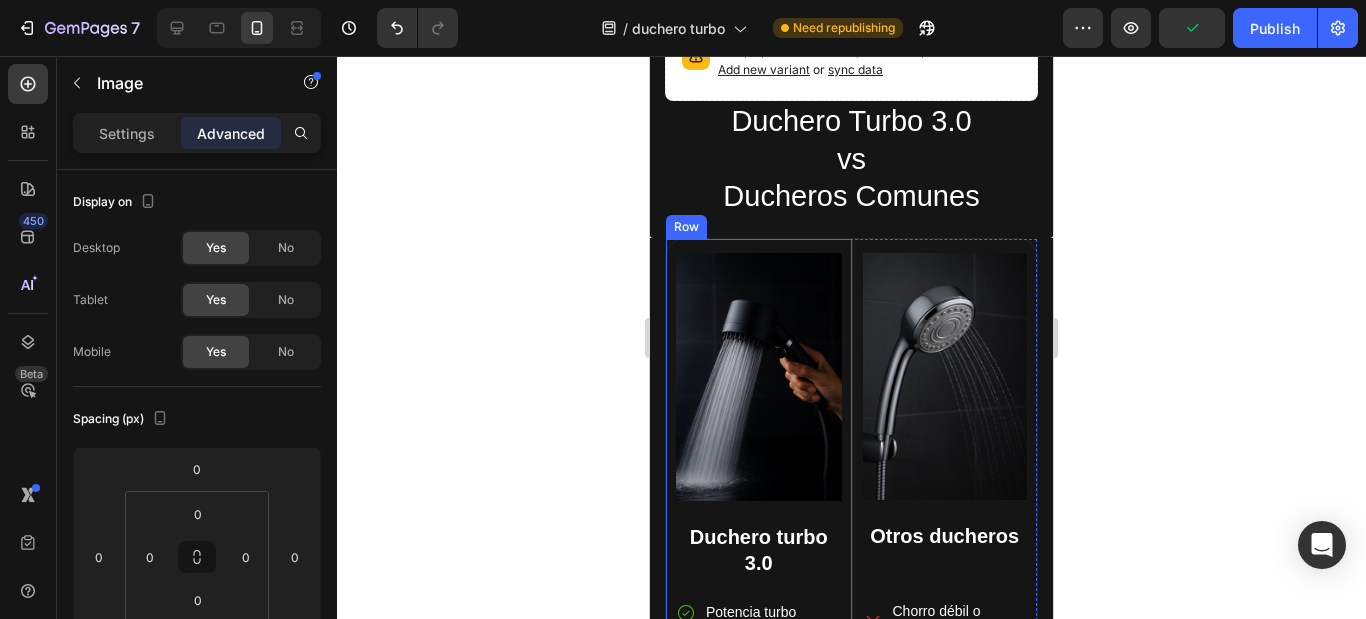 click on "Image Duchero turbo 3.0 Text Block
Potencia turbo
Masajeador integrado
Cuida tu piel y cabello gracias a su filtro
Ahorro inteligente gracias a su boton de apagado
Diseño  Exclusivo, moderno y elegante Item List Row" at bounding box center [759, 584] 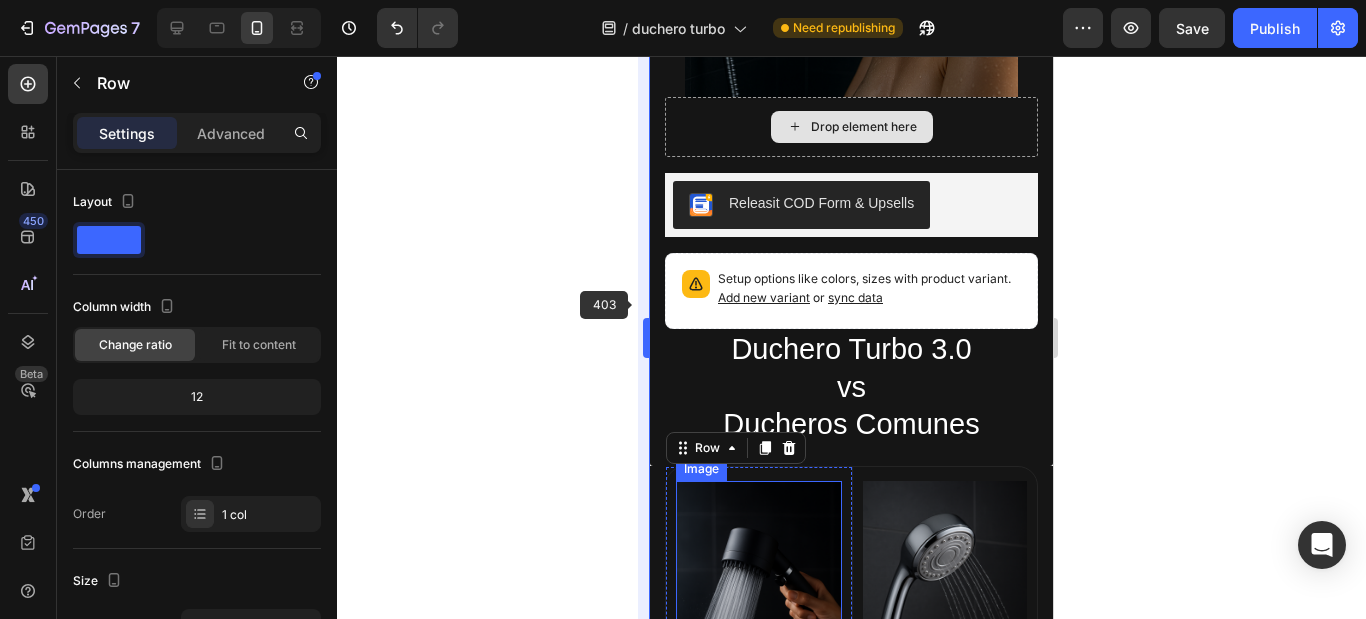 scroll, scrollTop: 3200, scrollLeft: 0, axis: vertical 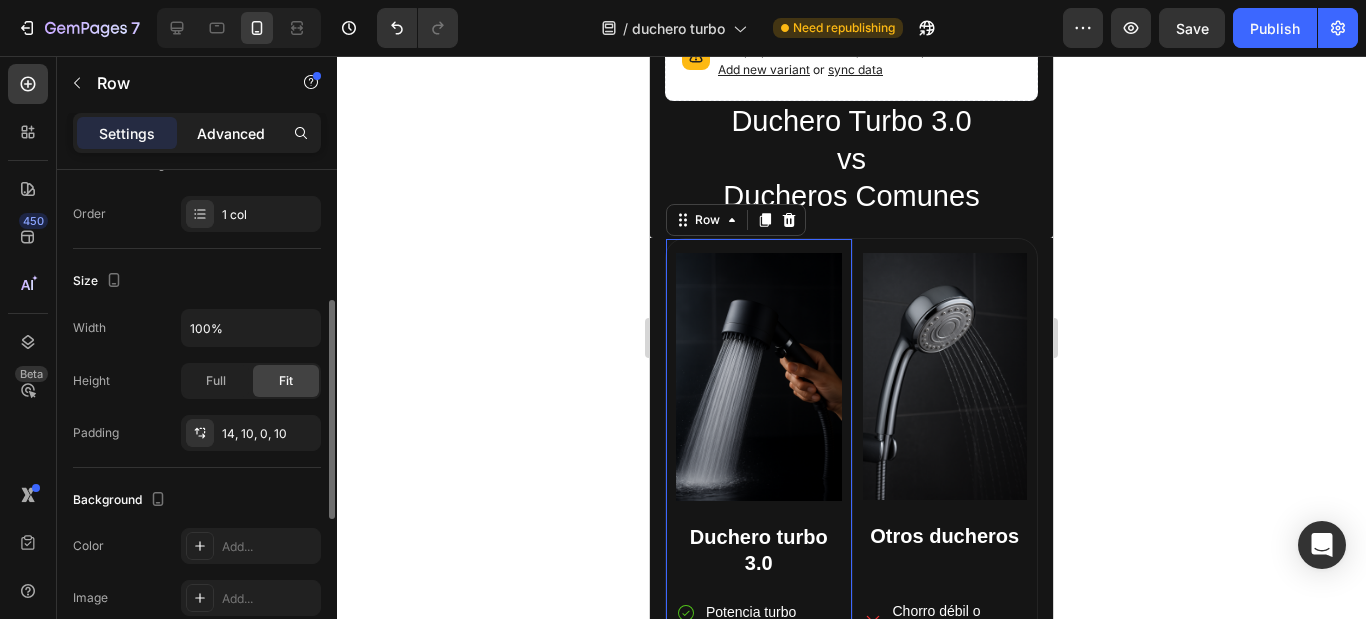 click on "Advanced" at bounding box center (231, 133) 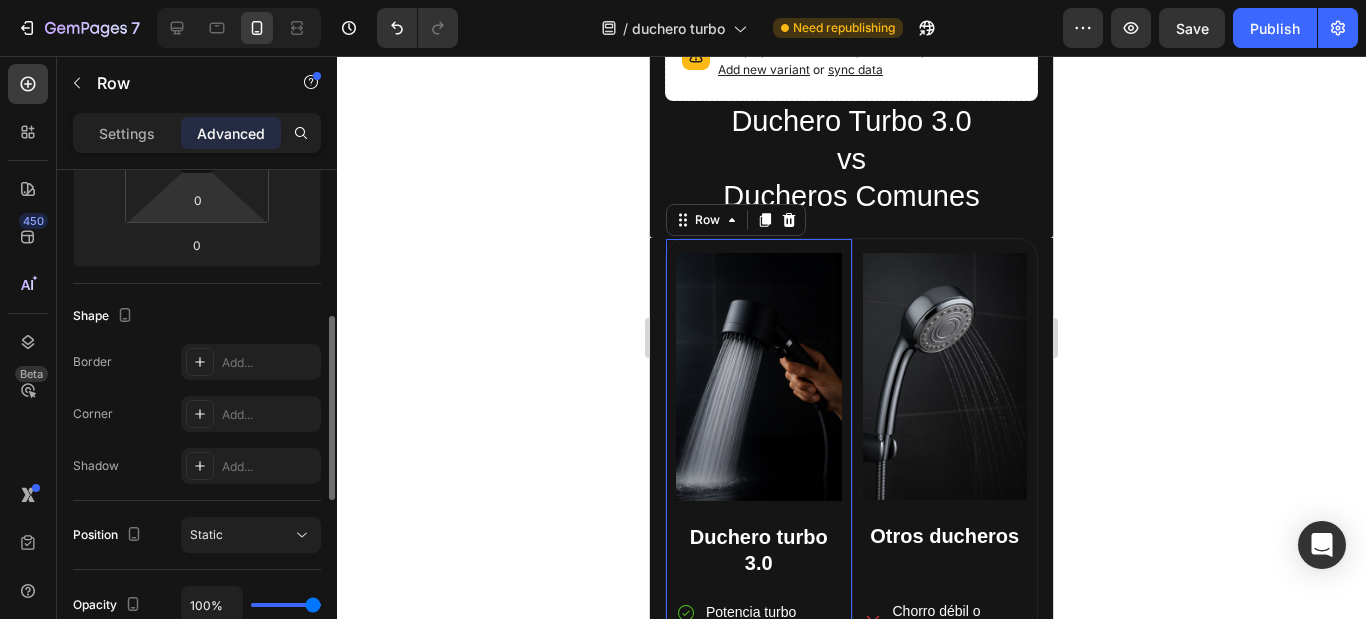 scroll, scrollTop: 200, scrollLeft: 0, axis: vertical 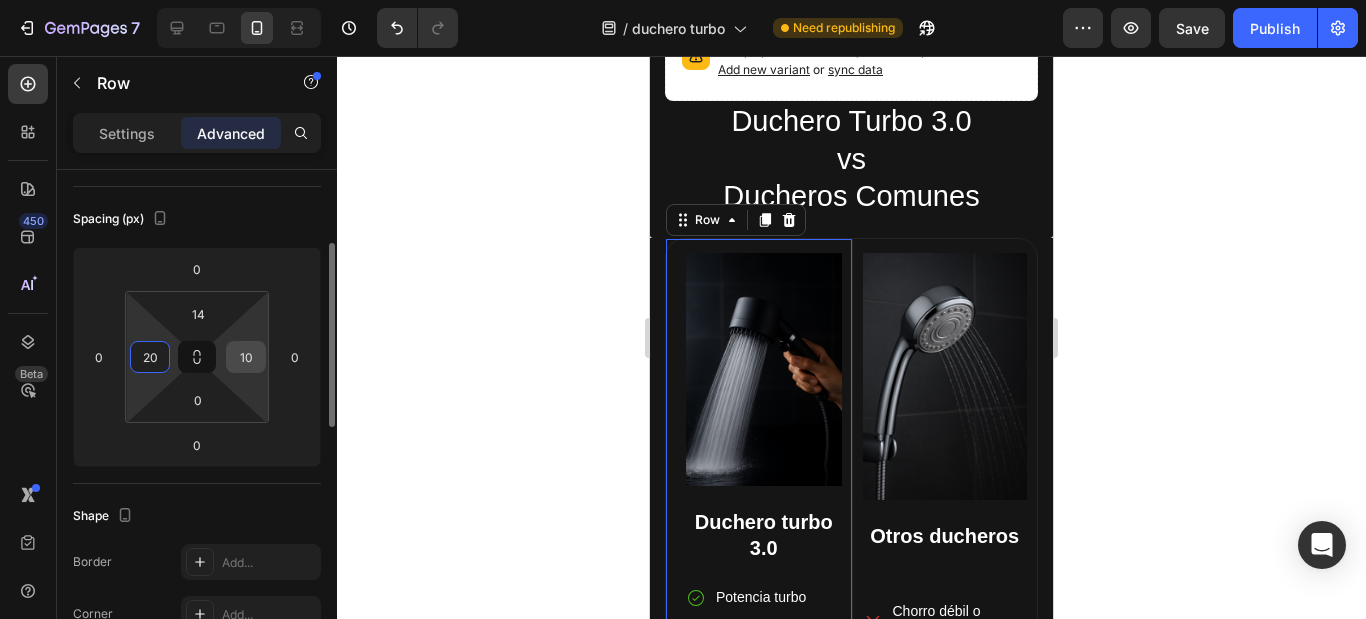 type on "20" 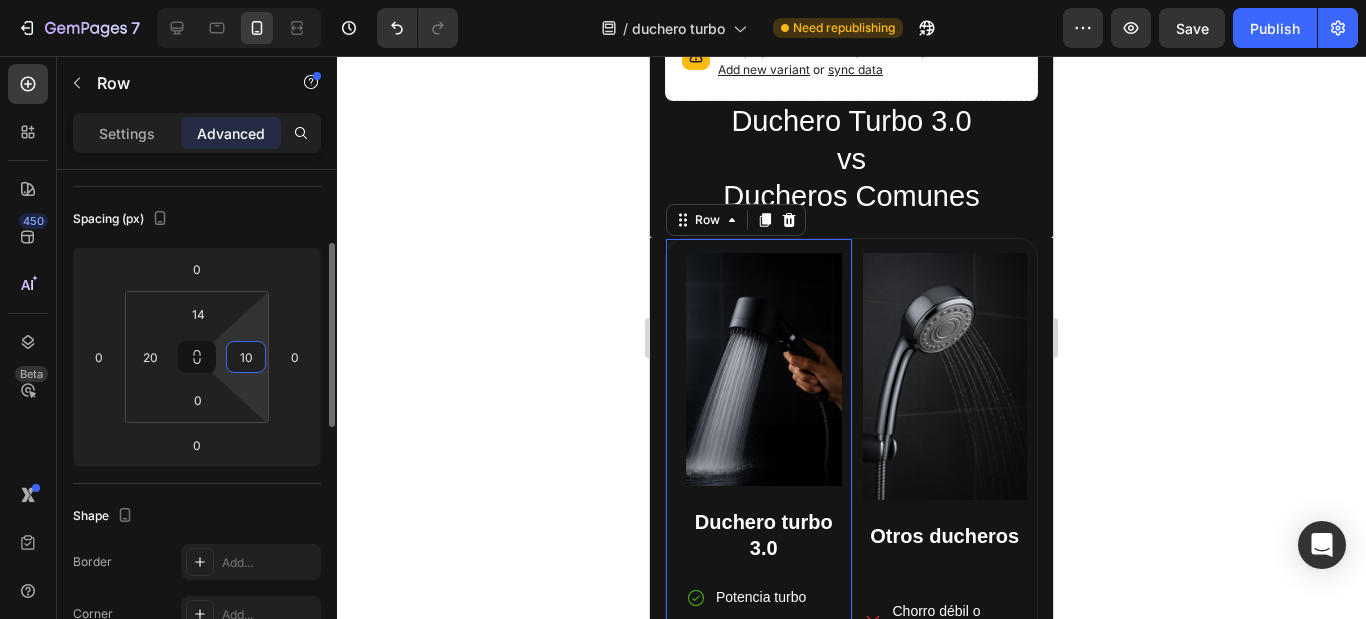 click on "10" at bounding box center (246, 357) 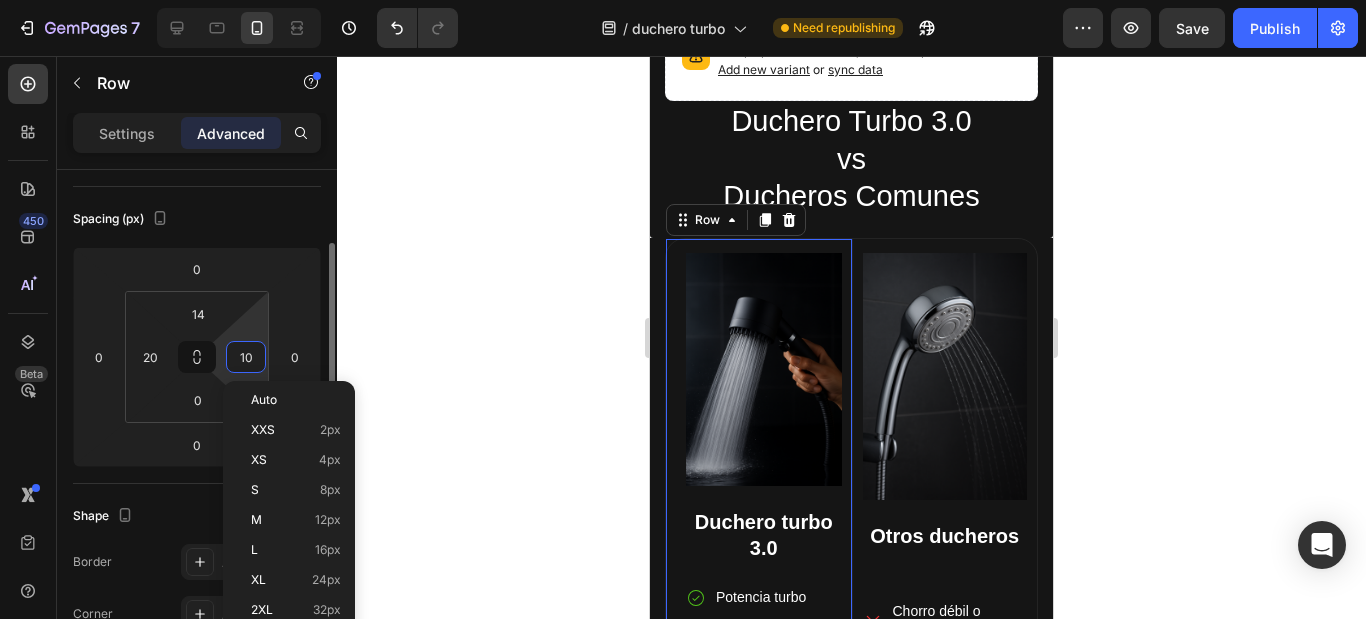 click on "10" at bounding box center [246, 357] 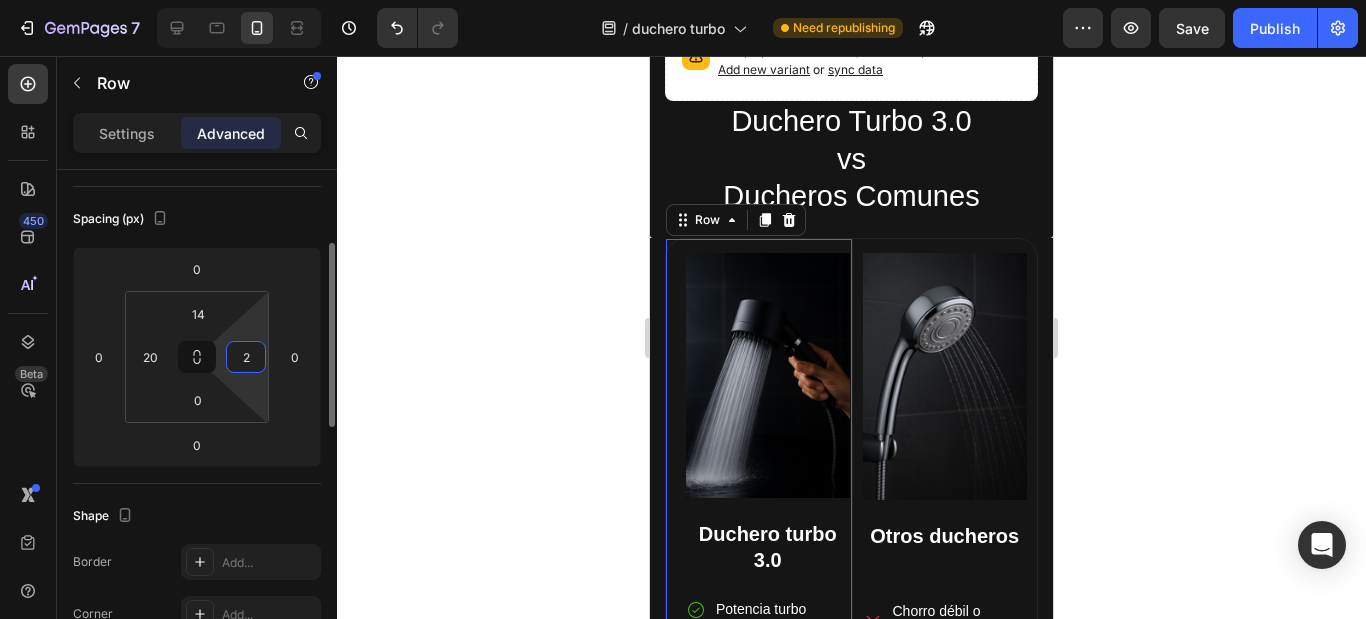 type on "20" 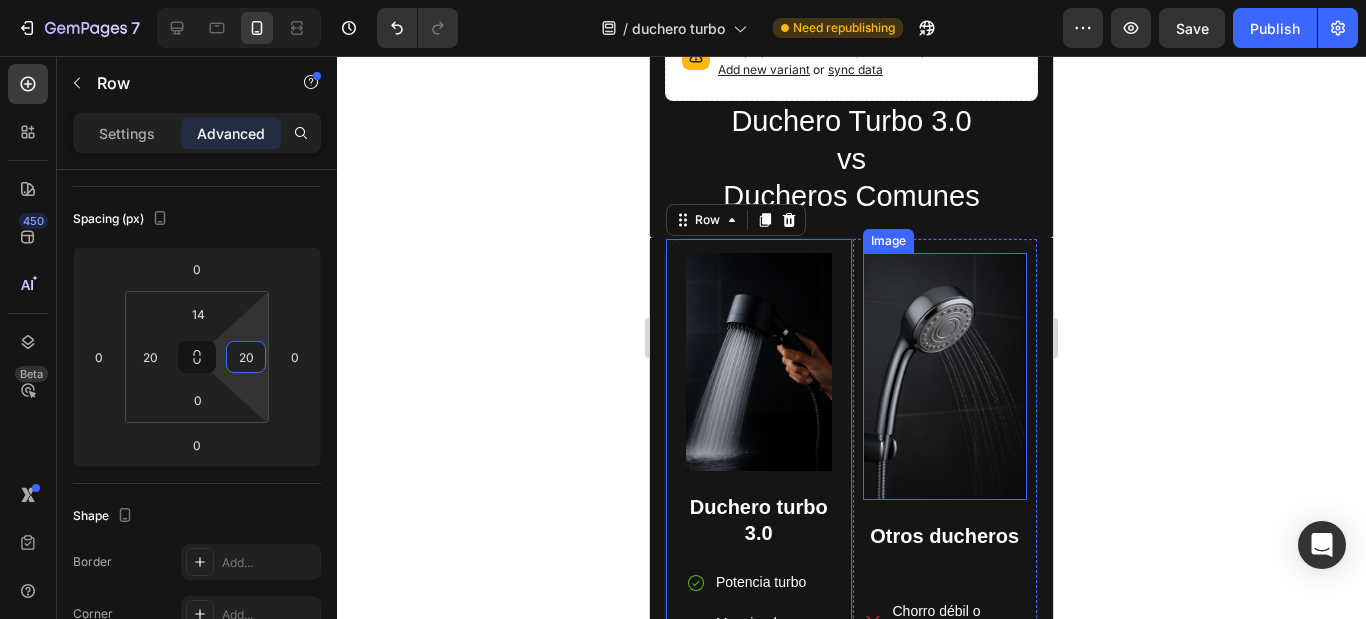 click at bounding box center (945, 376) 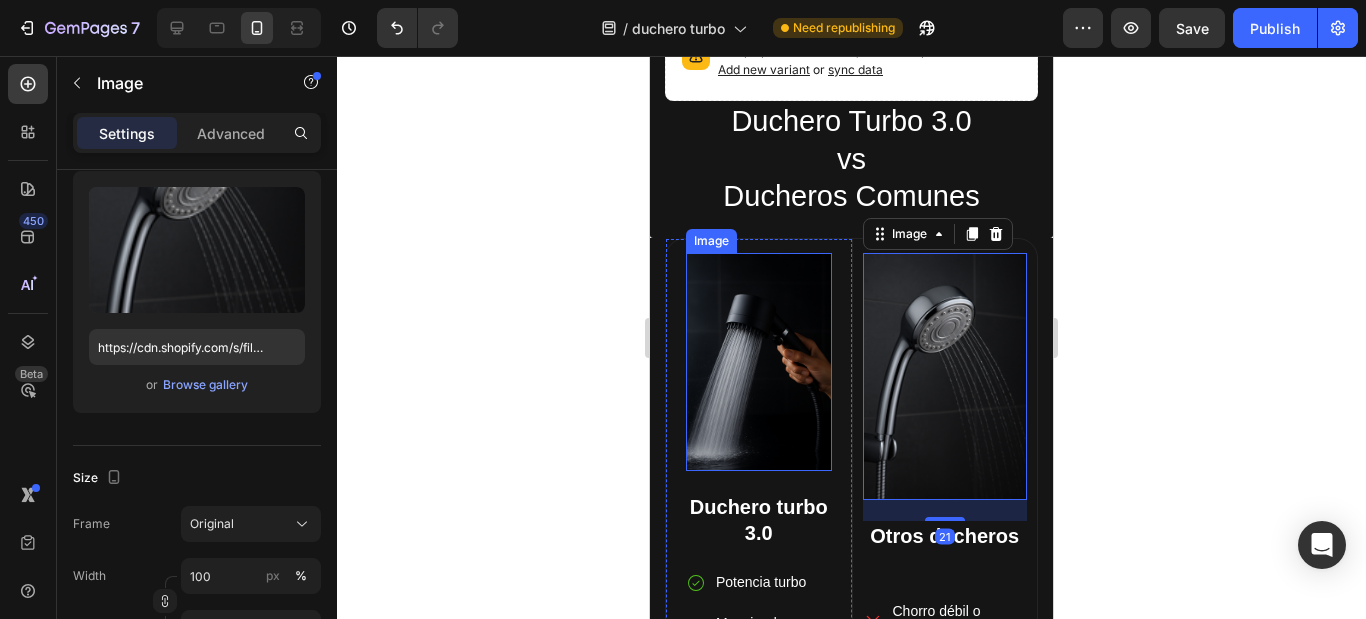 scroll, scrollTop: 0, scrollLeft: 0, axis: both 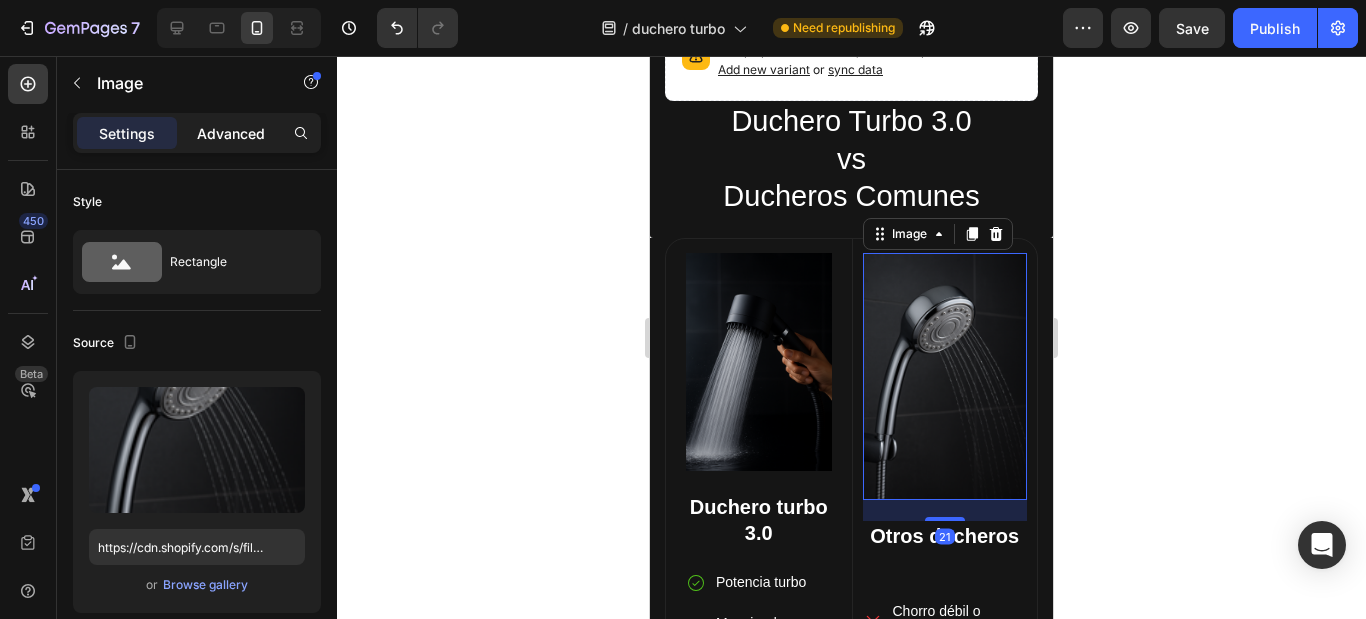 click on "Advanced" at bounding box center (231, 133) 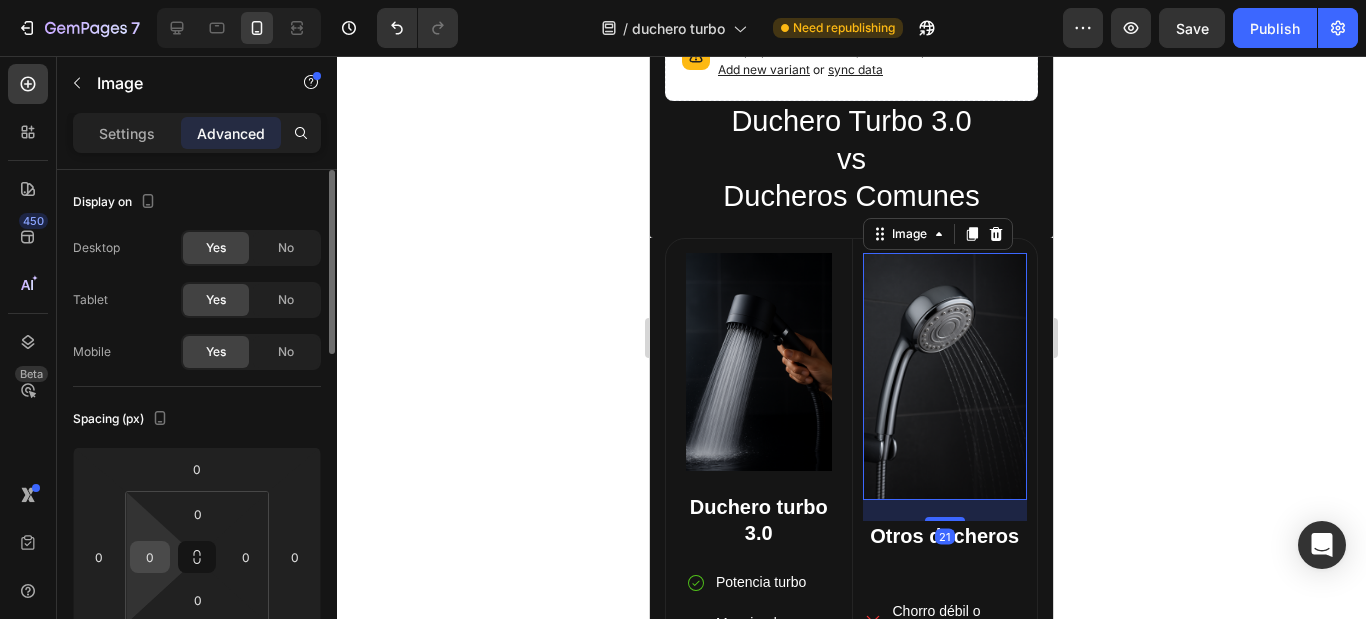 click on "0" at bounding box center [150, 557] 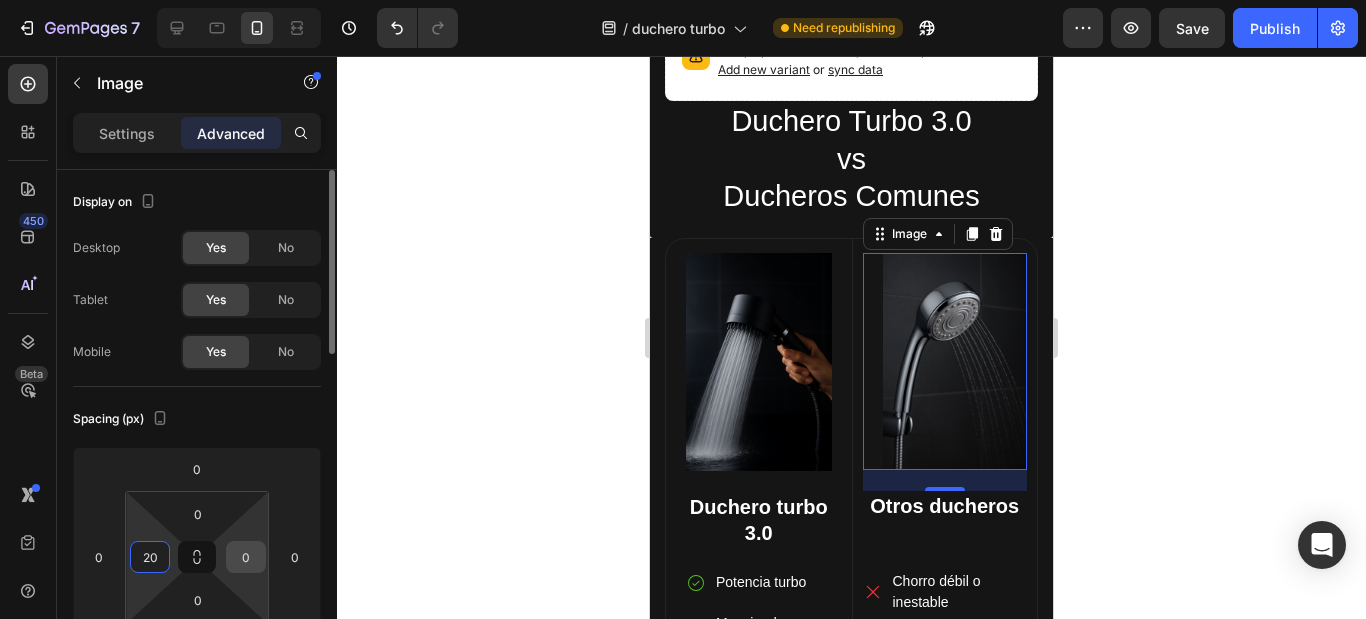 type on "20" 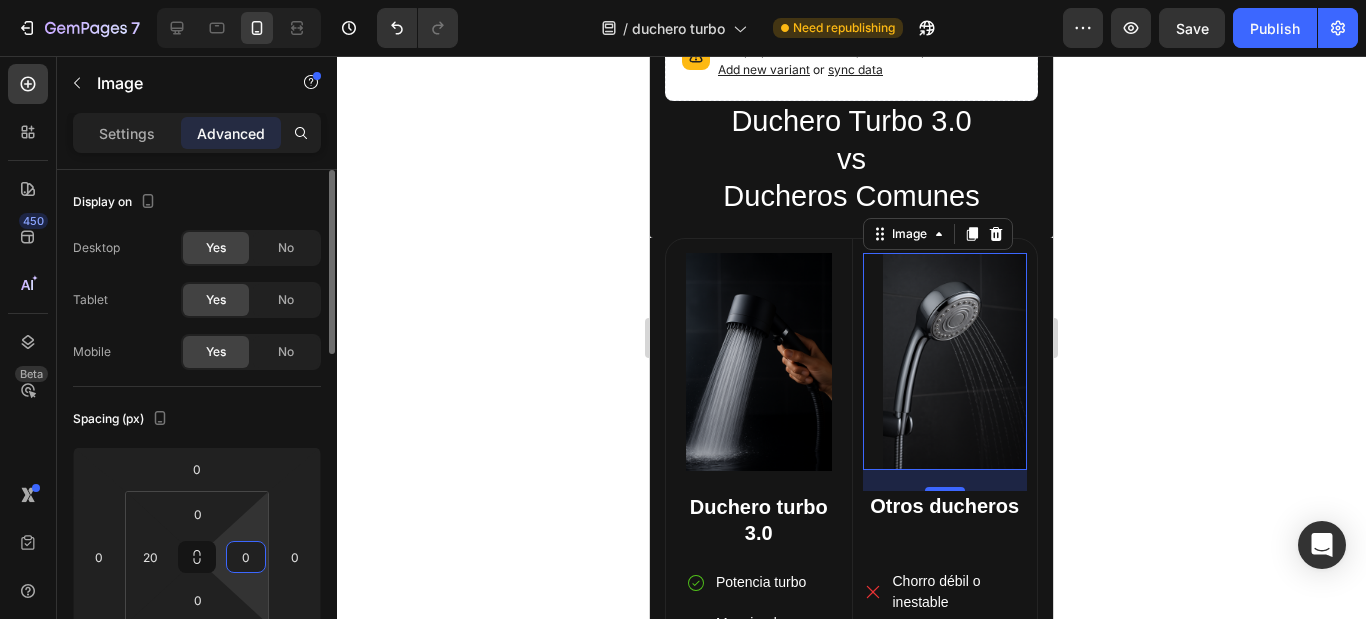 drag, startPoint x: 253, startPoint y: 547, endPoint x: 235, endPoint y: 548, distance: 18.027756 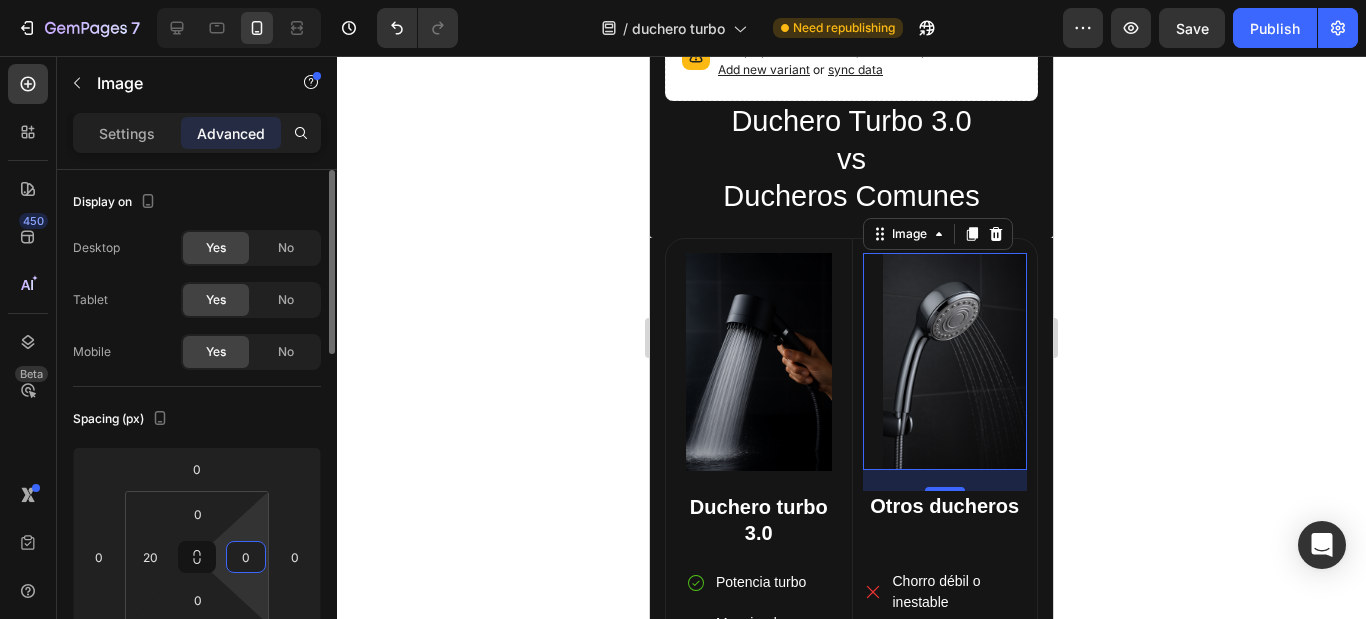 click on "0" at bounding box center (246, 557) 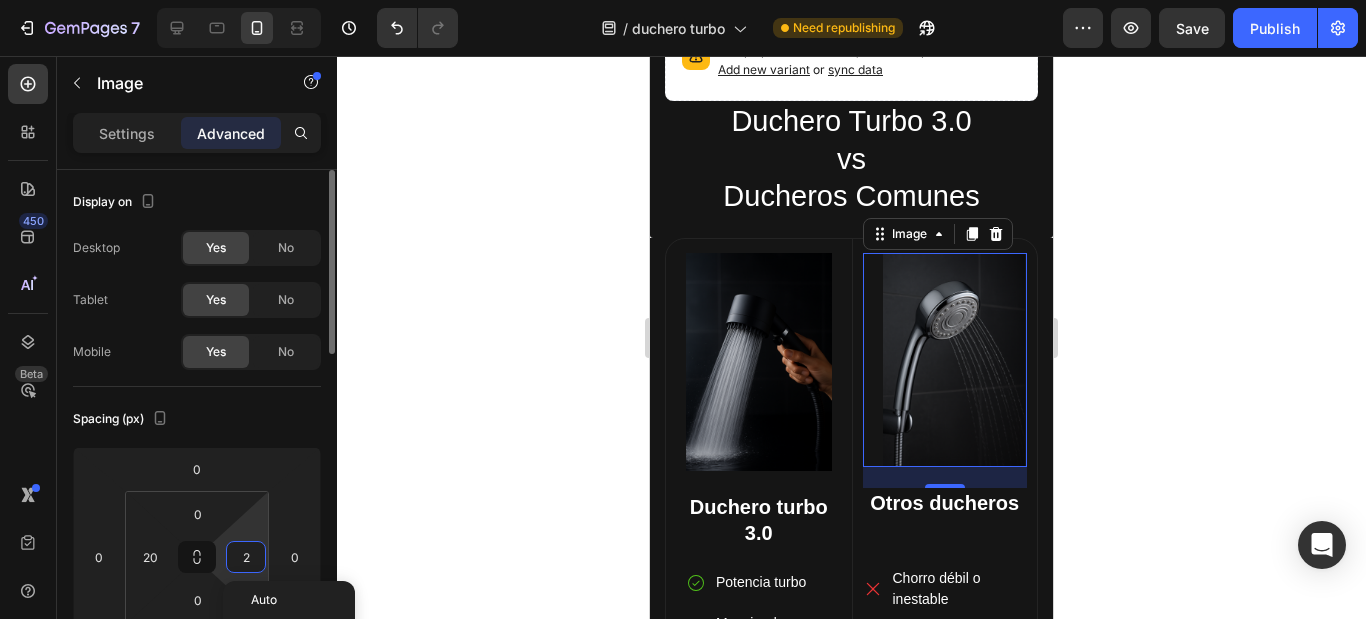type on "20" 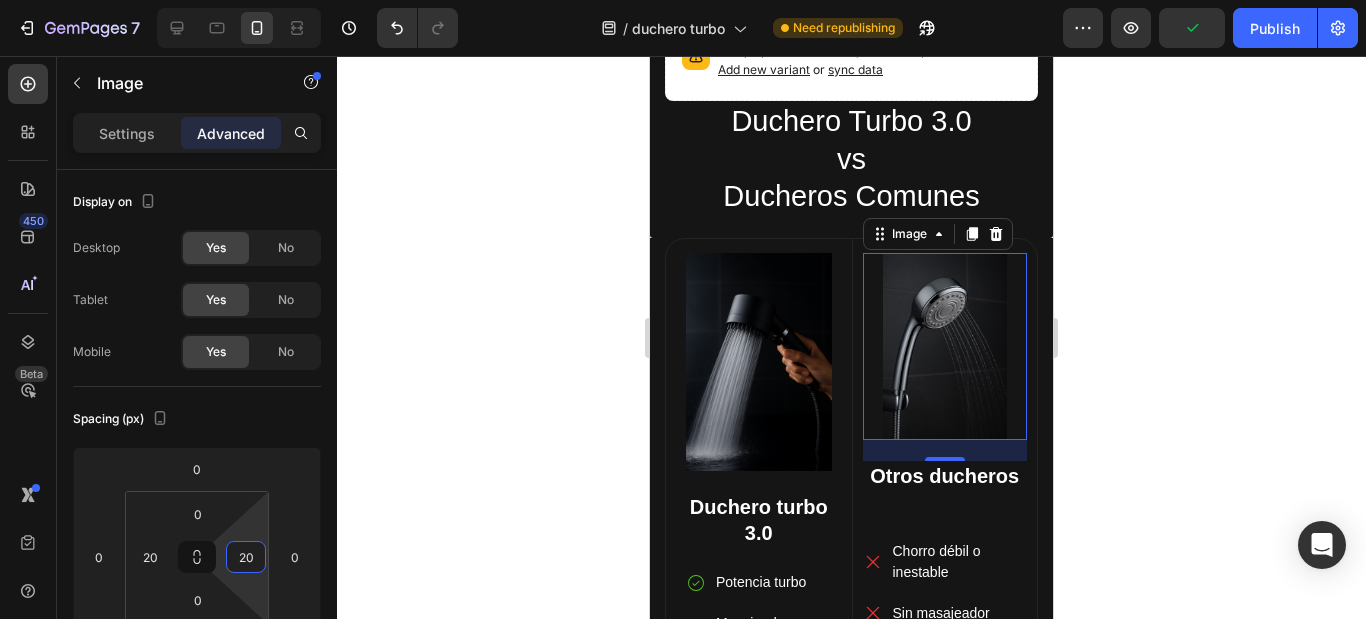 click 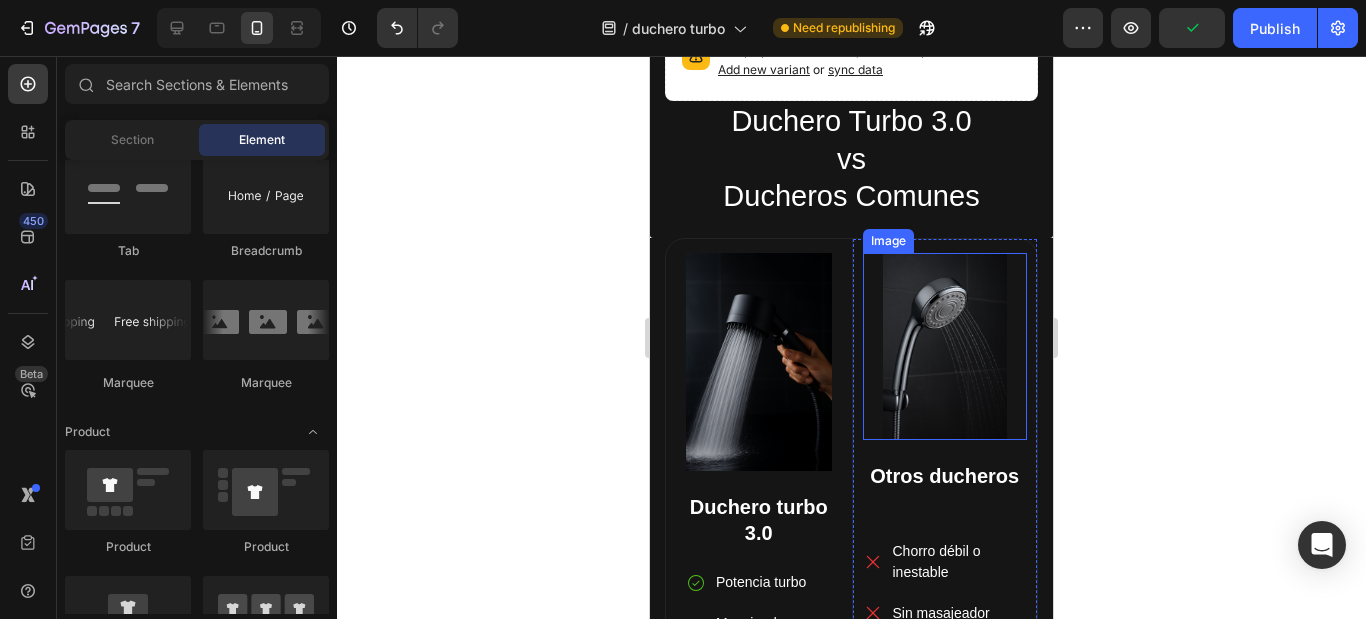 click at bounding box center [945, 346] 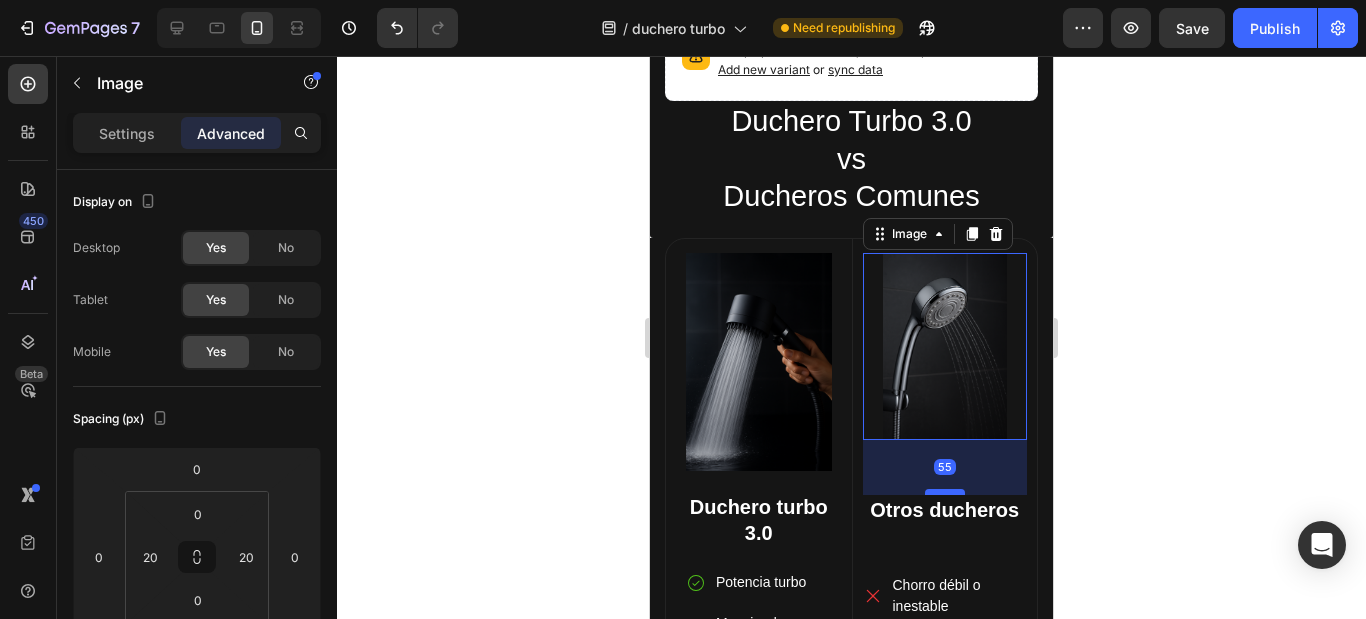 drag, startPoint x: 931, startPoint y: 421, endPoint x: 933, endPoint y: 455, distance: 34.058773 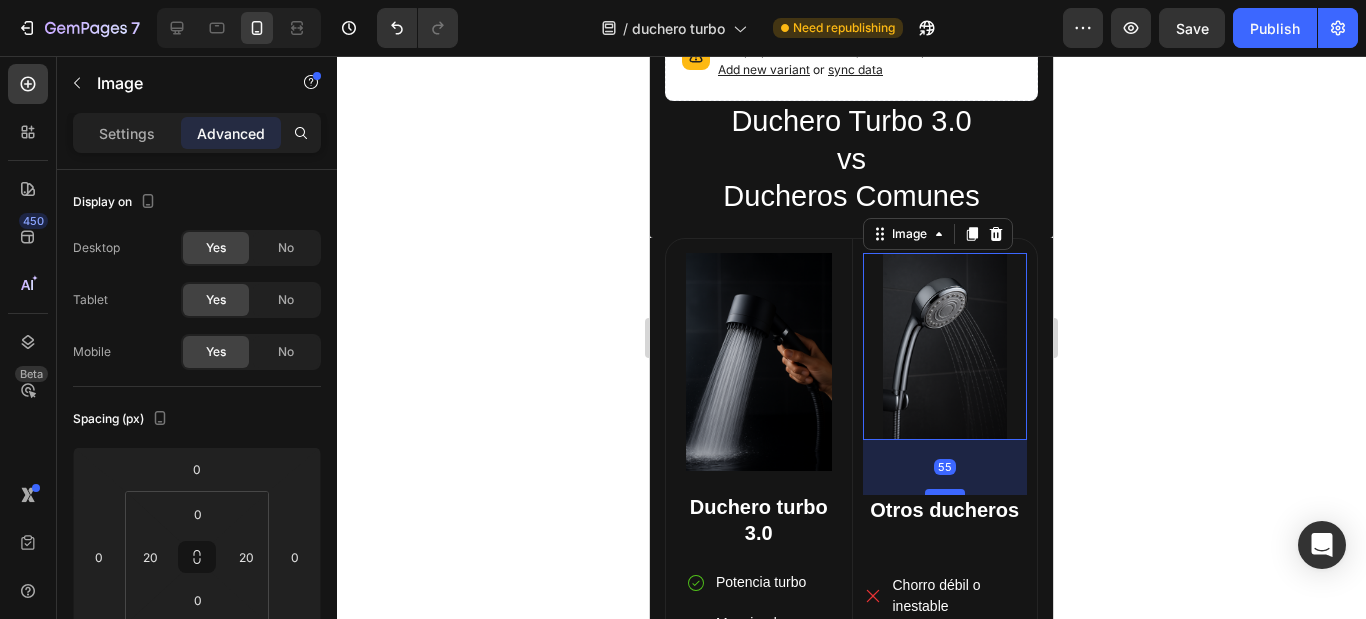 type on "55" 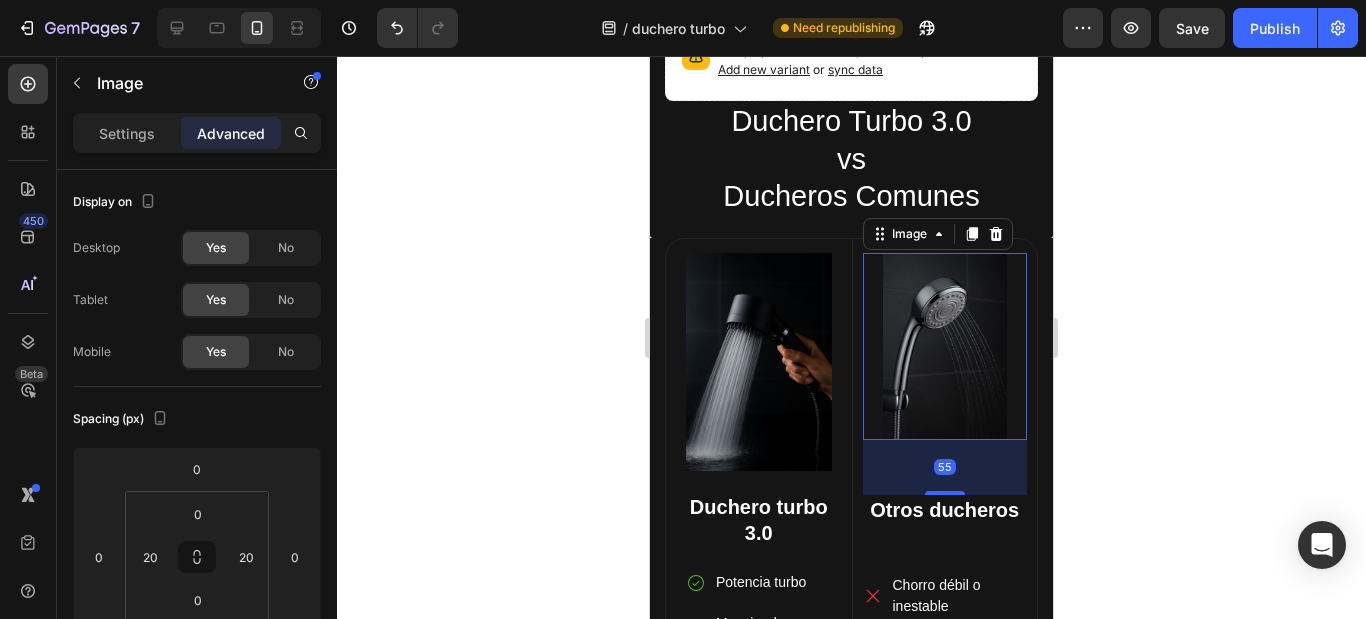 click 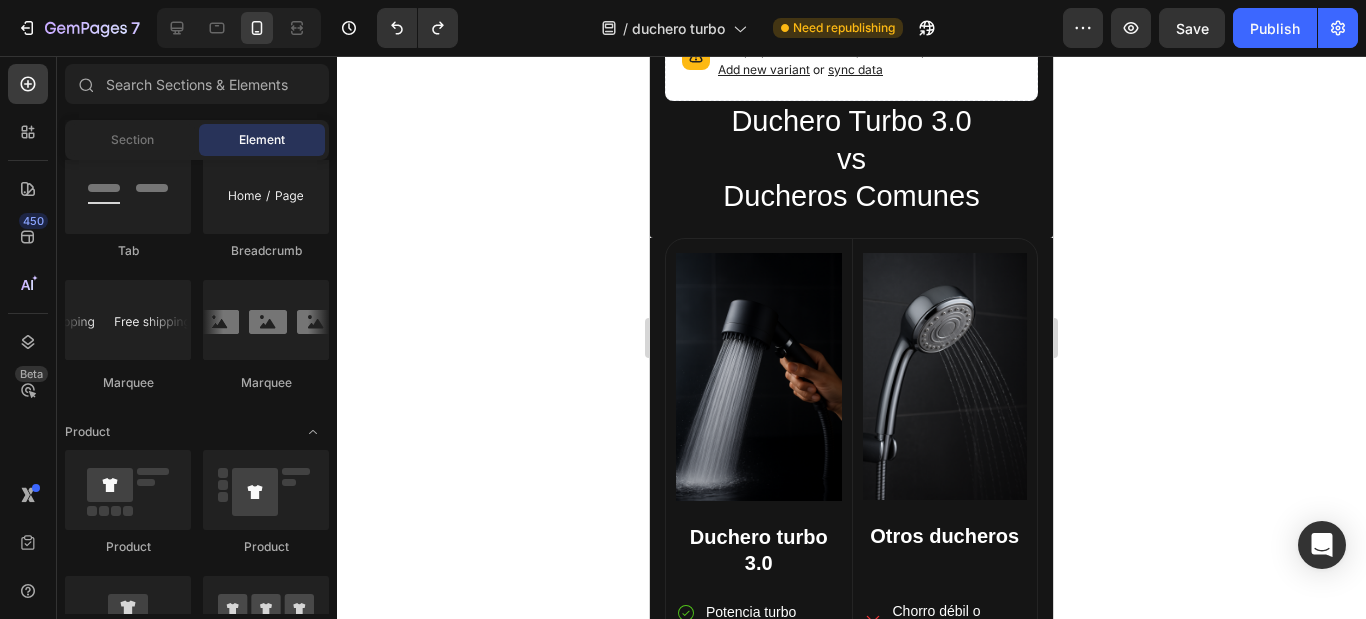 click 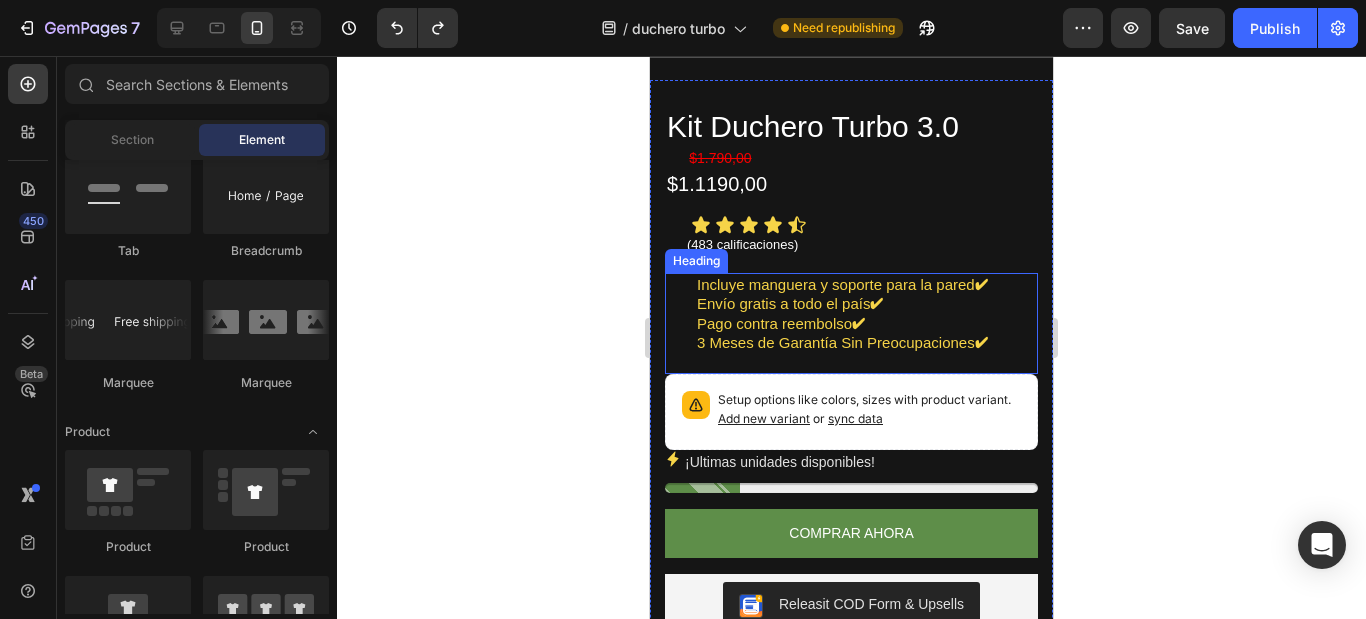 scroll, scrollTop: 958, scrollLeft: 0, axis: vertical 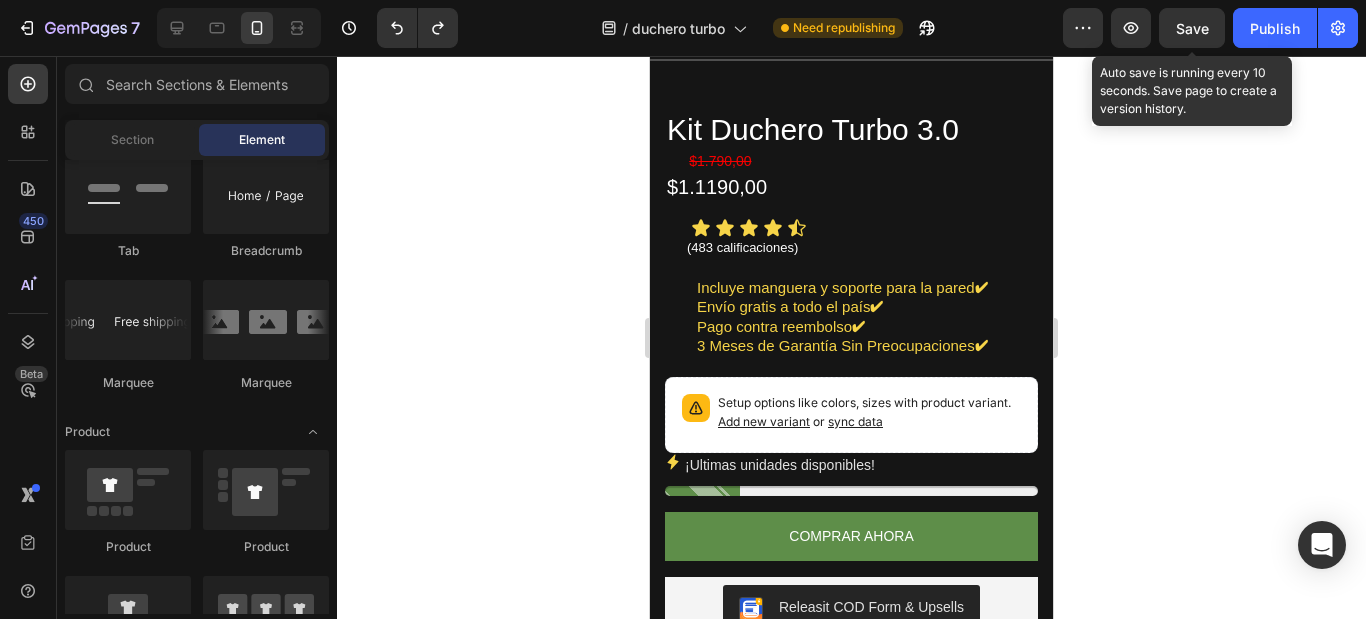 click on "Save" at bounding box center [1192, 28] 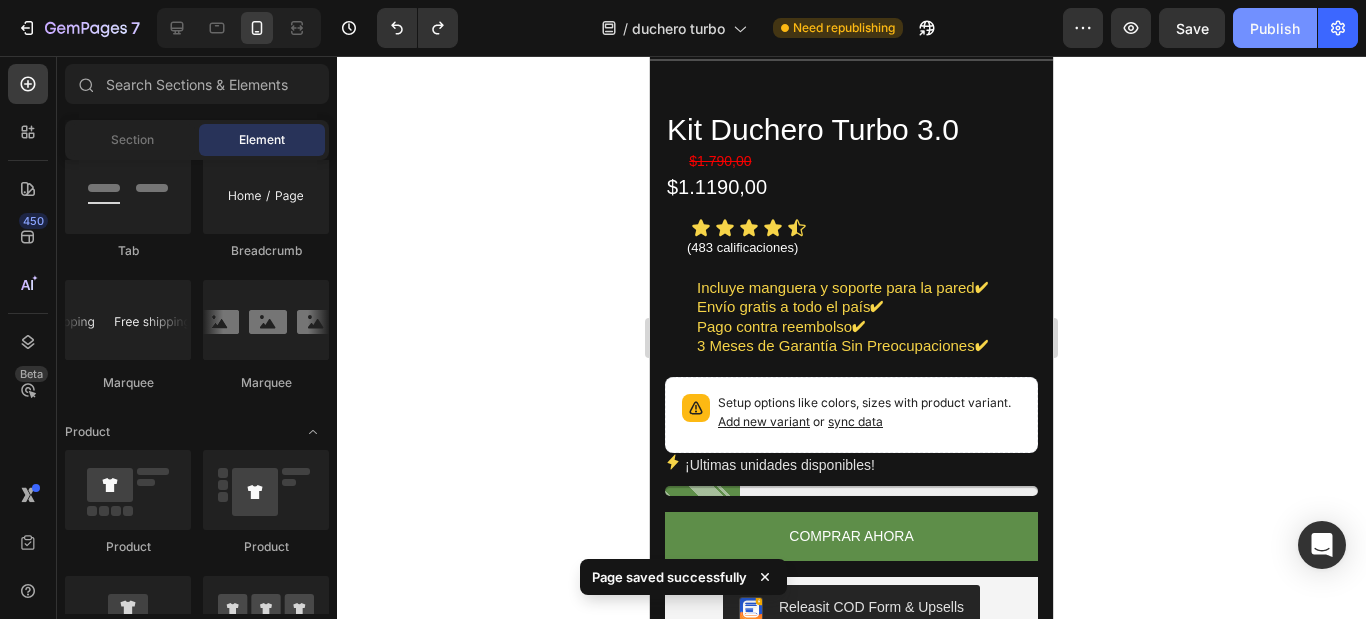 click on "Publish" 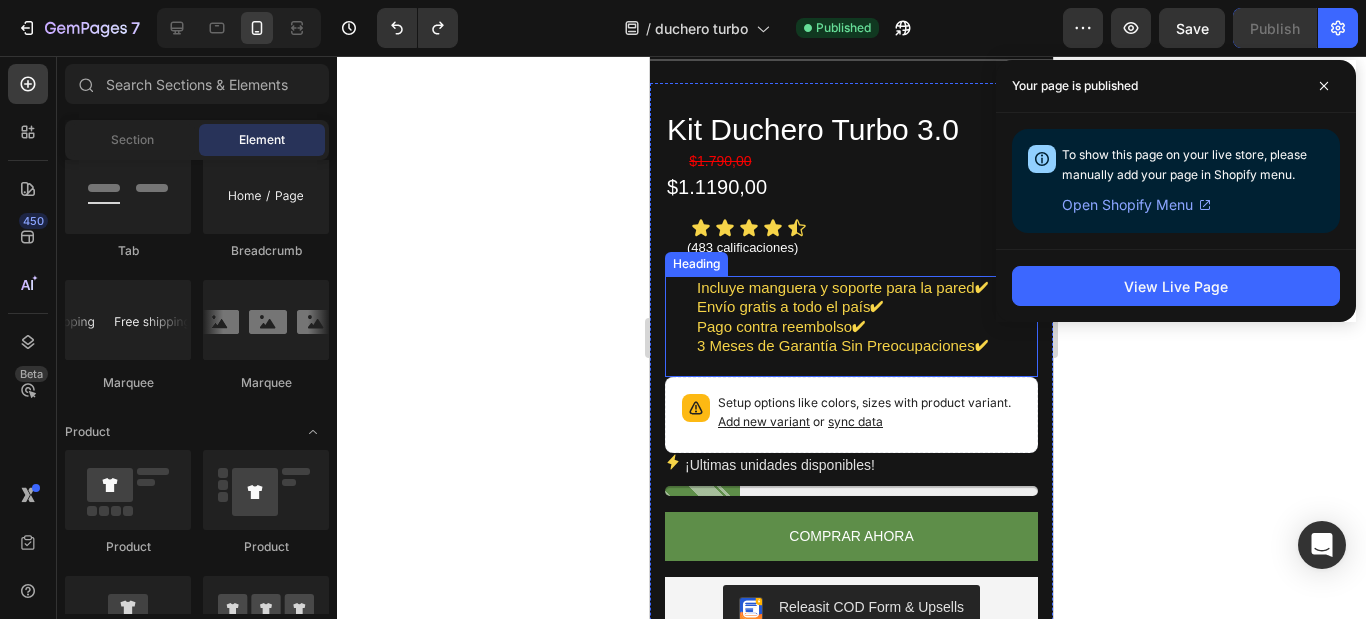 click on "Incluye manguera y soporte para la pared  ✔ Envío gratis a todo el país  ✔ Pago contra reembolso  ✔ 3 Meses de Garantía Sin Preocupaciones  ✔" at bounding box center [866, 327] 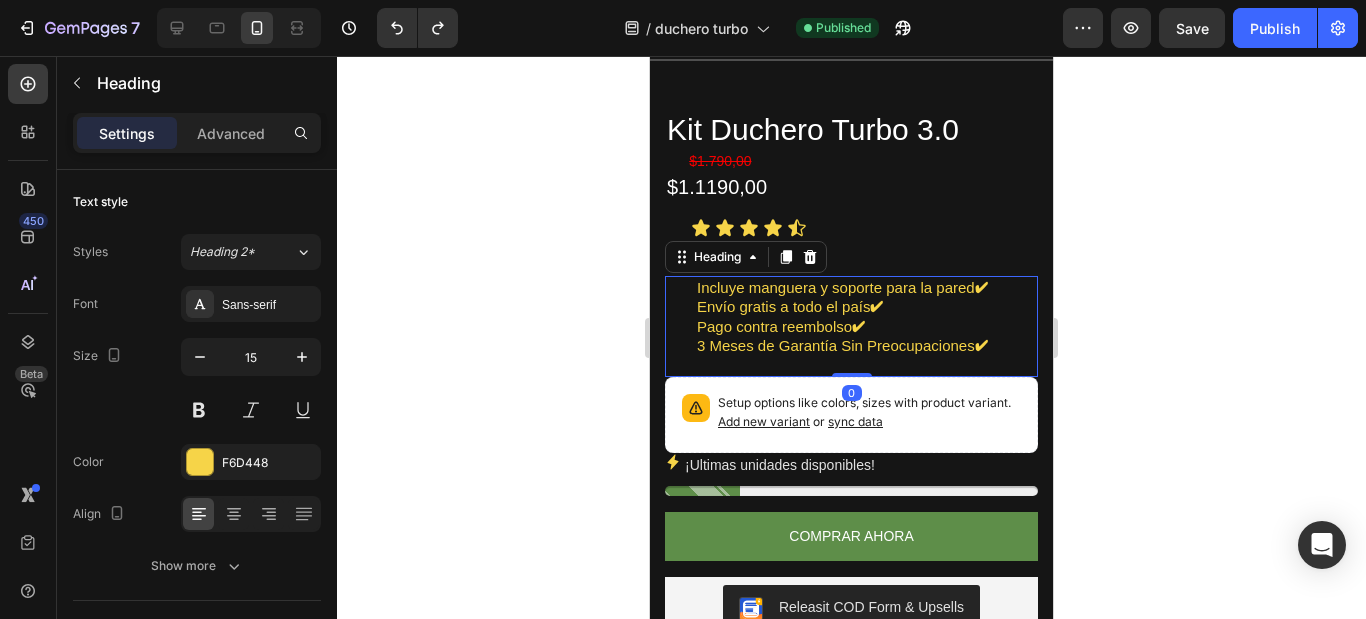 click on "Incluye manguera y soporte para la pared  ✔ Envío gratis a todo el país  ✔ Pago contra reembolso  ✔ 3 Meses de Garantía Sin Preocupaciones  ✔" at bounding box center [866, 327] 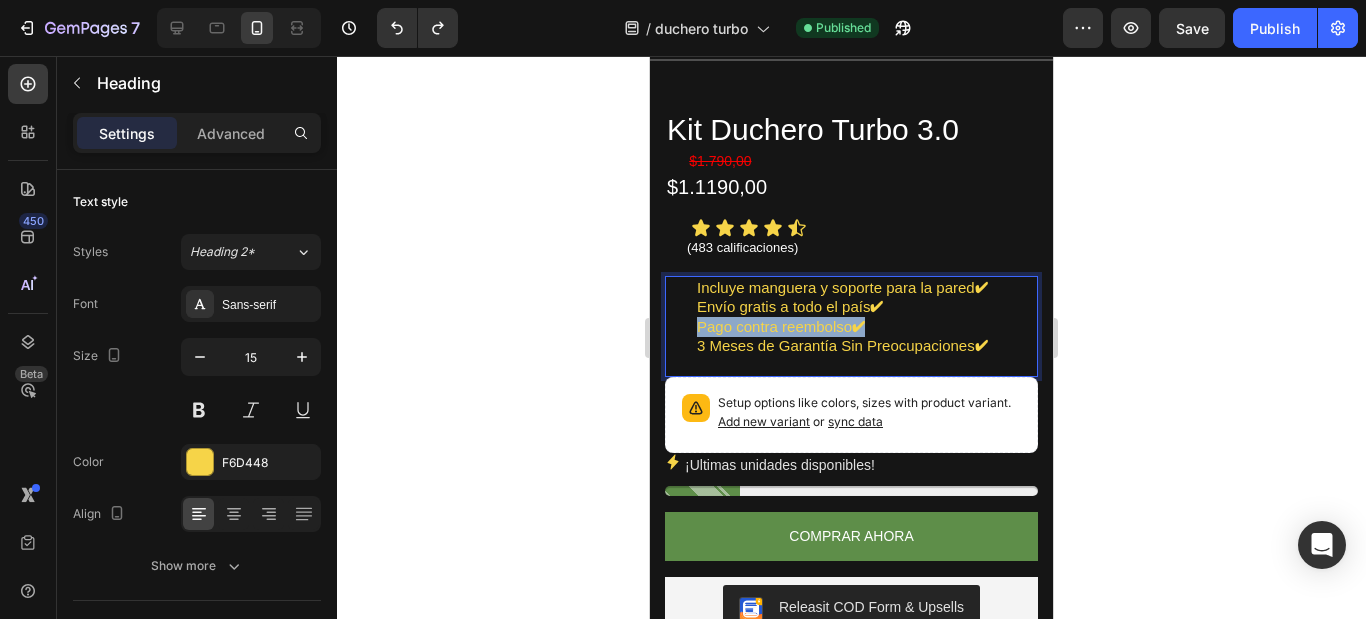 drag, startPoint x: 880, startPoint y: 299, endPoint x: 696, endPoint y: 303, distance: 184.04347 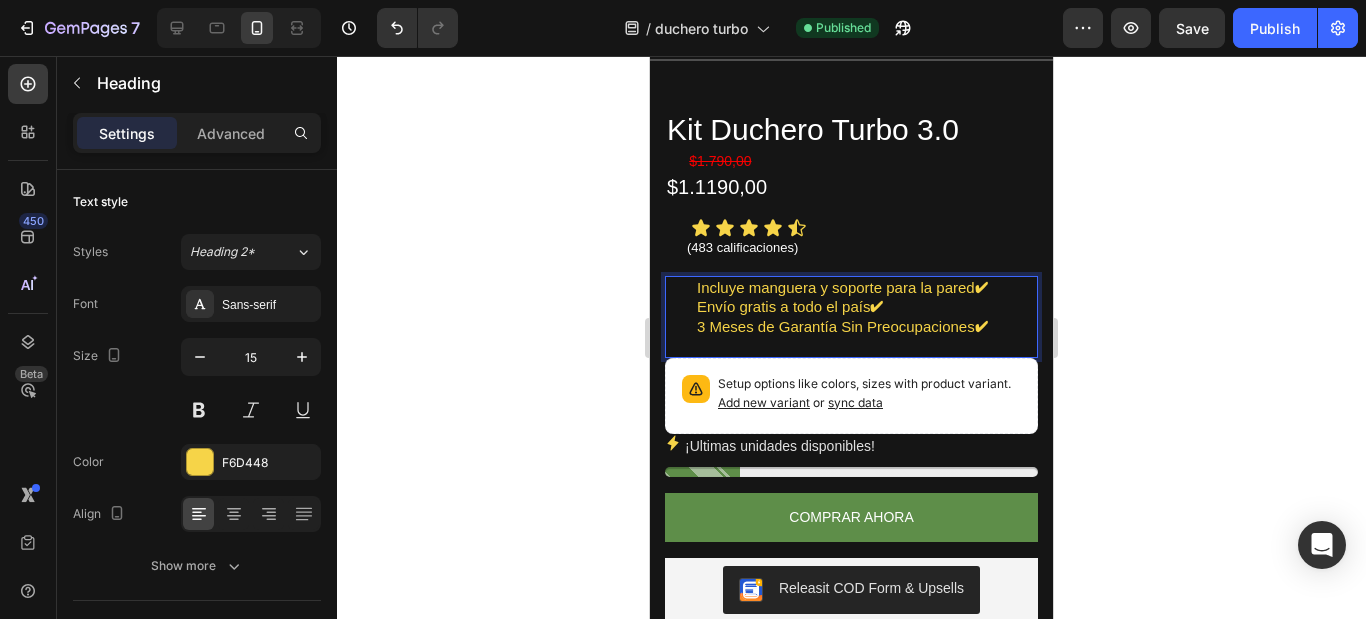 scroll, scrollTop: 858, scrollLeft: 0, axis: vertical 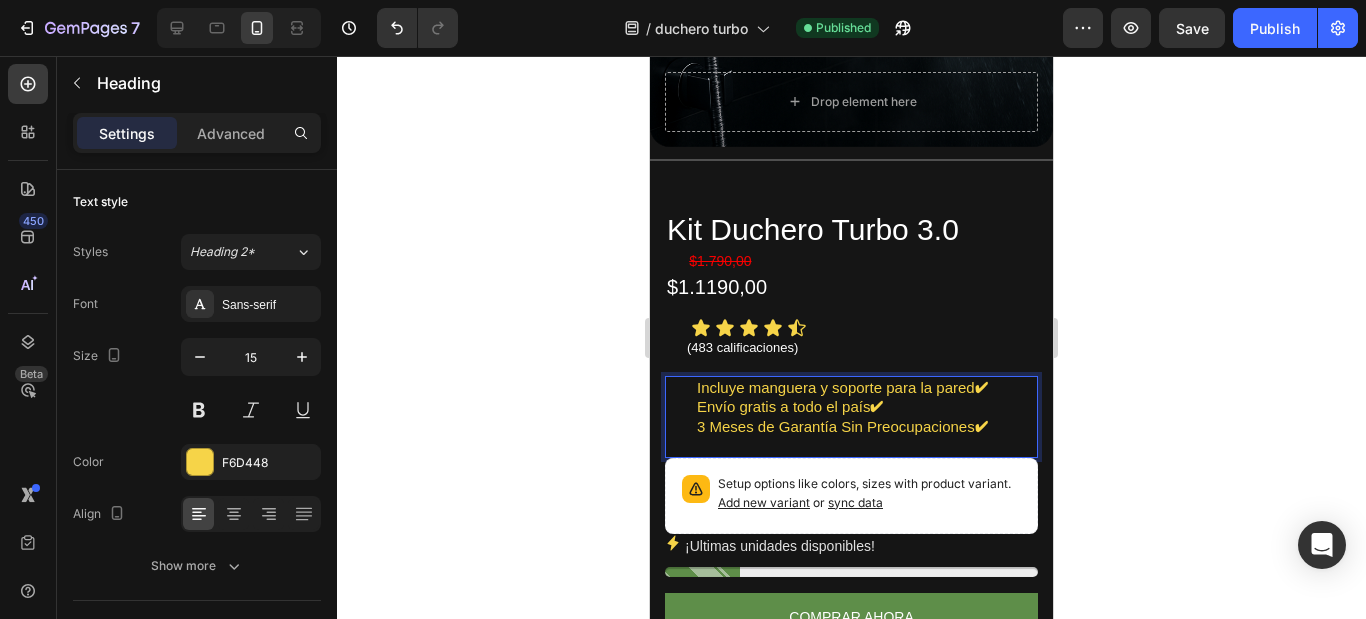 click 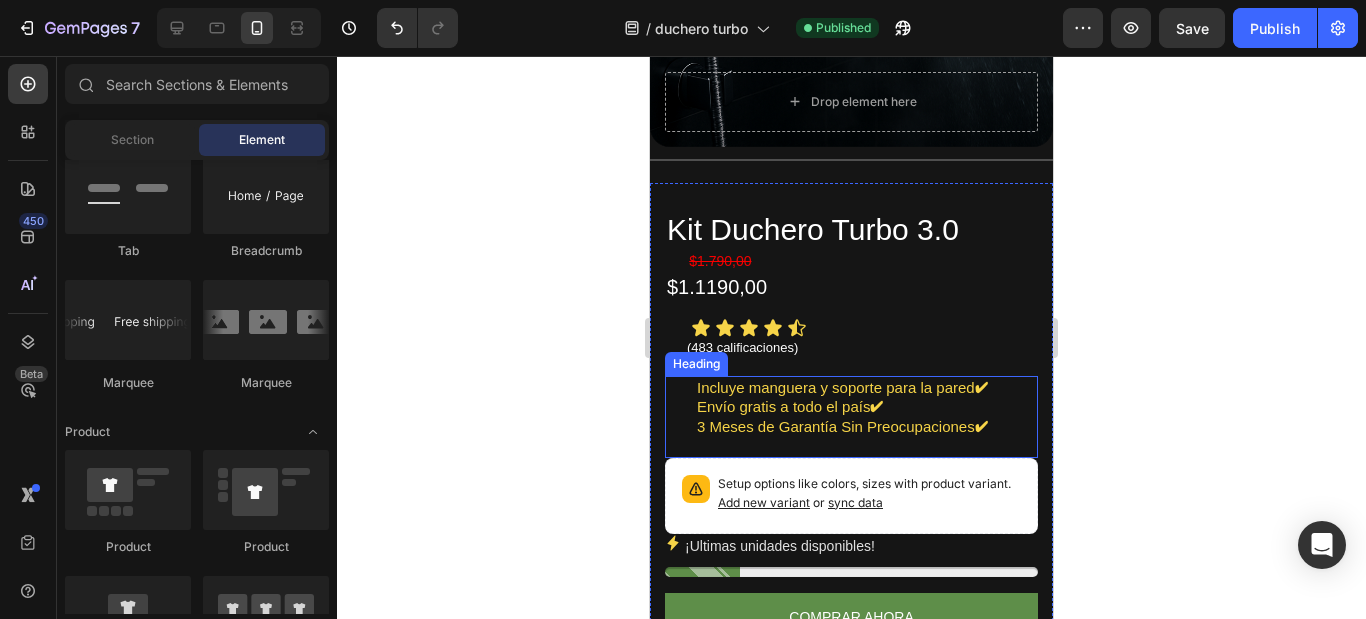 scroll, scrollTop: 958, scrollLeft: 0, axis: vertical 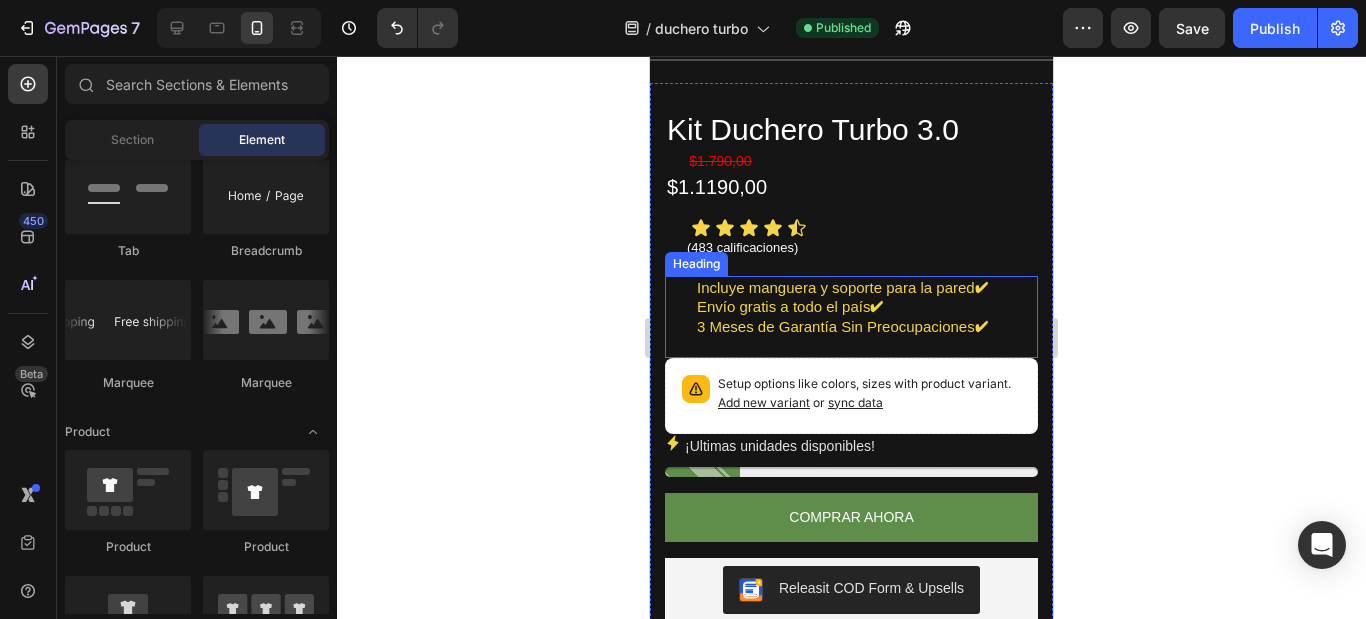 click on "Incluye manguera y soporte para la pared  ✔ Envío gratis a todo el país  ✔ 3 Meses de Garantía Sin Preocupaciones  ✔" at bounding box center (866, 317) 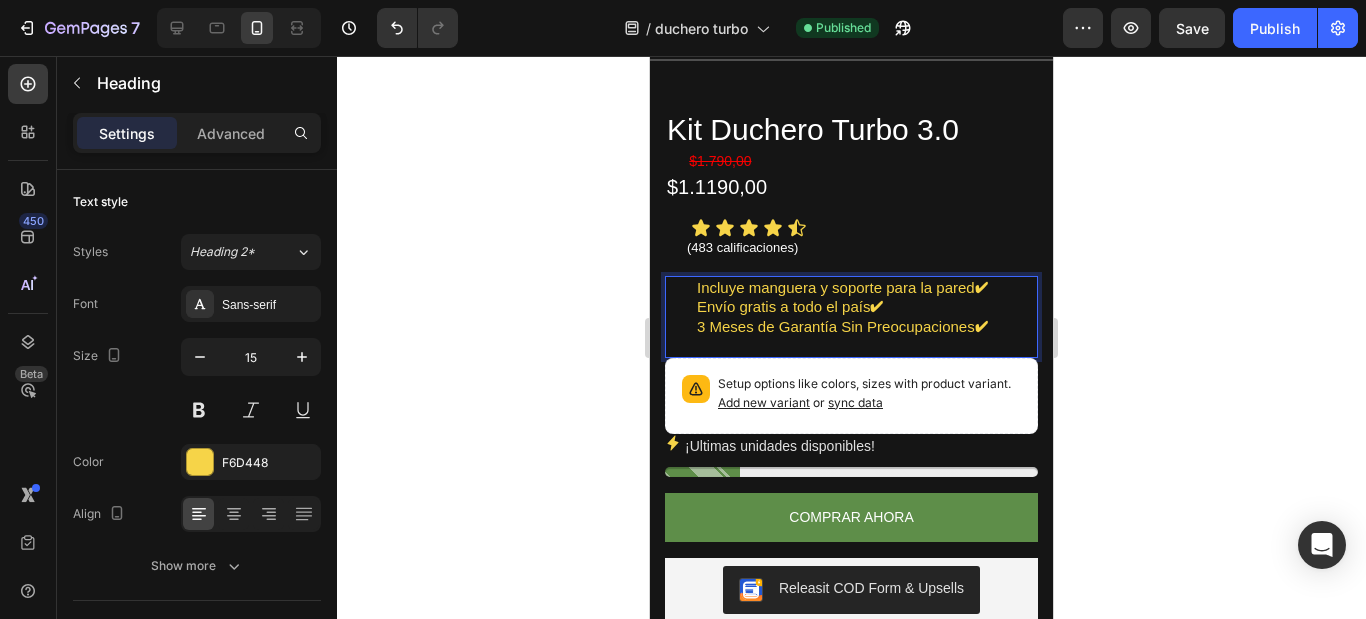 click on "Incluye manguera y soporte para la pared  ✔ Envío gratis a todo el país  ✔ 3 Meses de Garantía Sin Preocupaciones  ✔" at bounding box center (866, 317) 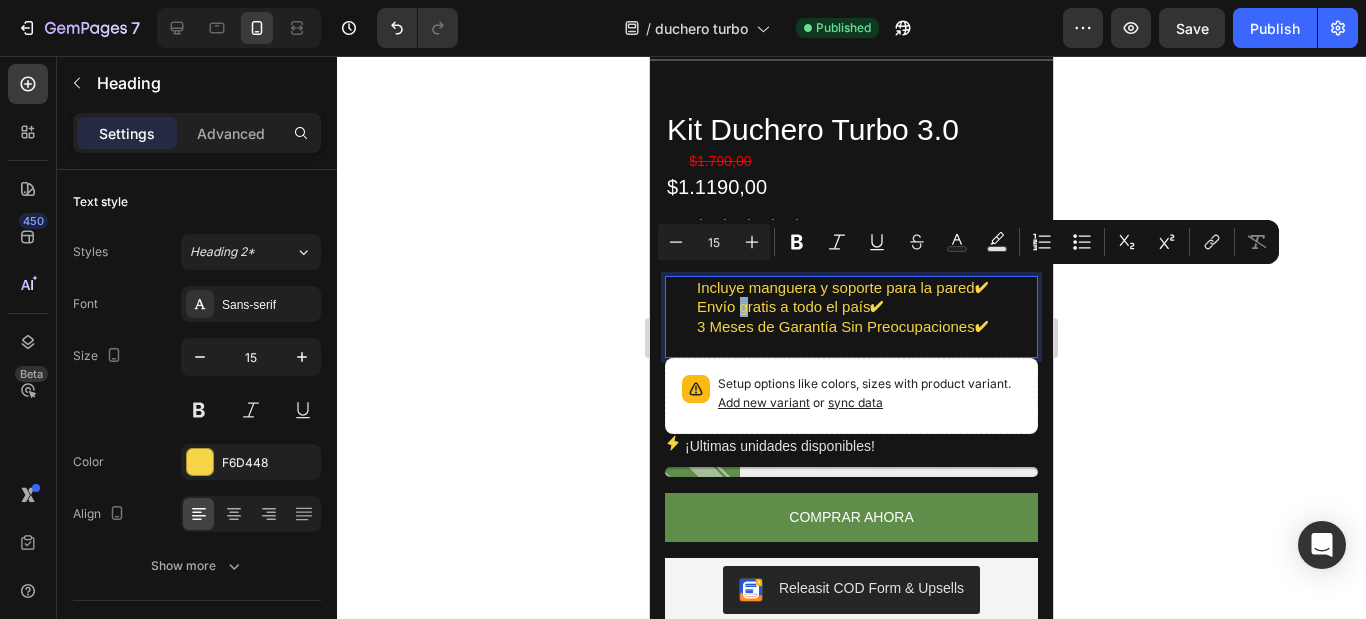 click on "Incluye manguera y soporte para la pared  ✔ Envío gratis a todo el país  ✔ 3 Meses de Garantía Sin Preocupaciones  ✔" at bounding box center (866, 317) 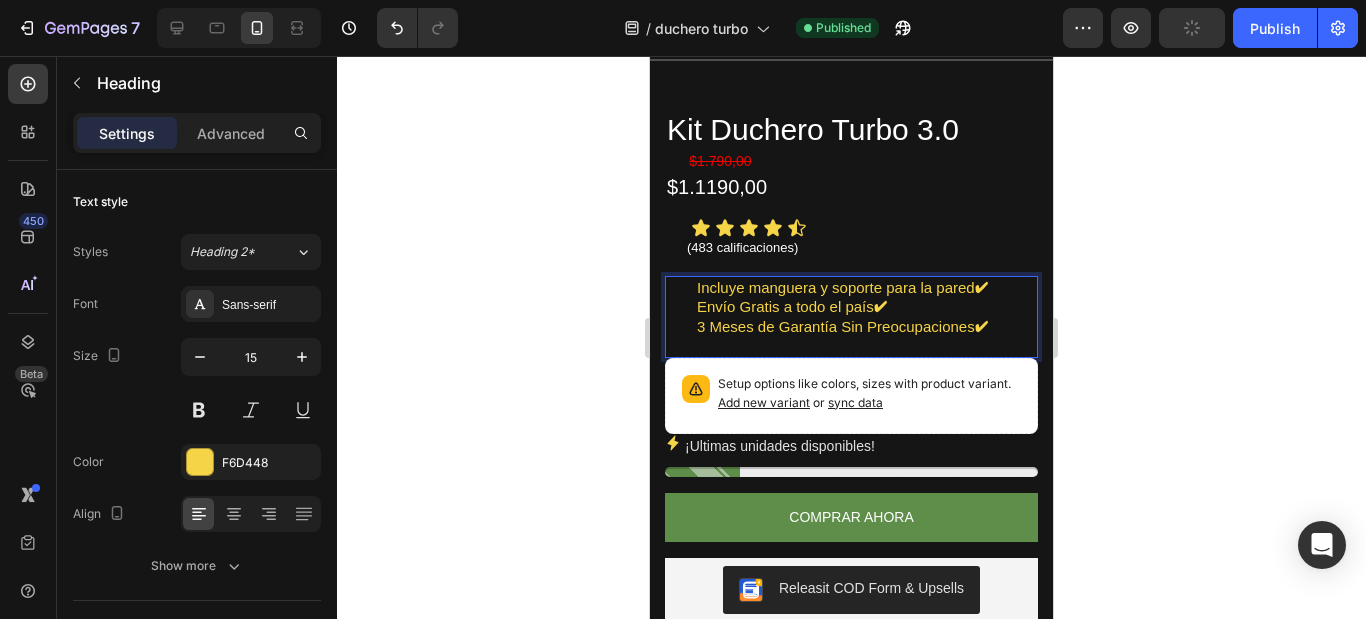 click 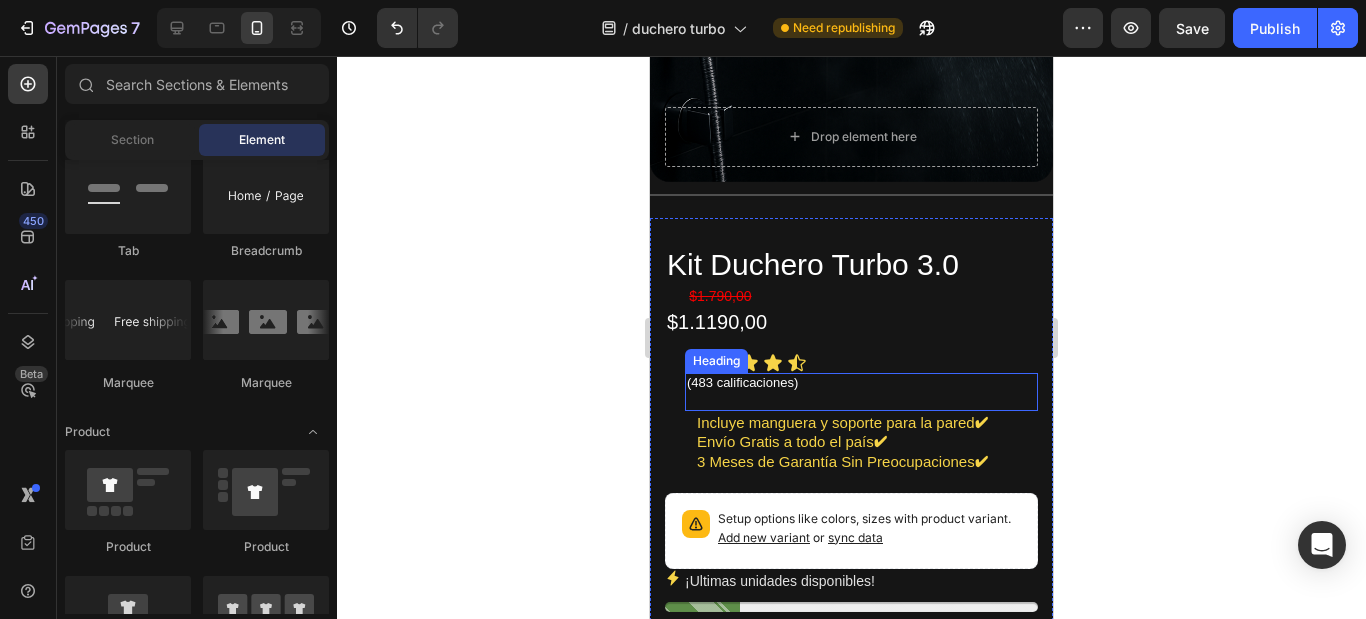 scroll, scrollTop: 858, scrollLeft: 0, axis: vertical 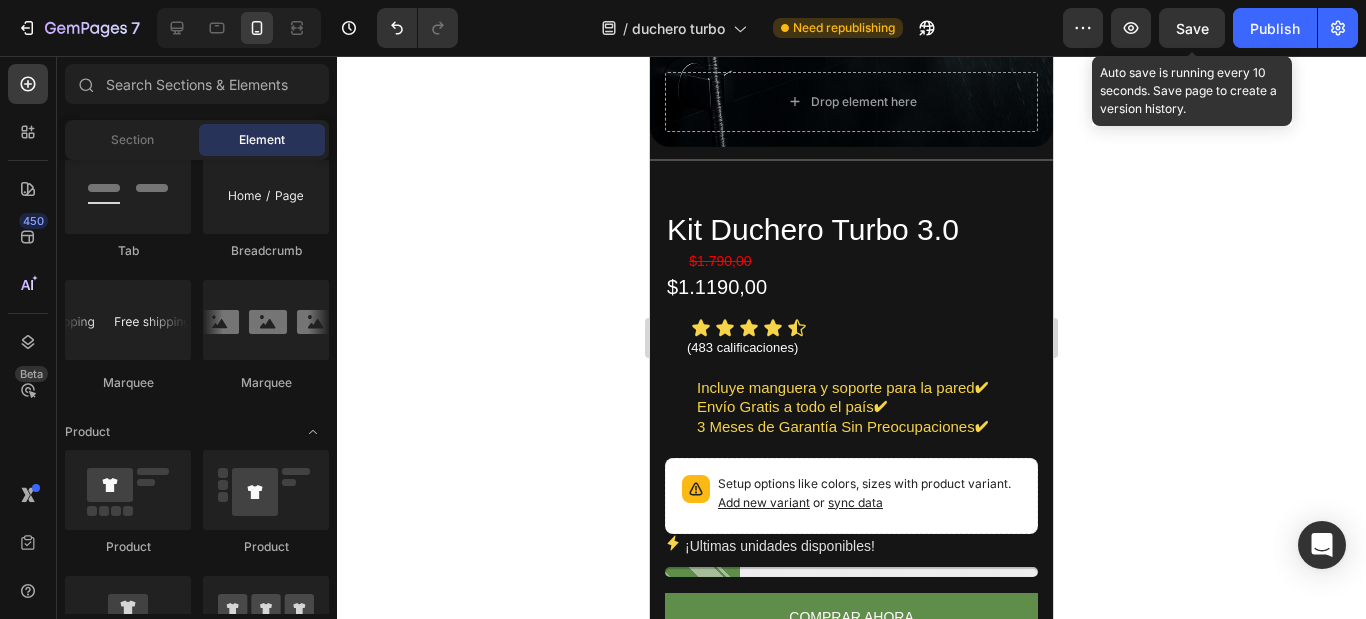 click on "Save" 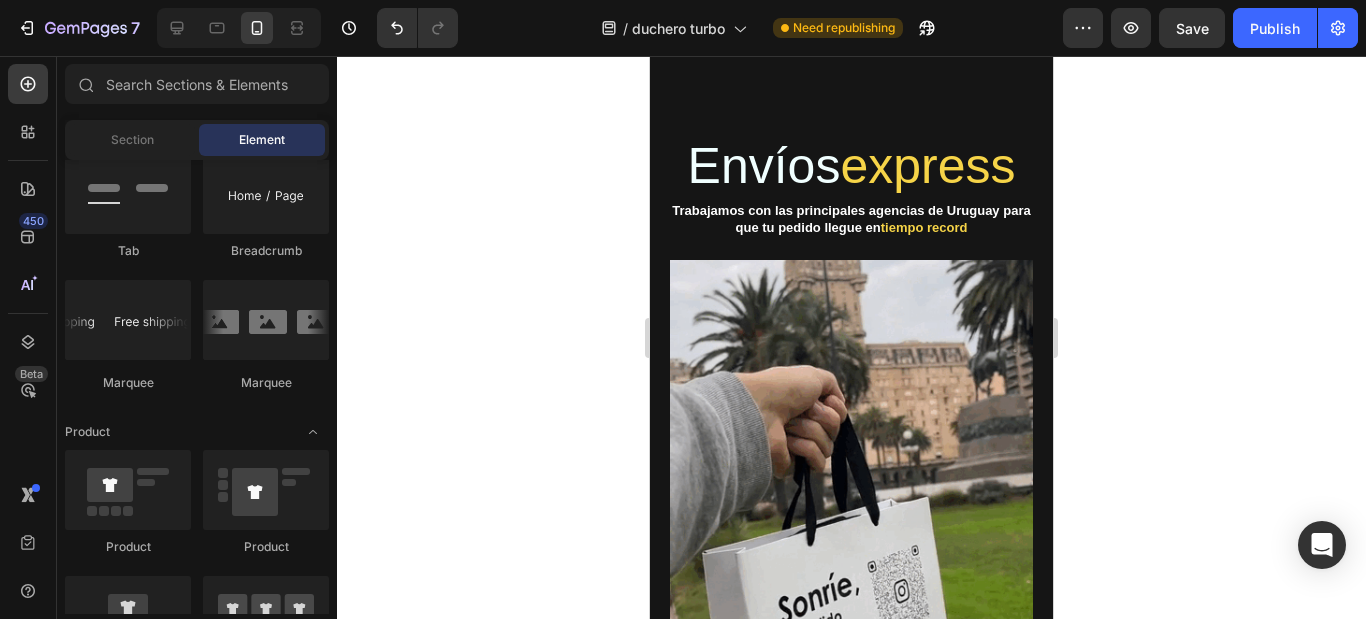 scroll, scrollTop: 4158, scrollLeft: 0, axis: vertical 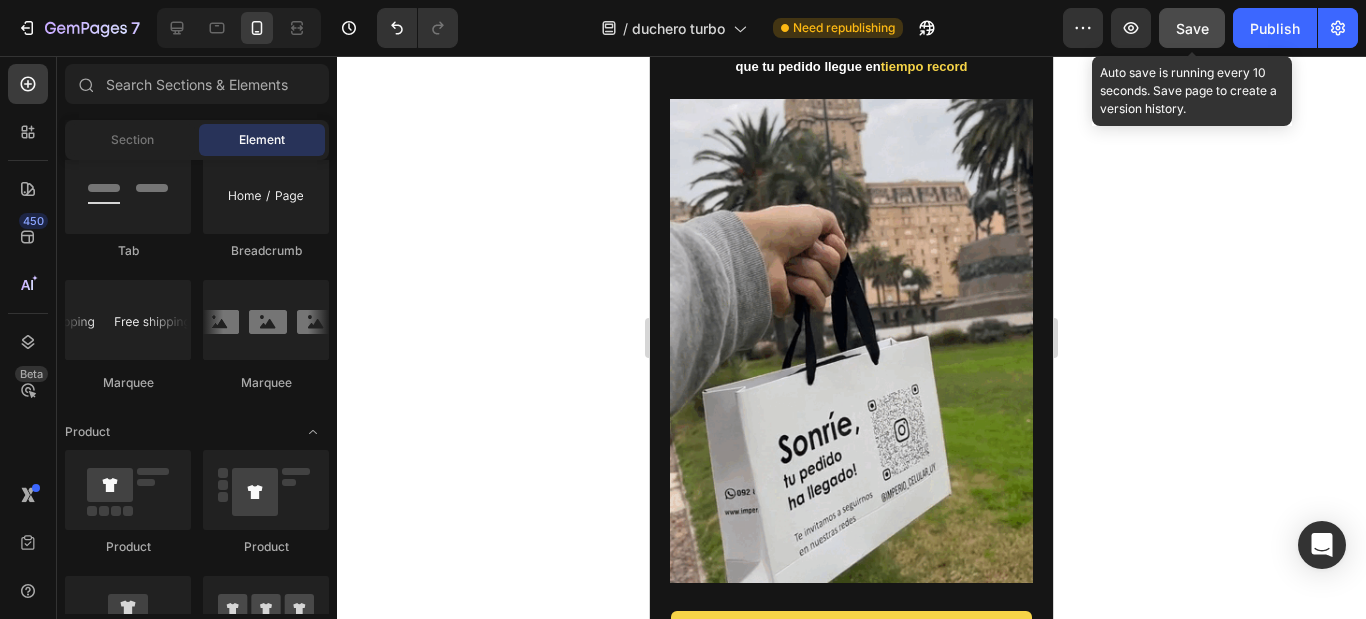 click on "Save" 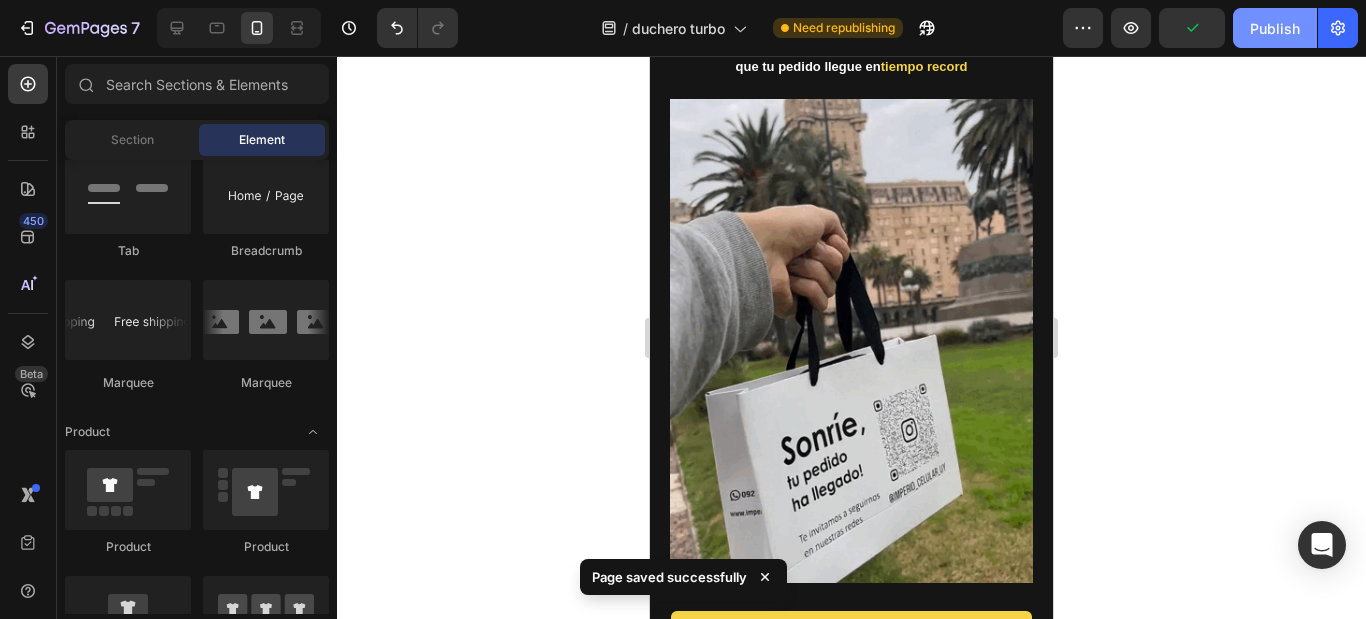 click on "Publish" 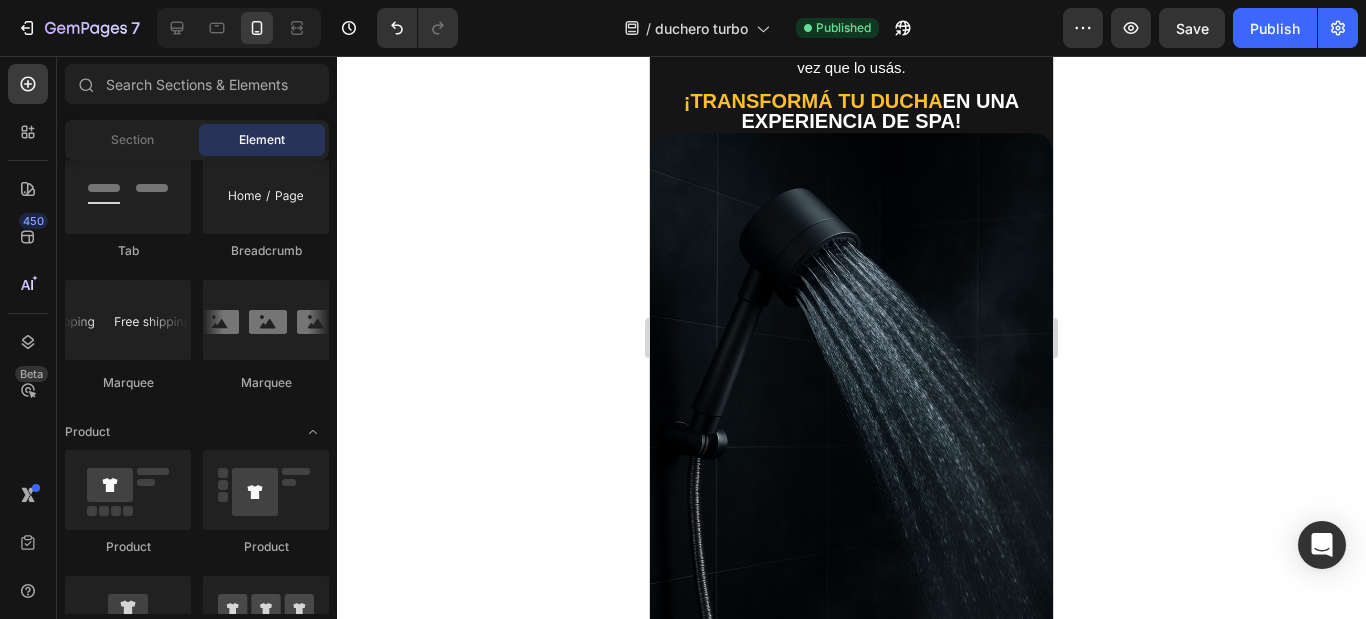 scroll, scrollTop: 0, scrollLeft: 0, axis: both 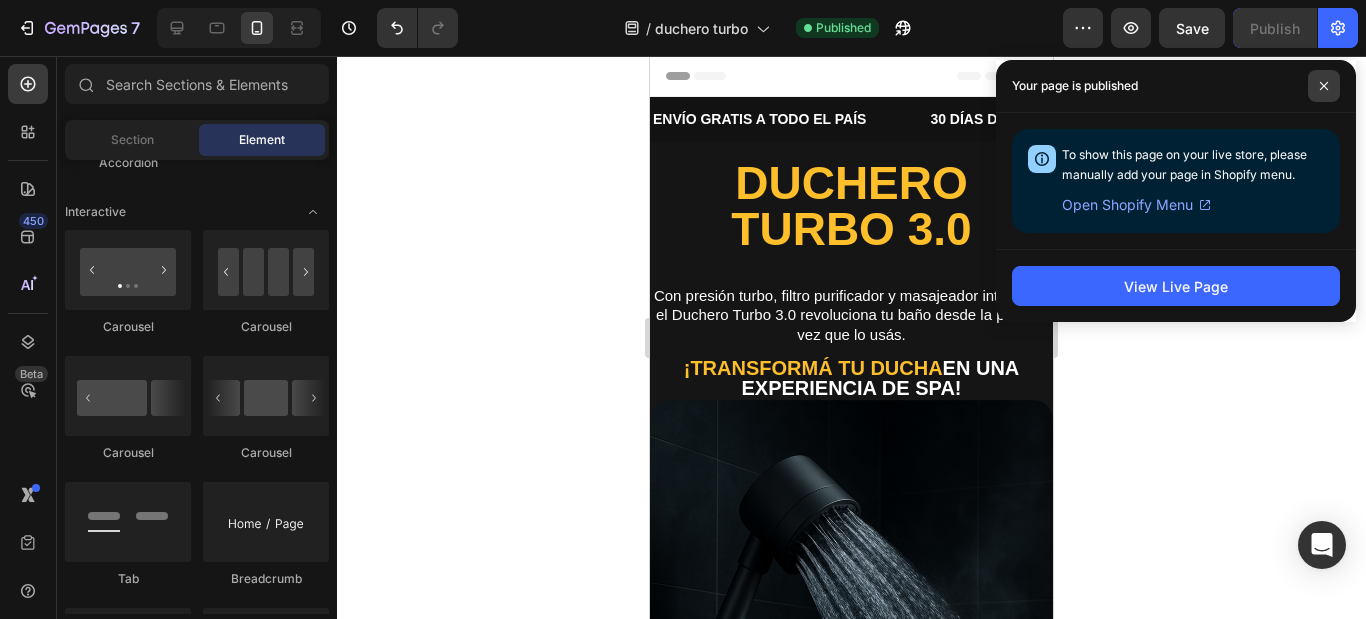 click at bounding box center [1324, 86] 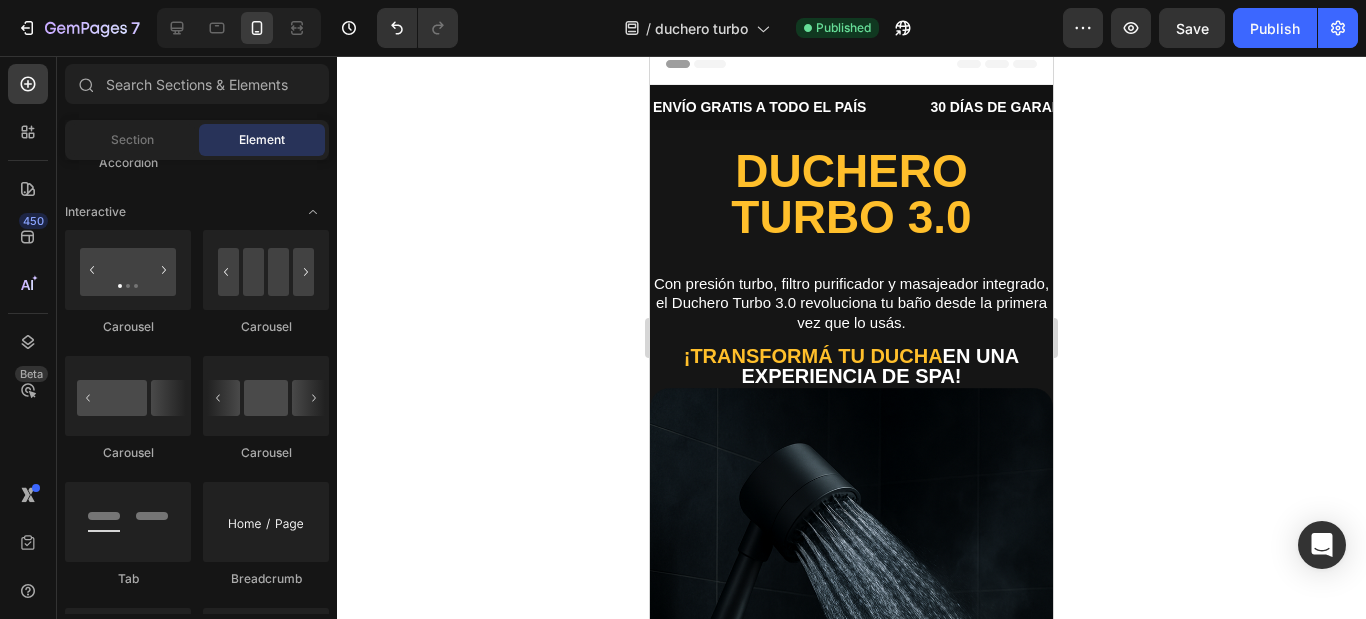 scroll, scrollTop: 0, scrollLeft: 0, axis: both 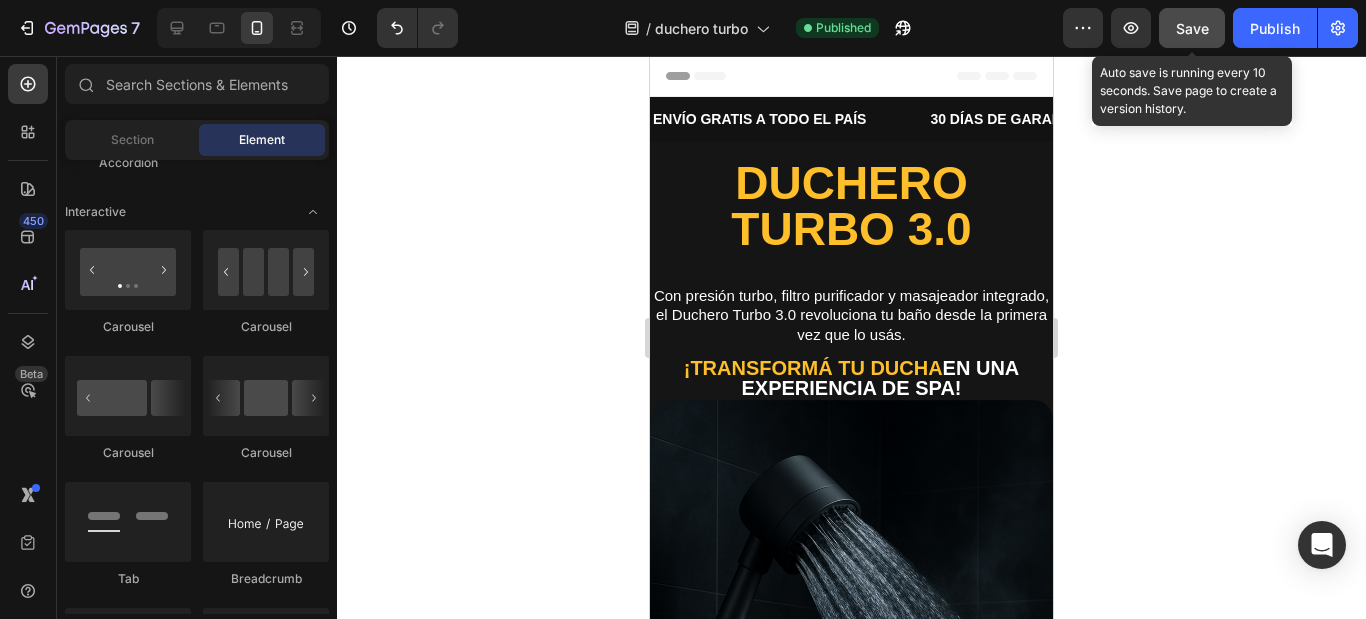 click on "Save" at bounding box center [1192, 28] 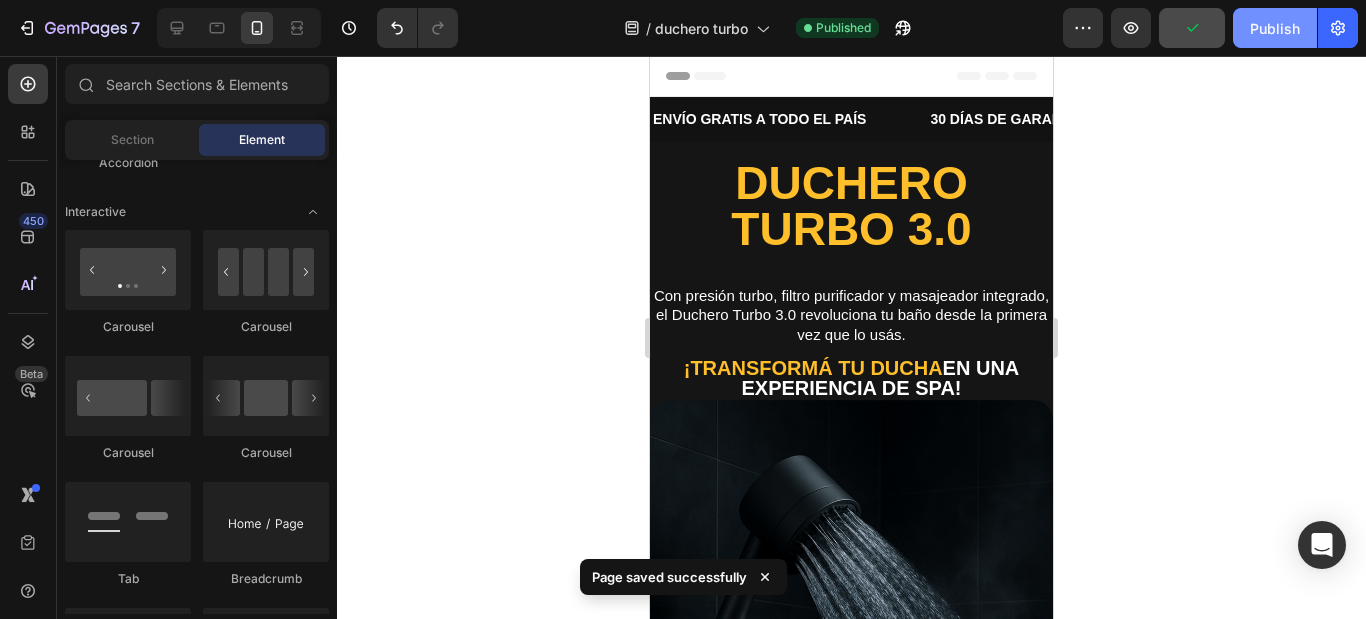 click on "Publish" at bounding box center (1275, 28) 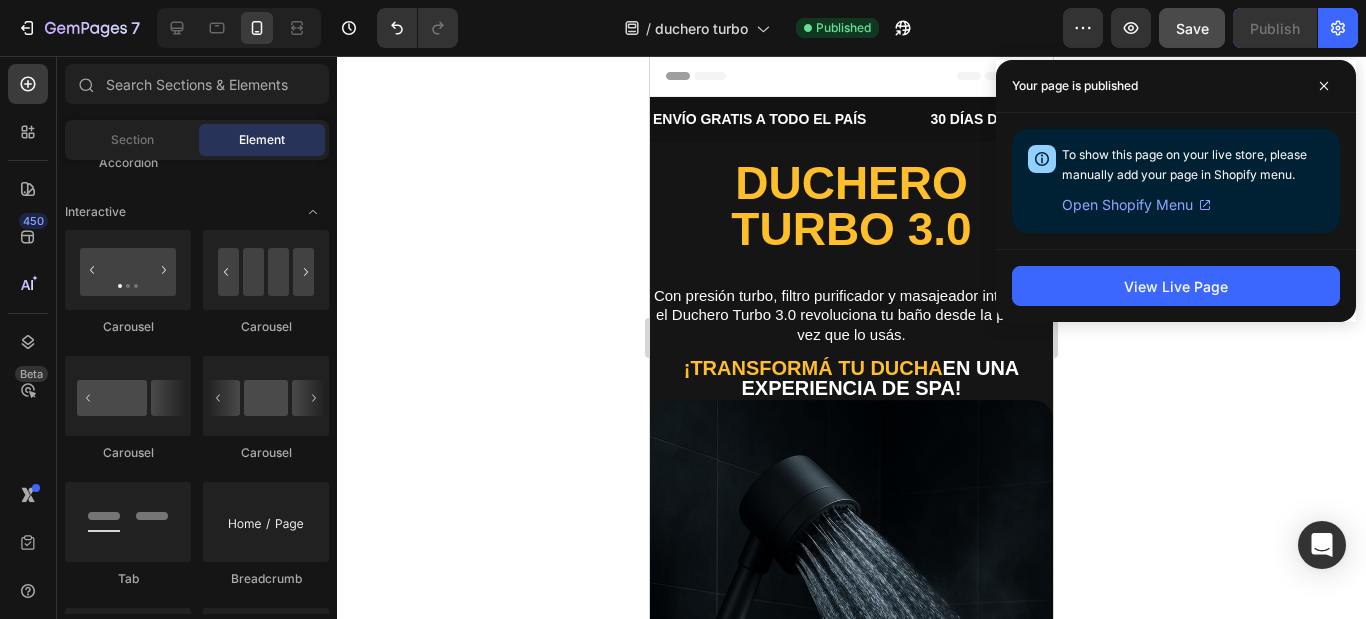 click on "Open Shopify Menu" at bounding box center [1127, 205] 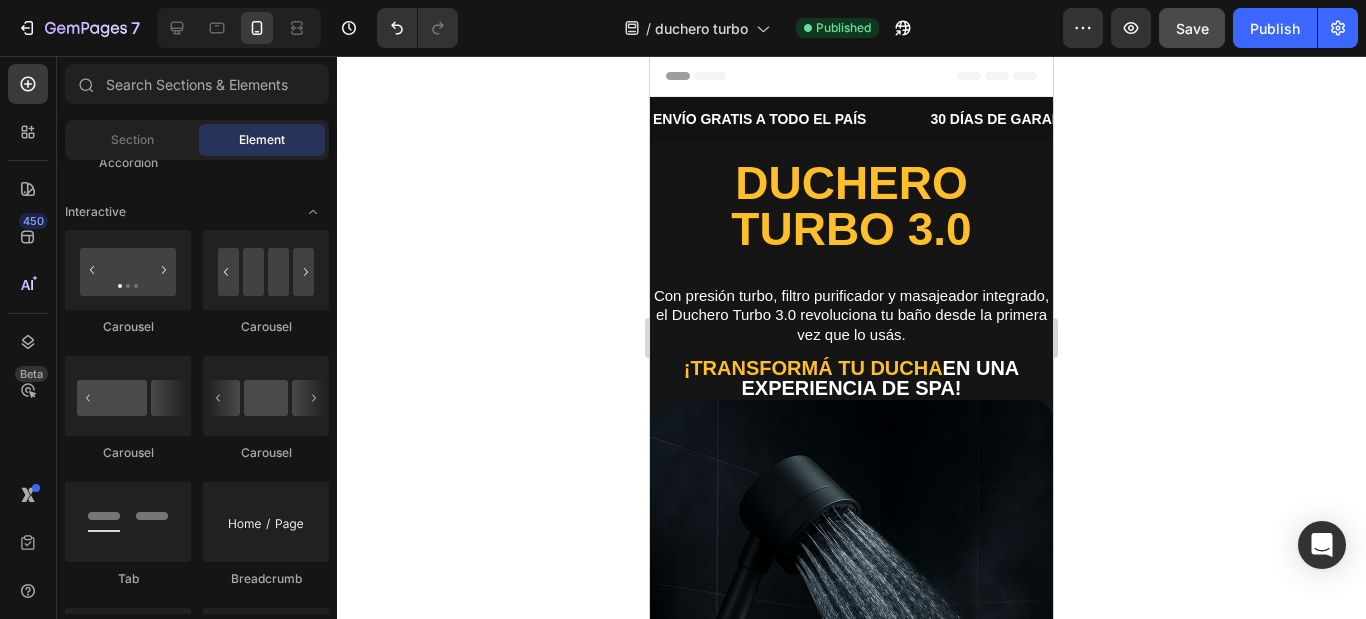 click on "Header" at bounding box center [707, 76] 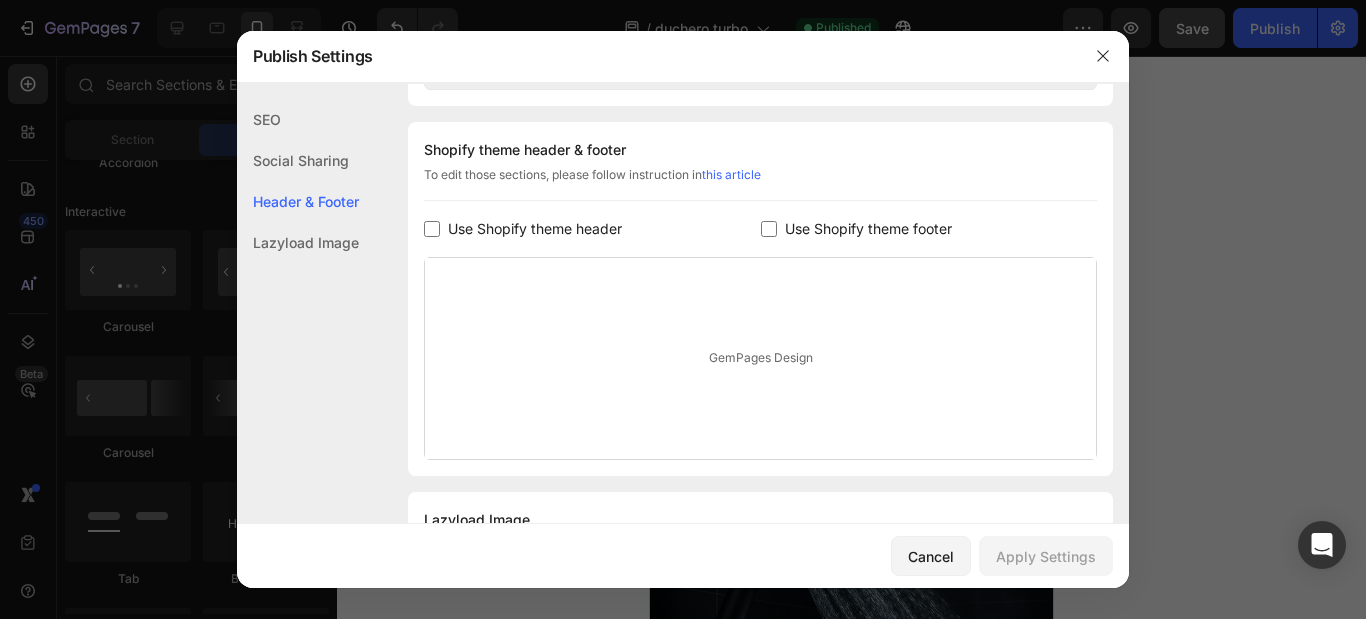 scroll, scrollTop: 1018, scrollLeft: 0, axis: vertical 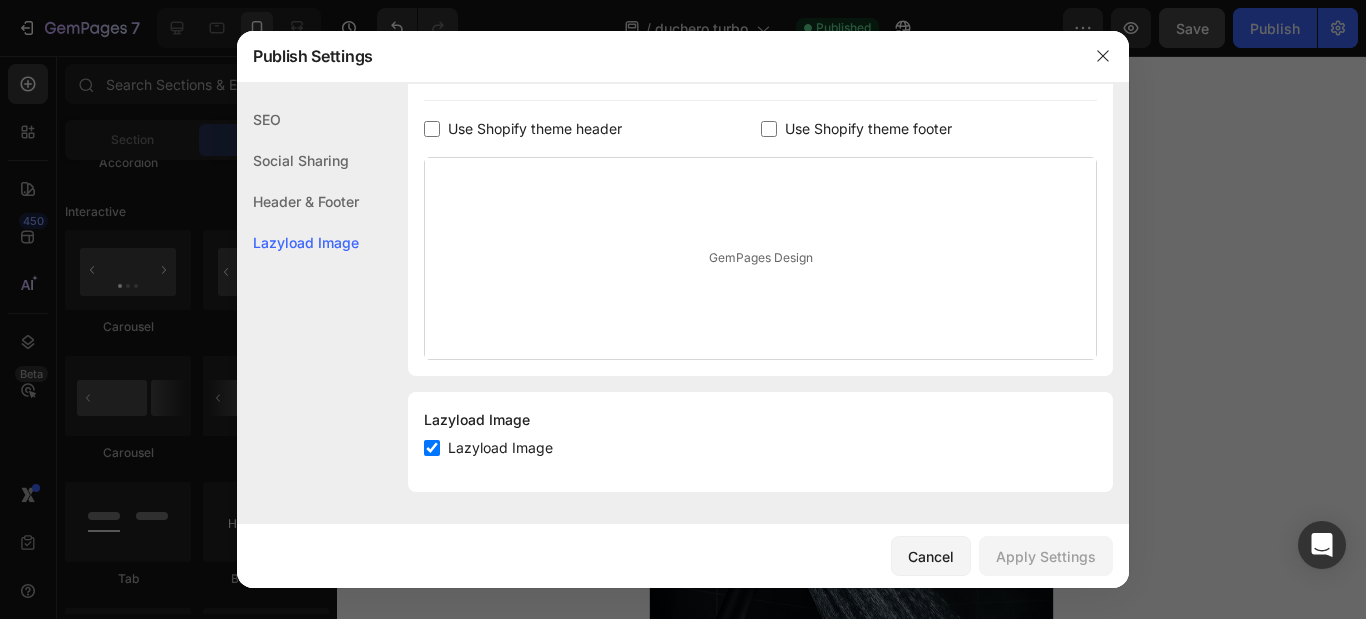 click on "GemPages Design" at bounding box center [760, 258] 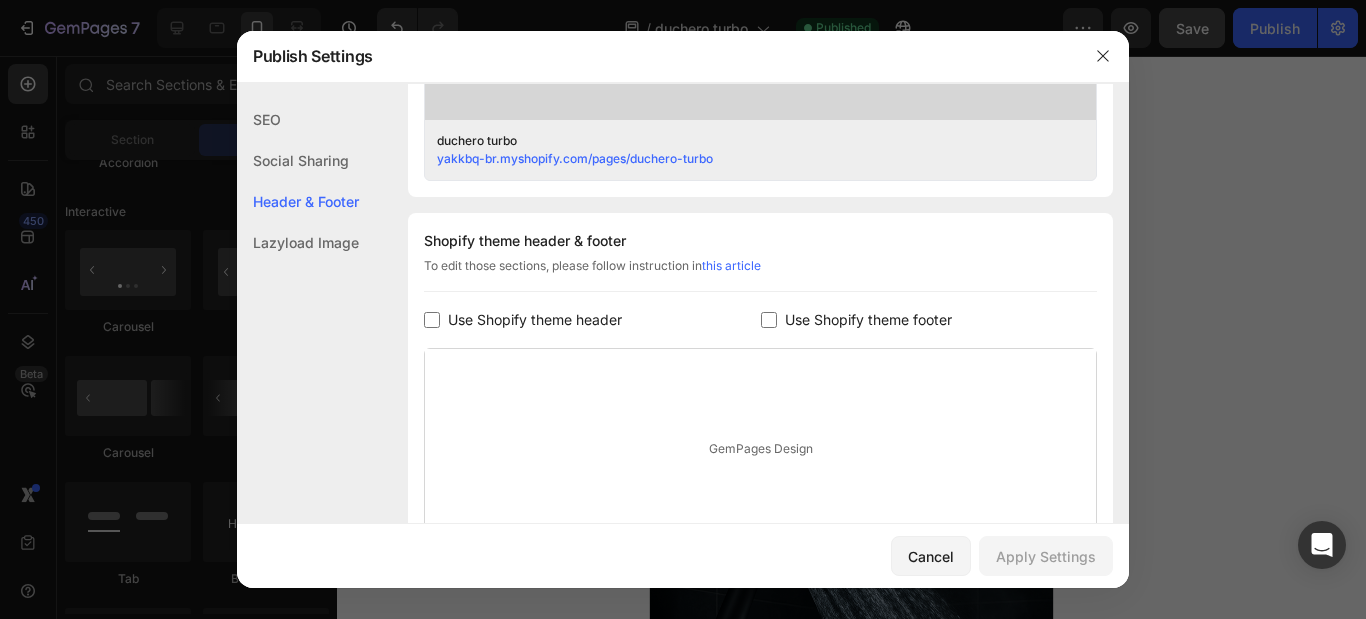scroll, scrollTop: 818, scrollLeft: 0, axis: vertical 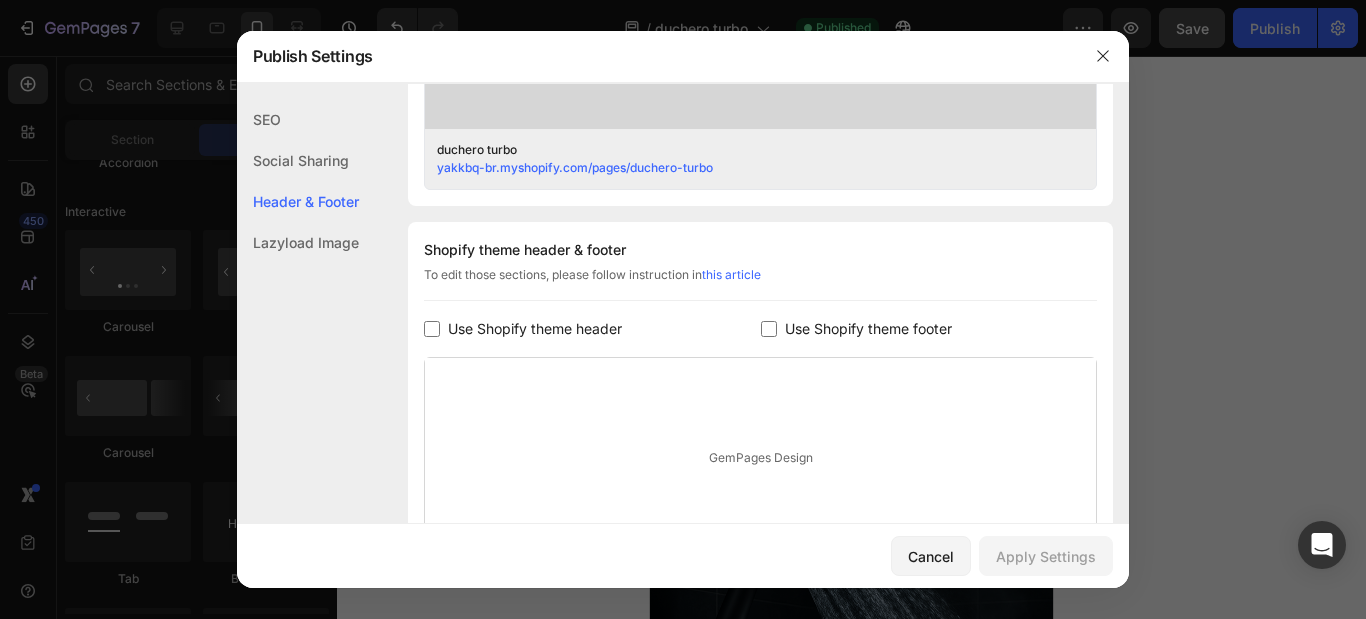 click at bounding box center [432, 329] 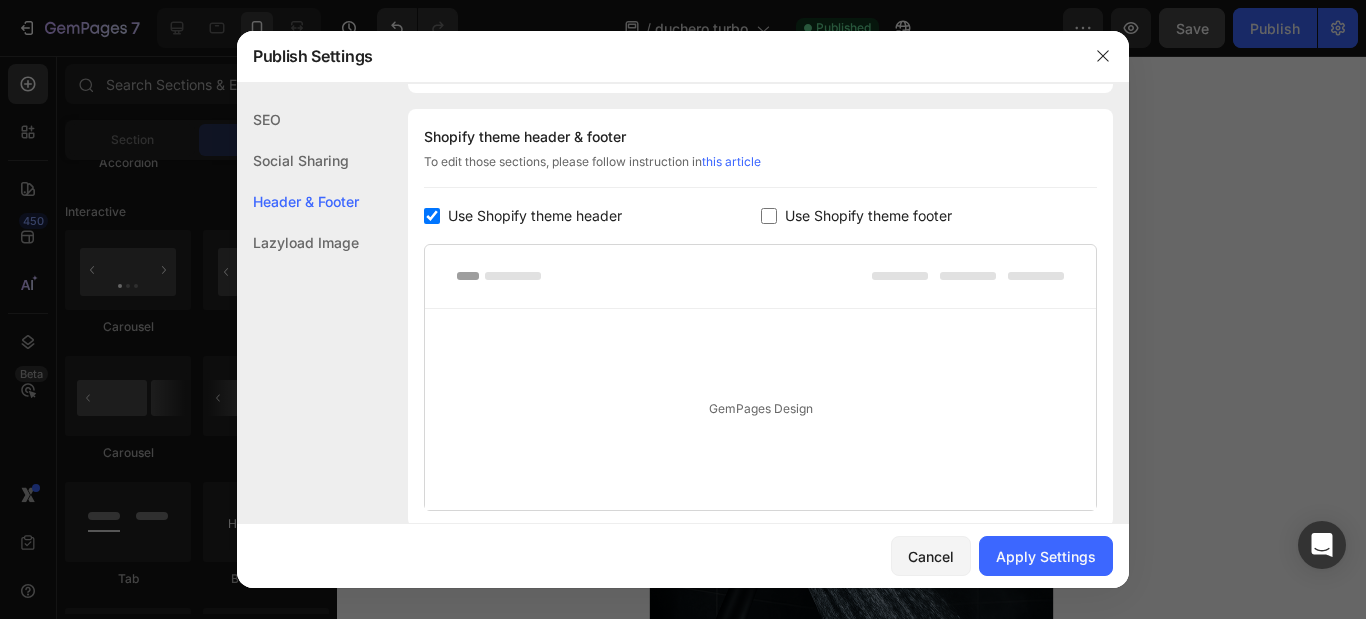 scroll, scrollTop: 1018, scrollLeft: 0, axis: vertical 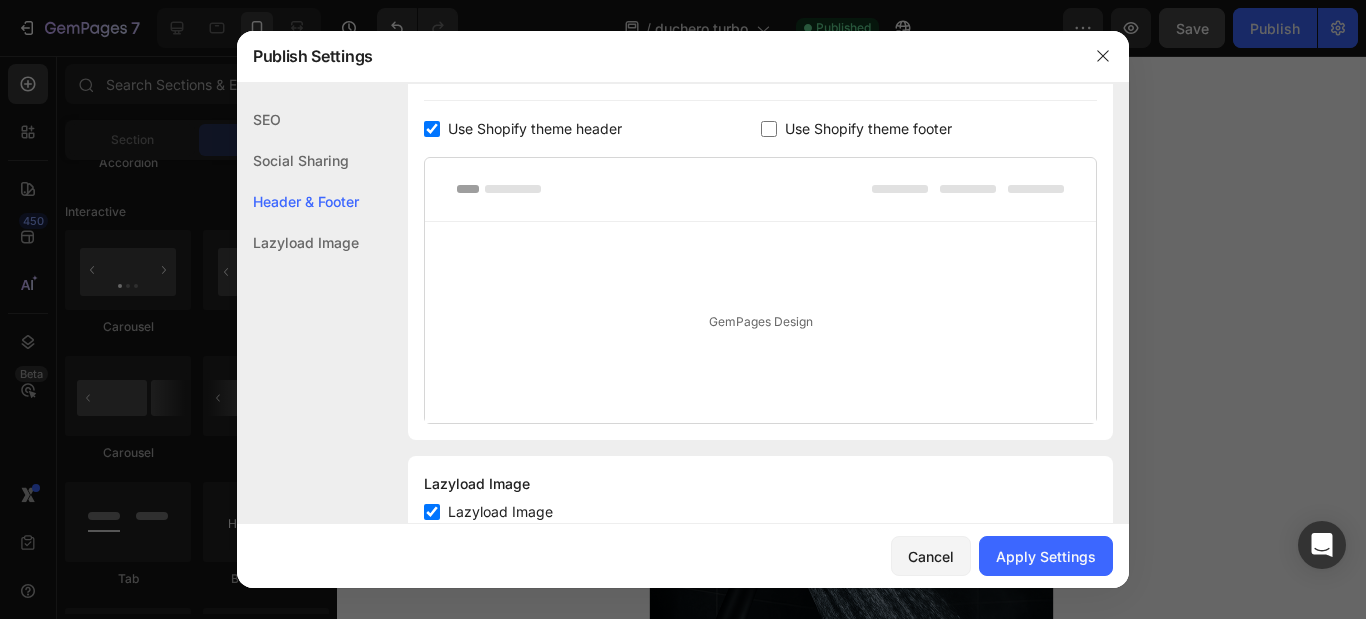 click at bounding box center [432, 129] 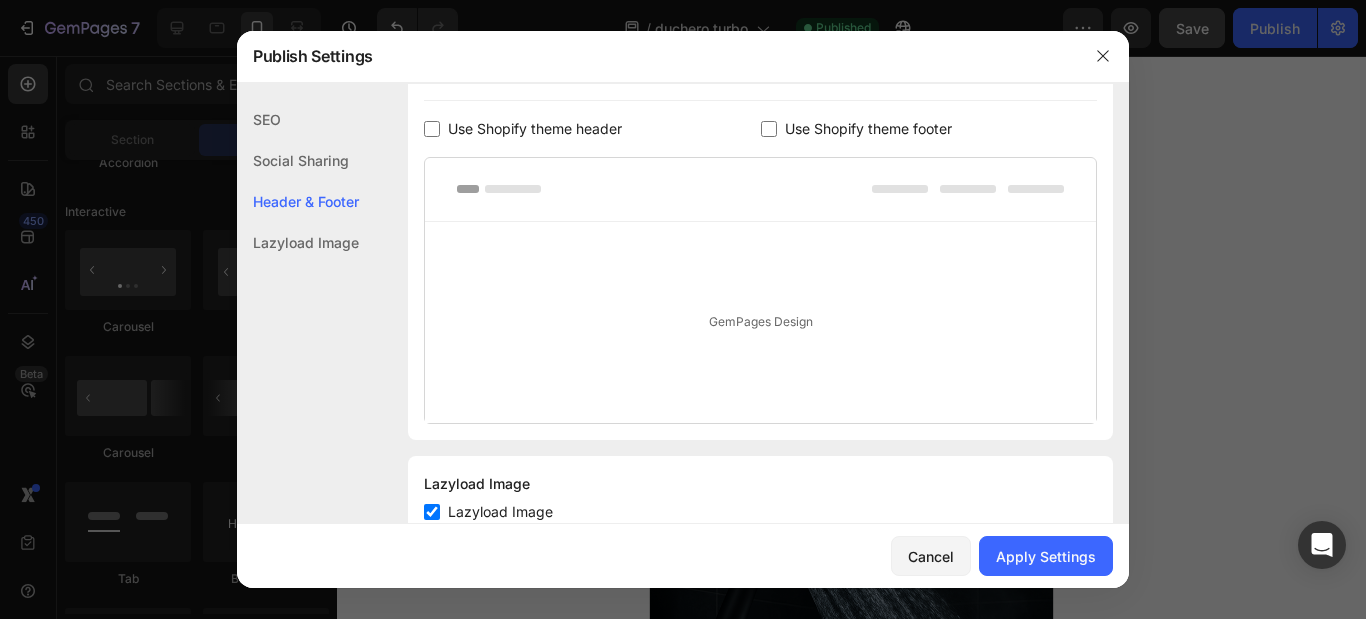 checkbox on "false" 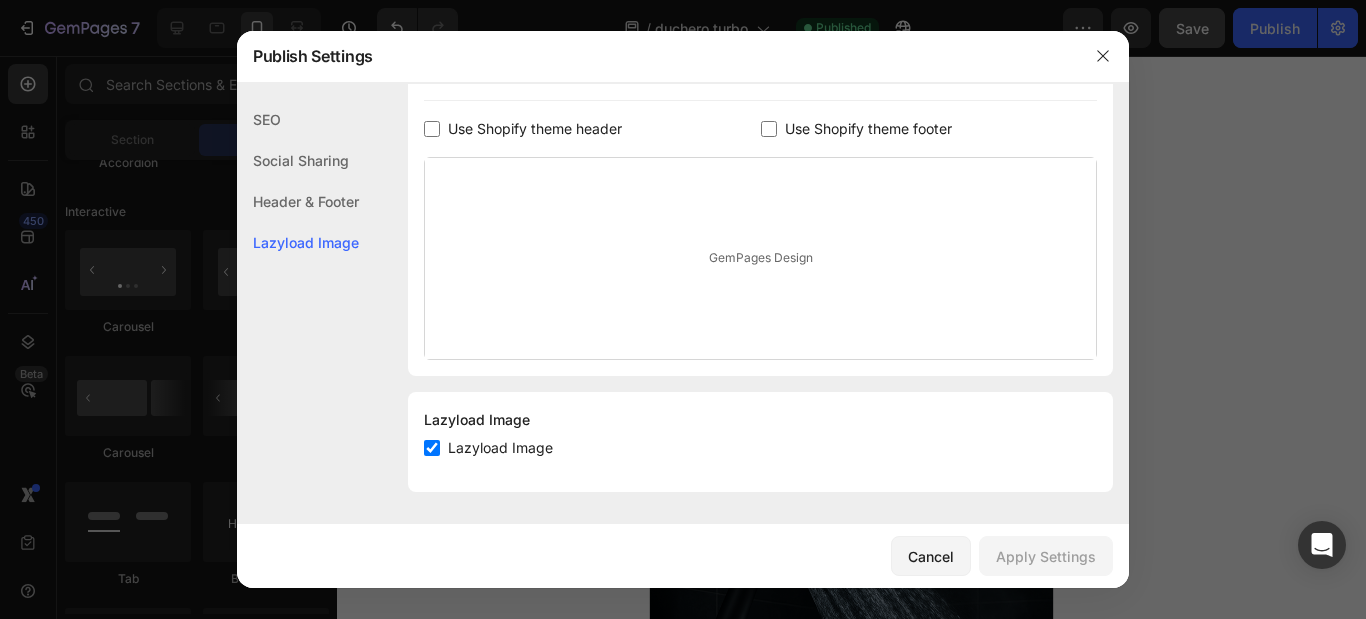 click at bounding box center (769, 129) 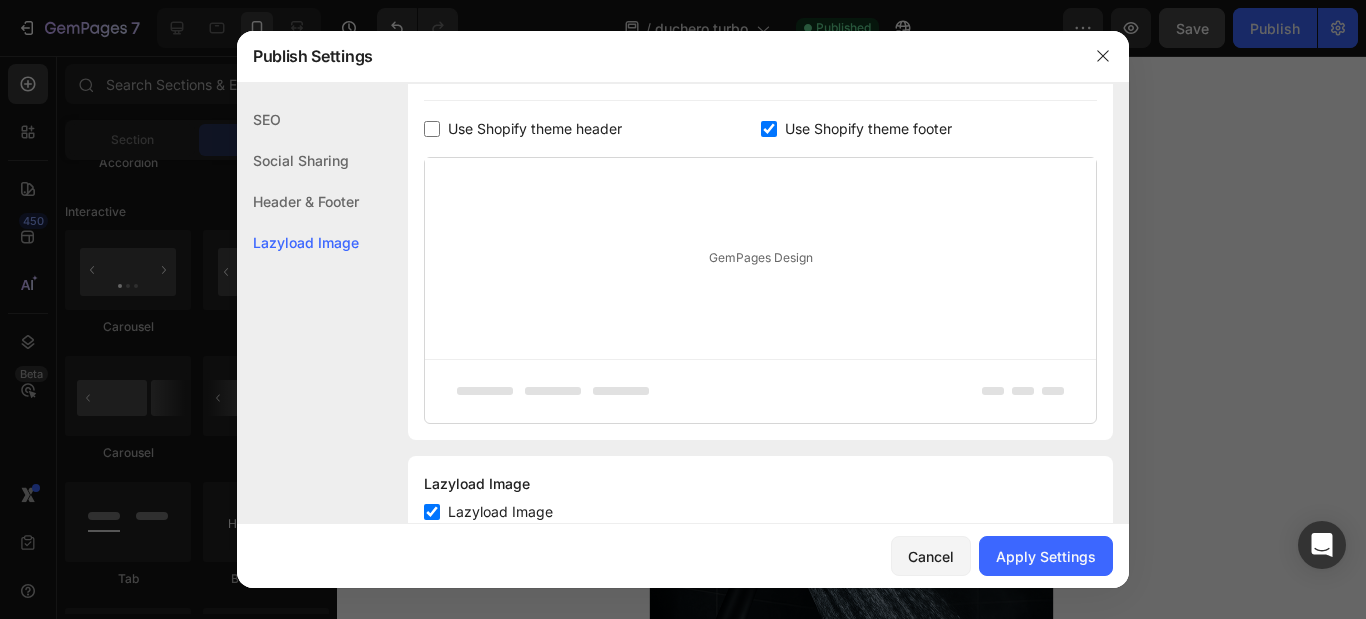 click at bounding box center [769, 129] 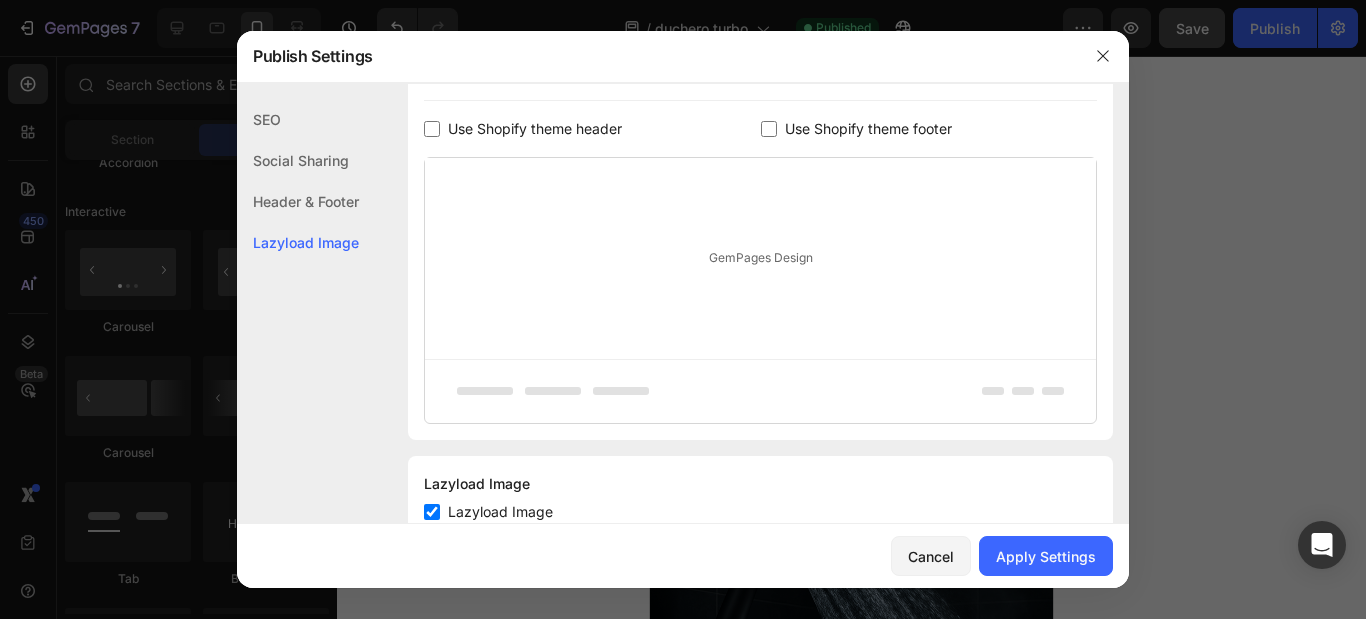 checkbox on "false" 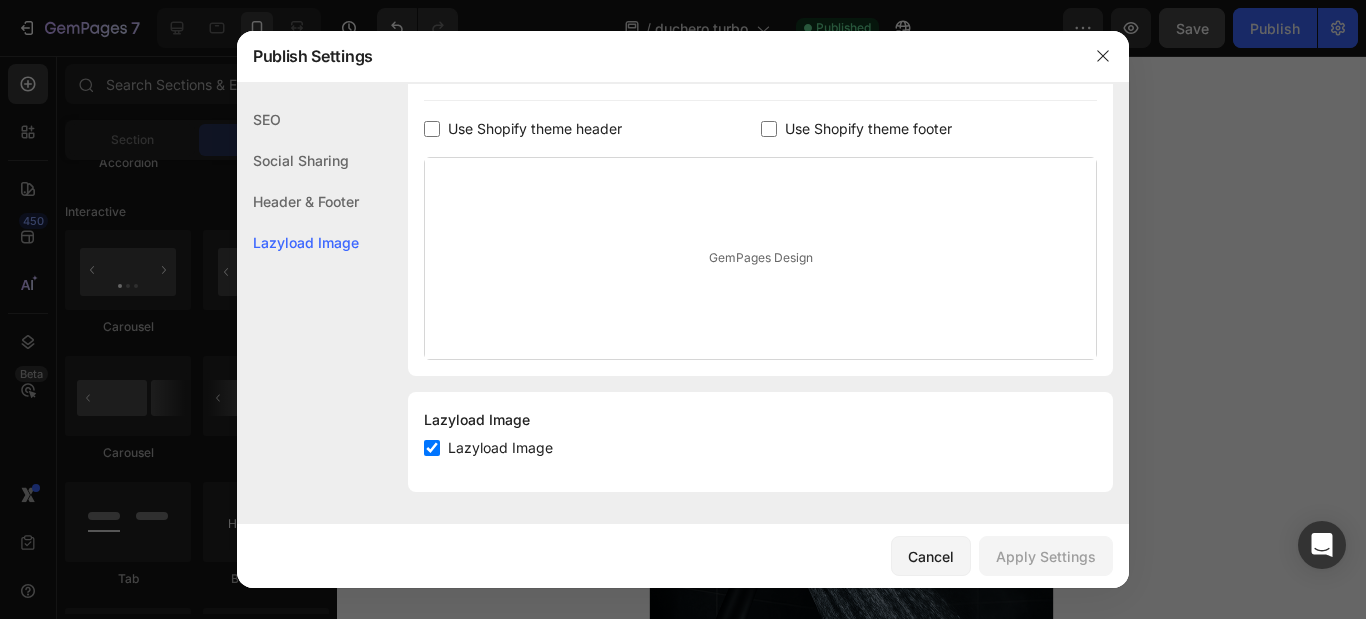 click at bounding box center (432, 129) 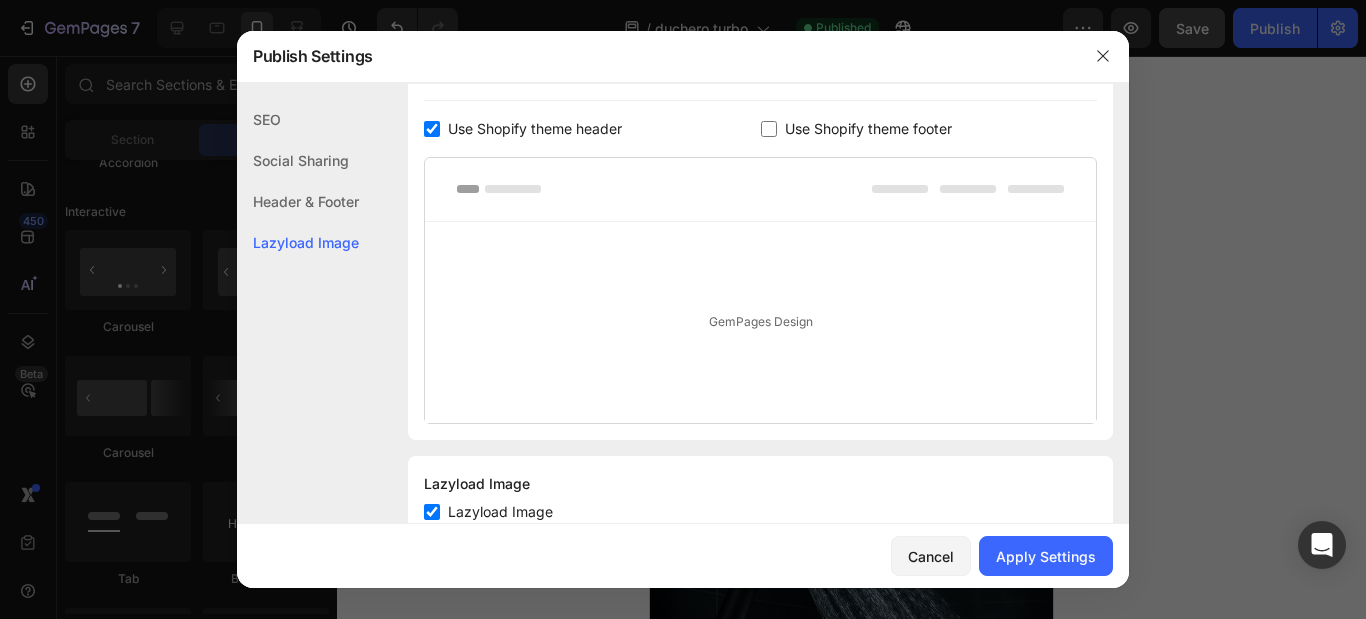 click at bounding box center [432, 129] 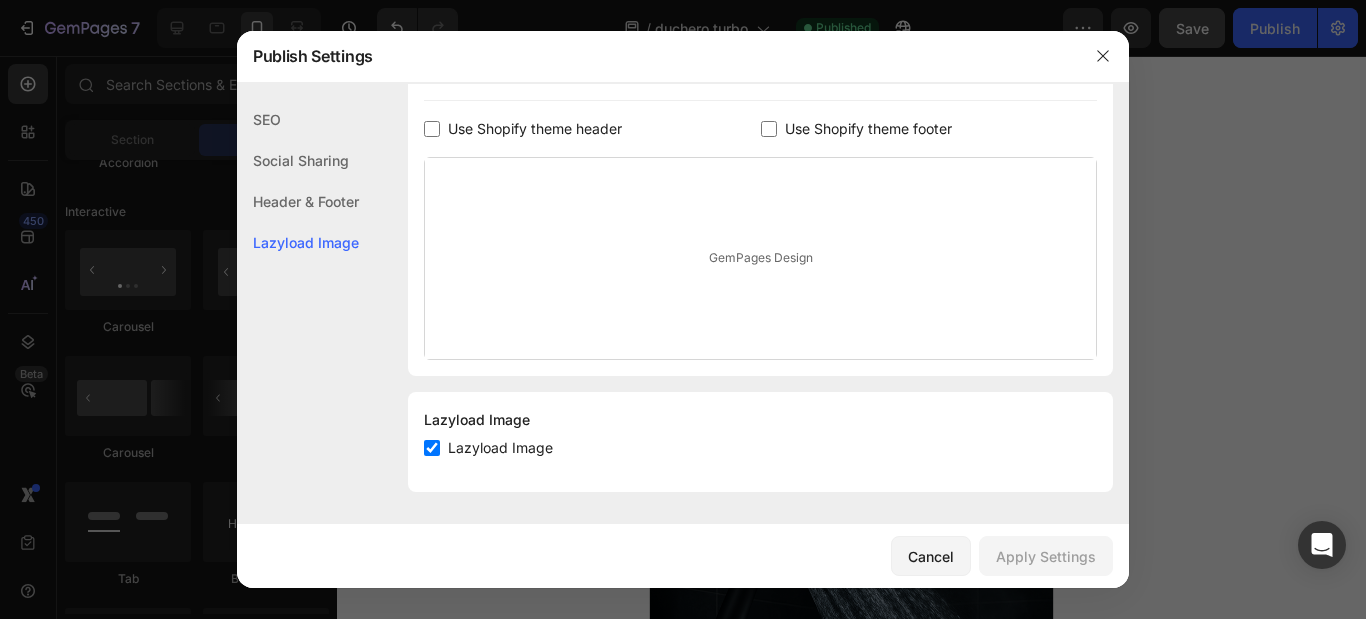 click at bounding box center [432, 129] 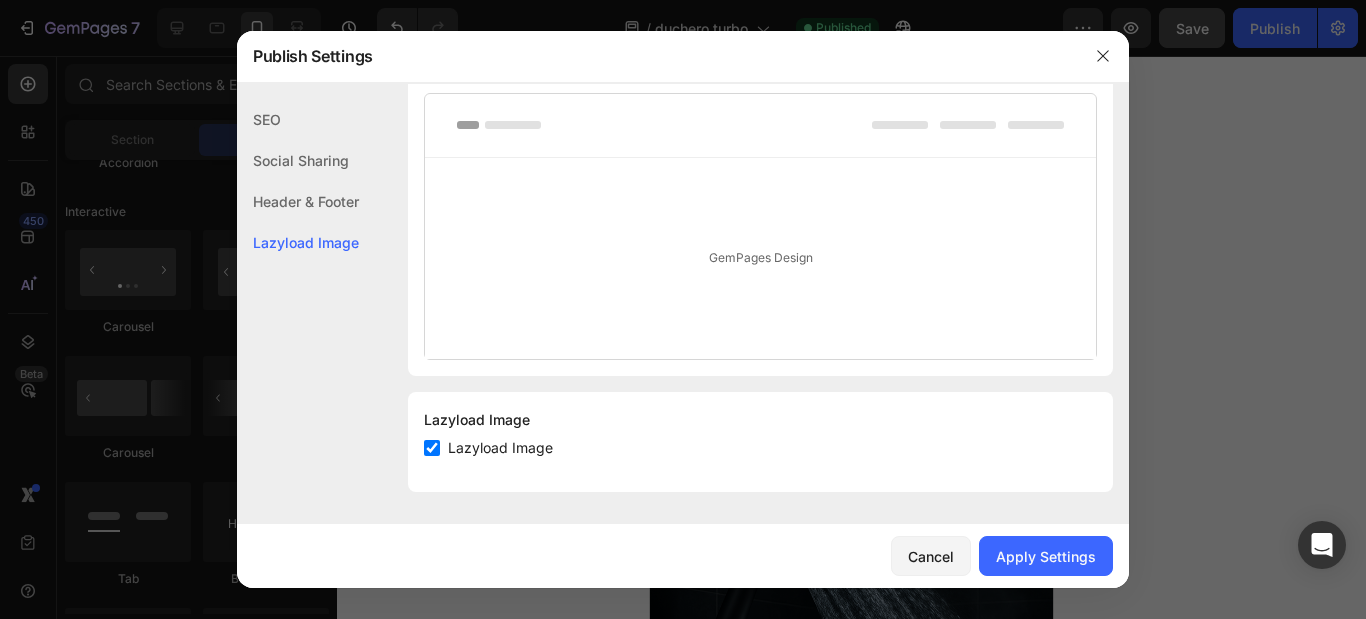 scroll, scrollTop: 982, scrollLeft: 0, axis: vertical 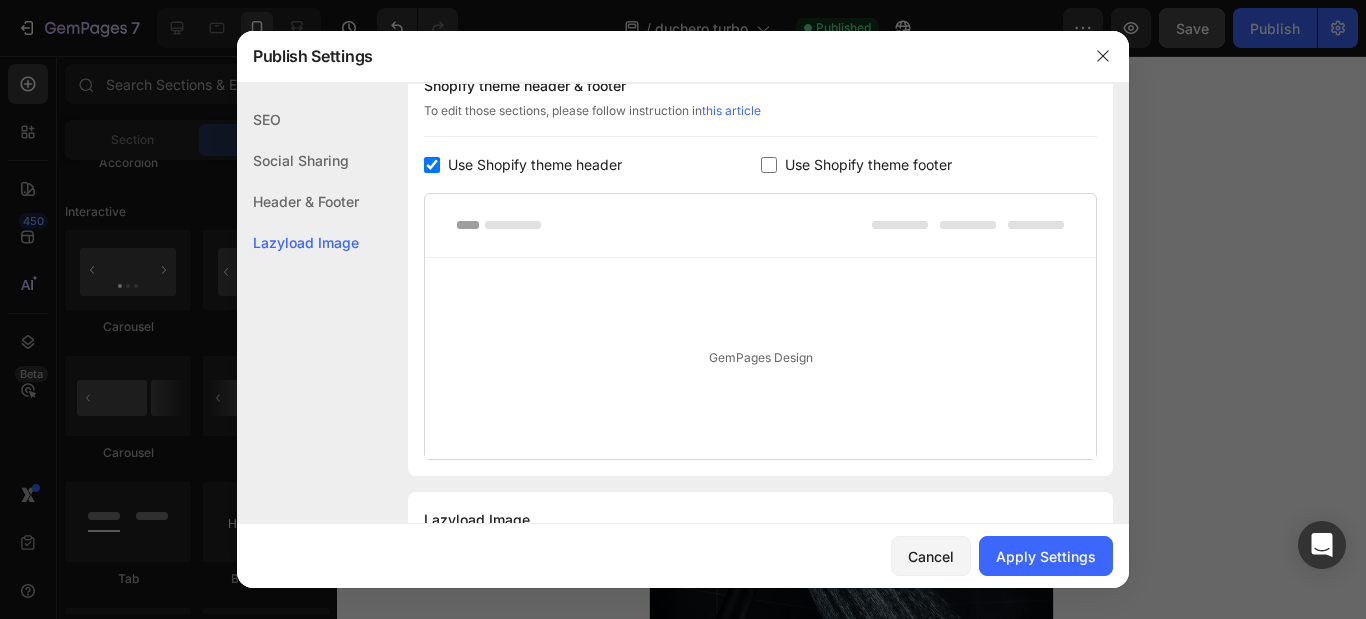click at bounding box center (432, 165) 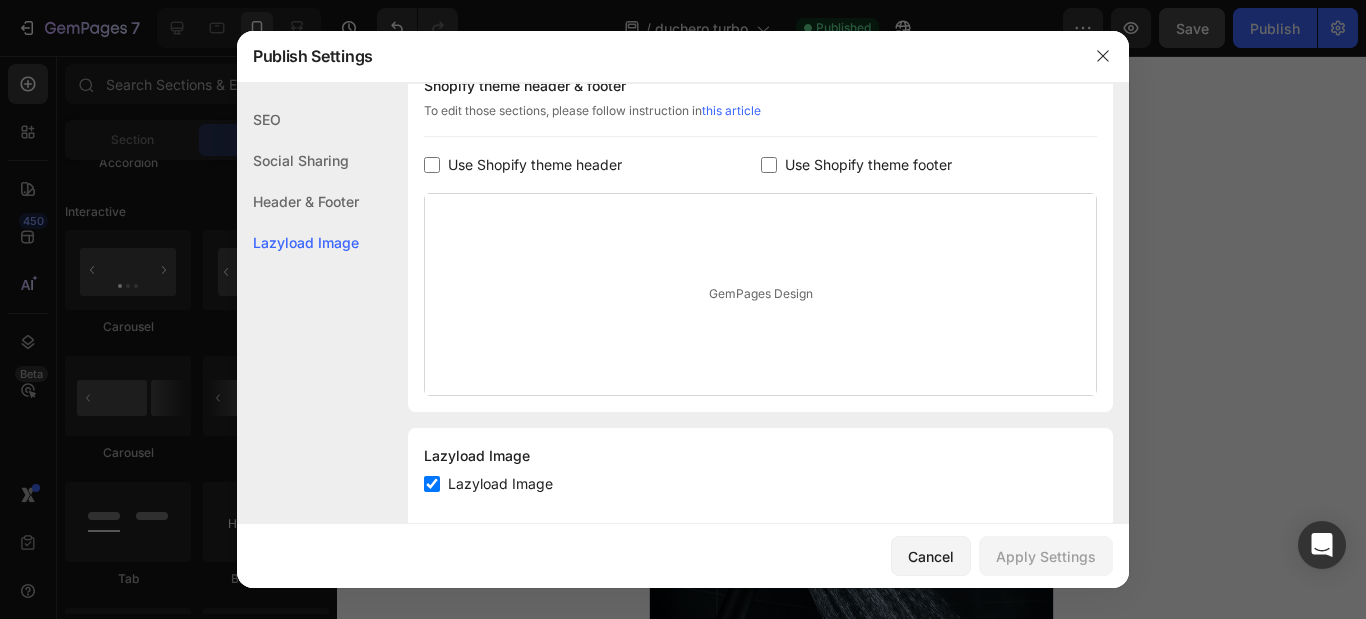 click on "Header & Footer" 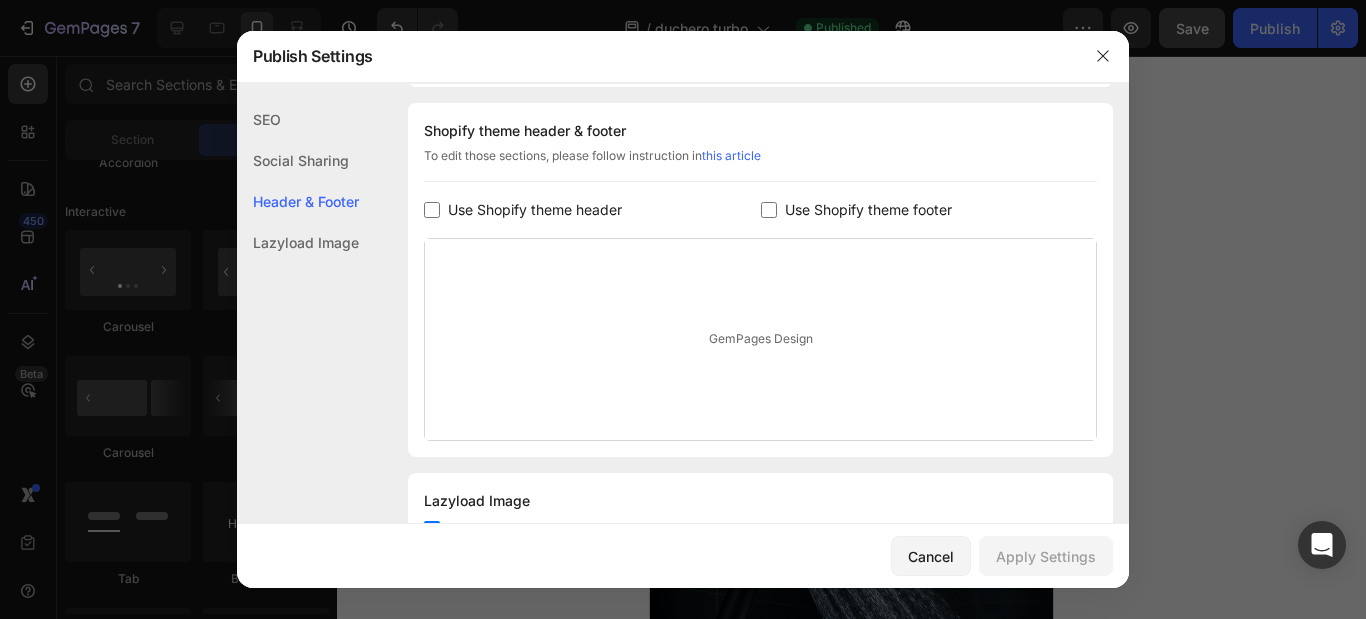 click on "Lazyload Image" 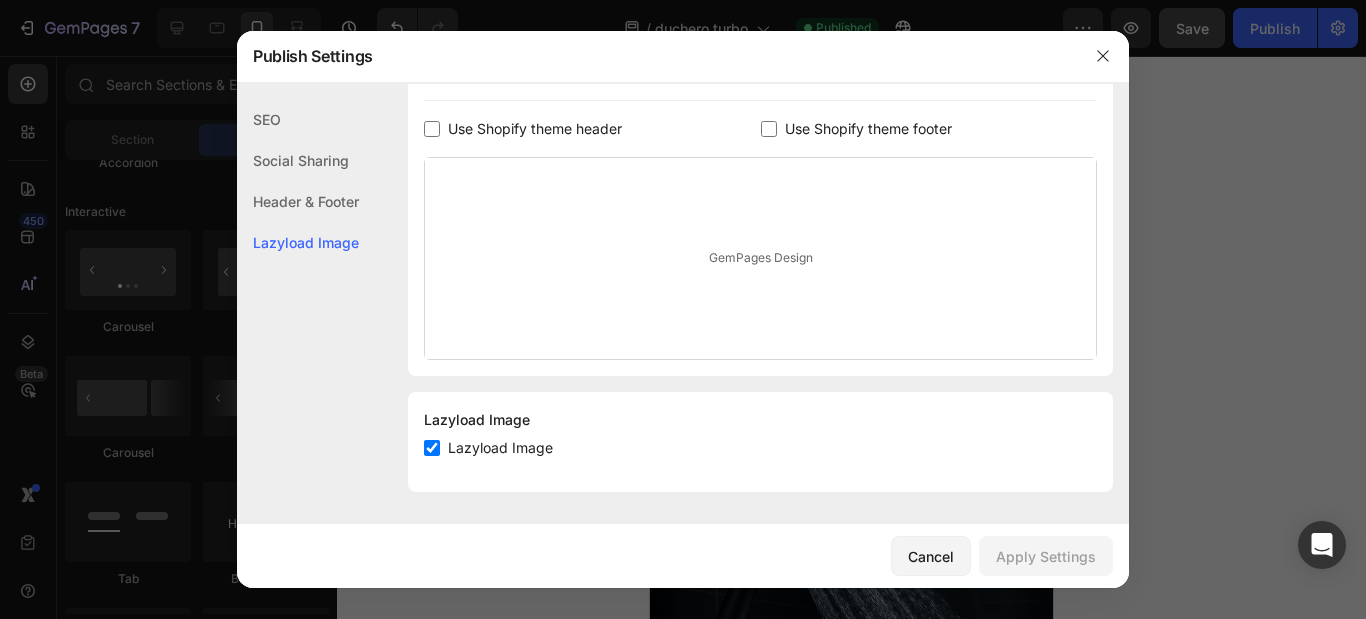 click on "Header & Footer" 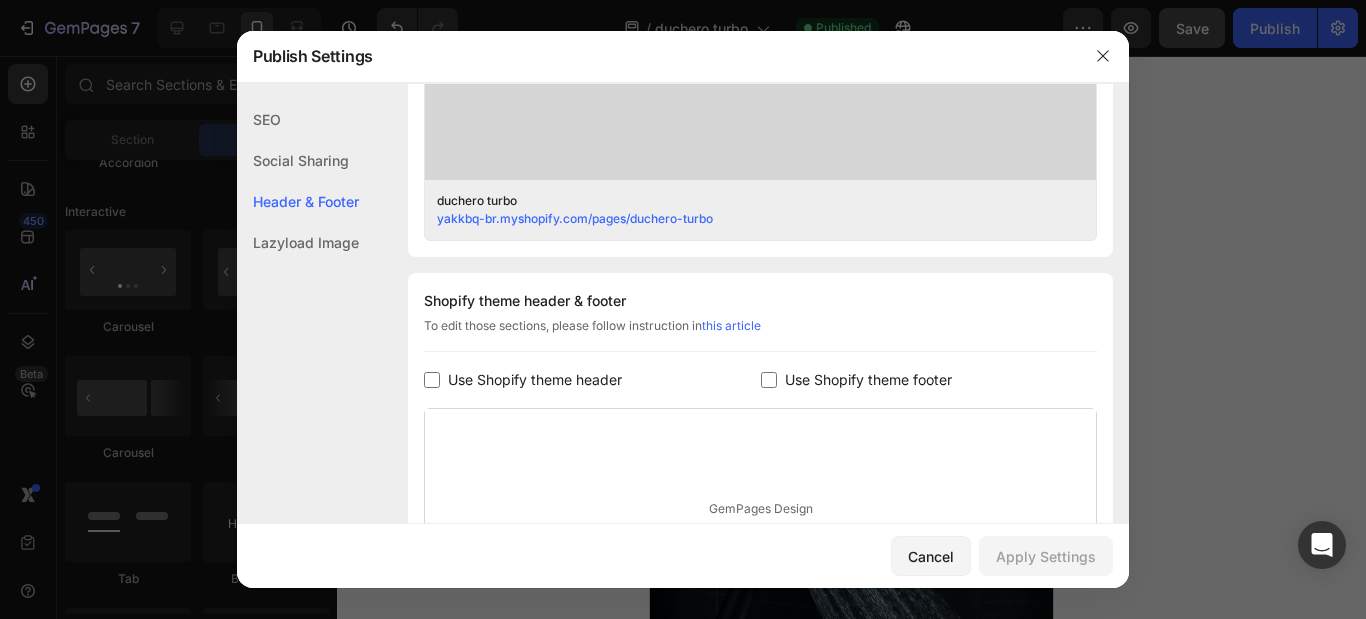 scroll, scrollTop: 737, scrollLeft: 0, axis: vertical 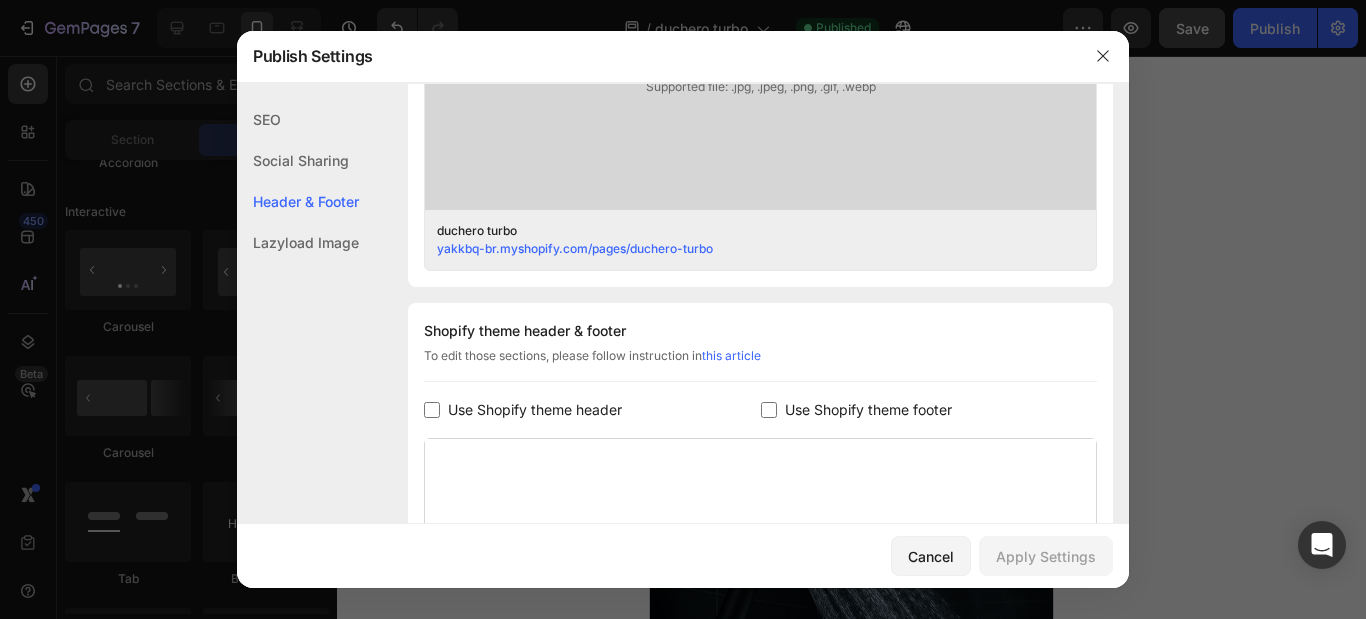 click on "Lazyload Image" 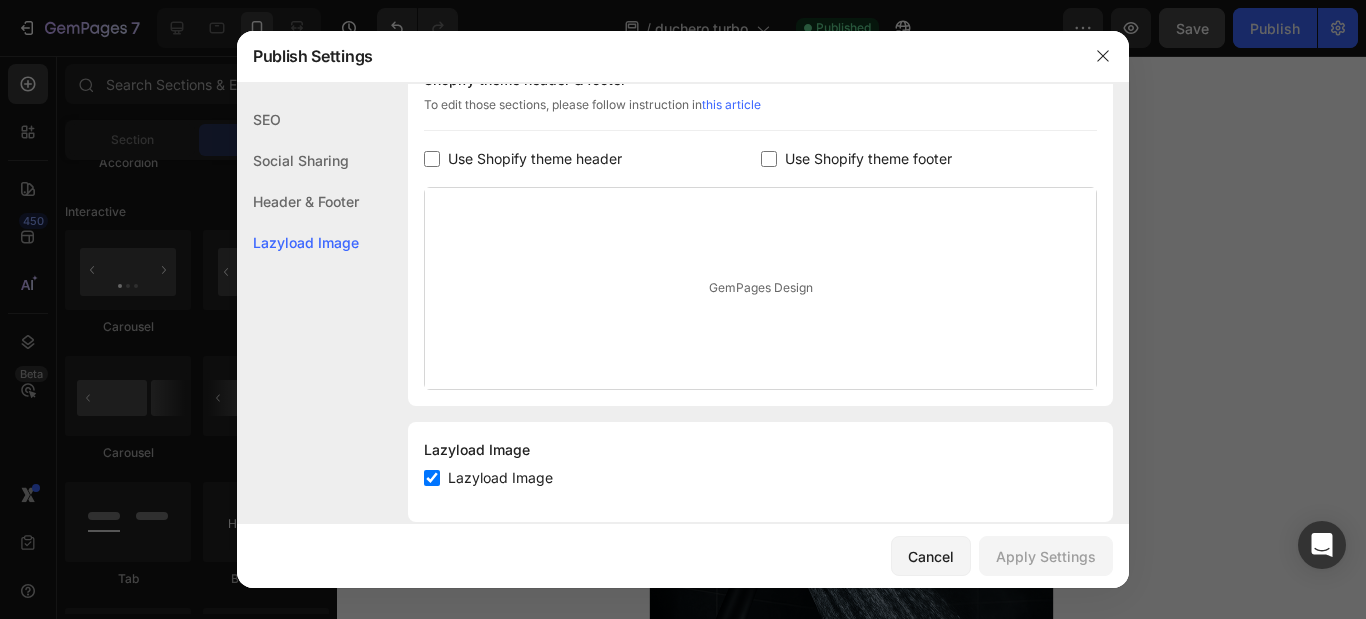 scroll, scrollTop: 1018, scrollLeft: 0, axis: vertical 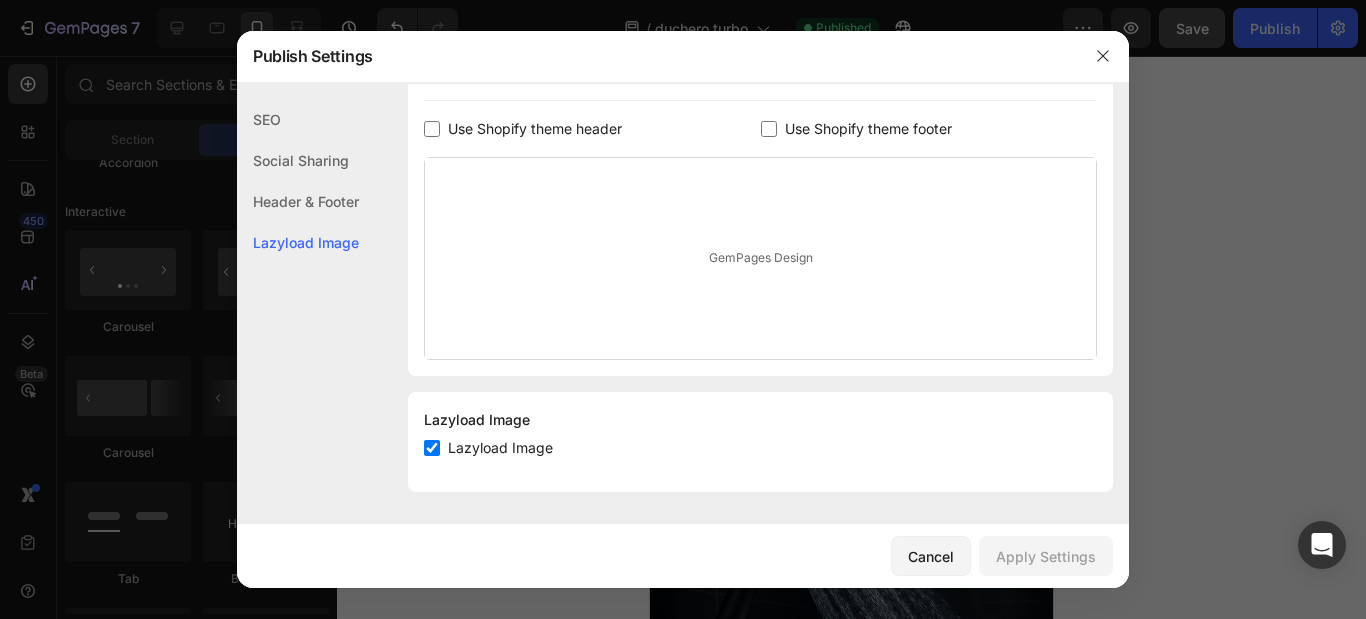 click on "Header & Footer" 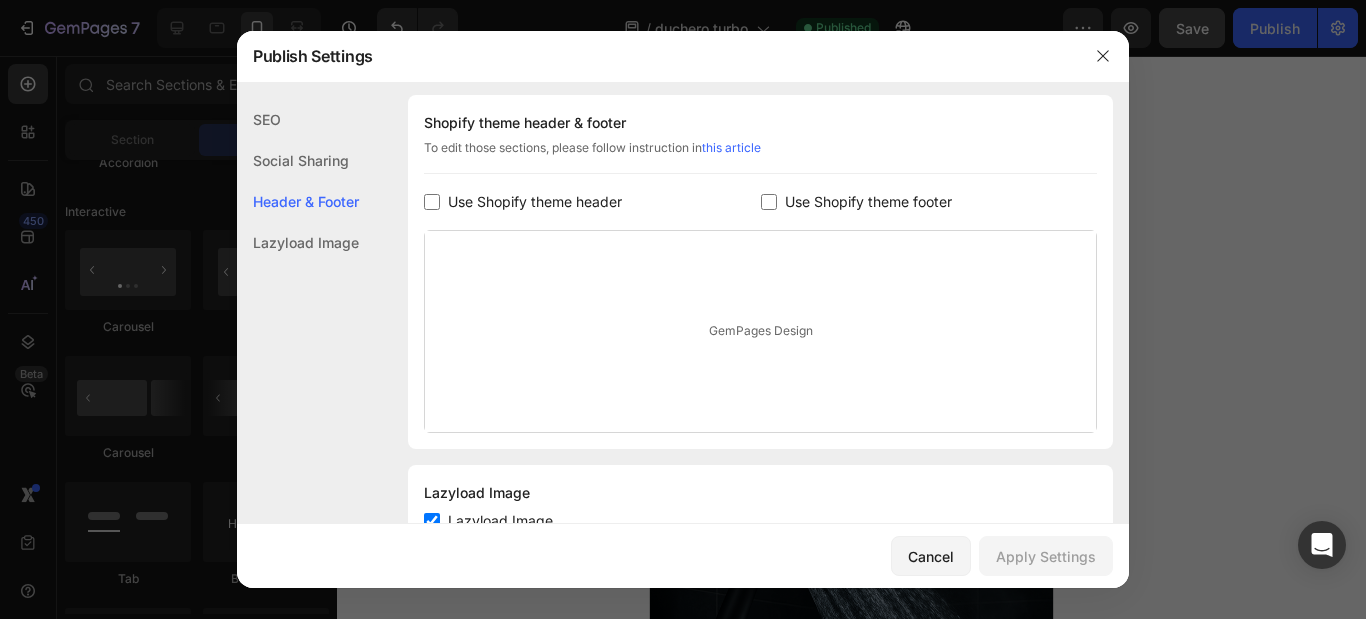 scroll, scrollTop: 937, scrollLeft: 0, axis: vertical 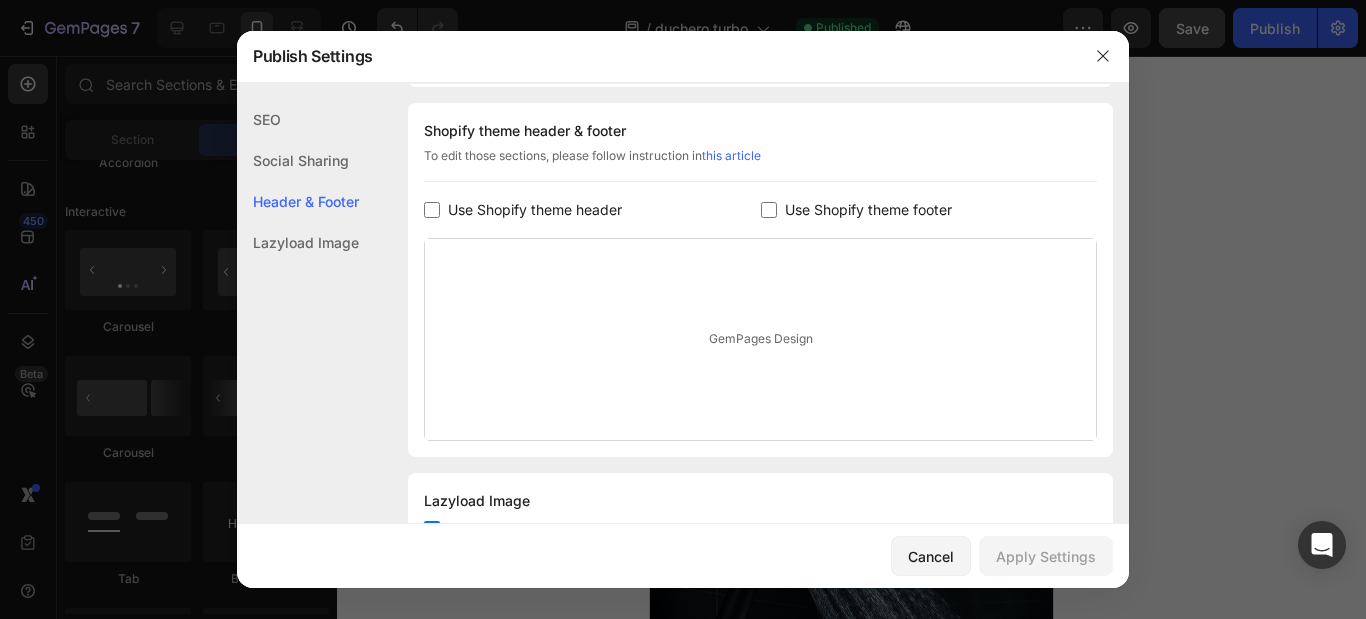 click at bounding box center [432, 210] 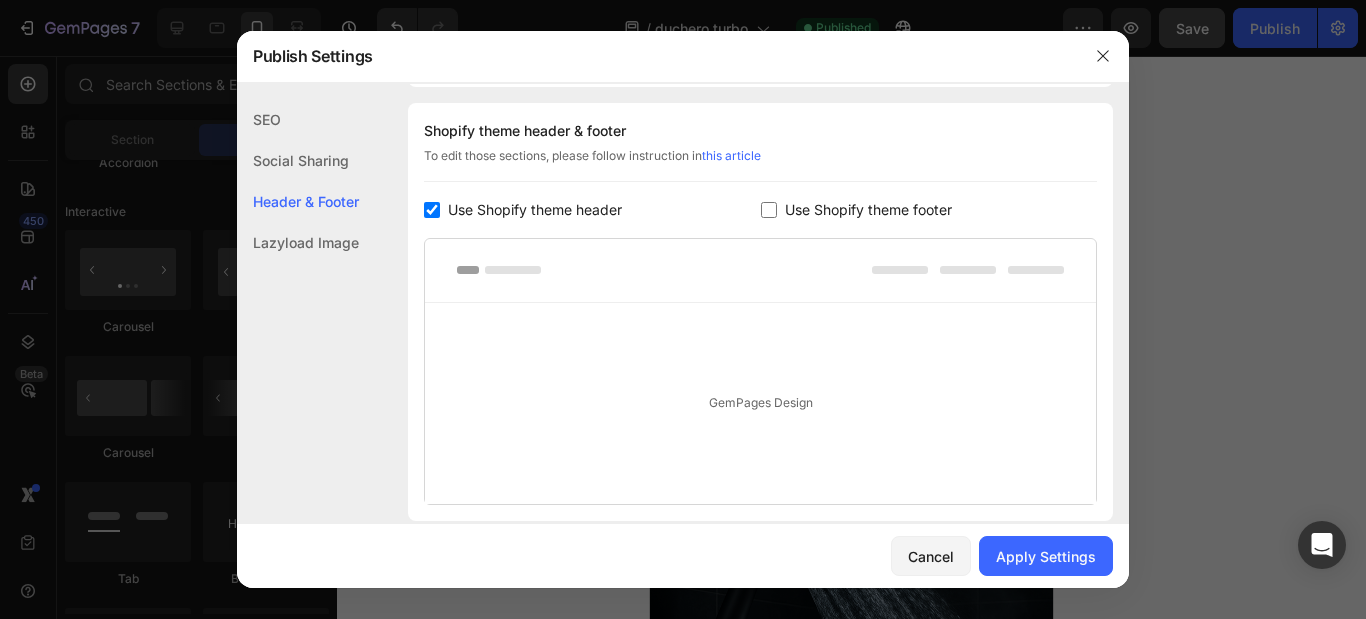 click on "Use Shopify theme header" at bounding box center (592, 210) 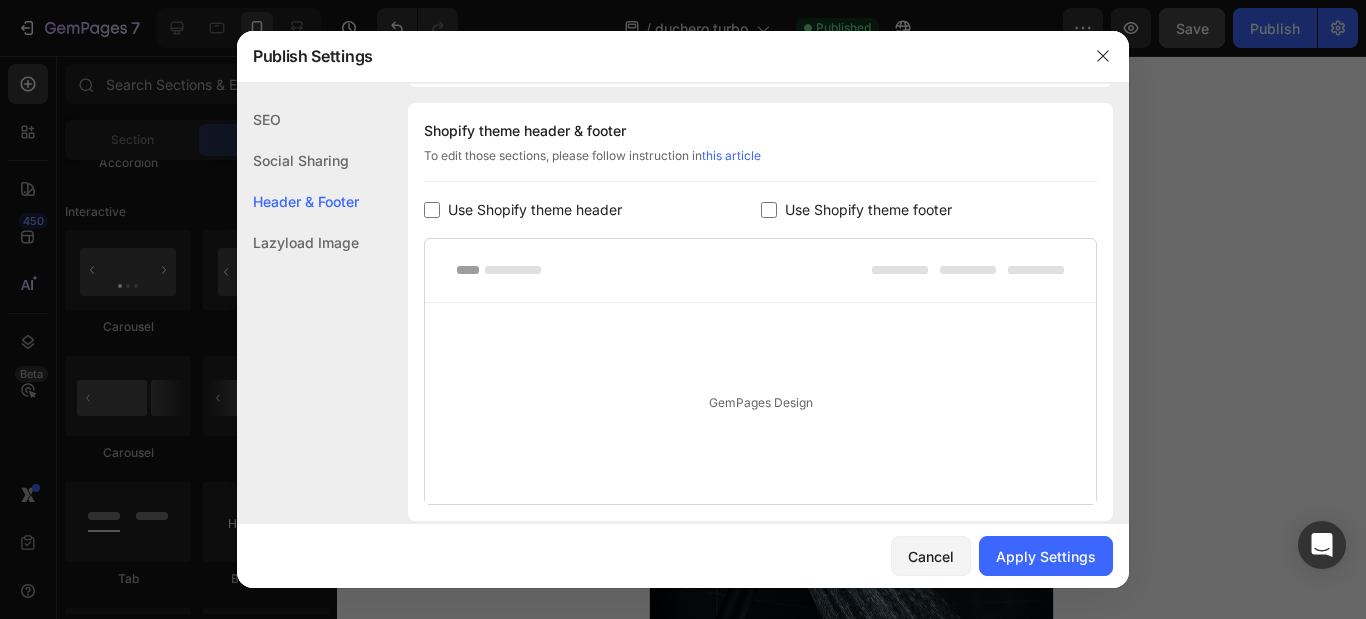 checkbox on "false" 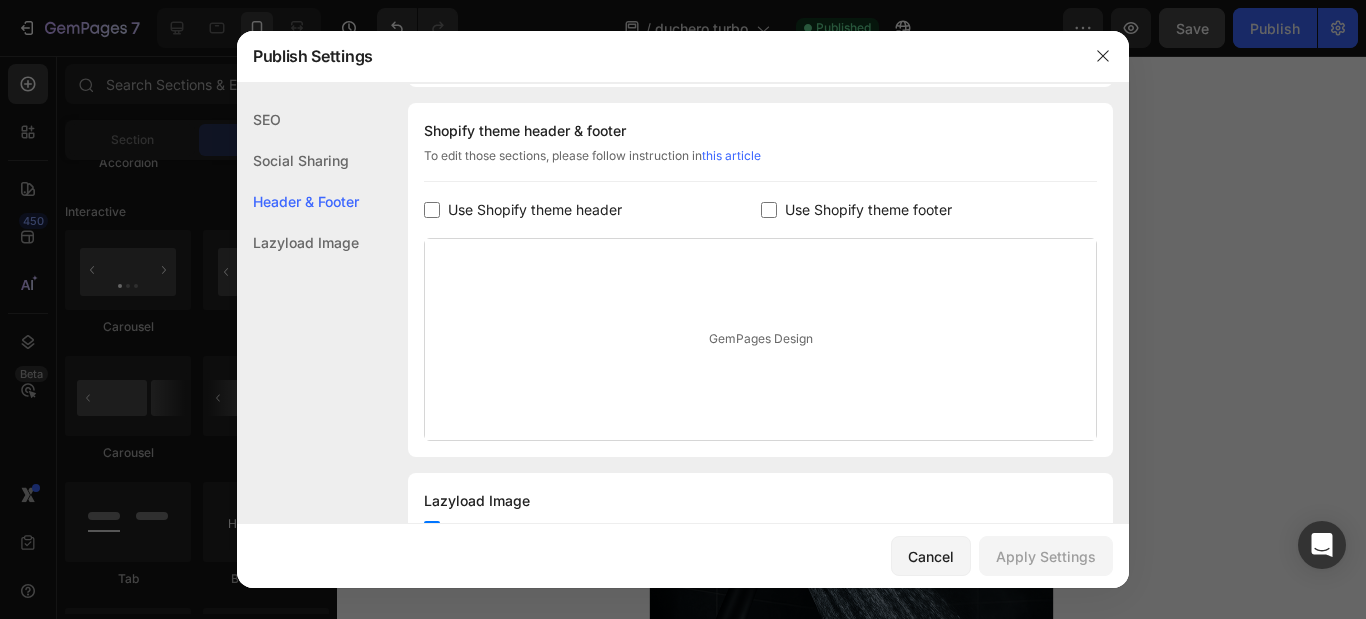 click at bounding box center [769, 210] 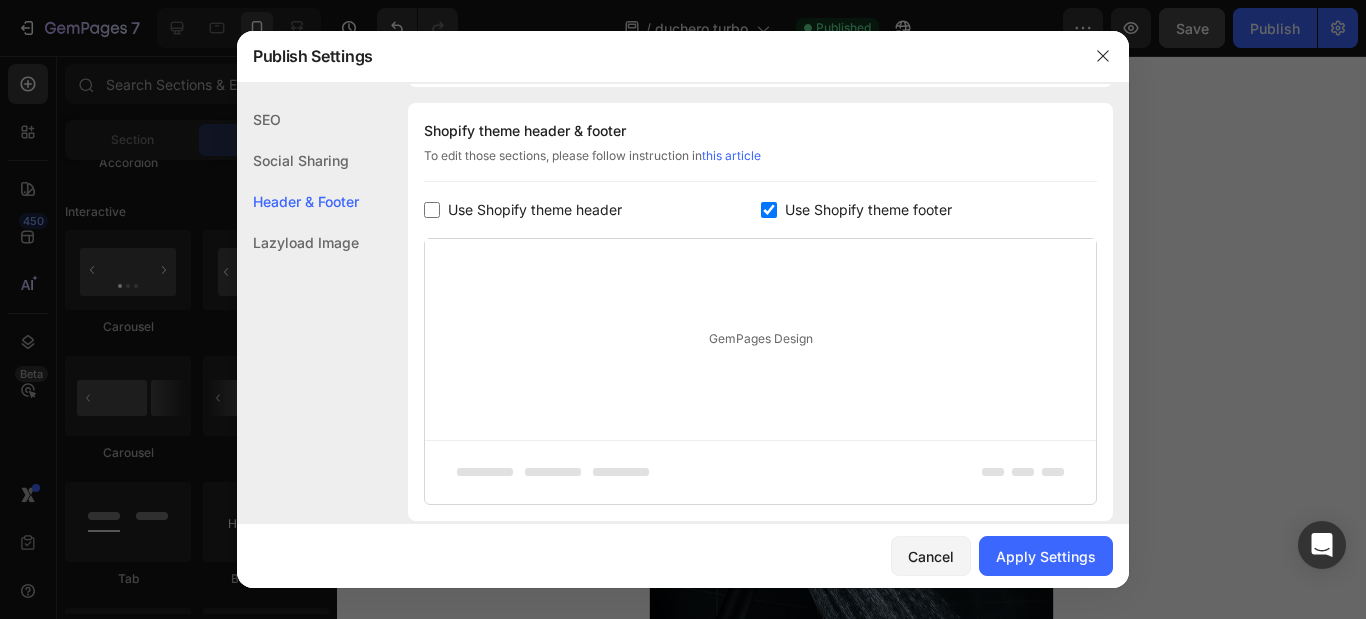 click at bounding box center (769, 210) 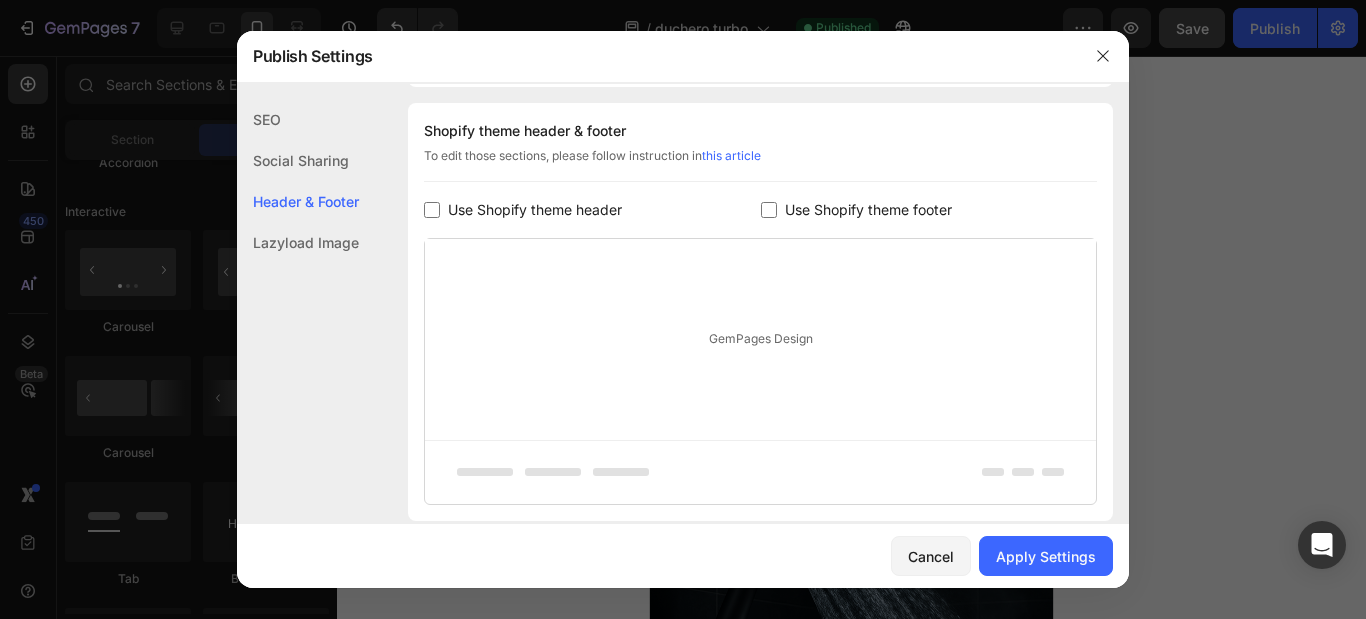 checkbox on "false" 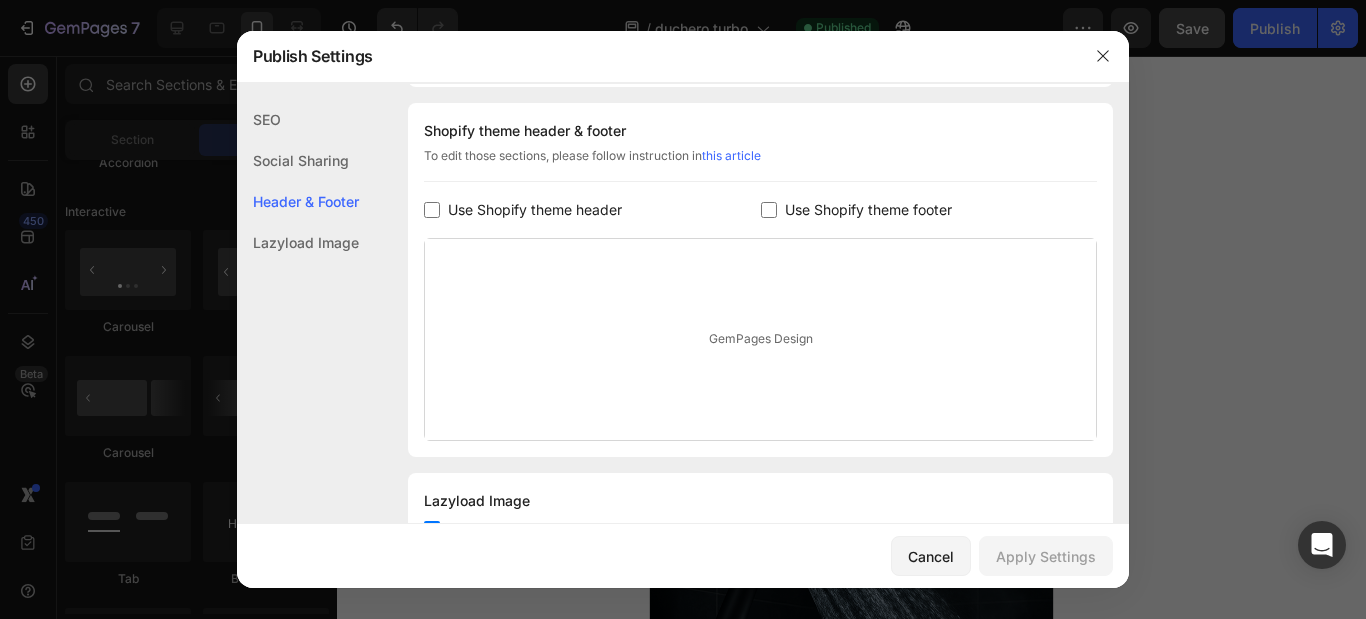 click at bounding box center [432, 210] 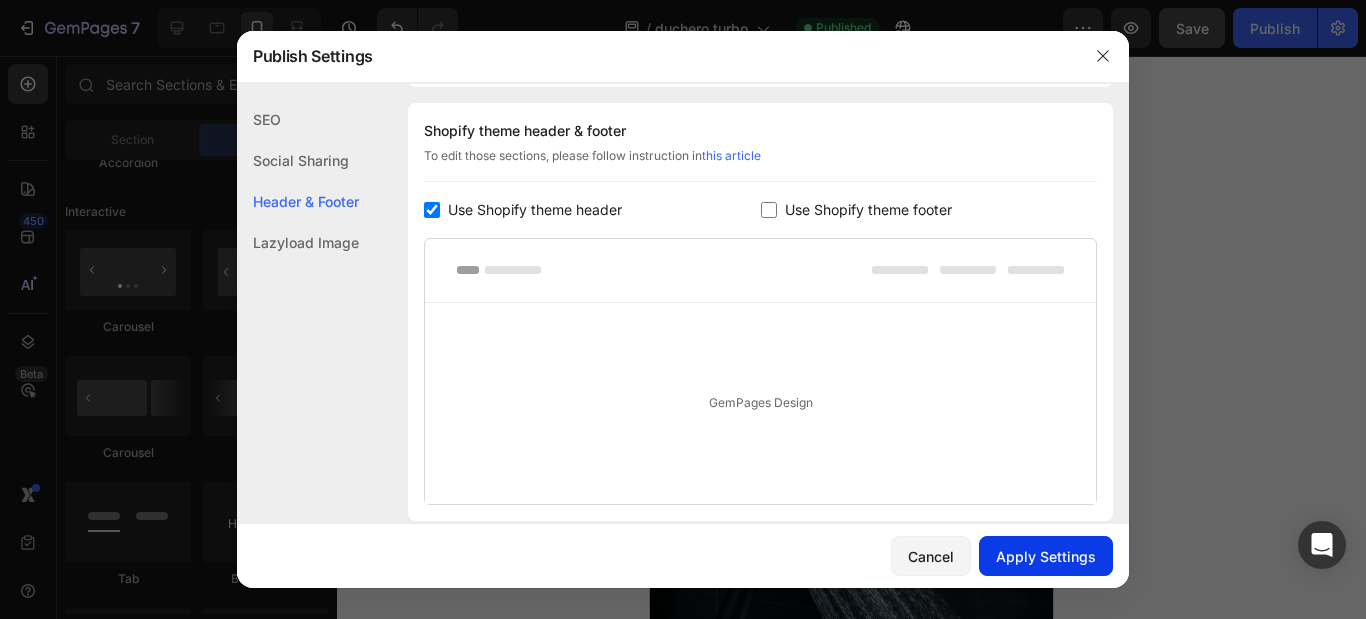 click on "Apply Settings" at bounding box center [1046, 556] 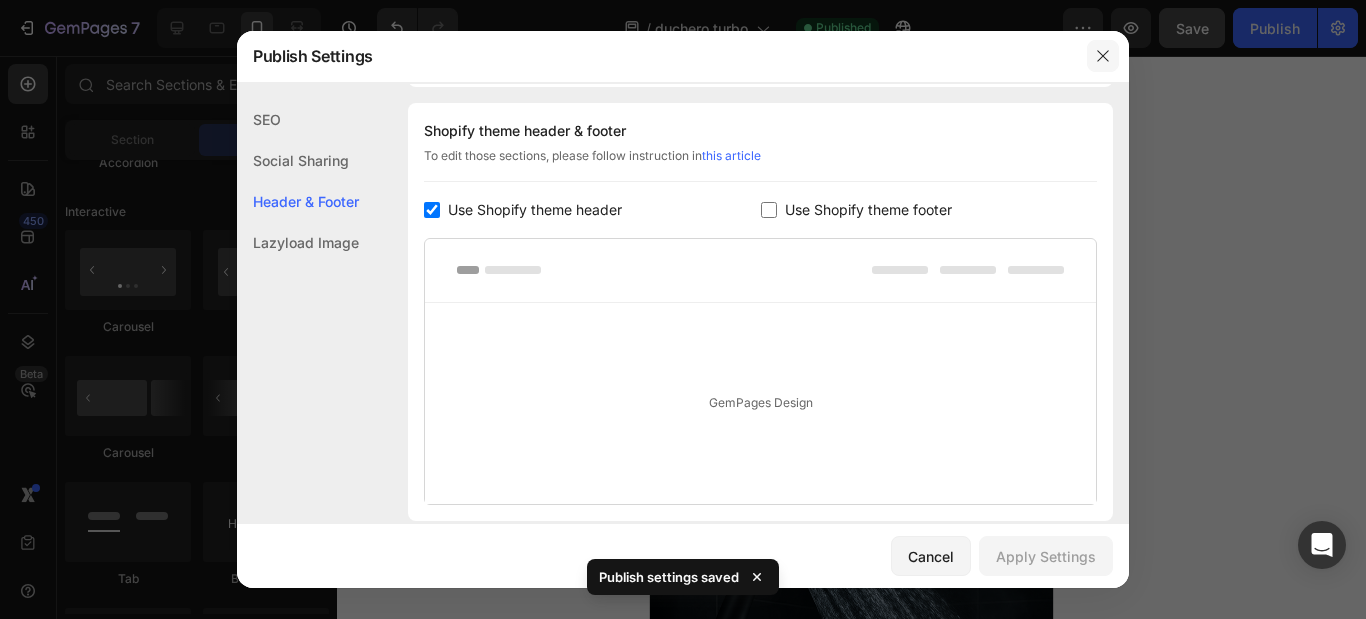 click 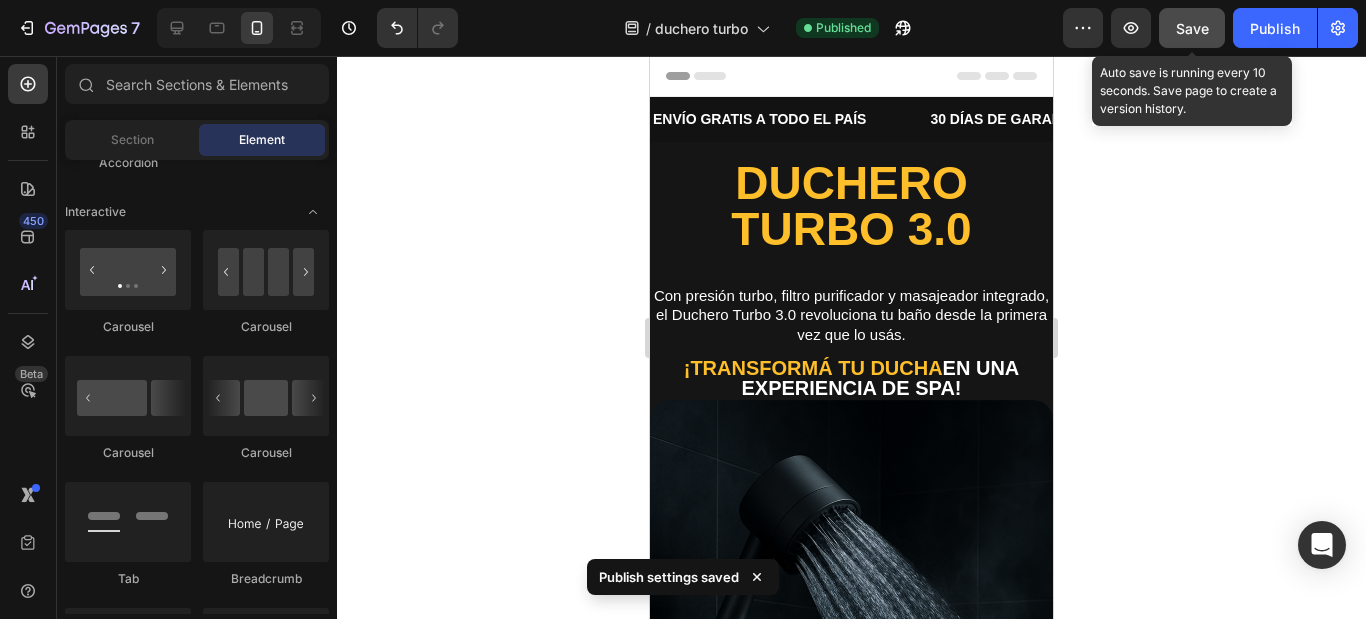 click on "Save" at bounding box center [1192, 28] 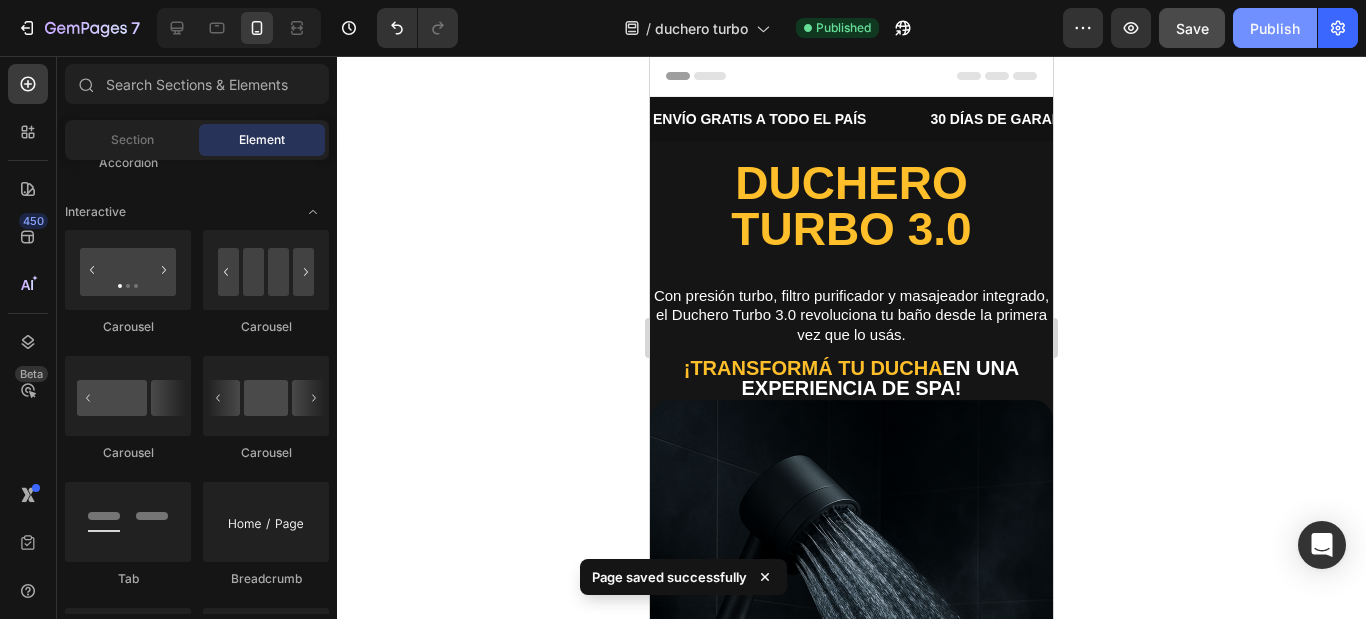 click on "Publish" at bounding box center [1275, 28] 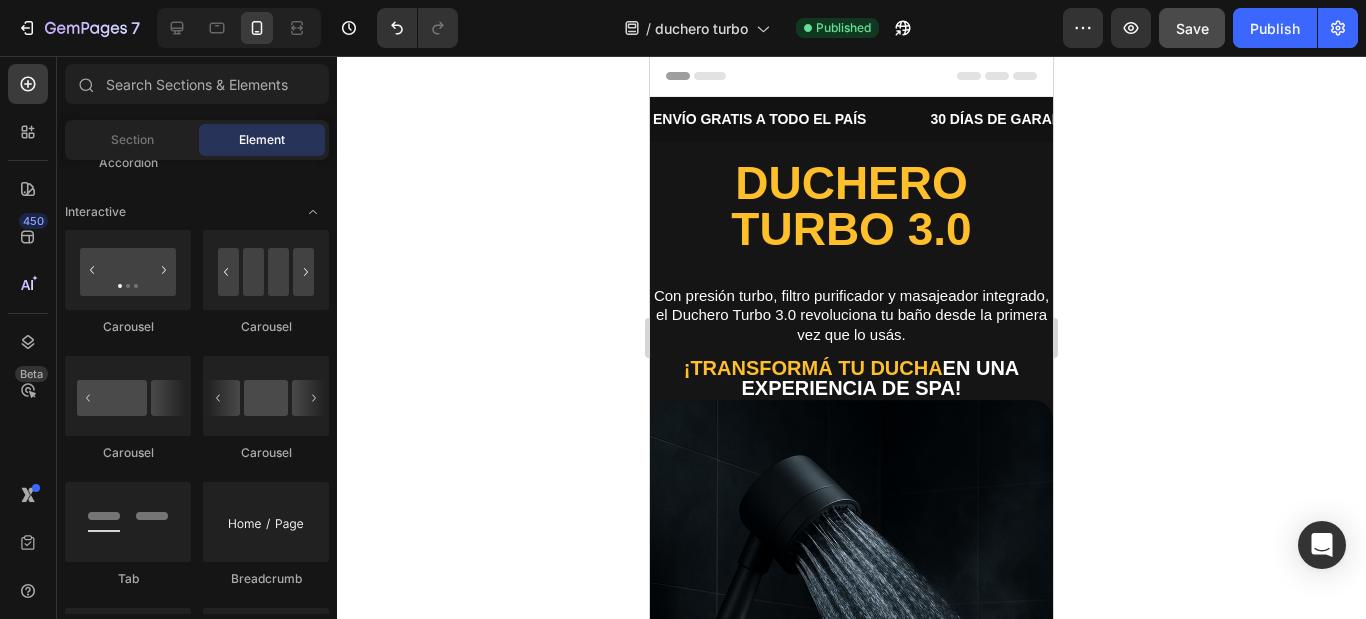 click on "Header" at bounding box center [707, 76] 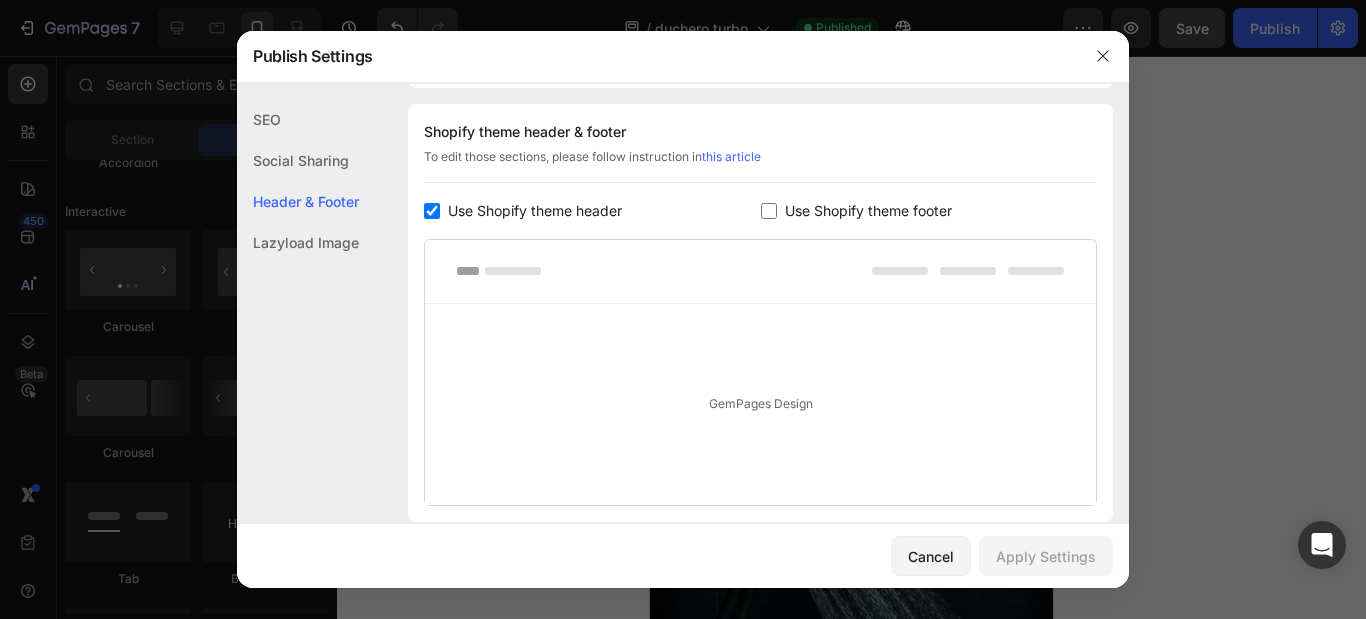 scroll, scrollTop: 937, scrollLeft: 0, axis: vertical 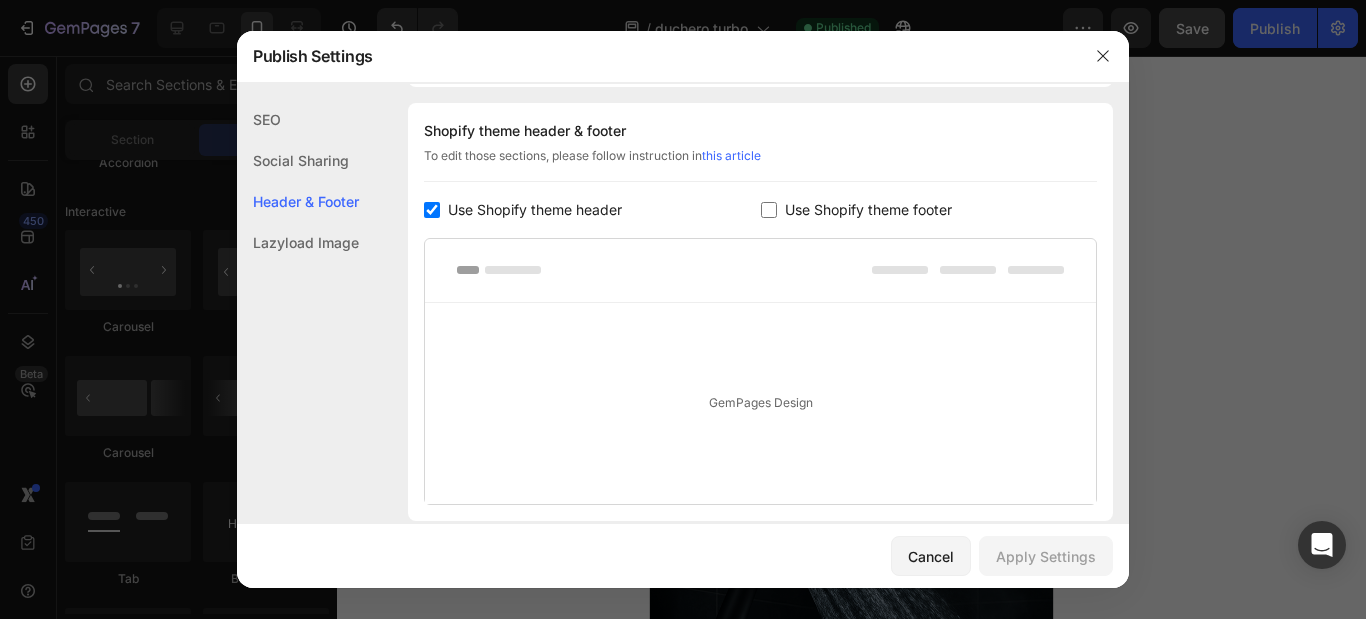 click at bounding box center (432, 210) 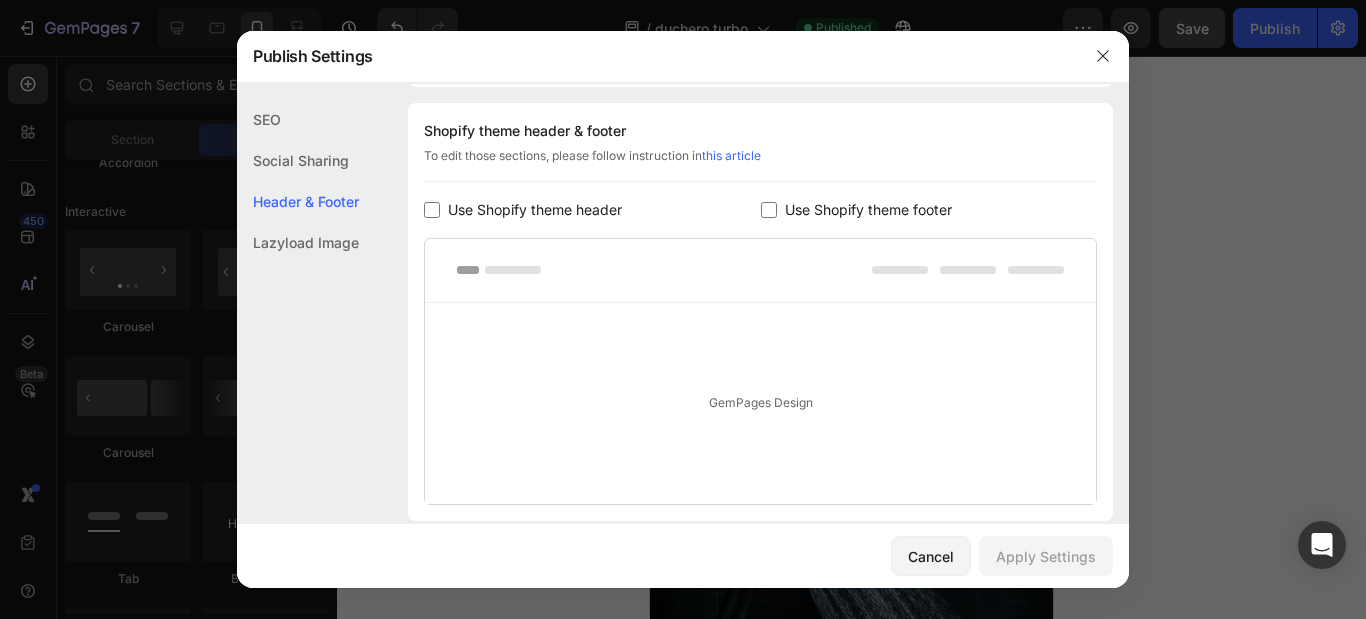 checkbox on "false" 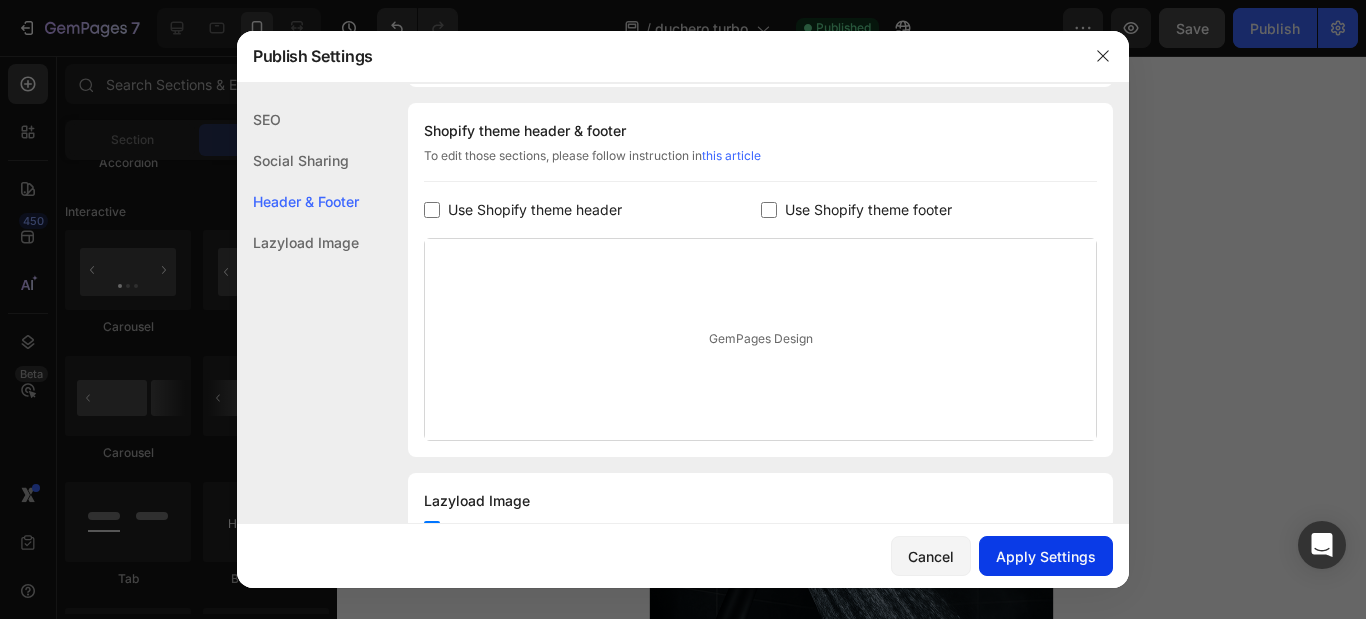 click on "Apply Settings" at bounding box center (1046, 556) 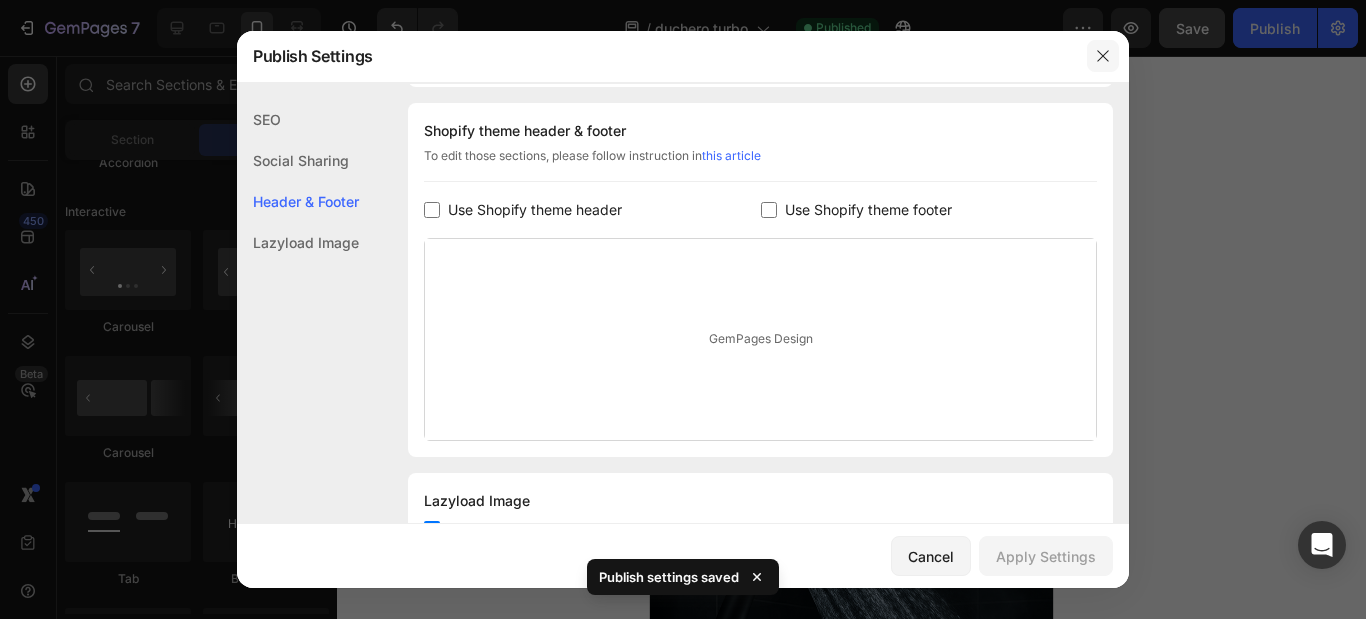 click 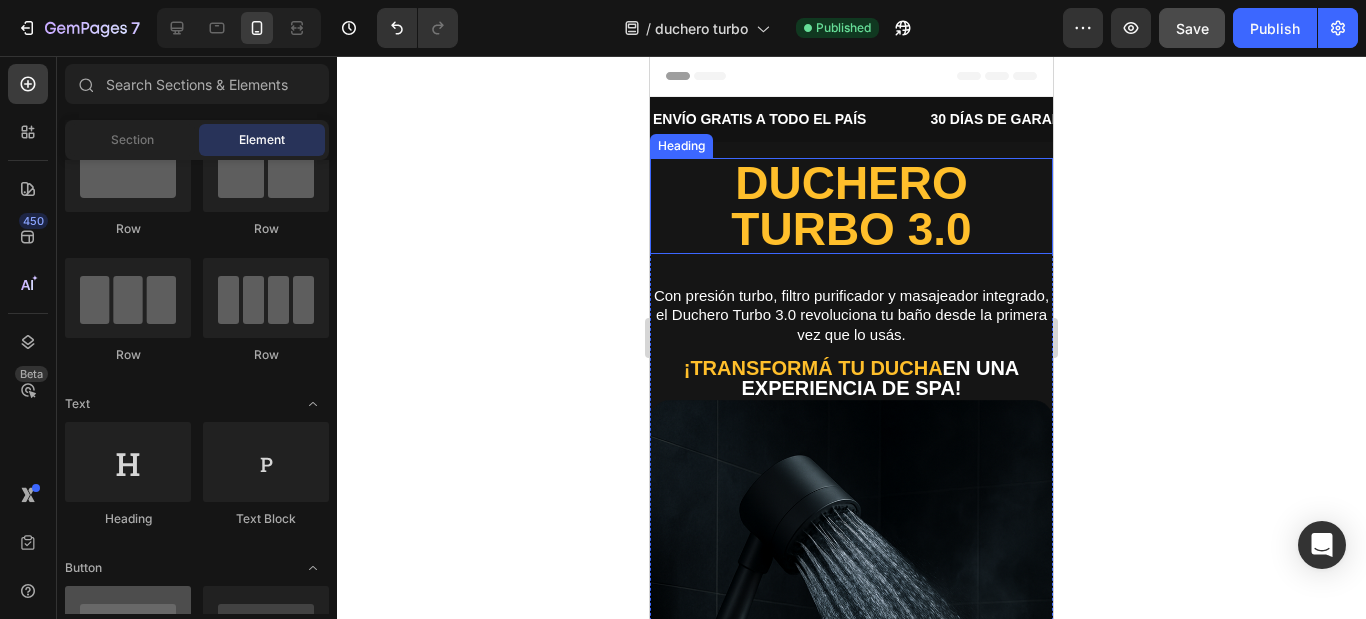 scroll, scrollTop: 0, scrollLeft: 0, axis: both 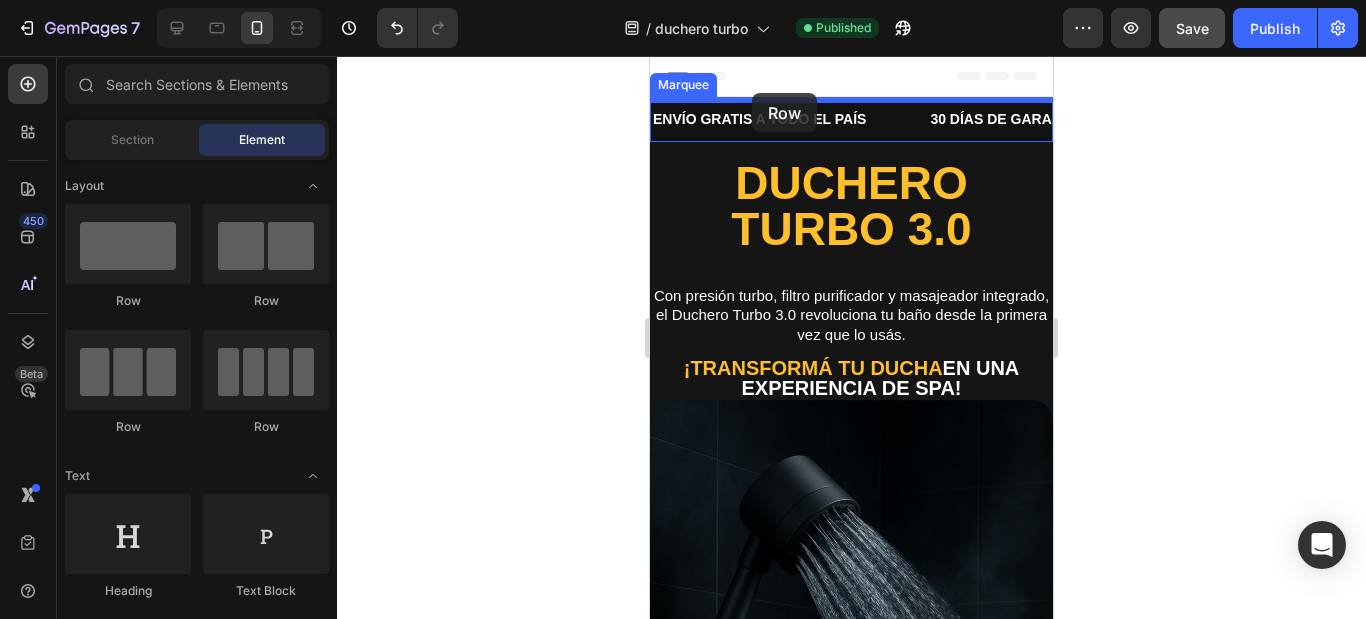 drag, startPoint x: 781, startPoint y: 318, endPoint x: 1220, endPoint y: 248, distance: 444.54584 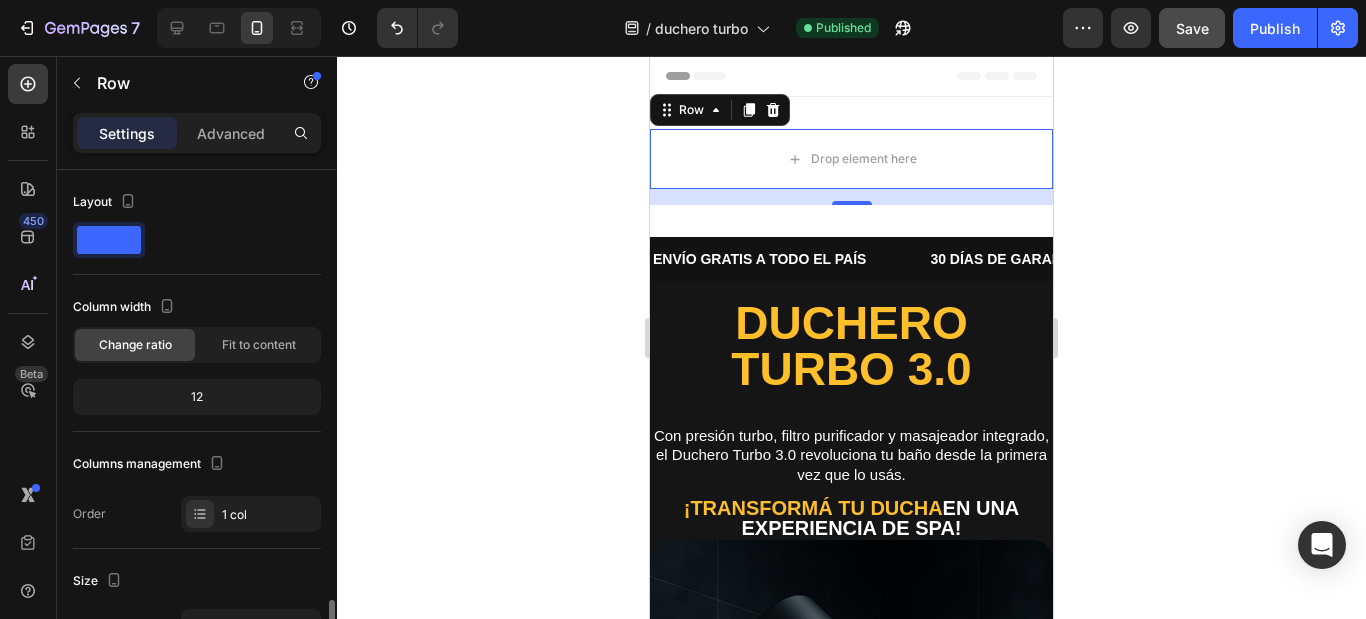 scroll, scrollTop: 300, scrollLeft: 0, axis: vertical 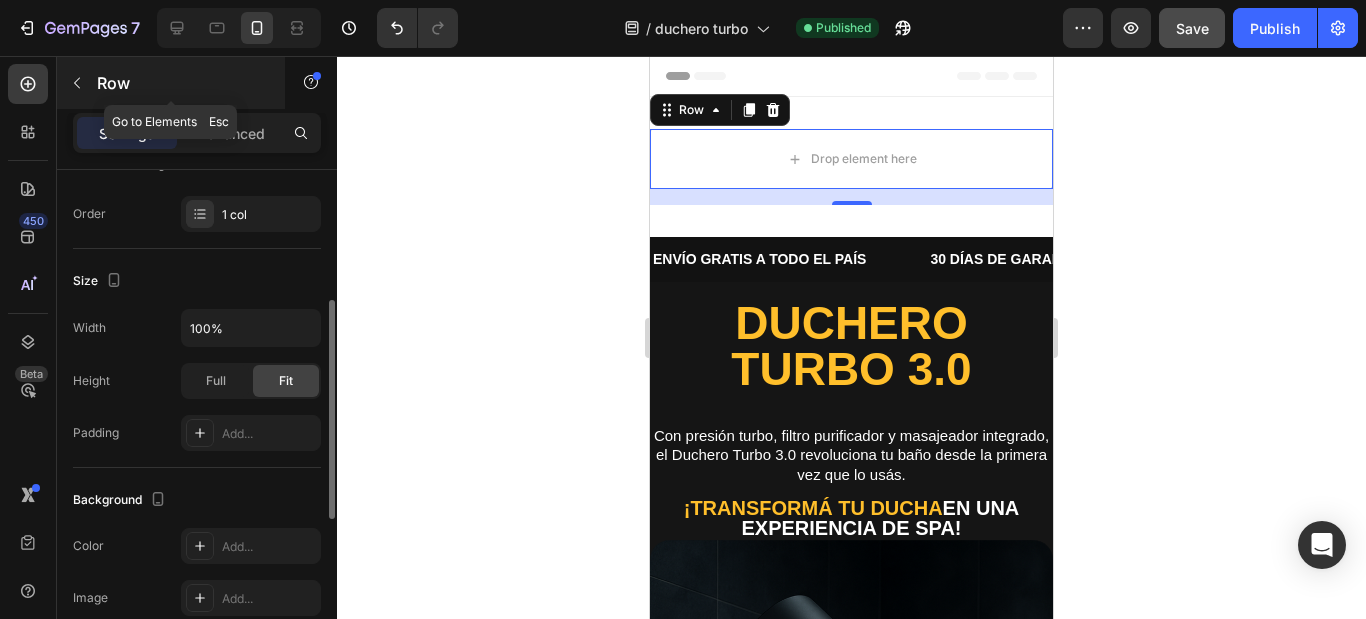 click 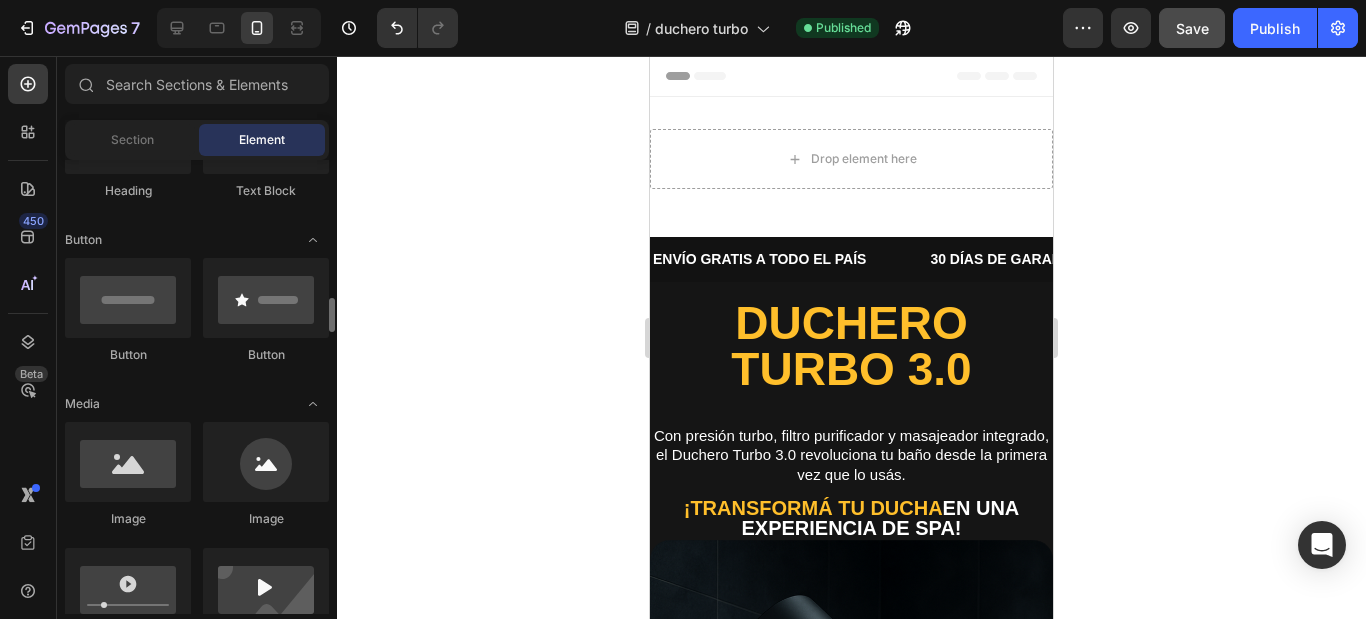 scroll, scrollTop: 500, scrollLeft: 0, axis: vertical 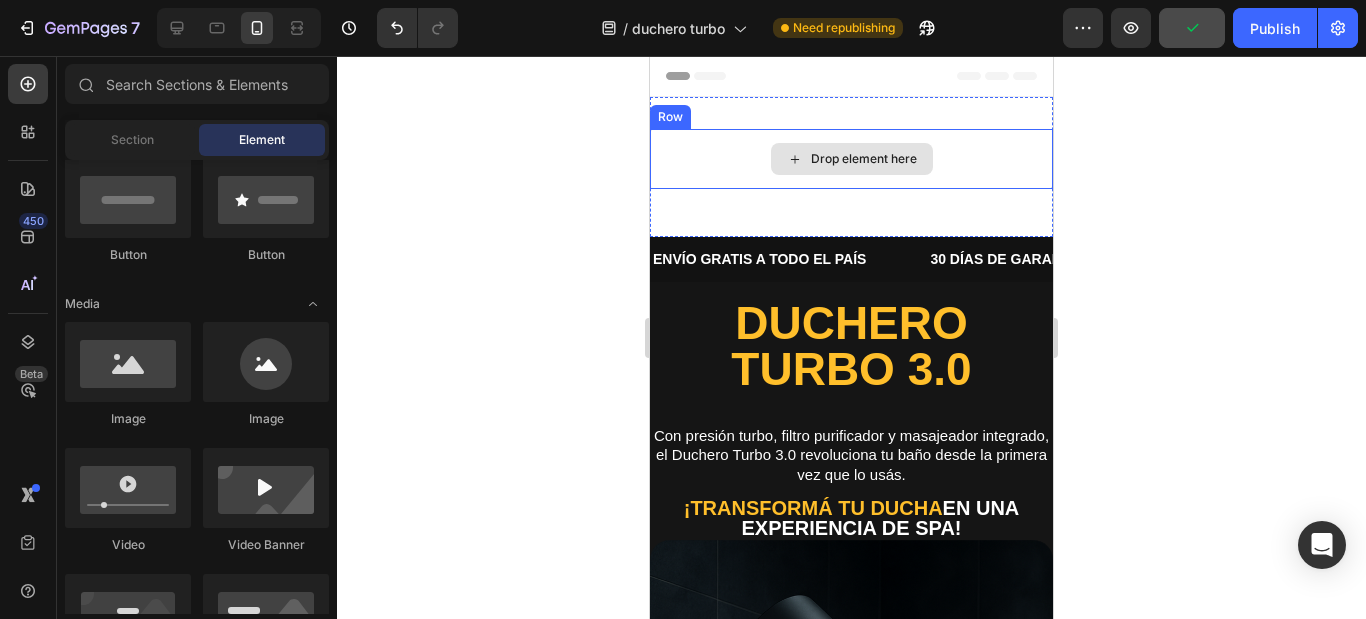 click on "Drop element here" at bounding box center [851, 159] 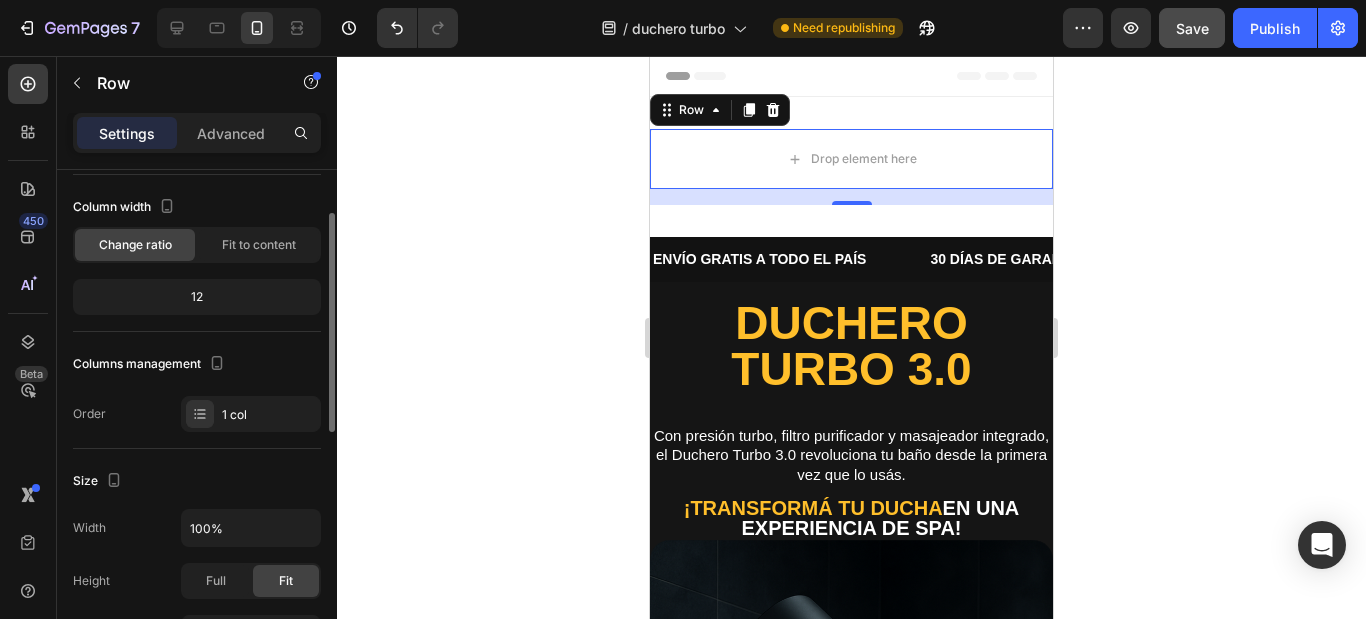 scroll, scrollTop: 300, scrollLeft: 0, axis: vertical 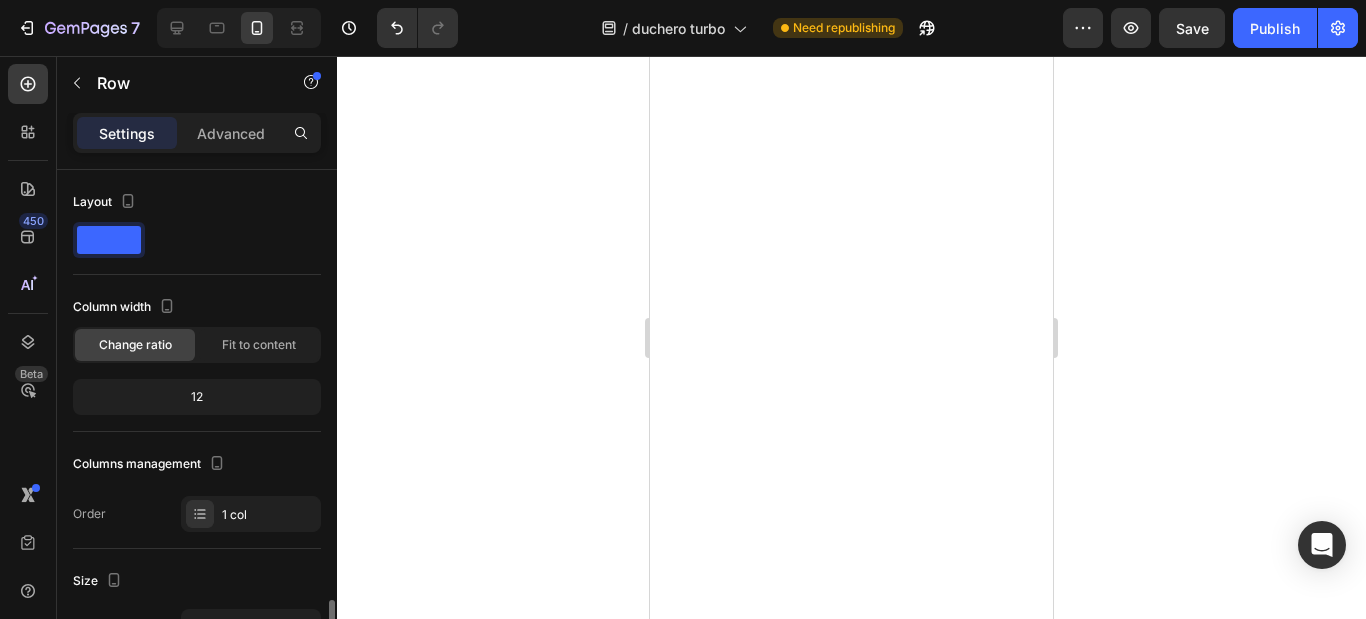 click on "1 col" at bounding box center (251, 514) 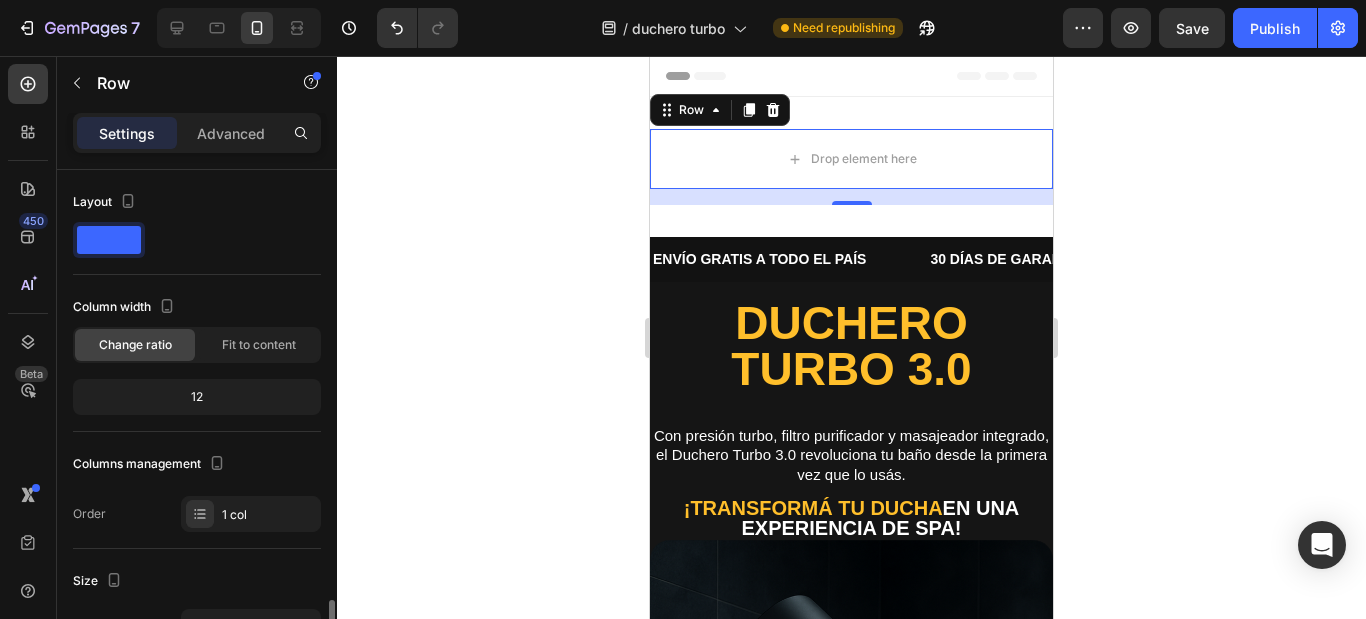 scroll, scrollTop: 0, scrollLeft: 0, axis: both 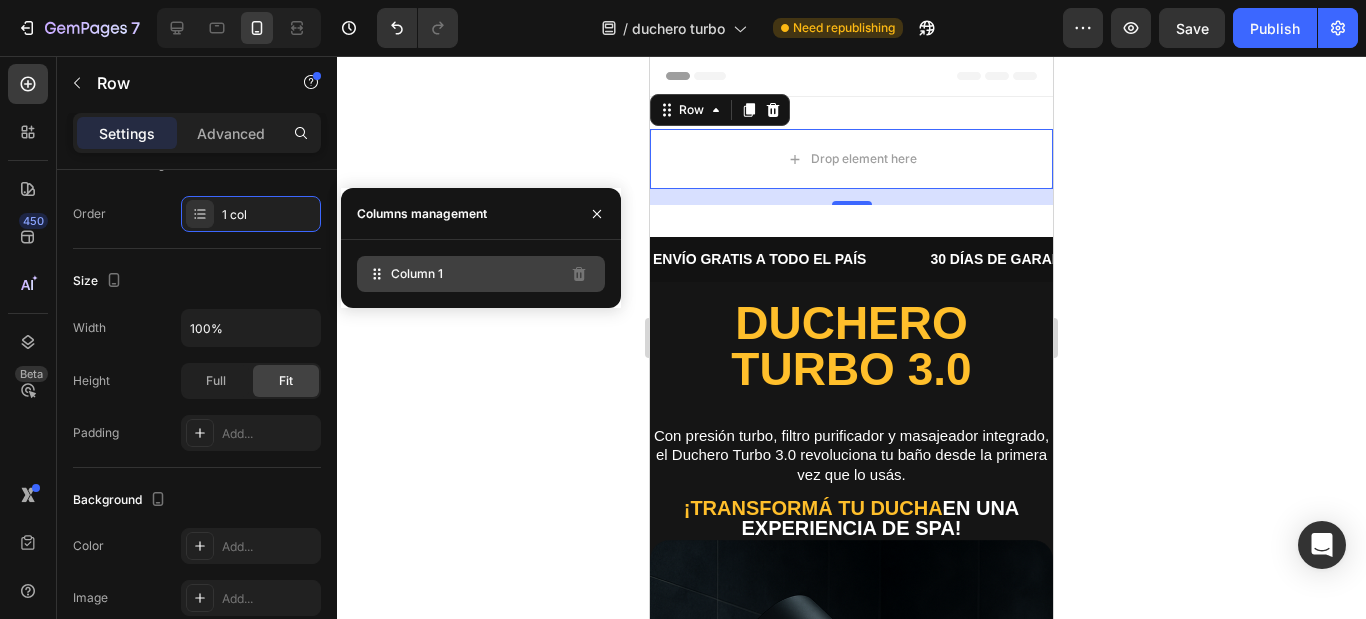 click on "Column 1" at bounding box center [417, 274] 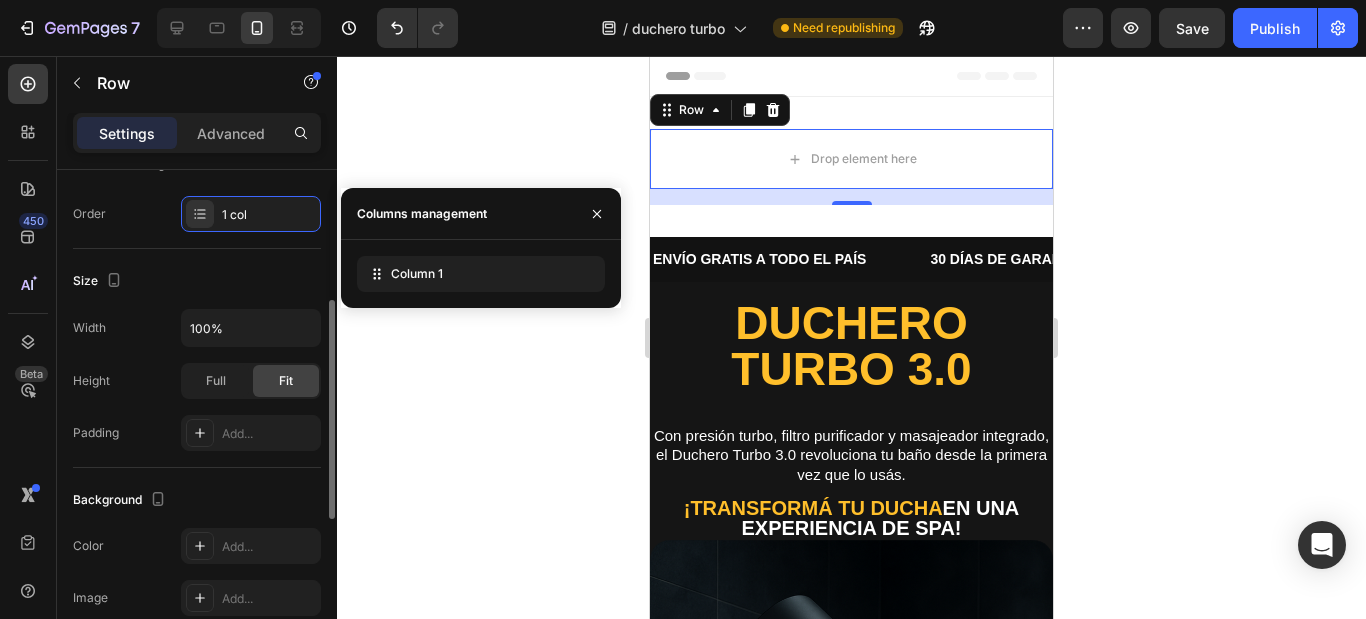 click on "Columns management Order 1 col" at bounding box center [197, 190] 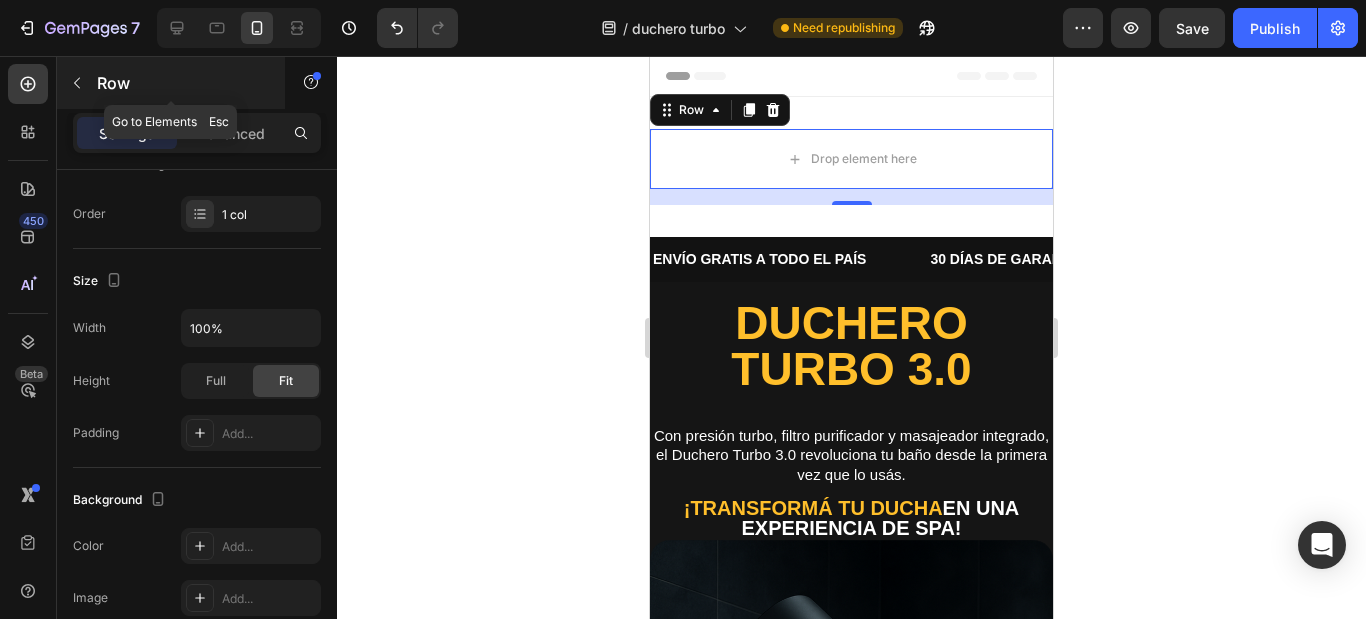 click at bounding box center (77, 83) 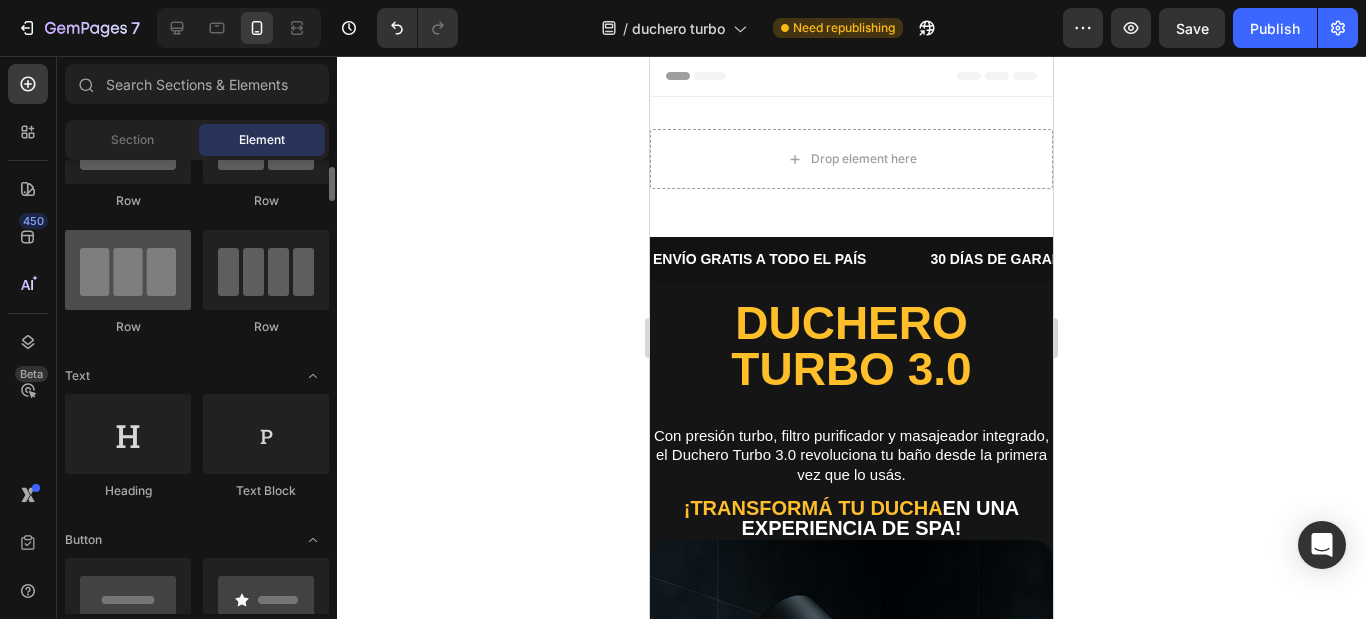 scroll, scrollTop: 0, scrollLeft: 0, axis: both 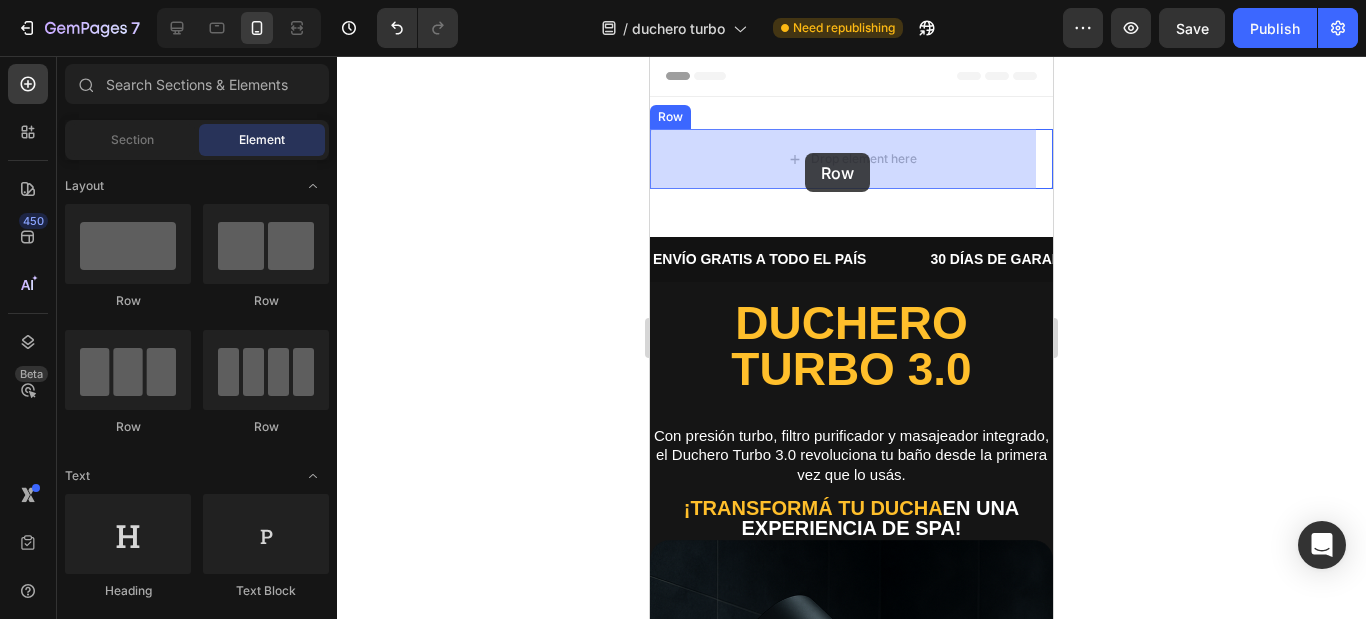 drag, startPoint x: 1145, startPoint y: 268, endPoint x: 805, endPoint y: 153, distance: 358.922 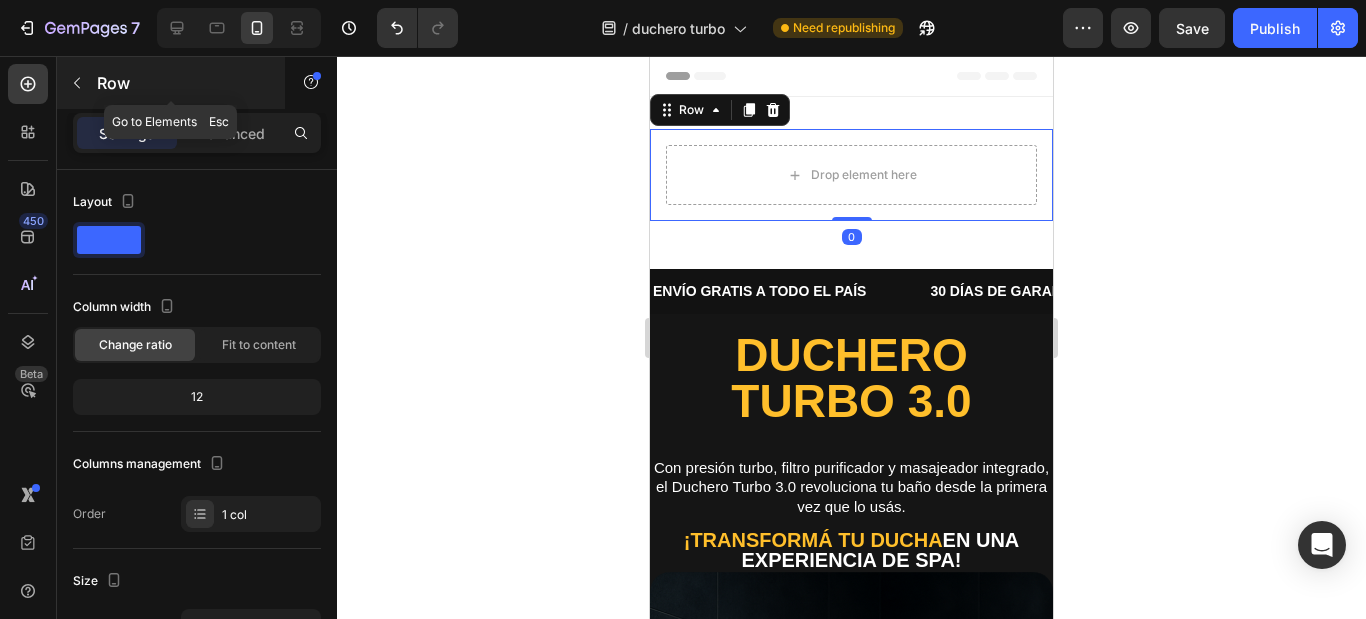 click 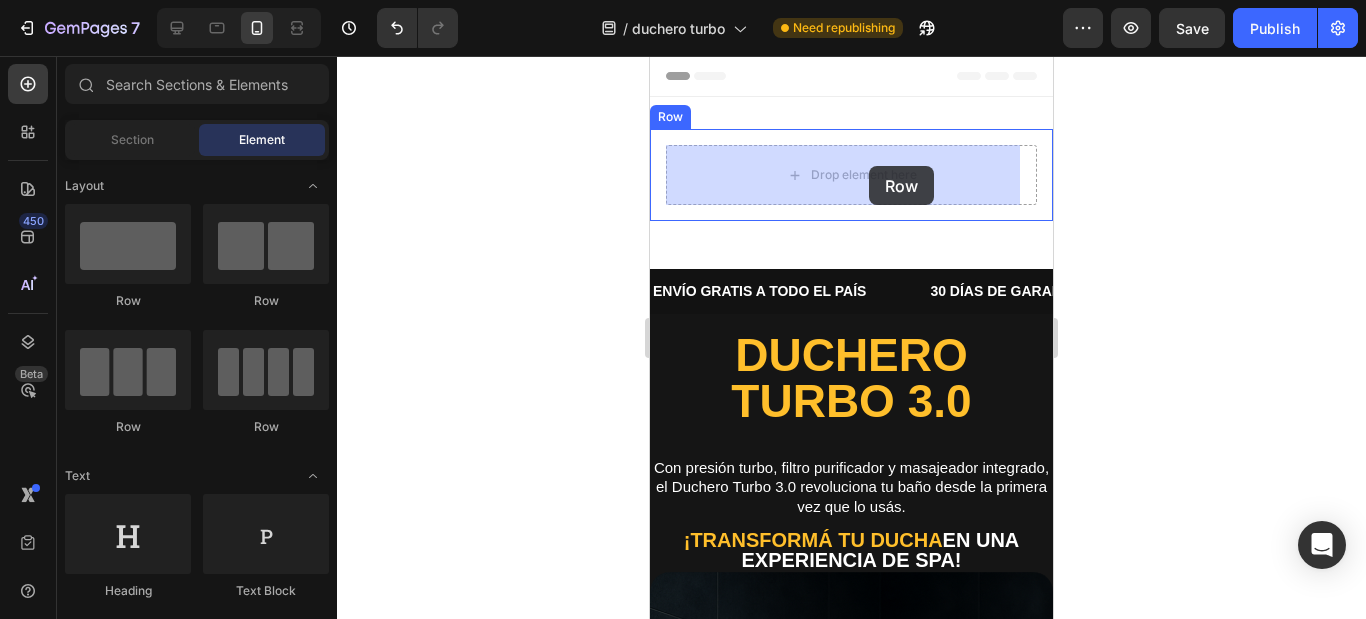 drag, startPoint x: 908, startPoint y: 301, endPoint x: 869, endPoint y: 166, distance: 140.52046 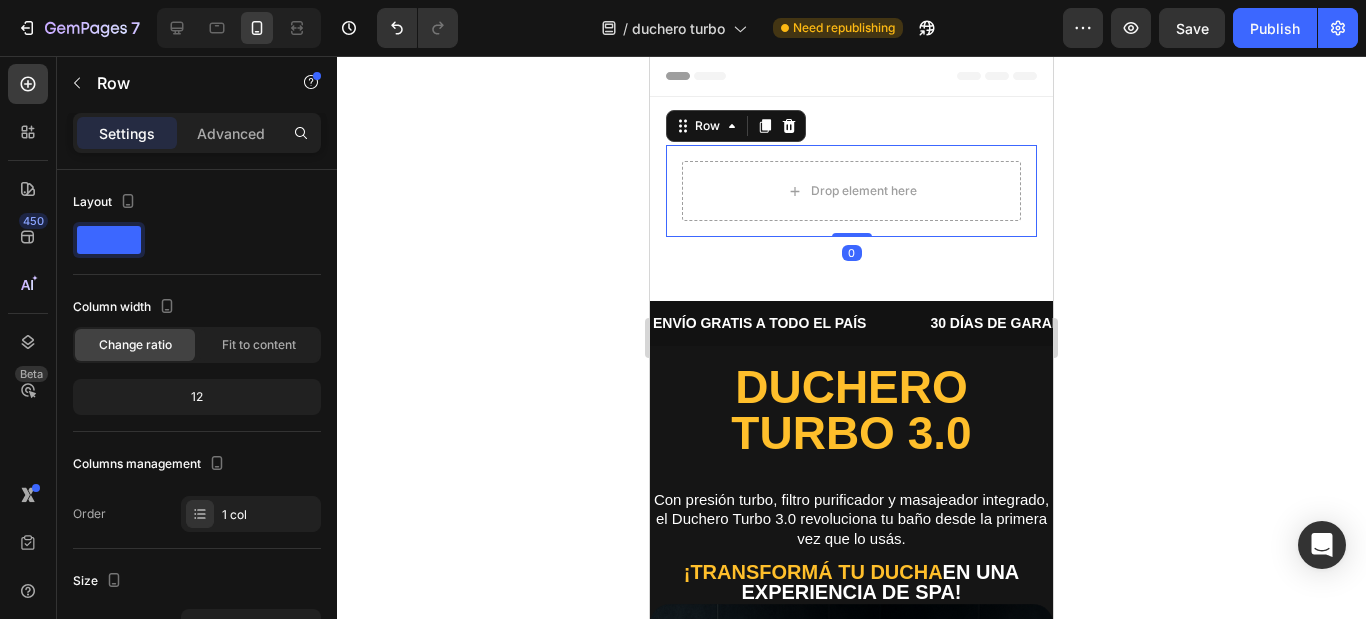 click on "Drop element here Row   0" at bounding box center [851, 191] 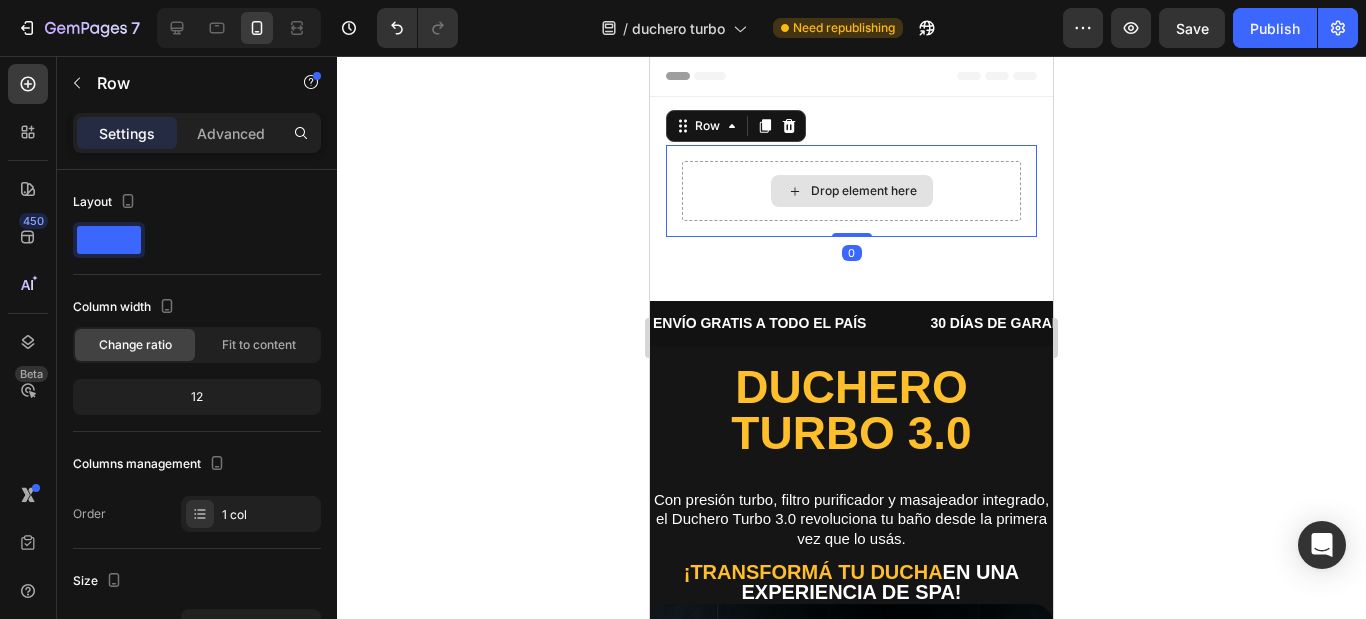 click on "Drop element here" at bounding box center [851, 191] 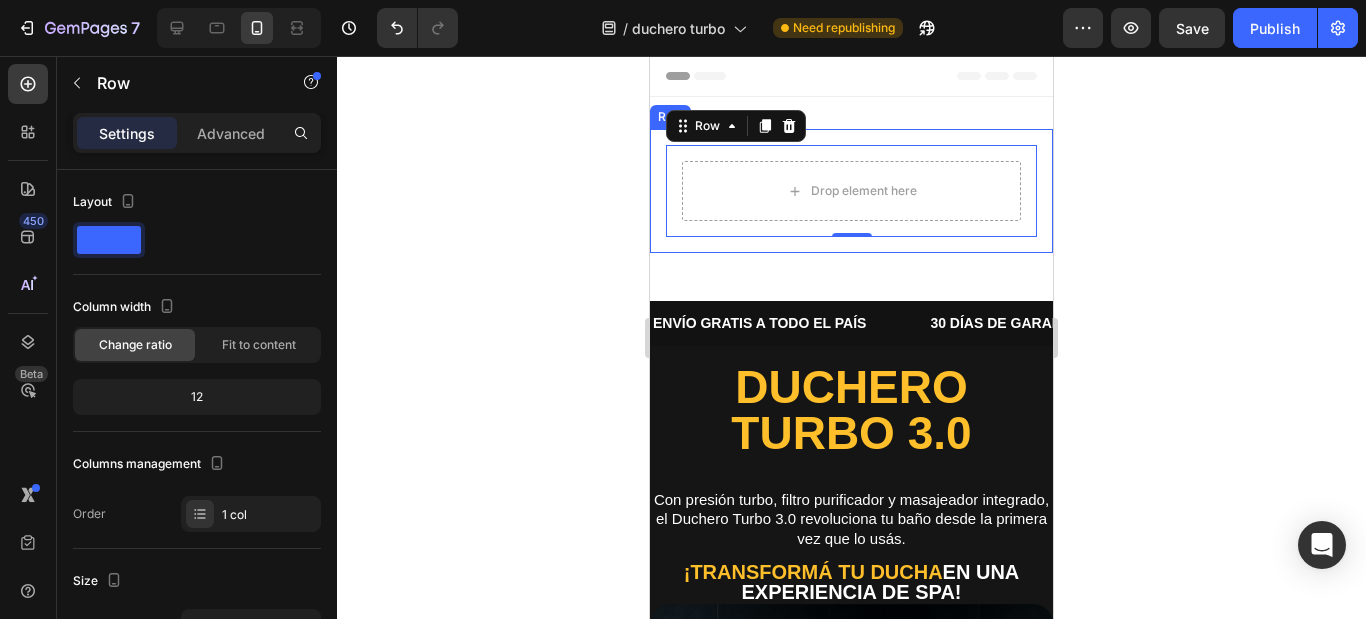 click on "Drop element here Row   0 Row" at bounding box center (851, 191) 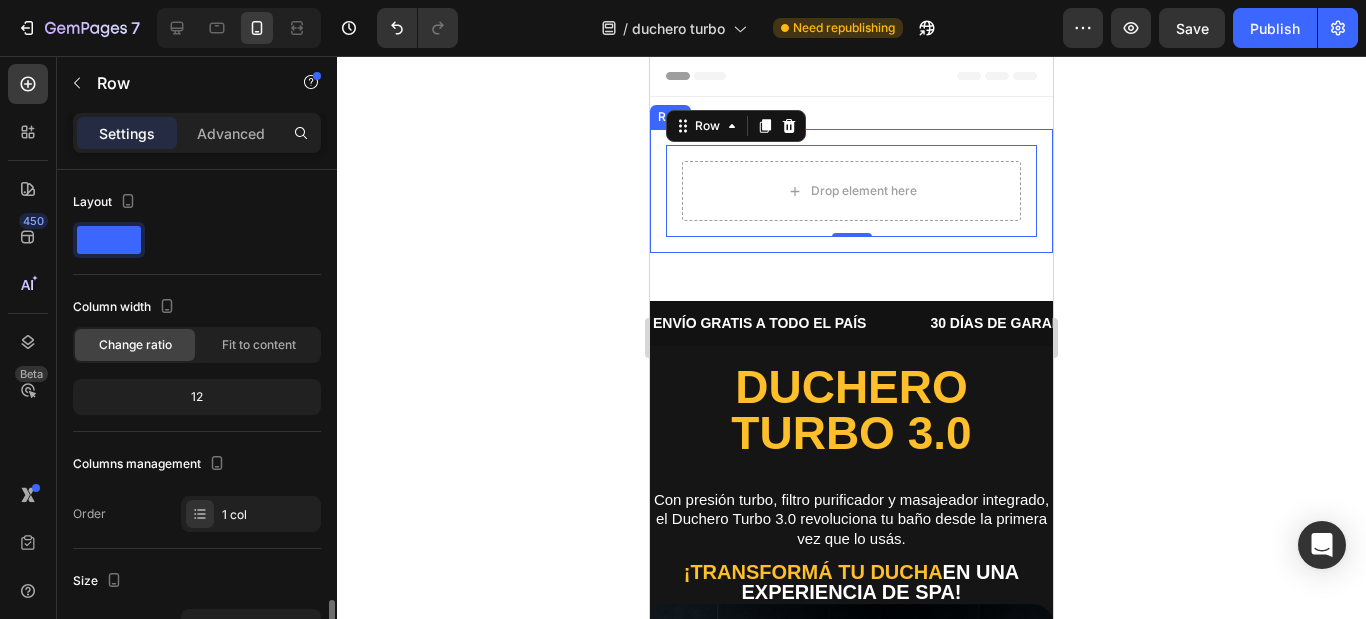 scroll, scrollTop: 300, scrollLeft: 0, axis: vertical 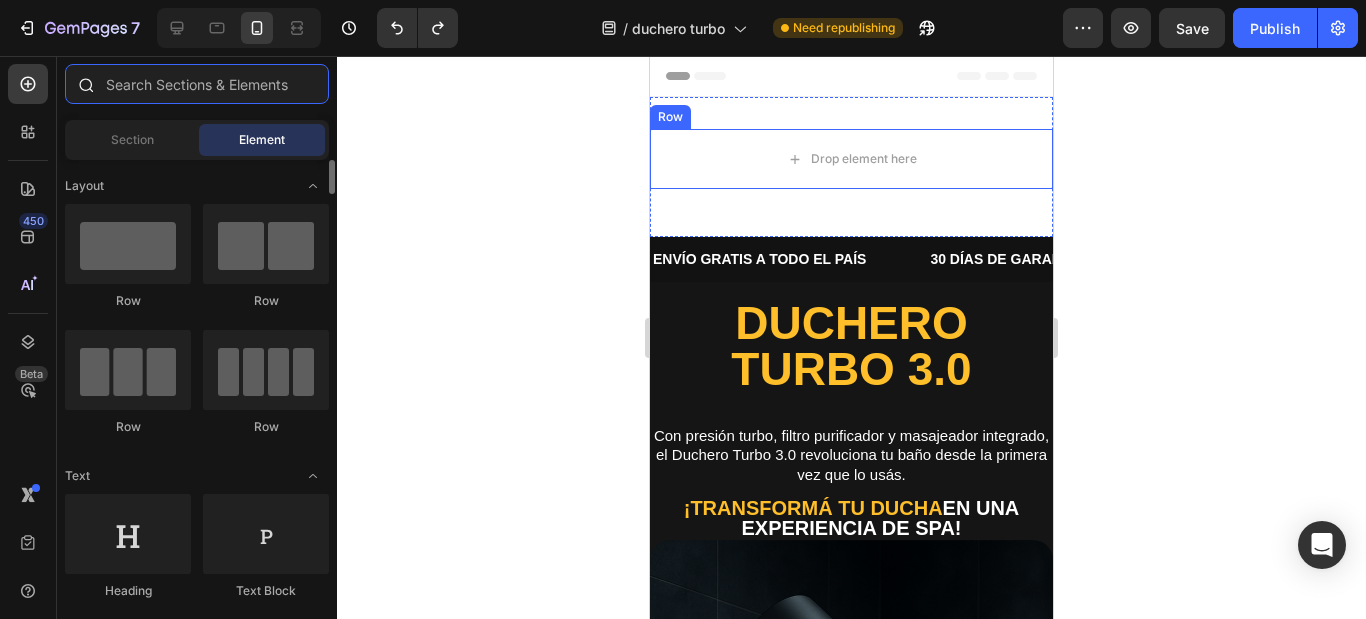 click at bounding box center [197, 84] 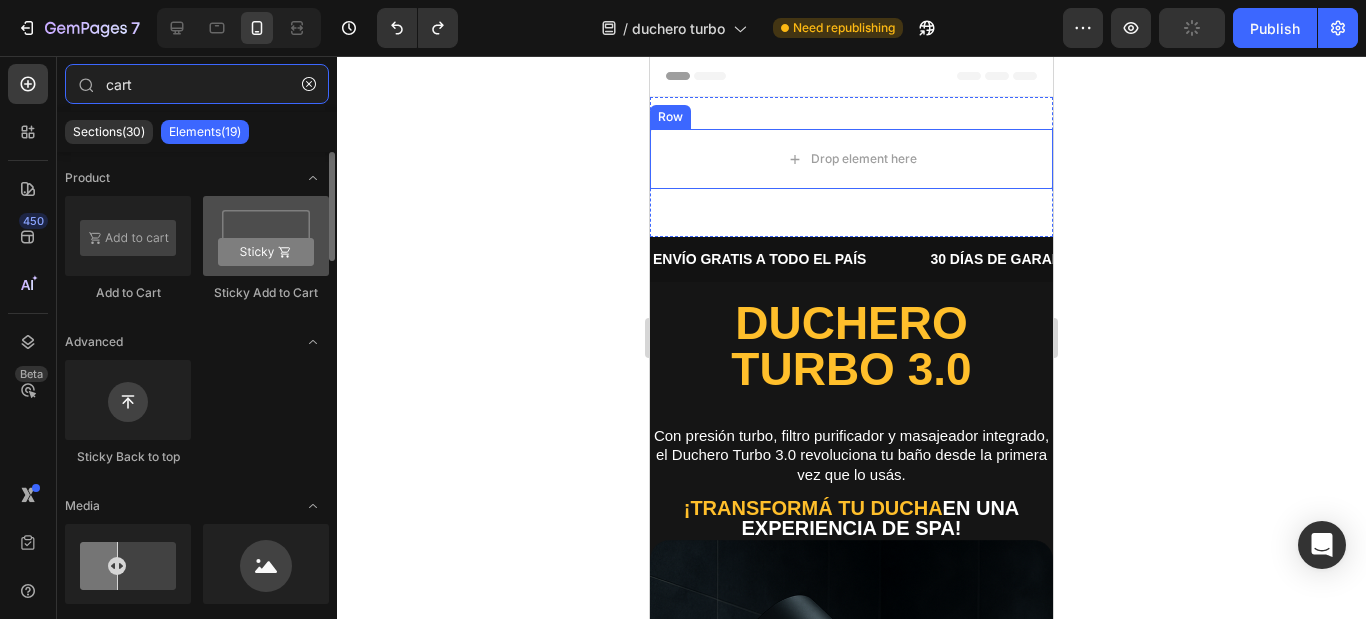type on "cart" 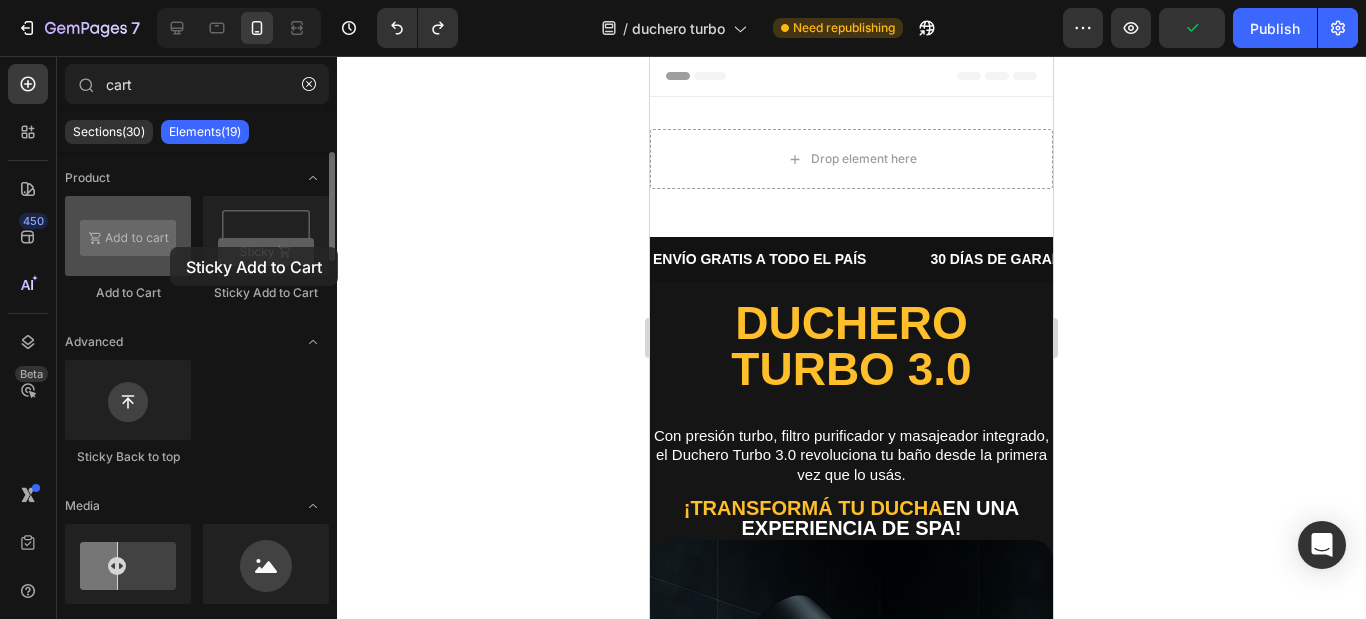 drag, startPoint x: 267, startPoint y: 271, endPoint x: 175, endPoint y: 247, distance: 95.07891 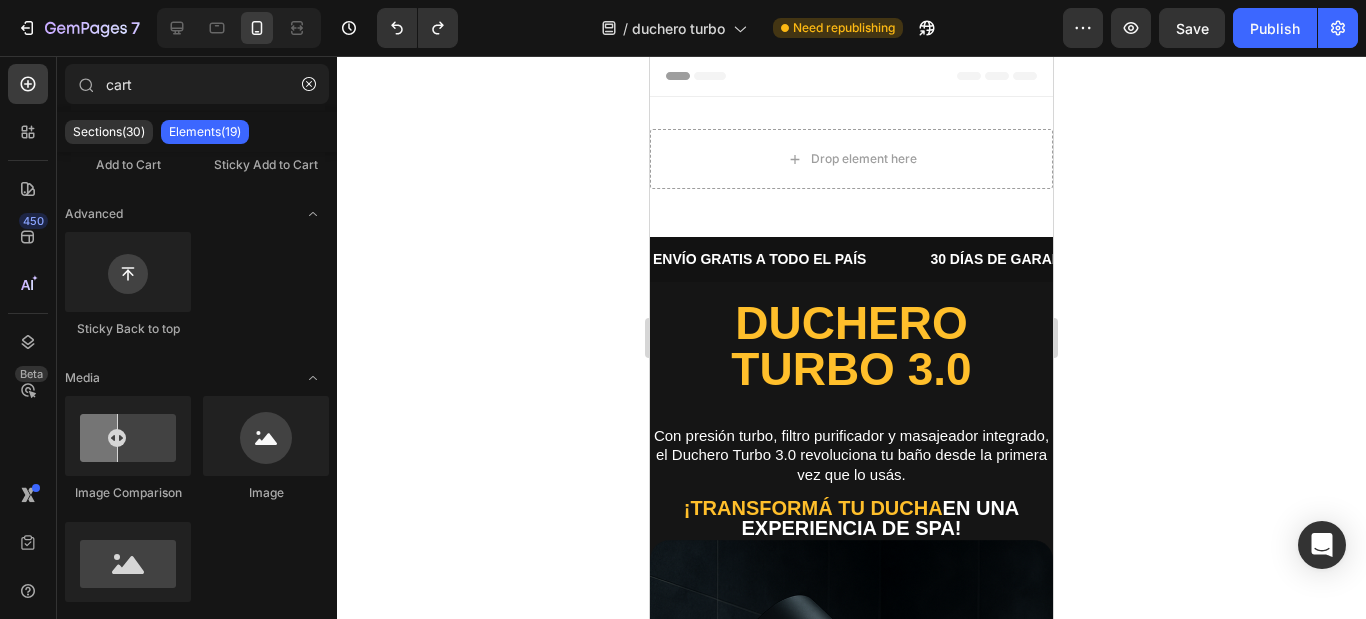 scroll, scrollTop: 0, scrollLeft: 0, axis: both 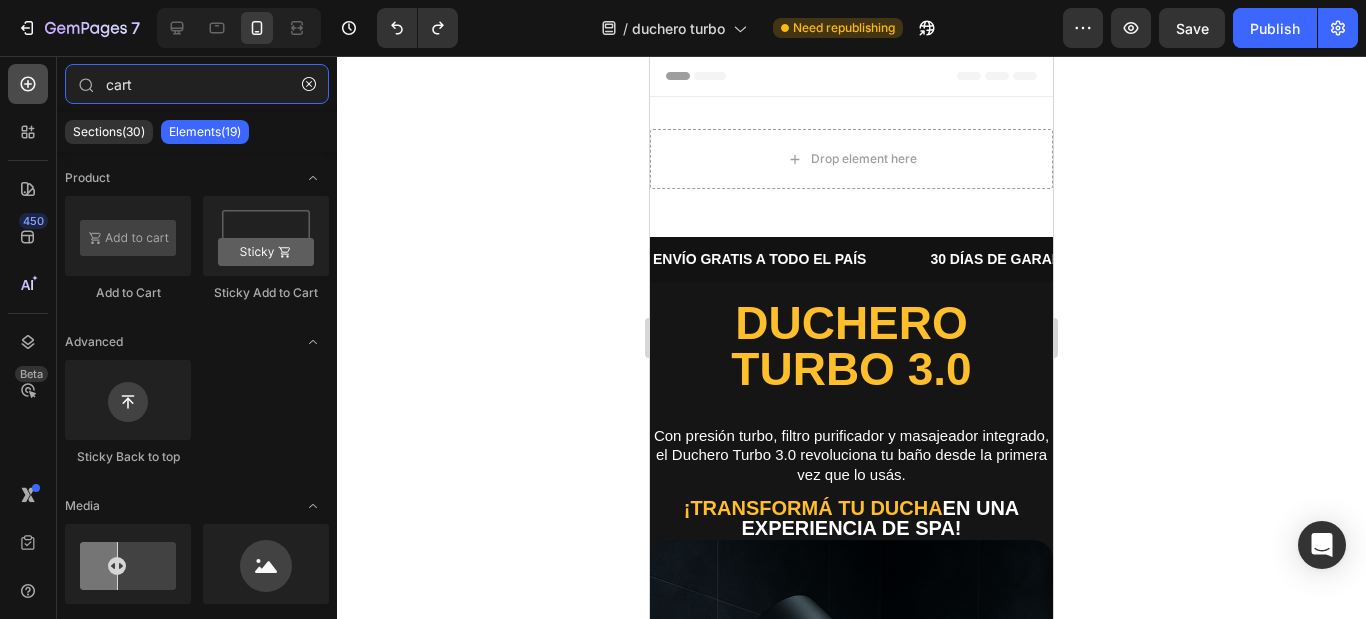 drag, startPoint x: 149, startPoint y: 87, endPoint x: 40, endPoint y: 87, distance: 109 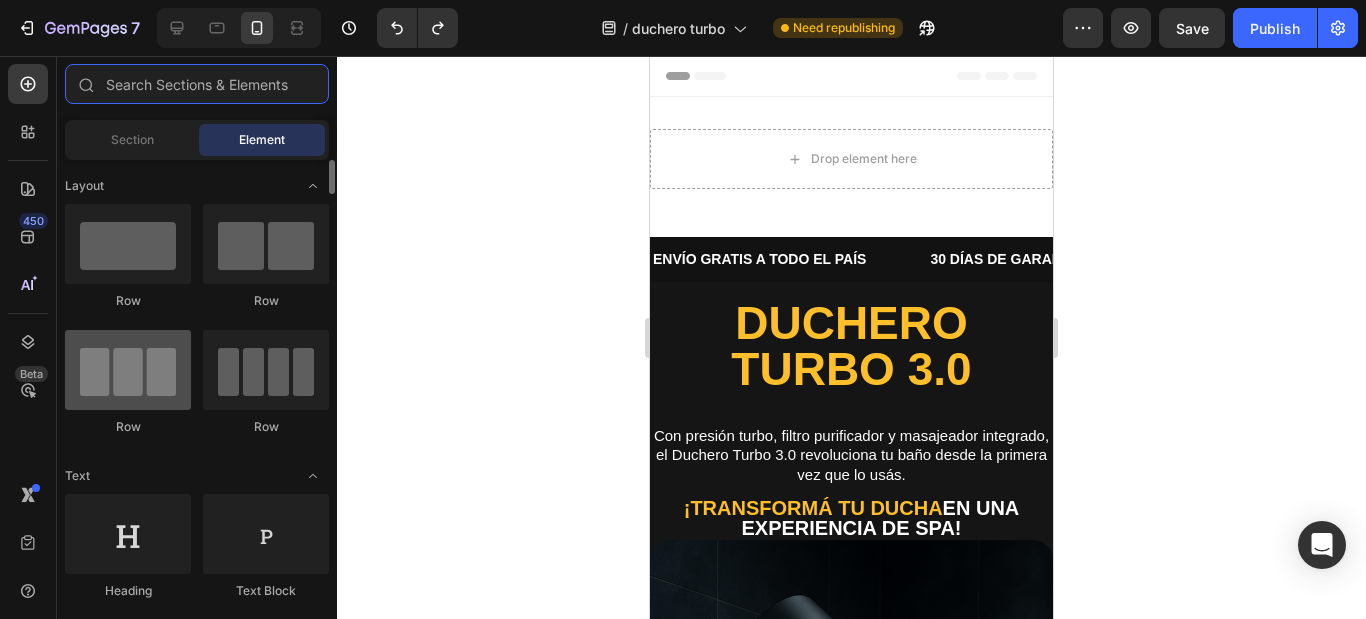 scroll, scrollTop: 200, scrollLeft: 0, axis: vertical 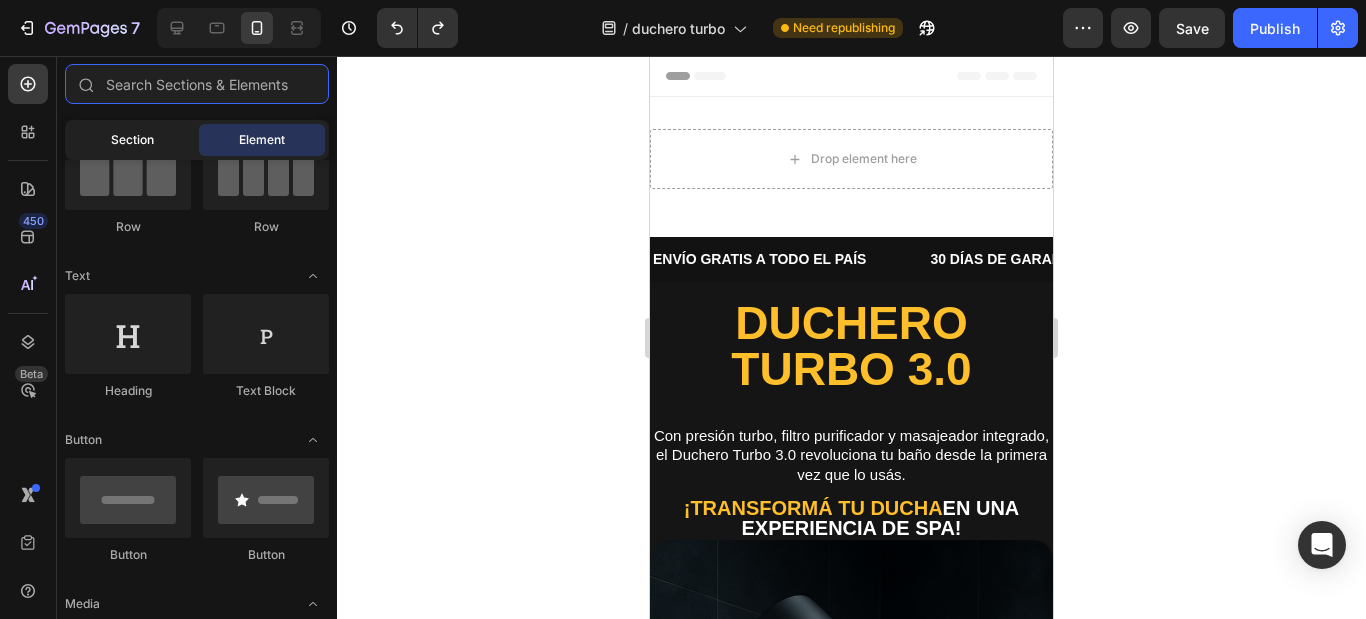 type 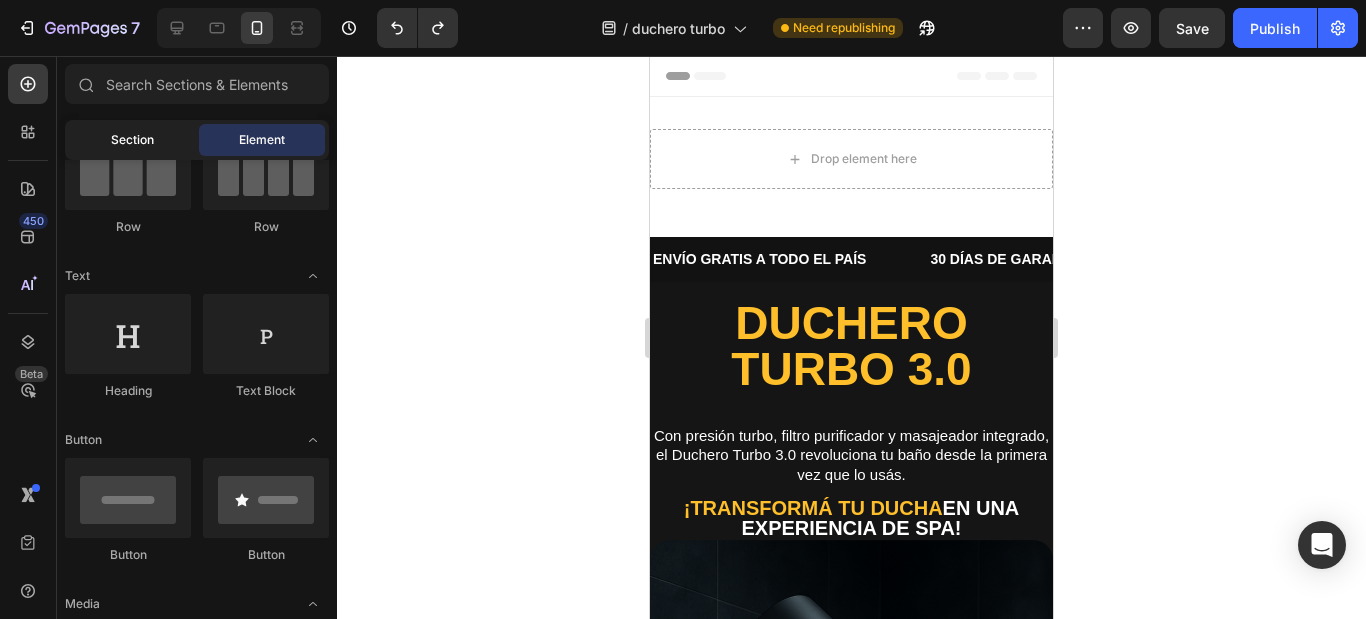 click on "Section" 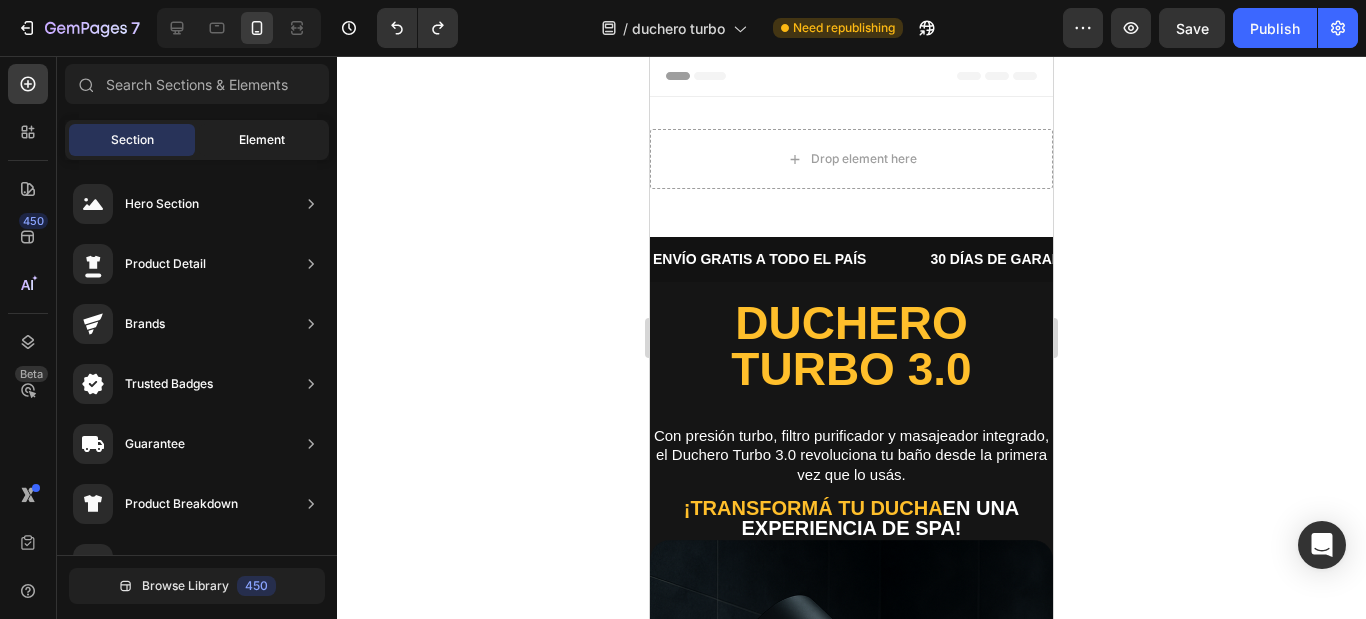 click on "Element" 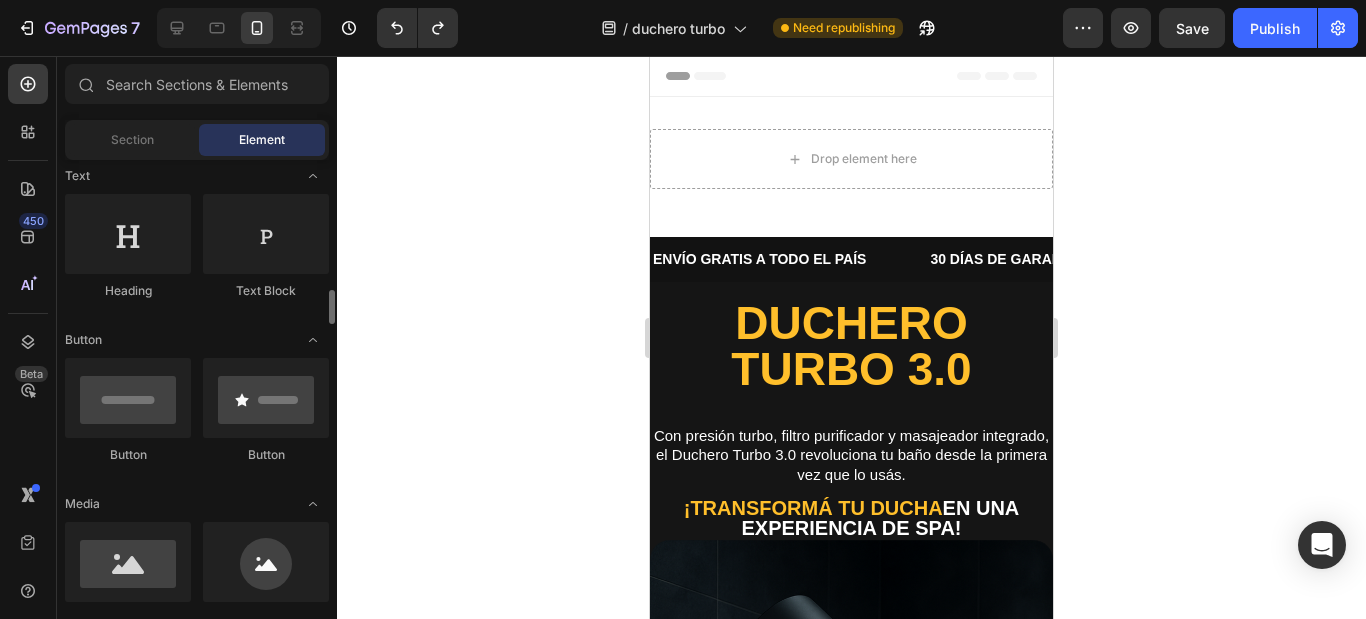 scroll, scrollTop: 400, scrollLeft: 0, axis: vertical 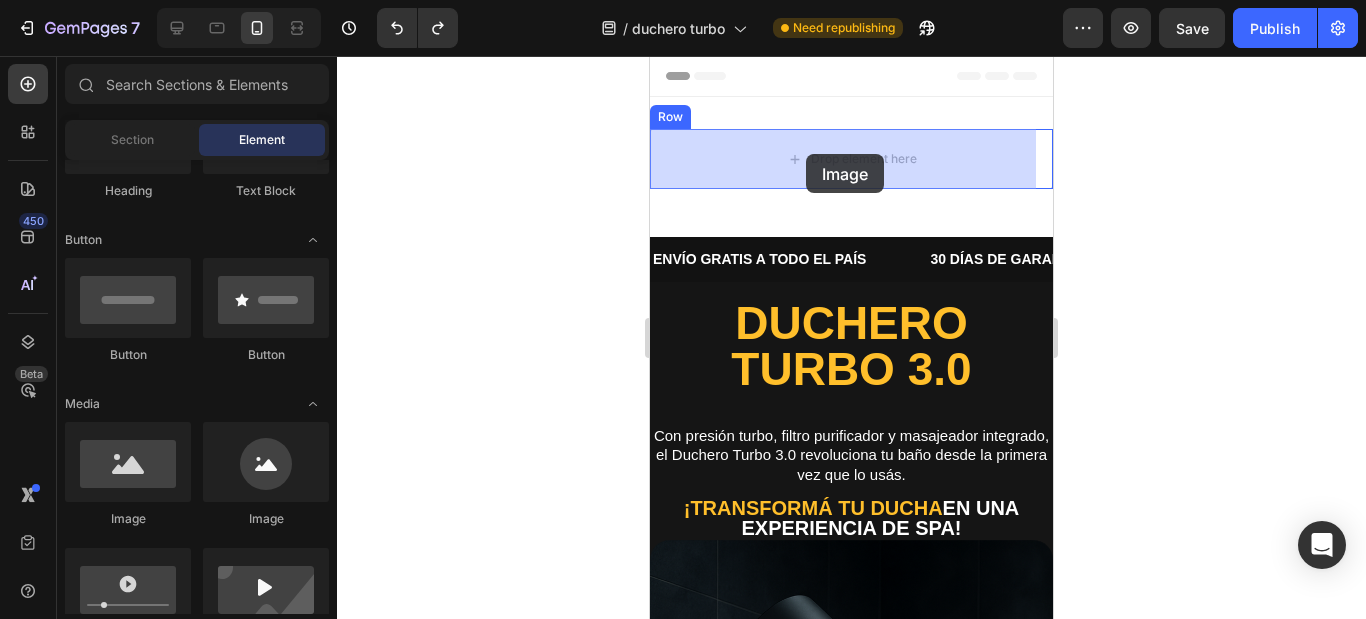drag, startPoint x: 925, startPoint y: 550, endPoint x: 806, endPoint y: 154, distance: 413.49365 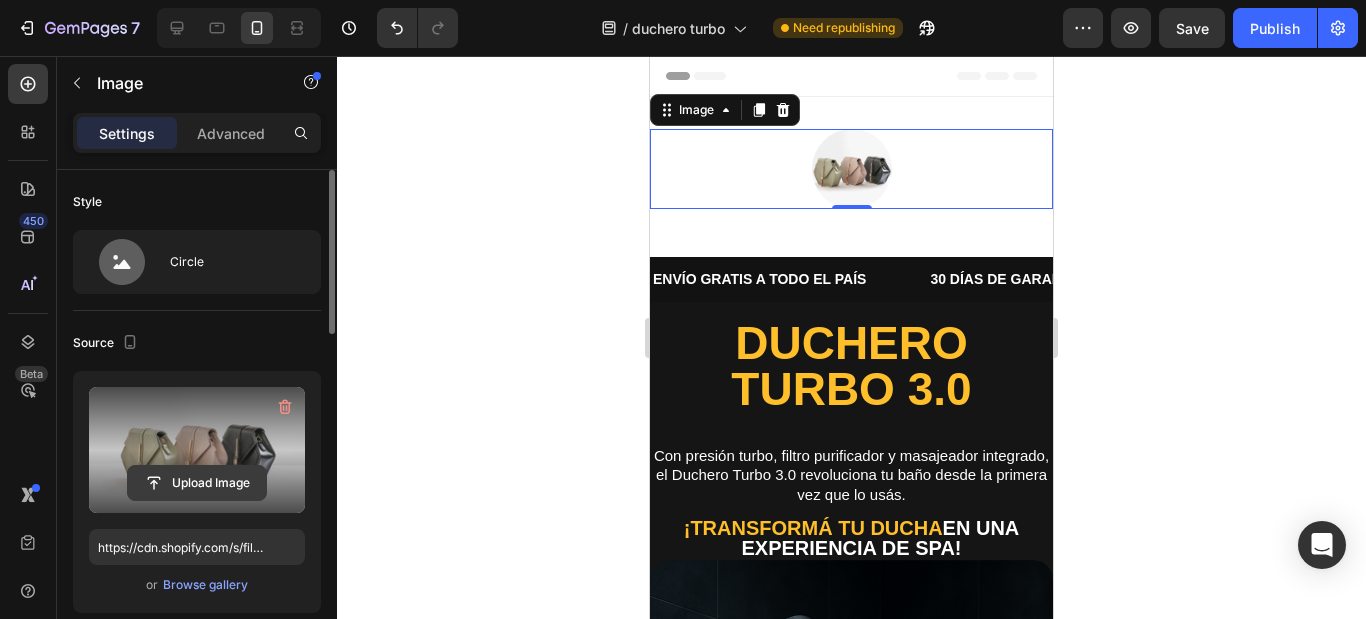 click 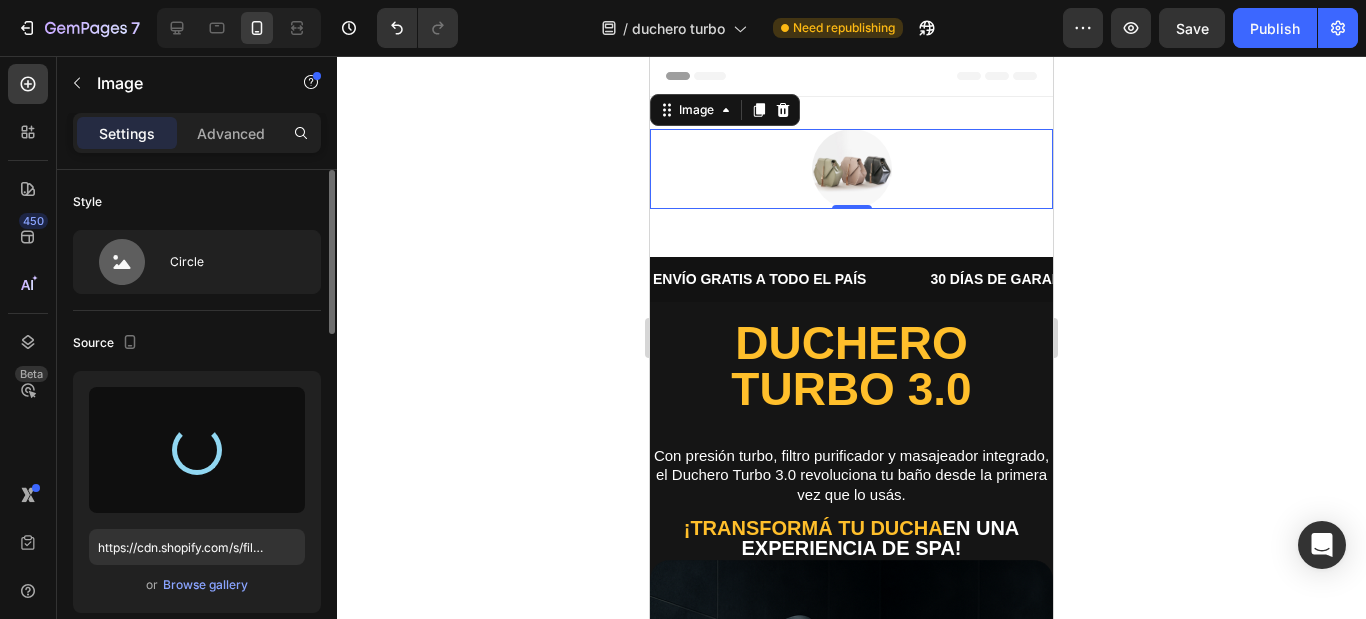 type on "https://cdn.shopify.com/s/files/1/0903/3816/5041/files/gempages_540788056240686047-1574d718-5e8f-44be-95d4-6eace7b4b94c.jpg" 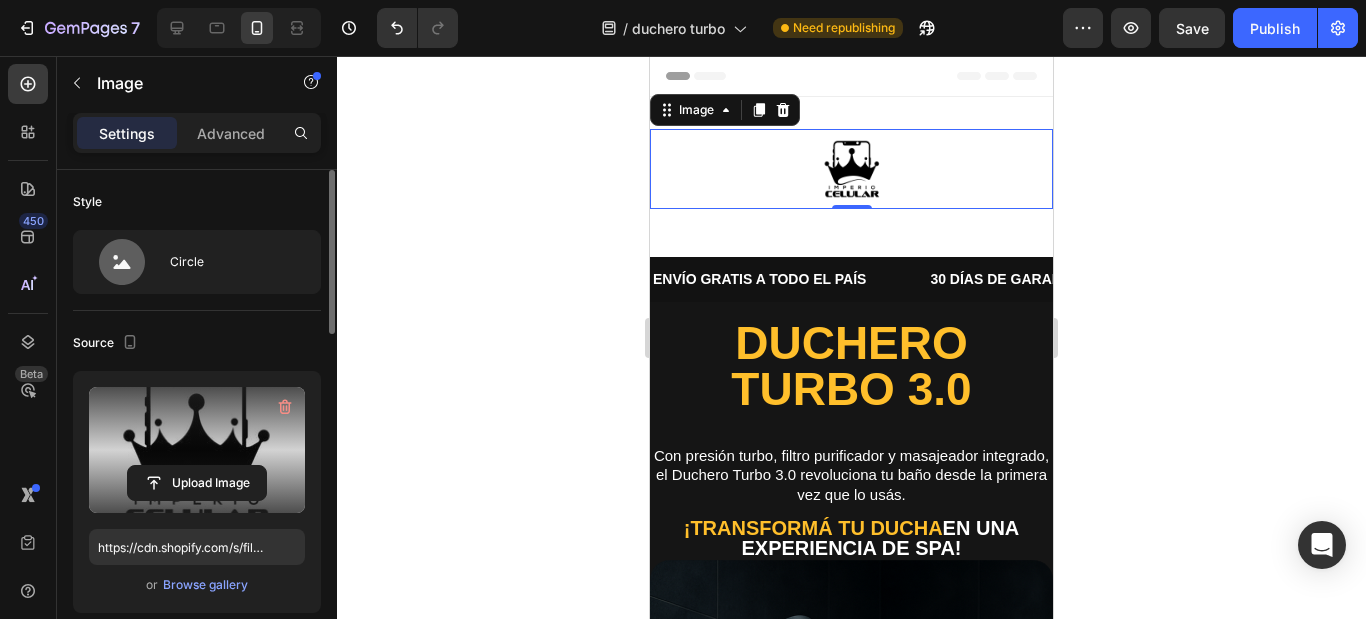 click 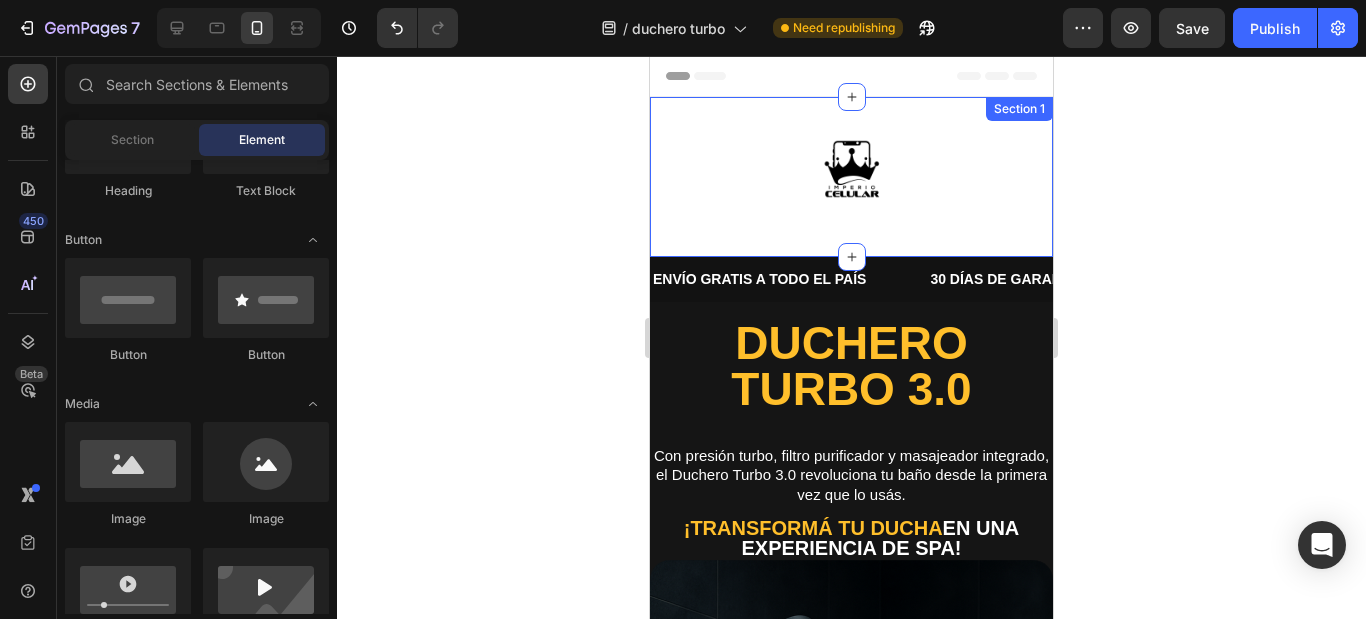 click on "Image Row Section 1" at bounding box center (851, 177) 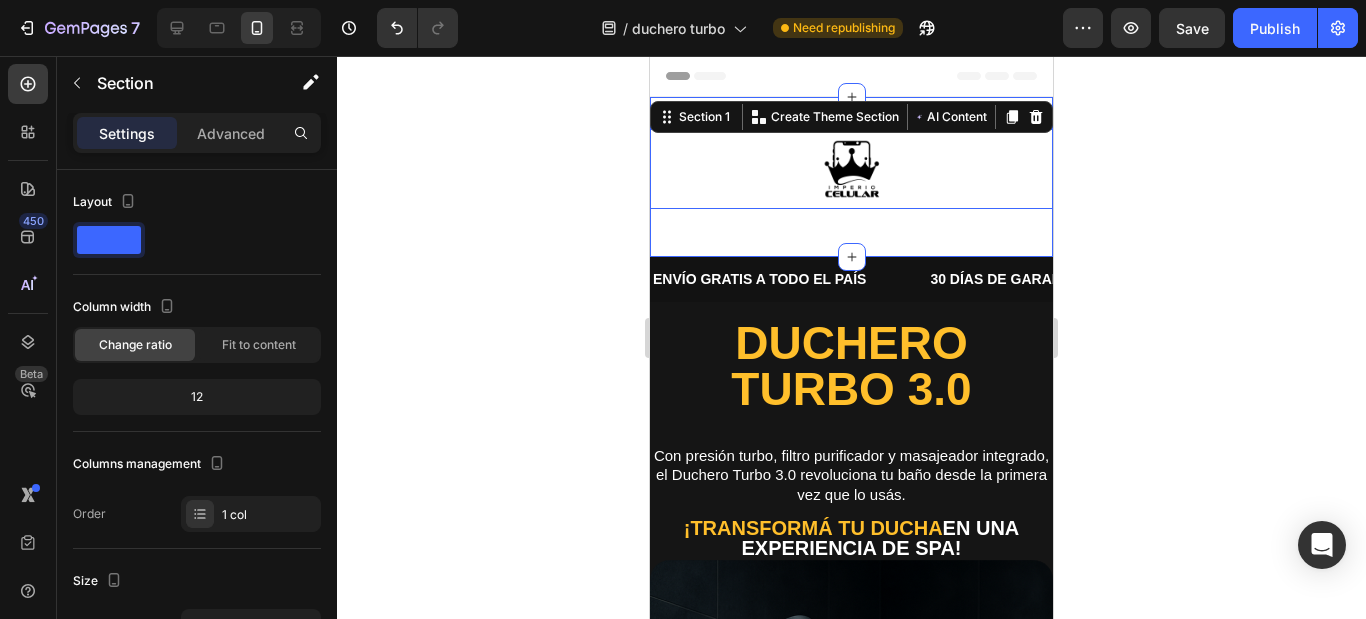 click at bounding box center [852, 169] 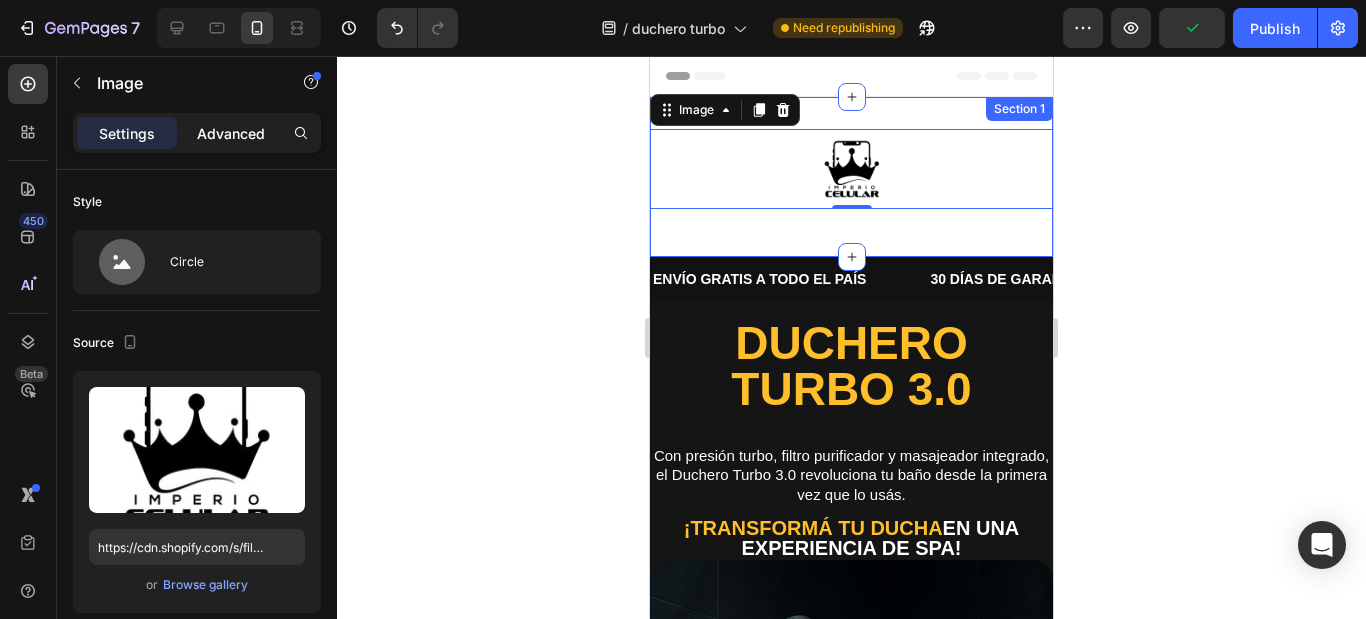 click on "Advanced" at bounding box center (231, 133) 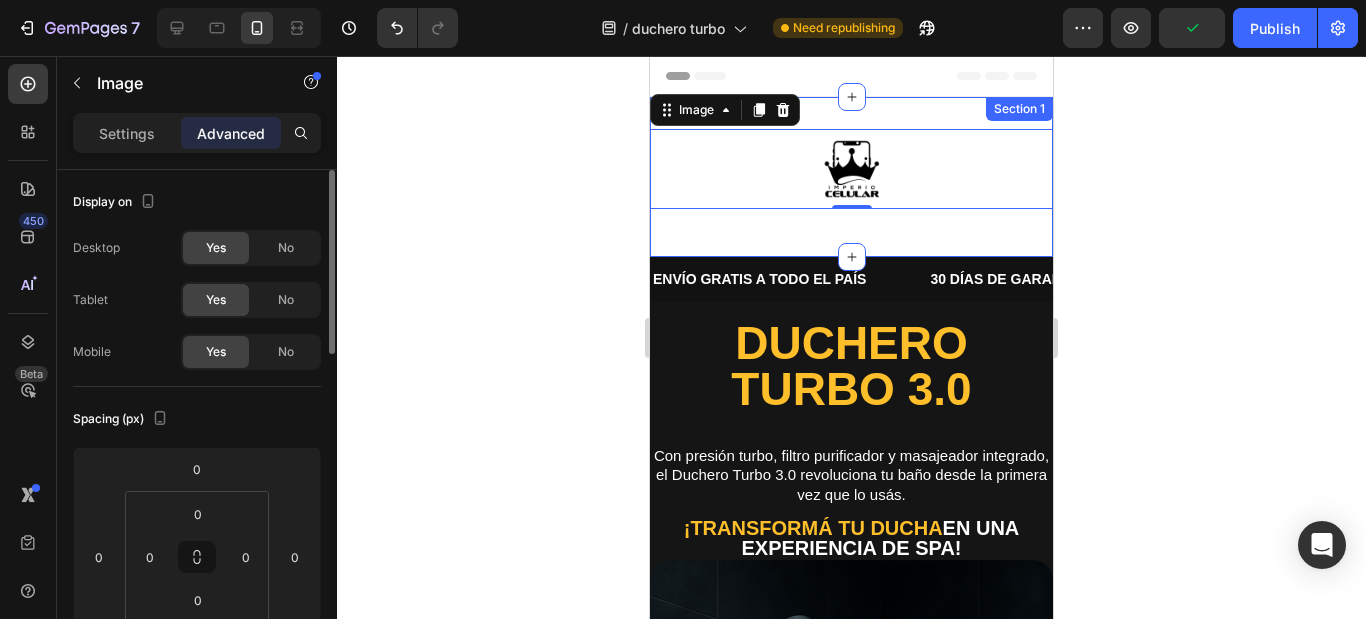 scroll, scrollTop: 200, scrollLeft: 0, axis: vertical 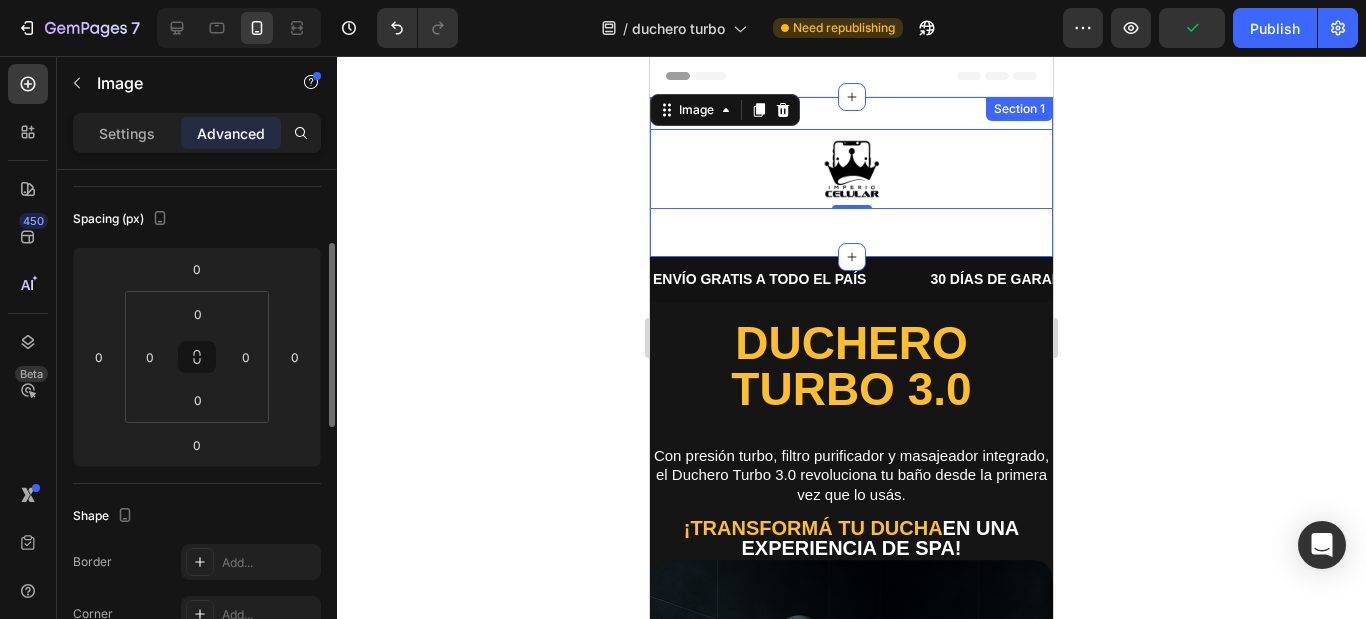 click on "Image   0 Row Section 1" at bounding box center (851, 177) 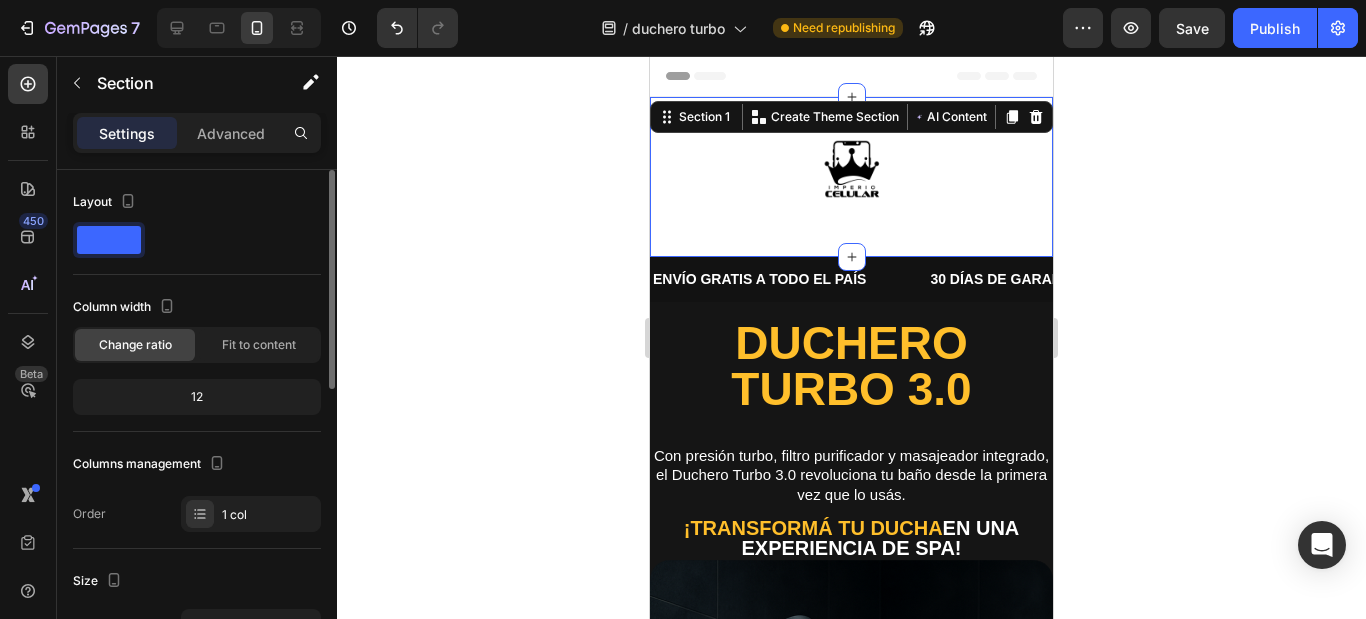 scroll, scrollTop: 100, scrollLeft: 0, axis: vertical 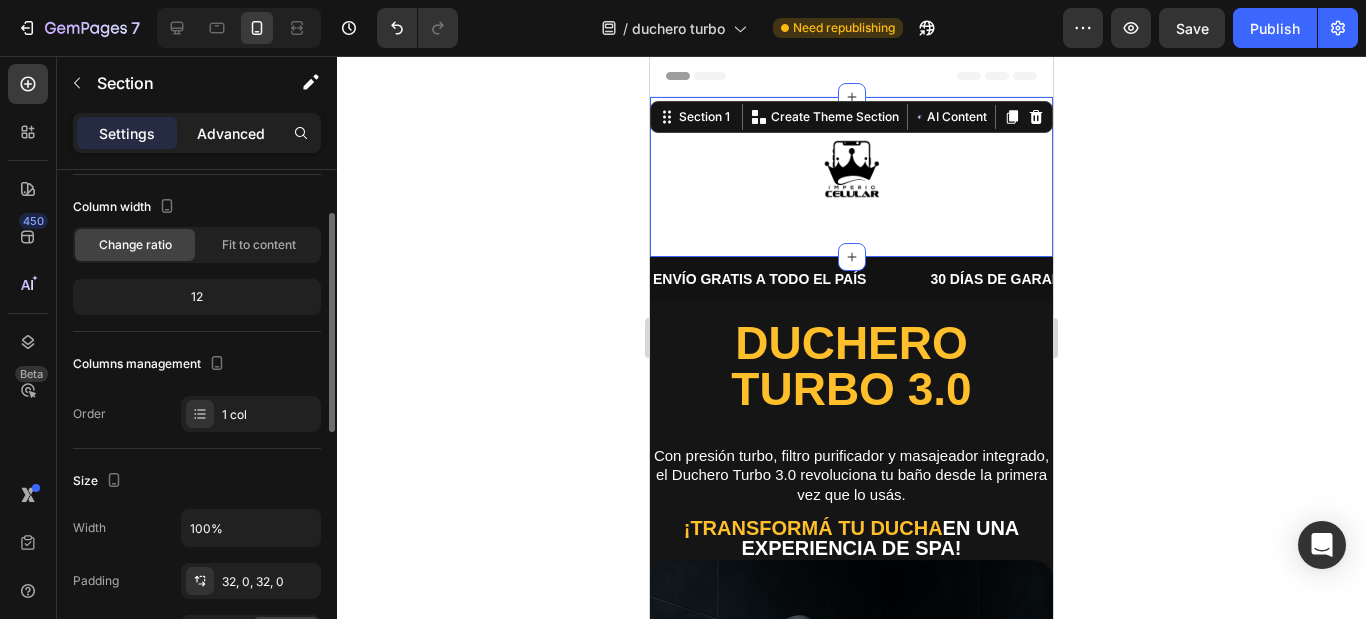 click on "Advanced" at bounding box center [231, 133] 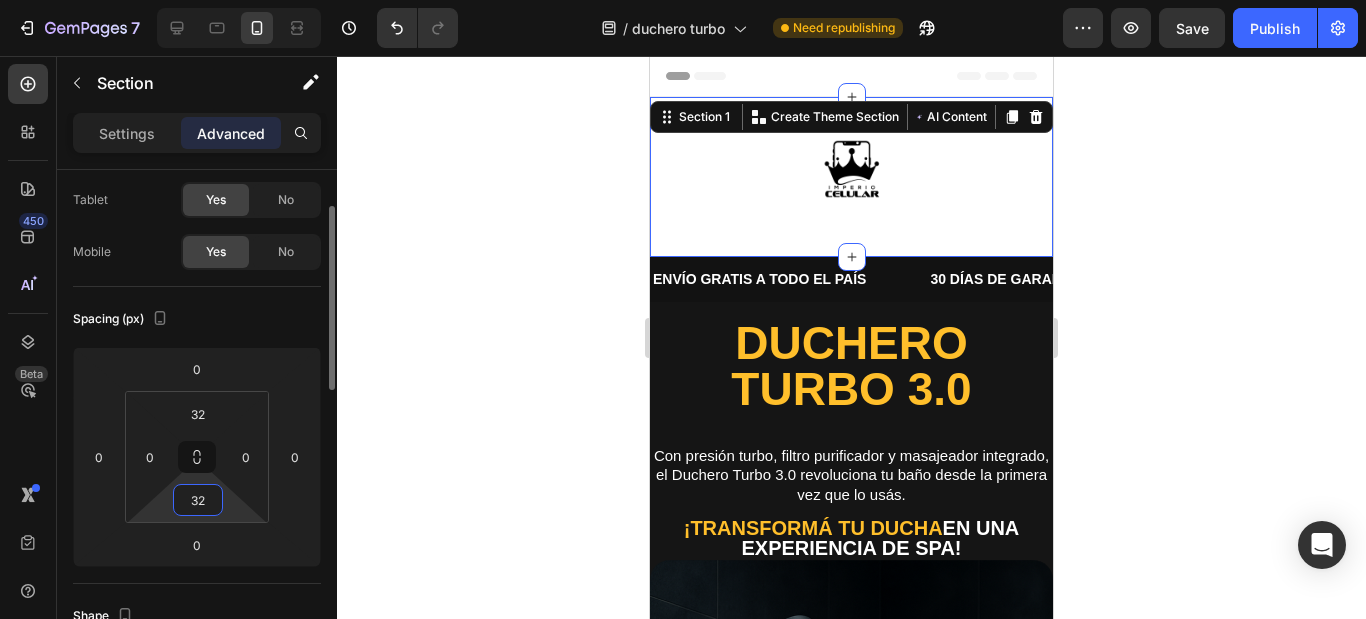 drag, startPoint x: 209, startPoint y: 502, endPoint x: 163, endPoint y: 497, distance: 46.270943 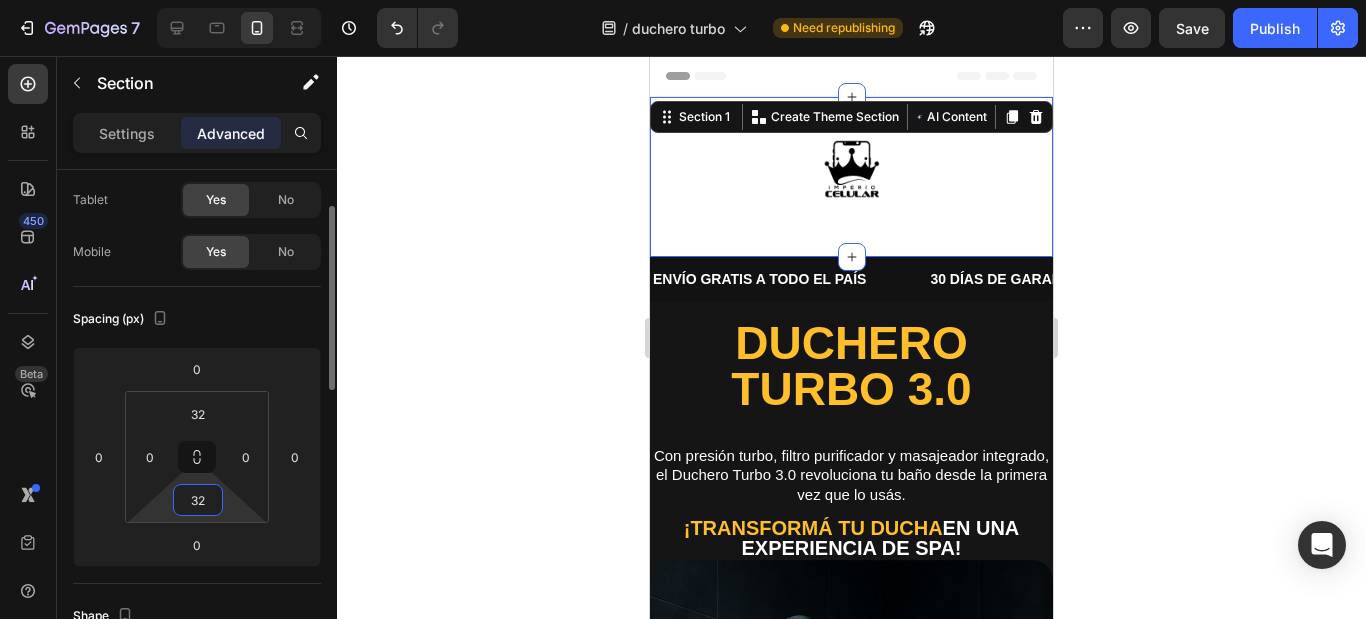 click on "32 0 32 0" at bounding box center [197, 457] 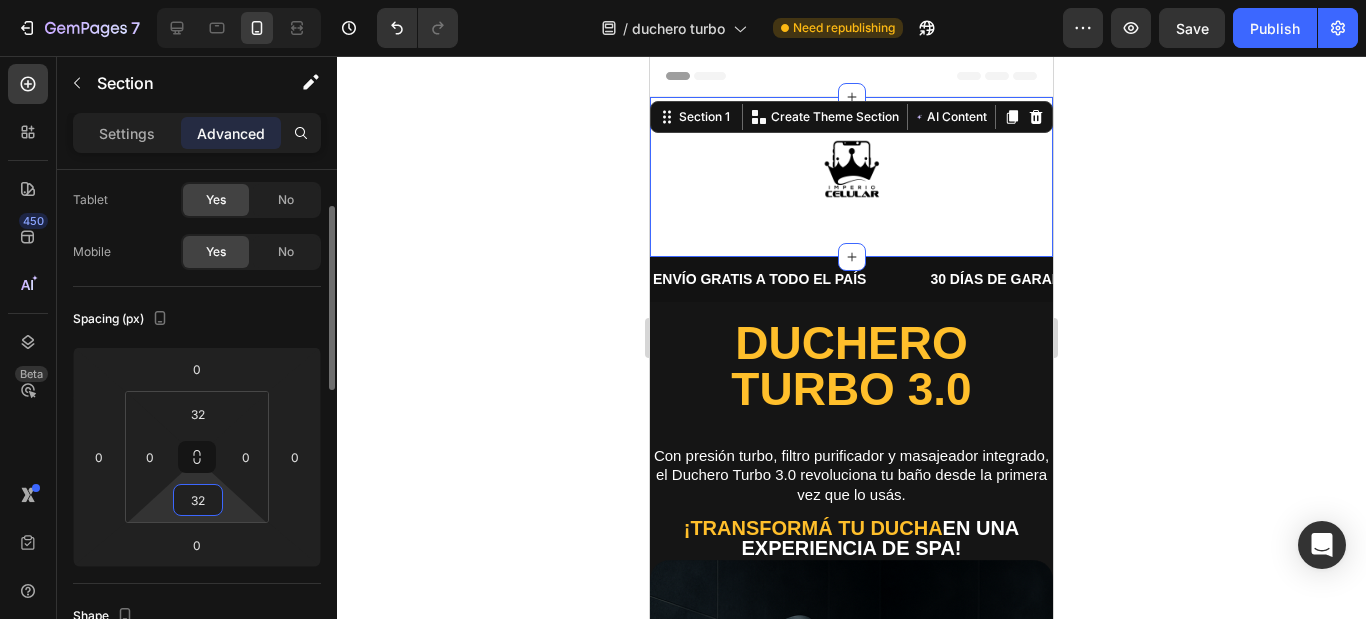 click on "32" at bounding box center [198, 500] 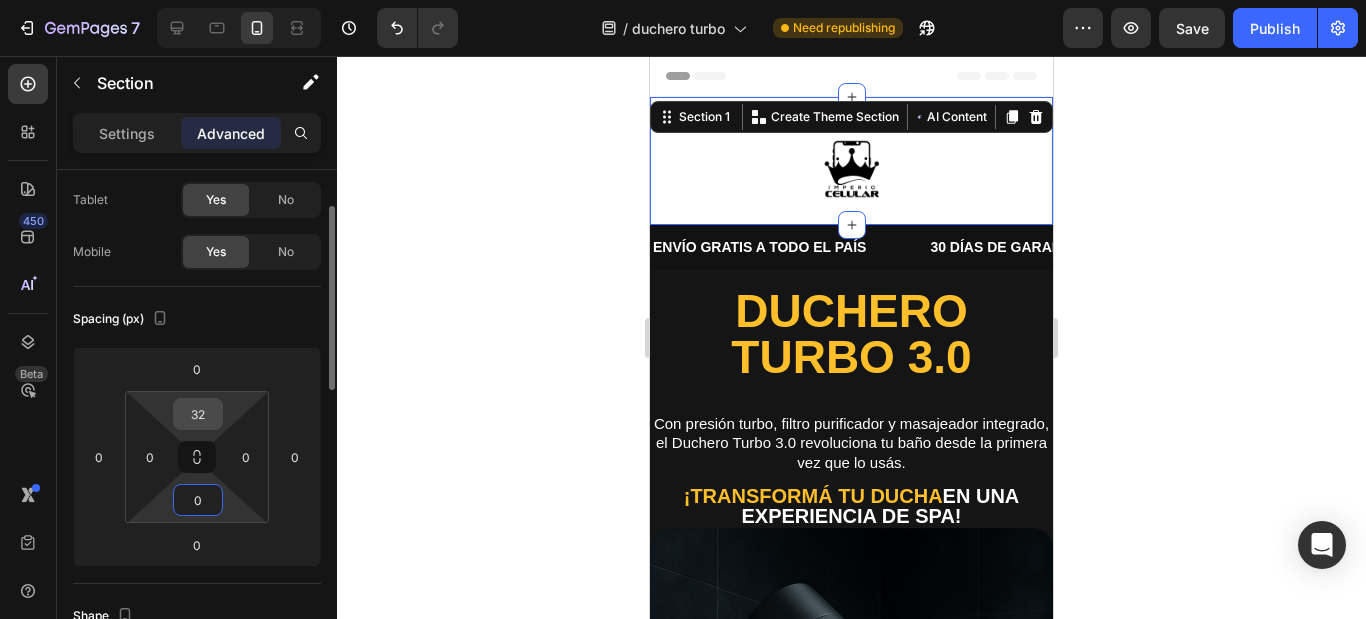 type on "0" 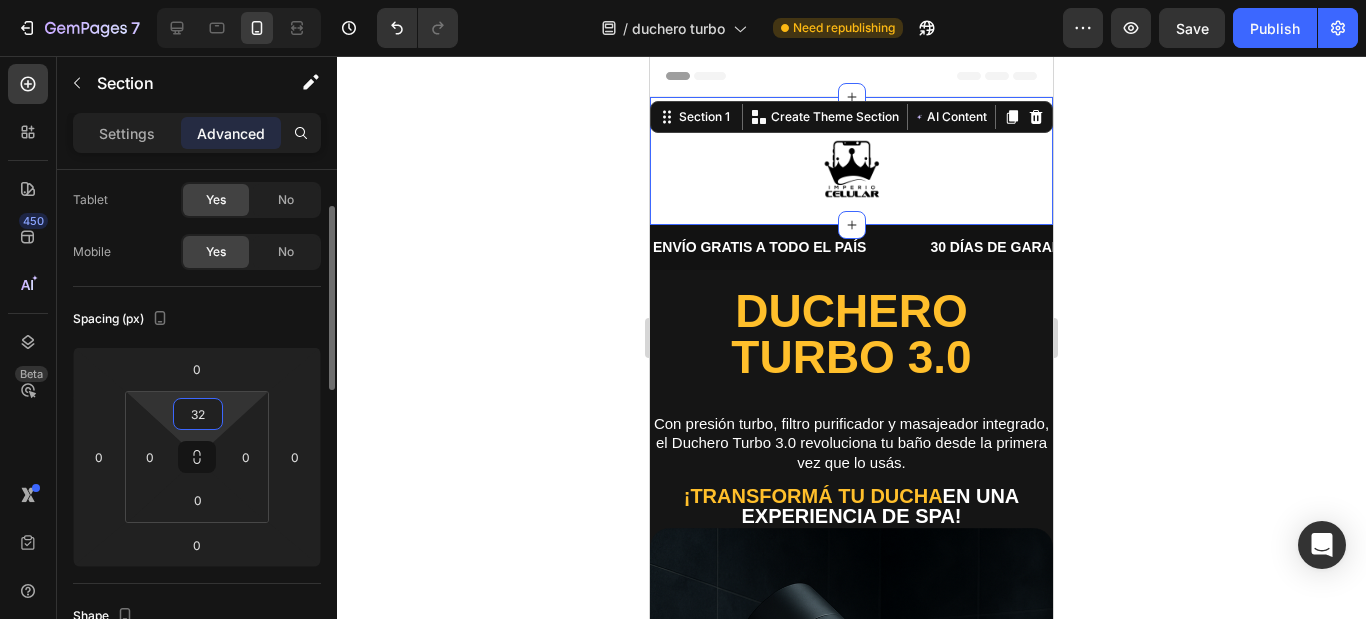 click on "32" at bounding box center [198, 414] 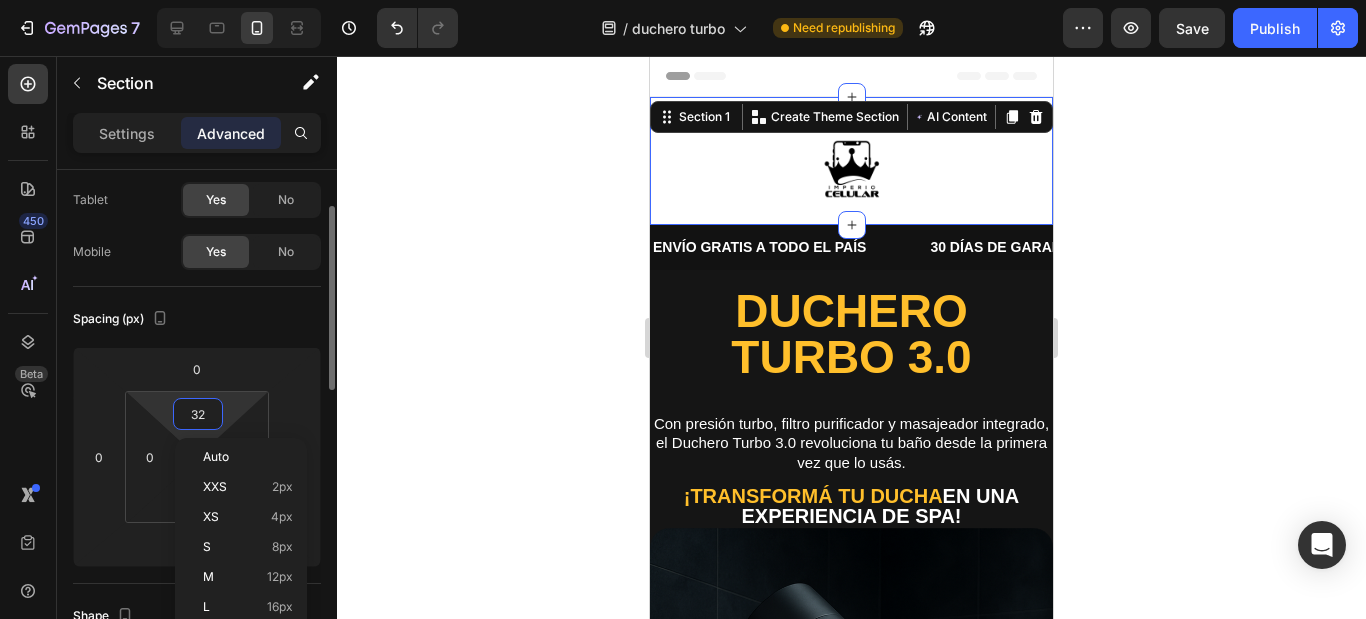type on "0" 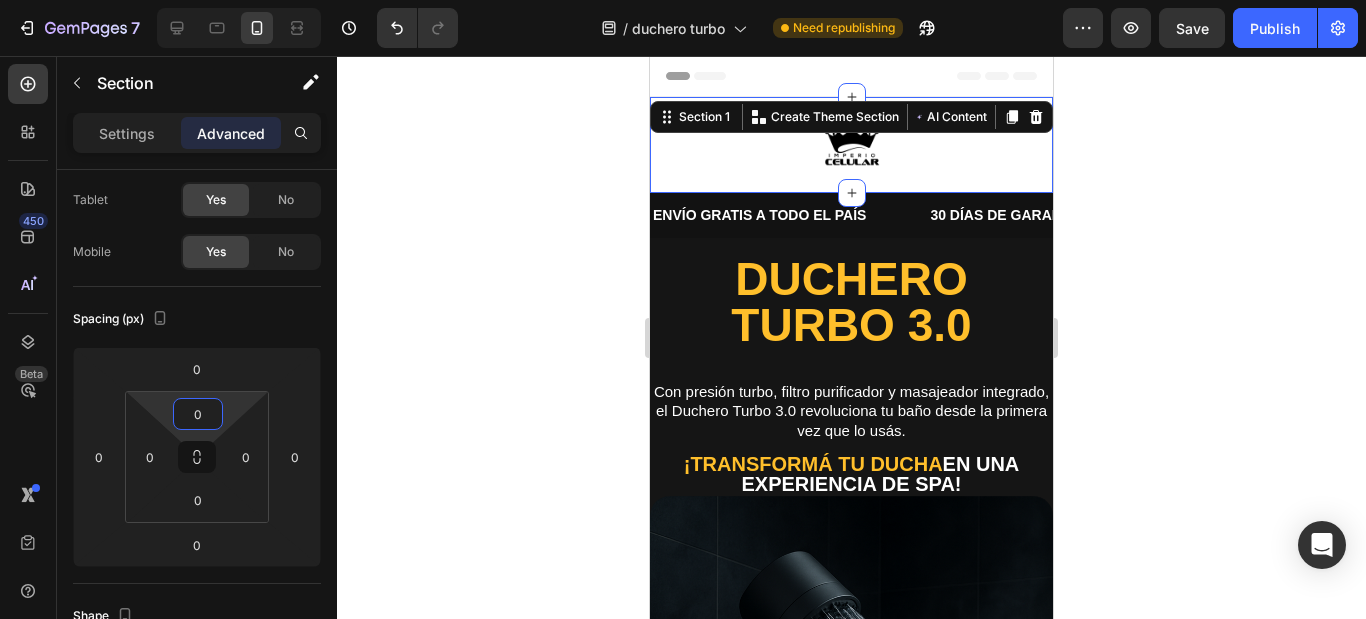 click 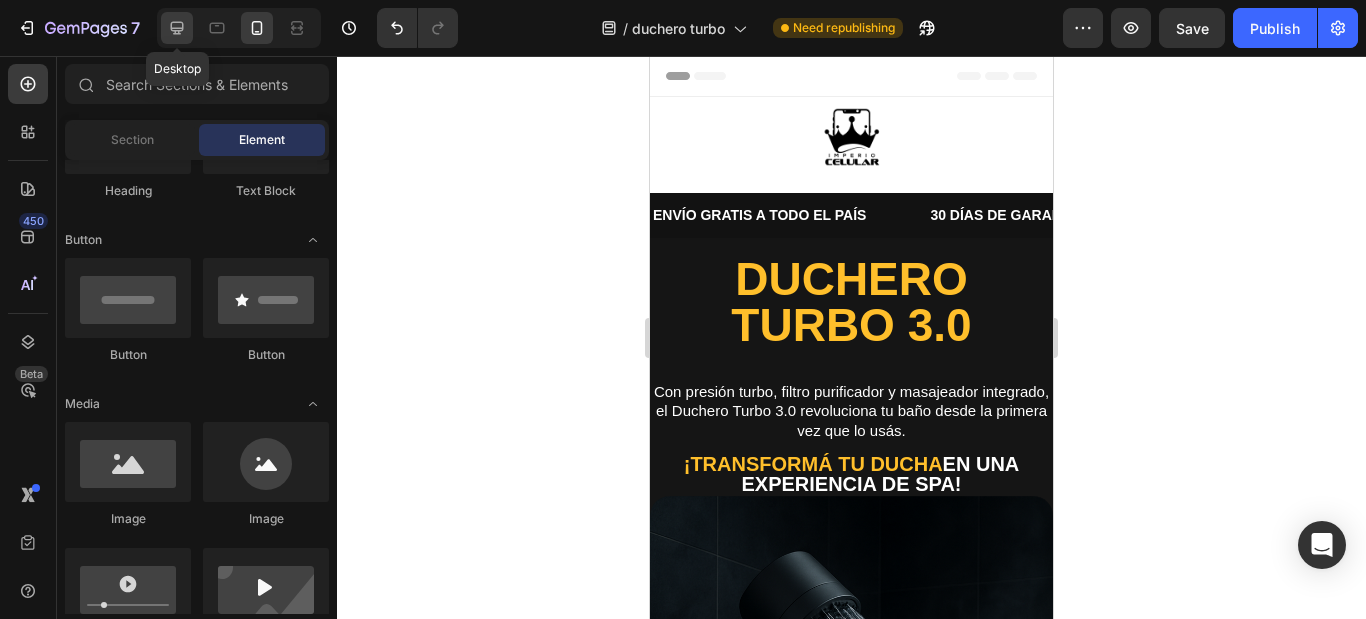 click 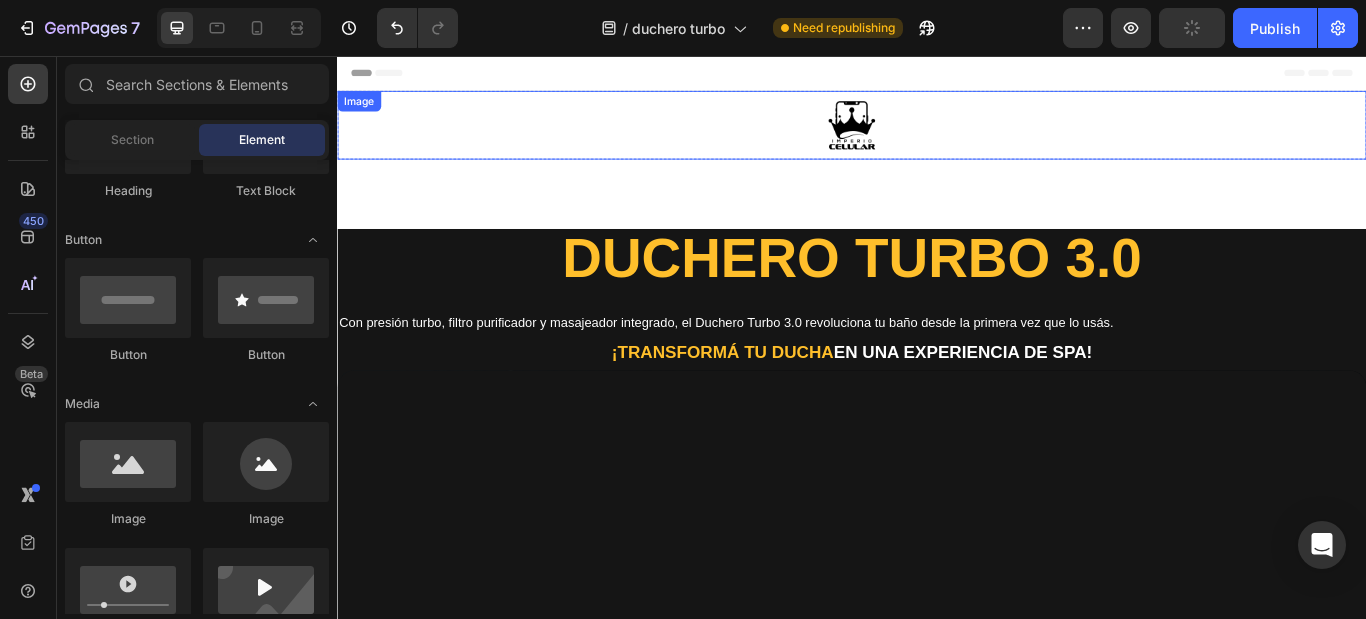 click at bounding box center [937, 137] 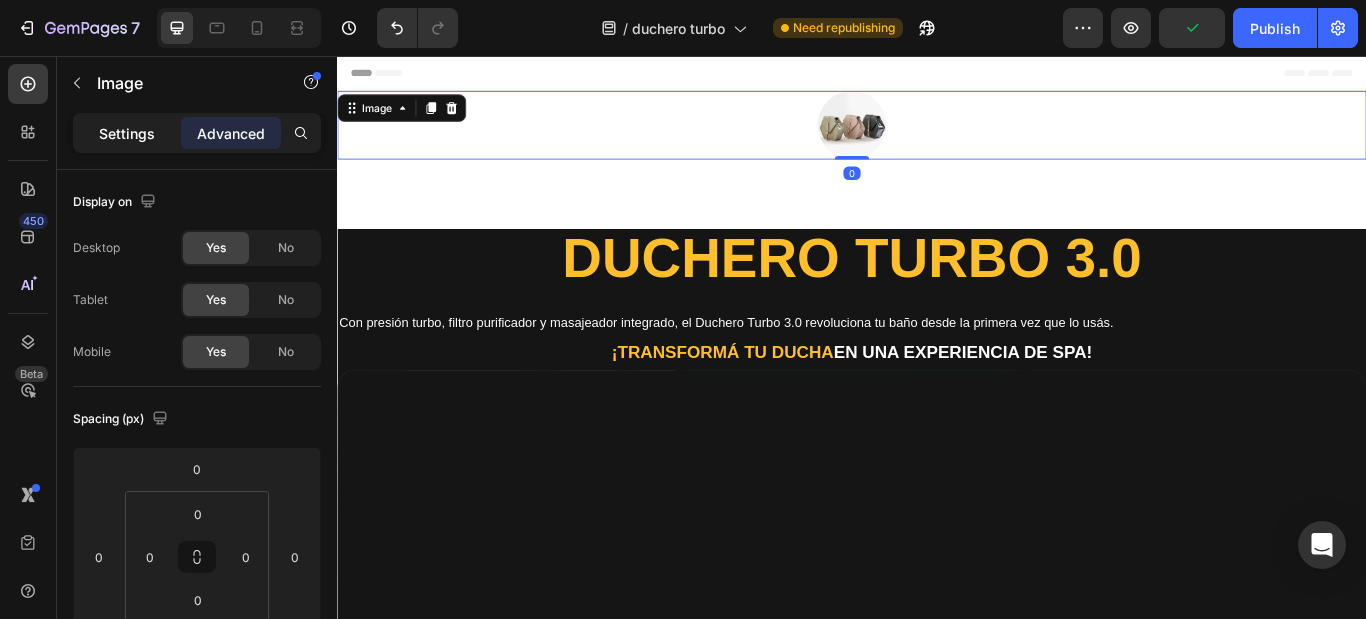 click on "Settings" at bounding box center (127, 133) 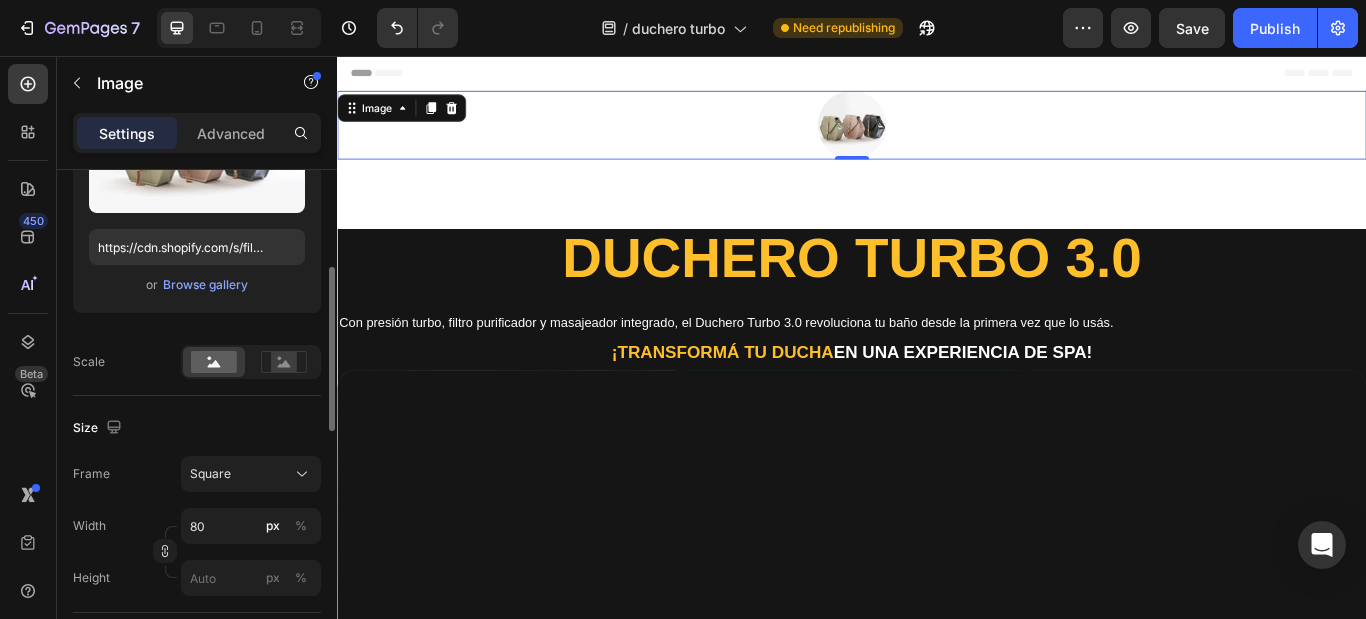 scroll, scrollTop: 100, scrollLeft: 0, axis: vertical 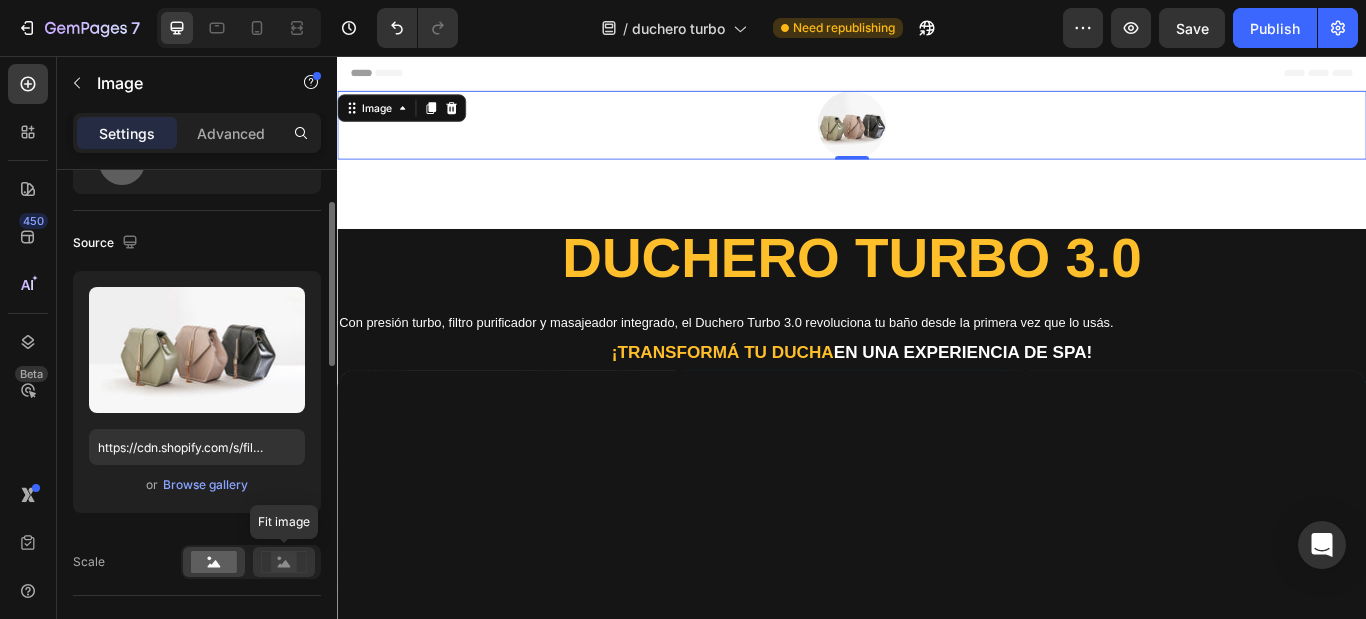 click 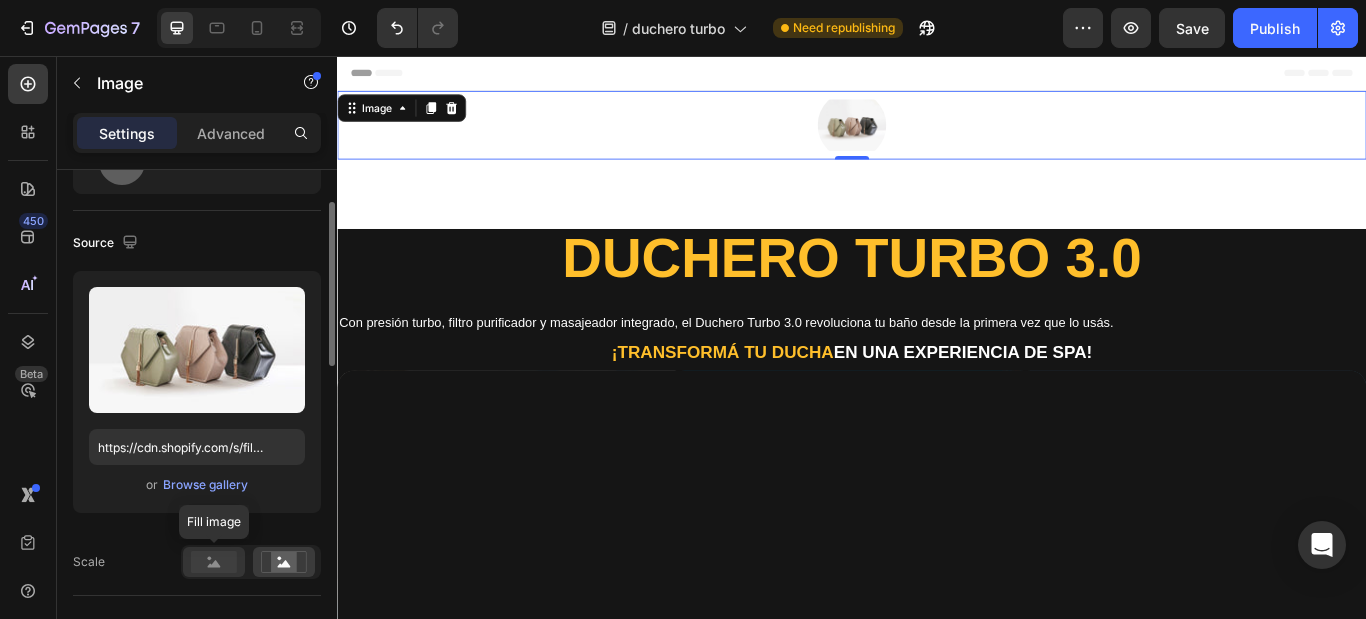 click 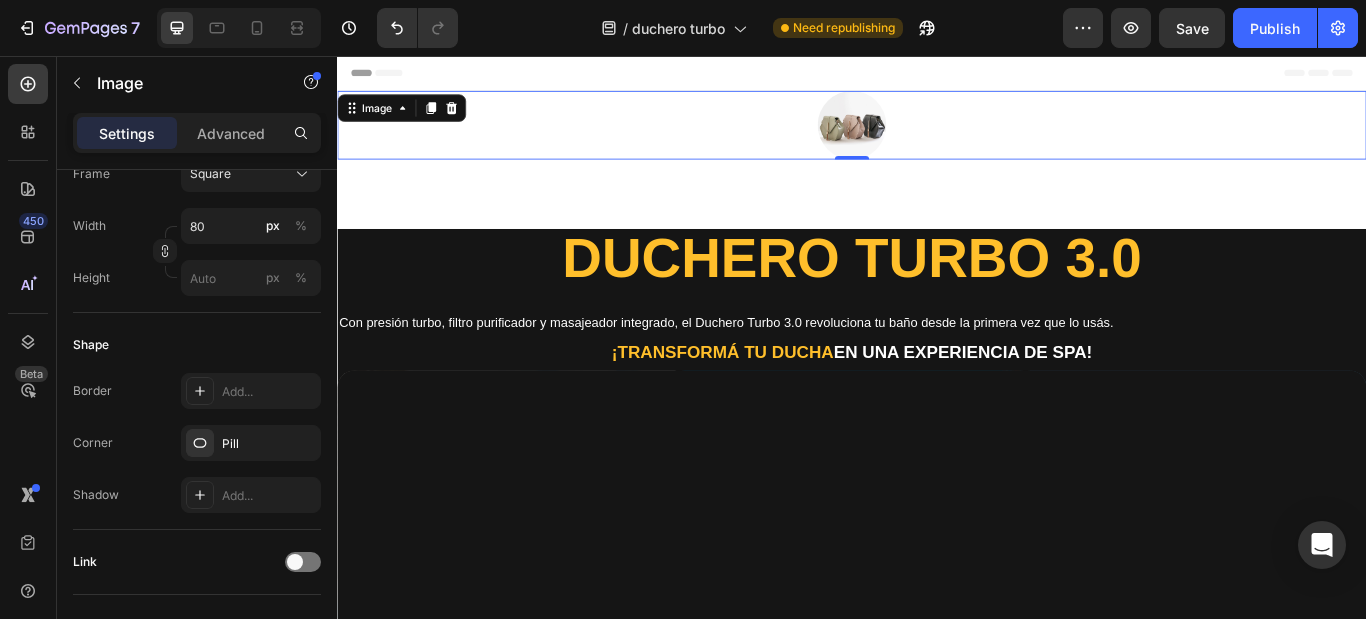 scroll, scrollTop: 0, scrollLeft: 0, axis: both 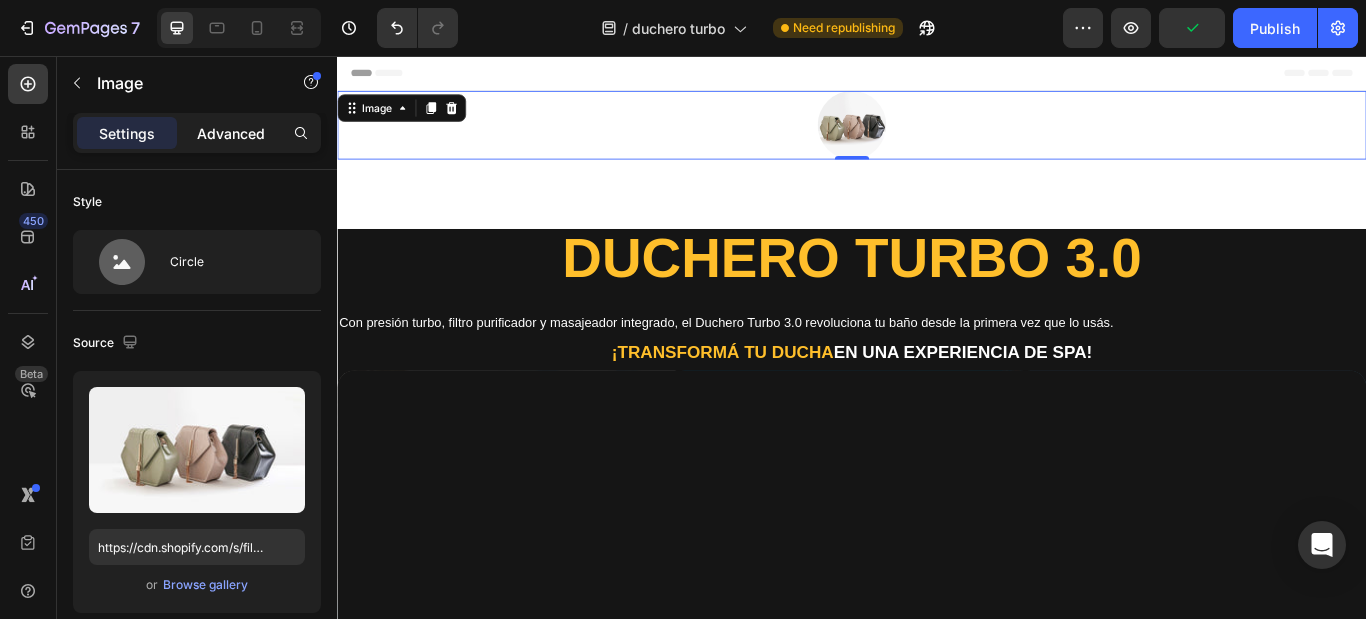 click on "Advanced" at bounding box center (231, 133) 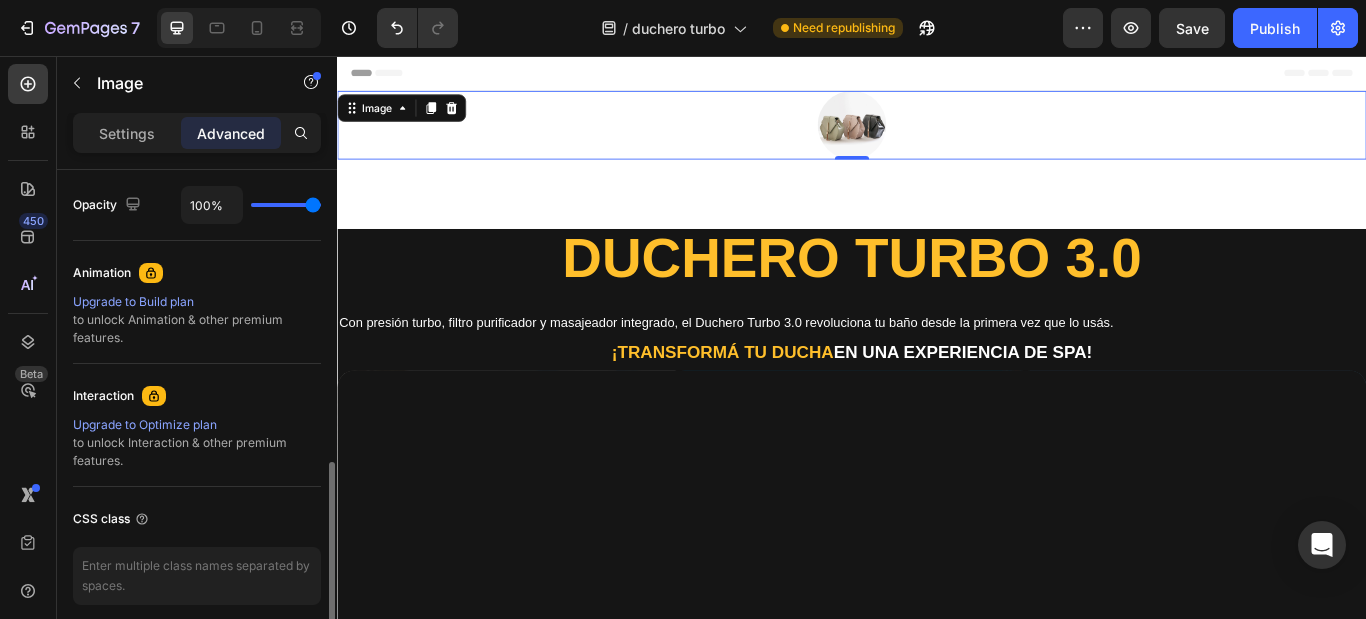scroll, scrollTop: 882, scrollLeft: 0, axis: vertical 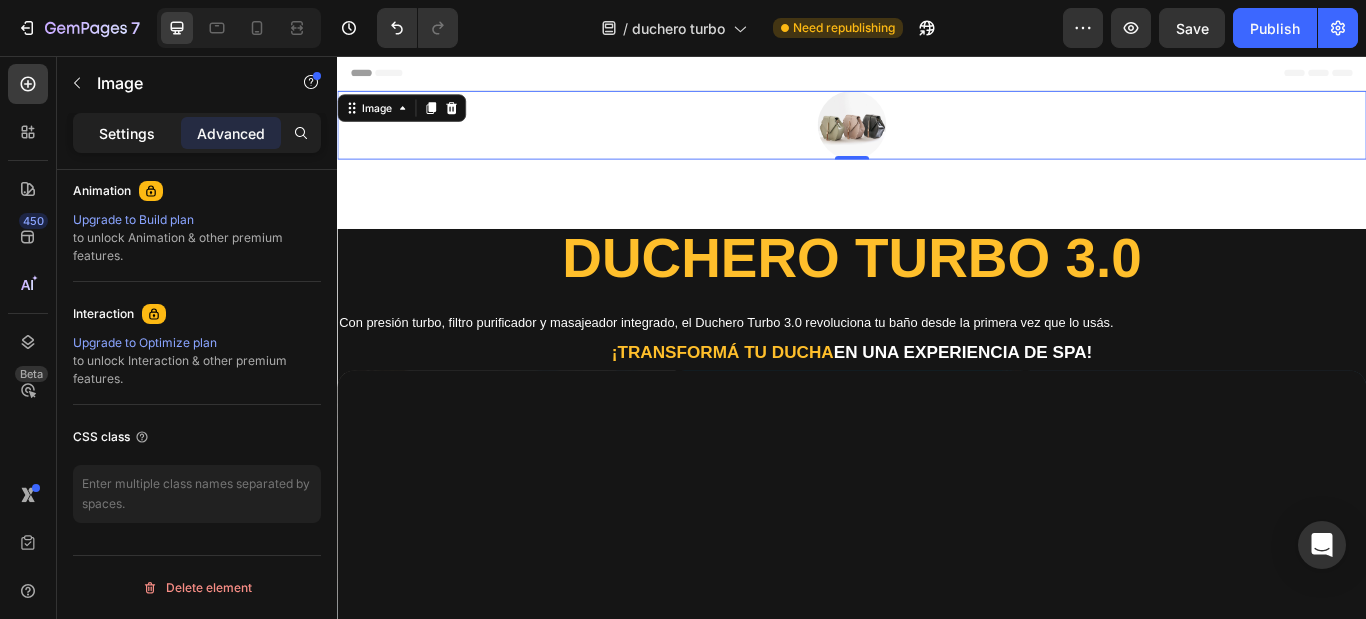 click on "Settings" at bounding box center [127, 133] 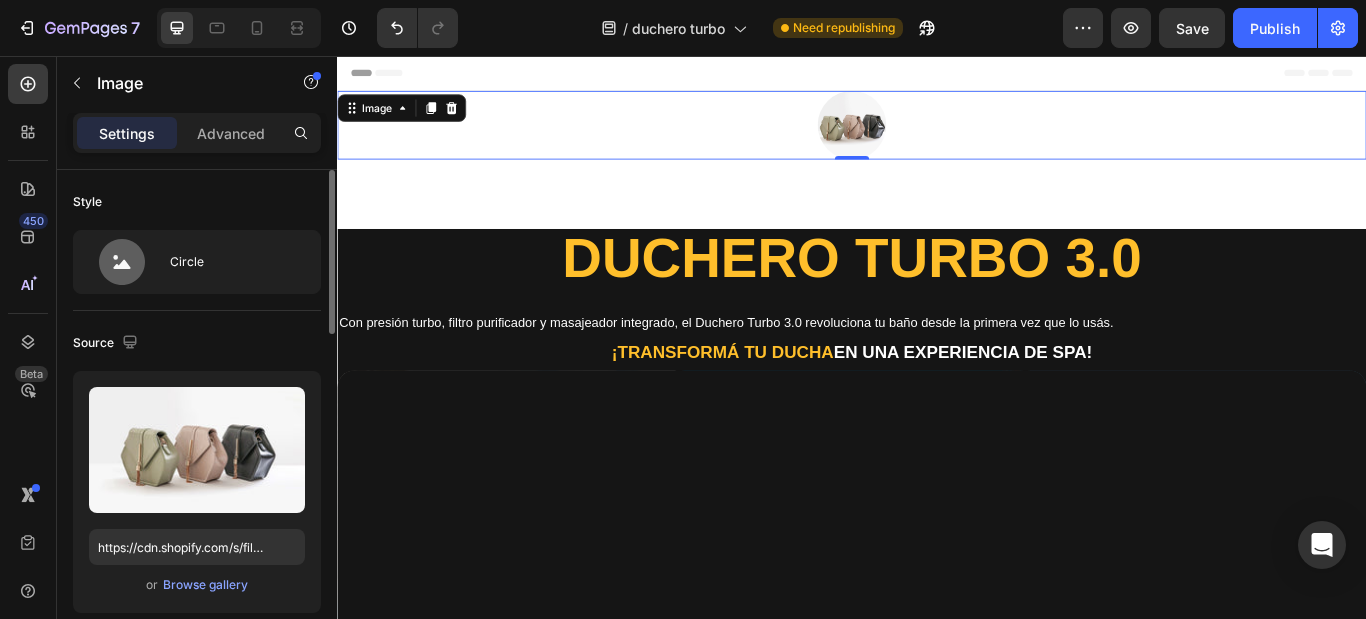 scroll, scrollTop: 600, scrollLeft: 0, axis: vertical 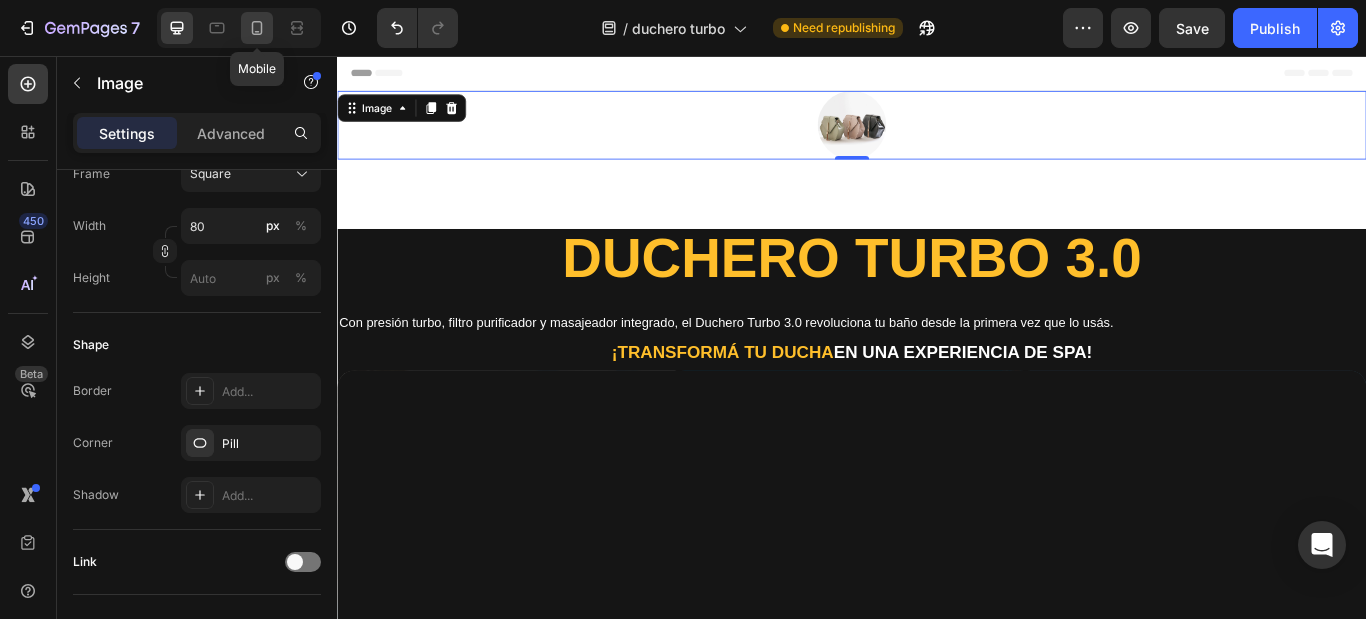 click 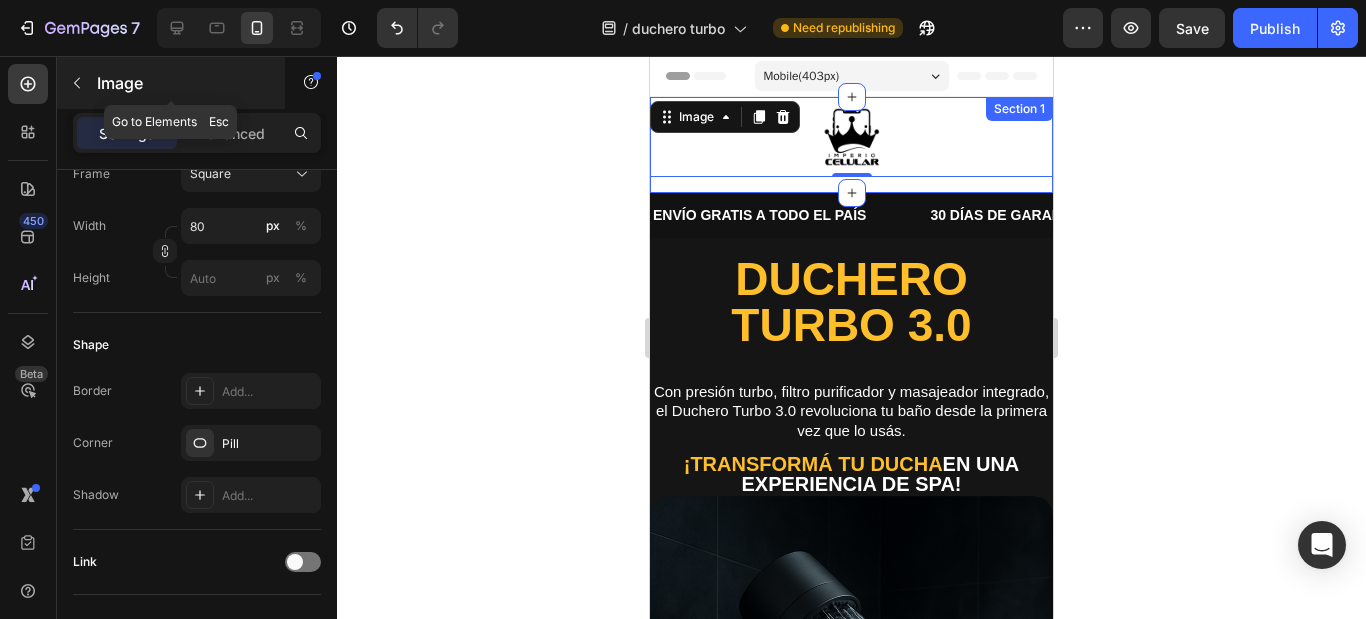 click 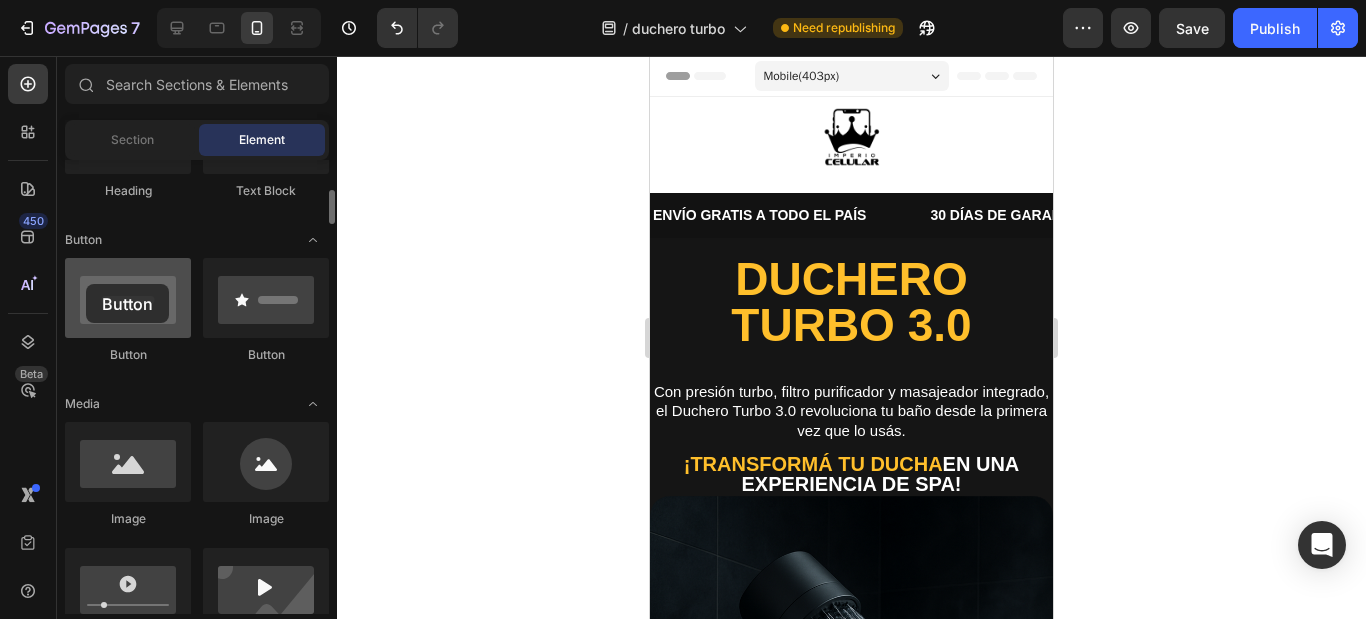 drag, startPoint x: 157, startPoint y: 320, endPoint x: 86, endPoint y: 284, distance: 79.60528 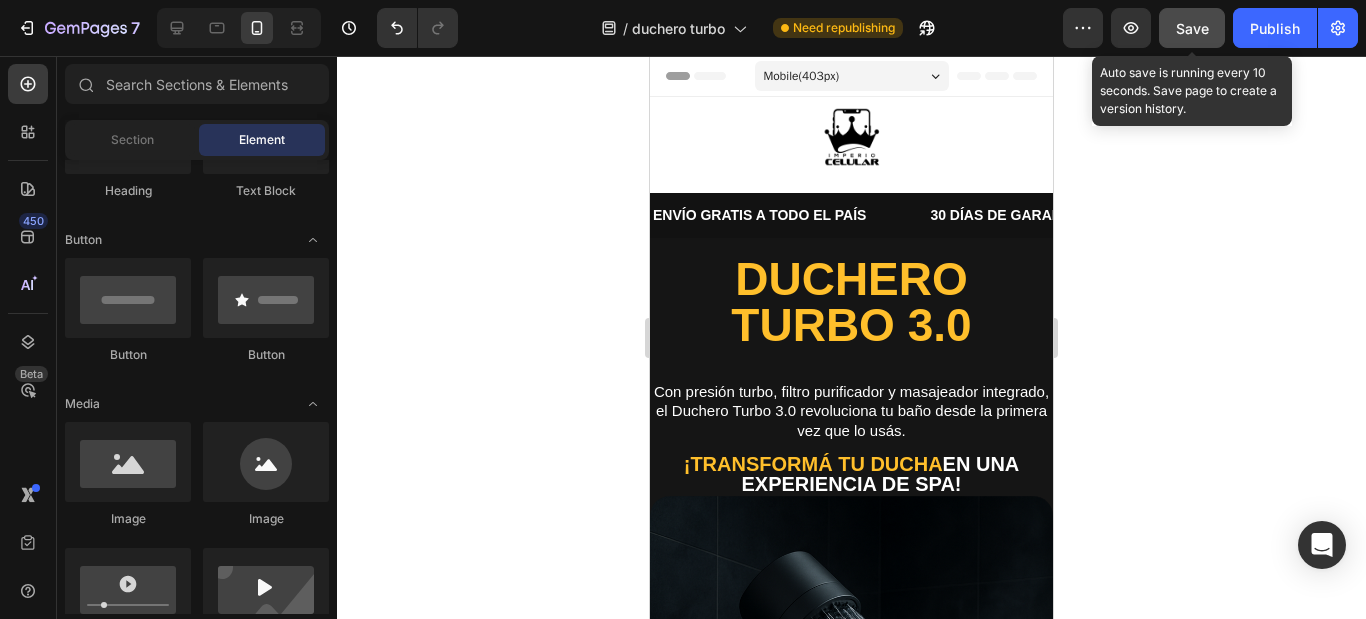 click on "Save" at bounding box center [1192, 28] 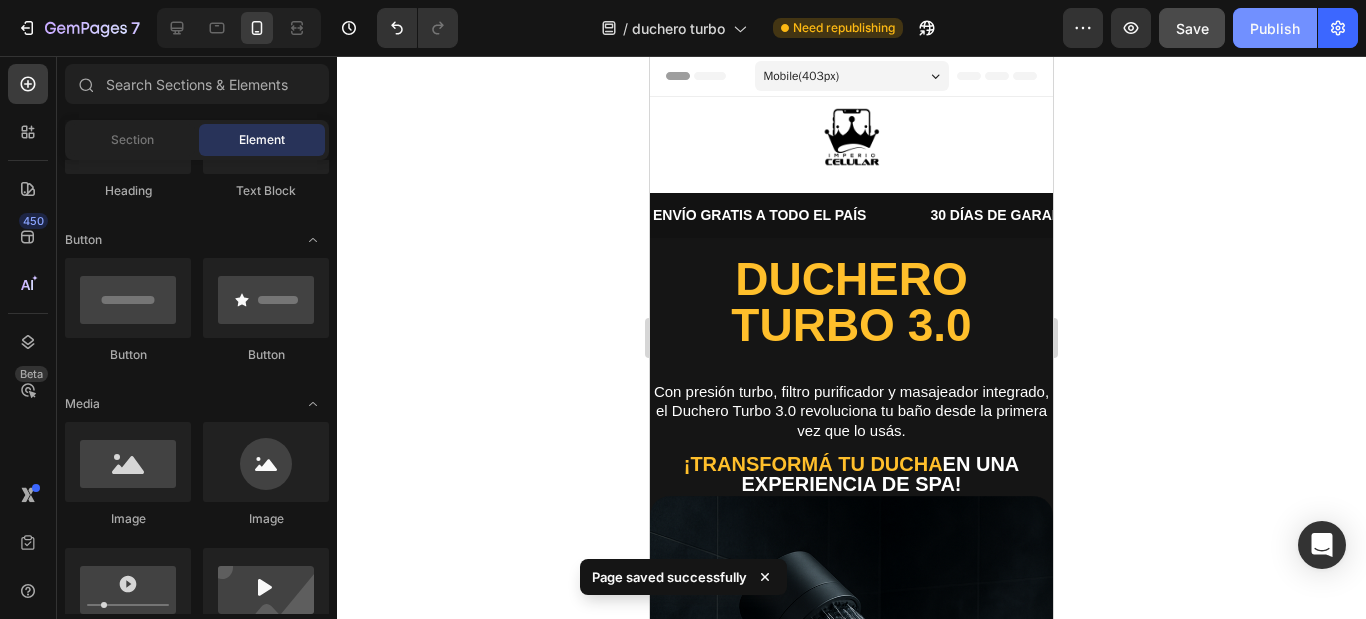 click on "Publish" at bounding box center [1275, 28] 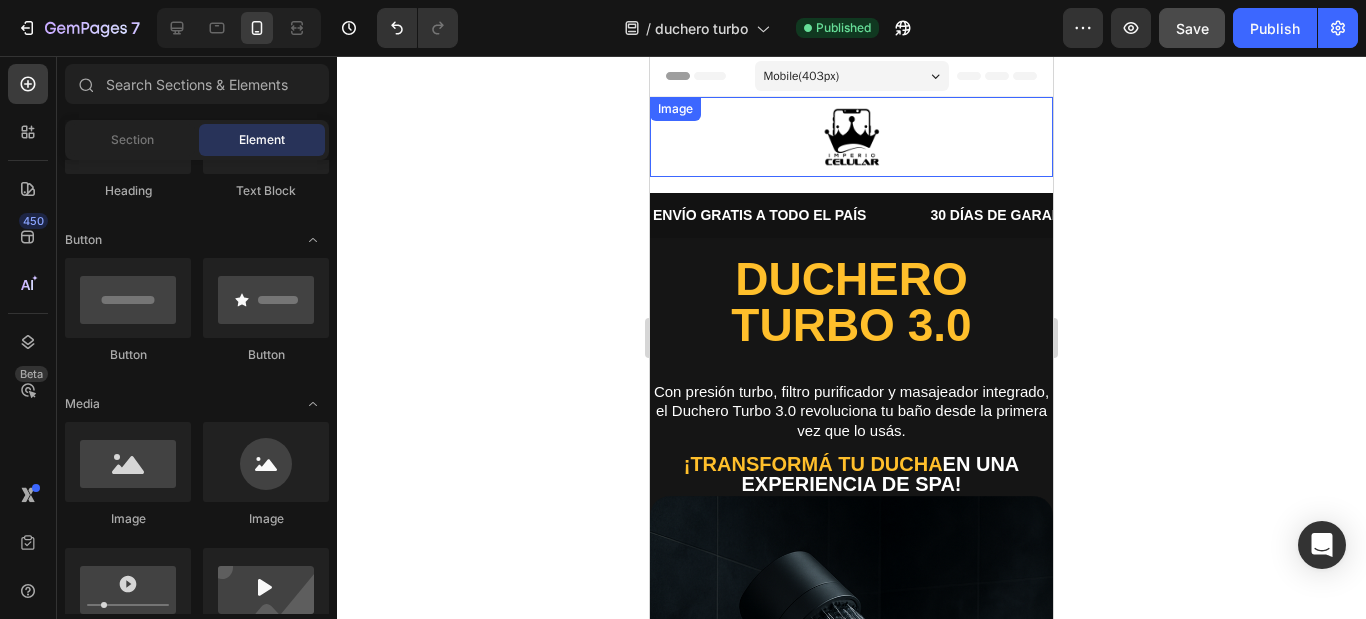 click at bounding box center [851, 137] 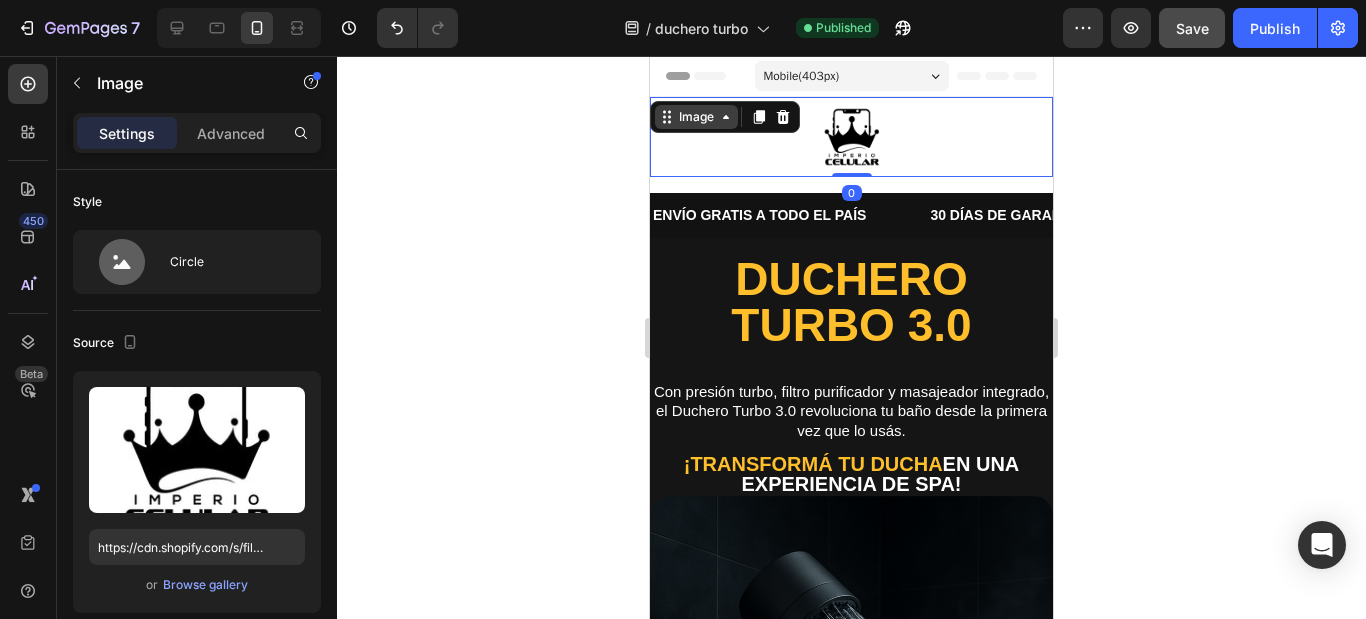 click on "Image" at bounding box center [696, 117] 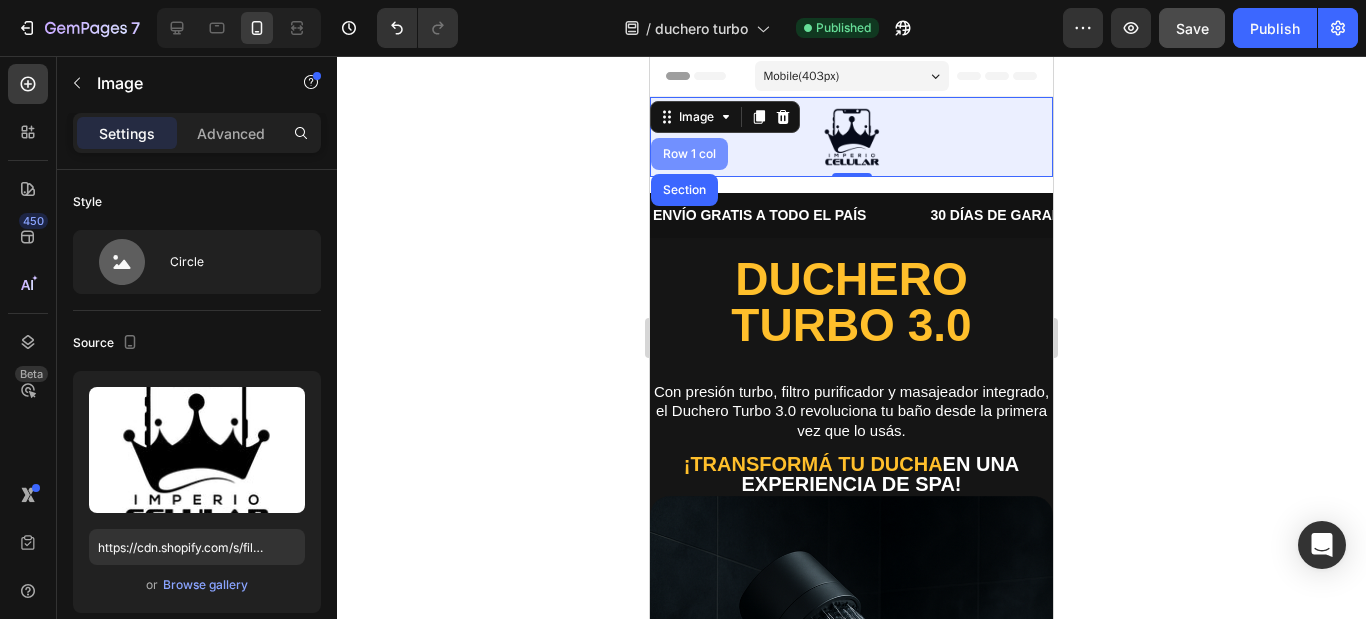 click on "Row 1 col" at bounding box center (689, 154) 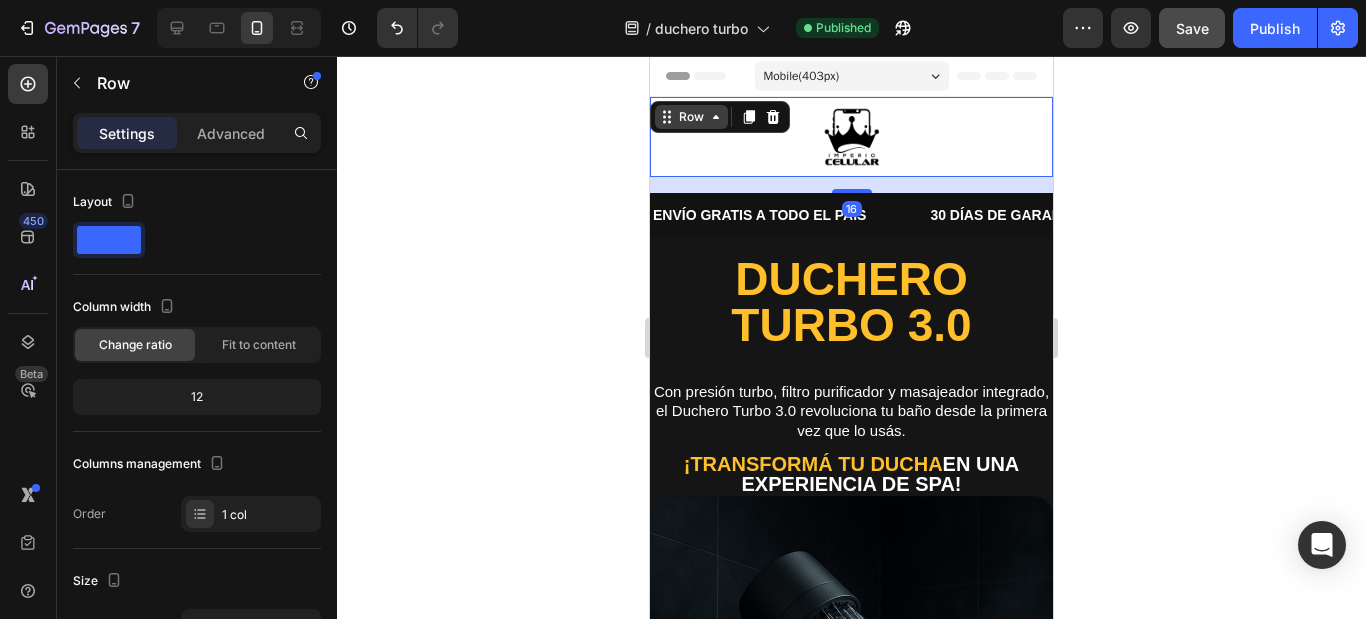 click 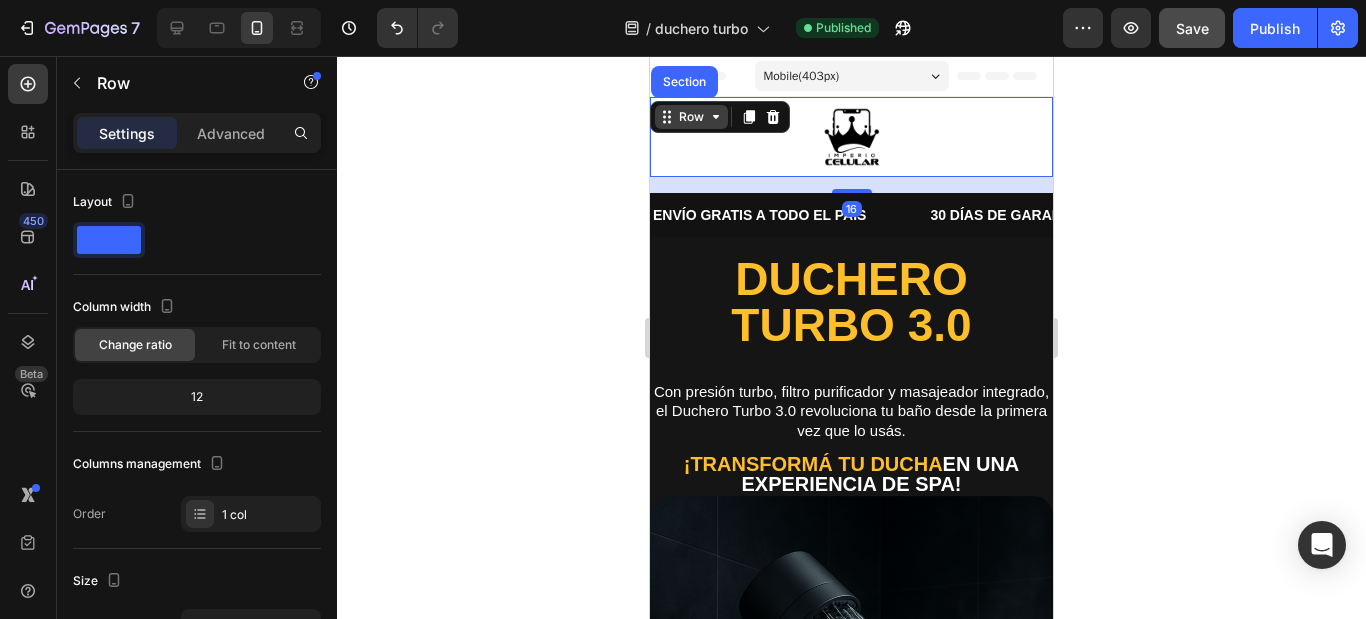 click 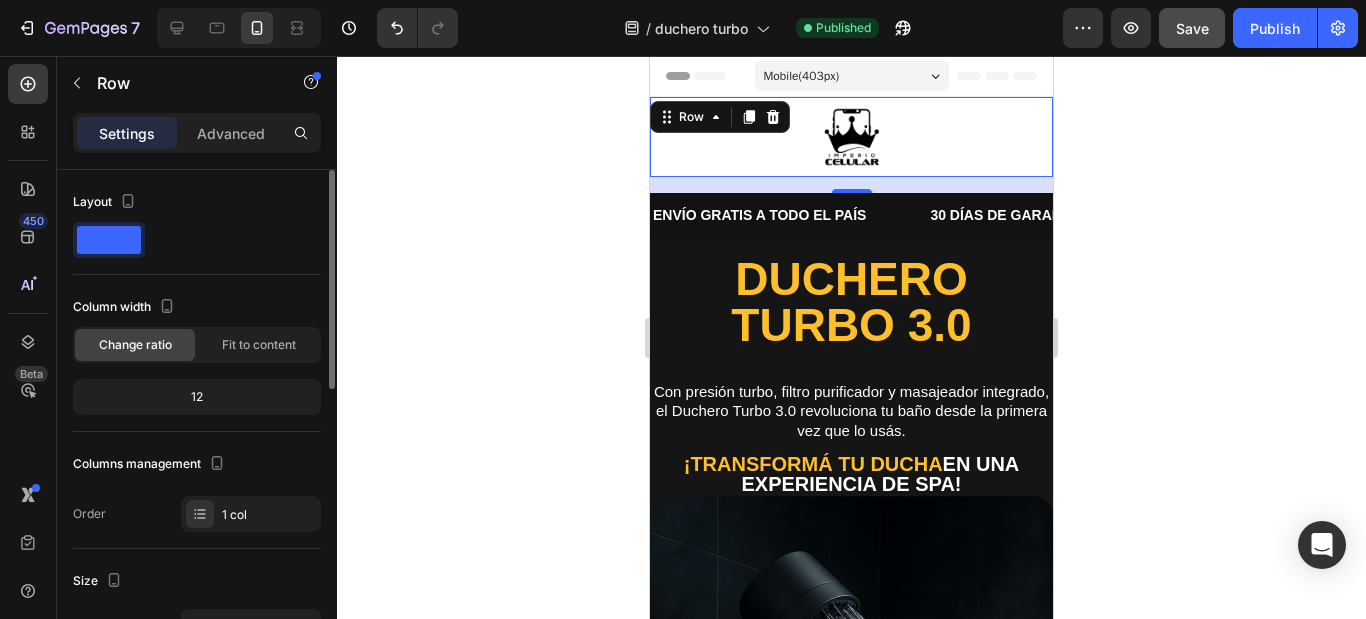 click on "12" 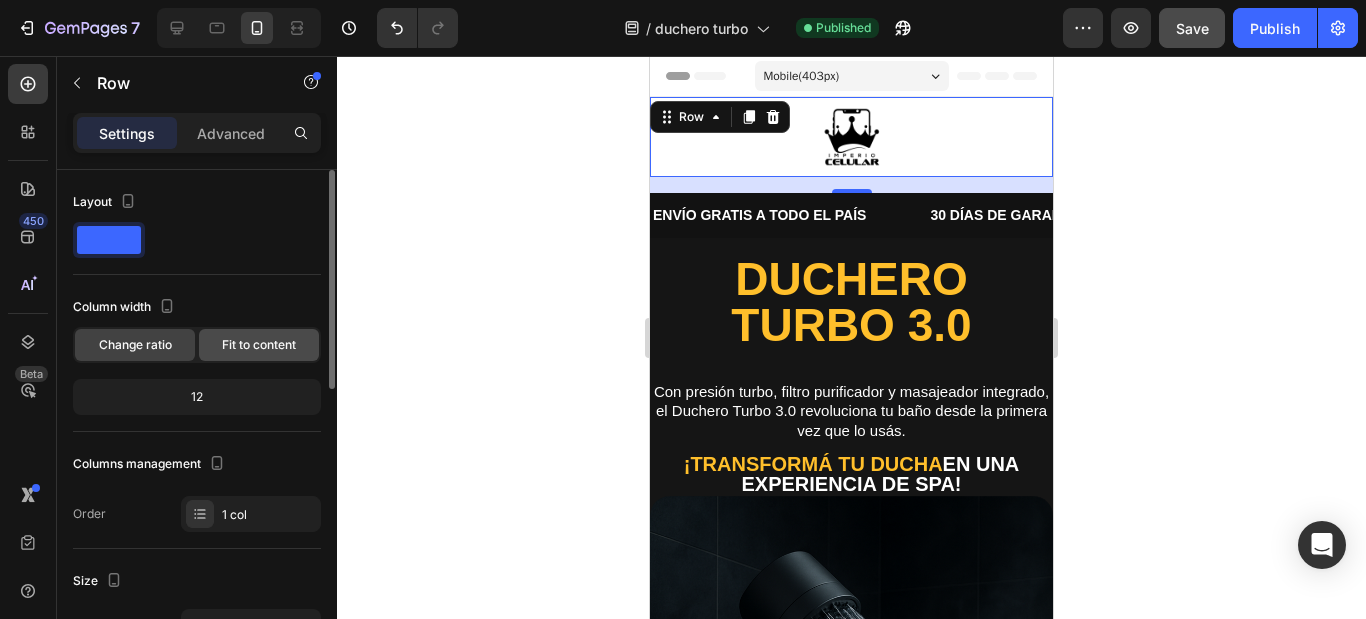 click on "Fit to content" 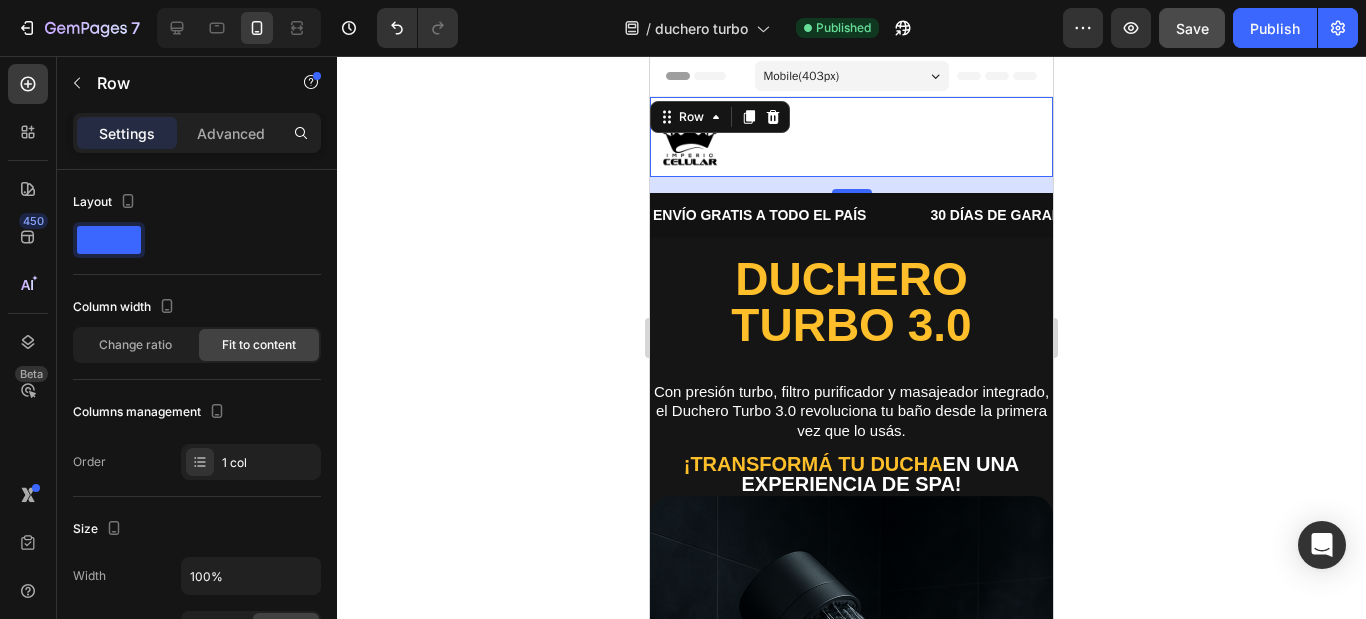 click on "Image Row   16" at bounding box center [851, 137] 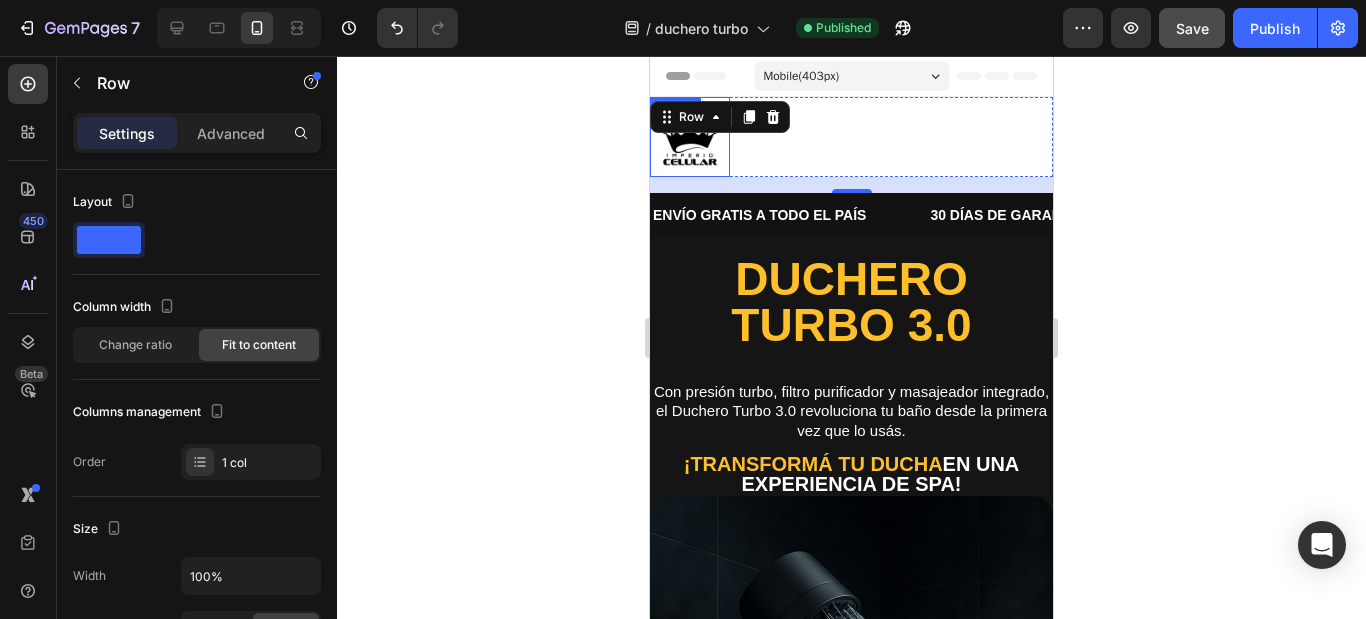 click at bounding box center [690, 137] 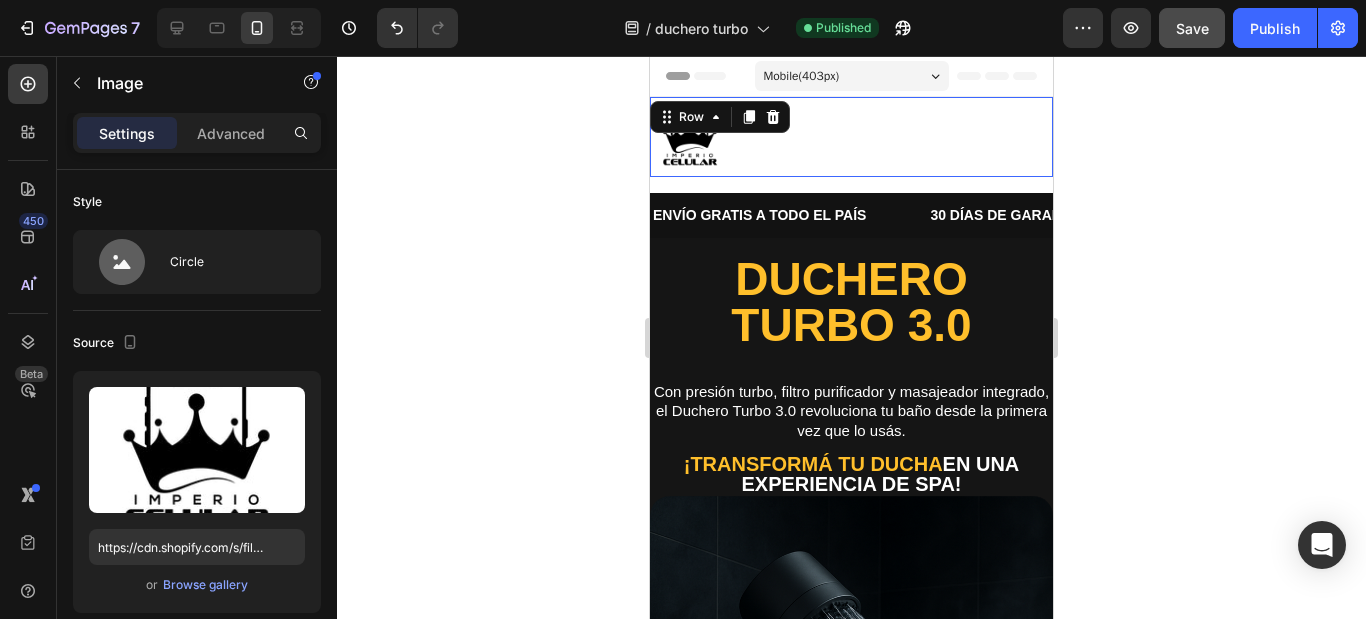 click on "Image Row   0" at bounding box center (851, 137) 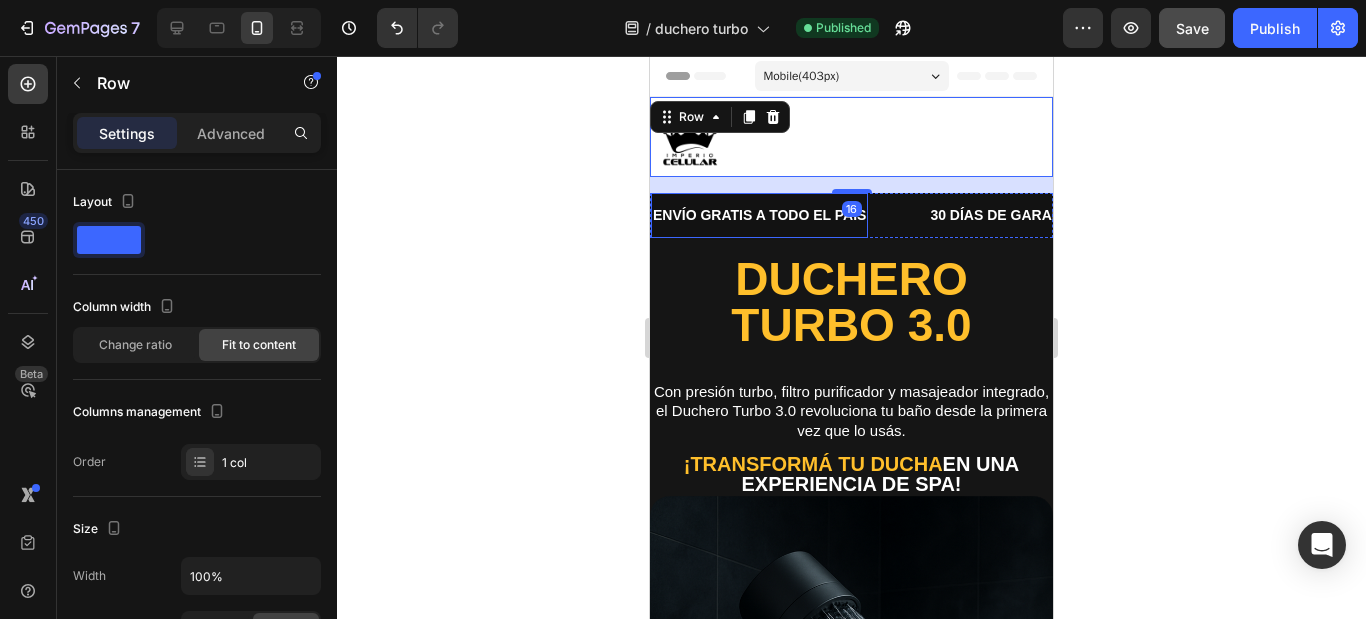 click 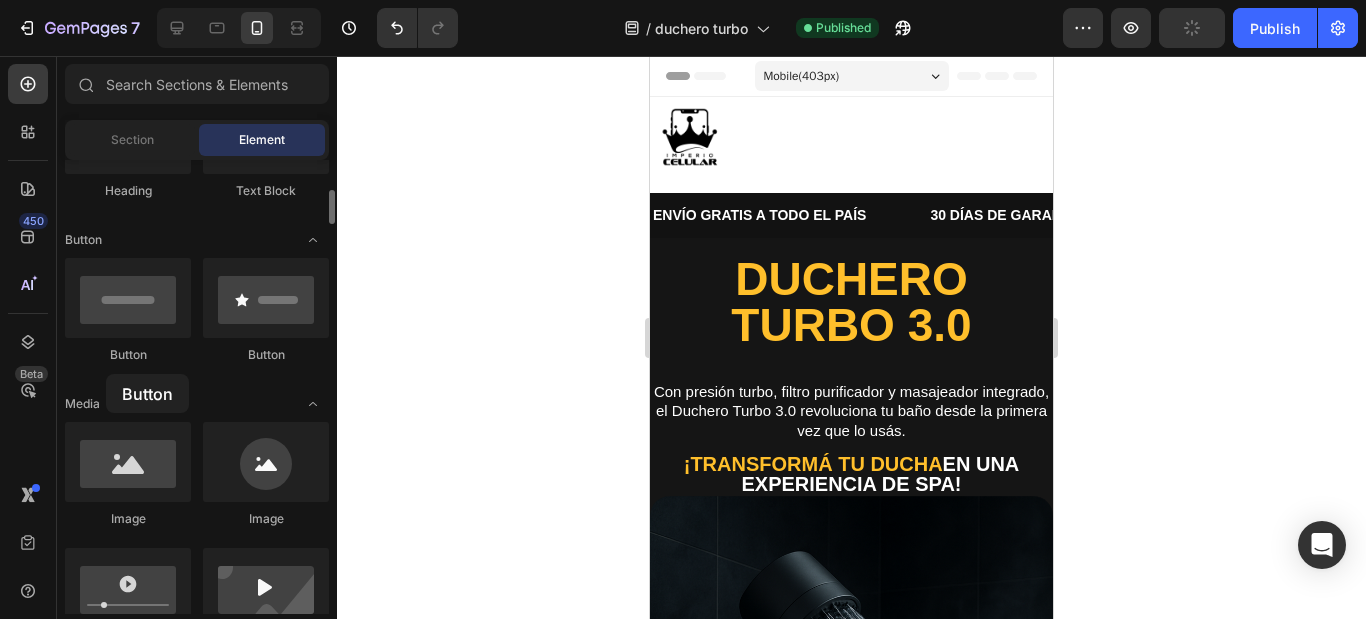 drag, startPoint x: 155, startPoint y: 308, endPoint x: 106, endPoint y: 374, distance: 82.20097 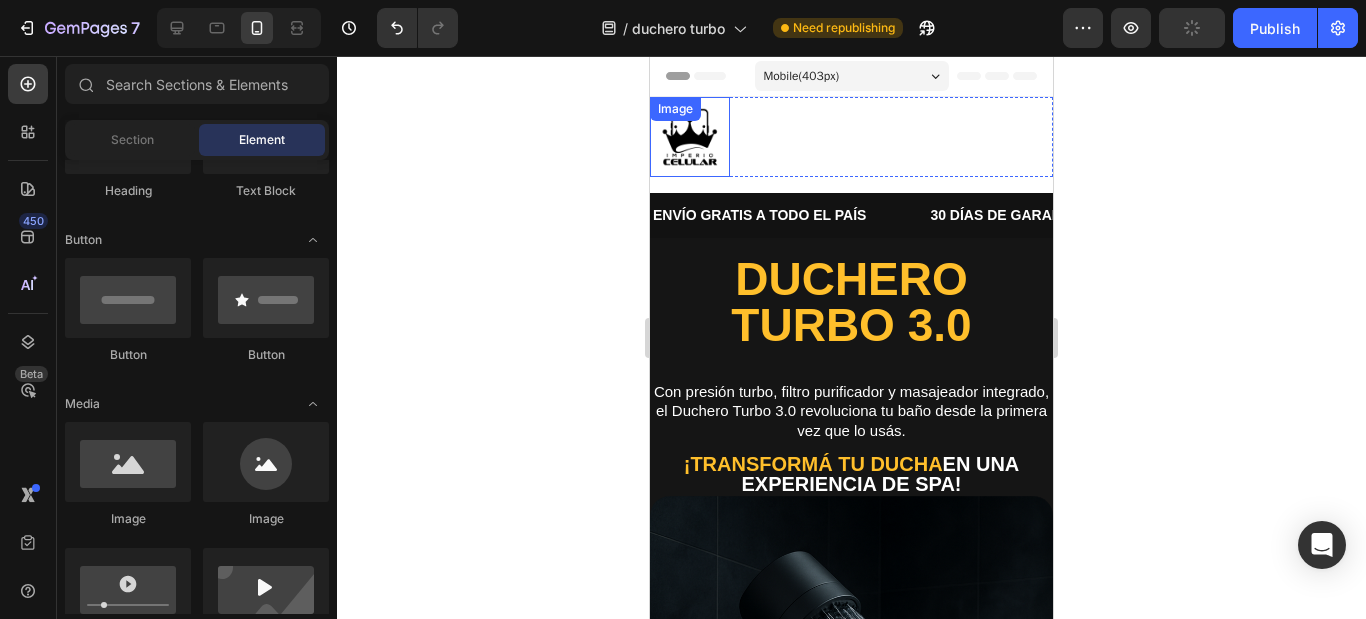 click at bounding box center (690, 137) 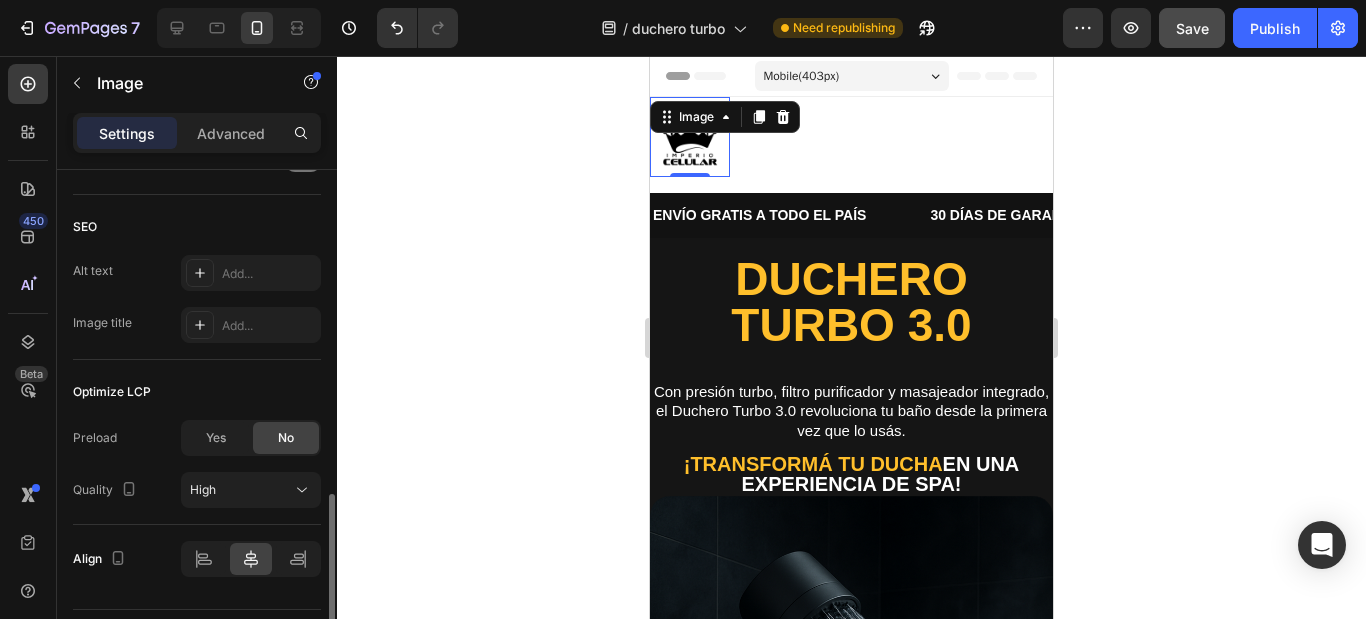 scroll, scrollTop: 1054, scrollLeft: 0, axis: vertical 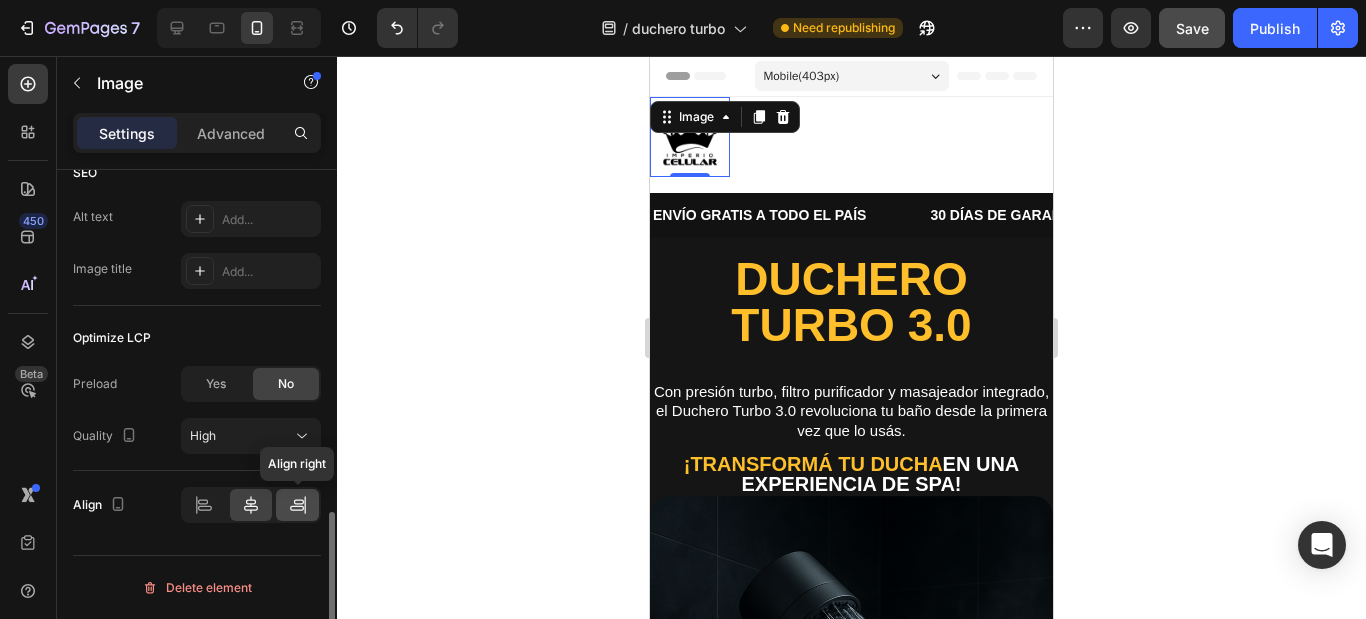 click 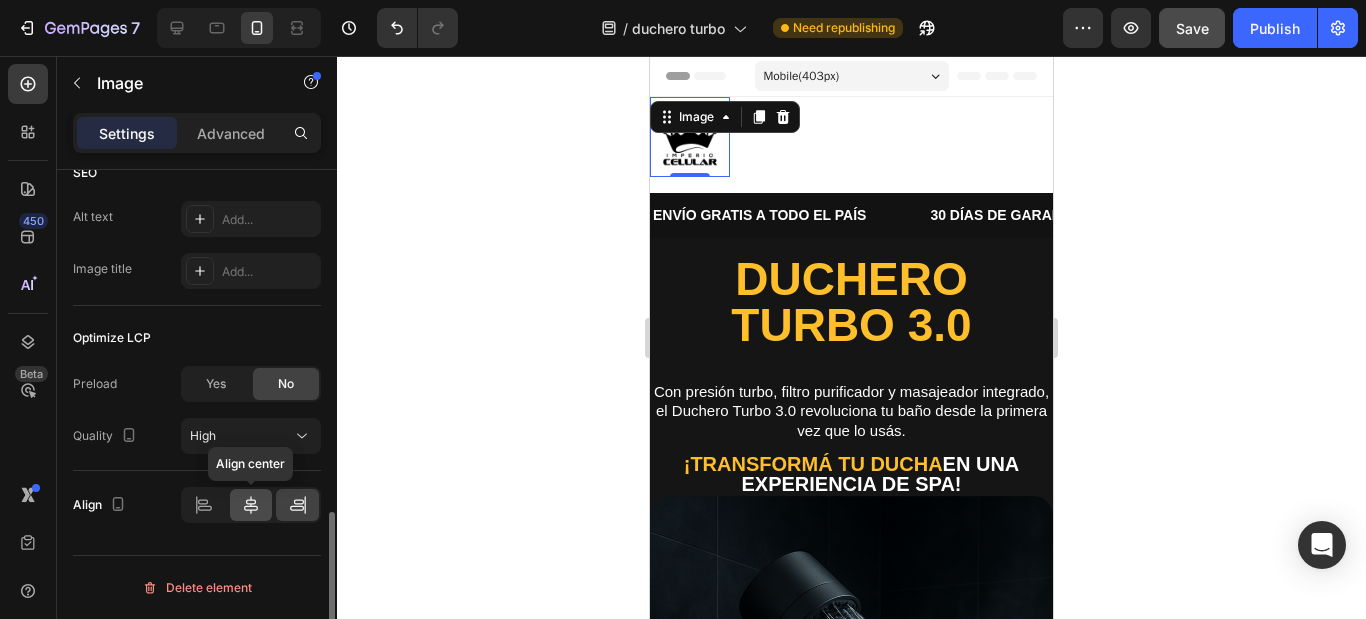 click 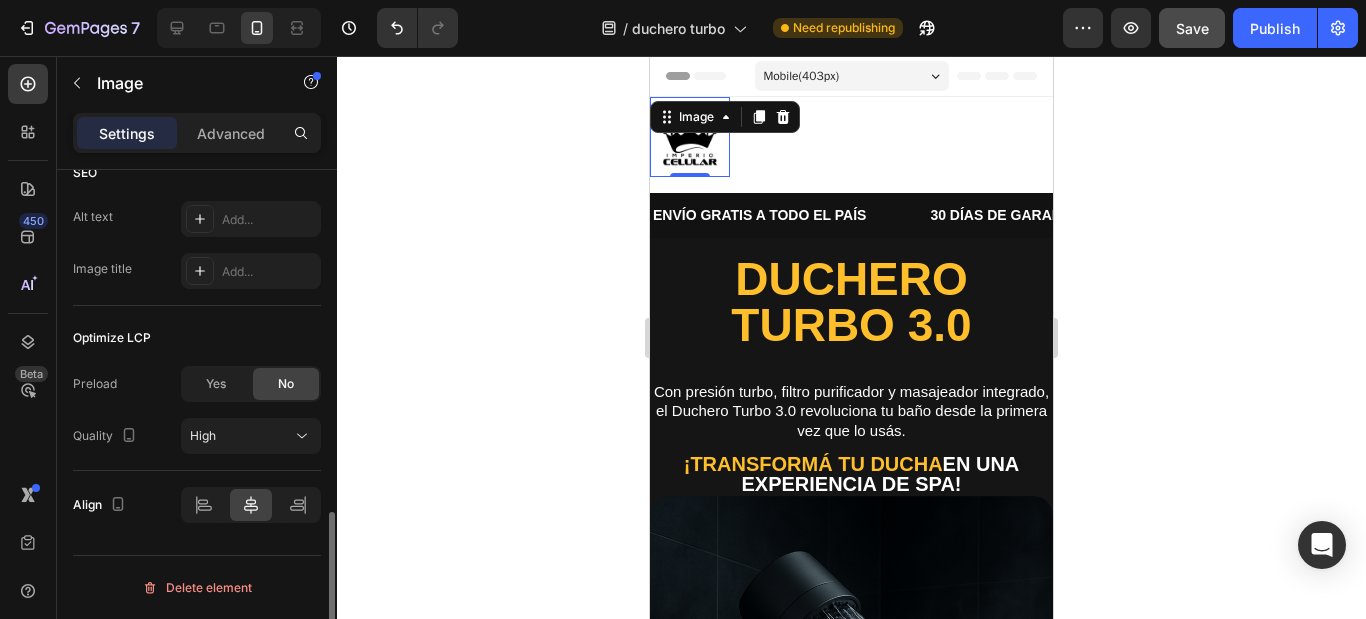 scroll, scrollTop: 854, scrollLeft: 0, axis: vertical 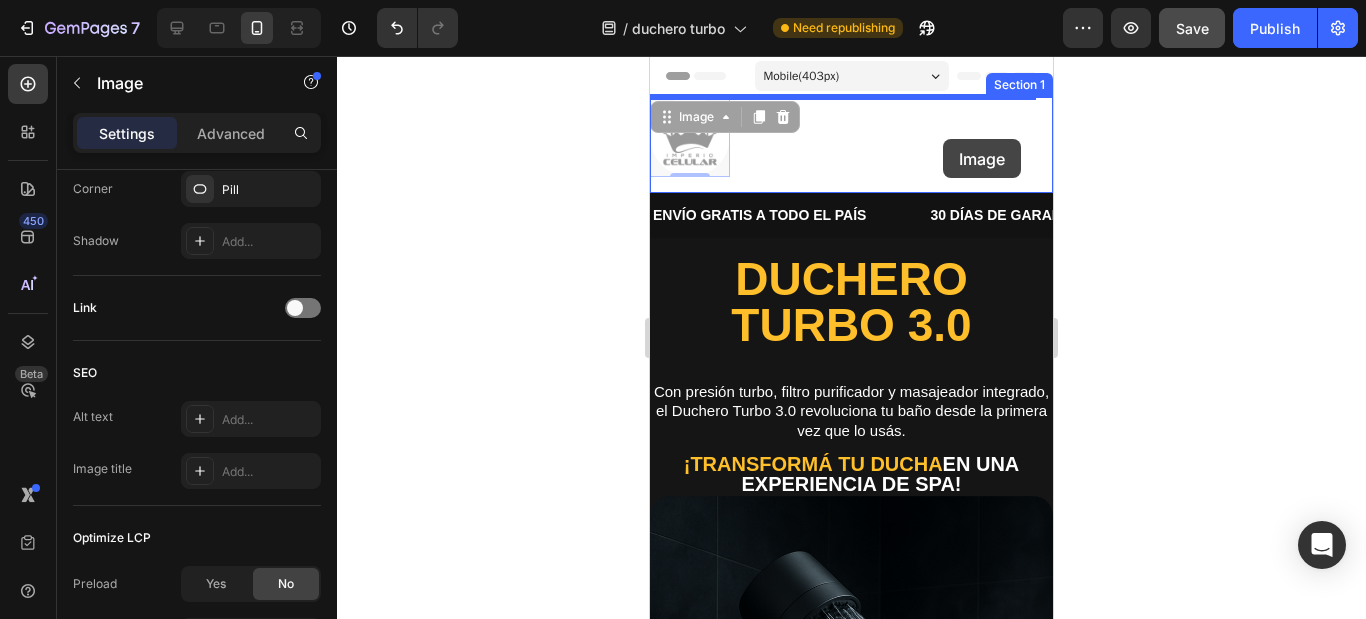 drag, startPoint x: 698, startPoint y: 142, endPoint x: 954, endPoint y: 138, distance: 256.03125 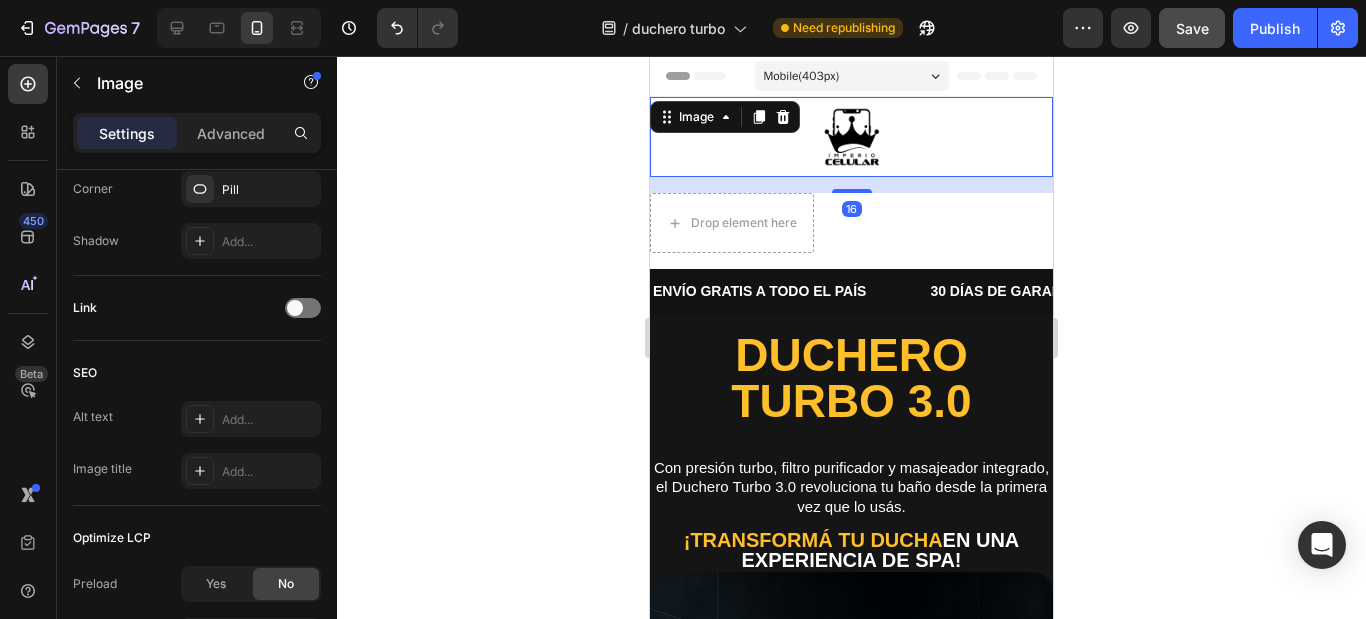 click 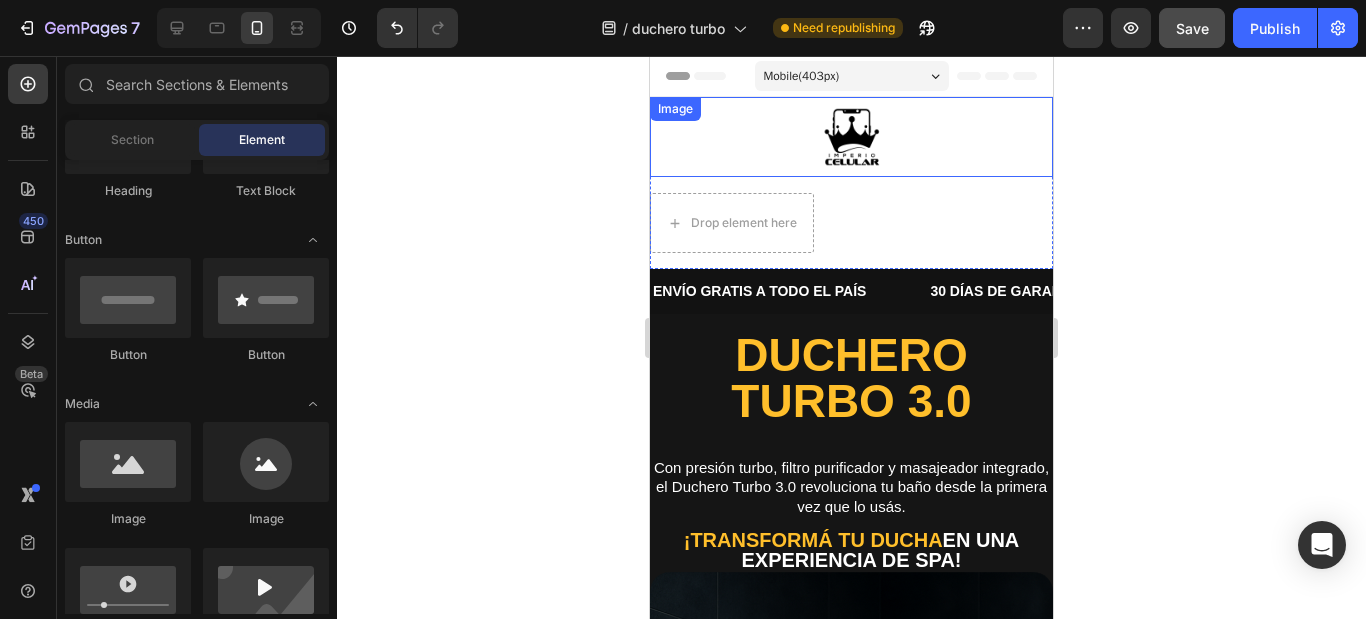 click at bounding box center (851, 137) 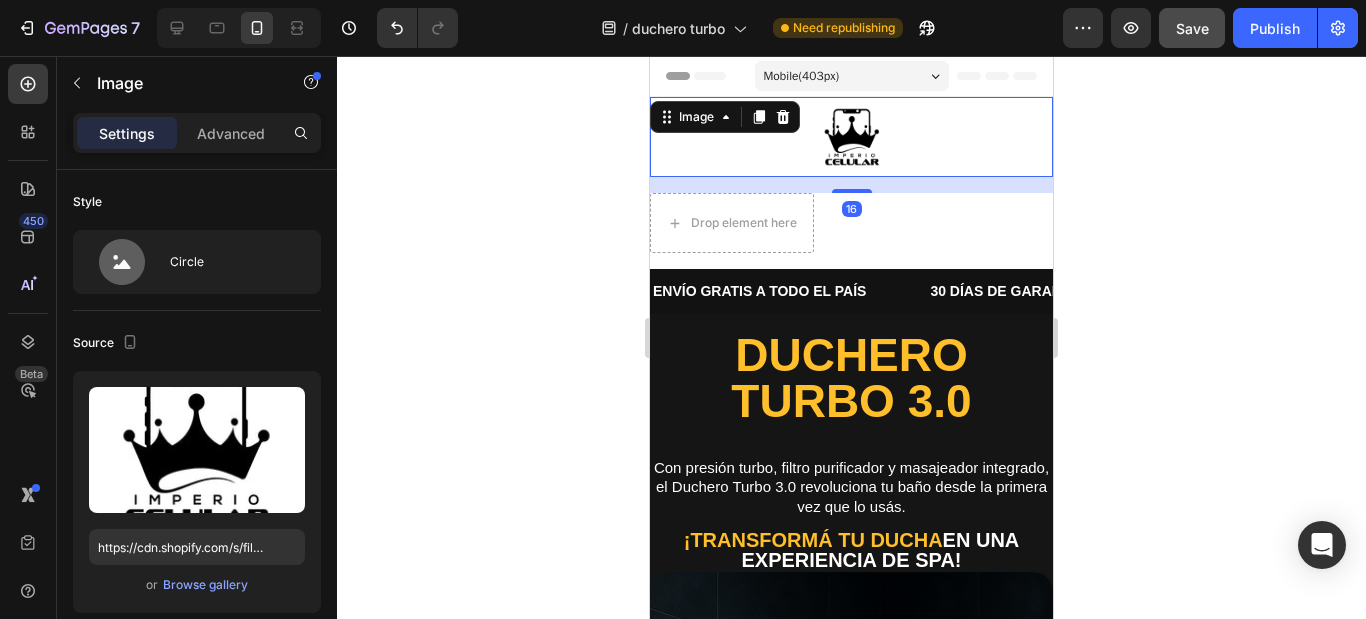 click at bounding box center [851, 137] 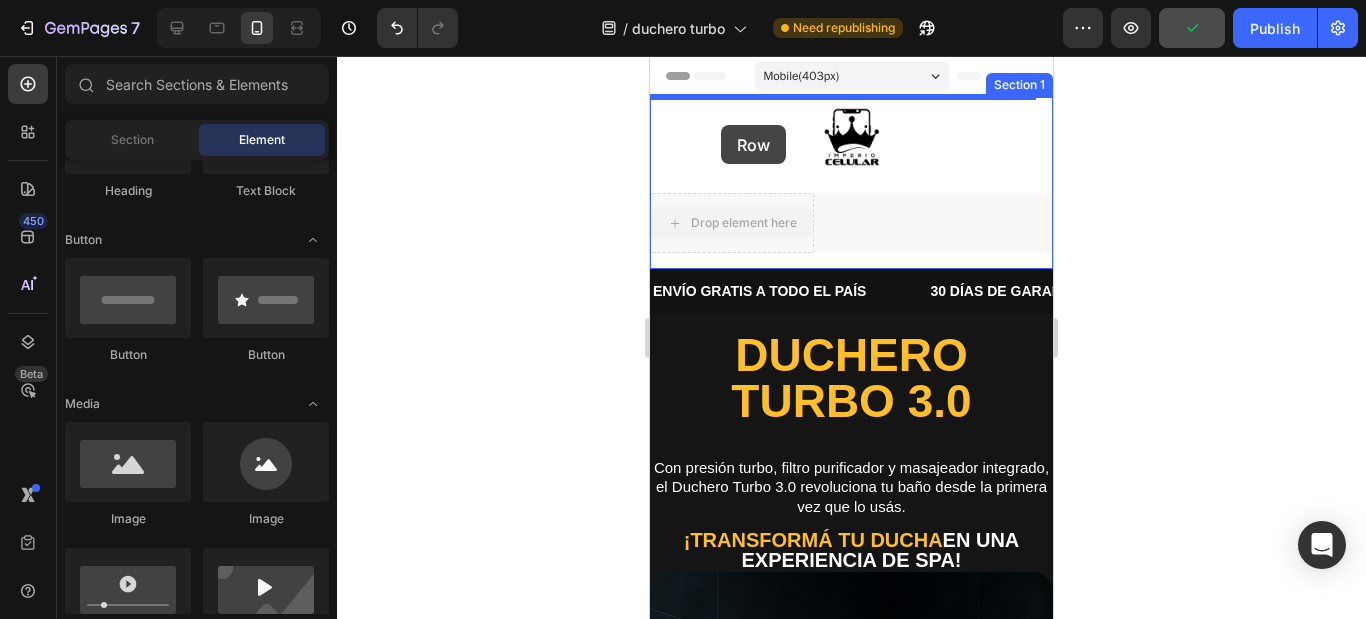 drag, startPoint x: 702, startPoint y: 231, endPoint x: 721, endPoint y: 125, distance: 107.68937 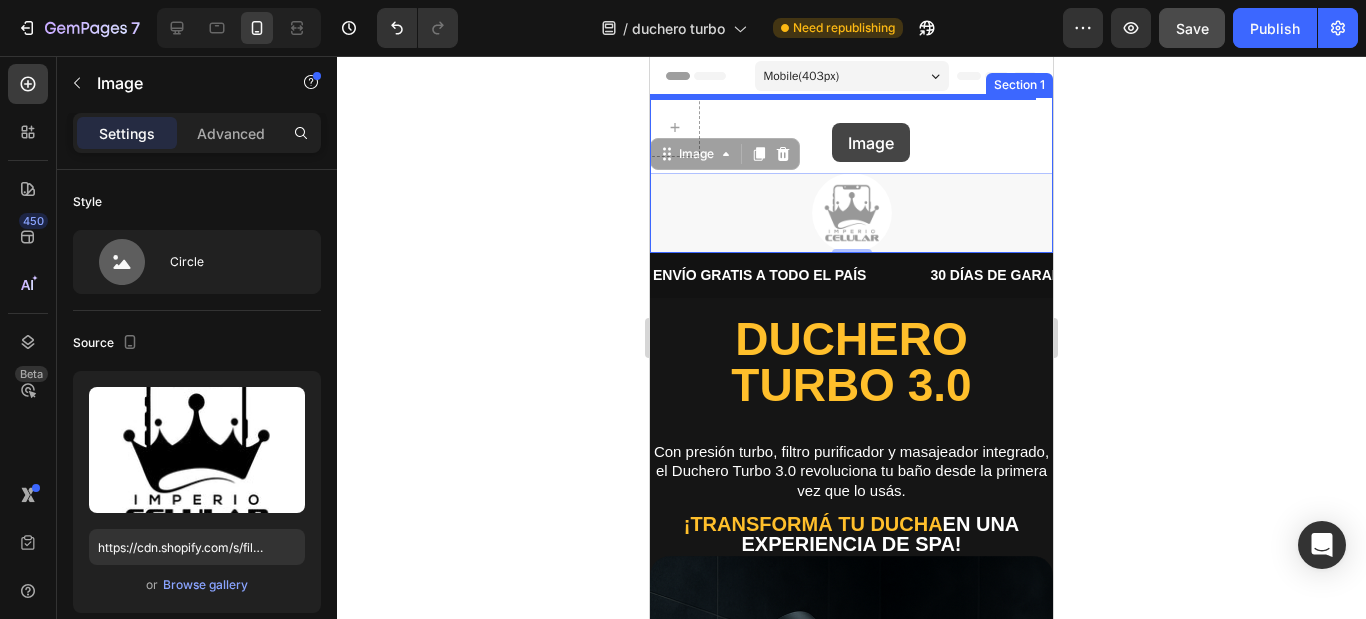 drag, startPoint x: 834, startPoint y: 182, endPoint x: 832, endPoint y: 123, distance: 59.03389 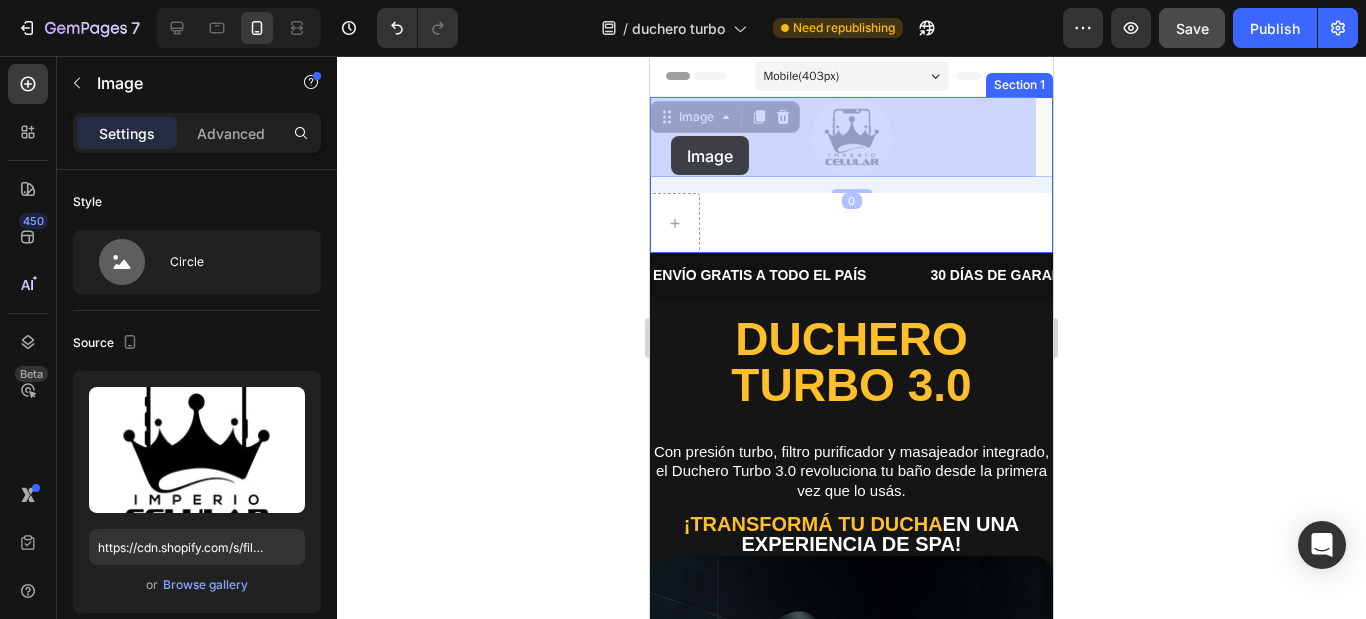 drag, startPoint x: 852, startPoint y: 147, endPoint x: 671, endPoint y: 136, distance: 181.33394 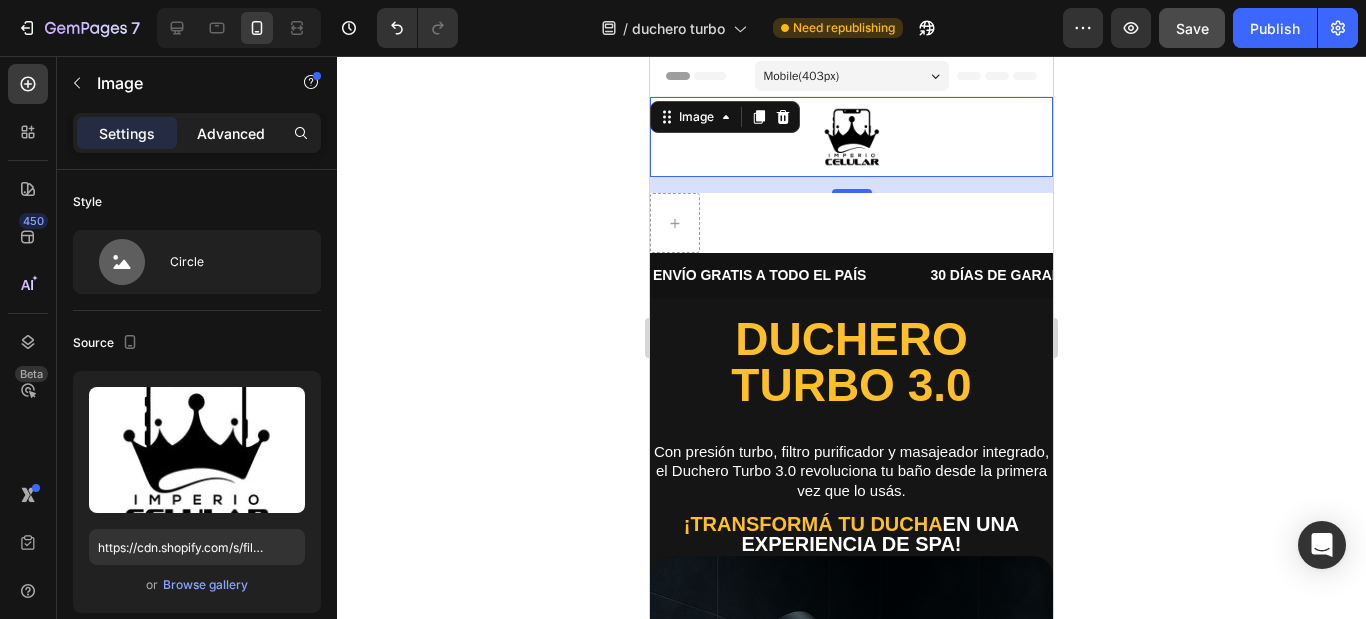 click on "Advanced" 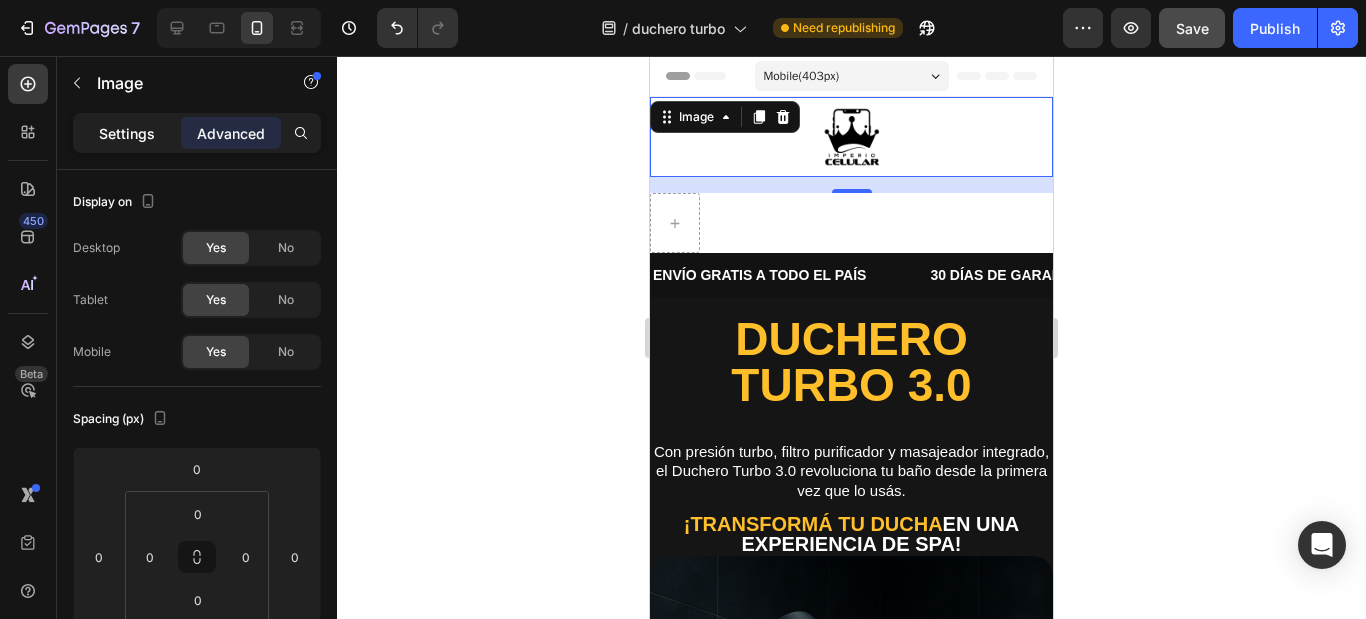 click on "Settings" at bounding box center [127, 133] 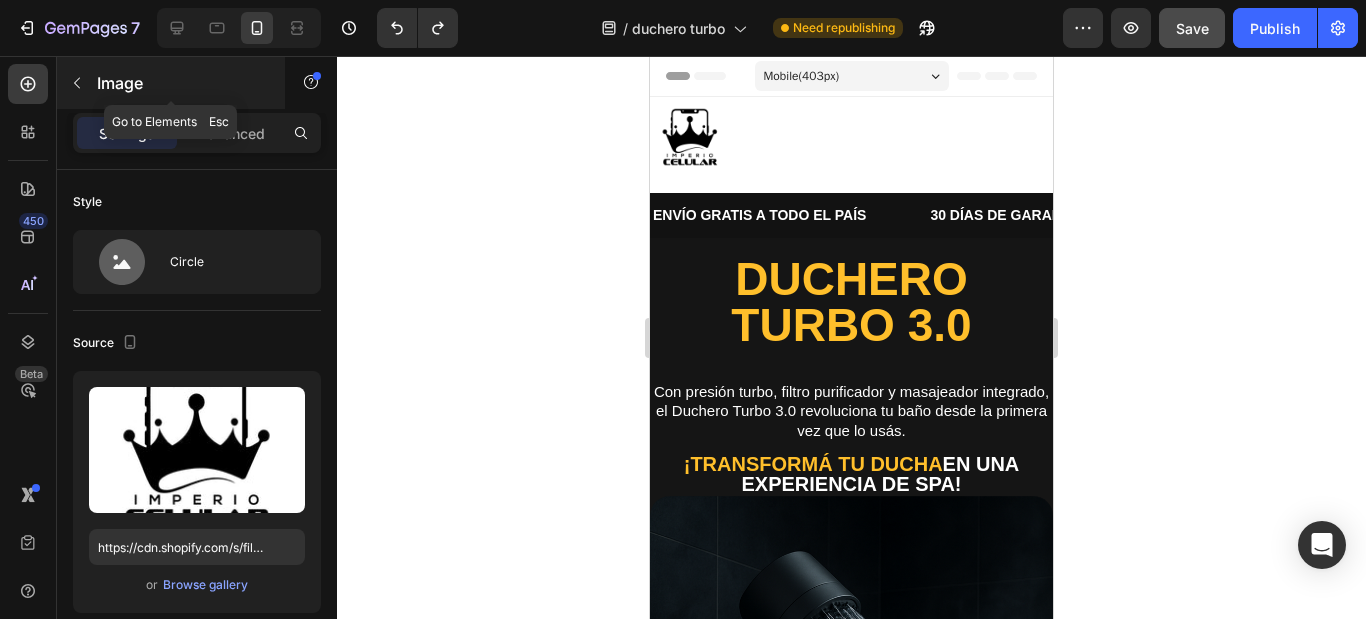 click at bounding box center (77, 83) 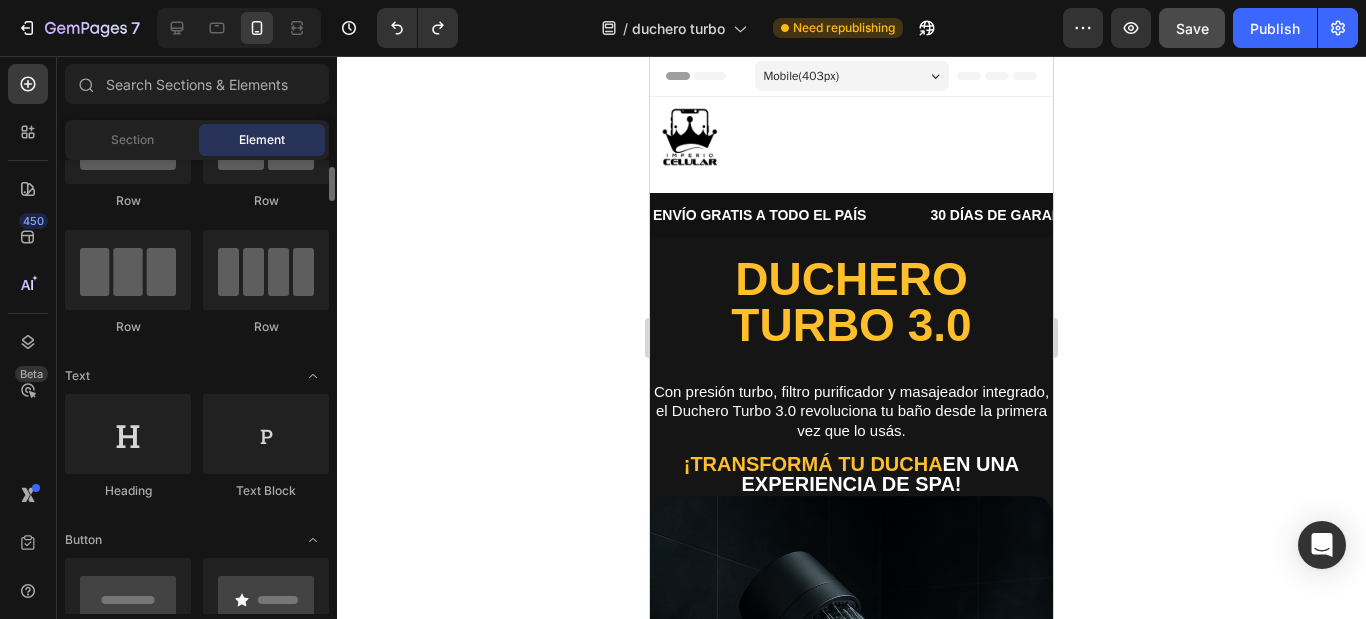scroll, scrollTop: 0, scrollLeft: 0, axis: both 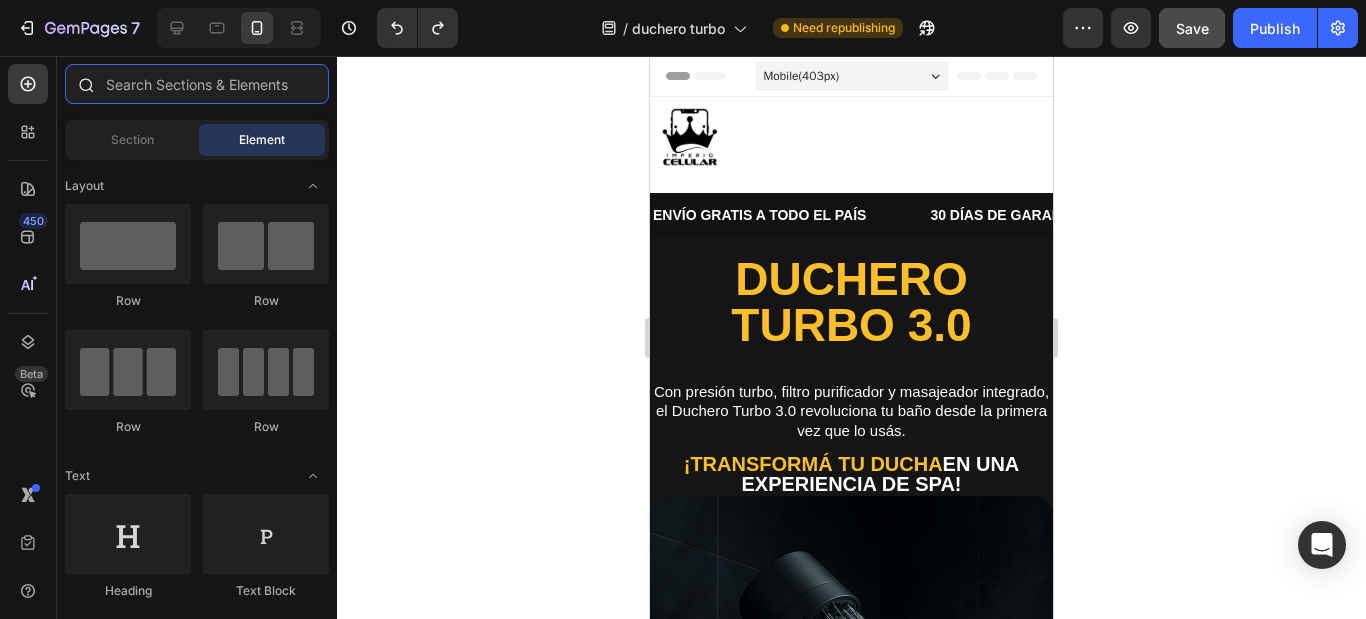 click at bounding box center [197, 84] 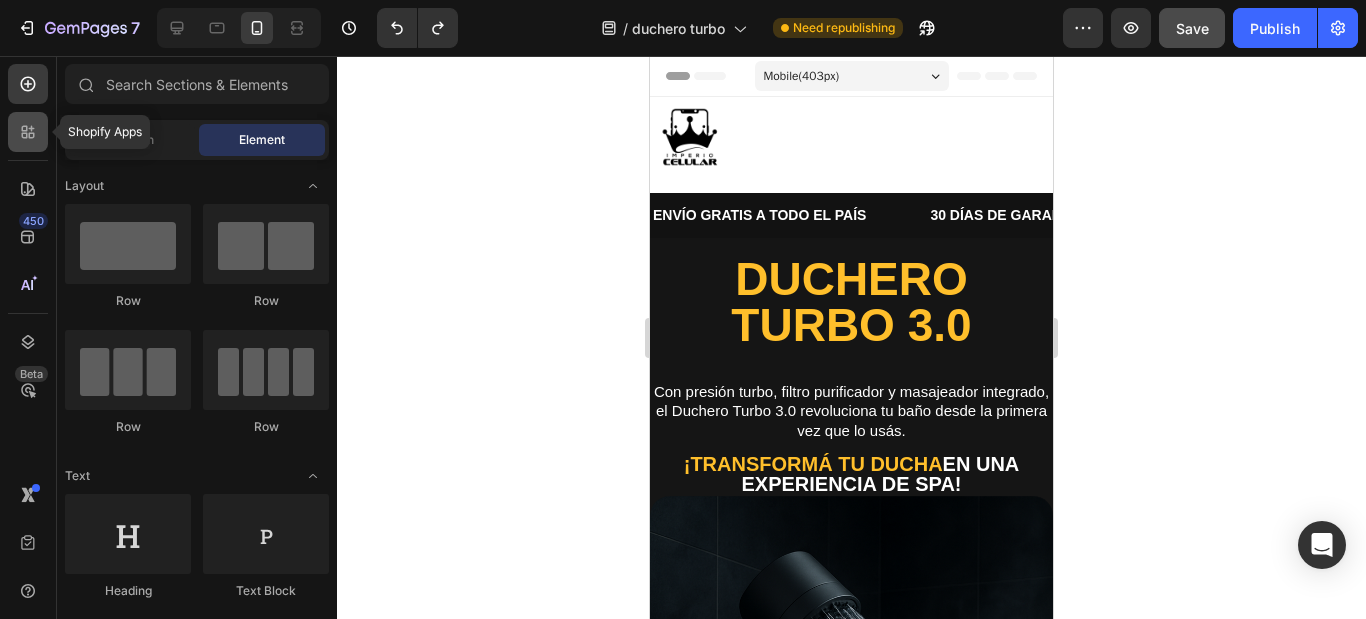 click 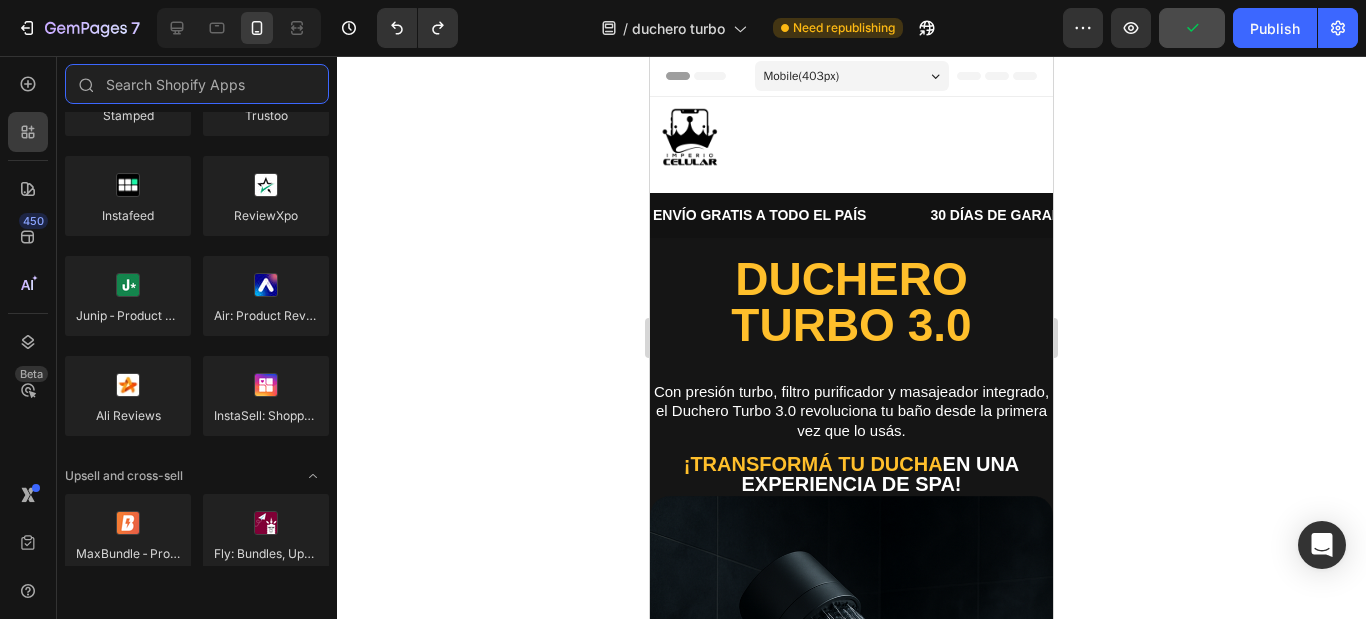 scroll, scrollTop: 1000, scrollLeft: 0, axis: vertical 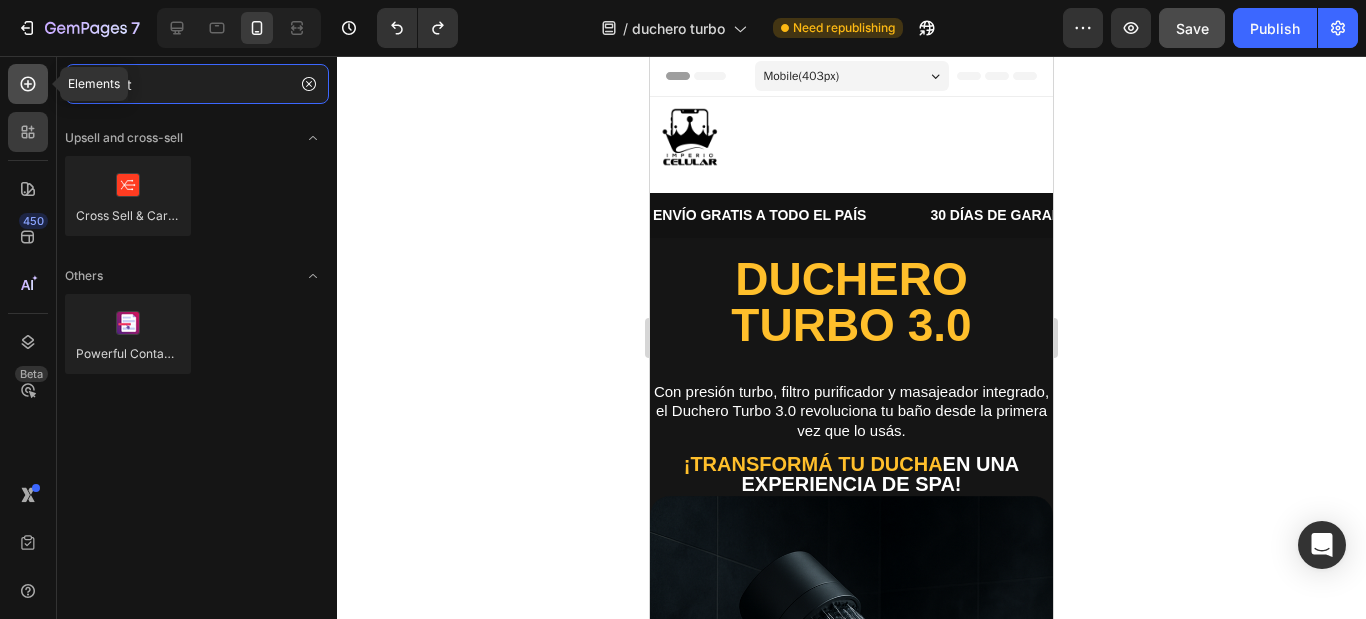 type on "cart" 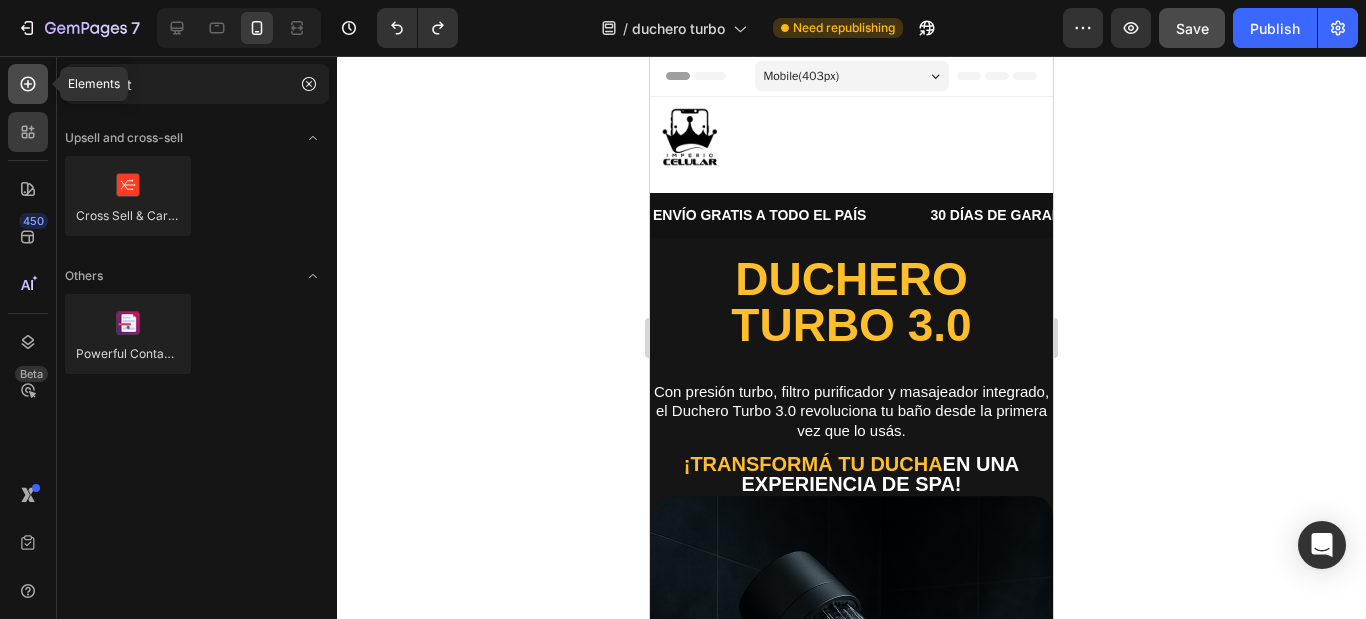 click 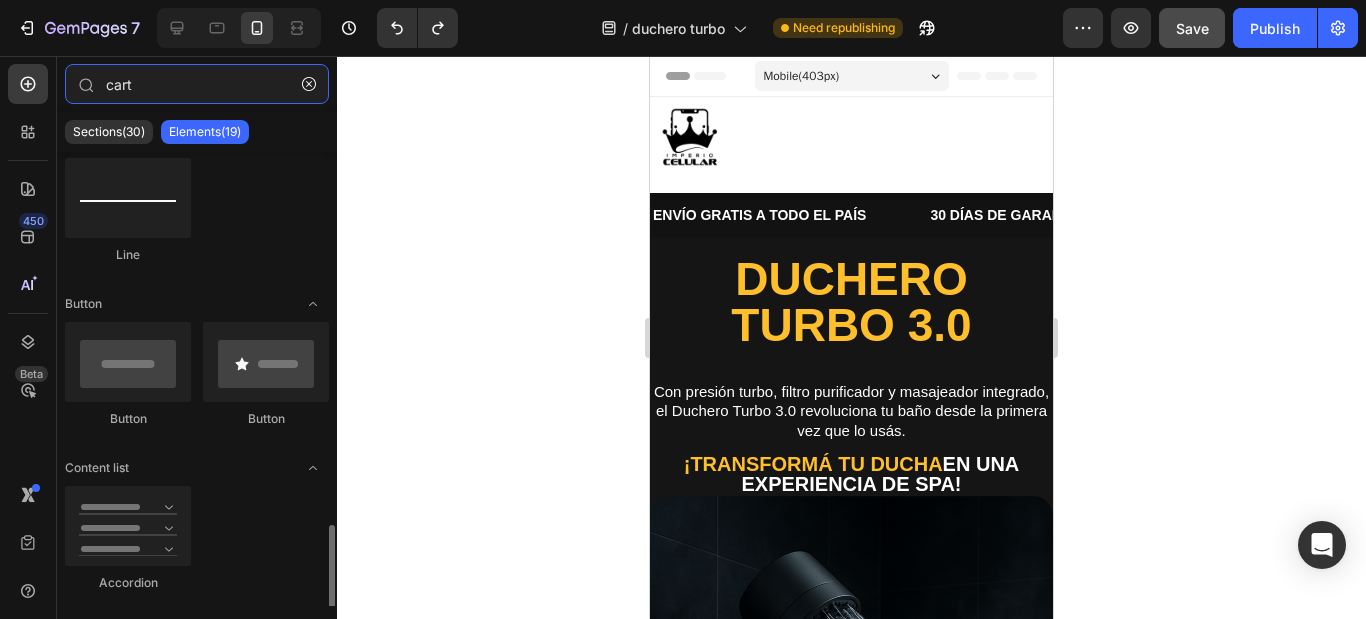scroll, scrollTop: 1428, scrollLeft: 0, axis: vertical 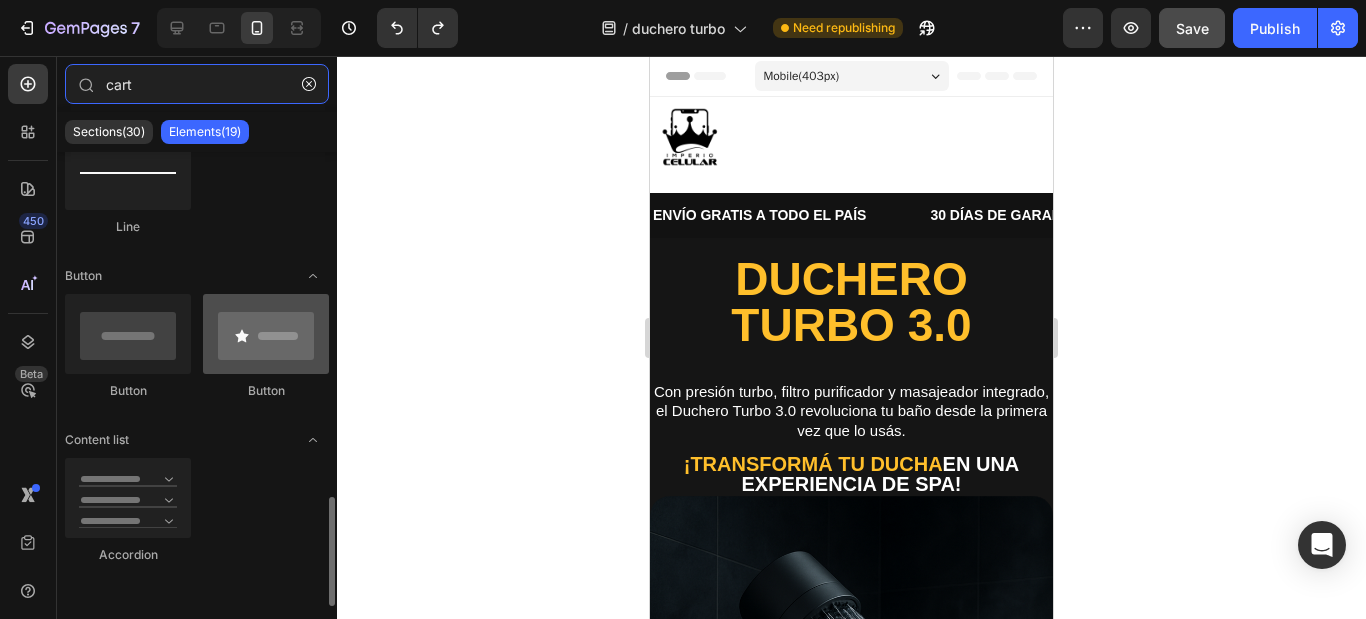 type on "cart" 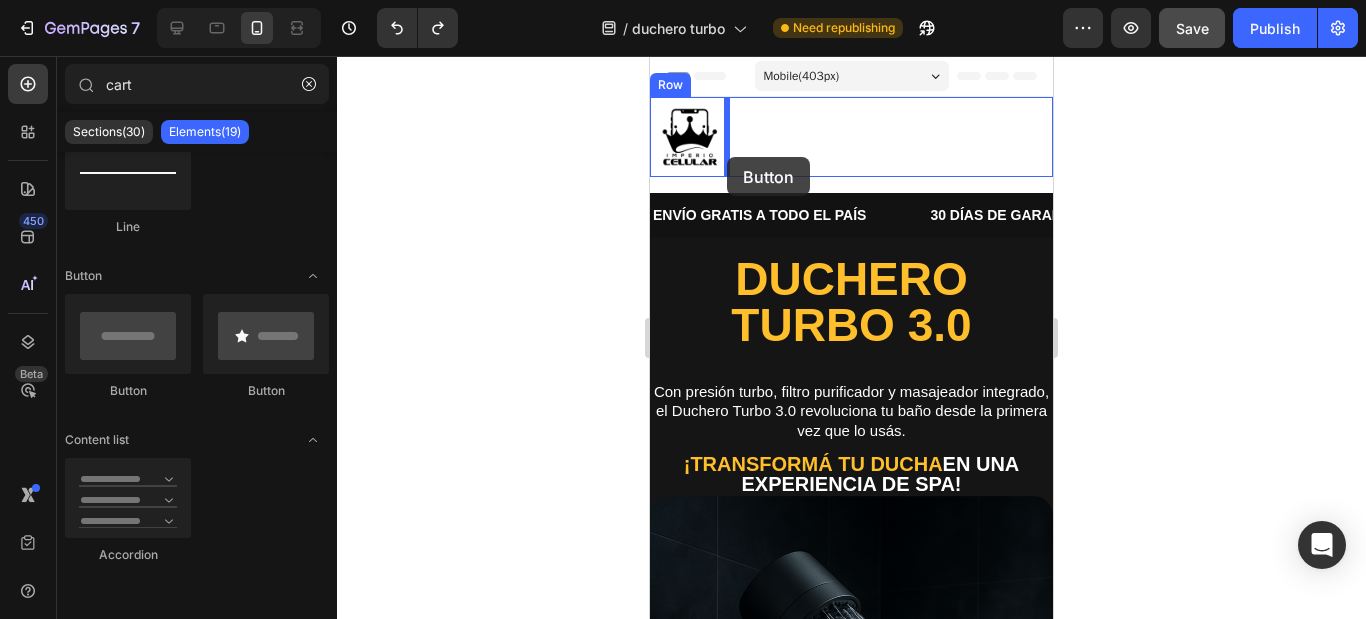 drag, startPoint x: 913, startPoint y: 409, endPoint x: 727, endPoint y: 157, distance: 313.2092 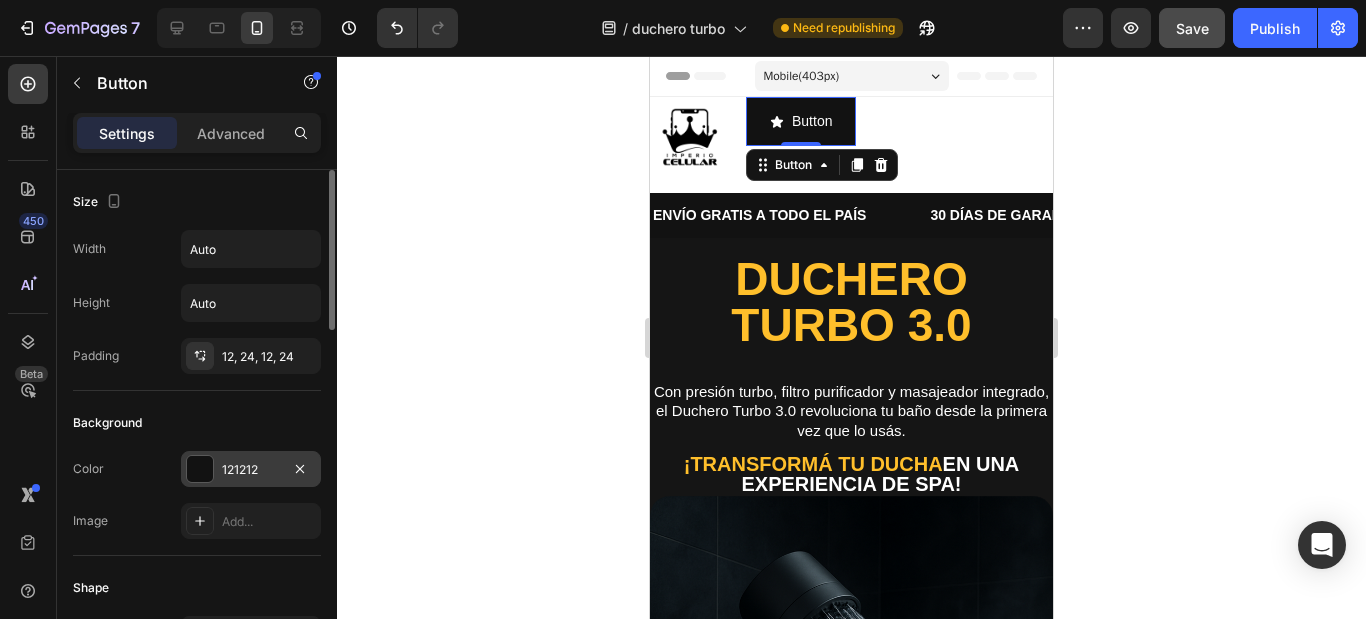 click at bounding box center [200, 469] 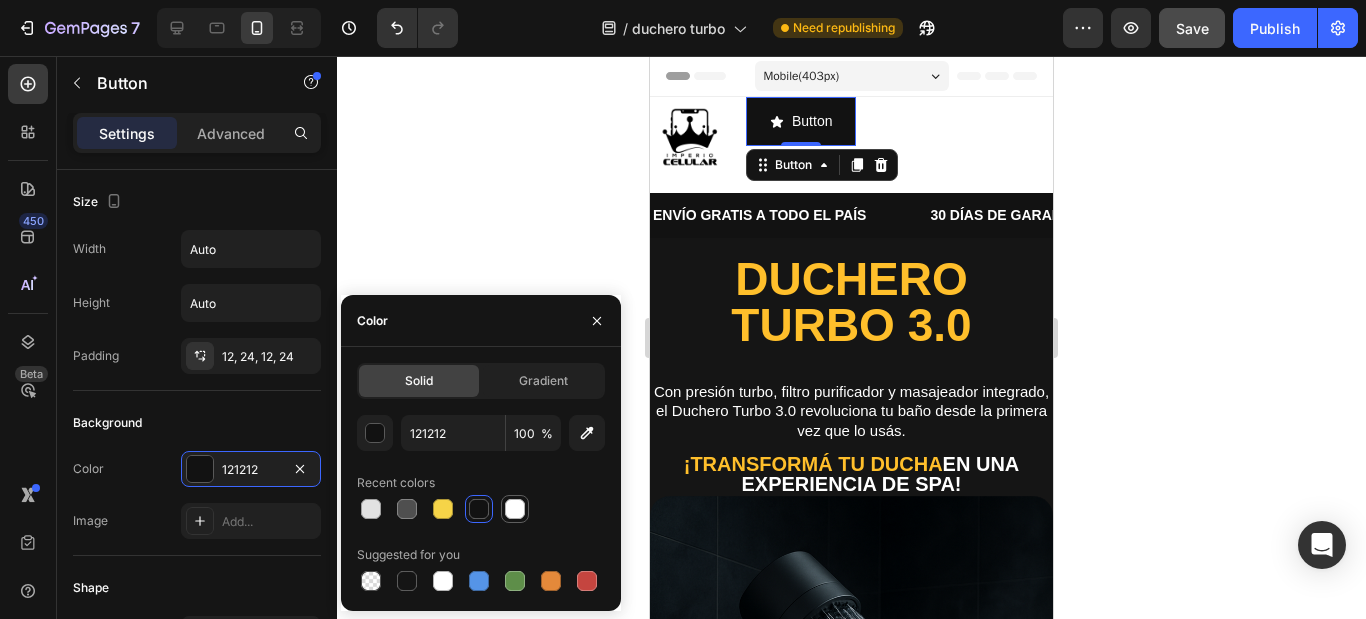 click at bounding box center [515, 509] 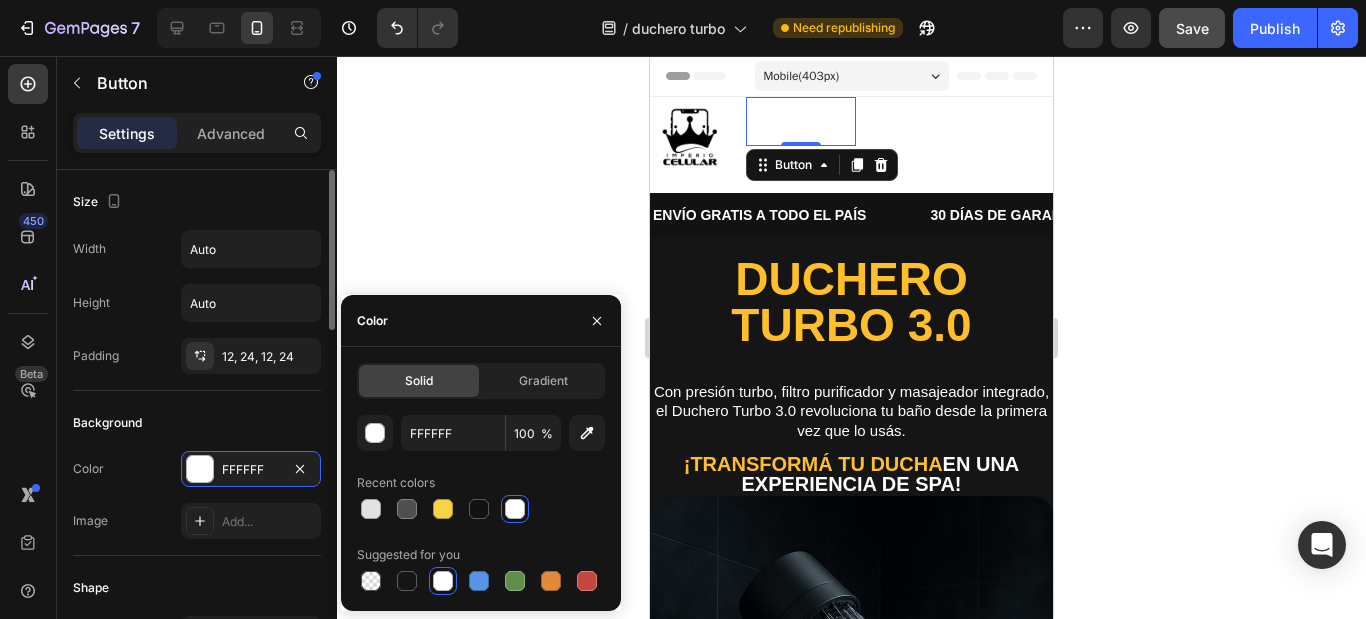 click on "Background Color FFFFFF Image Add..." 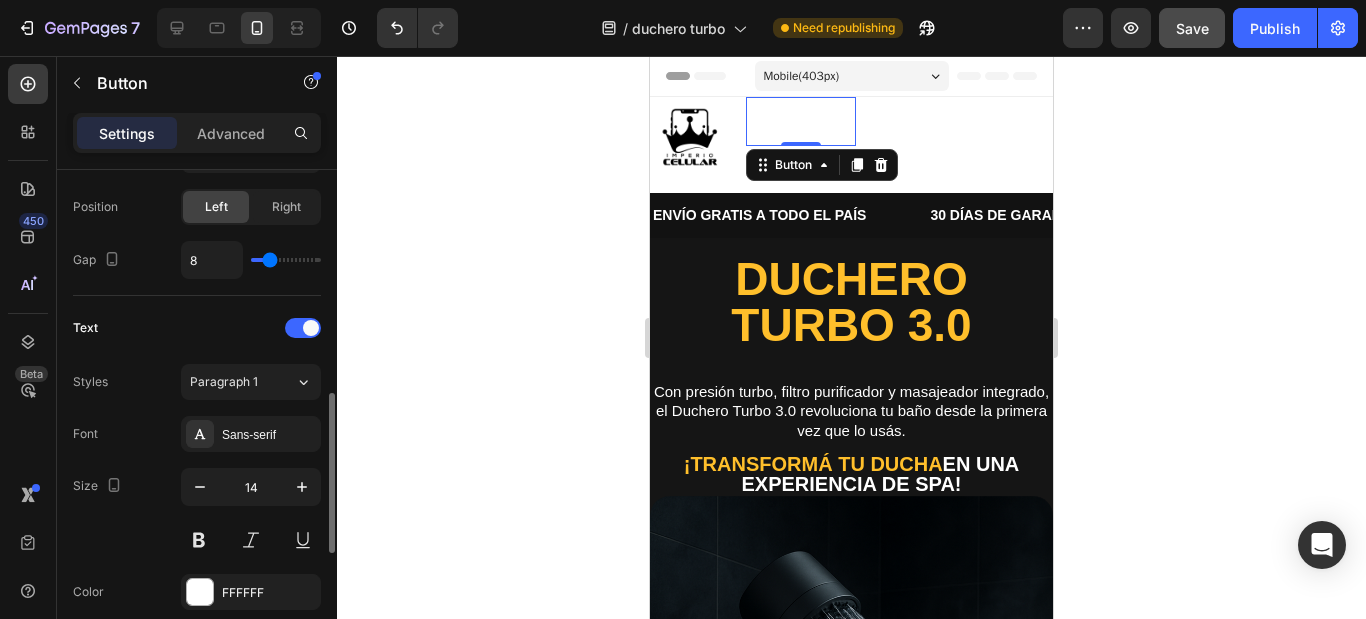 scroll, scrollTop: 800, scrollLeft: 0, axis: vertical 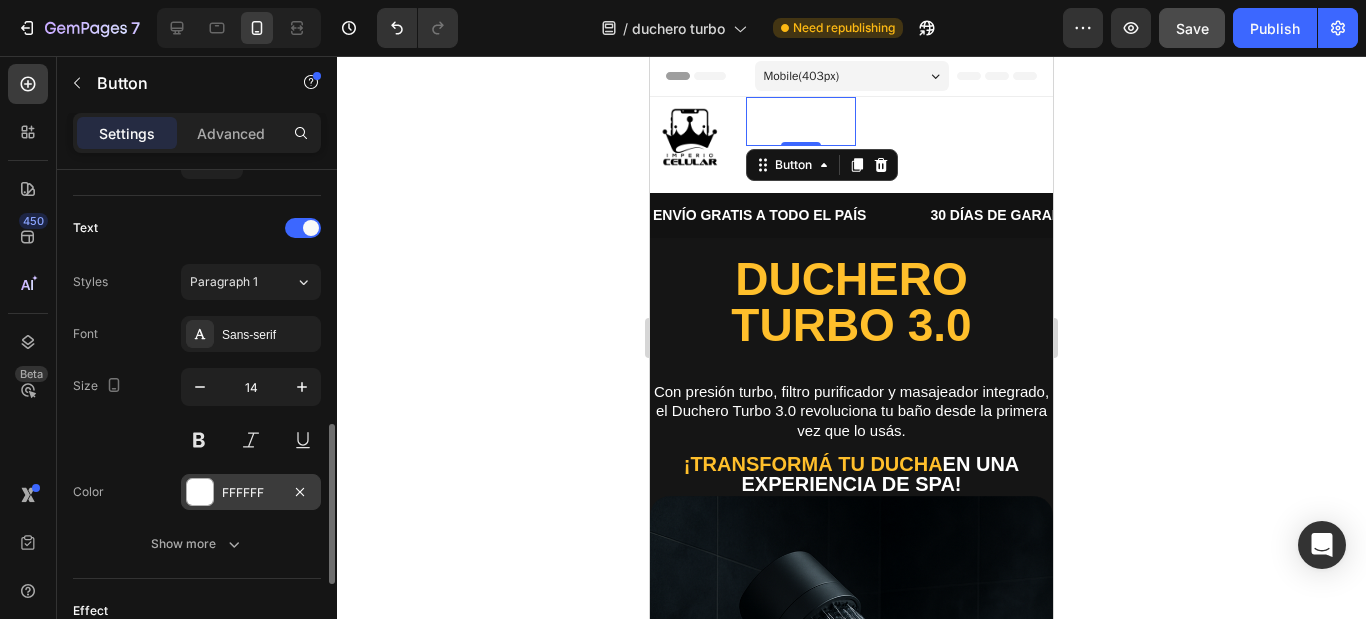 click at bounding box center [200, 492] 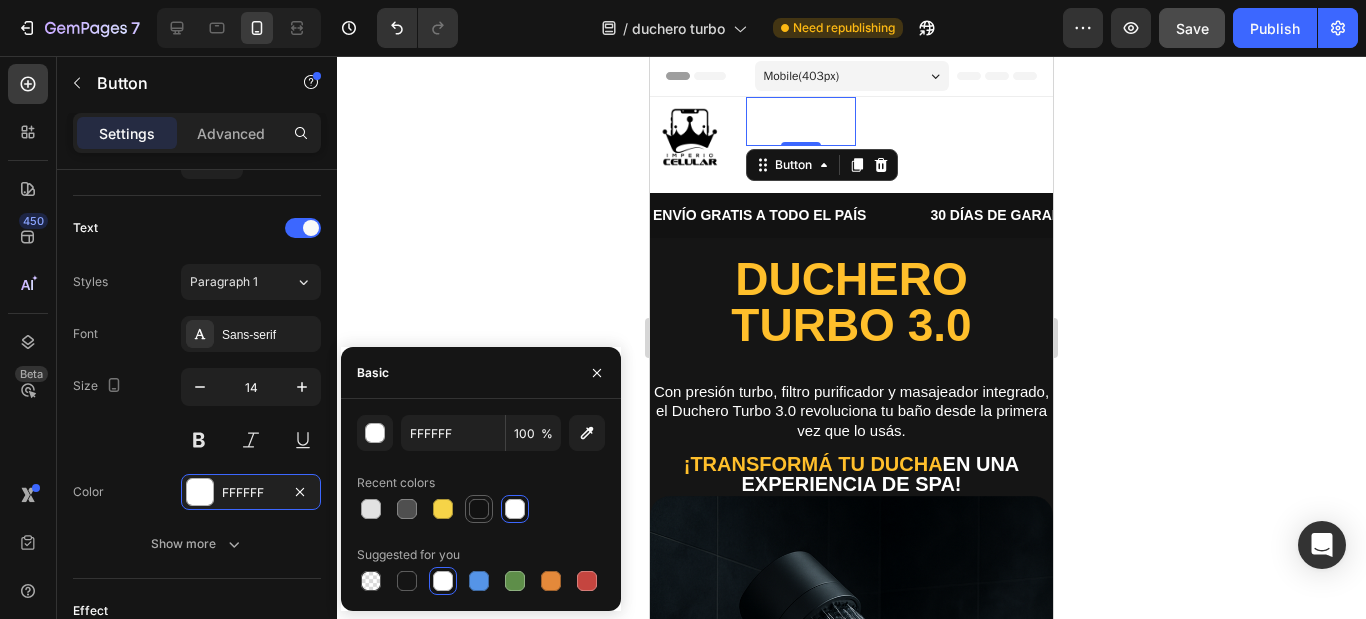 click at bounding box center [479, 509] 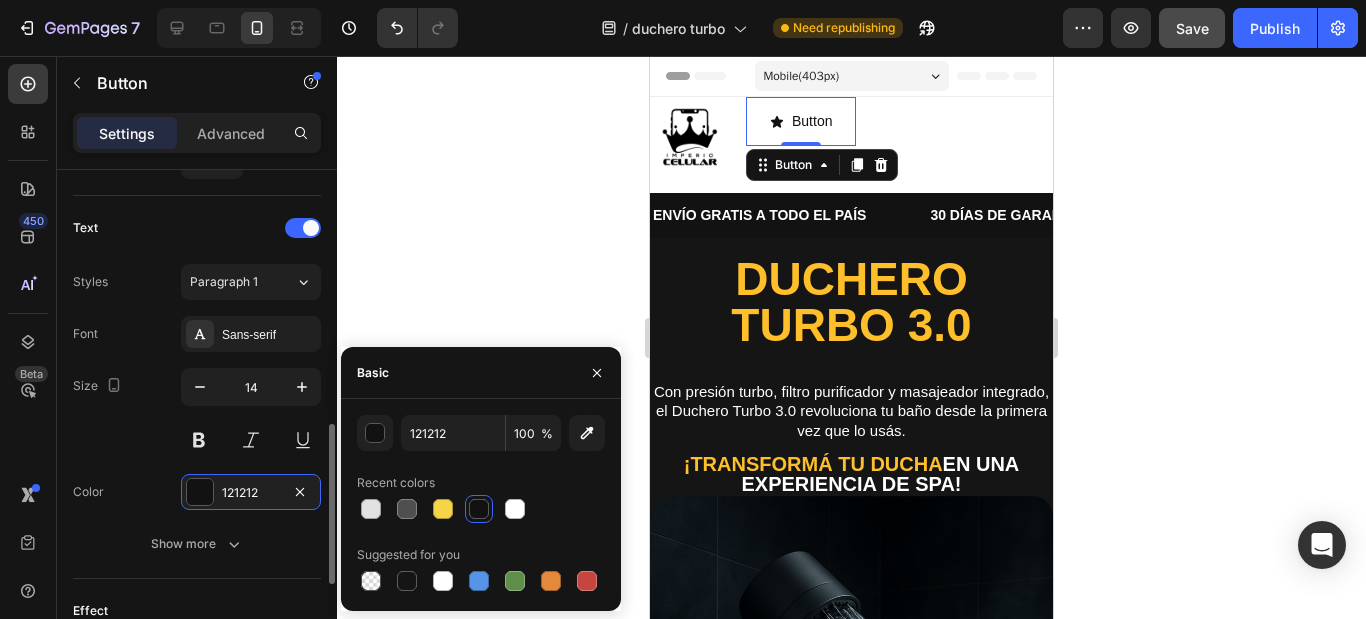click on "Size 14" at bounding box center (197, 413) 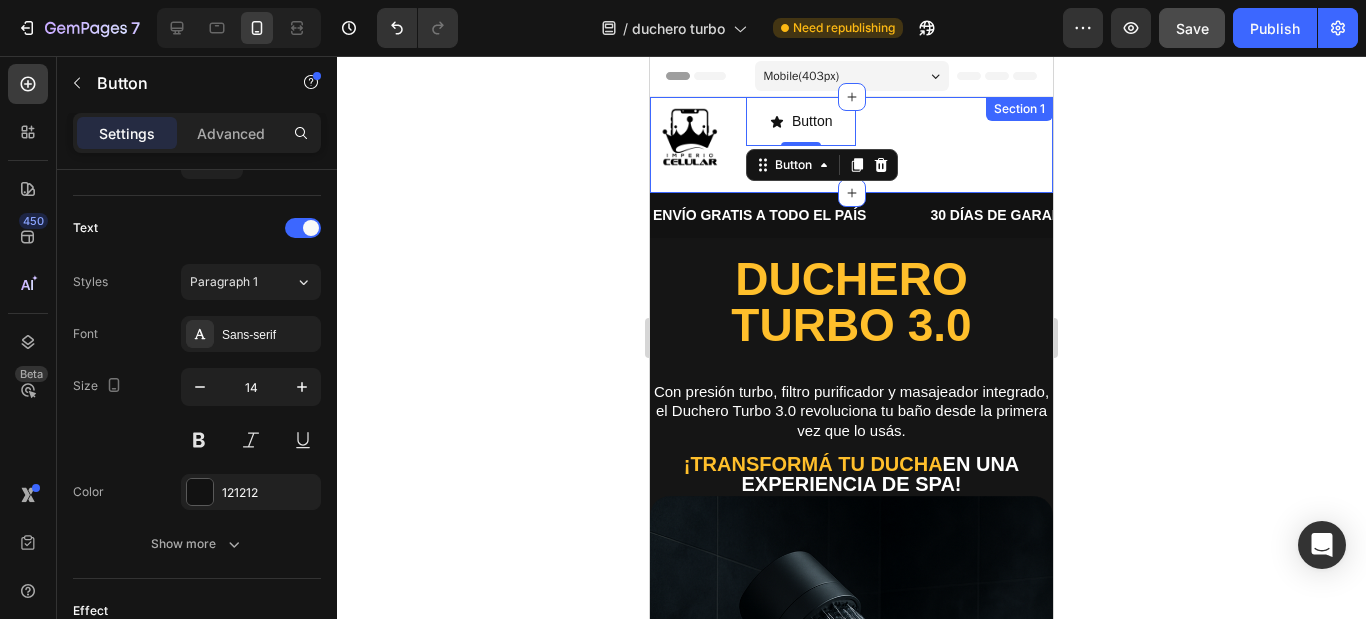 click on "Image Button Button   0 Row" at bounding box center [851, 145] 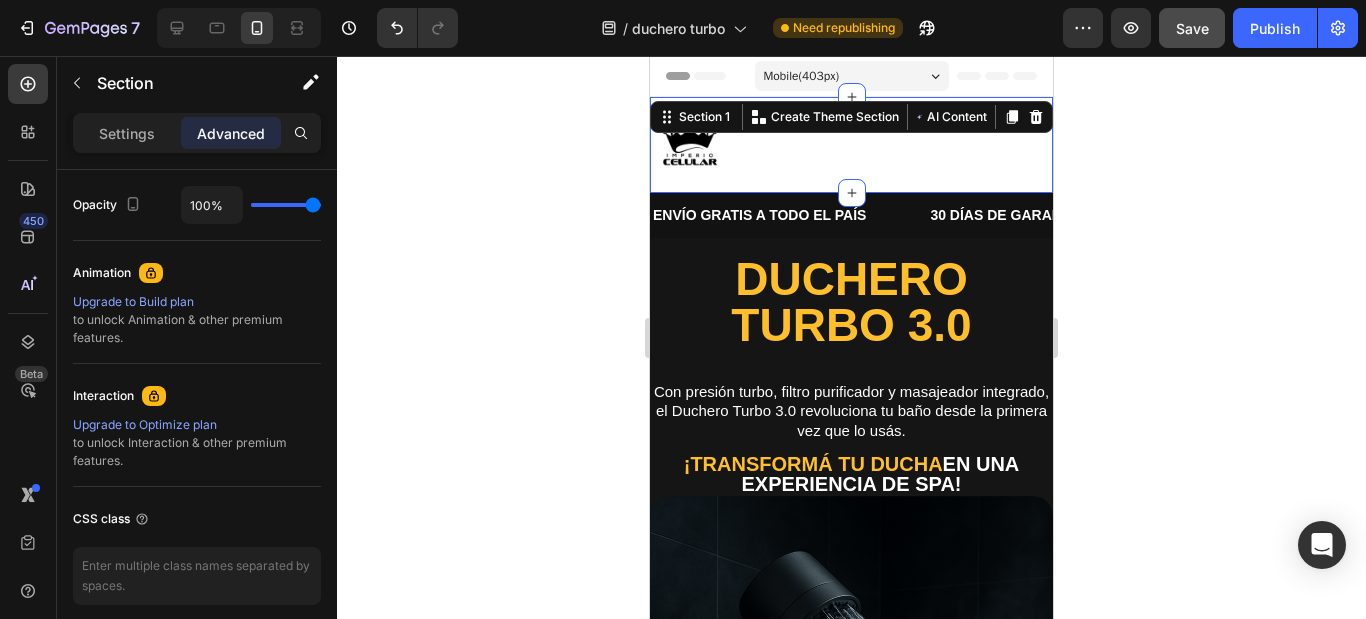 scroll, scrollTop: 0, scrollLeft: 0, axis: both 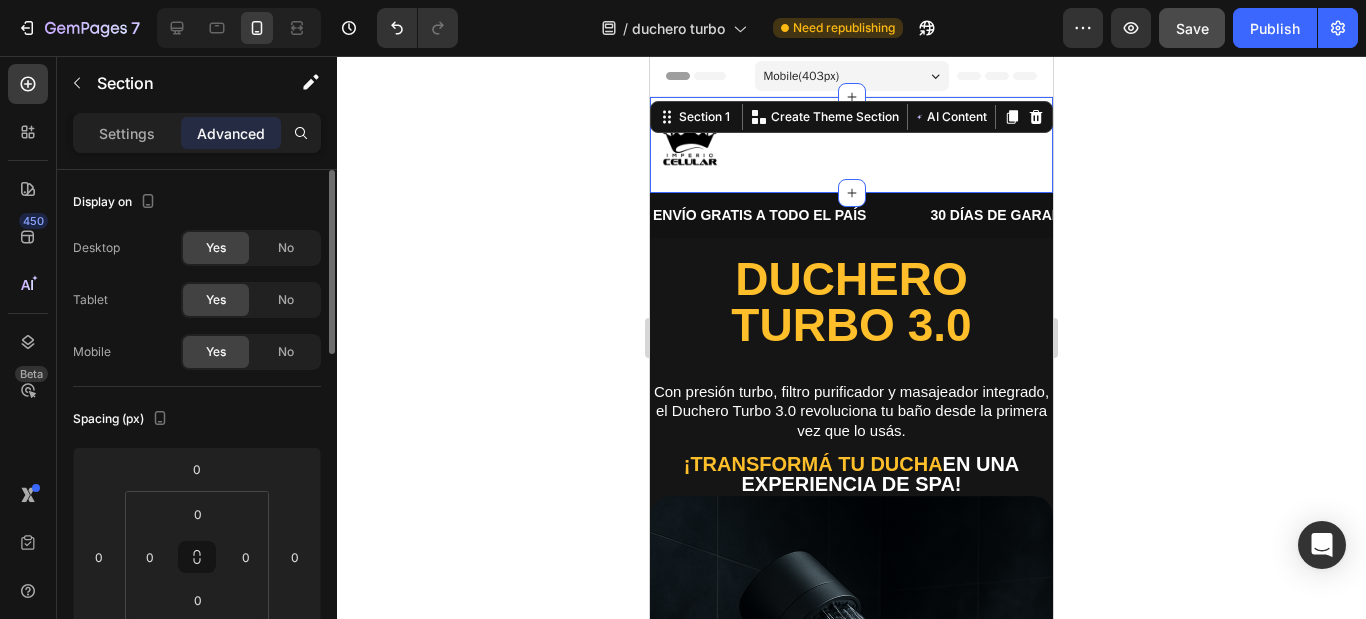 click on "Image Button Button Row" at bounding box center (851, 145) 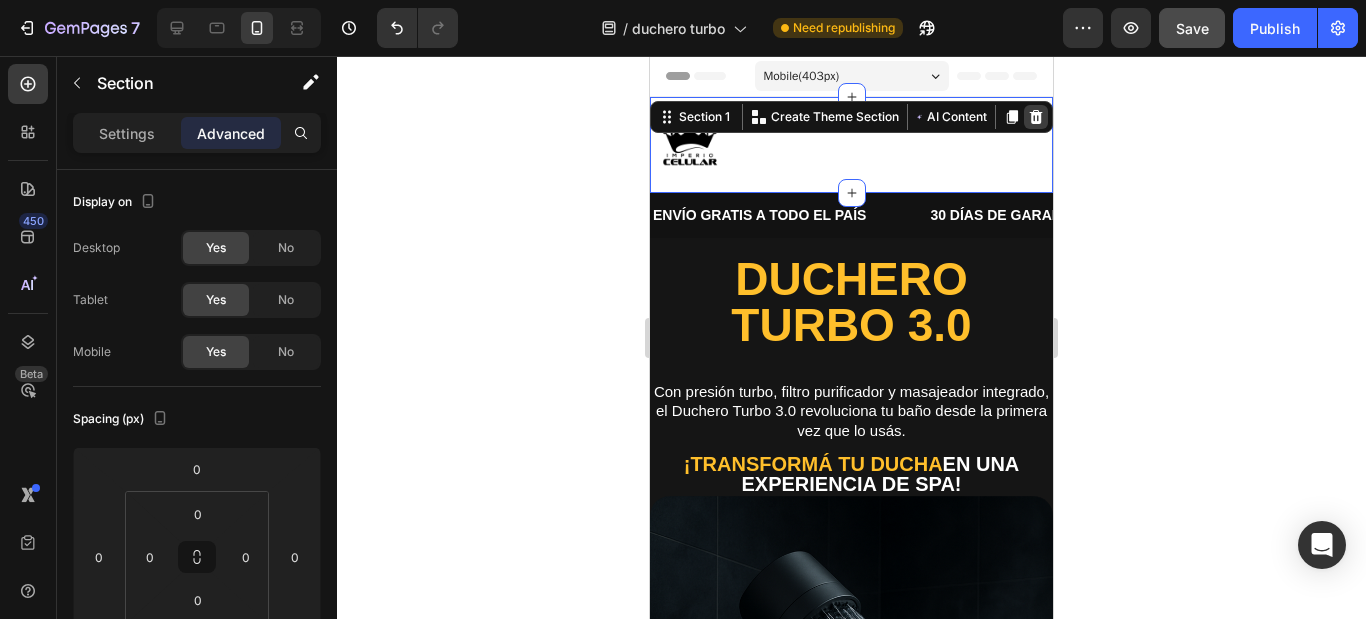 click 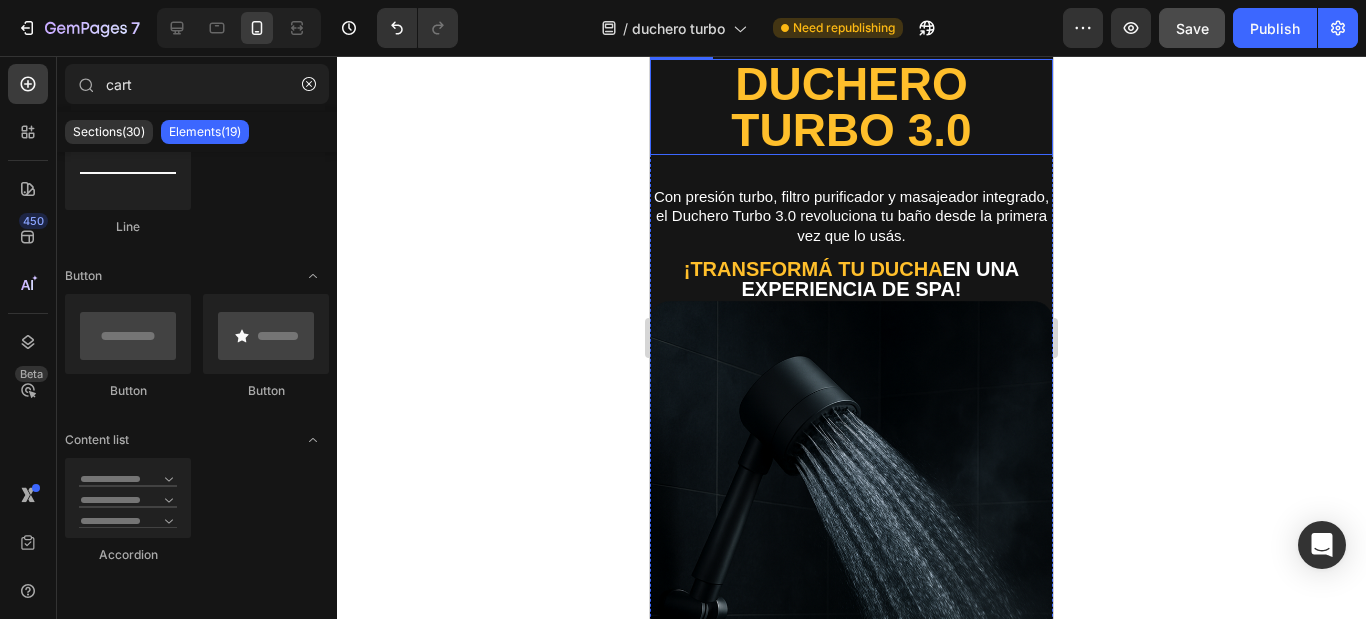scroll, scrollTop: 0, scrollLeft: 0, axis: both 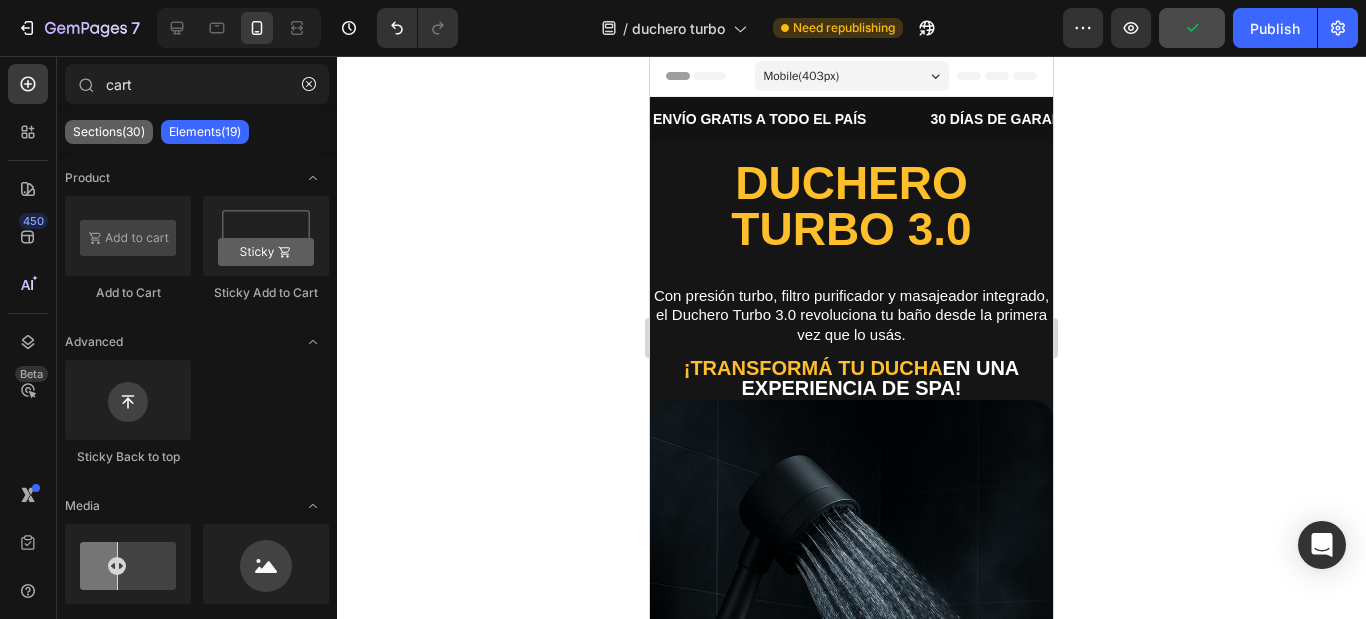 click on "Sections(30)" at bounding box center (109, 132) 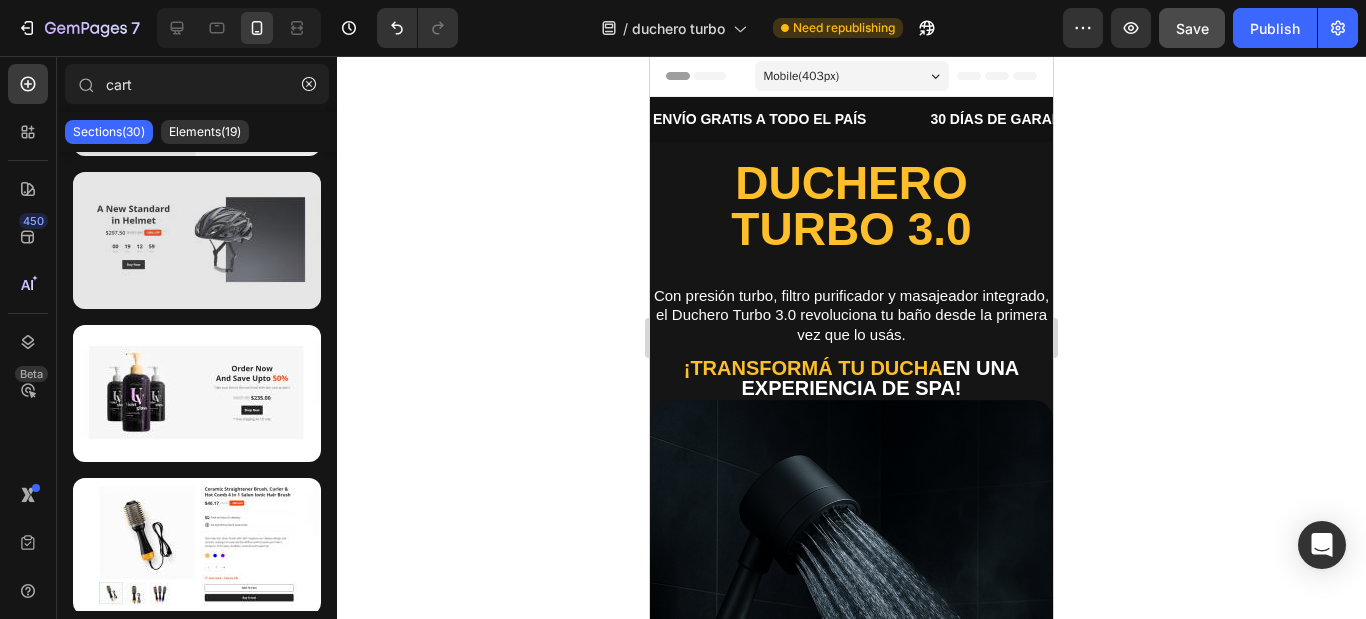 scroll, scrollTop: 0, scrollLeft: 0, axis: both 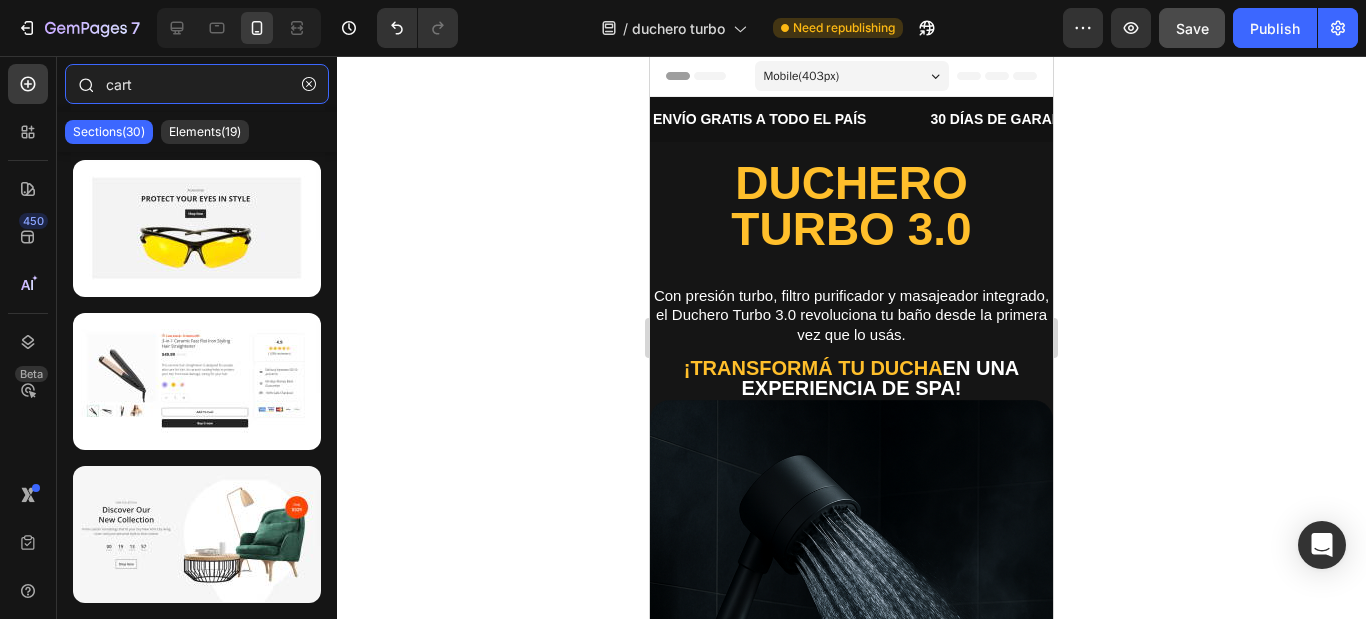 drag, startPoint x: 167, startPoint y: 80, endPoint x: 85, endPoint y: 73, distance: 82.29824 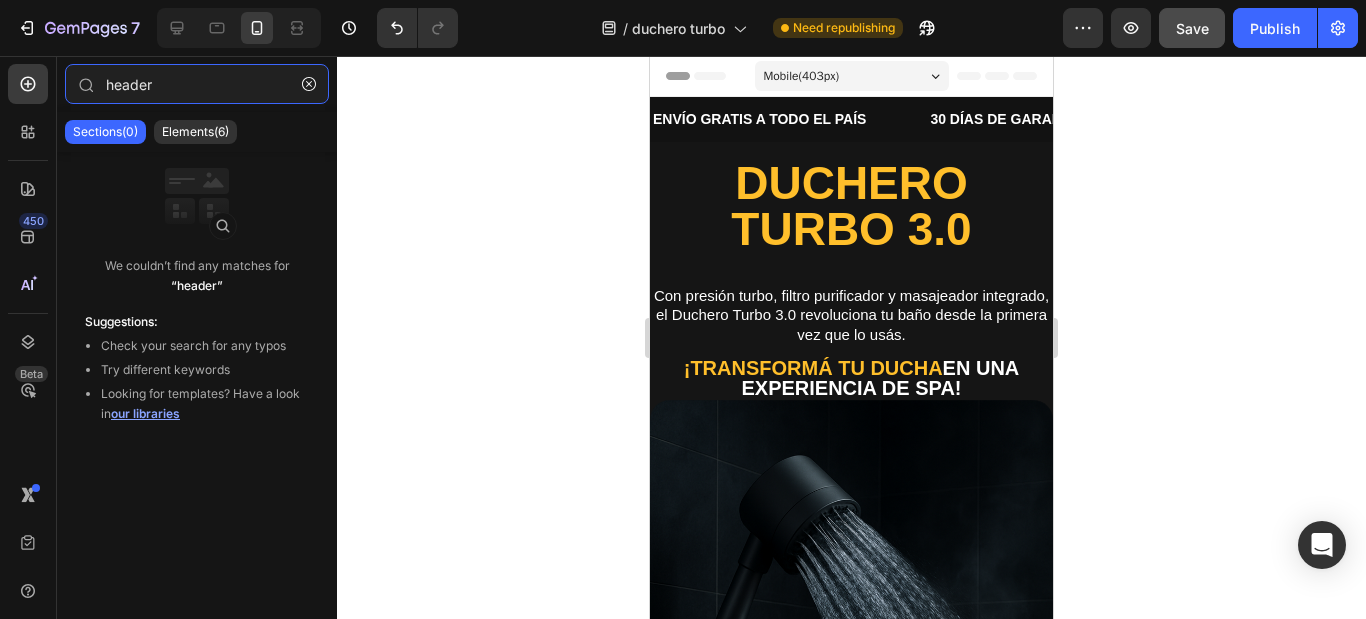 type on "header" 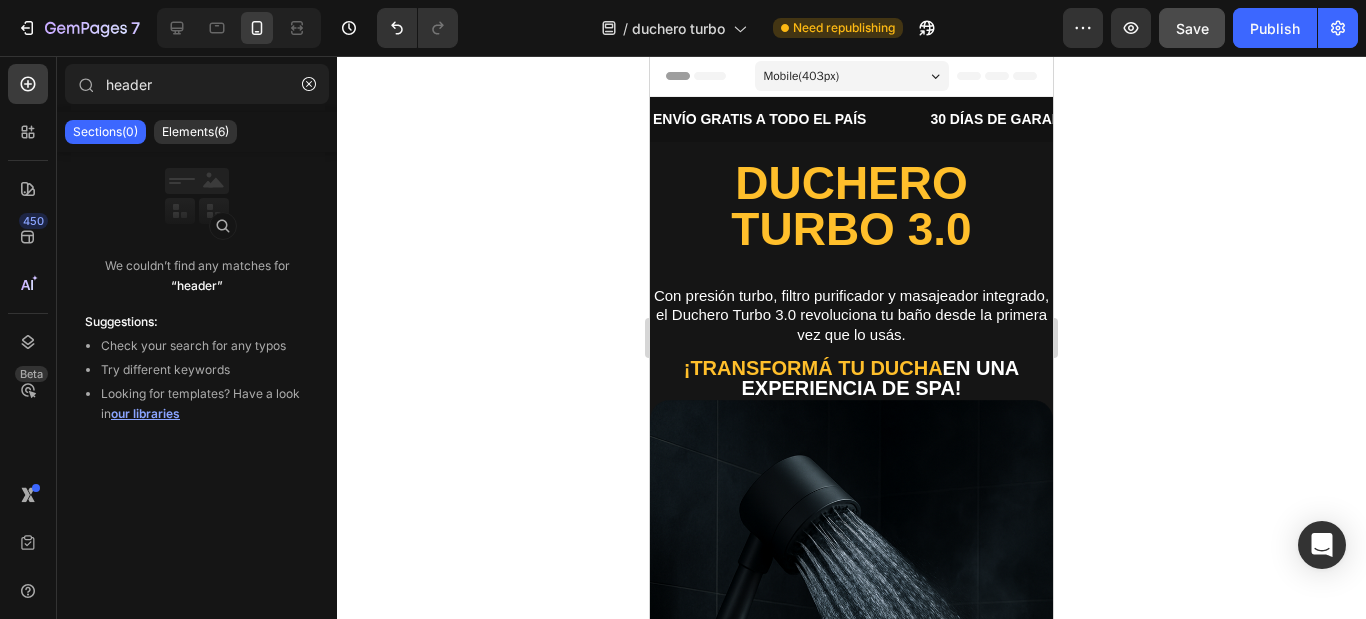 click on "our libraries" at bounding box center [145, 413] 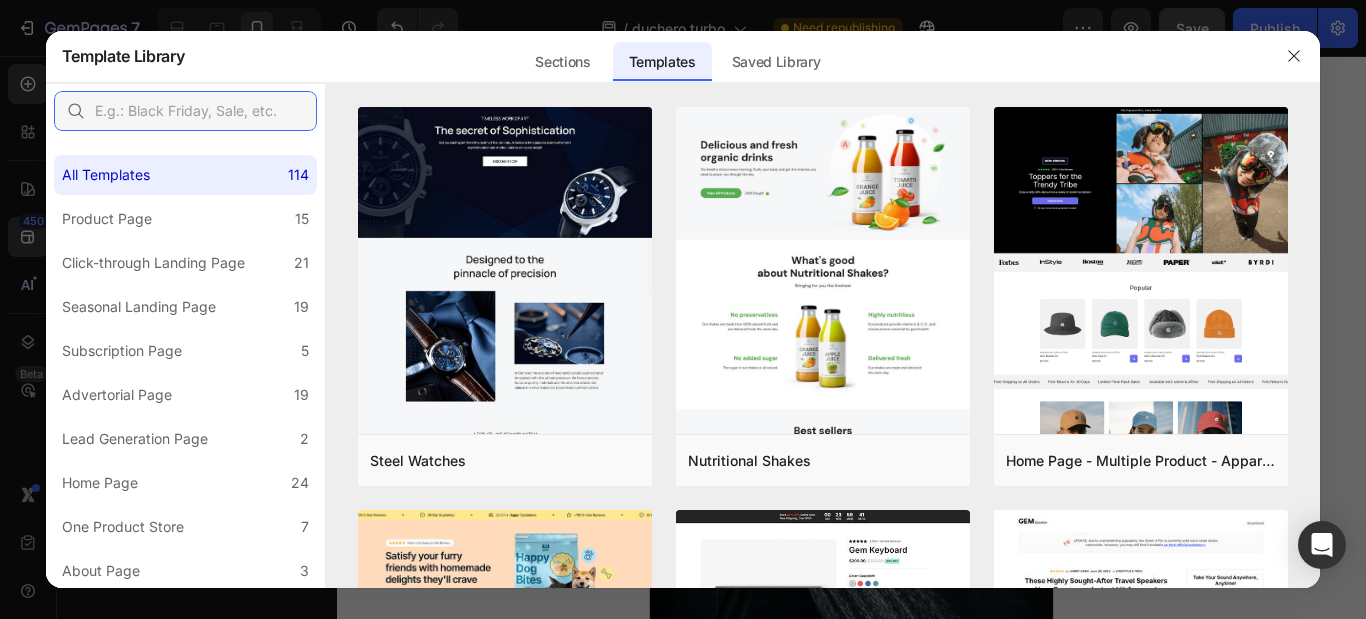 click at bounding box center [185, 111] 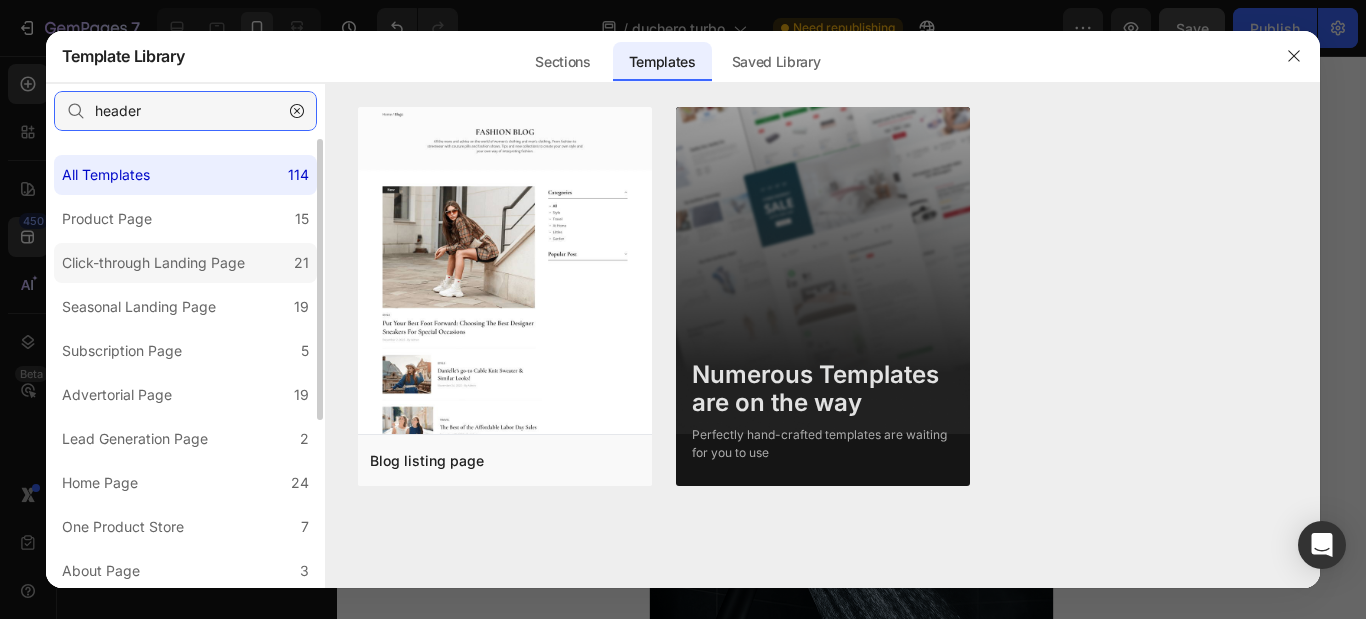 type on "header" 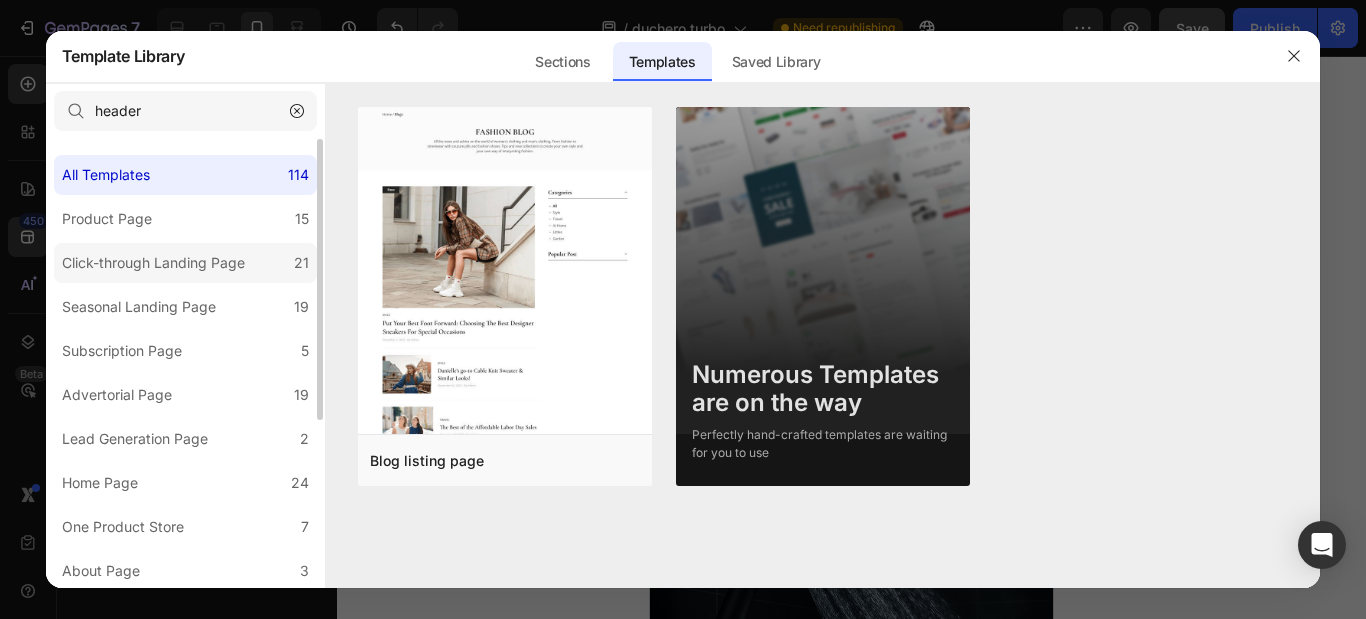 click on "Click-through Landing Page" at bounding box center [153, 263] 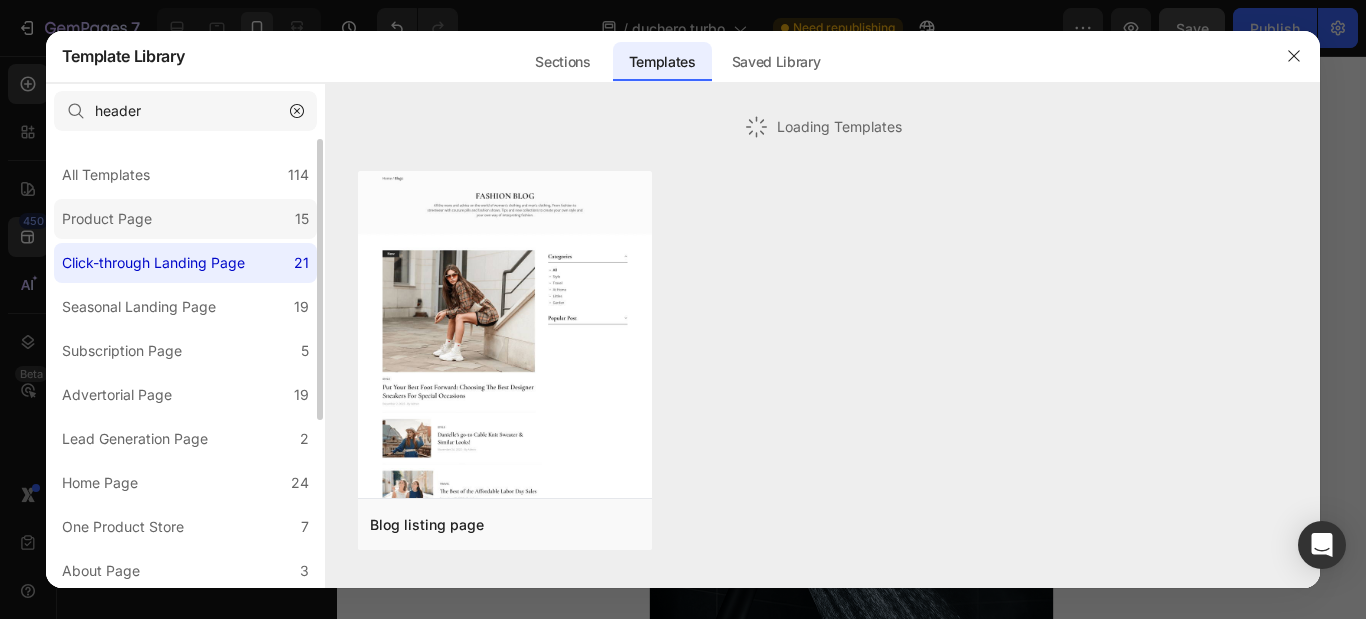 click on "Product Page 15" 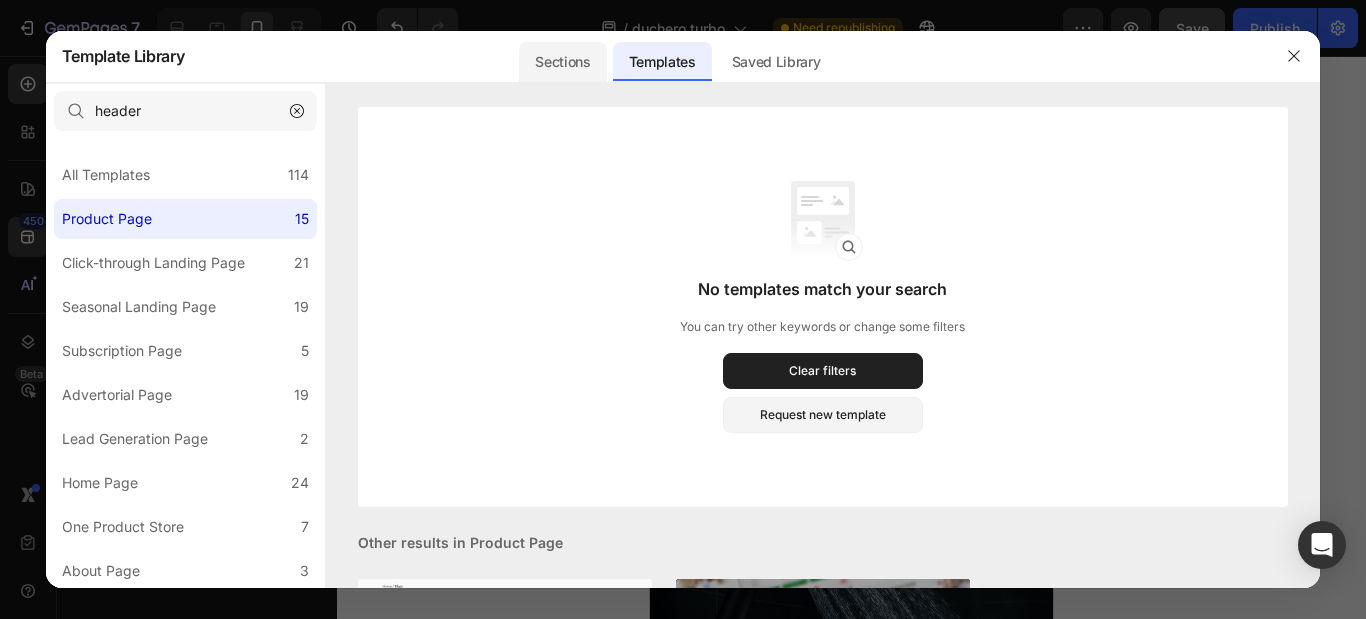click on "Sections" 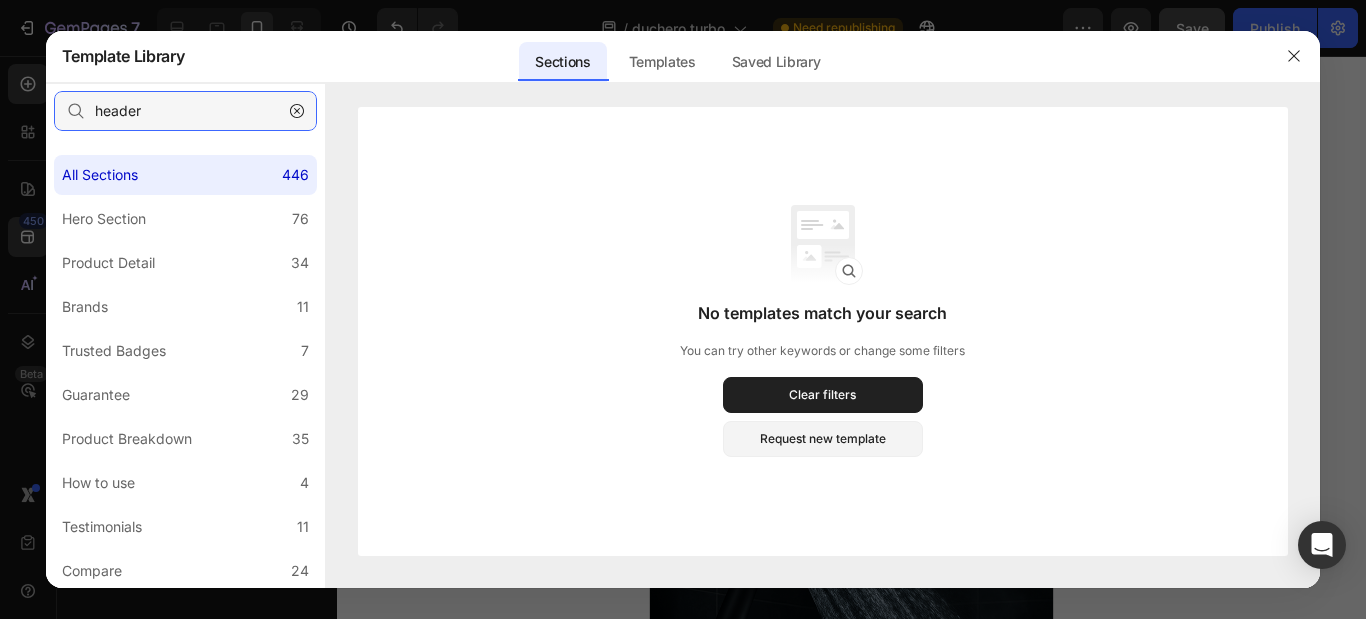 drag, startPoint x: 151, startPoint y: 113, endPoint x: 26, endPoint y: 110, distance: 125.035995 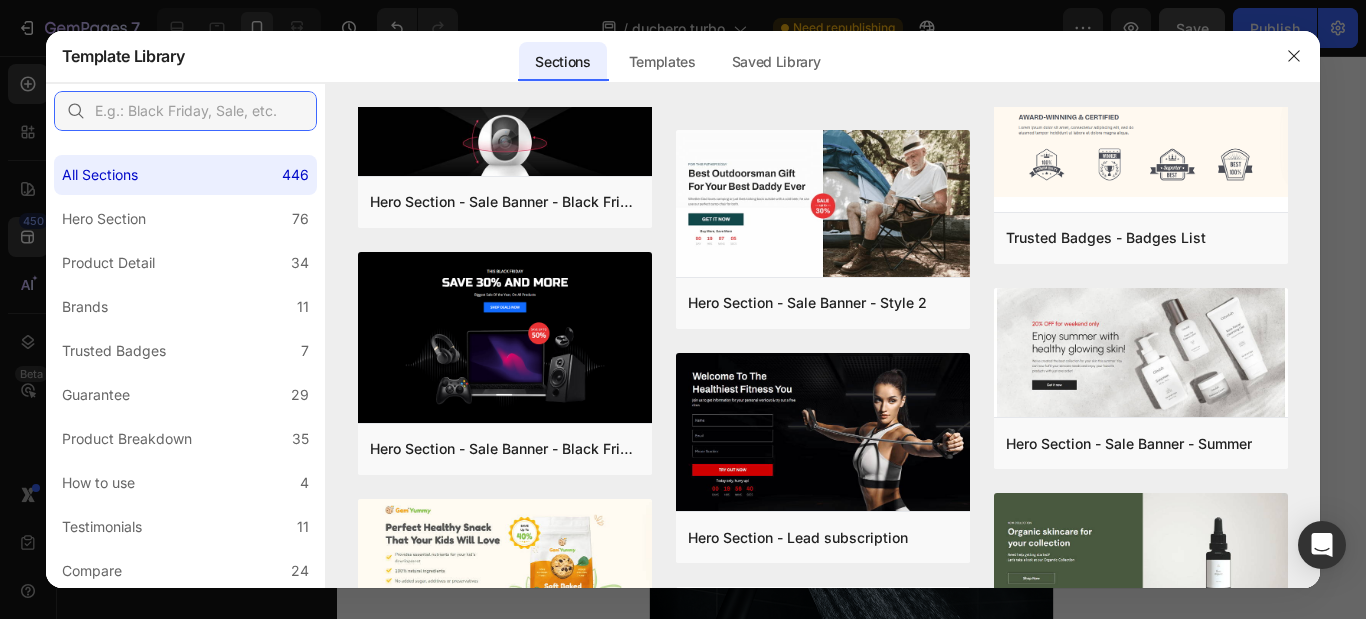 scroll, scrollTop: 17778, scrollLeft: 0, axis: vertical 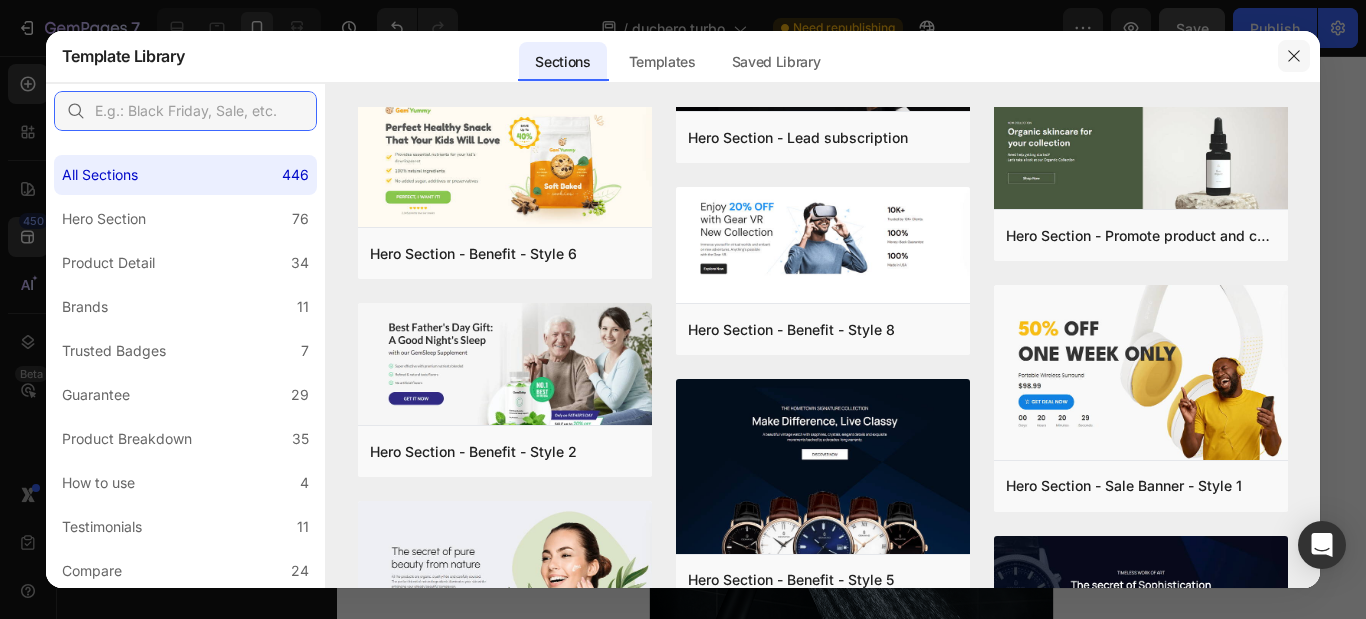 type 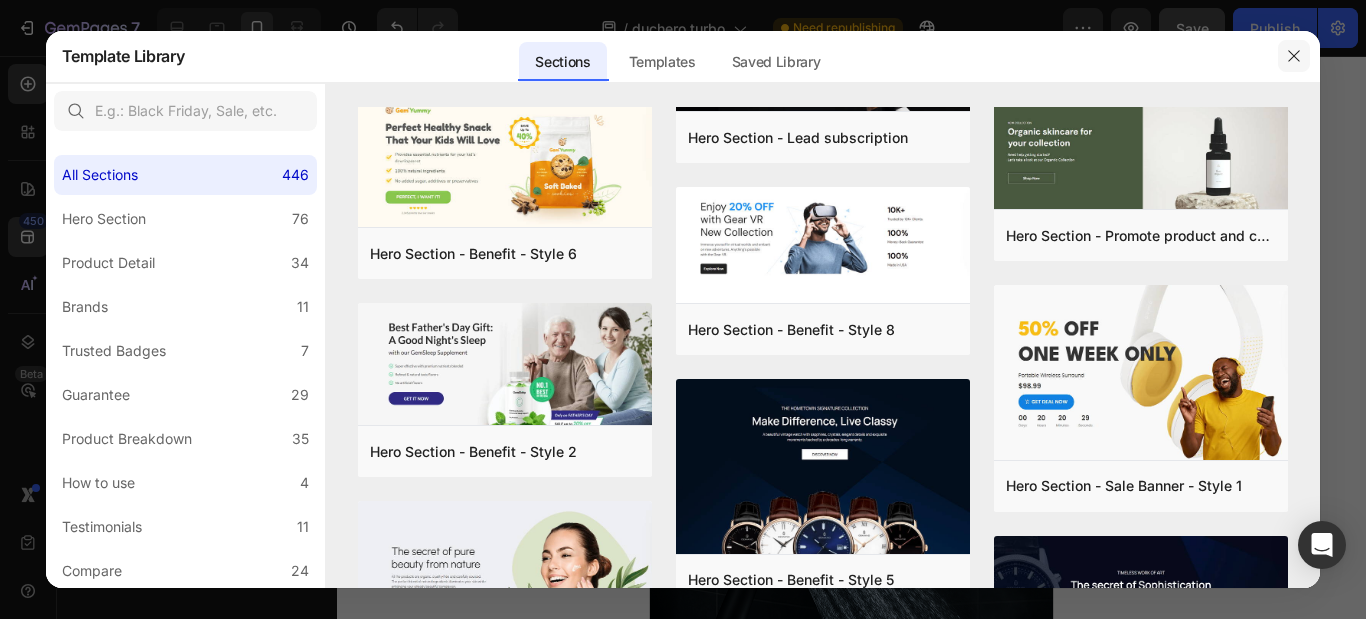 click 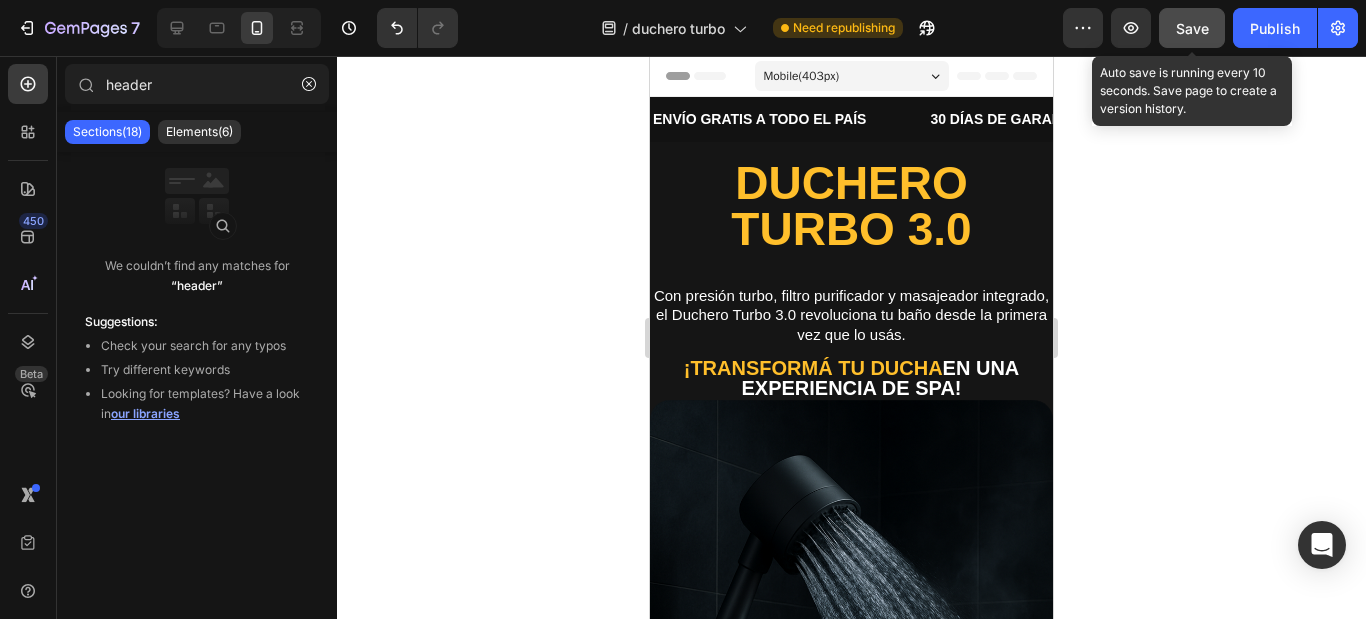 click on "Save" 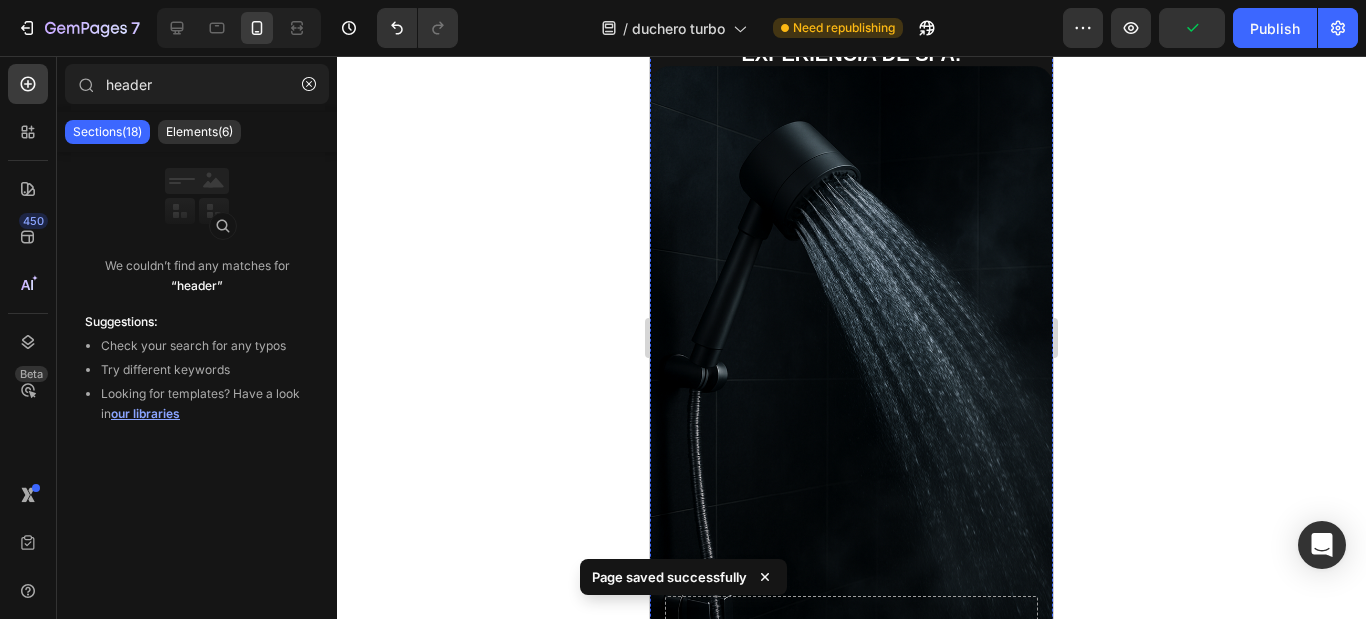 scroll, scrollTop: 0, scrollLeft: 0, axis: both 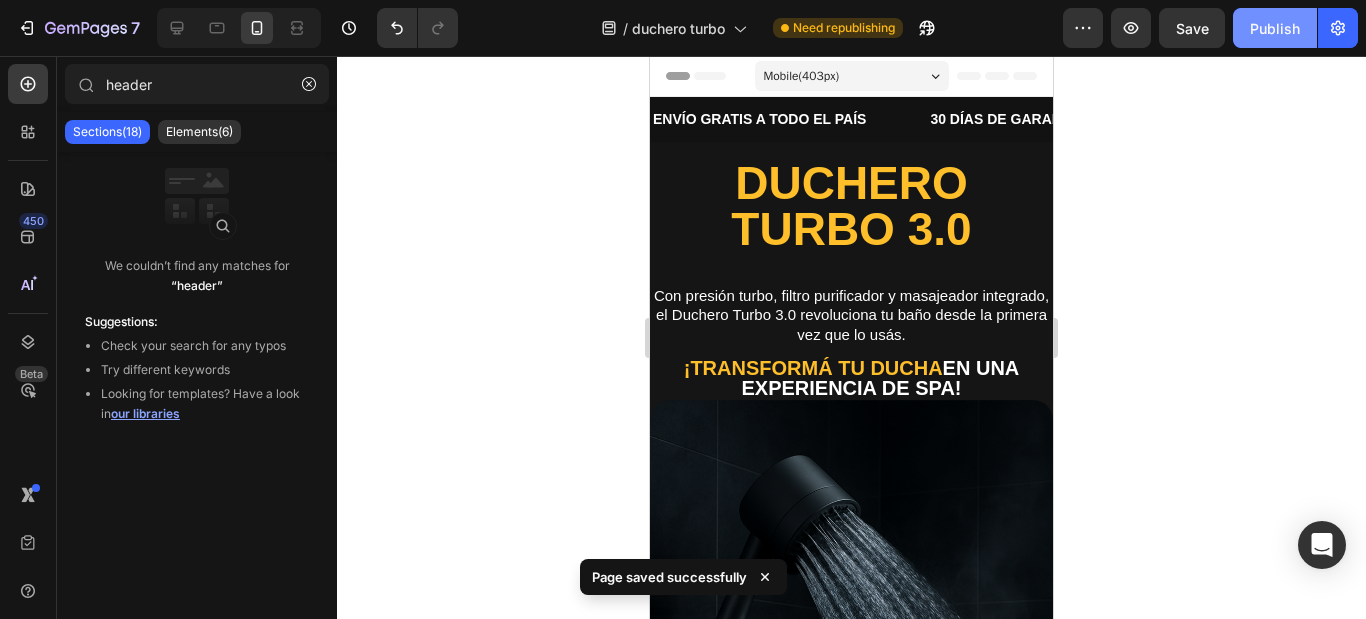 click on "Publish" 